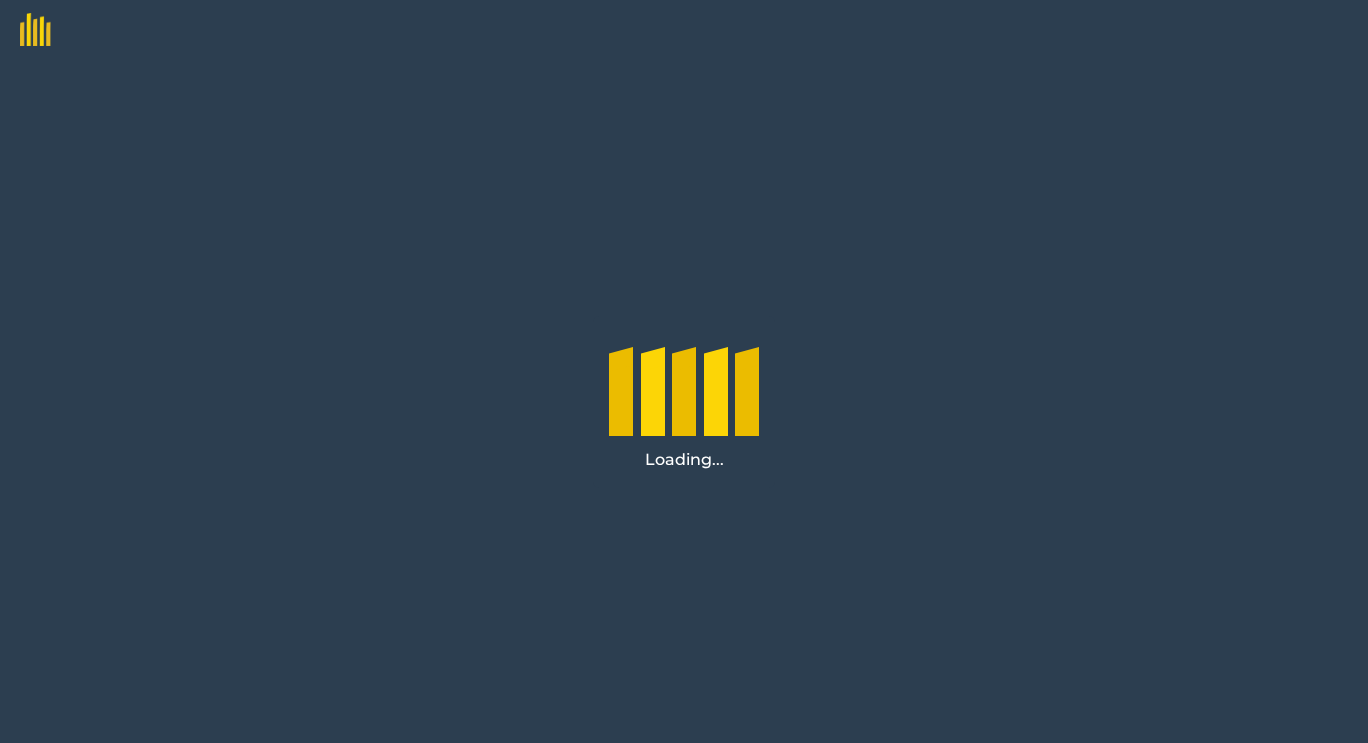 scroll, scrollTop: 0, scrollLeft: 0, axis: both 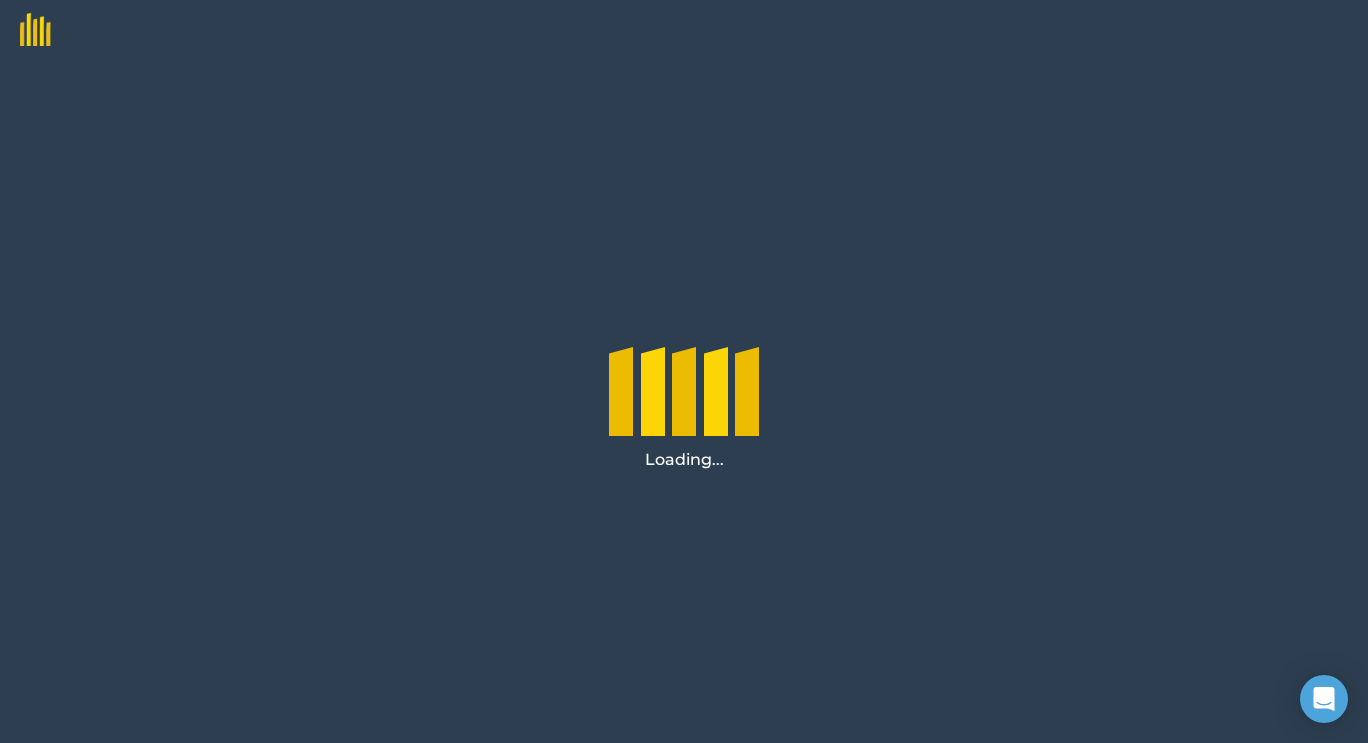 click on "Loading..." at bounding box center [684, 401] 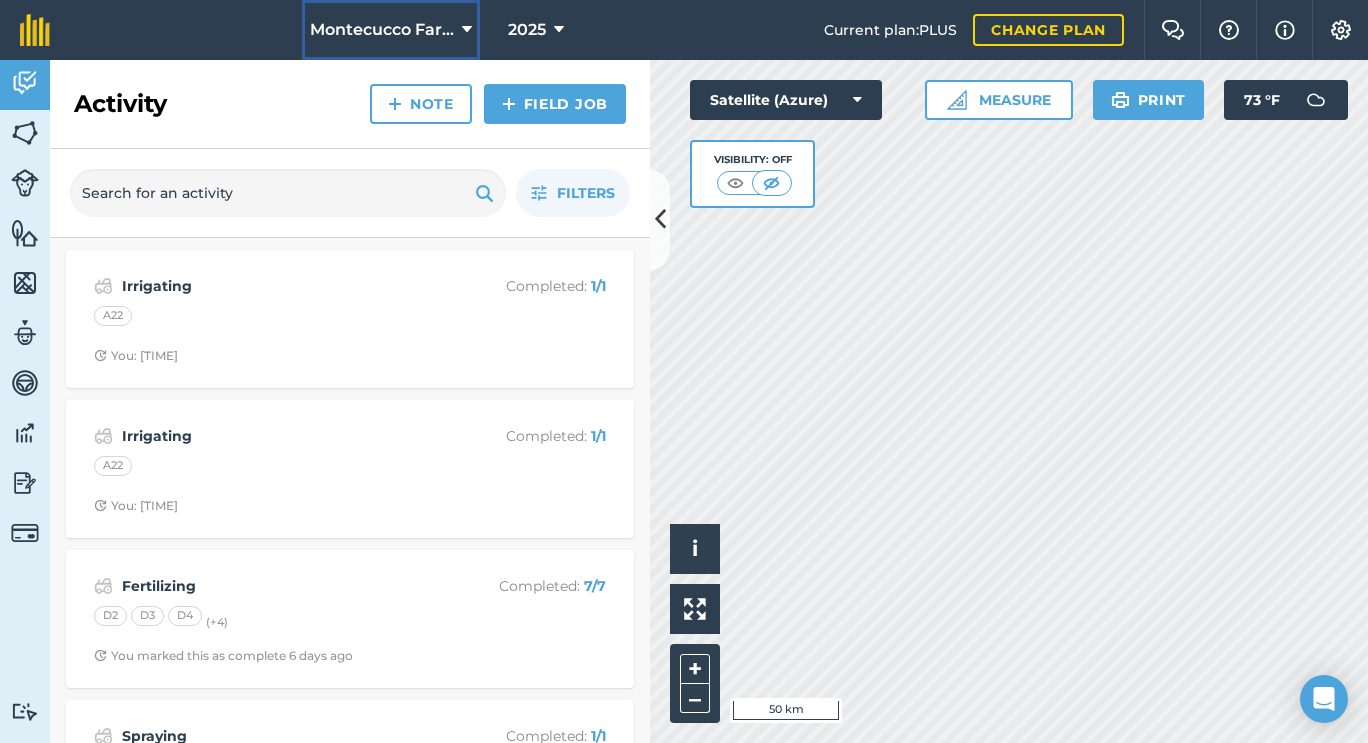 click on "Montecucco Farms ORGANIC" at bounding box center [382, 30] 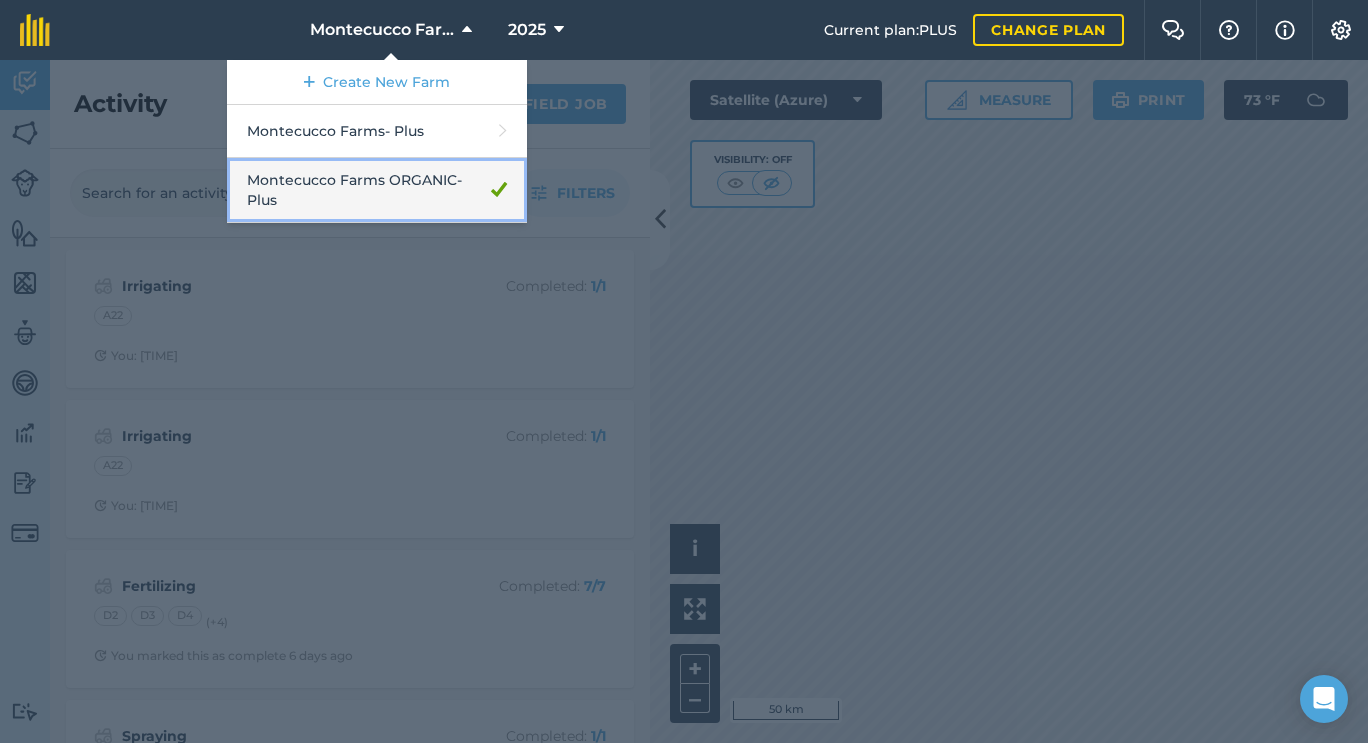 click on "Montecucco Farms ORGANIC  - Plus" at bounding box center (377, 190) 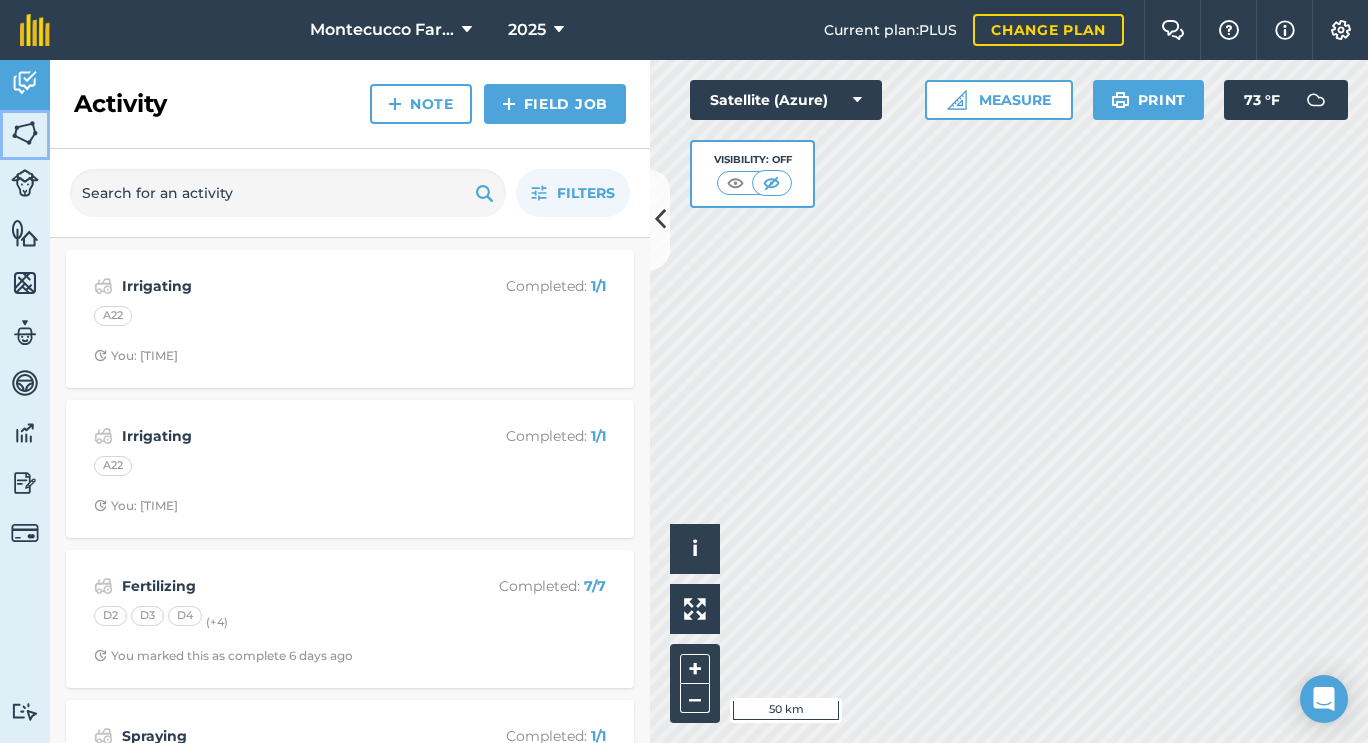 click on "Fields" at bounding box center [25, 135] 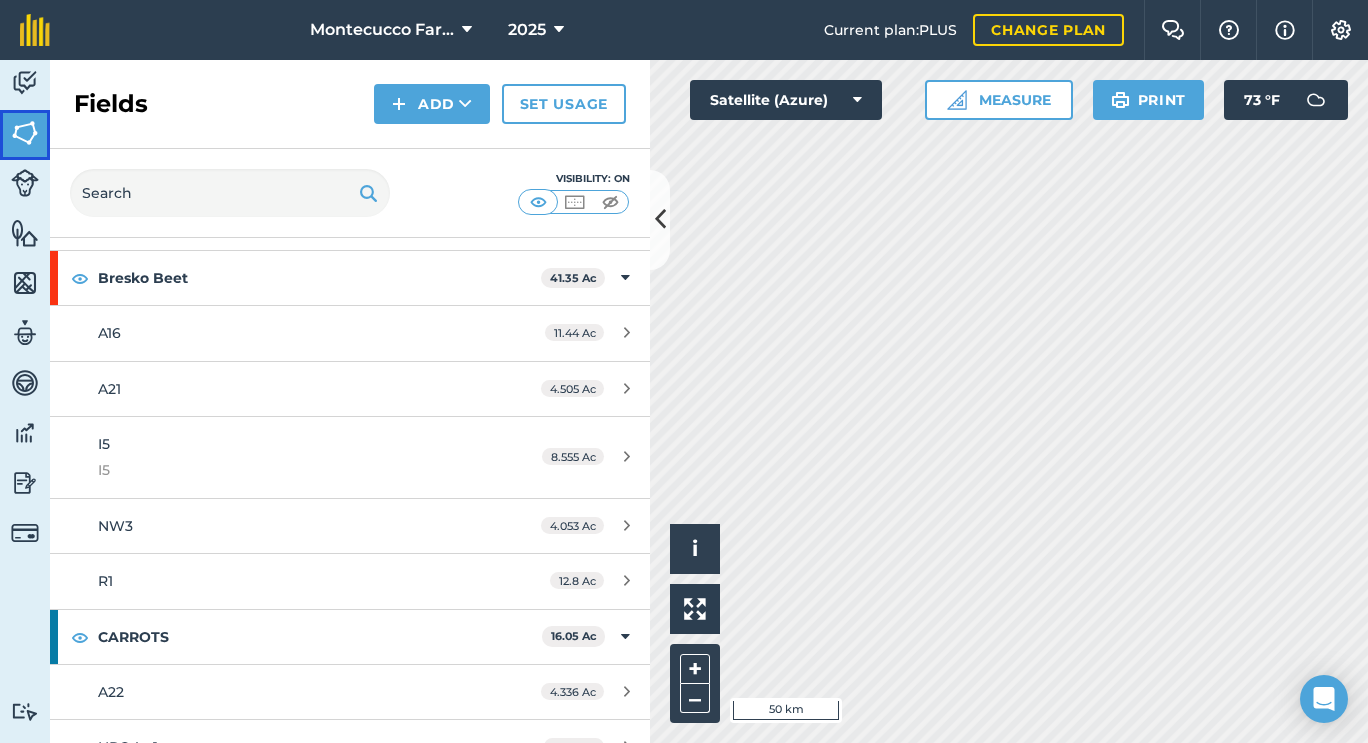 scroll, scrollTop: 1352, scrollLeft: 0, axis: vertical 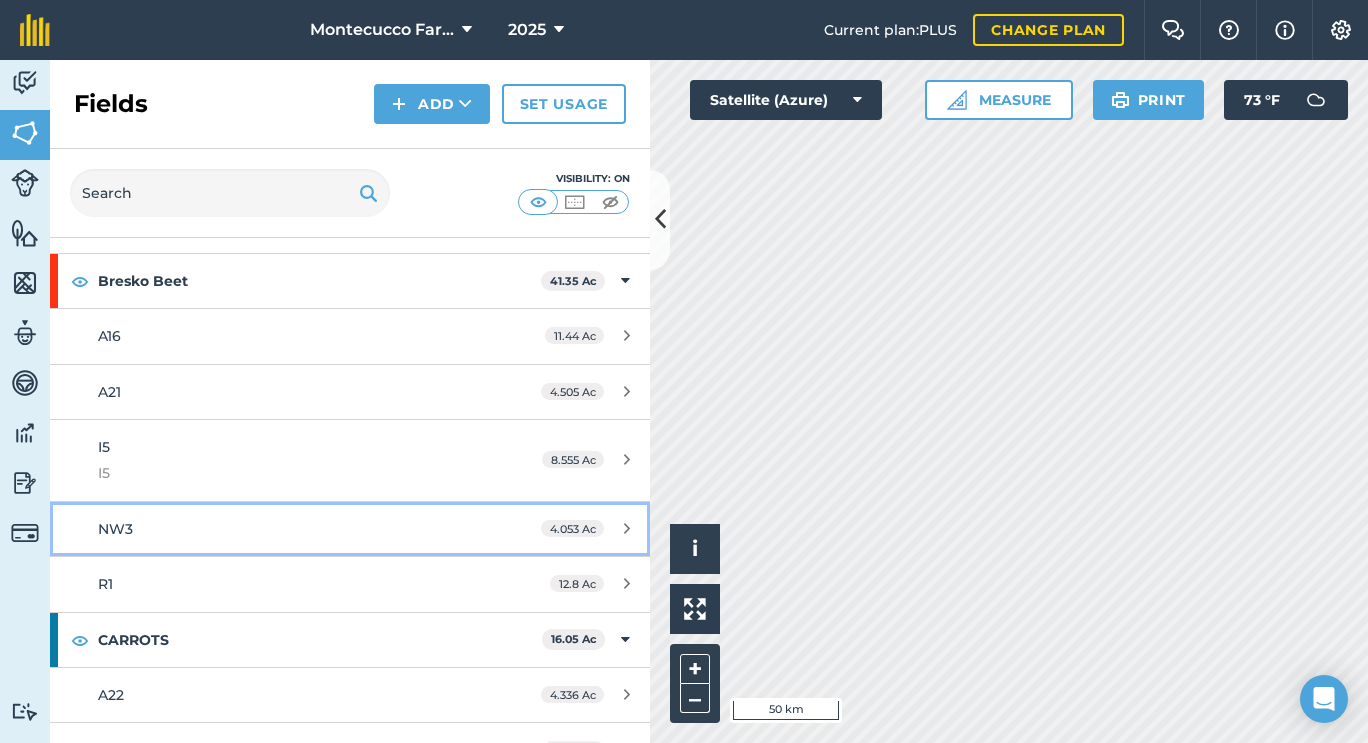 click on "NW3" at bounding box center (286, 529) 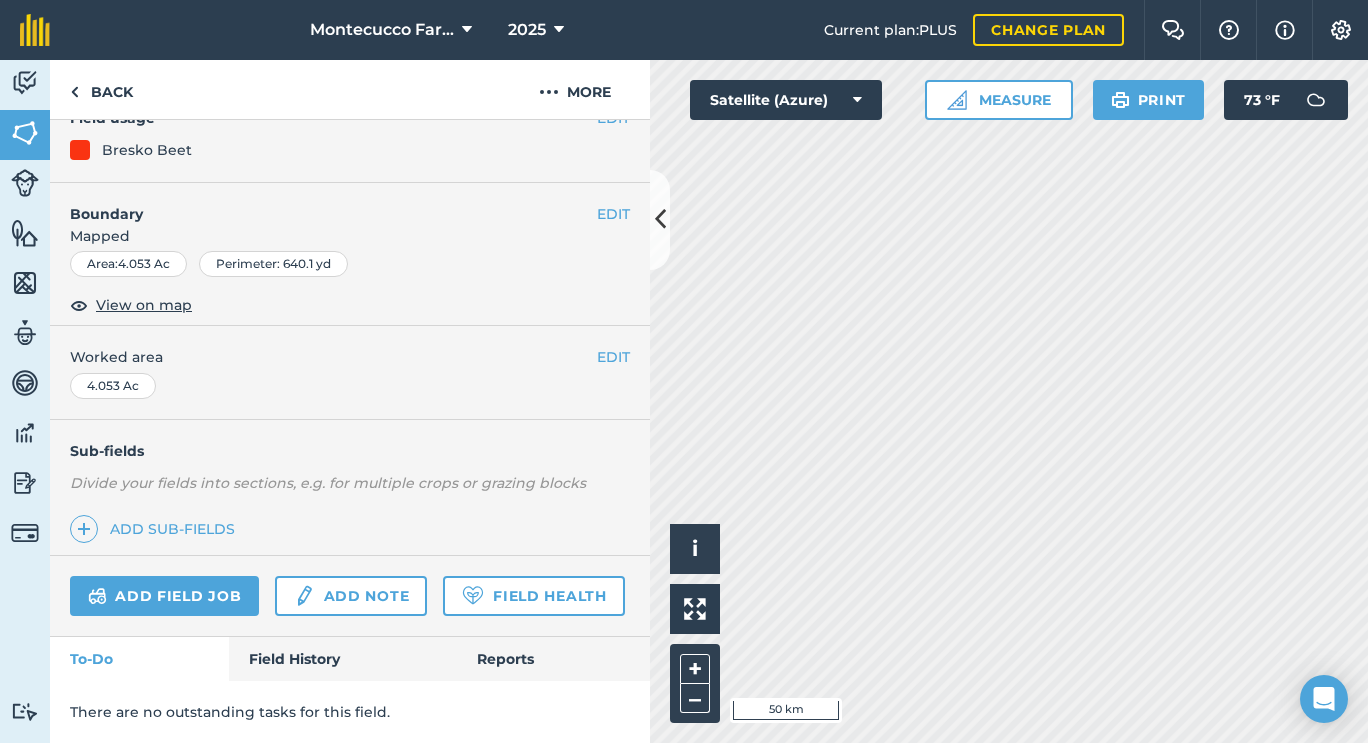 scroll, scrollTop: 254, scrollLeft: 0, axis: vertical 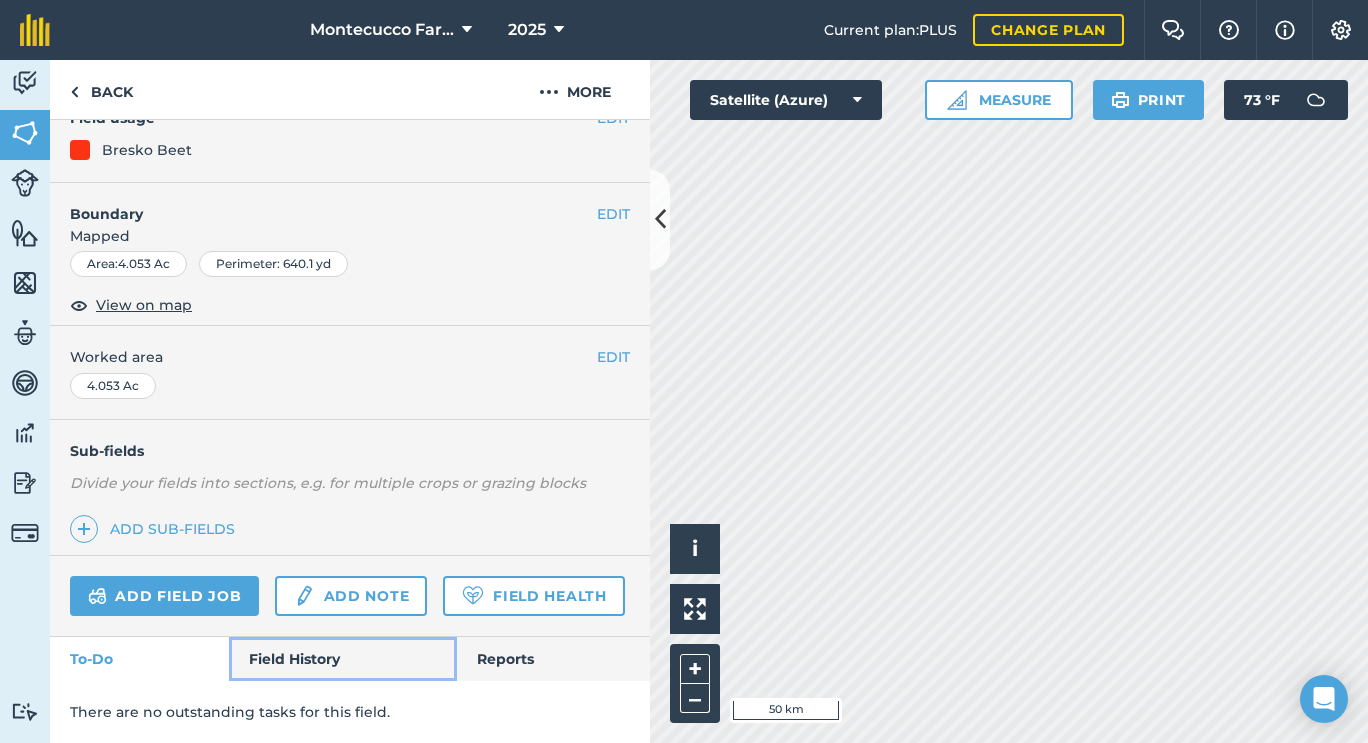click on "Field History" at bounding box center (342, 659) 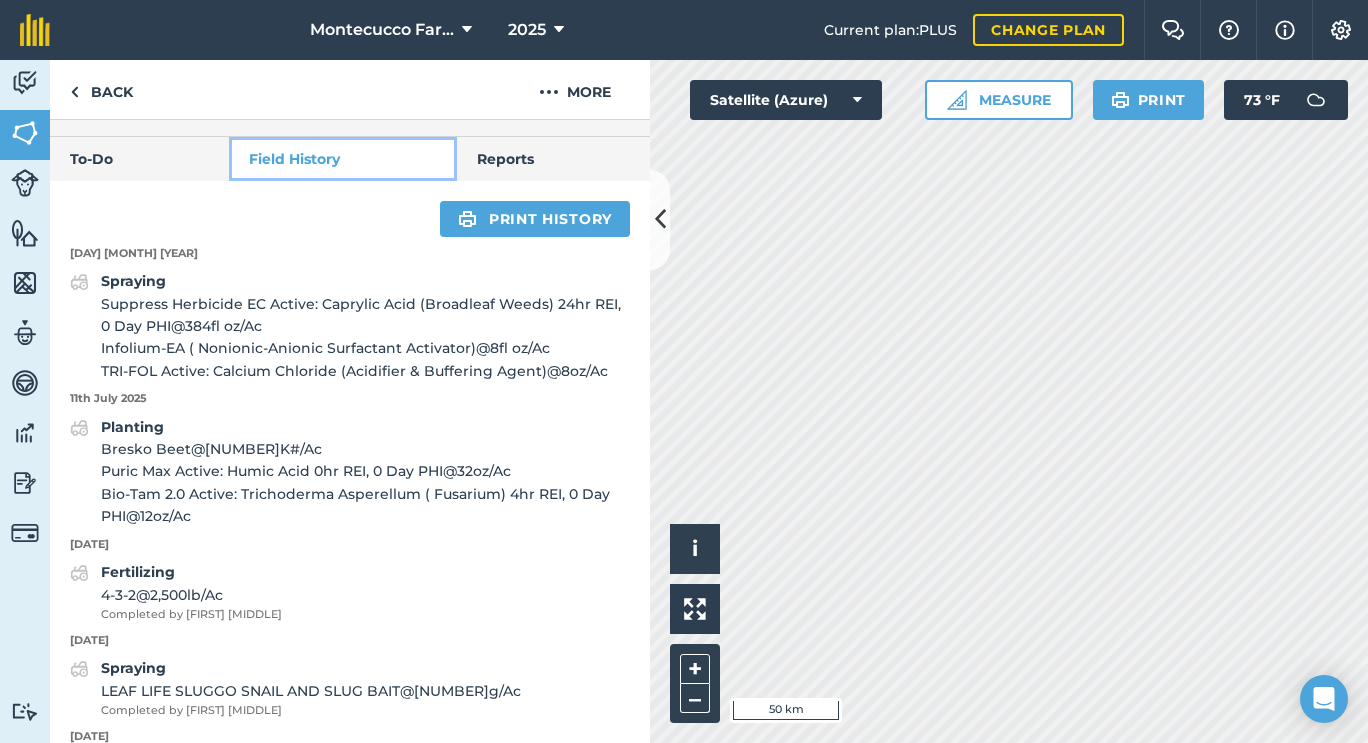 scroll, scrollTop: 702, scrollLeft: 0, axis: vertical 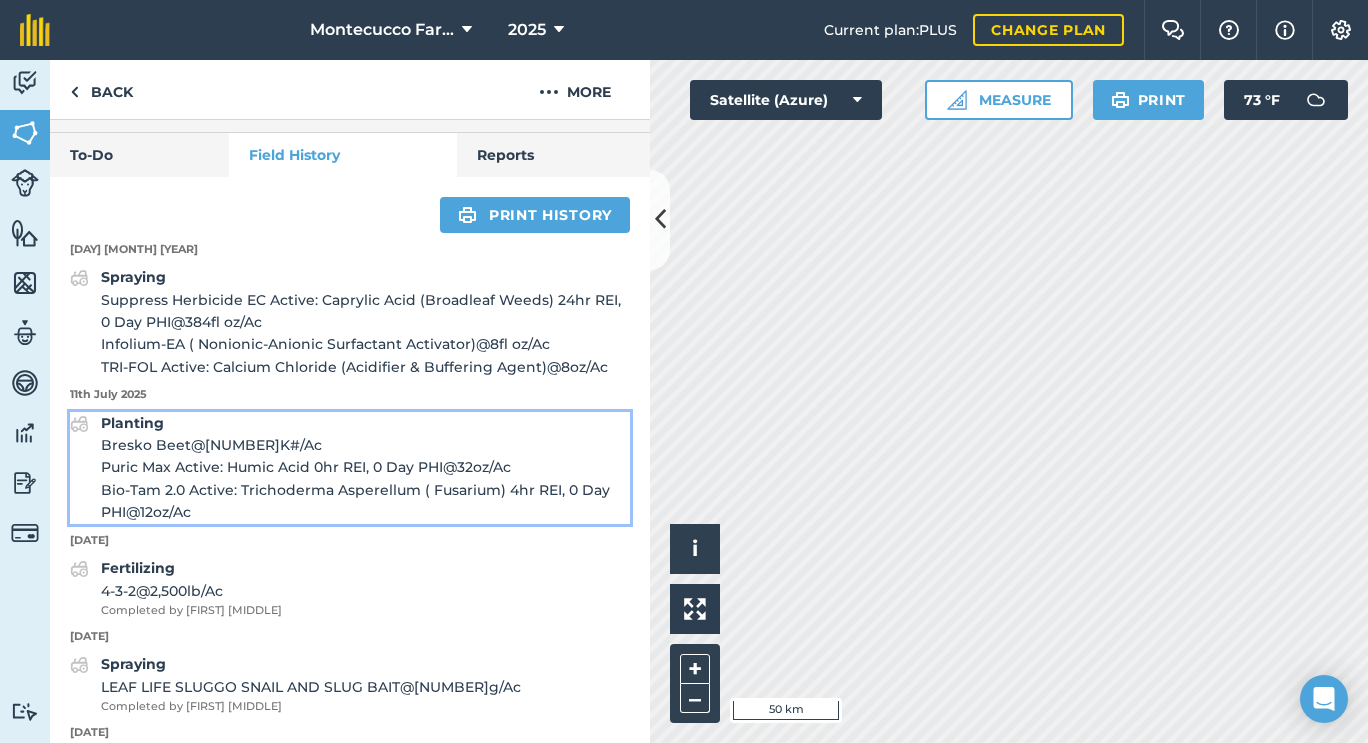 click on "Puric Max Active: Humic Acid 0hr REI, 0 Day PHI @ 32 oz / Ac" at bounding box center (365, 467) 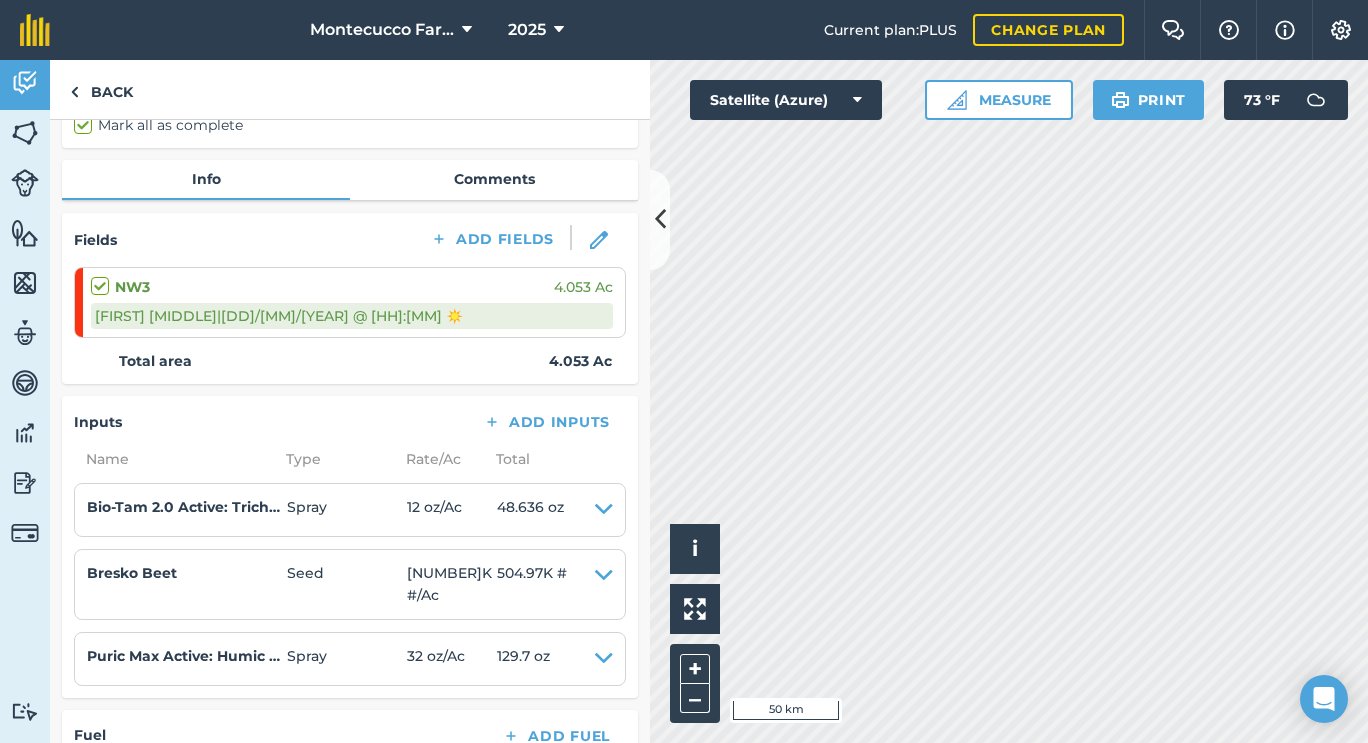scroll, scrollTop: 0, scrollLeft: 0, axis: both 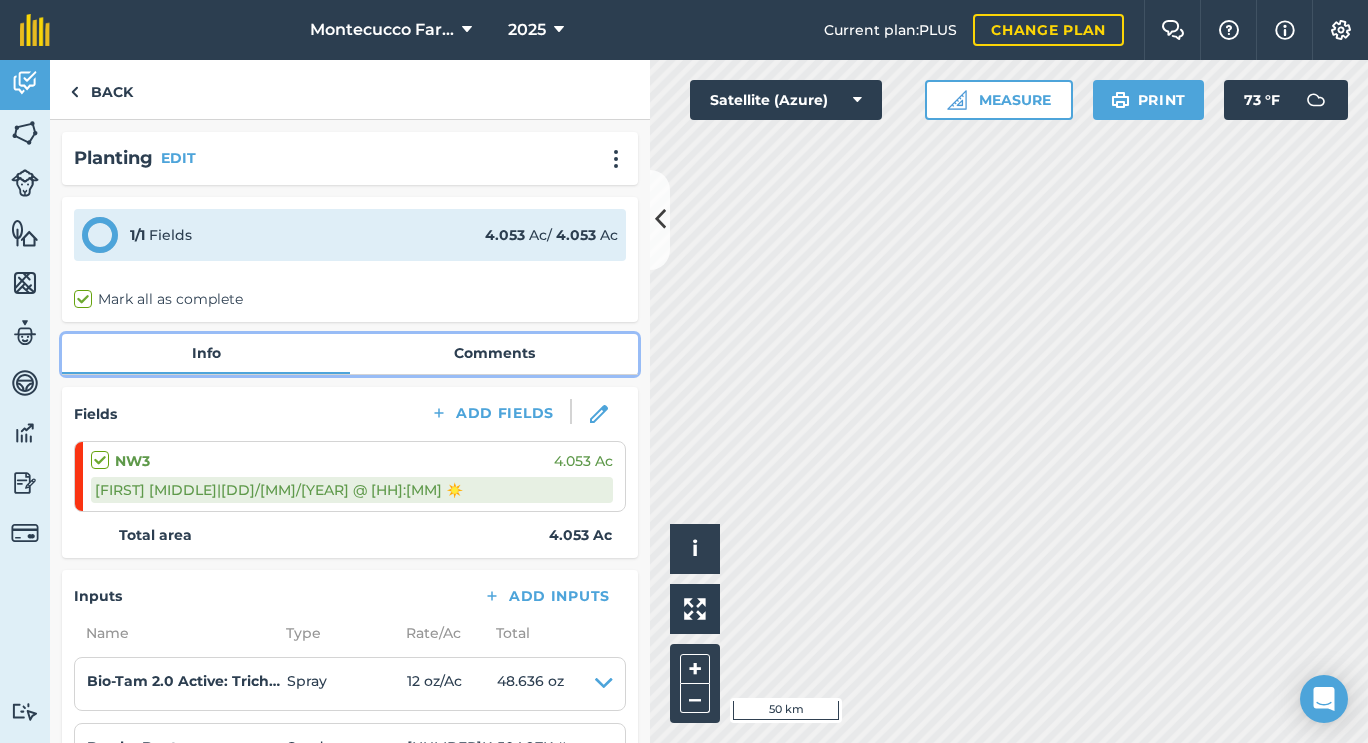 click on "Comments" at bounding box center (494, 353) 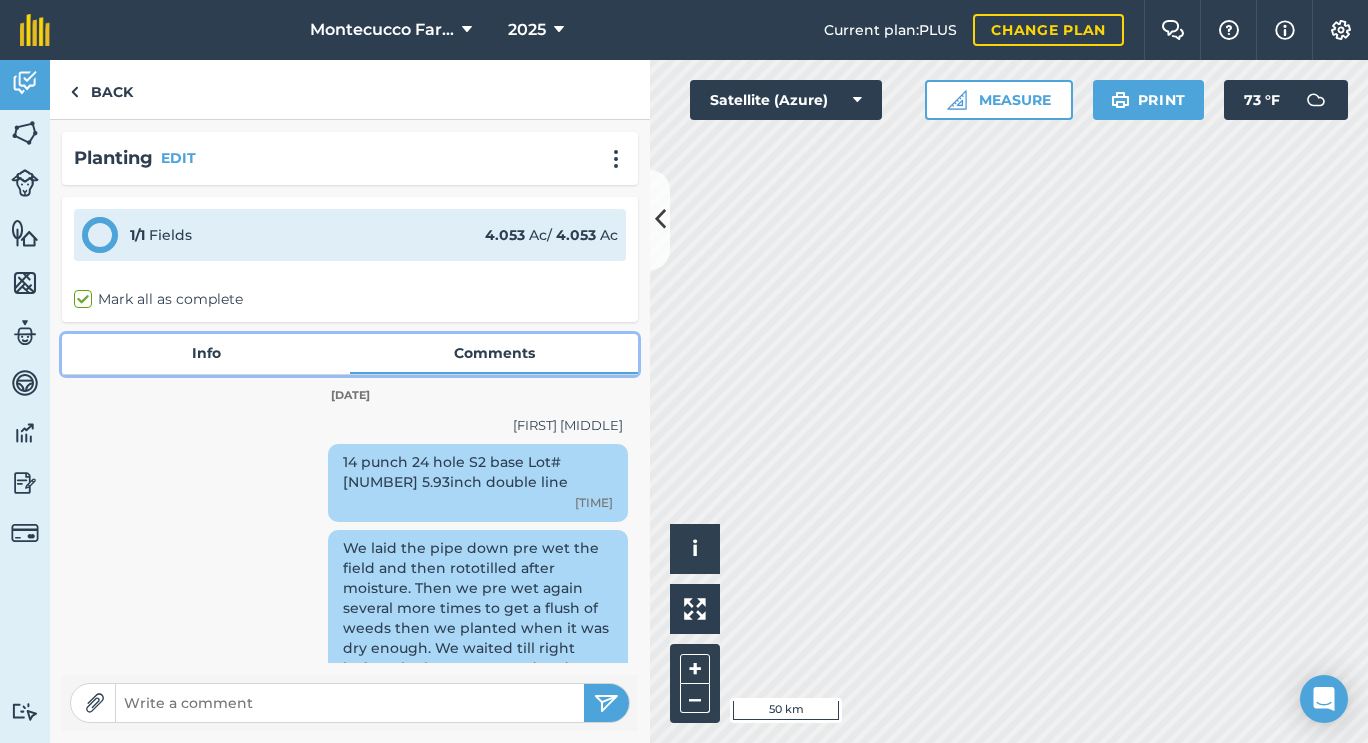 scroll, scrollTop: 32, scrollLeft: 0, axis: vertical 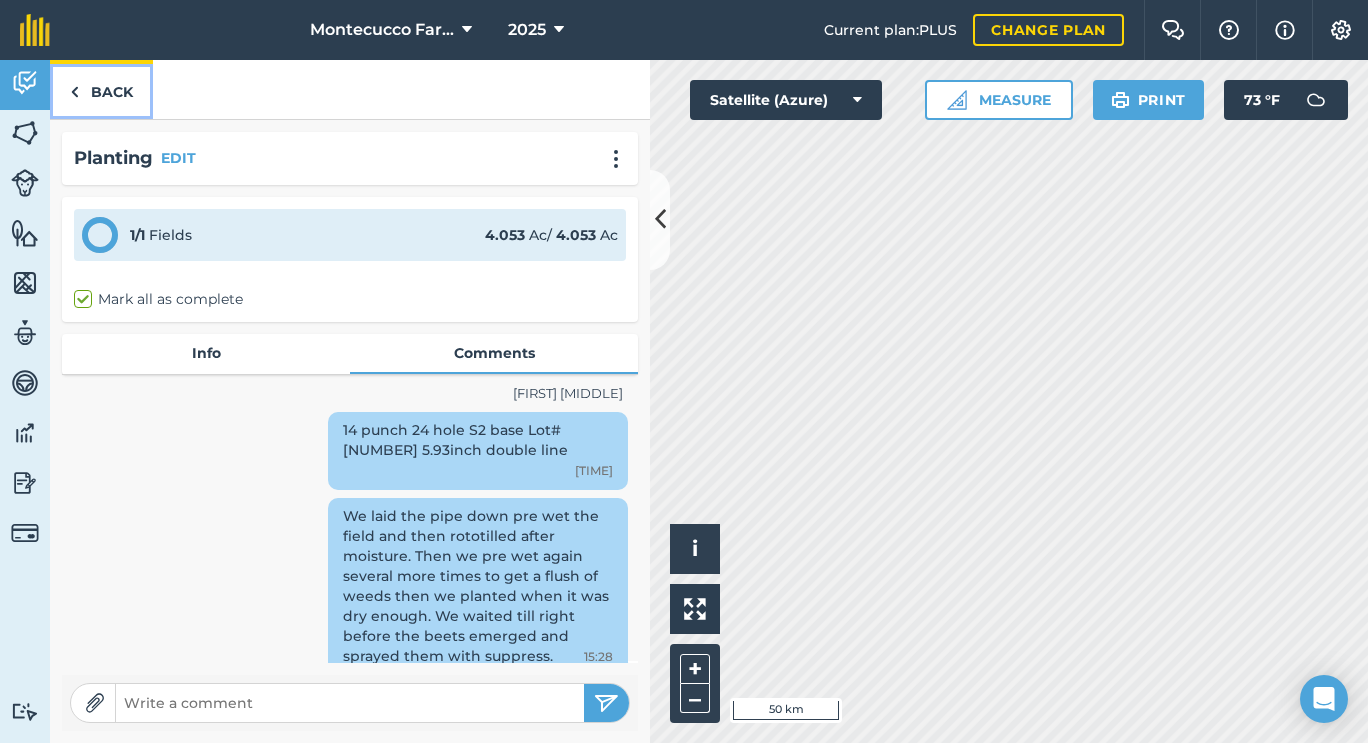 click on "Back" at bounding box center [101, 89] 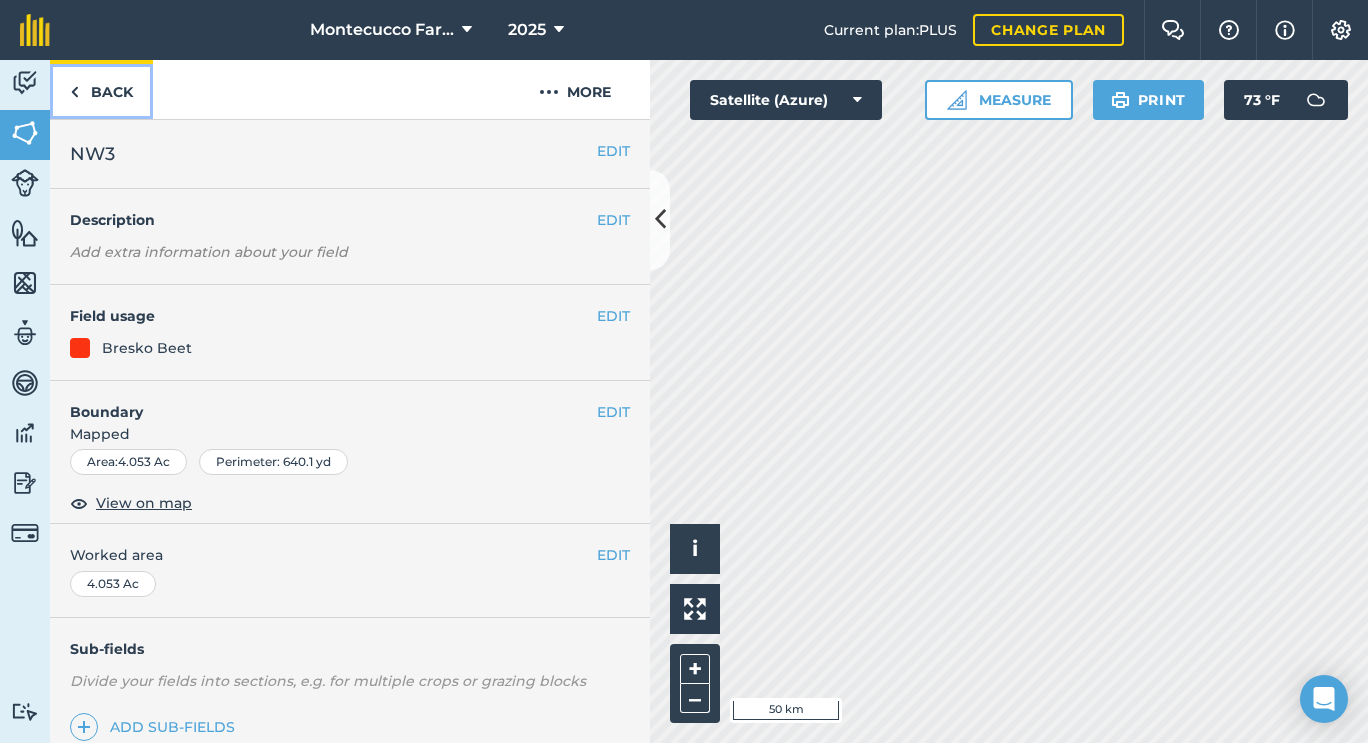 click on "Back" at bounding box center (101, 89) 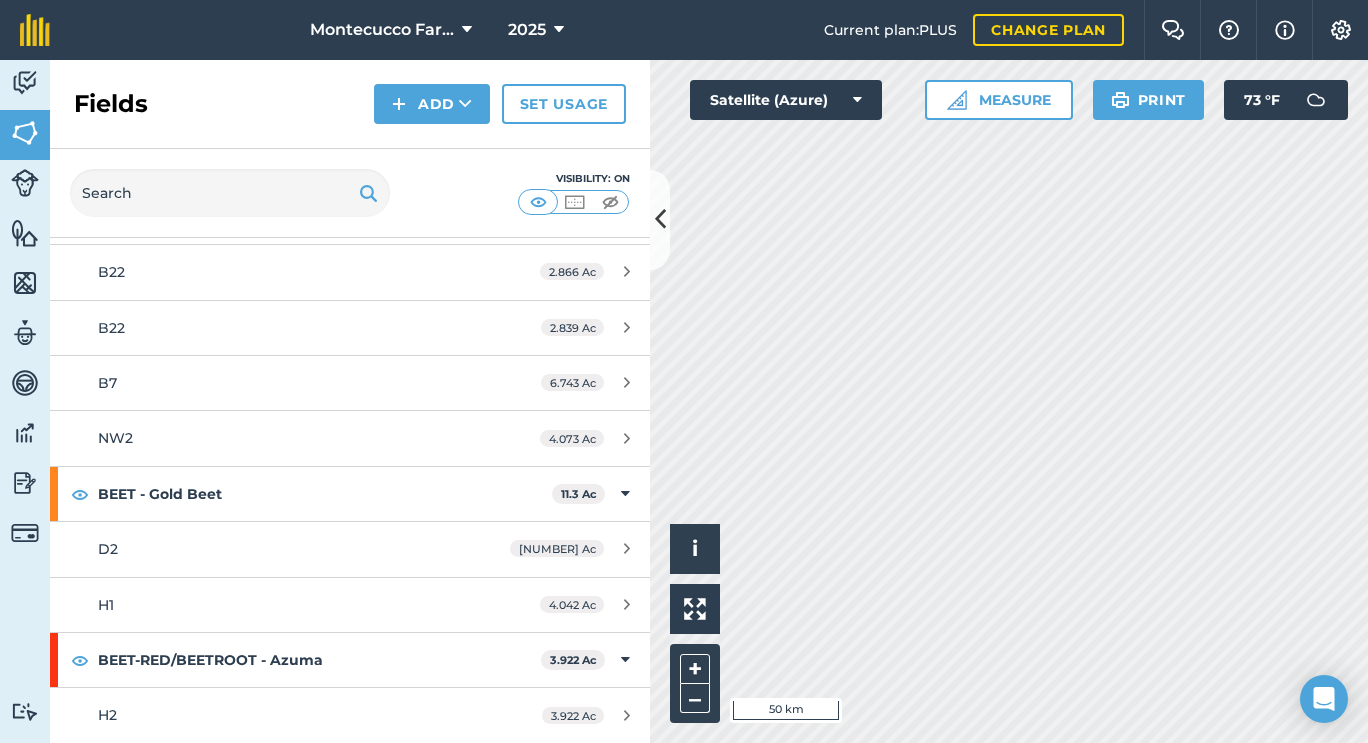 scroll, scrollTop: 866, scrollLeft: 0, axis: vertical 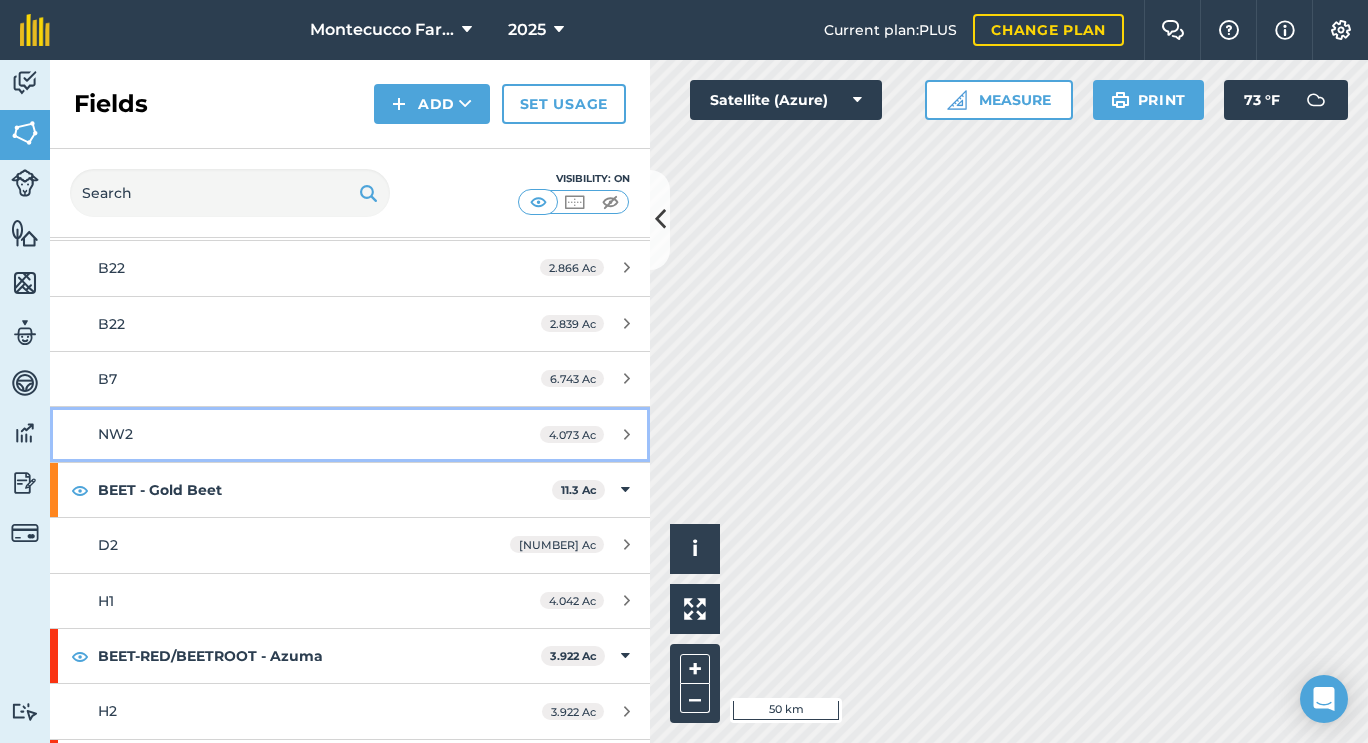 click on "NW2 [NUMBER] Ac" at bounding box center (350, 434) 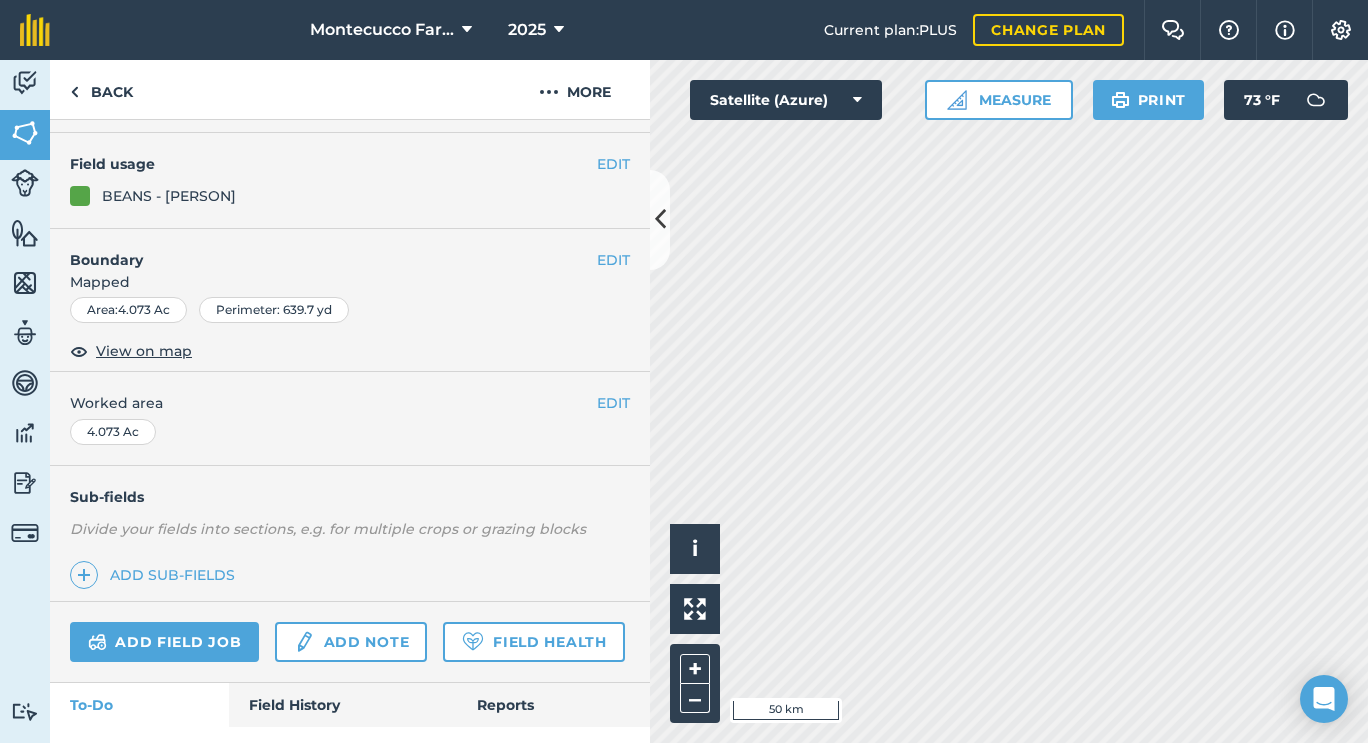 scroll, scrollTop: 254, scrollLeft: 0, axis: vertical 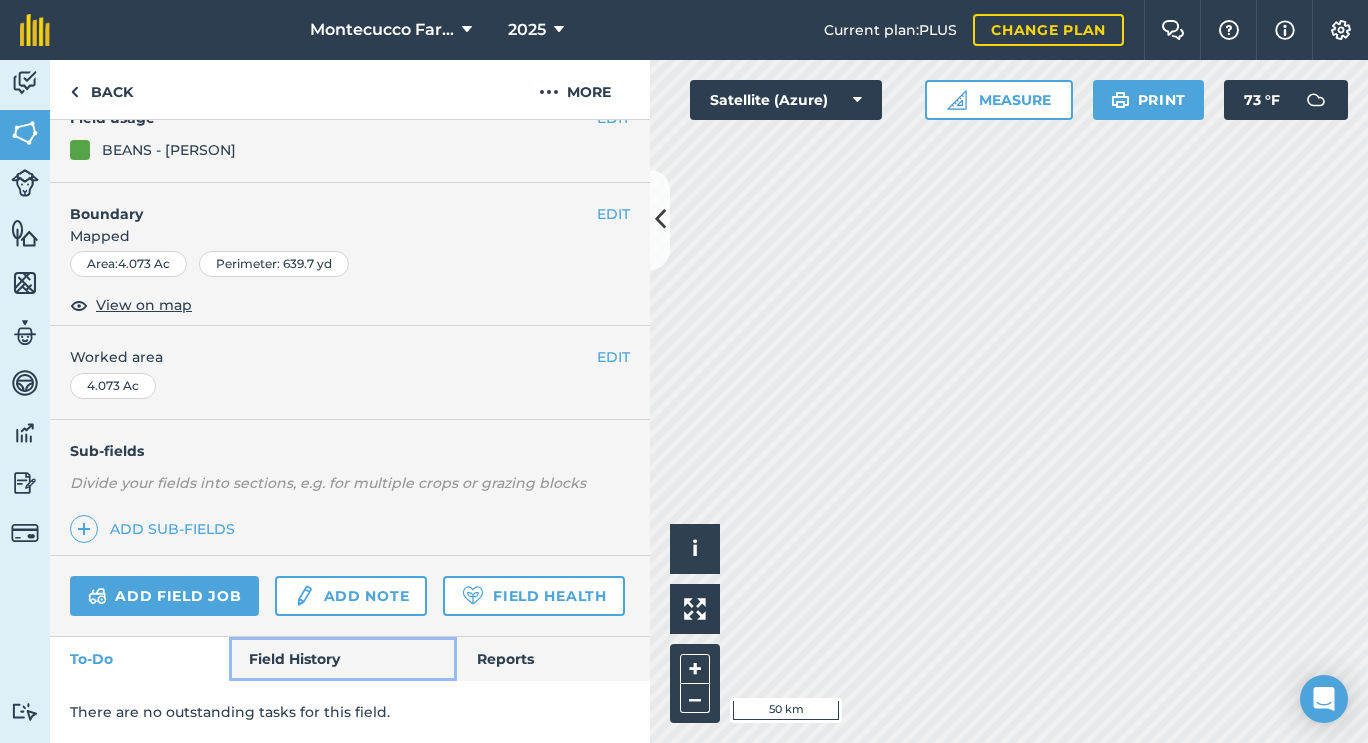 click on "Field History" at bounding box center [342, 659] 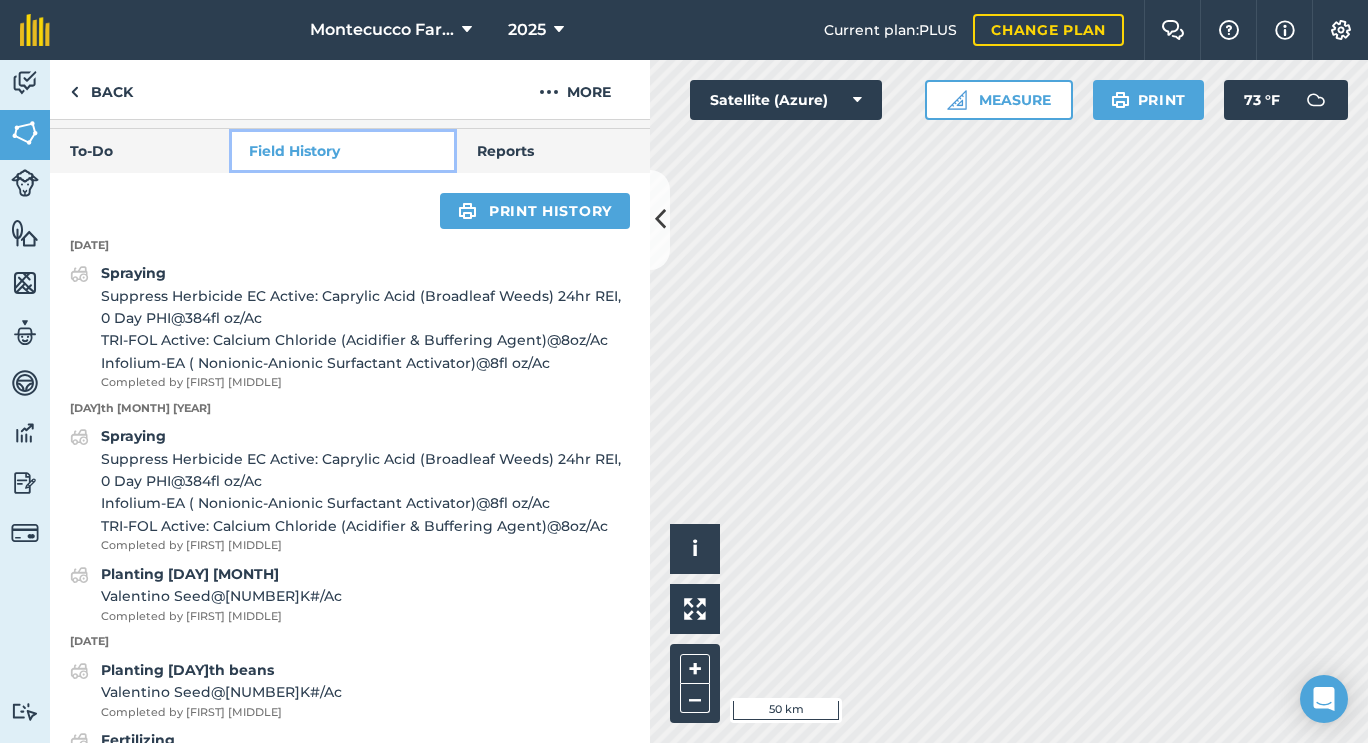 scroll, scrollTop: 703, scrollLeft: 0, axis: vertical 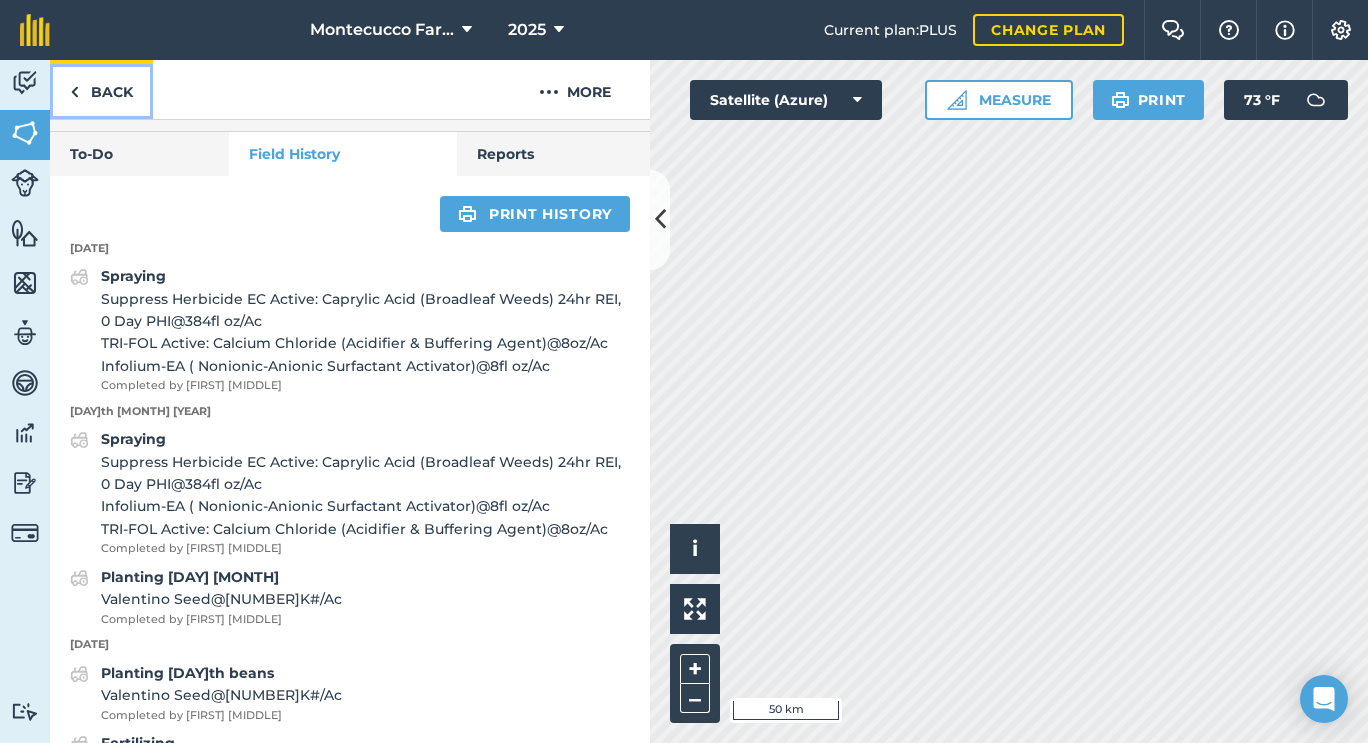 click on "Back" at bounding box center [101, 89] 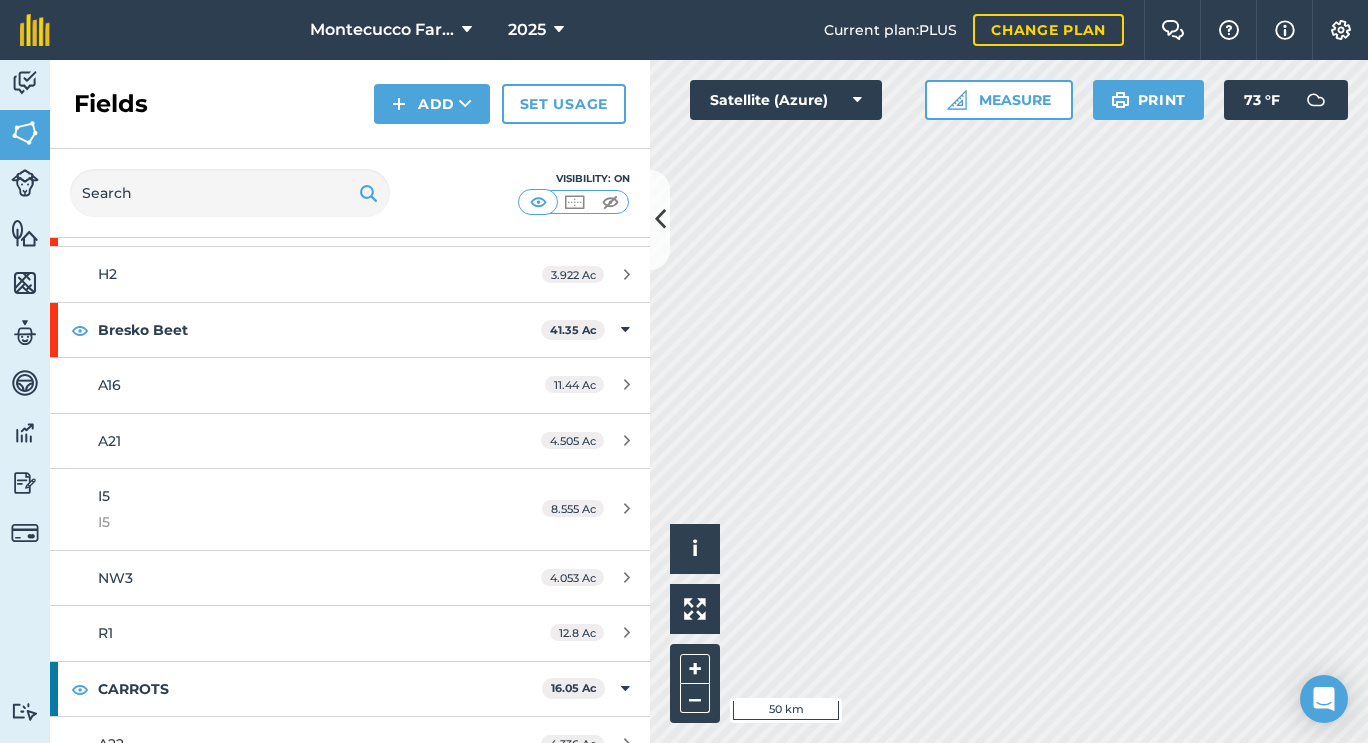 scroll, scrollTop: 1302, scrollLeft: 0, axis: vertical 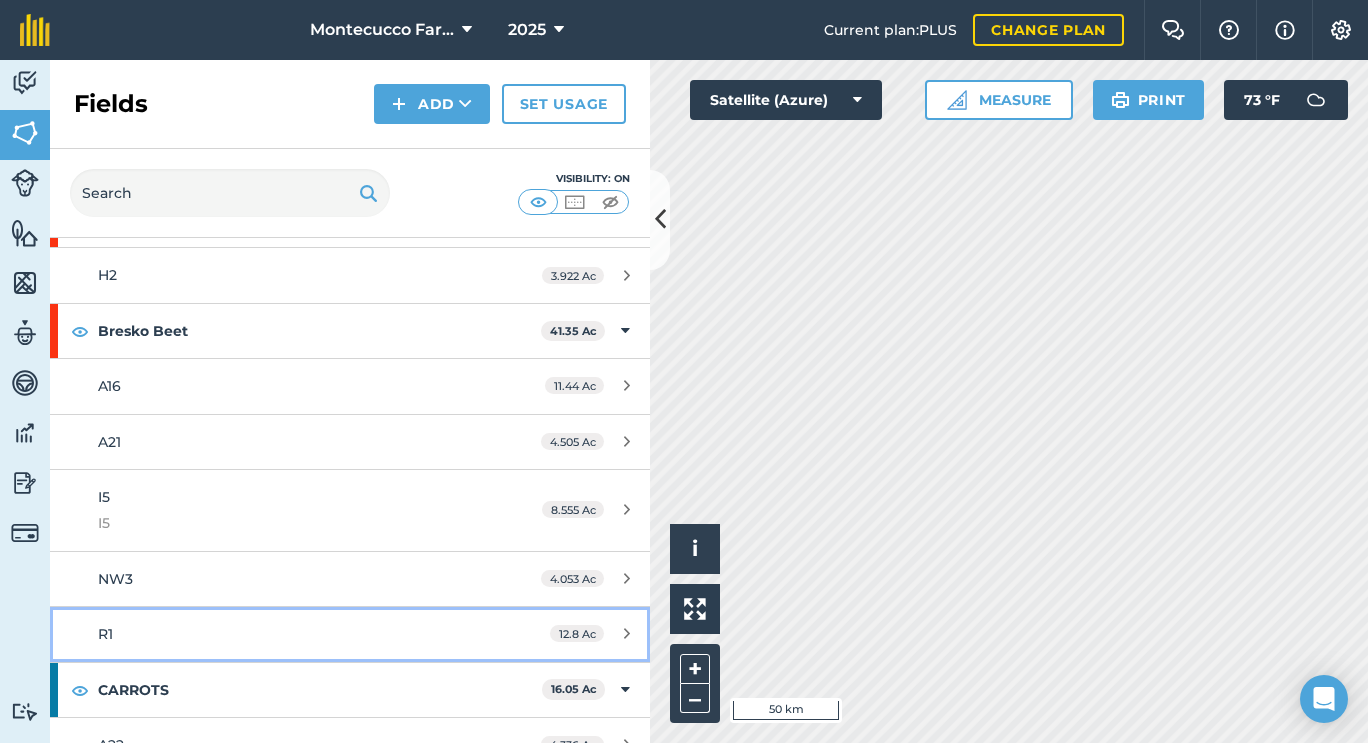 click on "R1" at bounding box center [286, 634] 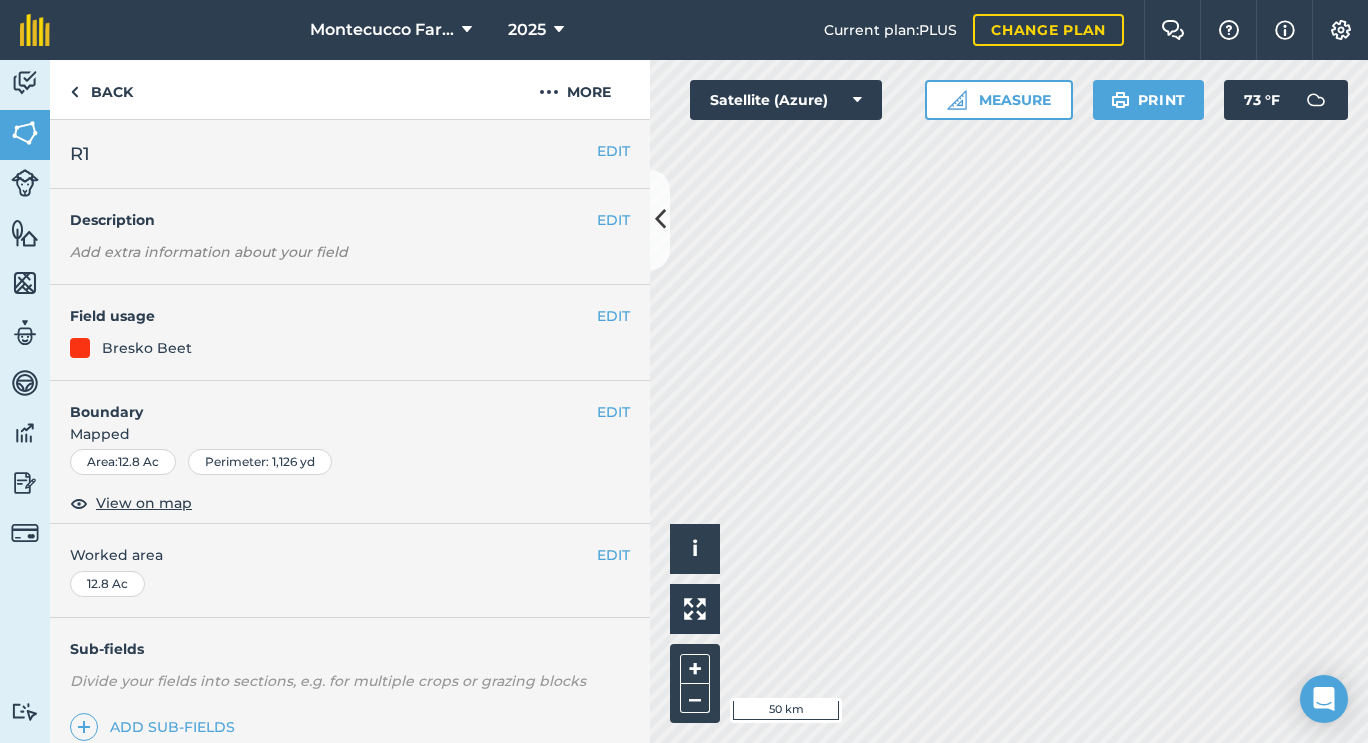 scroll, scrollTop: 254, scrollLeft: 0, axis: vertical 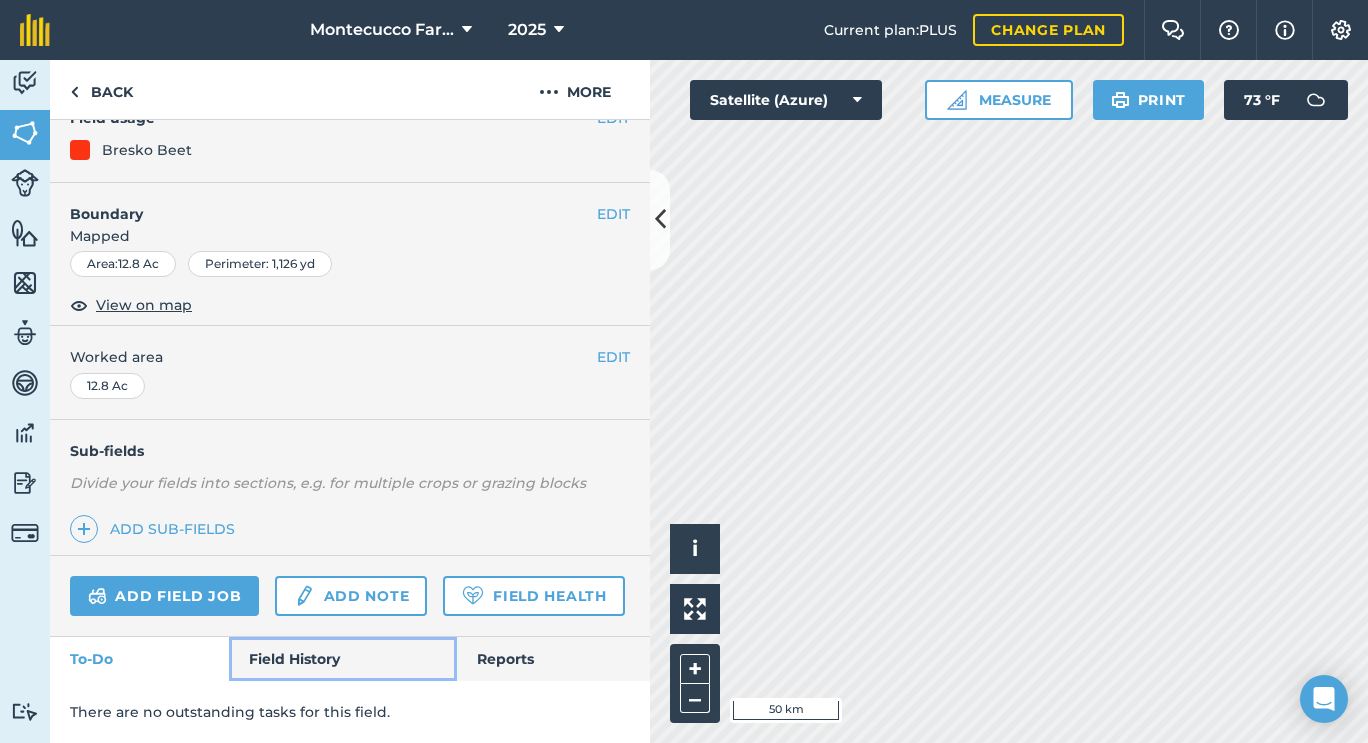 click on "Field History" at bounding box center (342, 659) 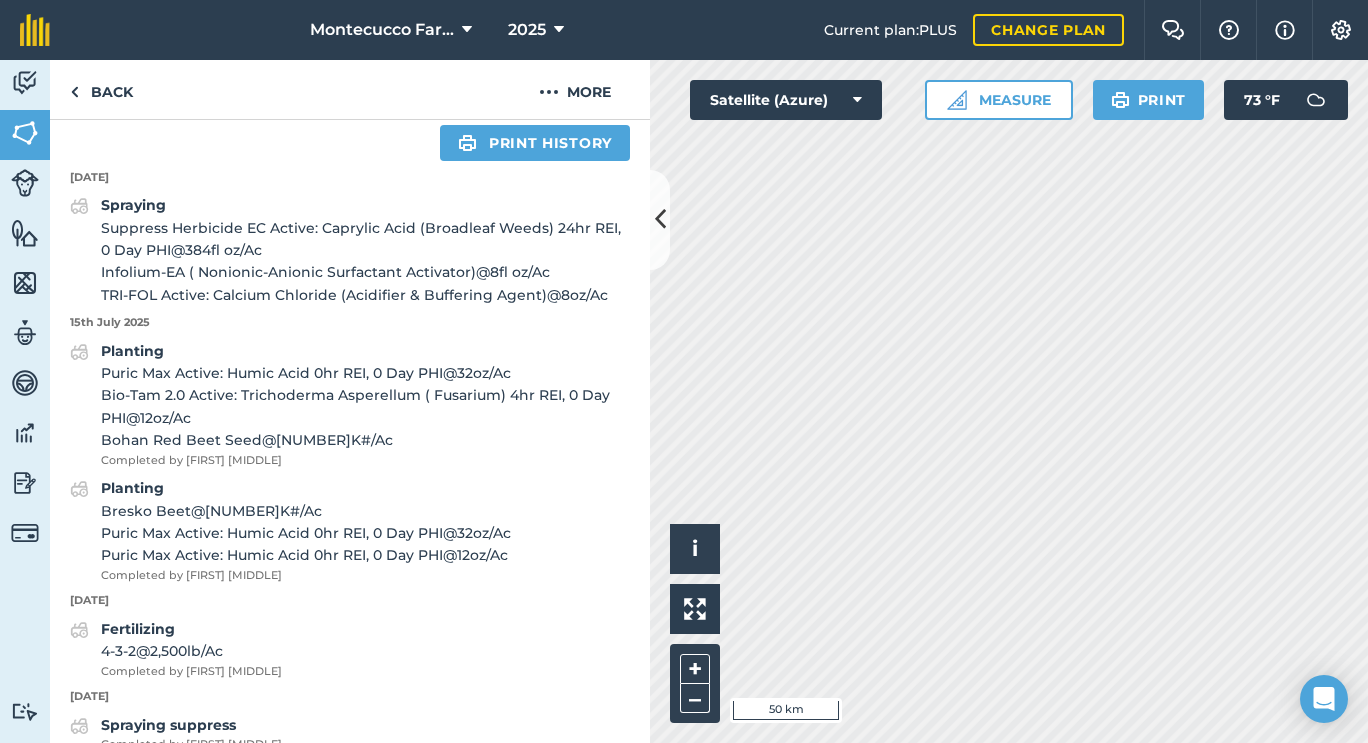 scroll, scrollTop: 778, scrollLeft: 0, axis: vertical 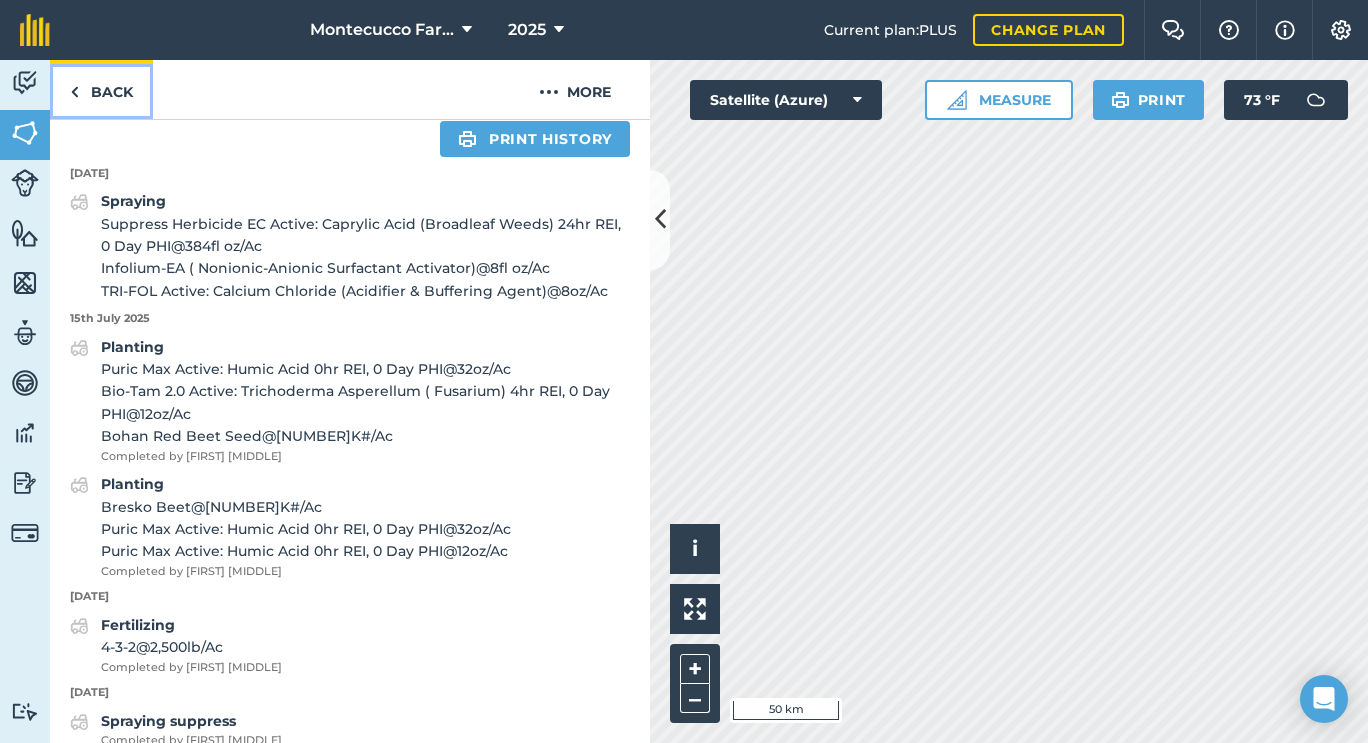 click on "Back" at bounding box center (101, 89) 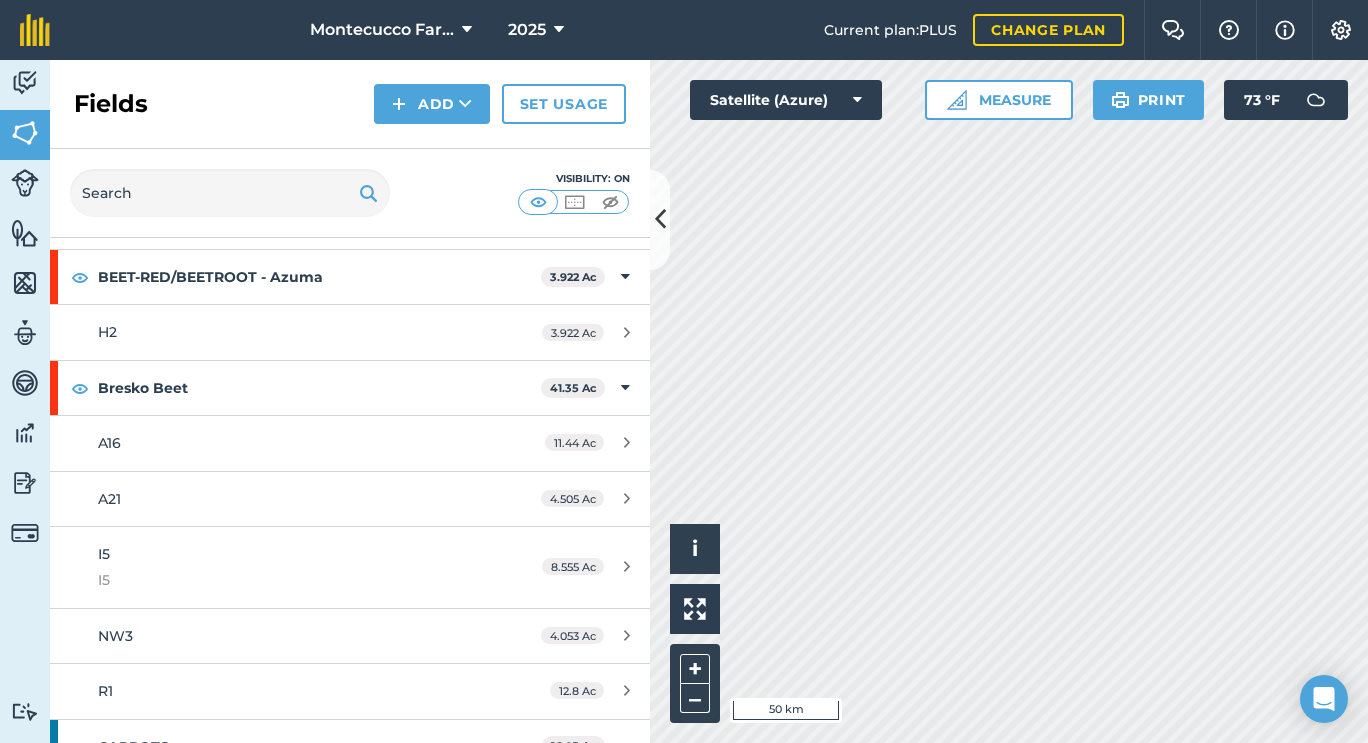 scroll, scrollTop: 1246, scrollLeft: 0, axis: vertical 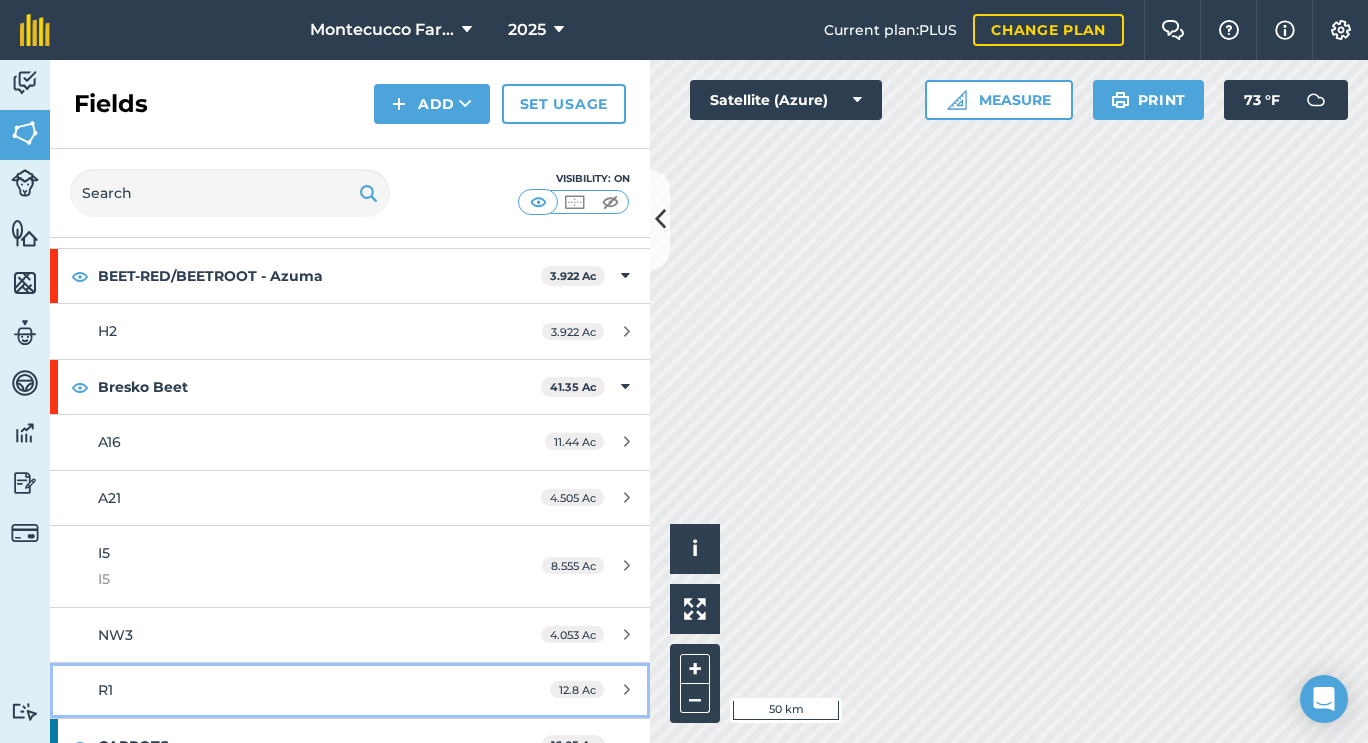 click on "R1" at bounding box center [286, 690] 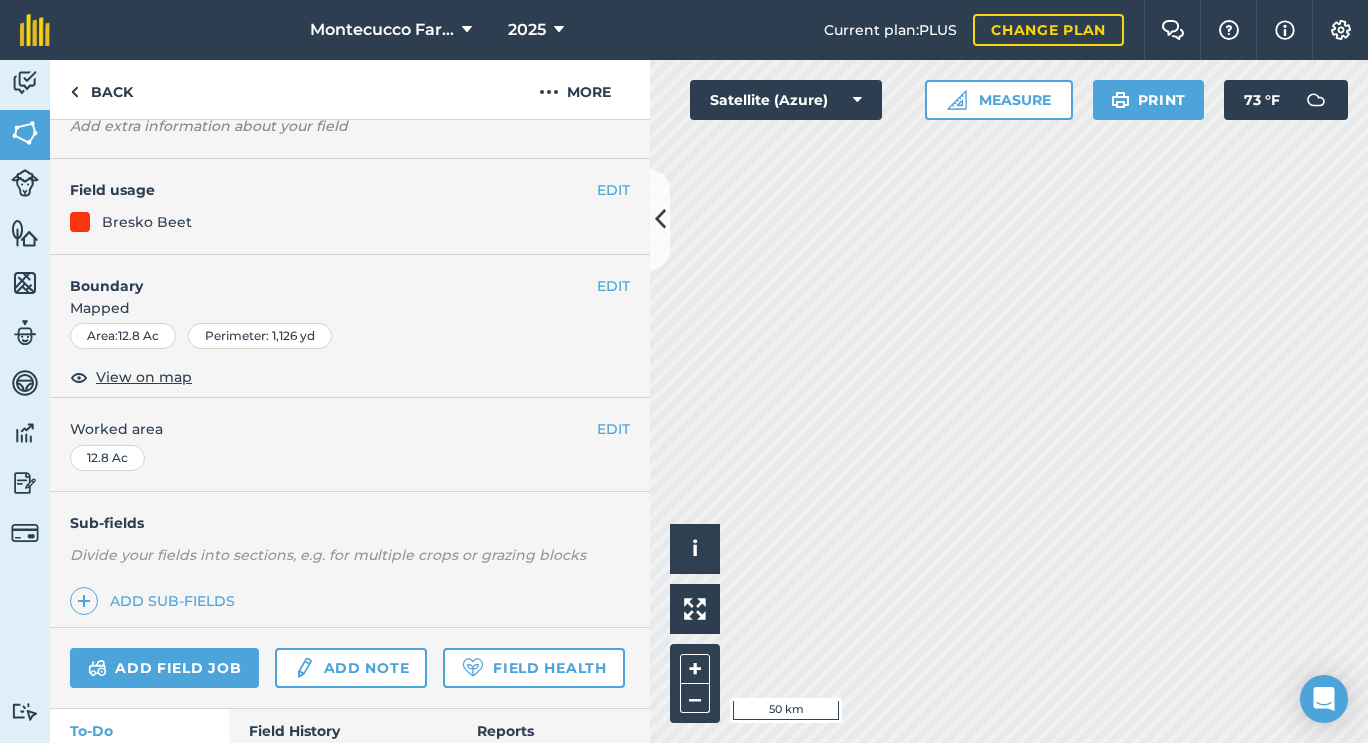 scroll, scrollTop: 254, scrollLeft: 0, axis: vertical 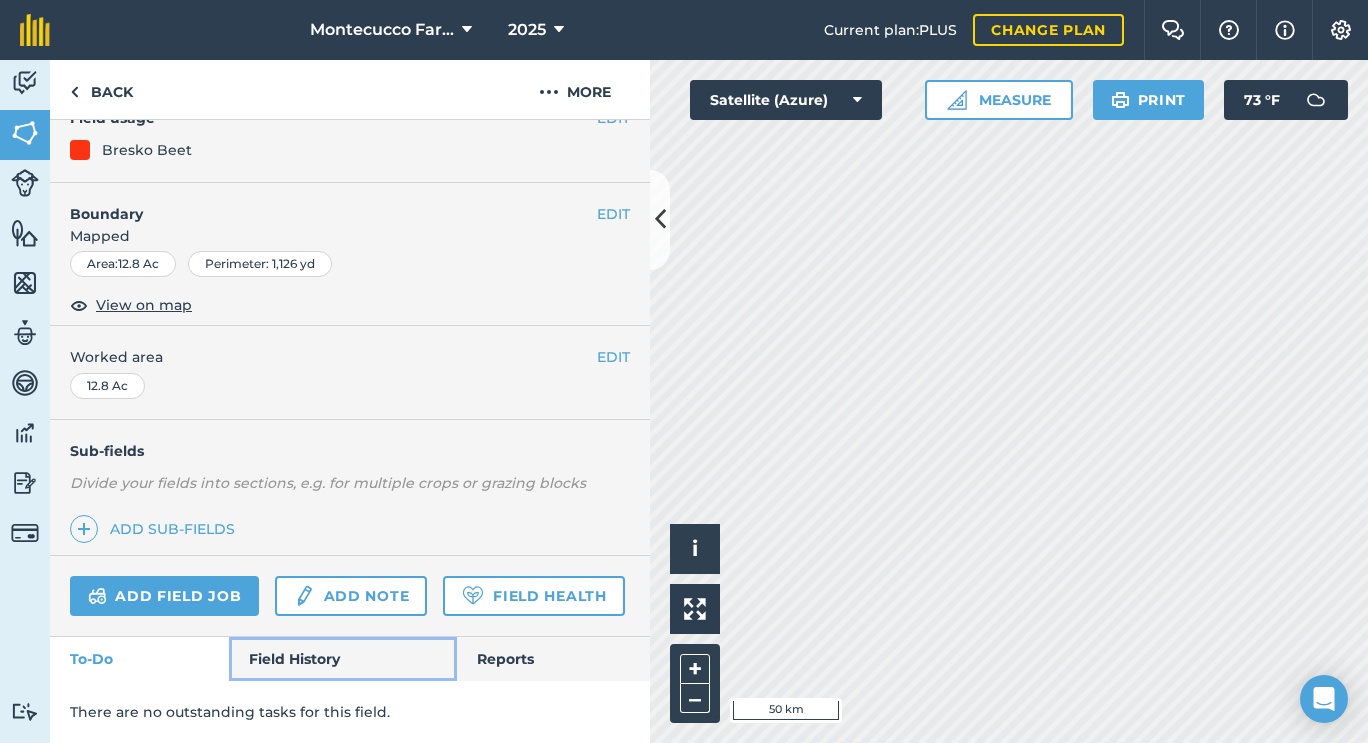 click on "Field History" at bounding box center (342, 659) 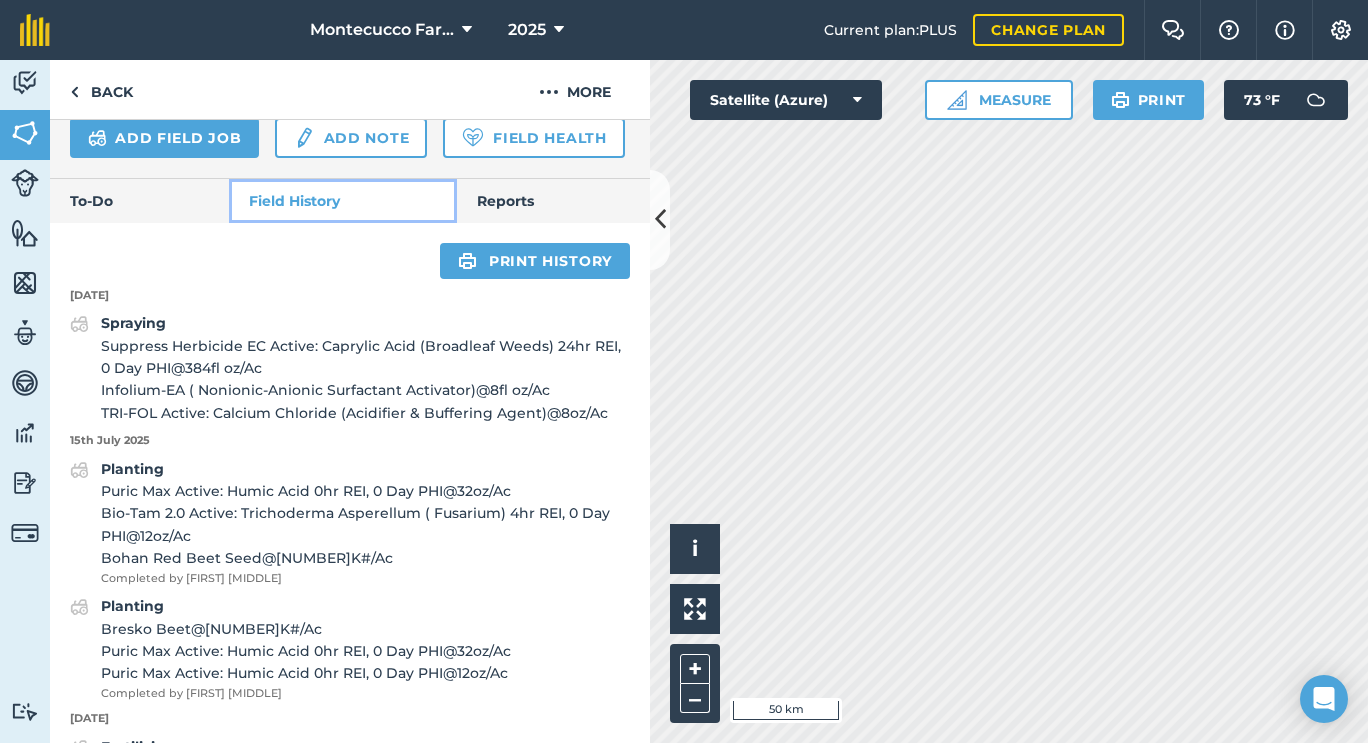 scroll, scrollTop: 662, scrollLeft: 0, axis: vertical 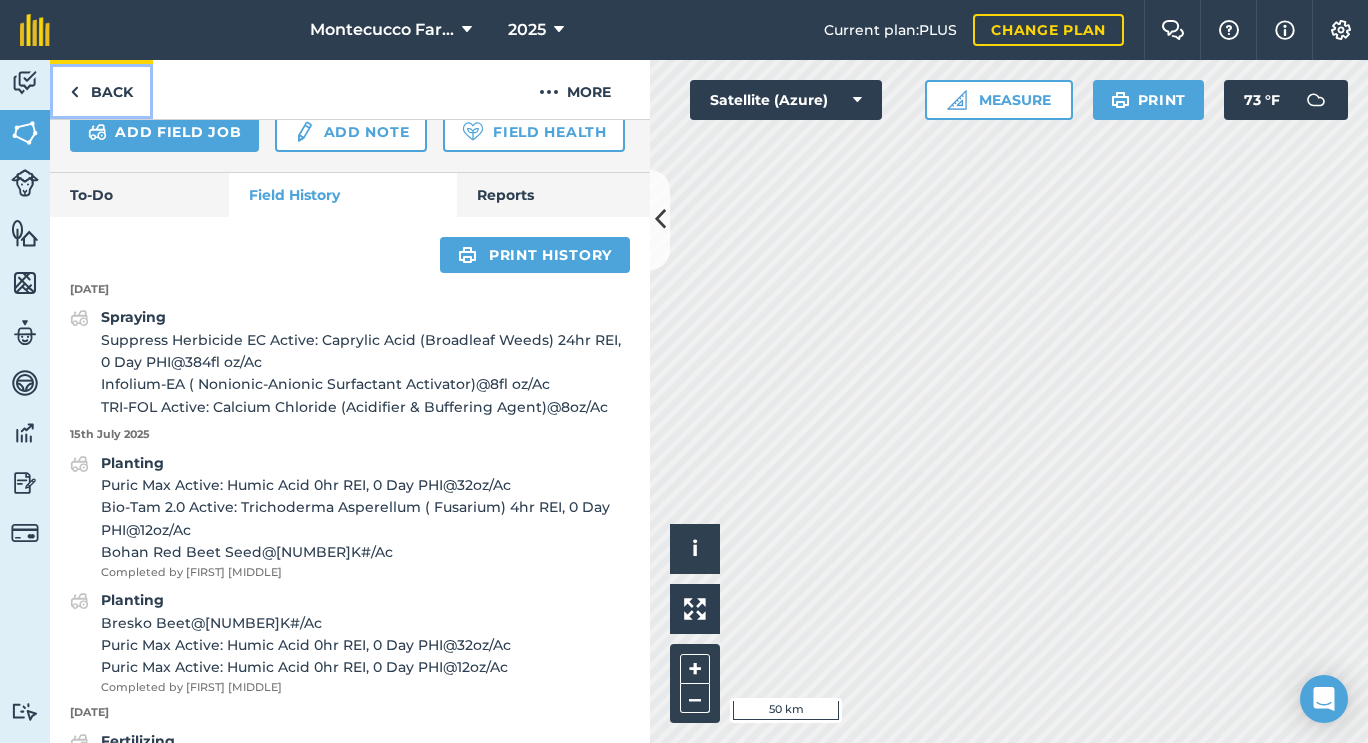 click on "Back" at bounding box center [101, 89] 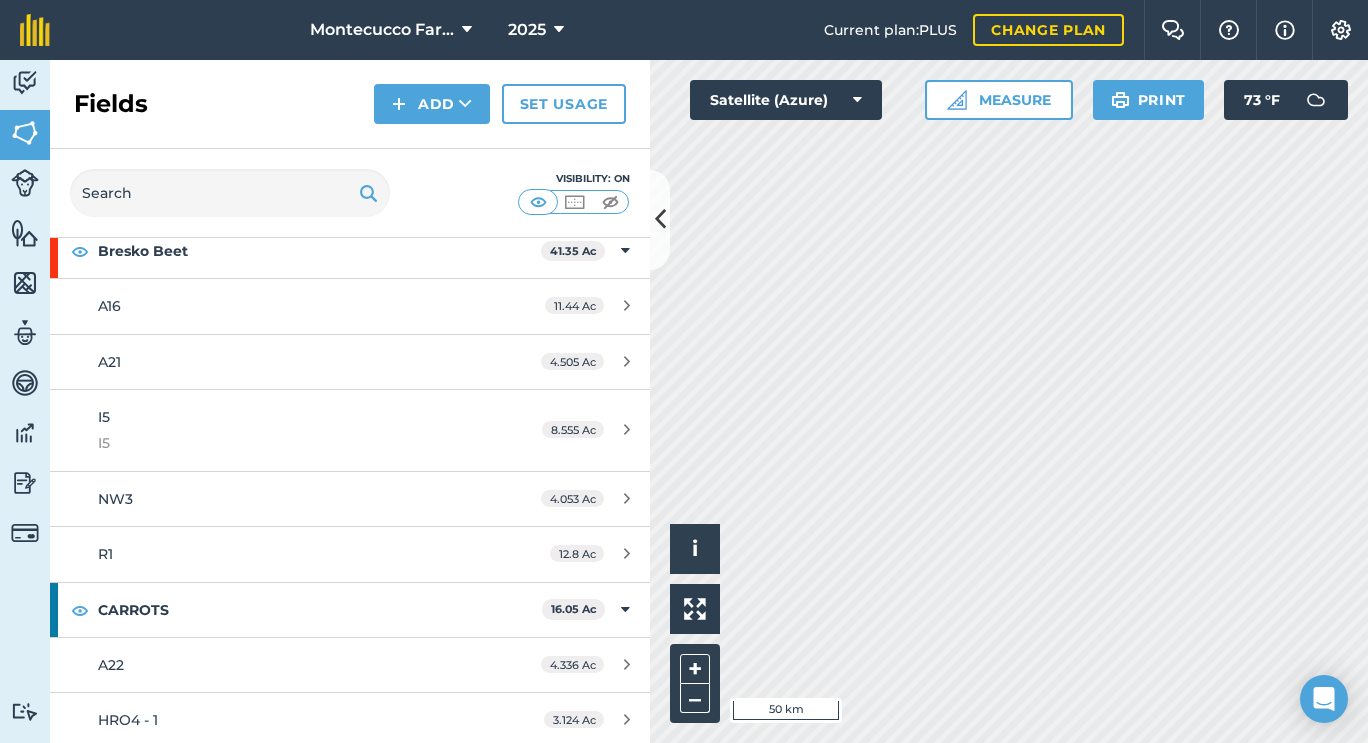 scroll, scrollTop: 1385, scrollLeft: 0, axis: vertical 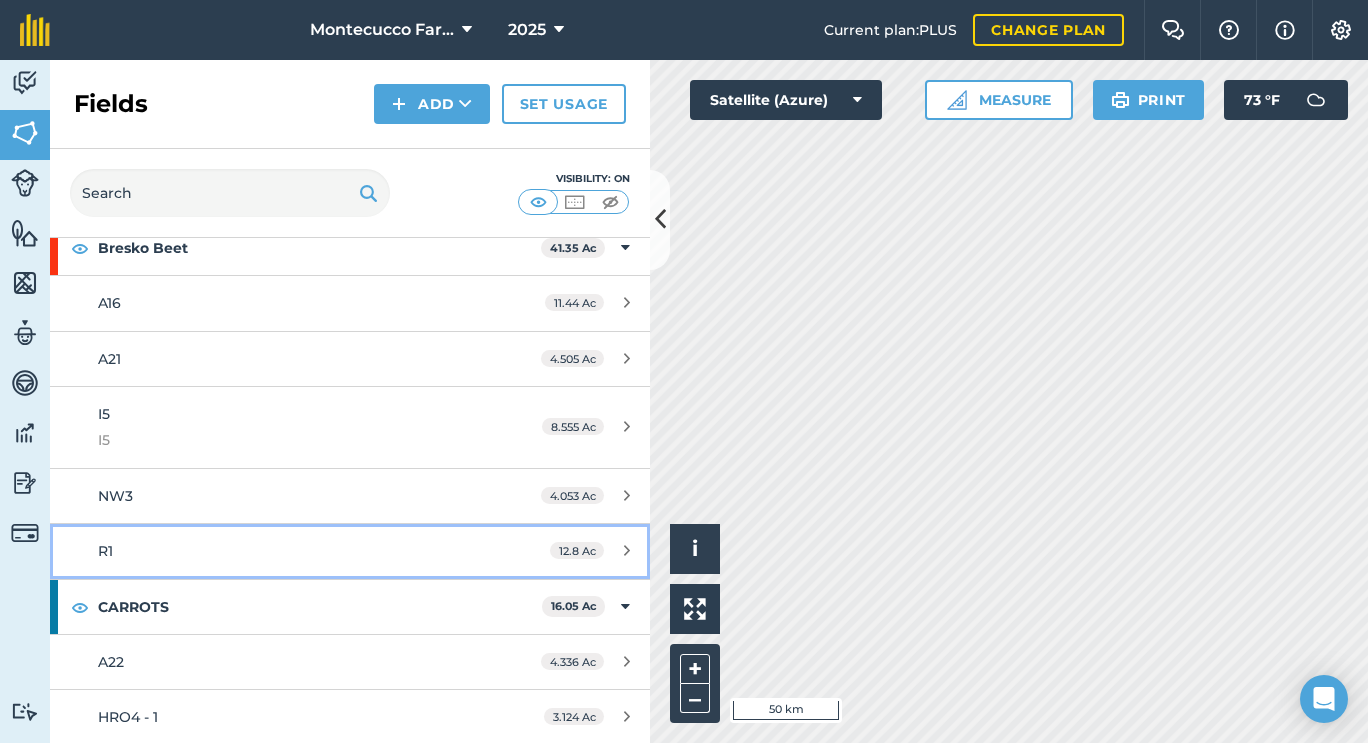 click on "R1" at bounding box center (286, 551) 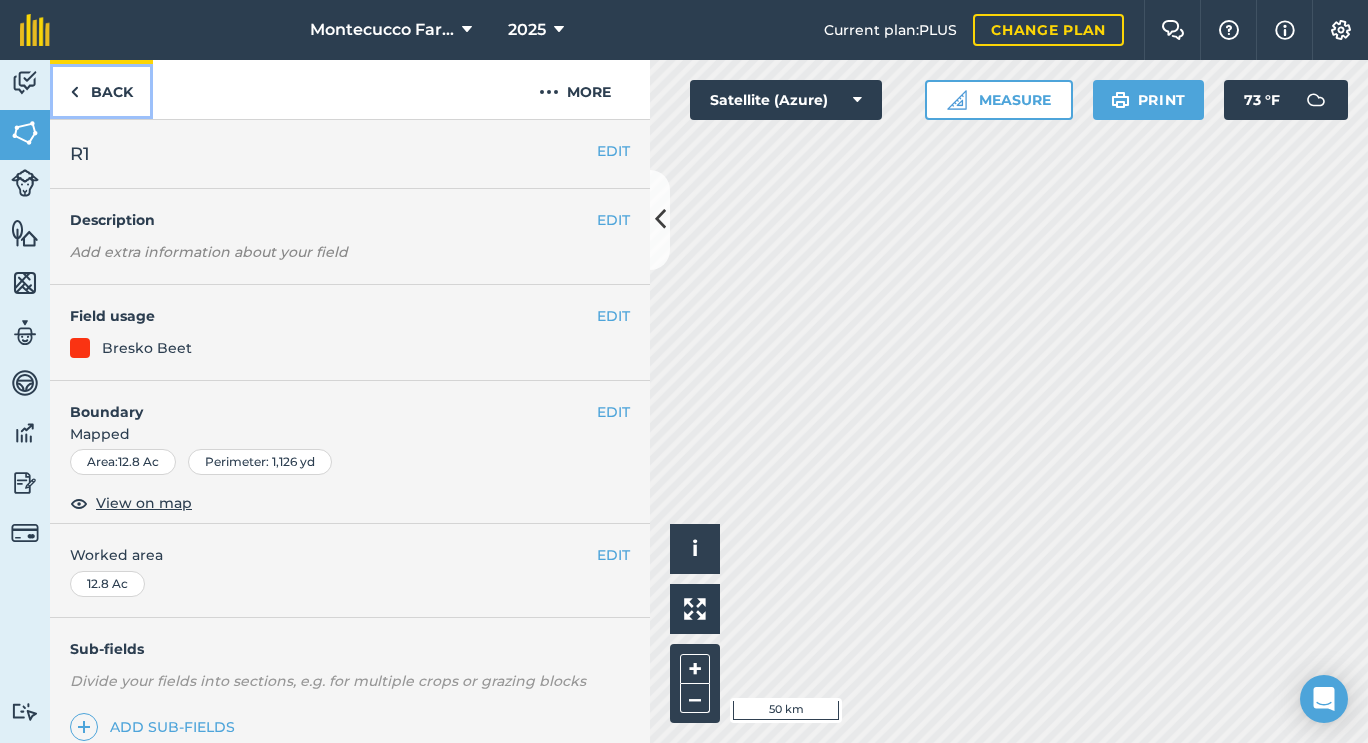 click on "Back" at bounding box center (101, 89) 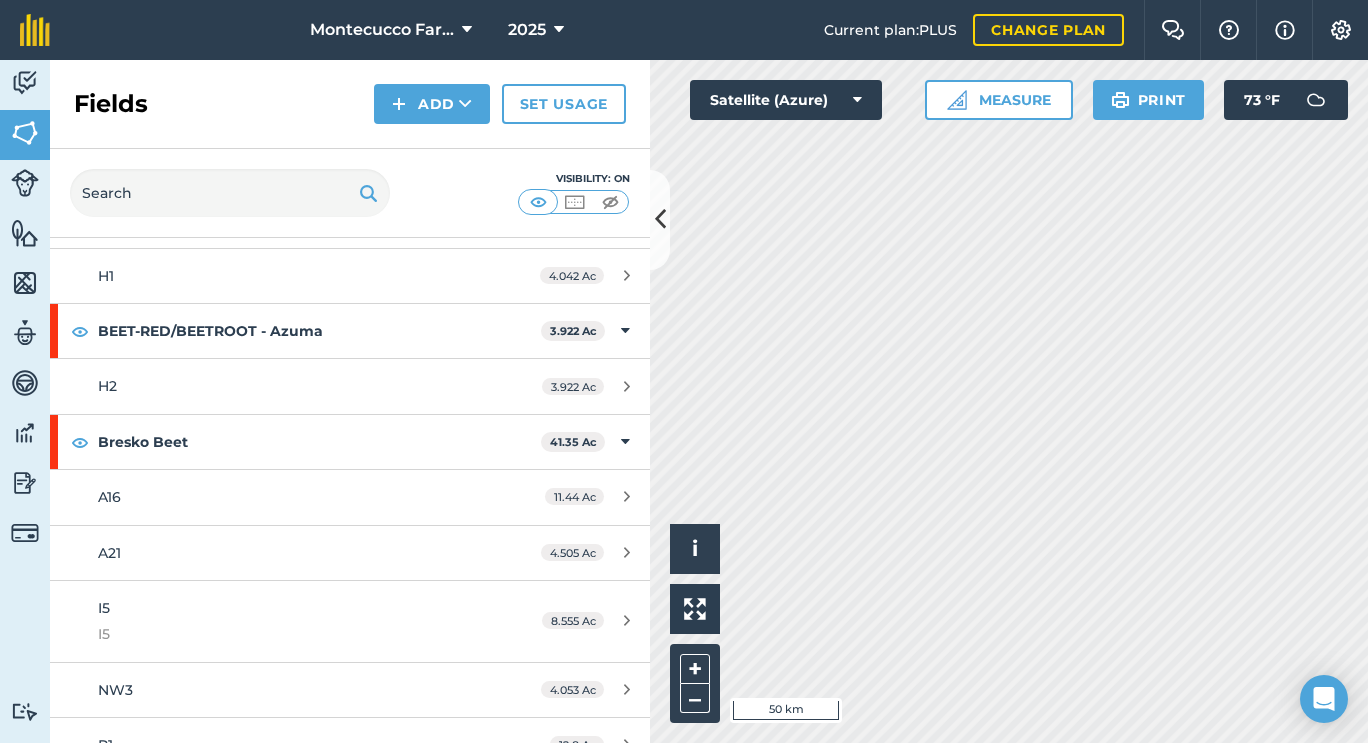 scroll, scrollTop: 1204, scrollLeft: 0, axis: vertical 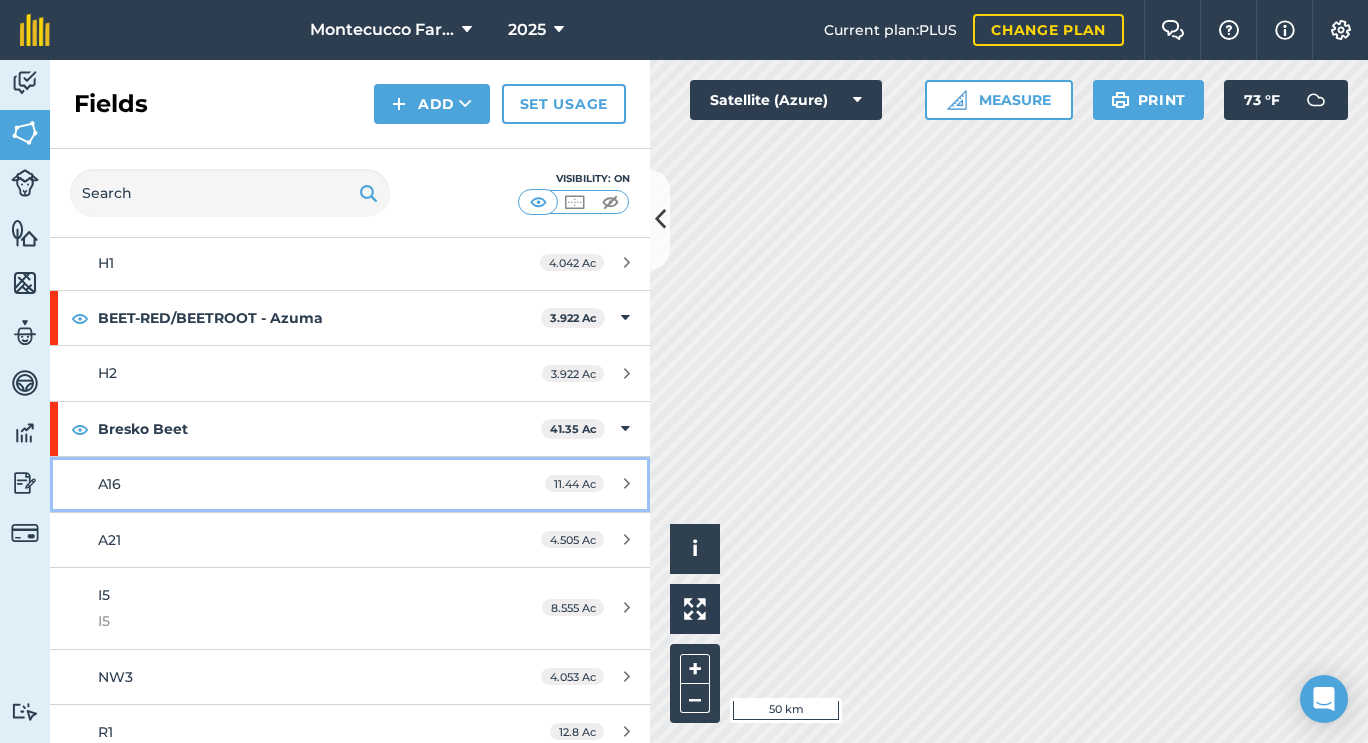 click on "A16" at bounding box center [286, 484] 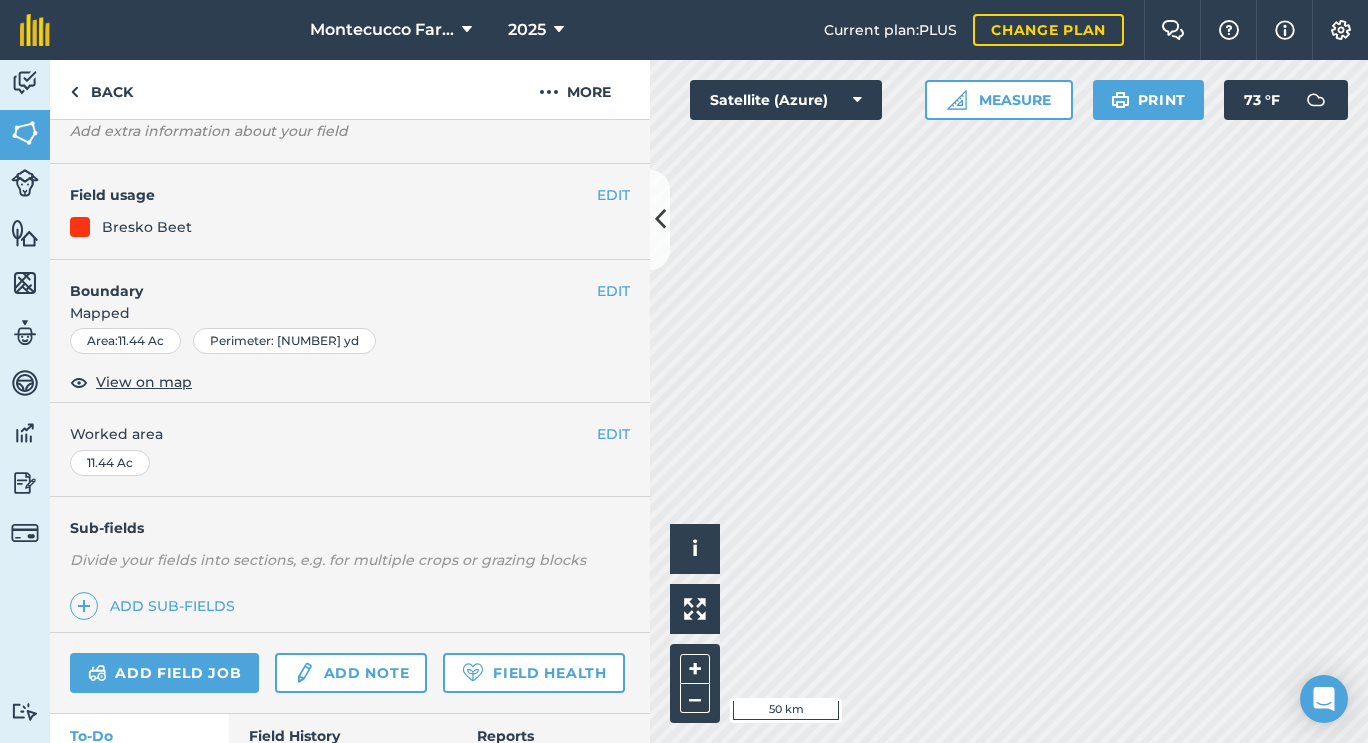 scroll, scrollTop: 254, scrollLeft: 0, axis: vertical 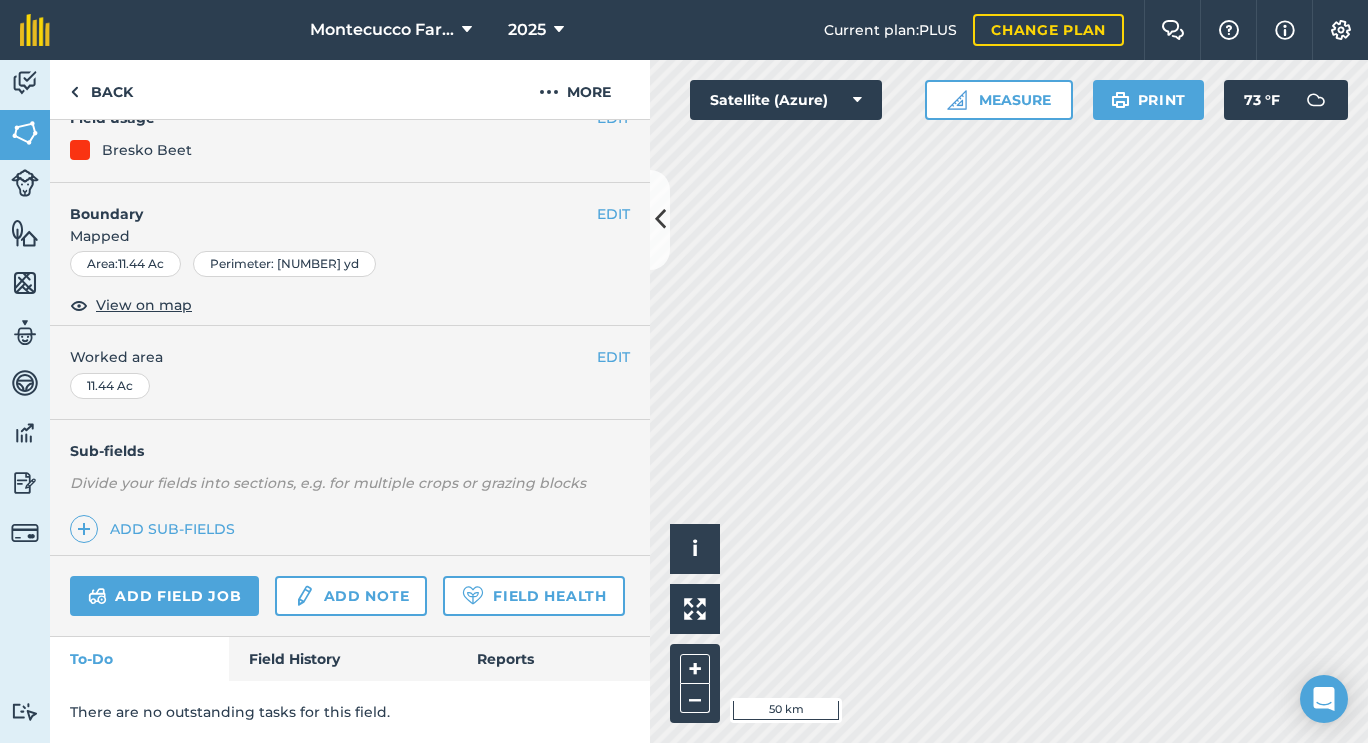 click on "There are no outstanding tasks for this field." at bounding box center [350, 712] 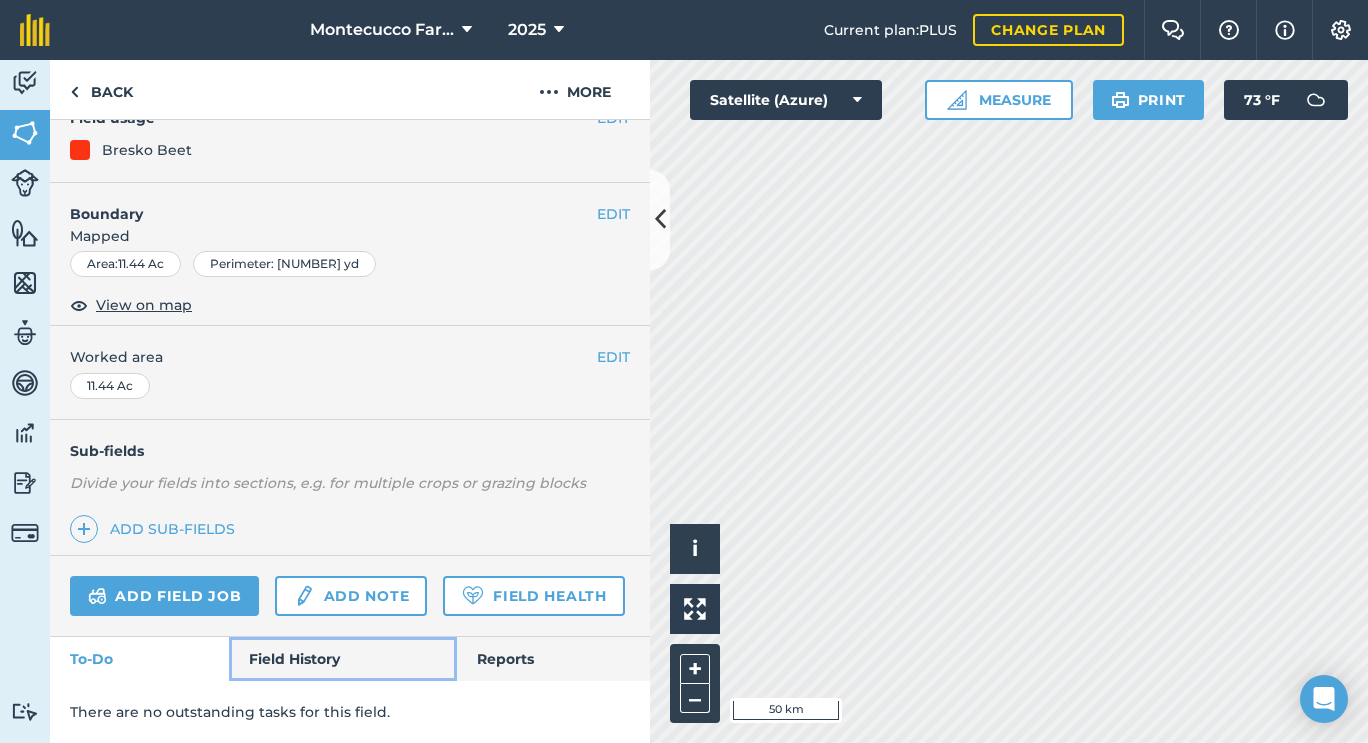 click on "Field History" at bounding box center [342, 659] 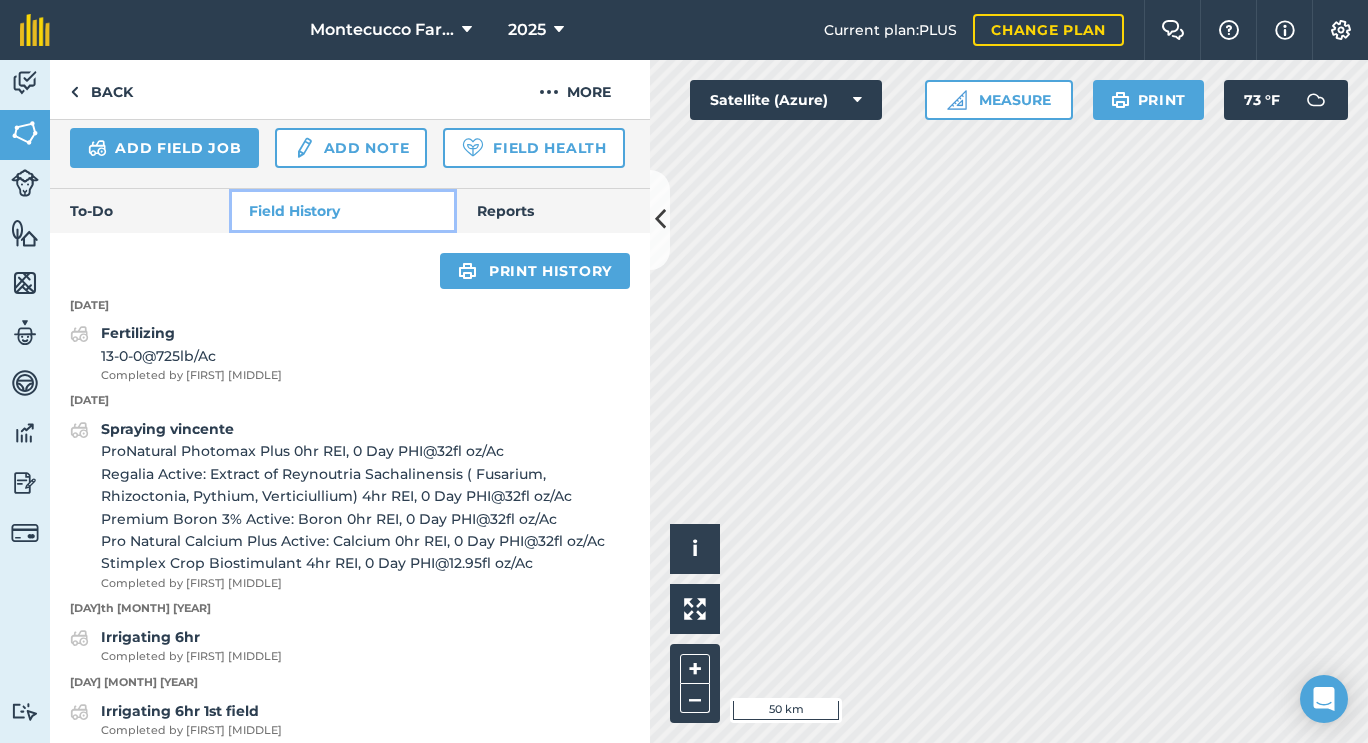 scroll, scrollTop: 646, scrollLeft: 0, axis: vertical 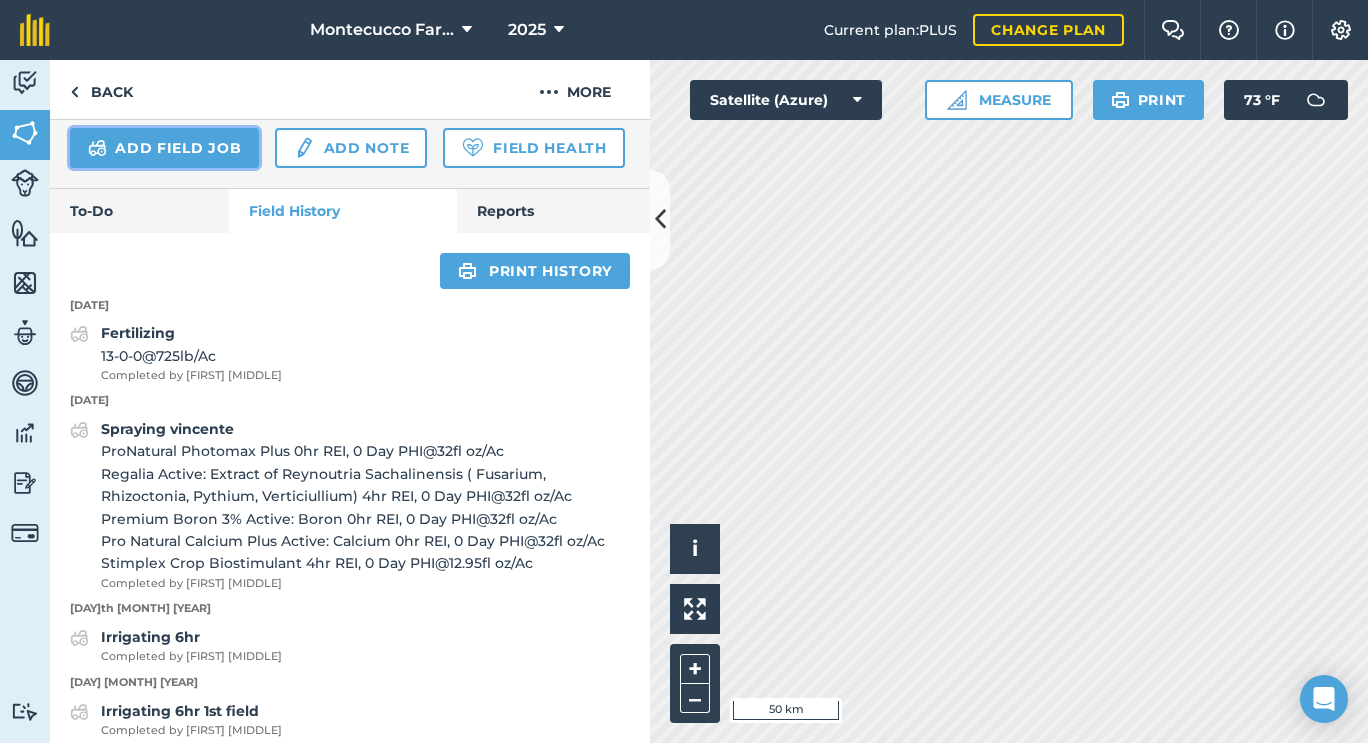 click on "Add field job" at bounding box center [164, 148] 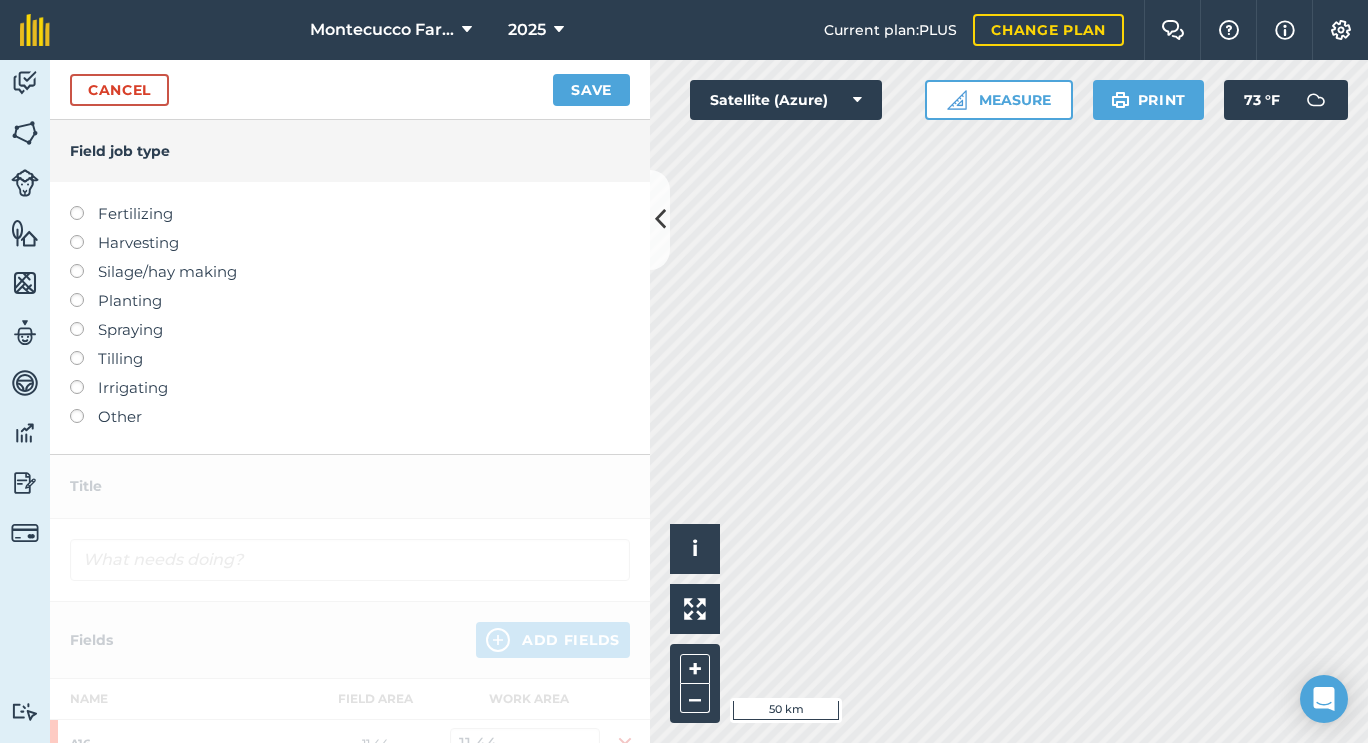 click at bounding box center (84, 293) 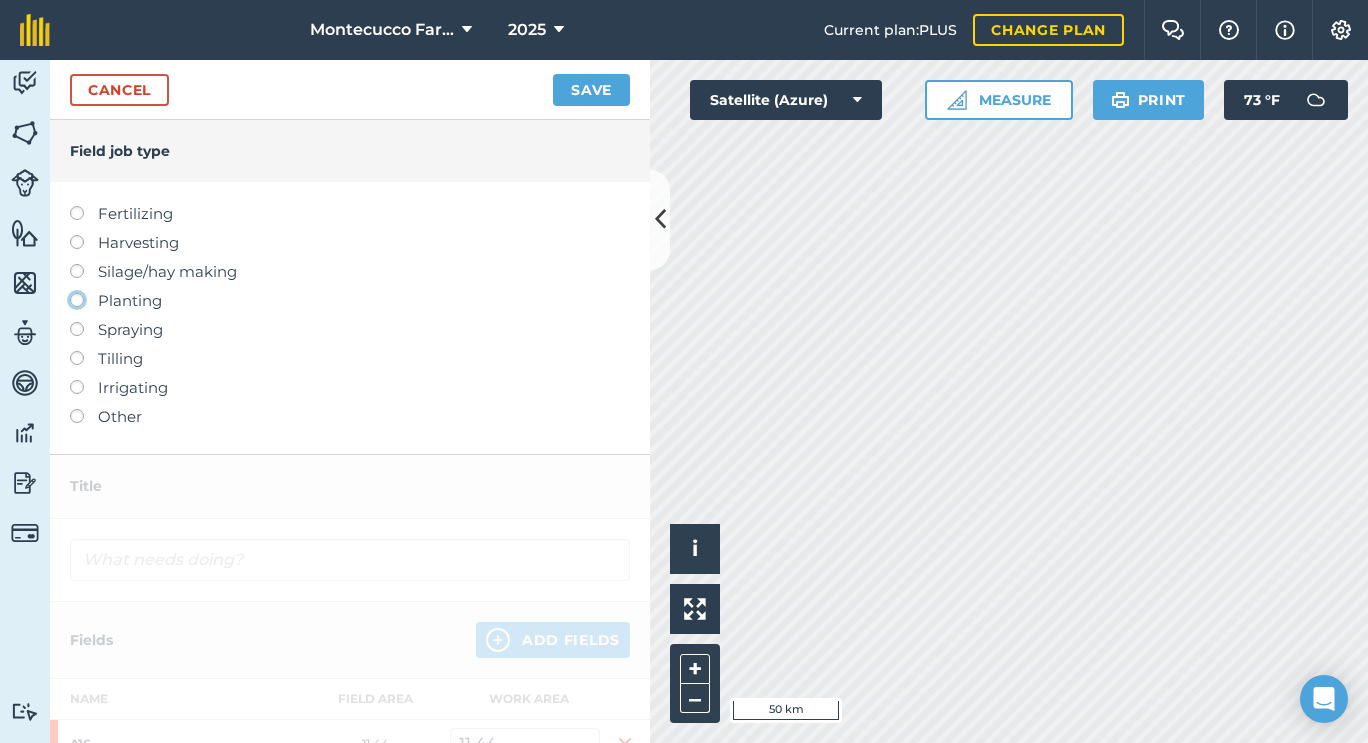 click on "Planting" at bounding box center (-9943, 299) 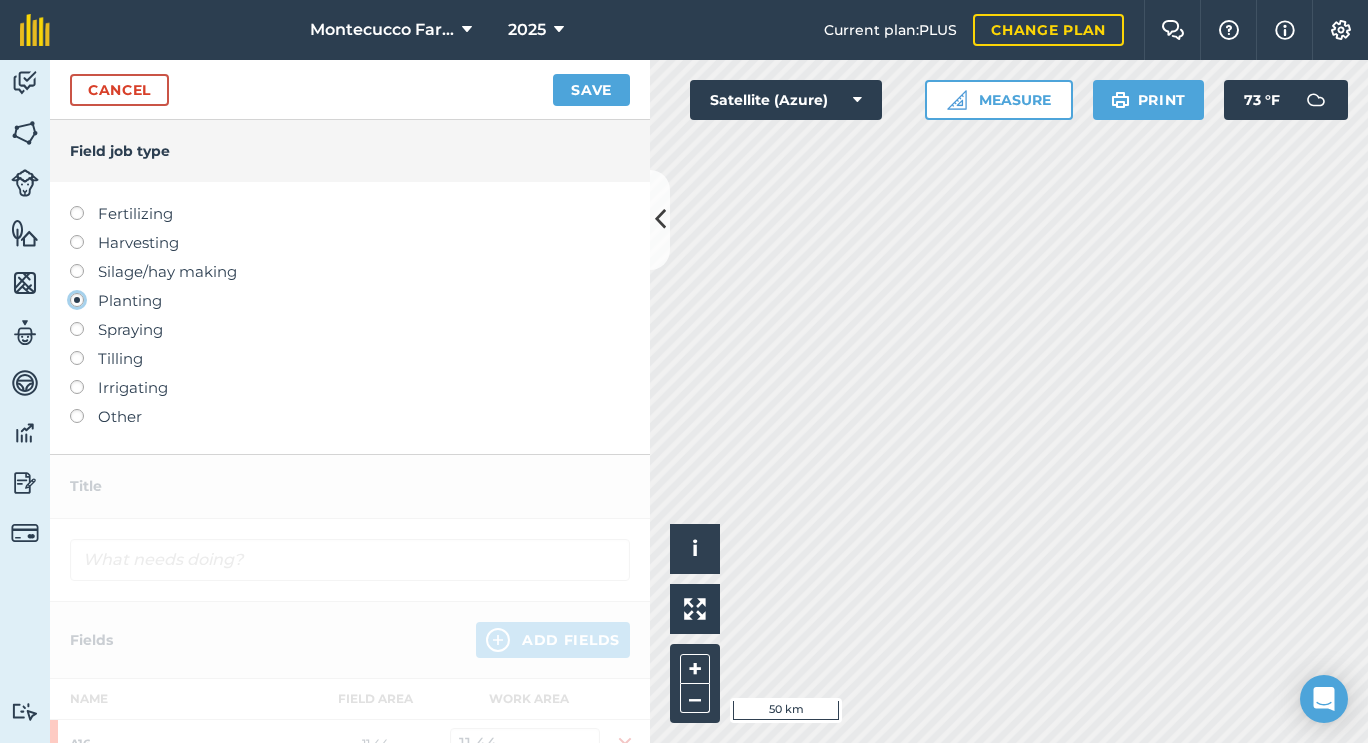 type on "Planting" 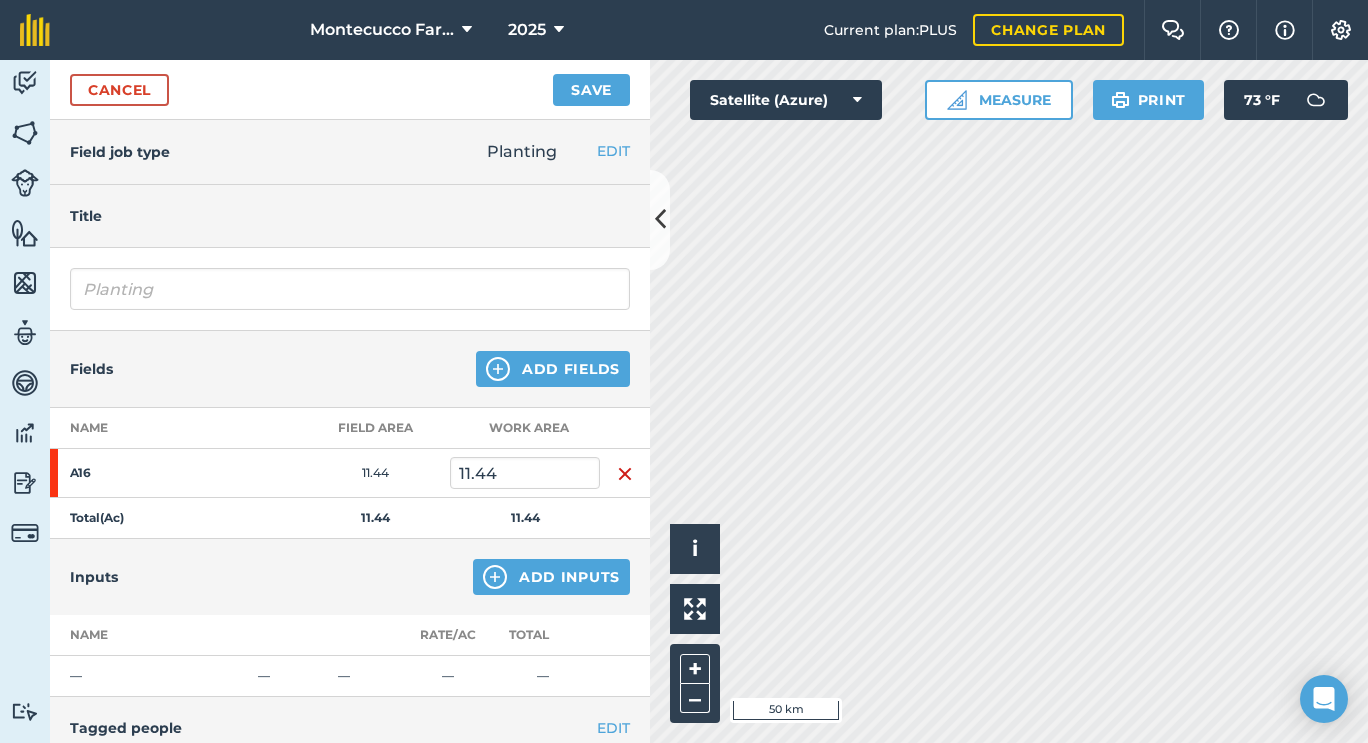 click on "Inputs   Add Inputs" at bounding box center (350, 577) 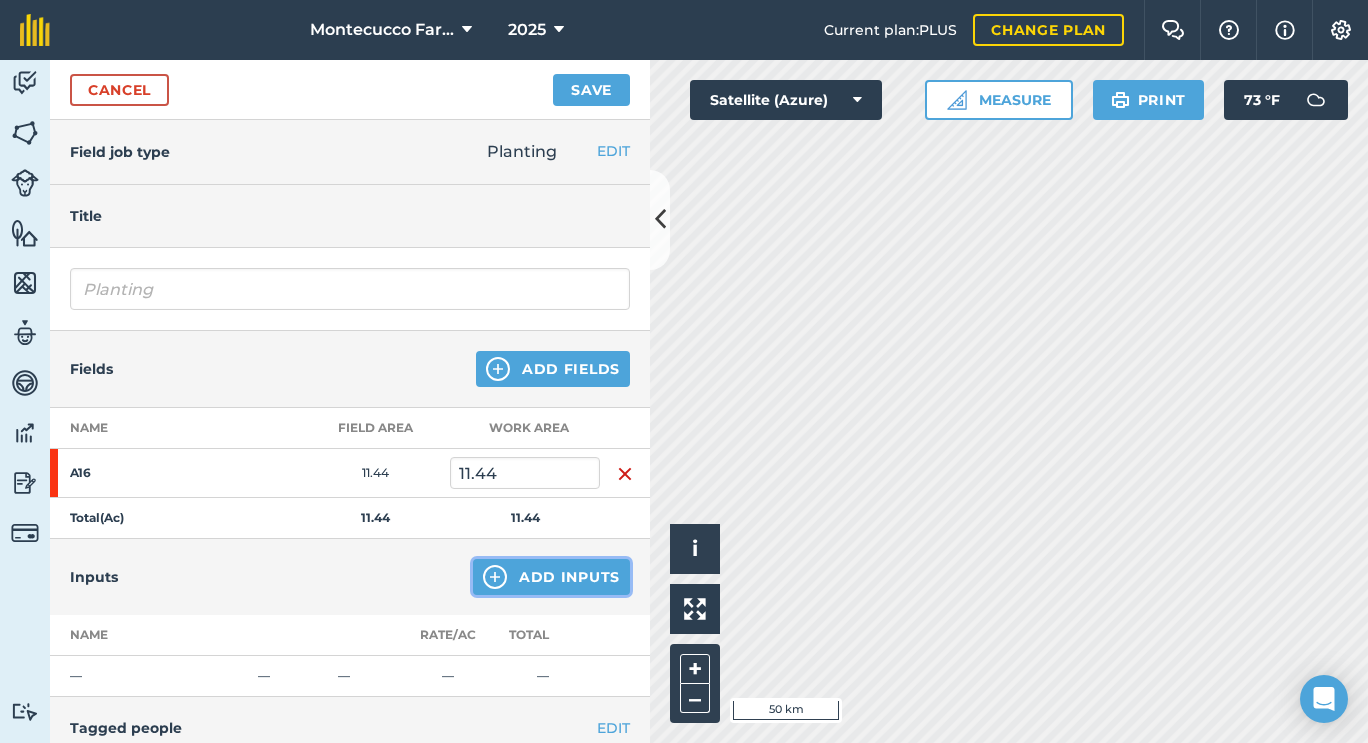 click on "Add Inputs" at bounding box center [551, 577] 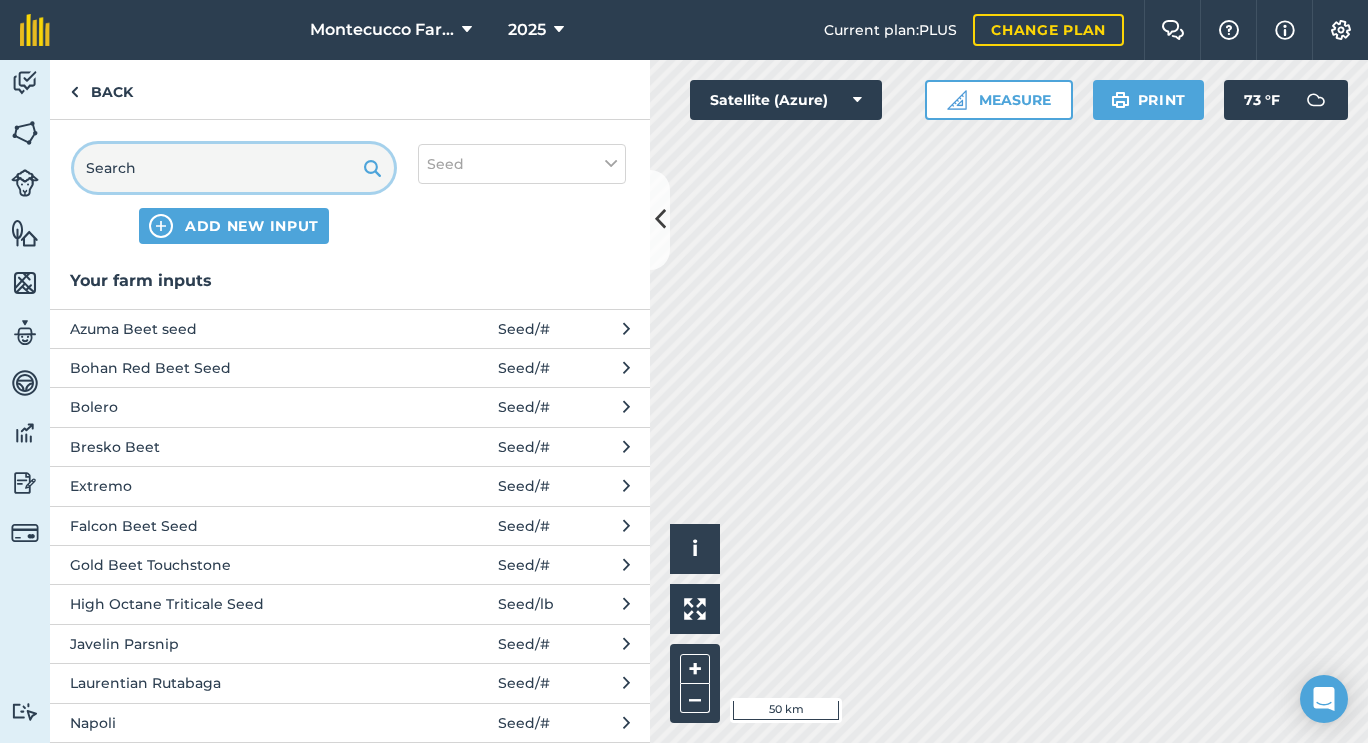 click at bounding box center [234, 168] 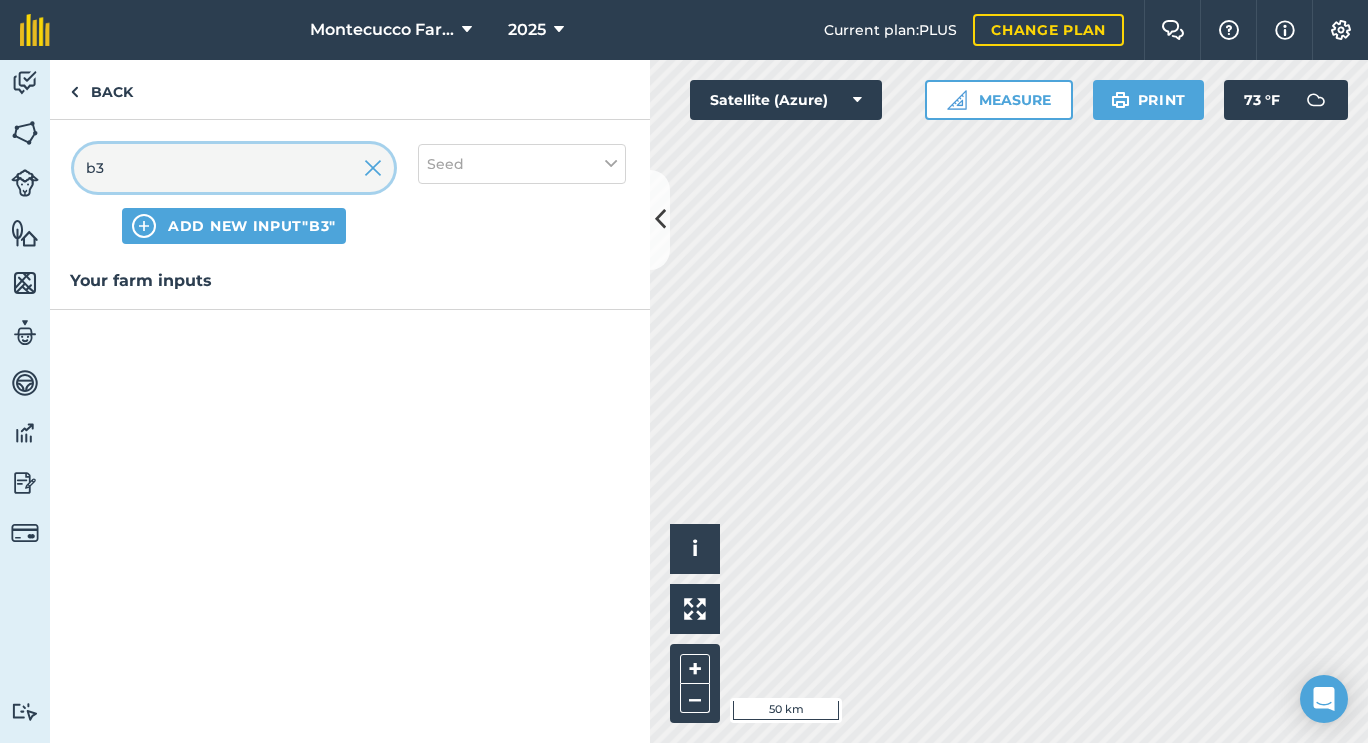 type on "b" 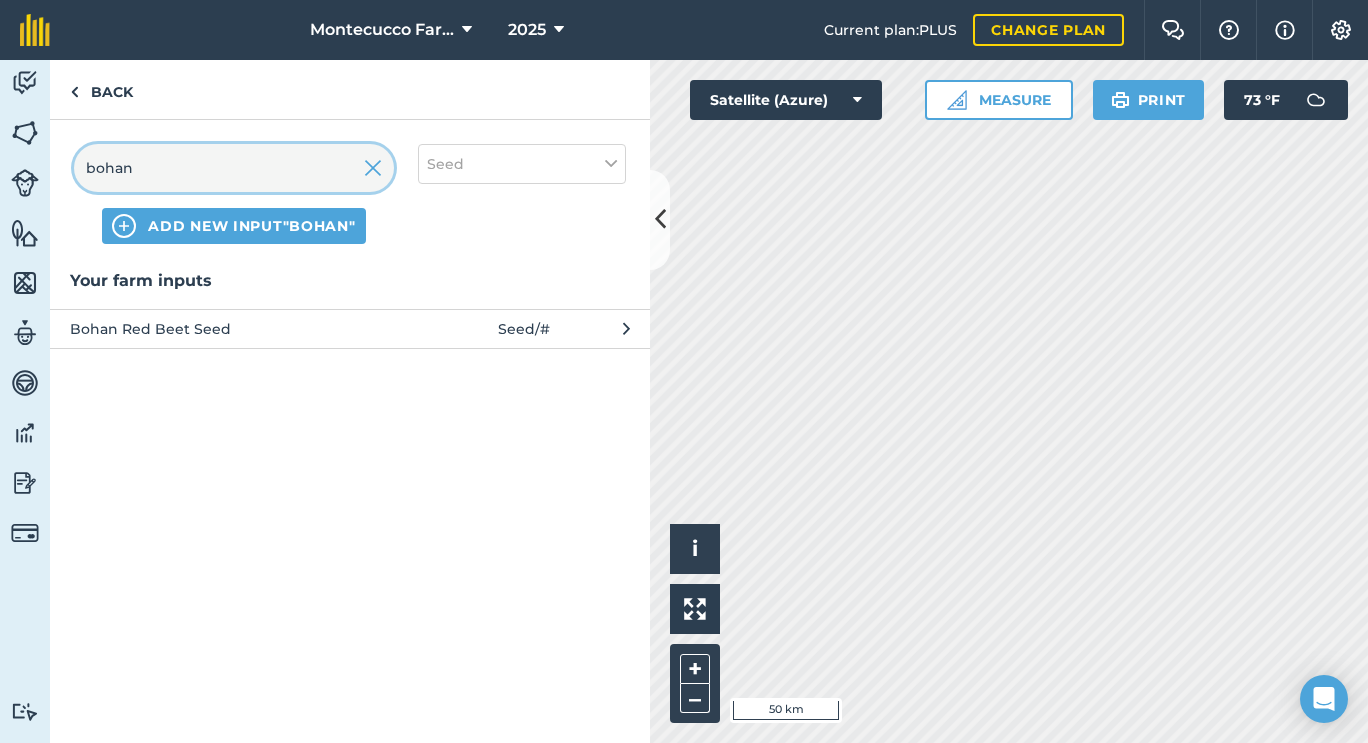 type on "bohan" 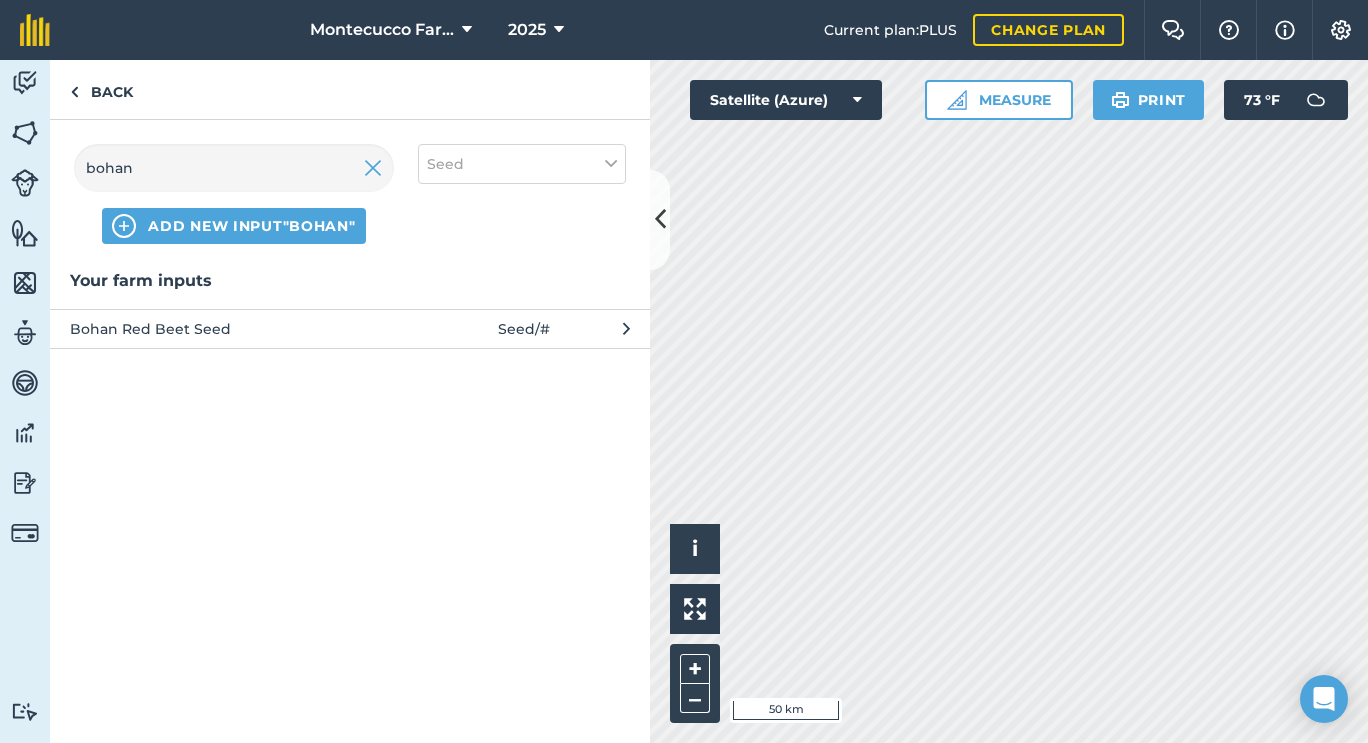 click on "Bohan Red Beet Seed" at bounding box center (233, 329) 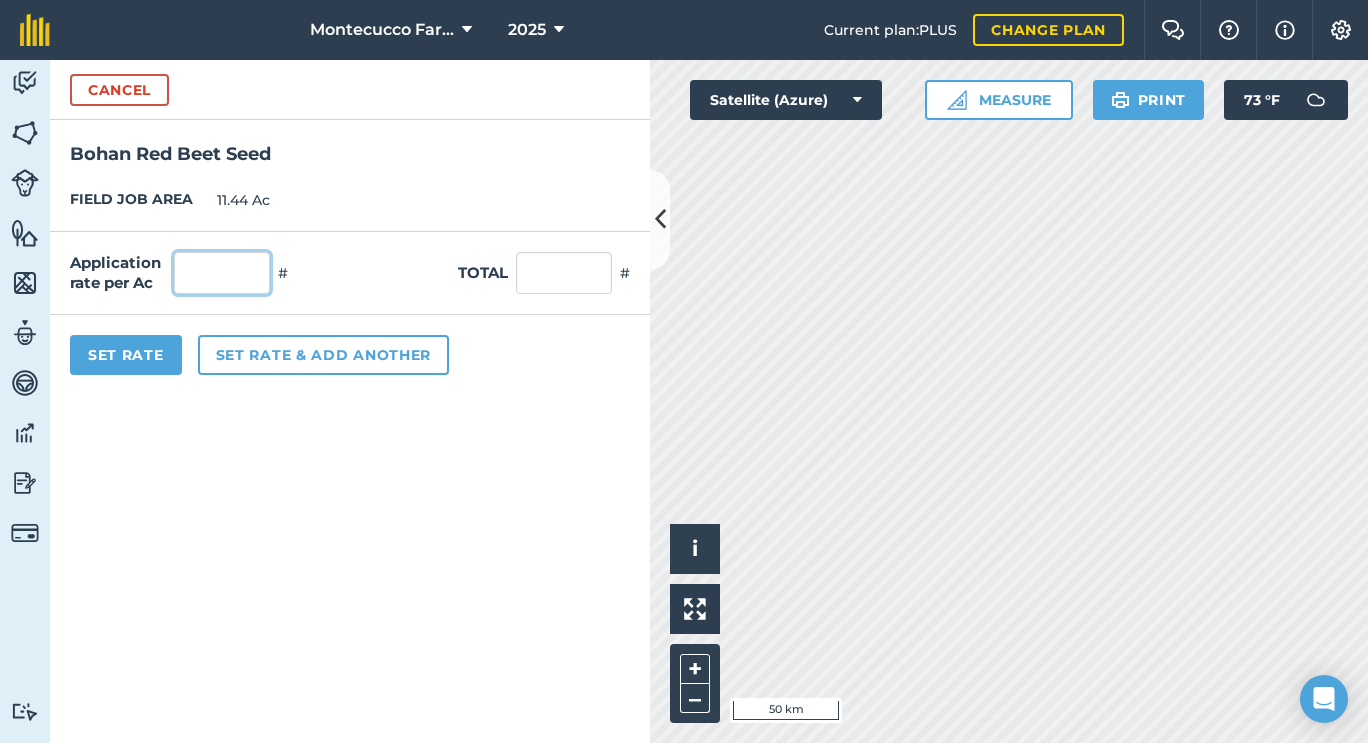 click at bounding box center [222, 273] 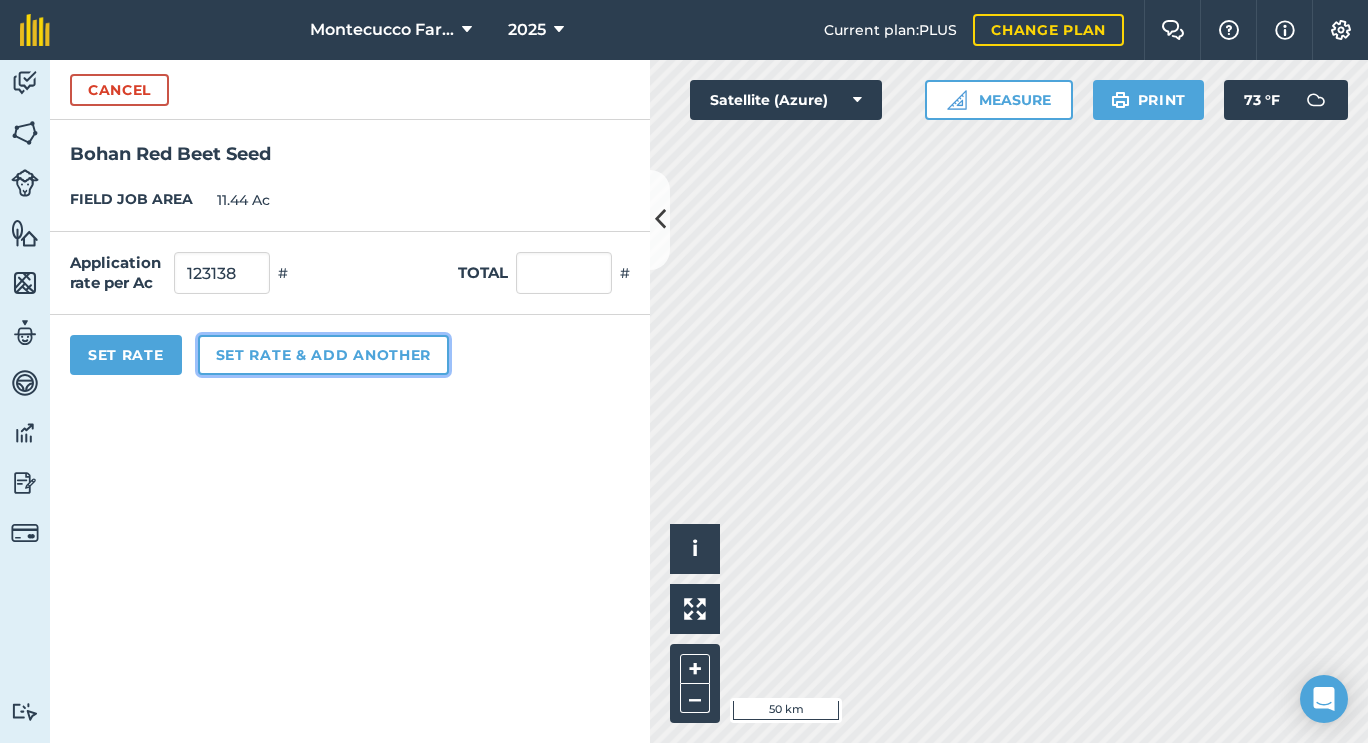 type on "123,138" 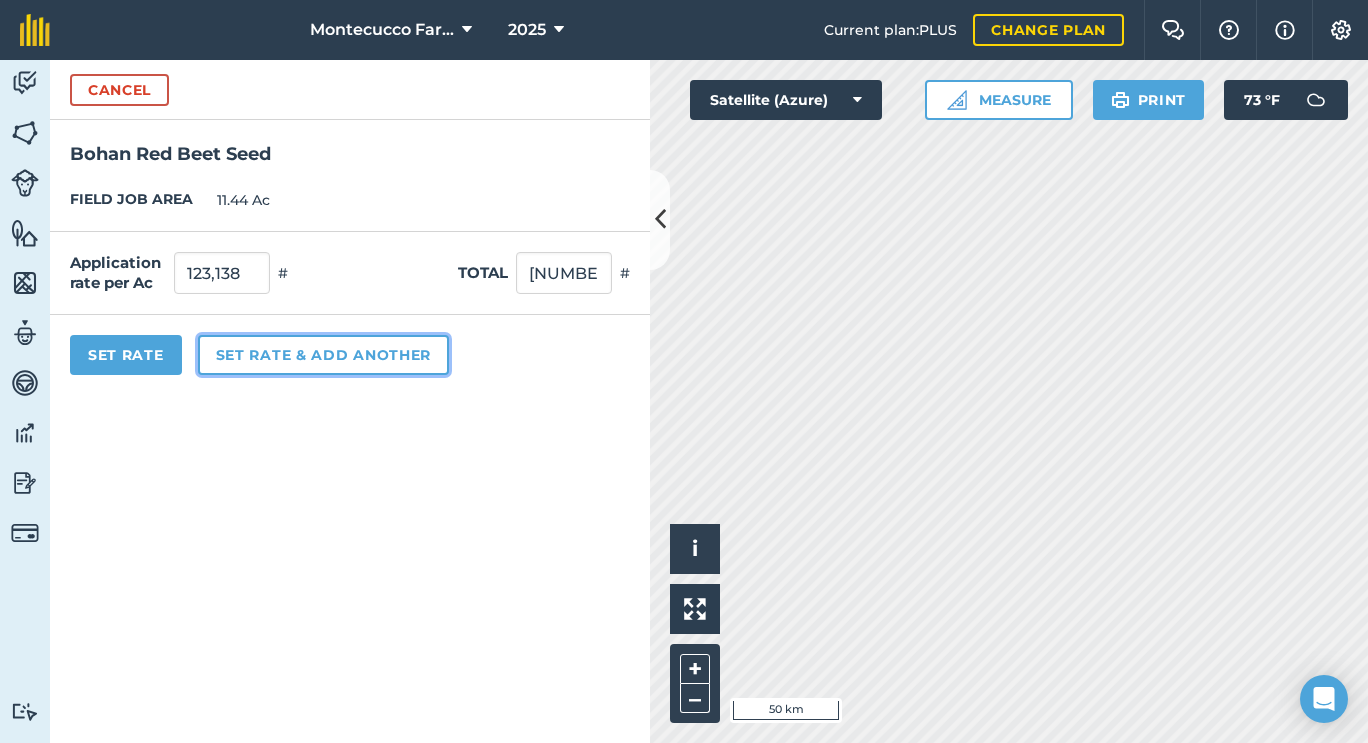 click on "Set rate & add another" at bounding box center (323, 355) 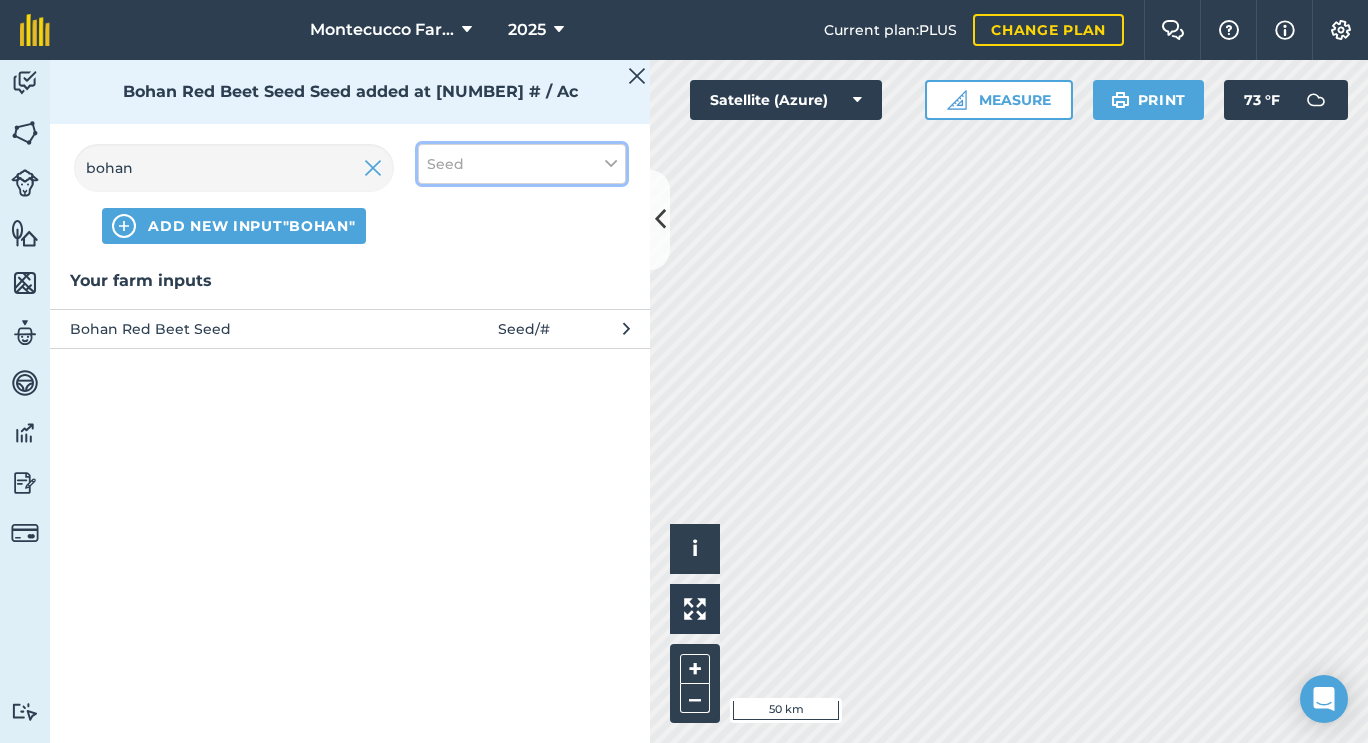 click on "Seed" at bounding box center [522, 164] 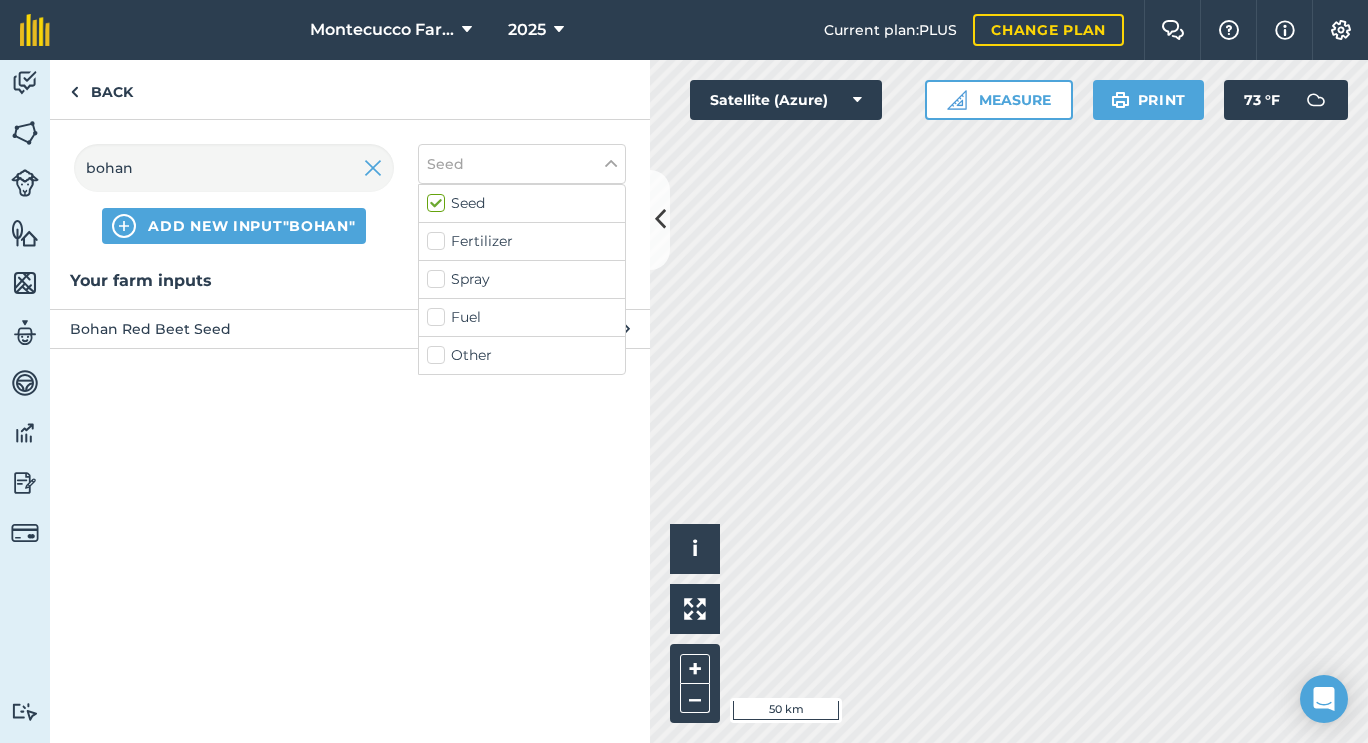 click on "Spray" at bounding box center (522, 279) 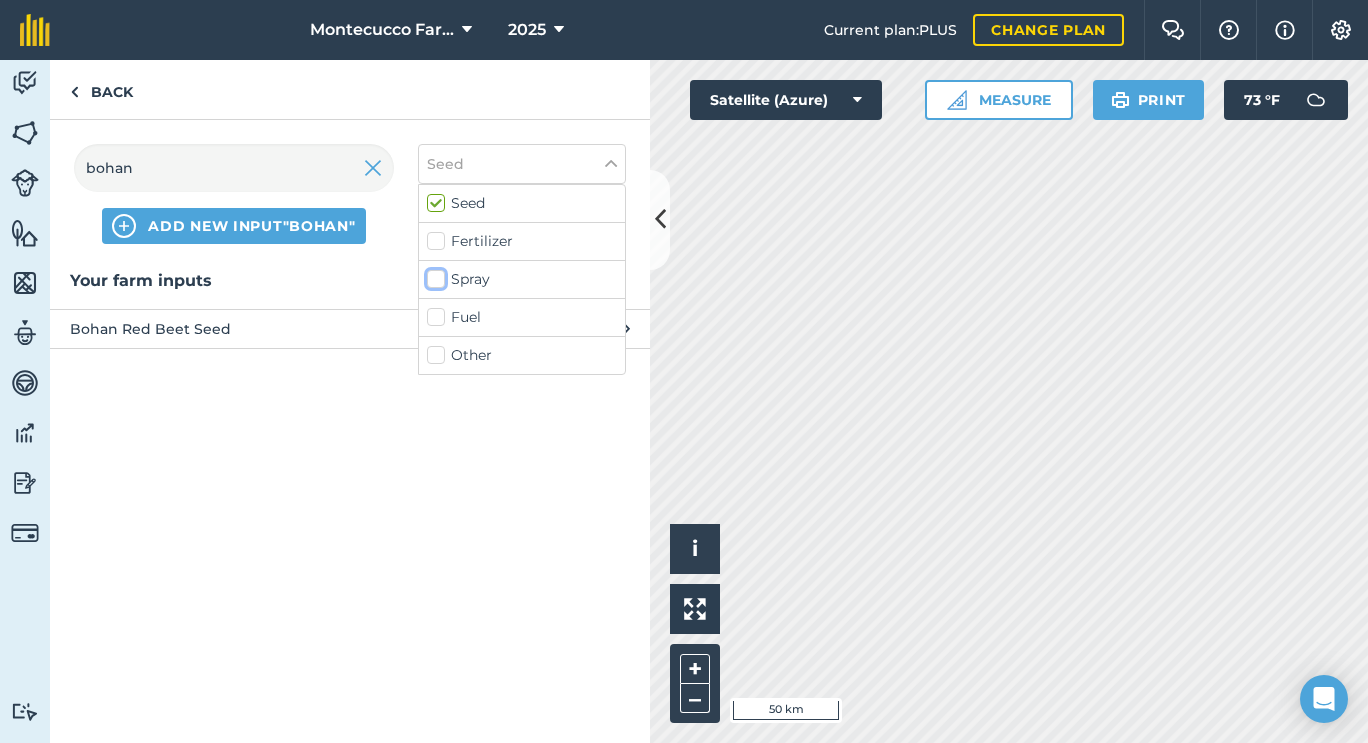 click on "Spray" at bounding box center (433, 275) 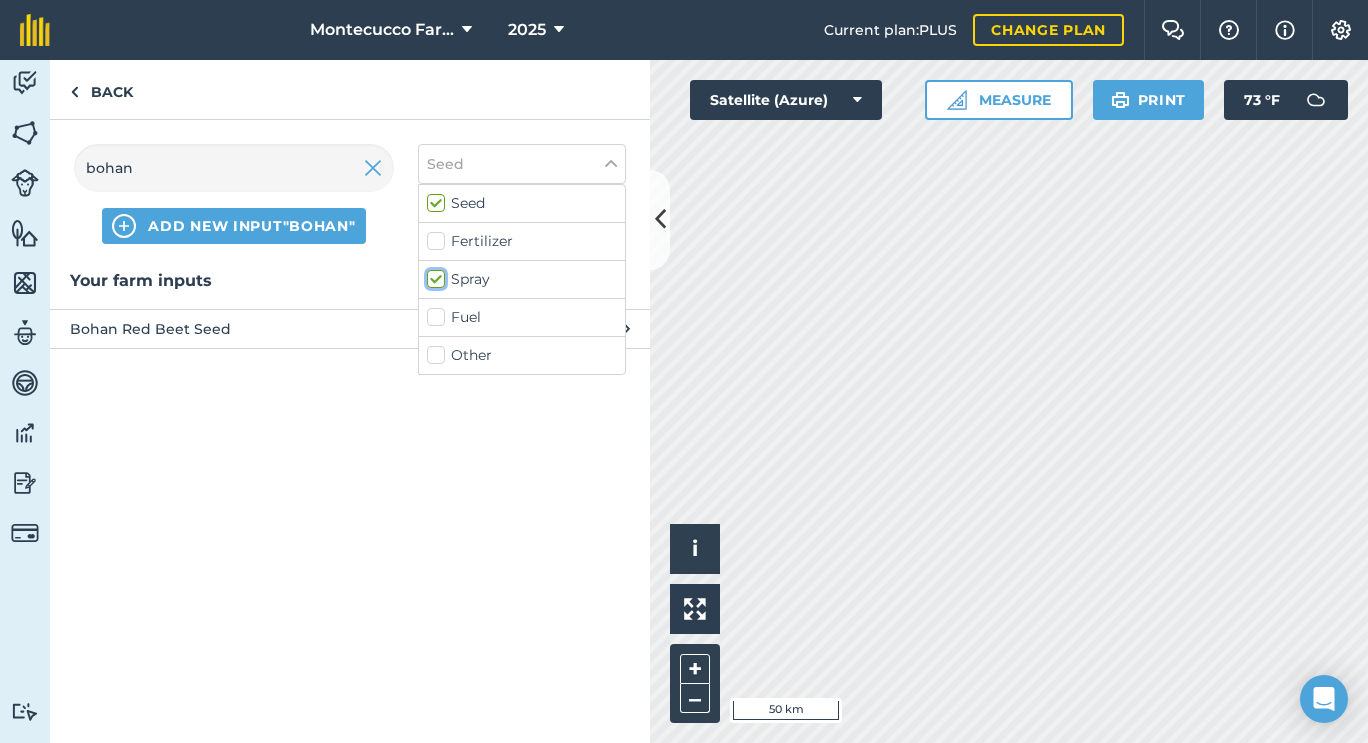 checkbox on "true" 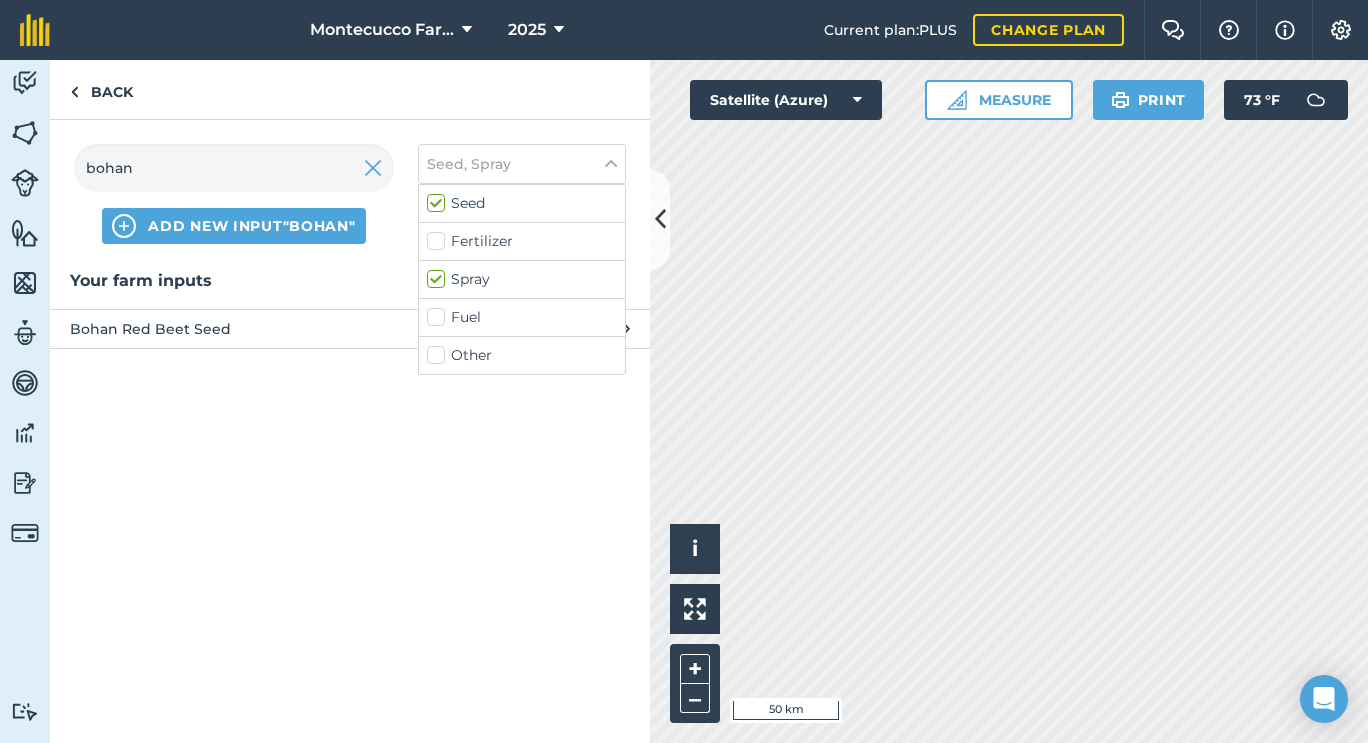 click on "Fertilizer" at bounding box center (522, 241) 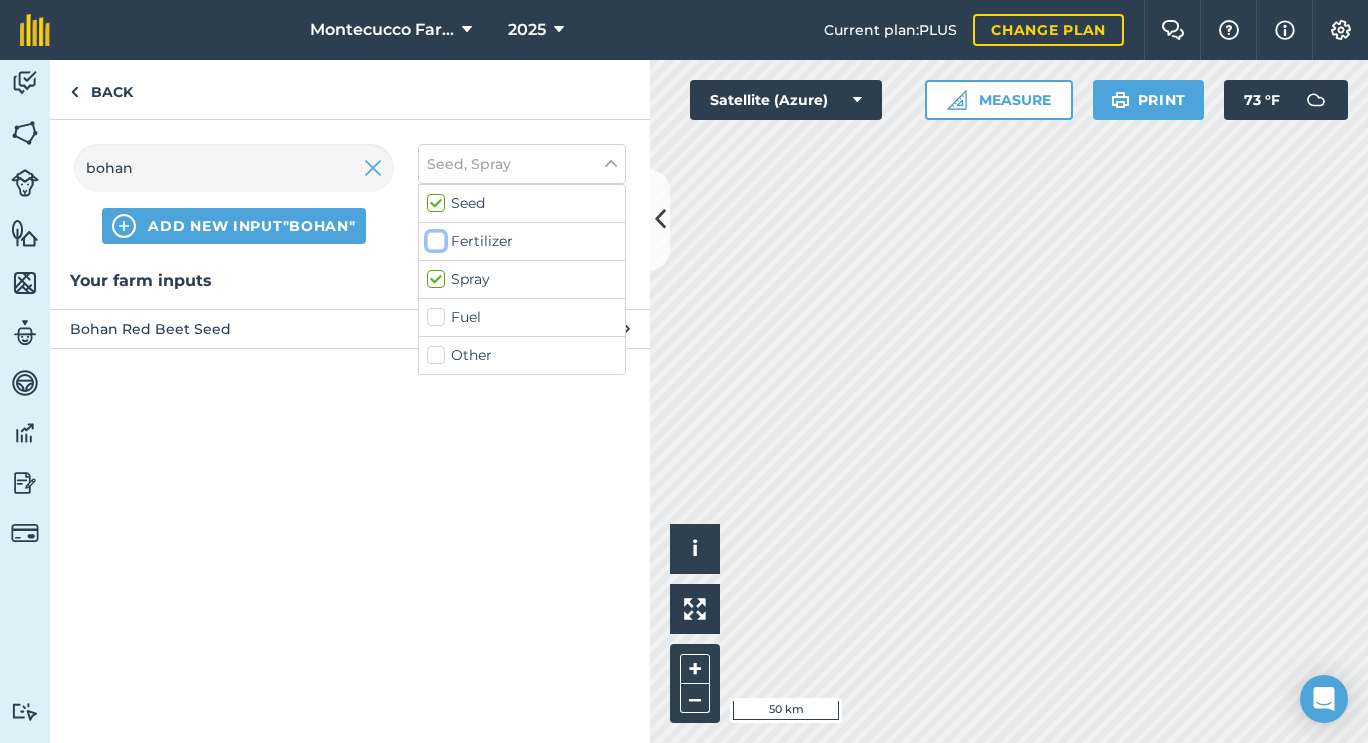 click on "Fertilizer" at bounding box center (433, 237) 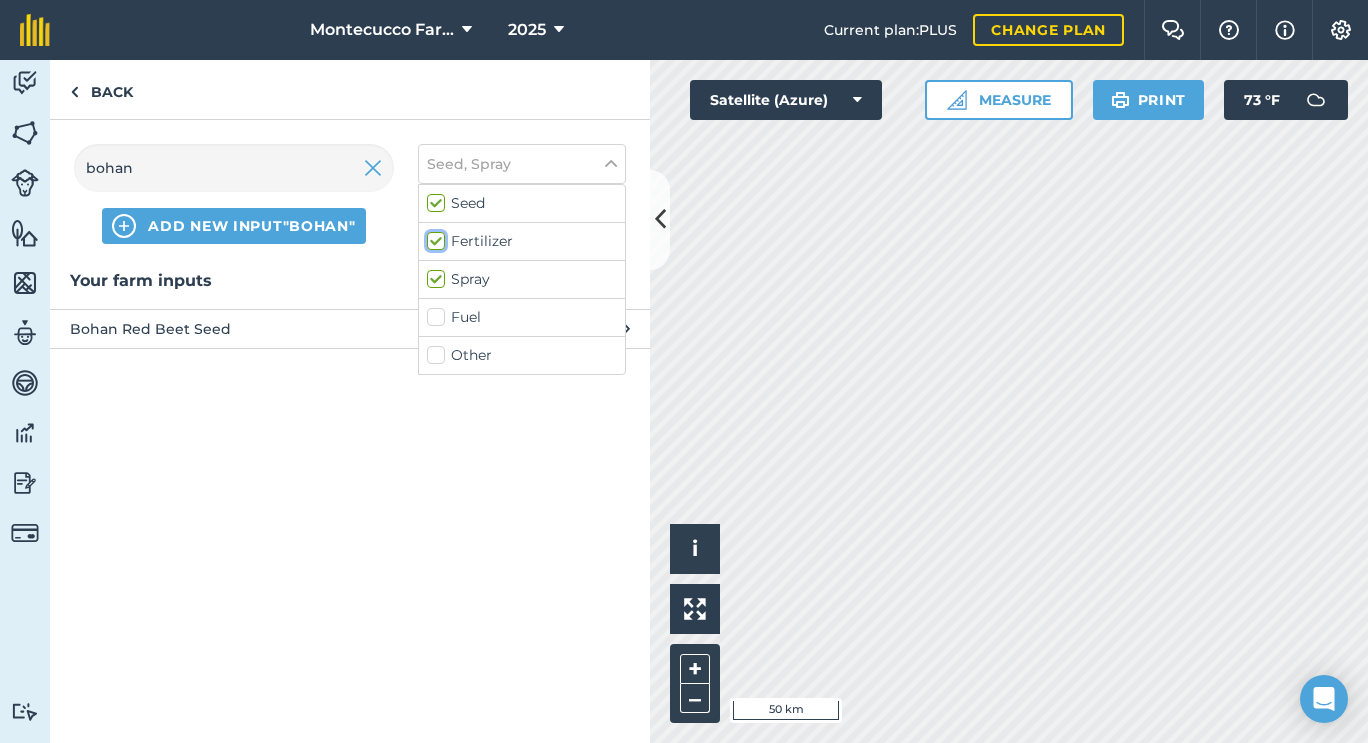 checkbox on "true" 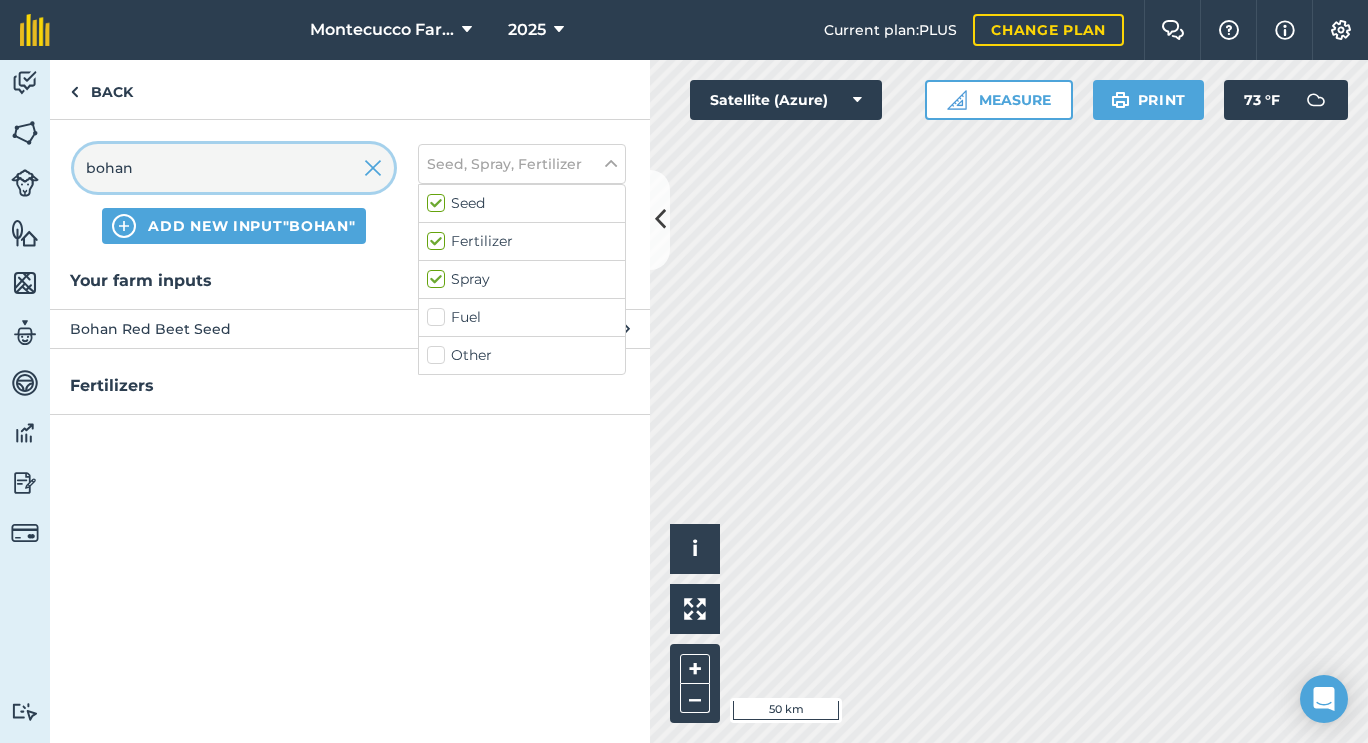click on "bohan" at bounding box center (234, 168) 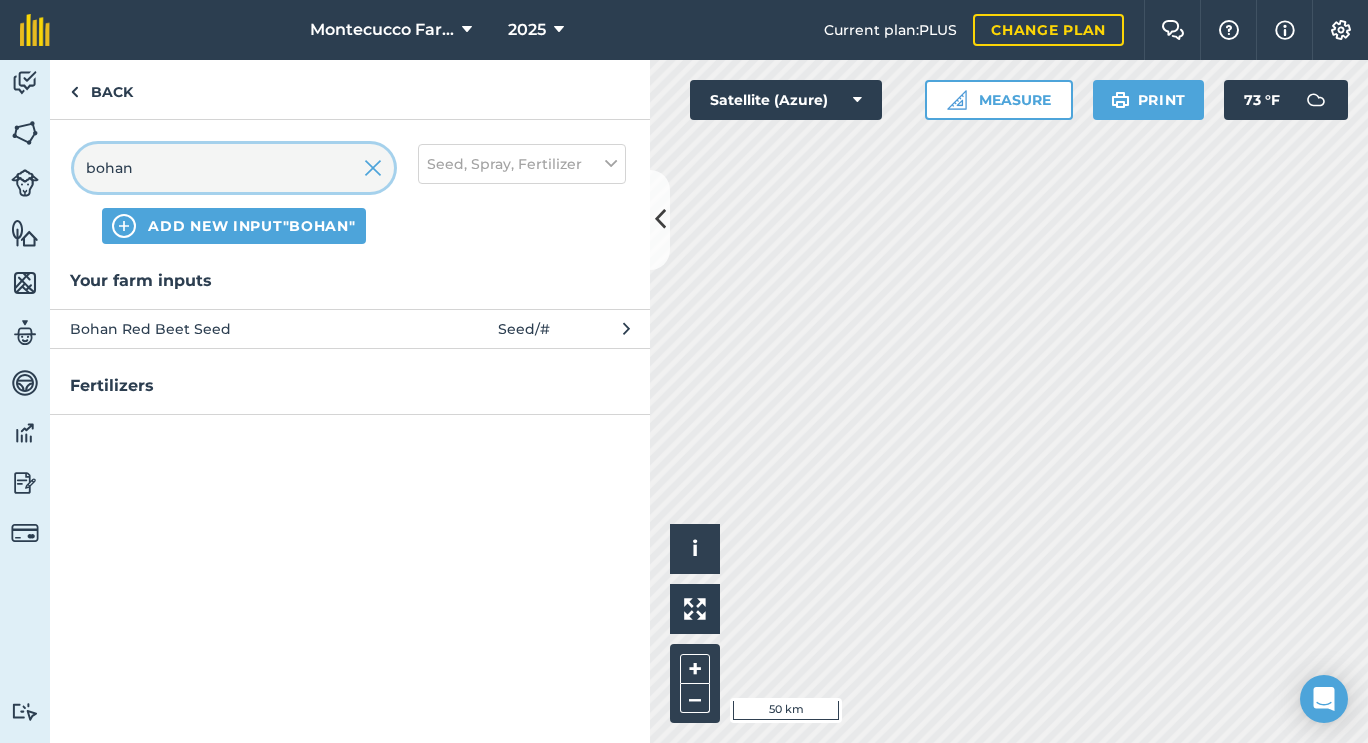 click on "bohan" at bounding box center (234, 168) 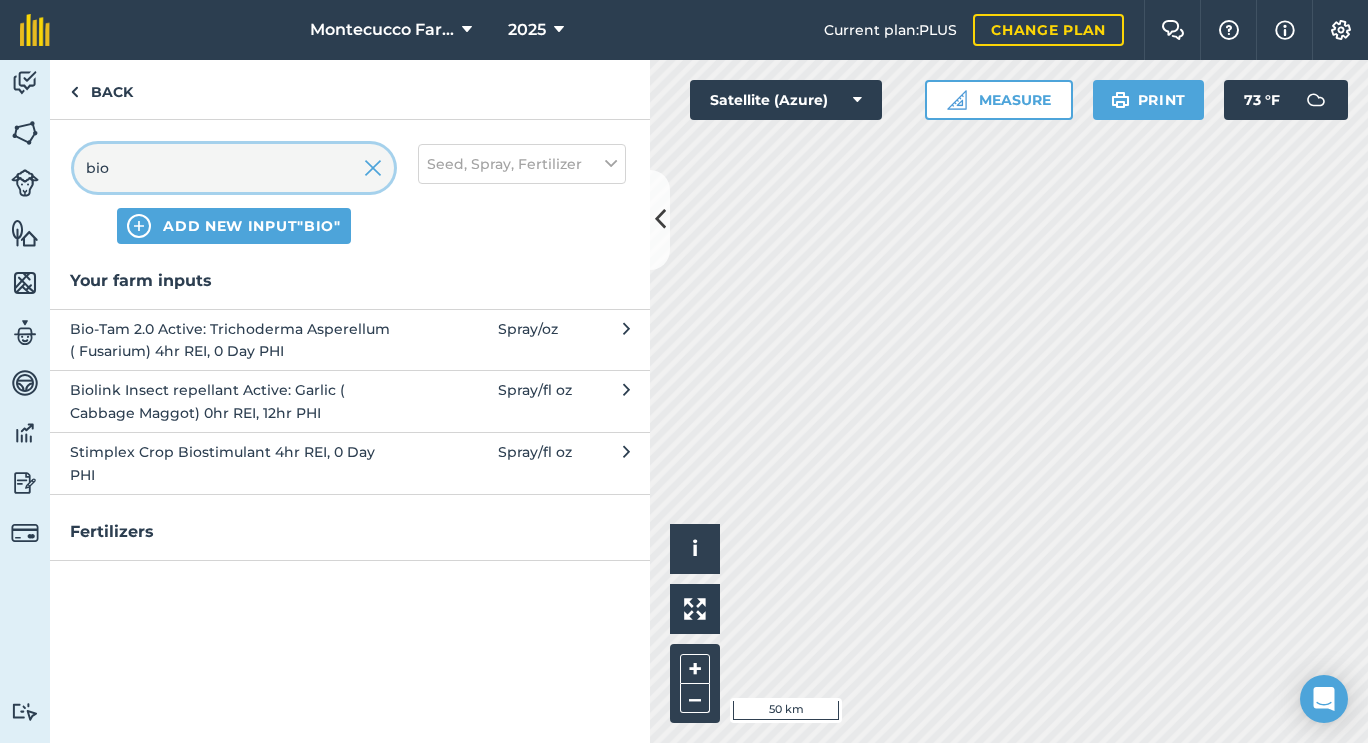 type on "bio" 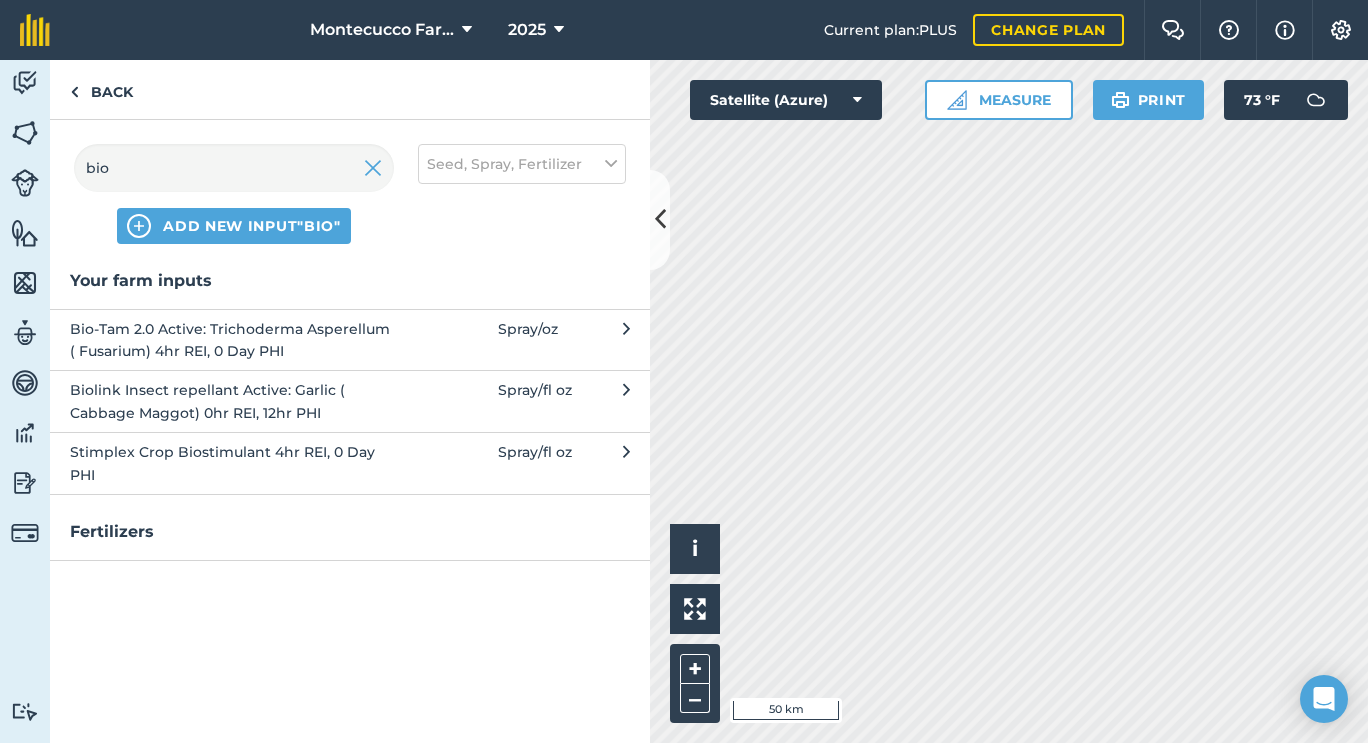click on "Bio-Tam 2.0 Active: Trichoderma Asperellum ( Fusarium) 4hr REI, 0 Day PHI" at bounding box center (233, 340) 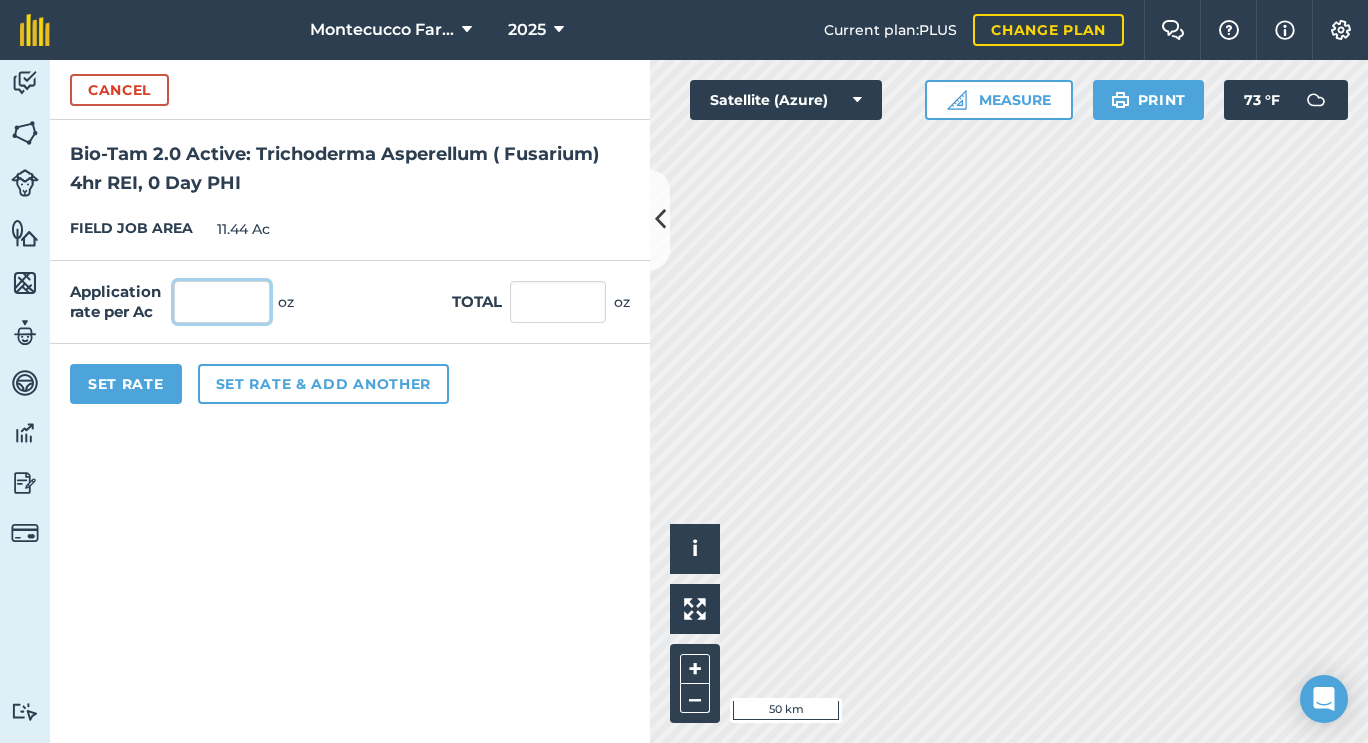 click at bounding box center [222, 302] 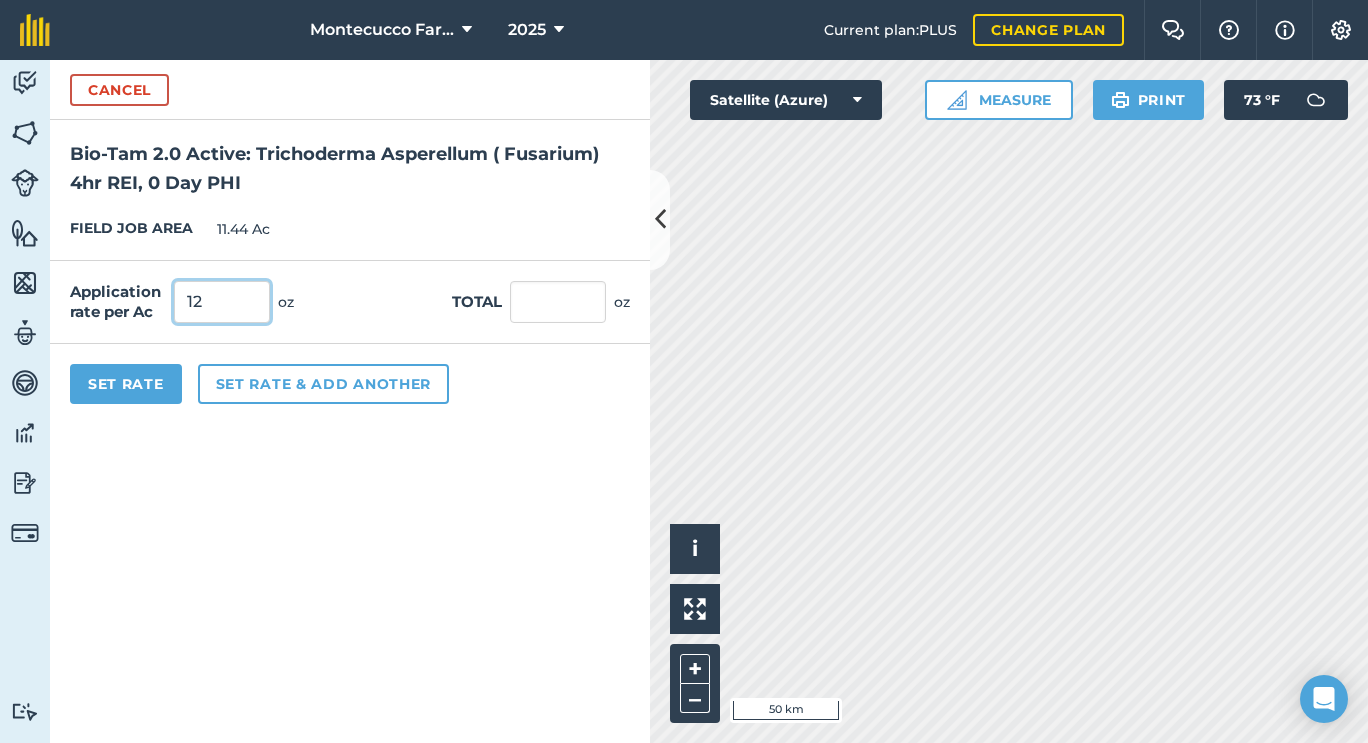 type on "12" 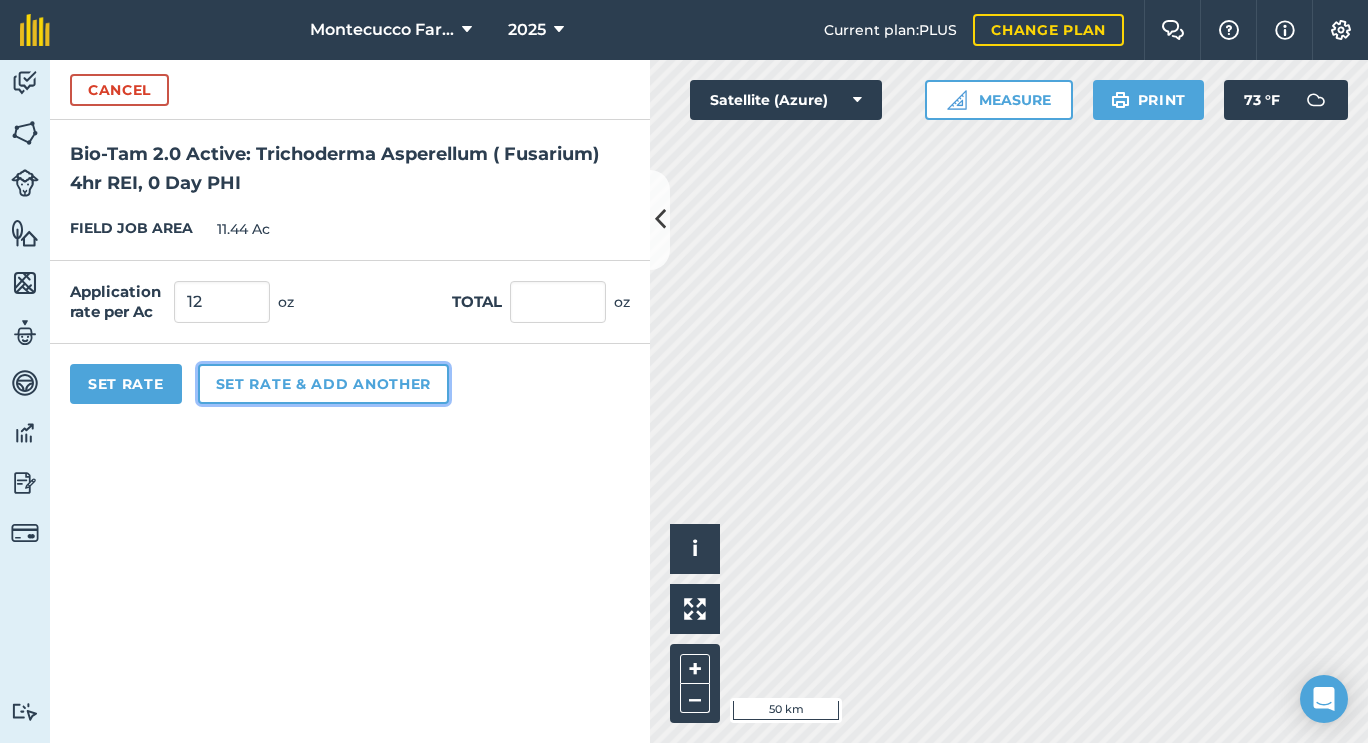 type on "137.28" 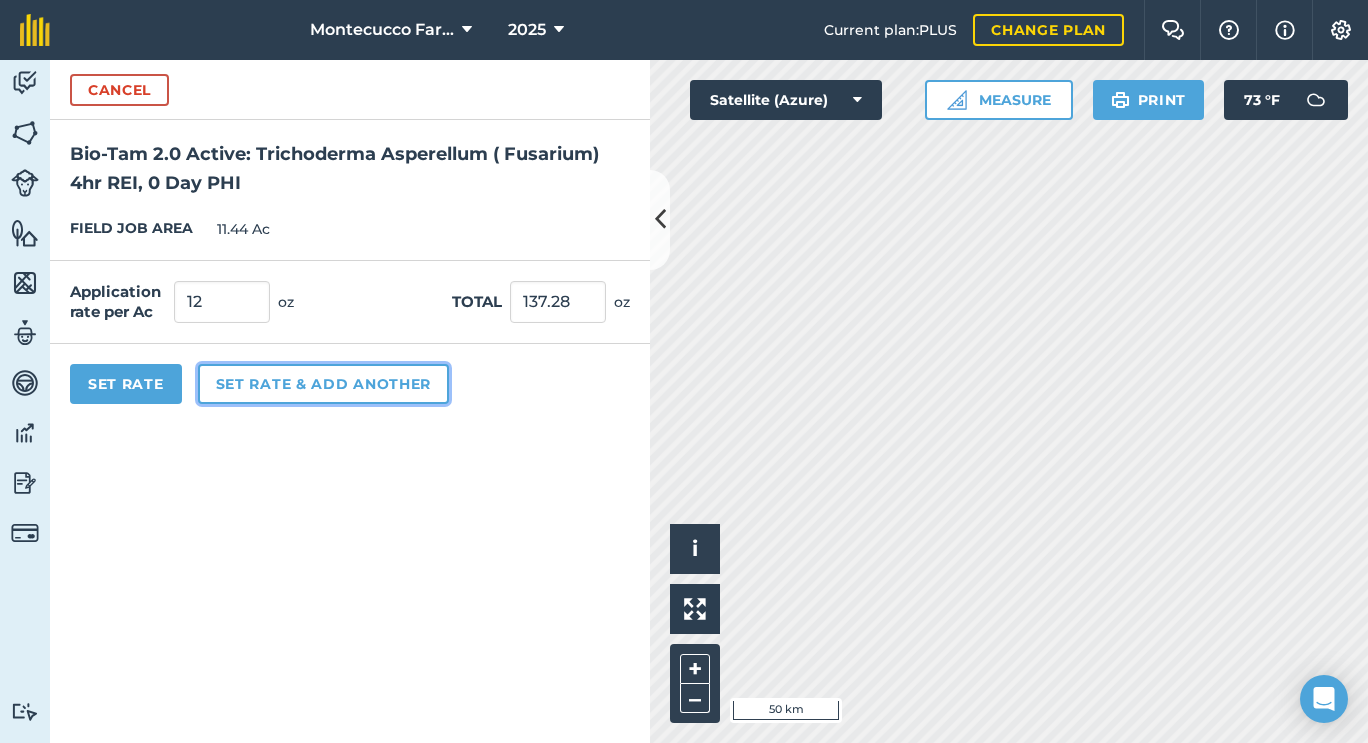 click on "Set rate & add another" at bounding box center (323, 384) 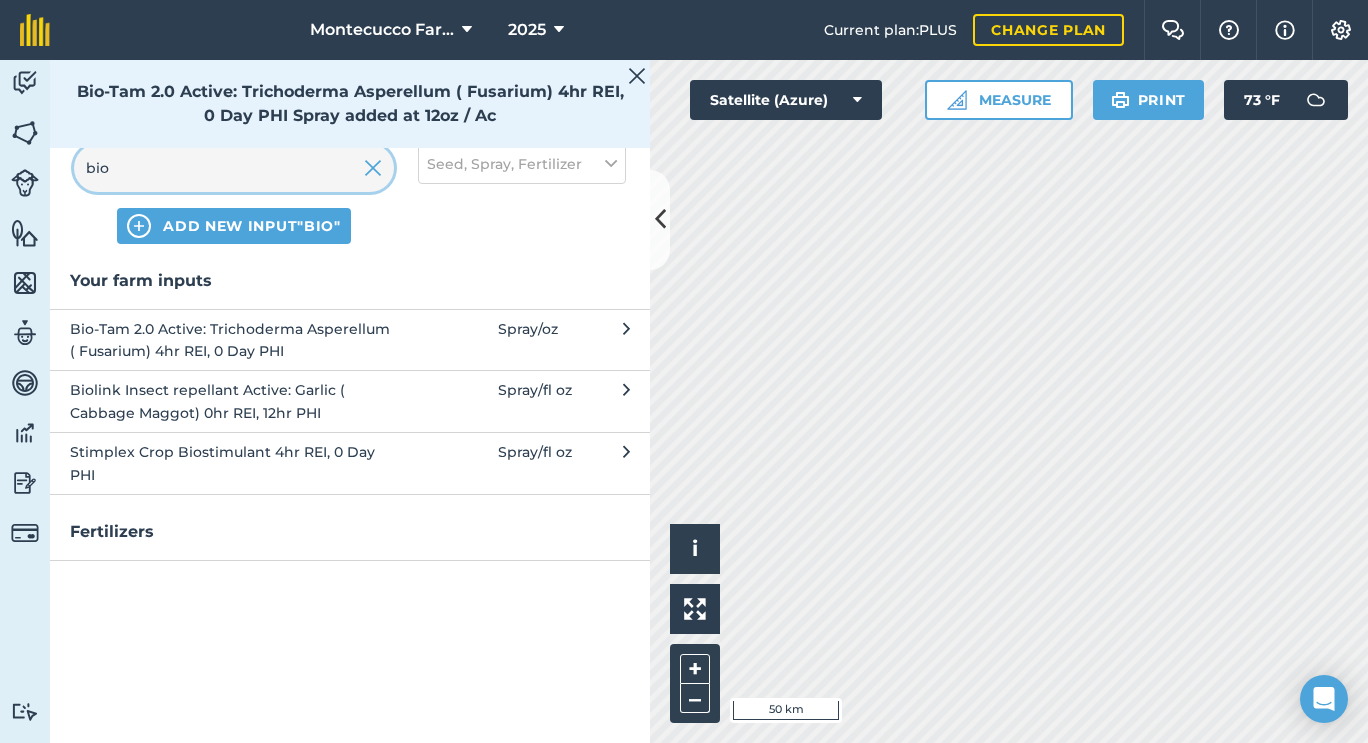 click on "bio" at bounding box center [234, 168] 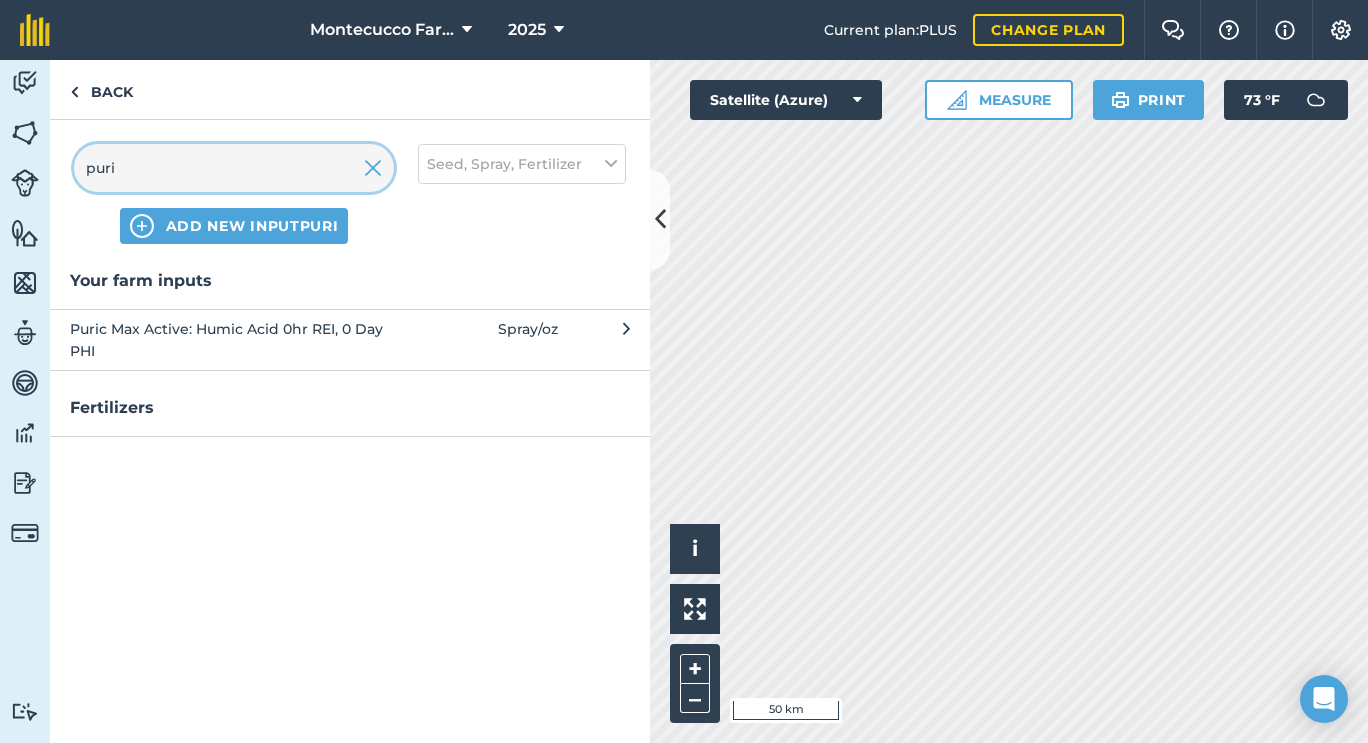 type on "puri" 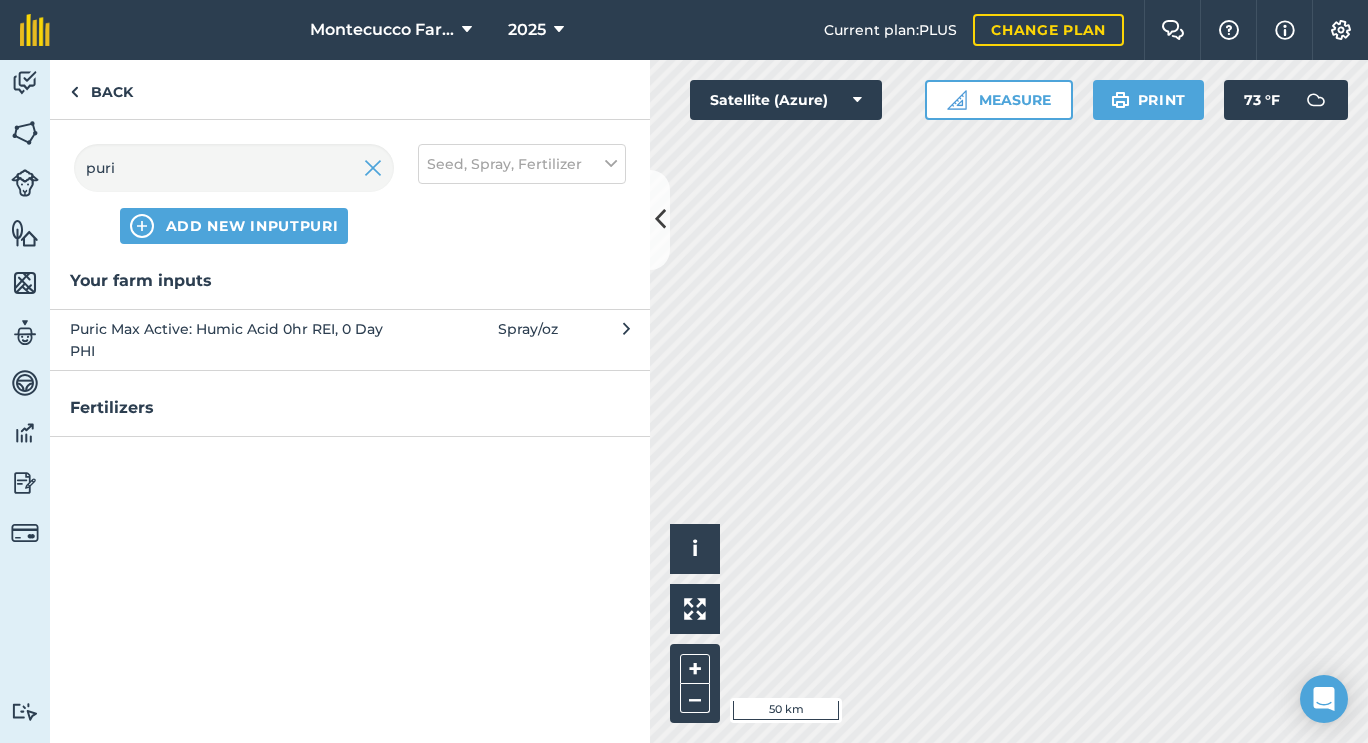 click on "Puric Max Active: Humic Acid 0hr REI, 0 Day PHI" at bounding box center (233, 340) 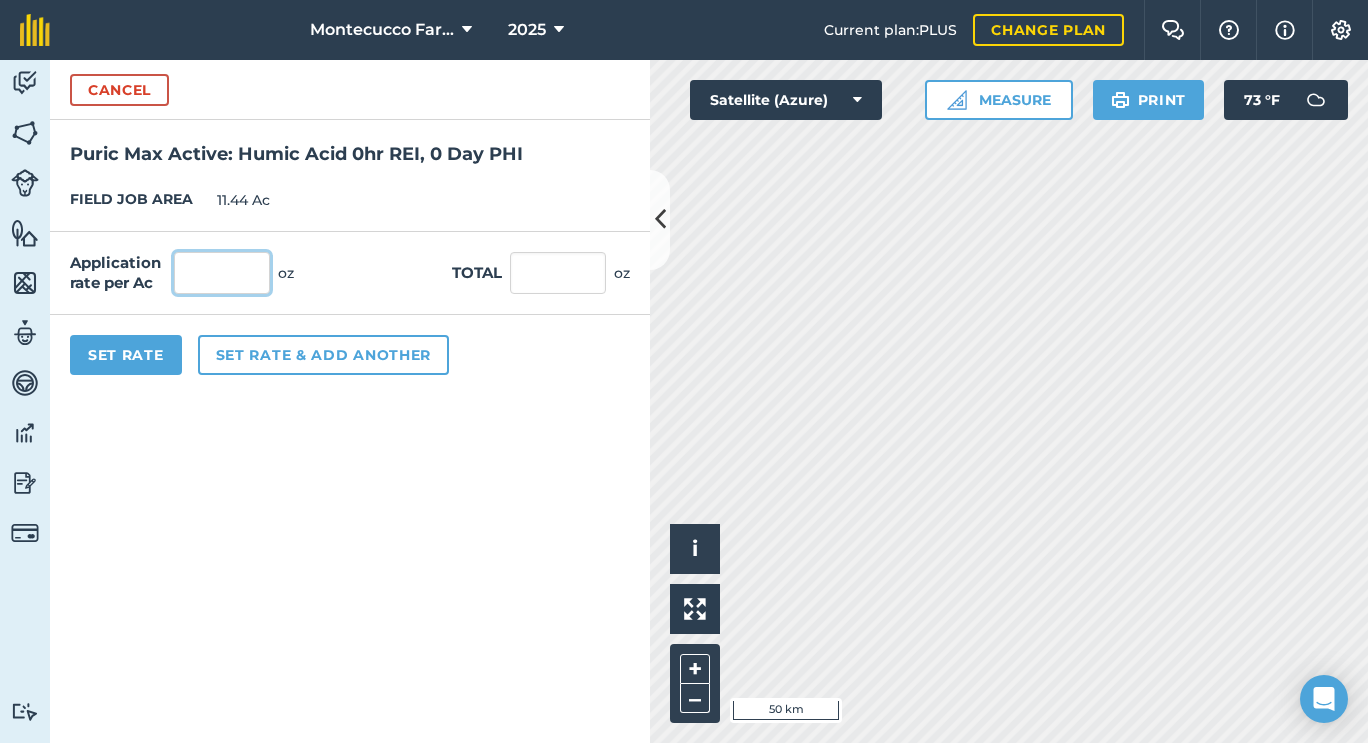 click at bounding box center (222, 273) 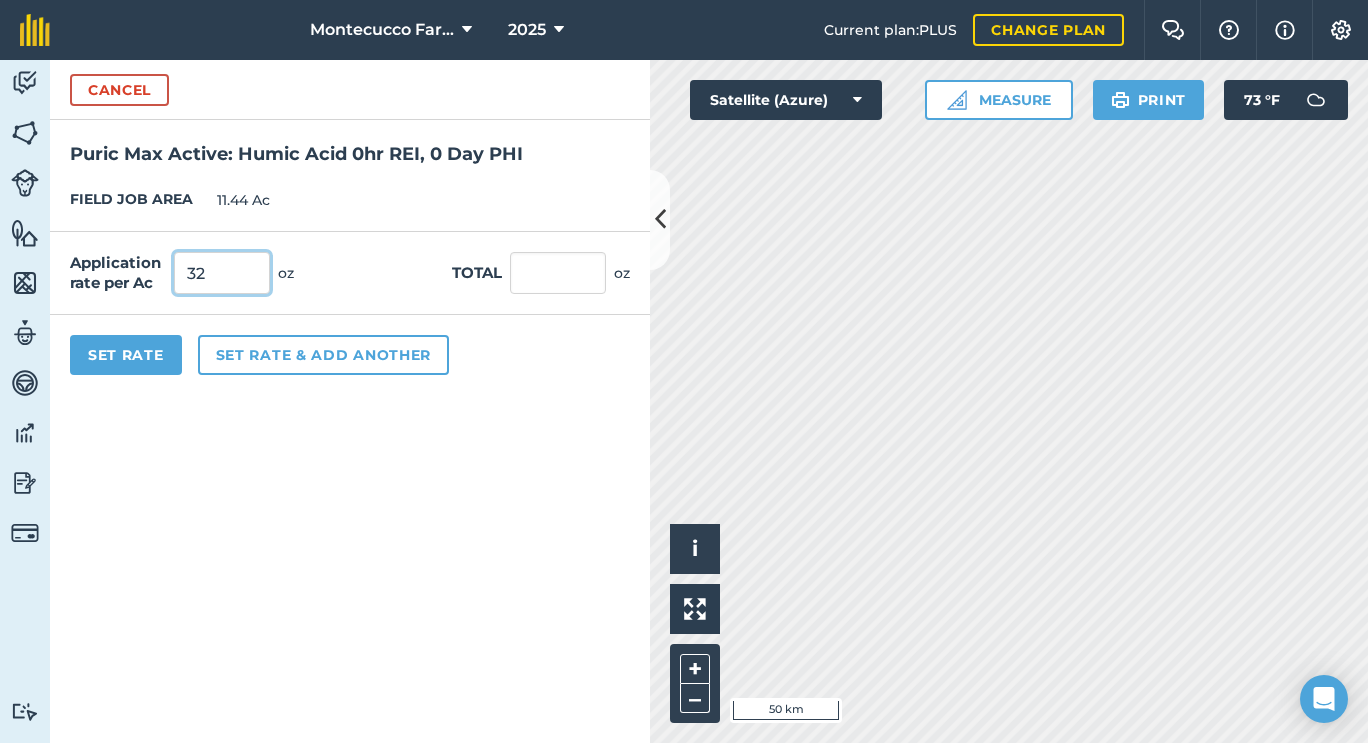 type on "32" 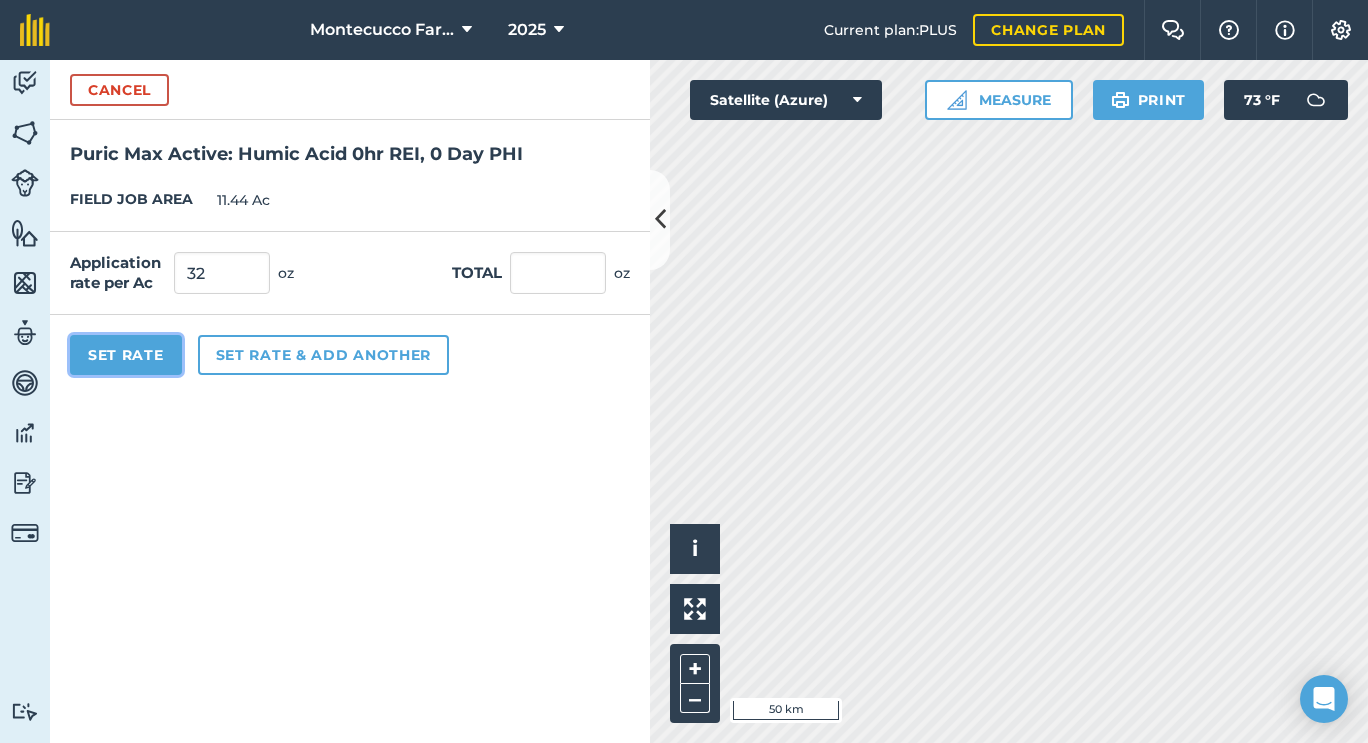 type on "366.08" 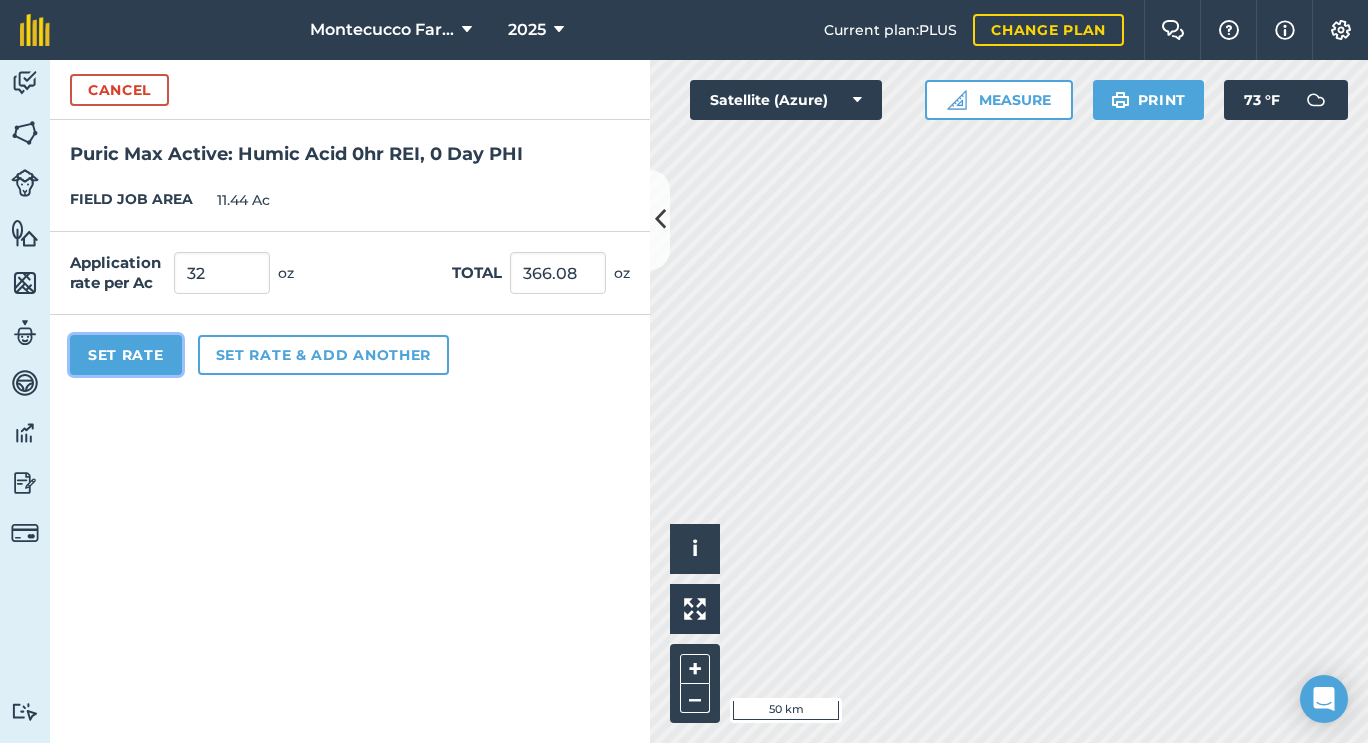 click on "Set Rate" at bounding box center (126, 355) 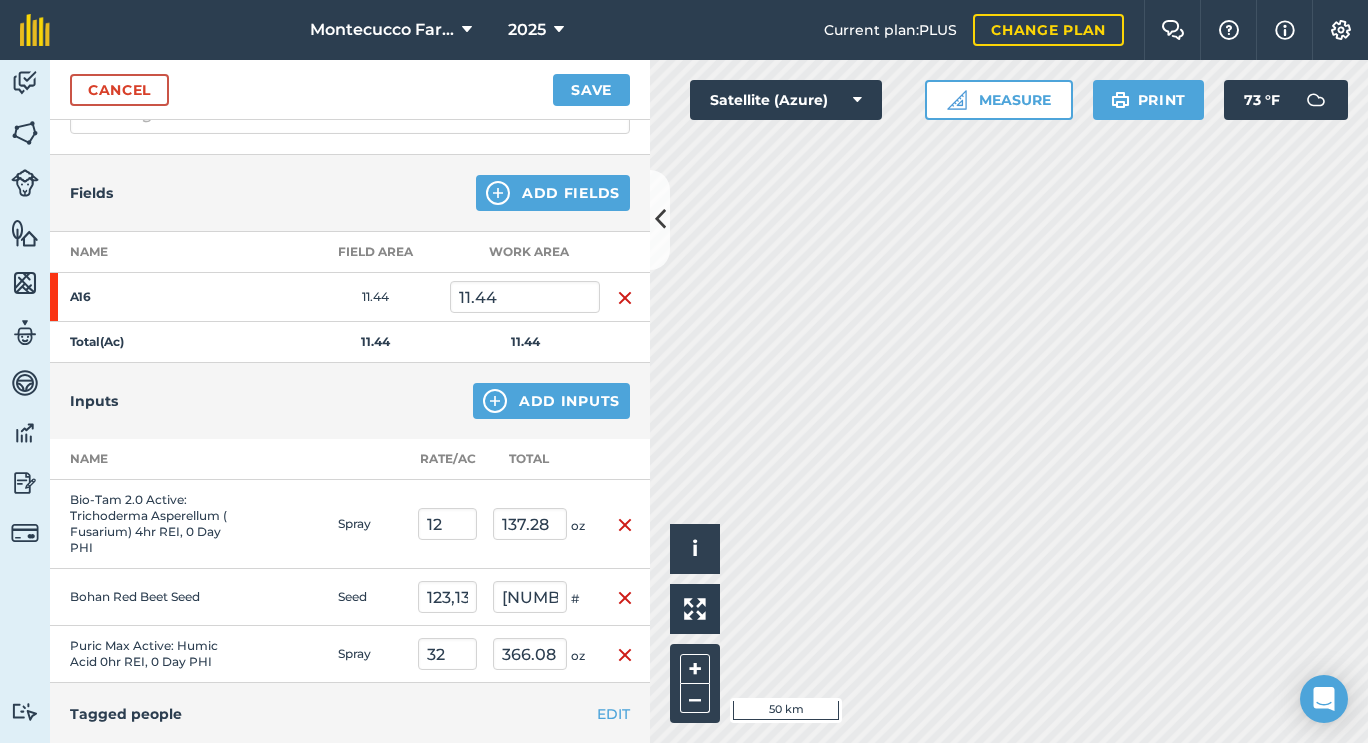 scroll, scrollTop: 225, scrollLeft: 0, axis: vertical 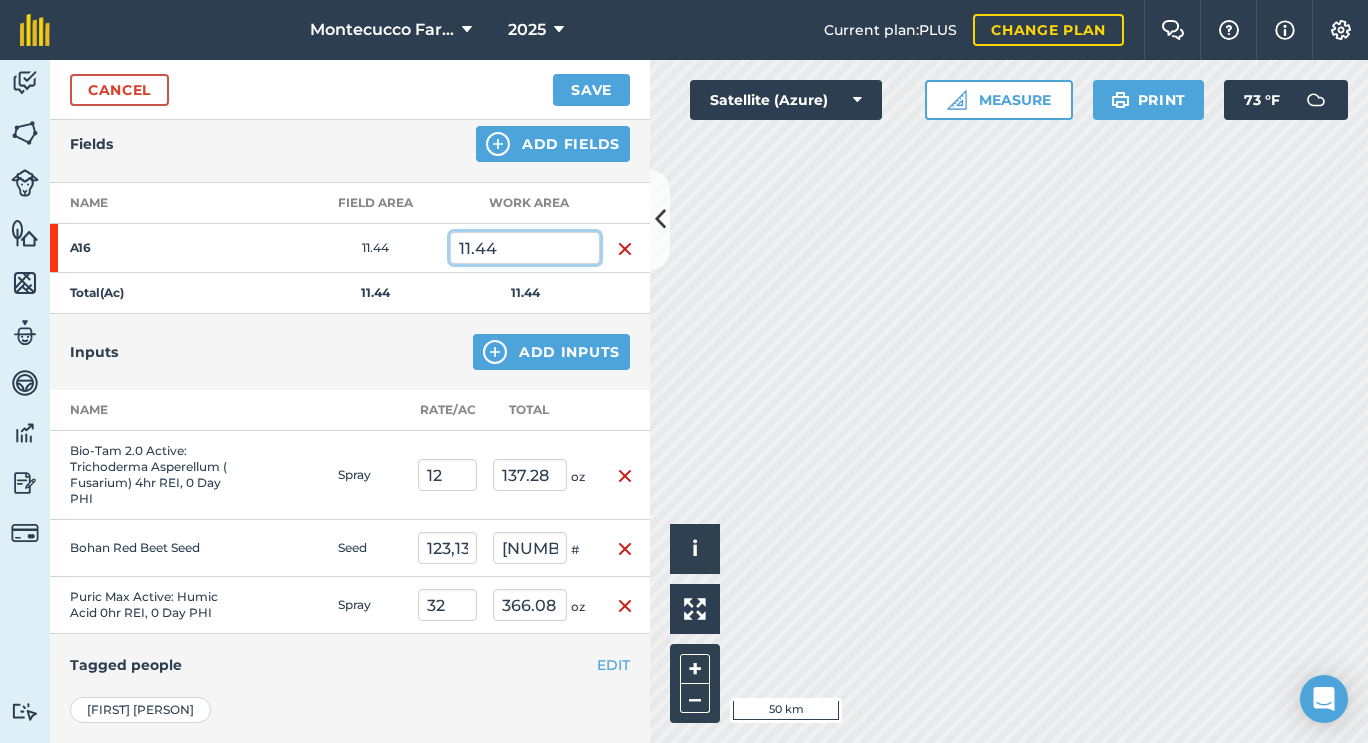 click on "11.44" at bounding box center [525, 248] 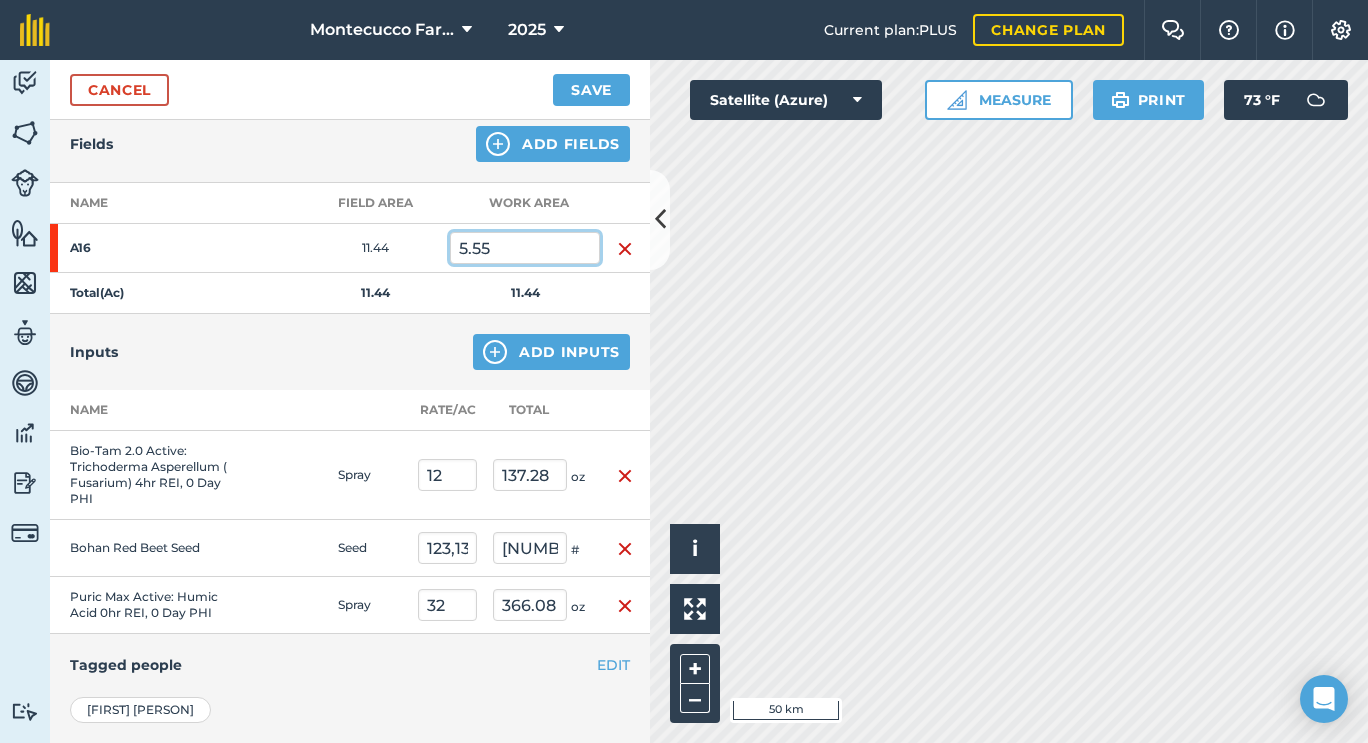 type on "5.55" 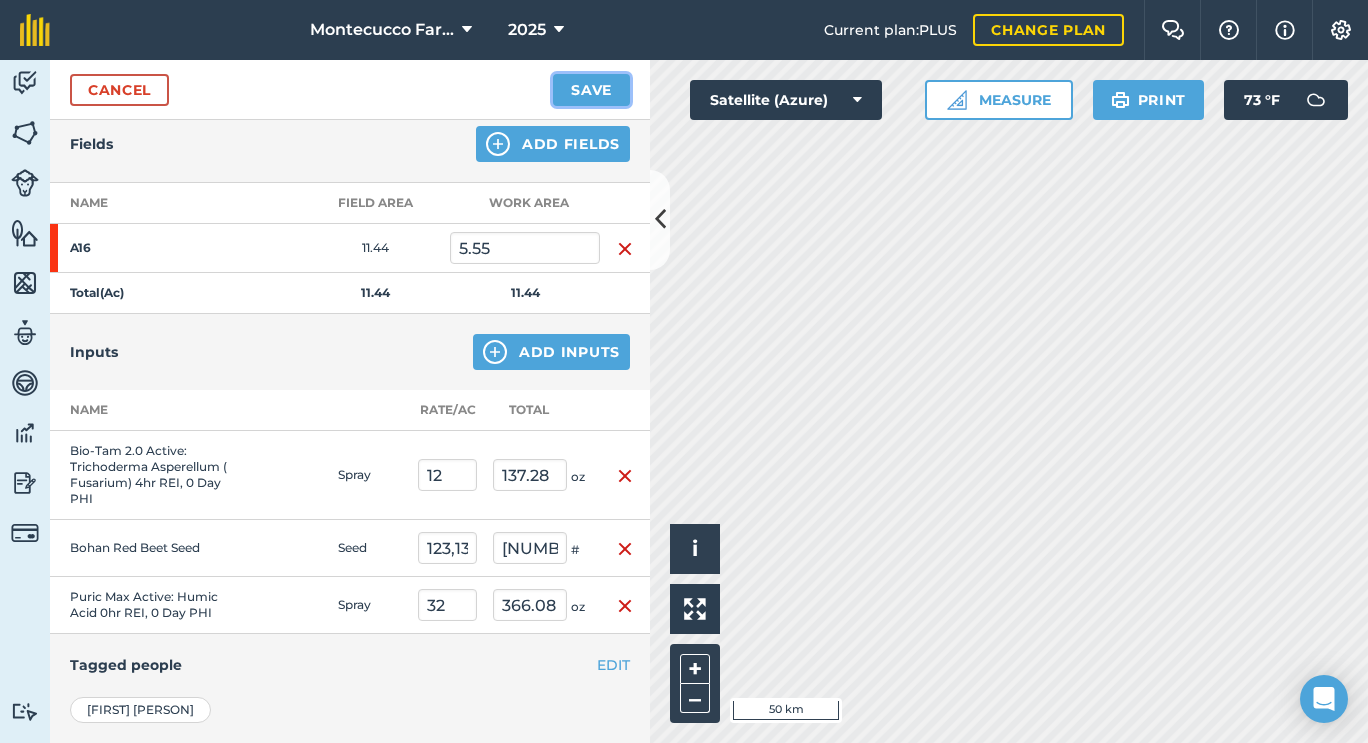 click on "Save" at bounding box center [591, 90] 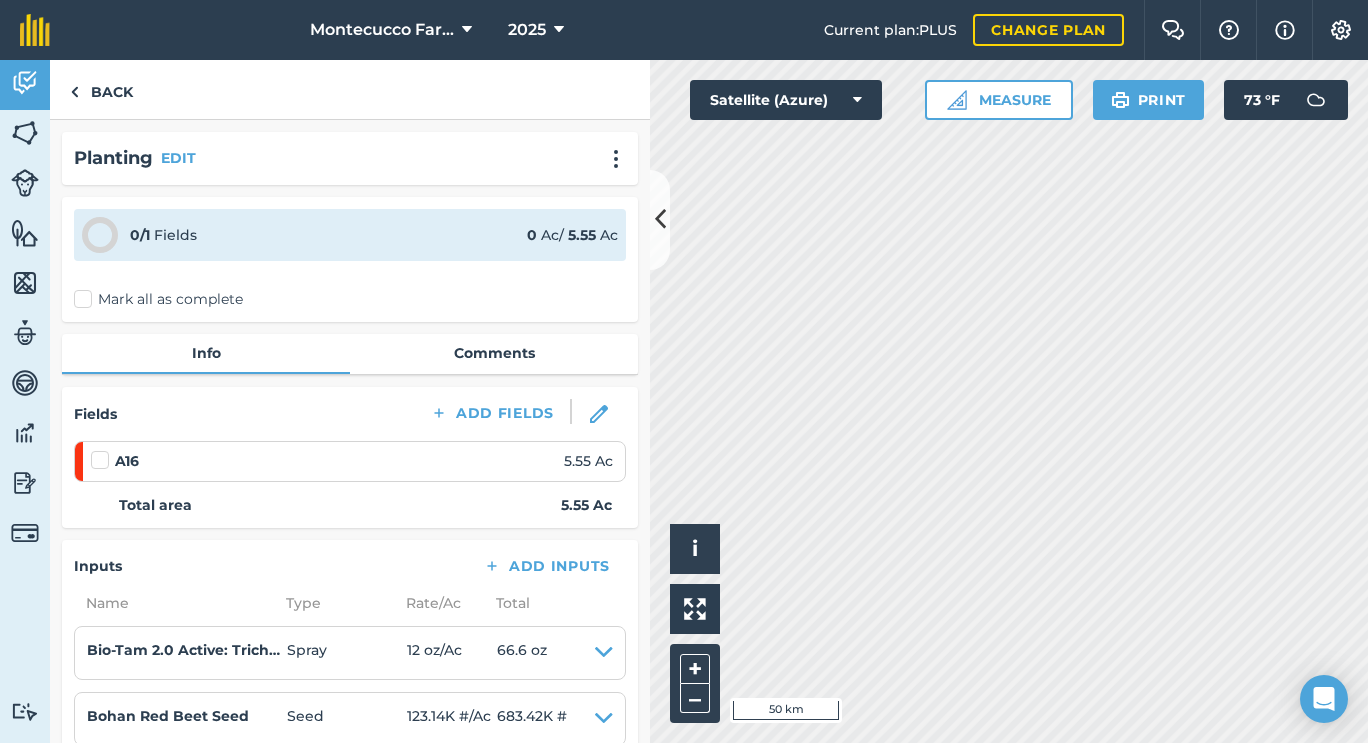click on "Mark all as complete" at bounding box center [158, 299] 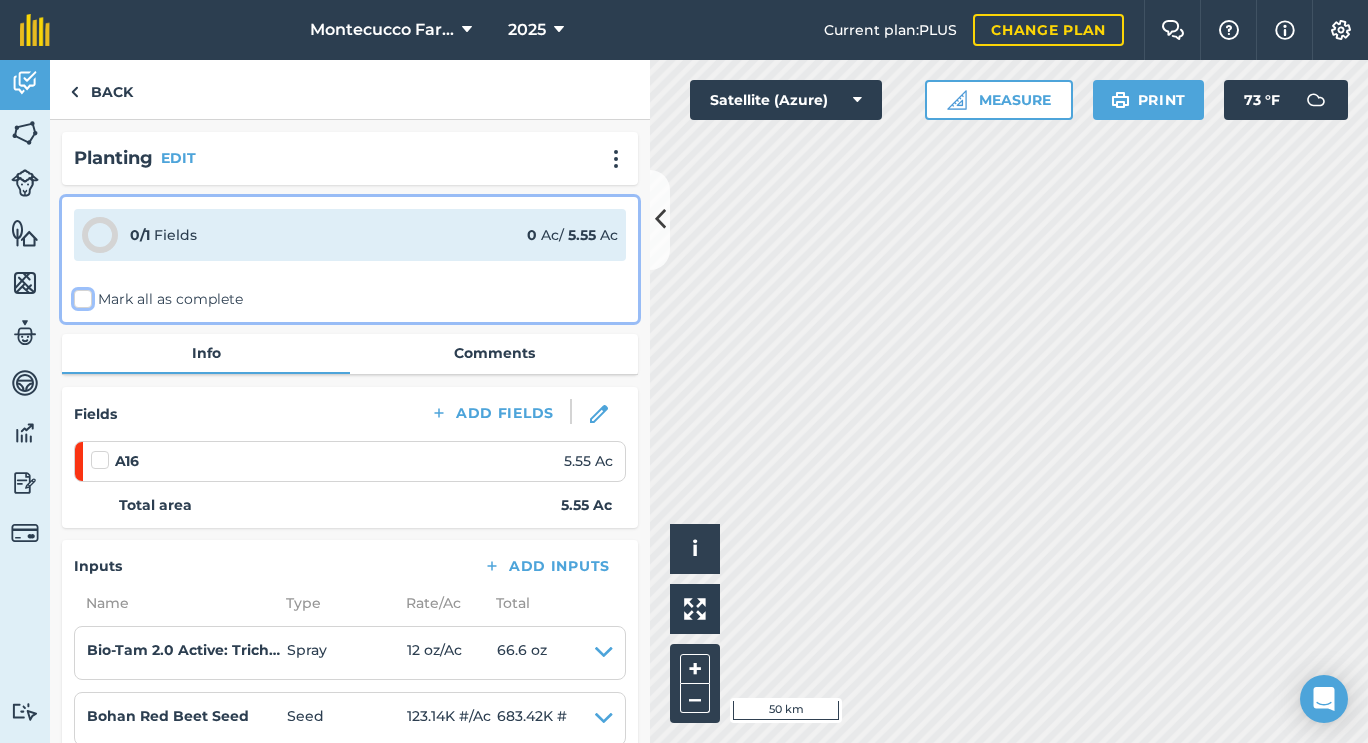 click on "Mark all as complete" at bounding box center [80, 295] 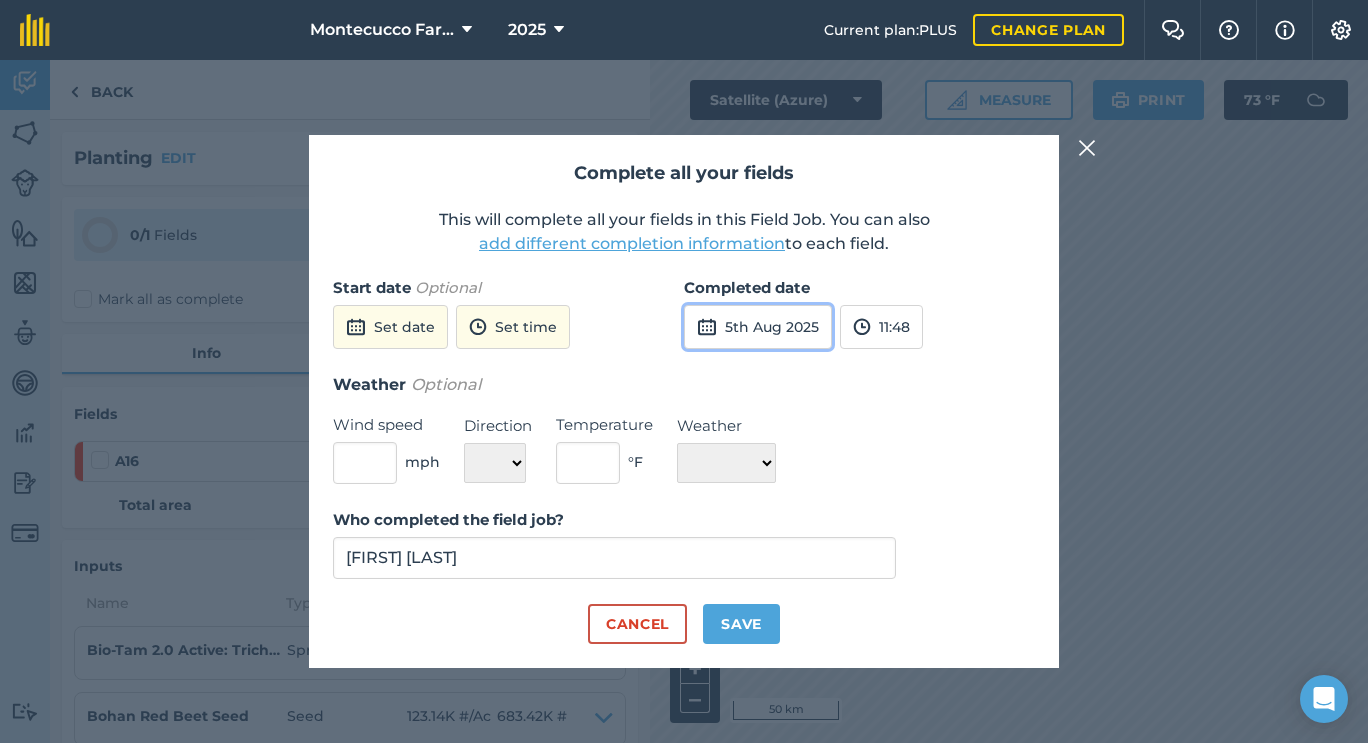 click on "5th Aug 2025" at bounding box center [758, 327] 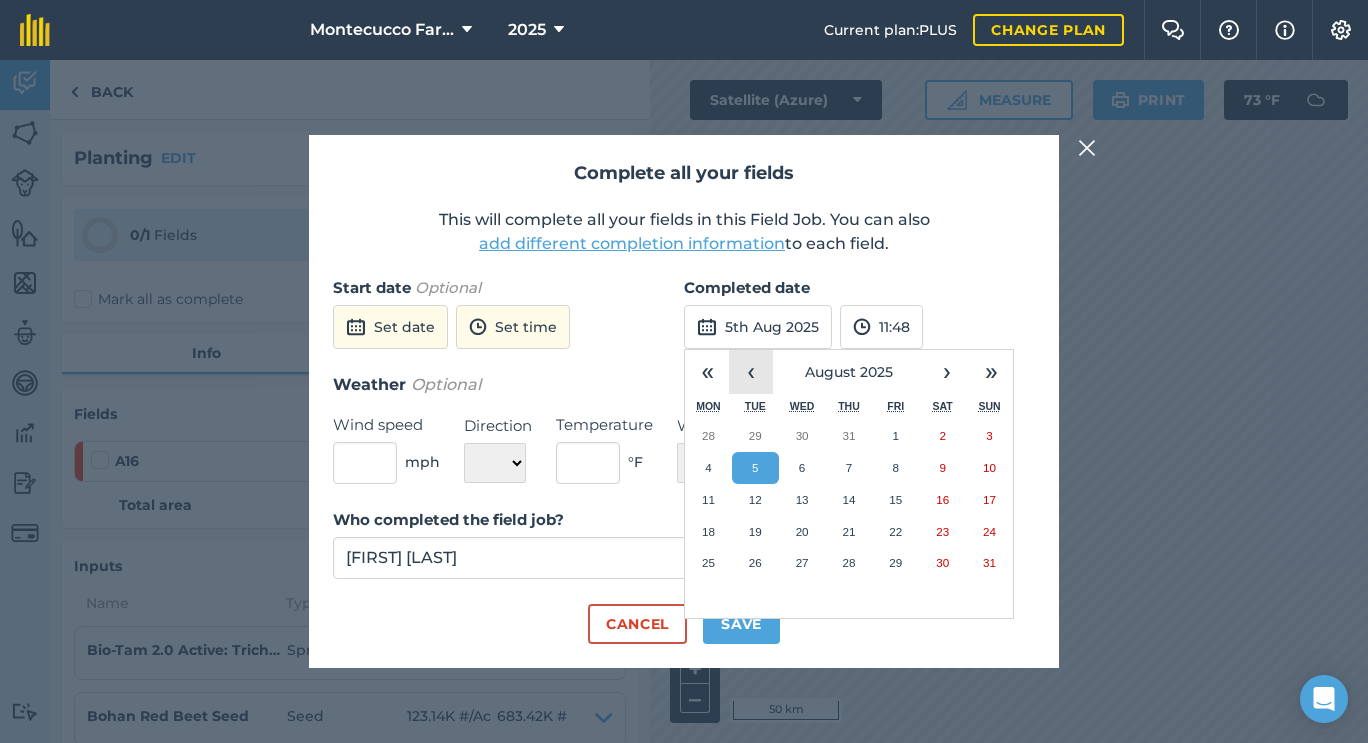 click on "‹" at bounding box center (751, 372) 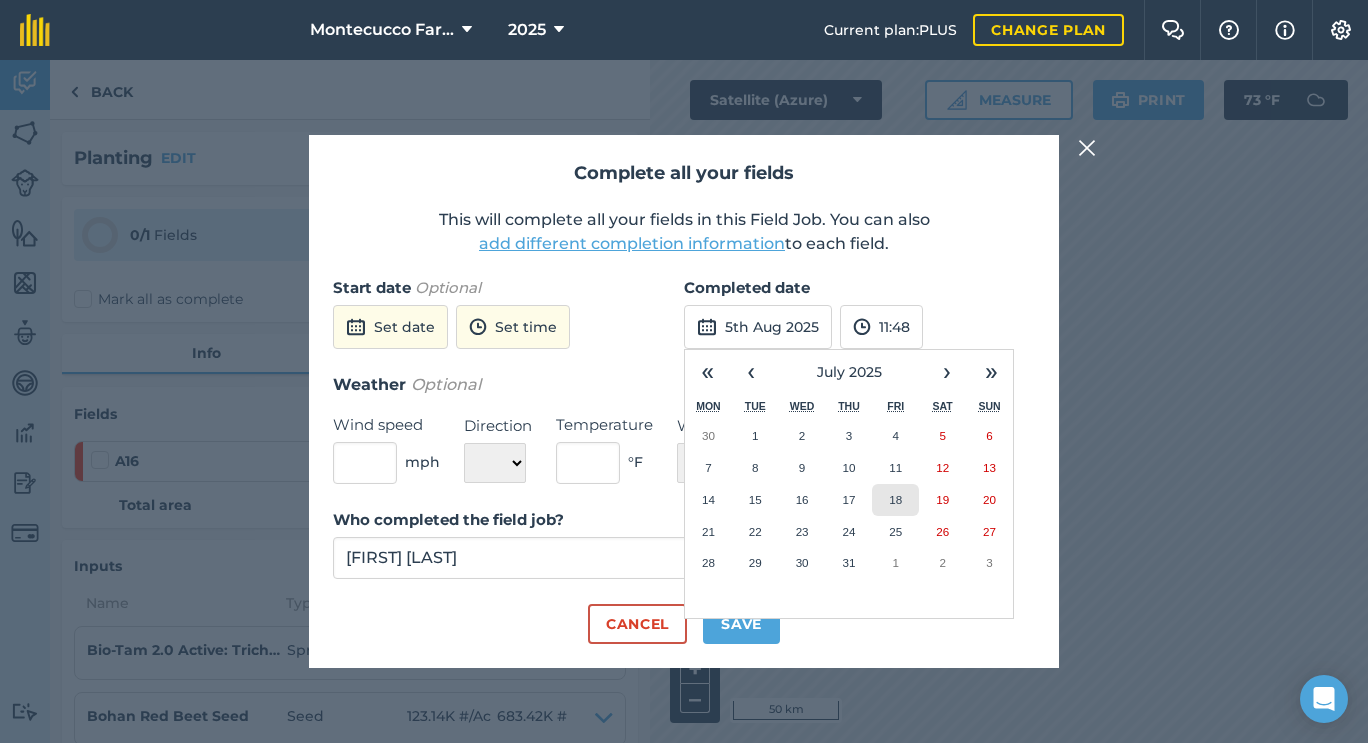 click on "18" at bounding box center (895, 500) 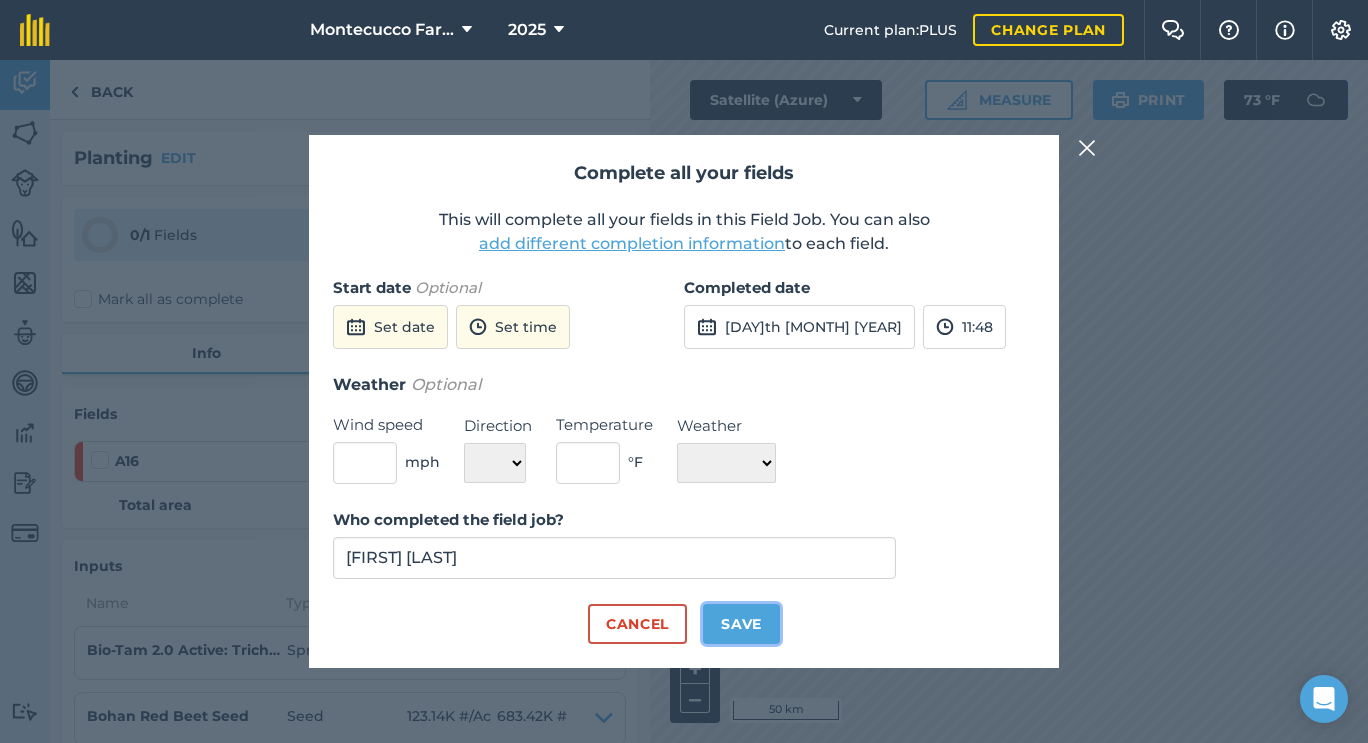 click on "Save" at bounding box center (741, 624) 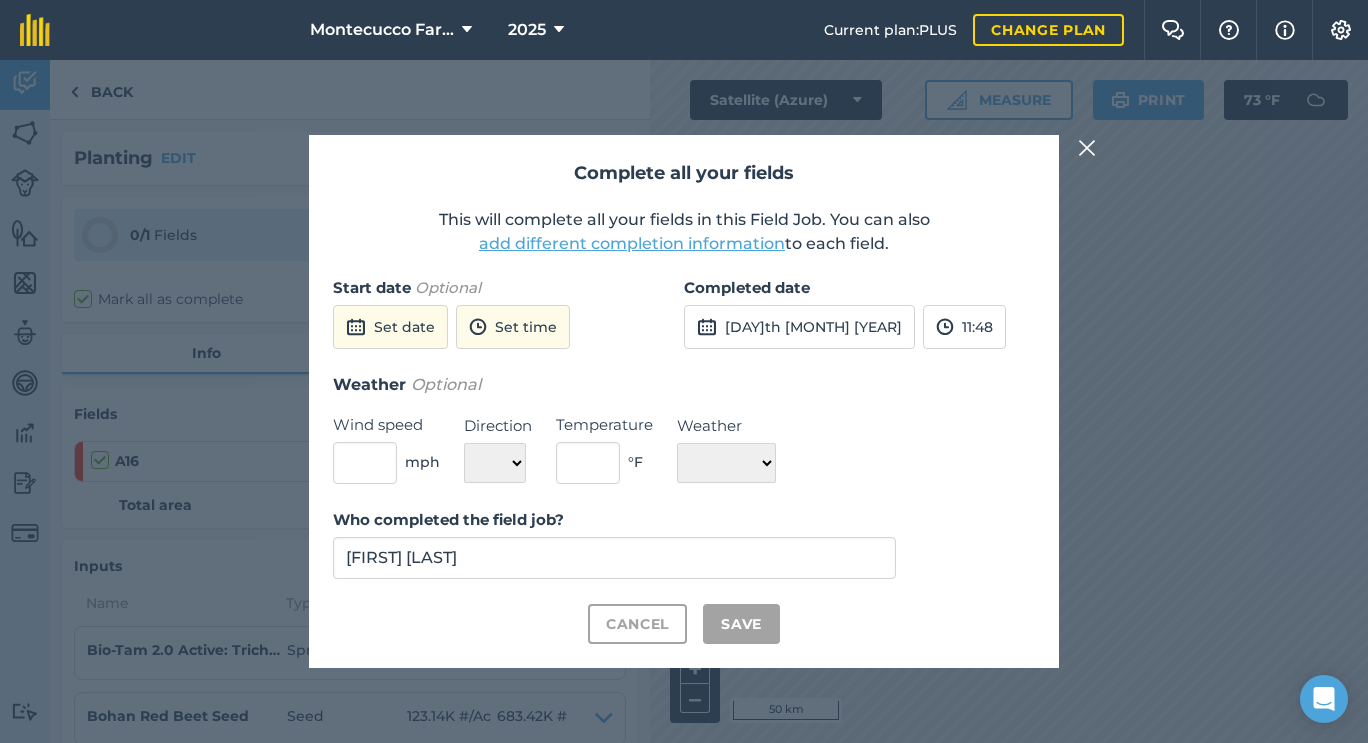 checkbox on "true" 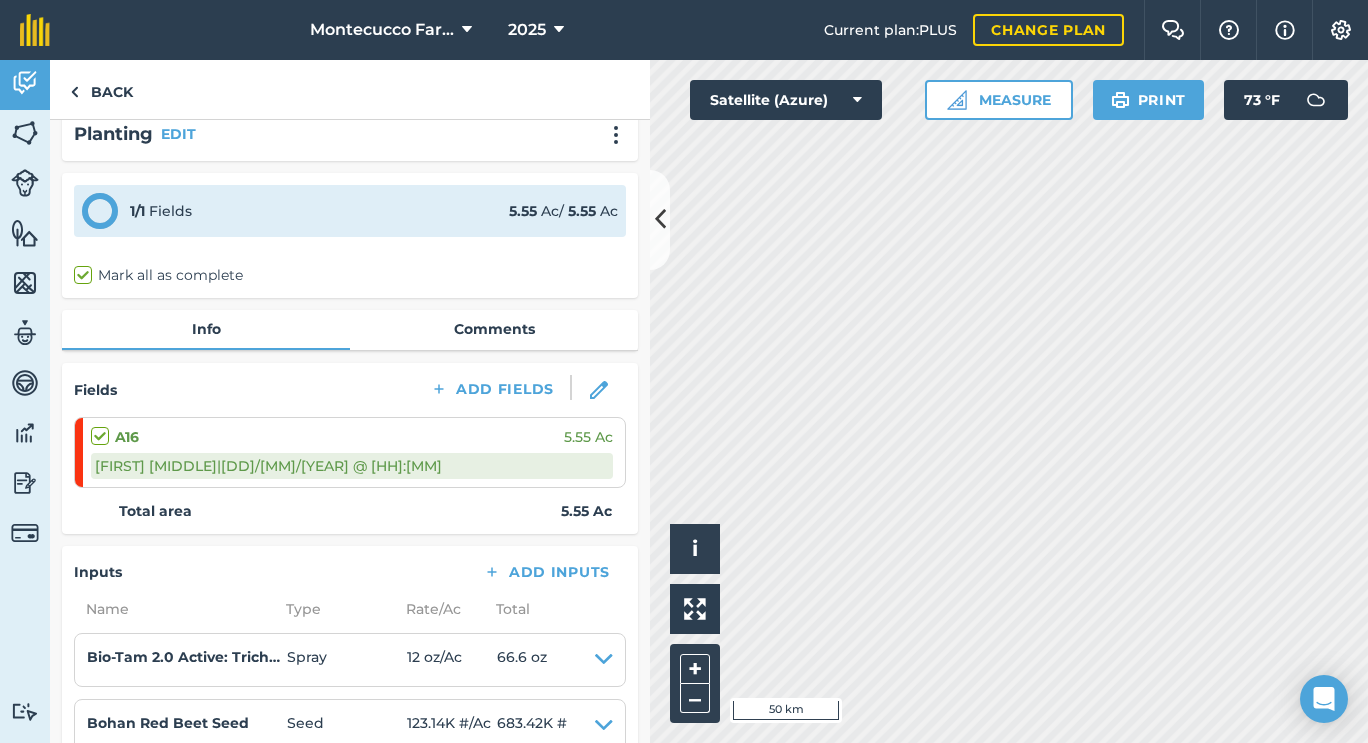 scroll, scrollTop: 0, scrollLeft: 0, axis: both 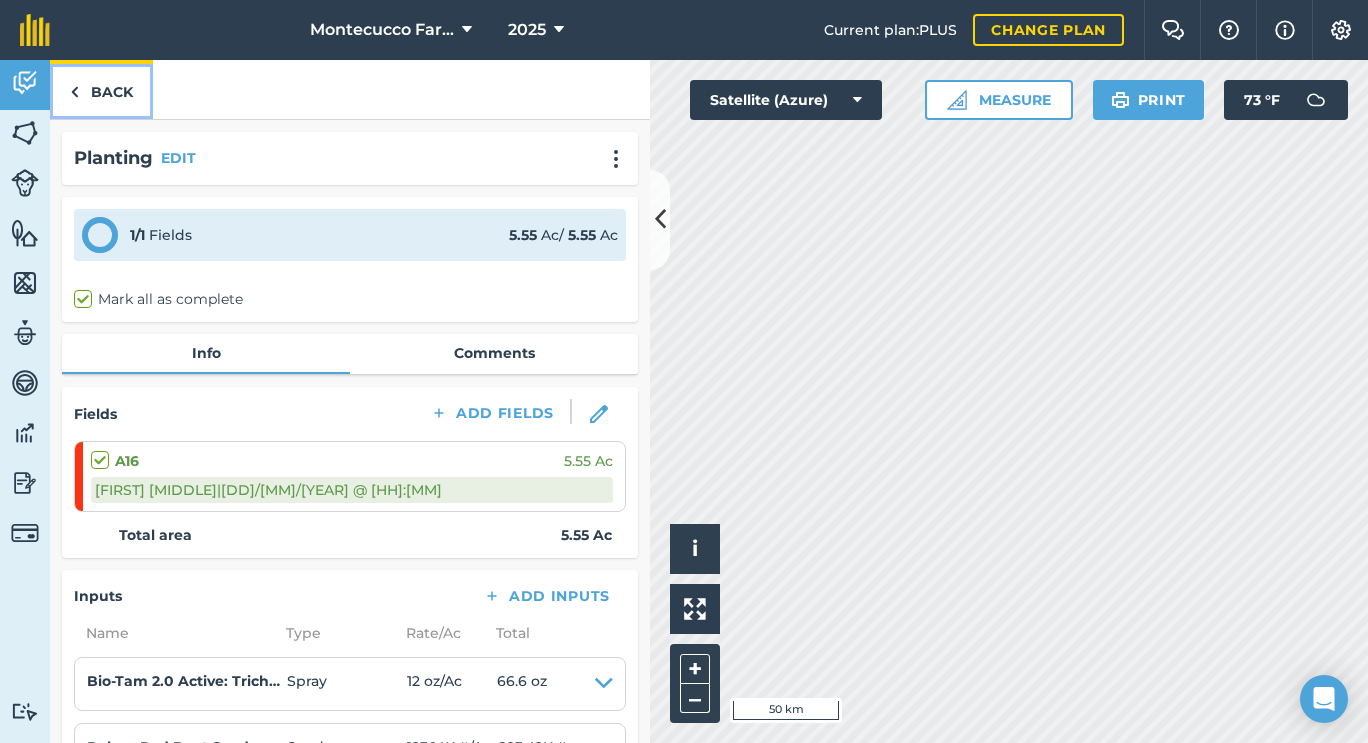 click on "Back" at bounding box center (101, 89) 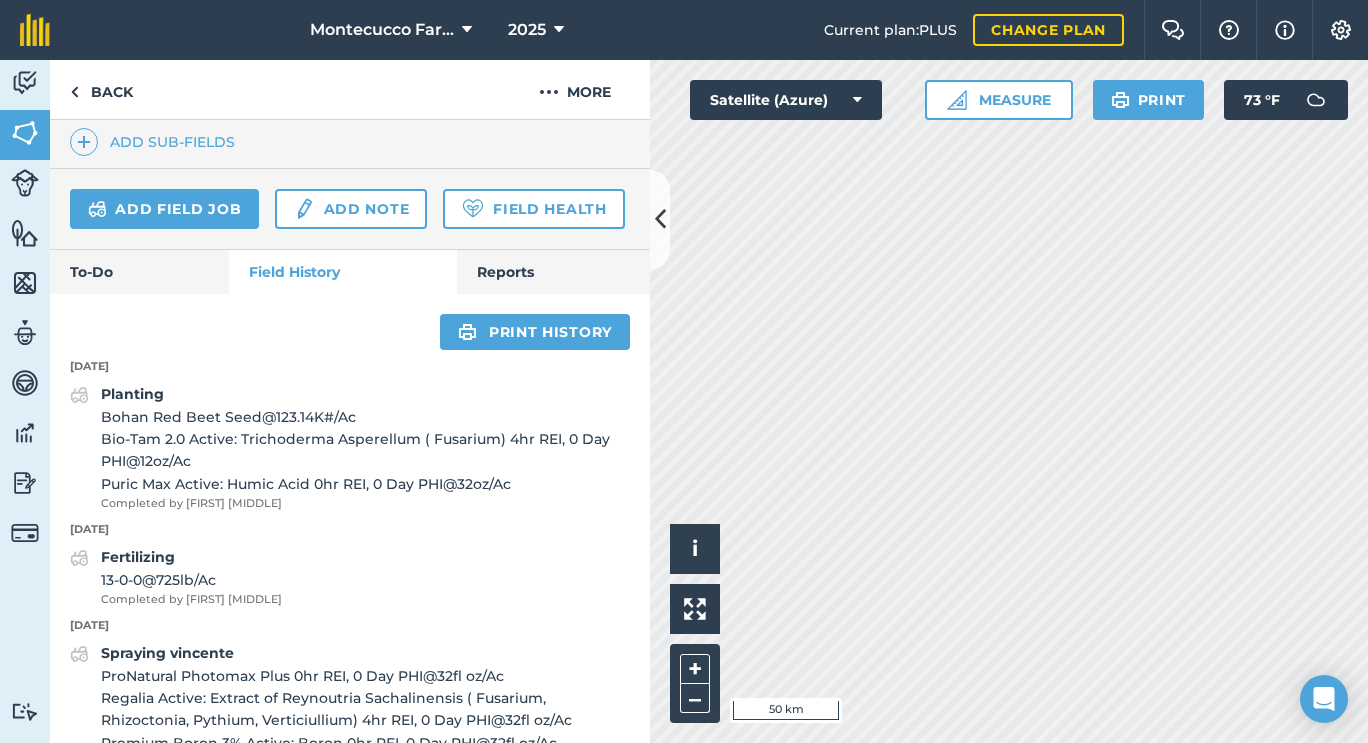 scroll, scrollTop: 569, scrollLeft: 0, axis: vertical 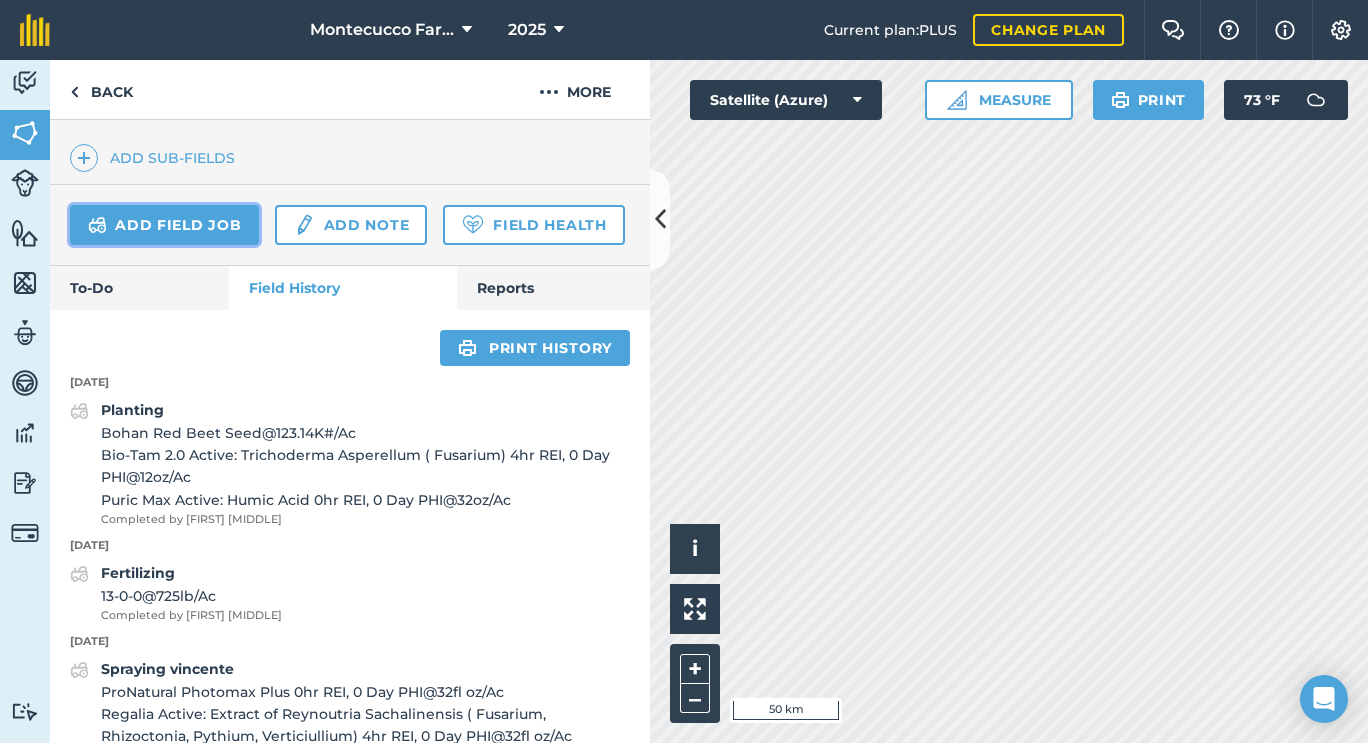 click on "Add field job" at bounding box center (164, 225) 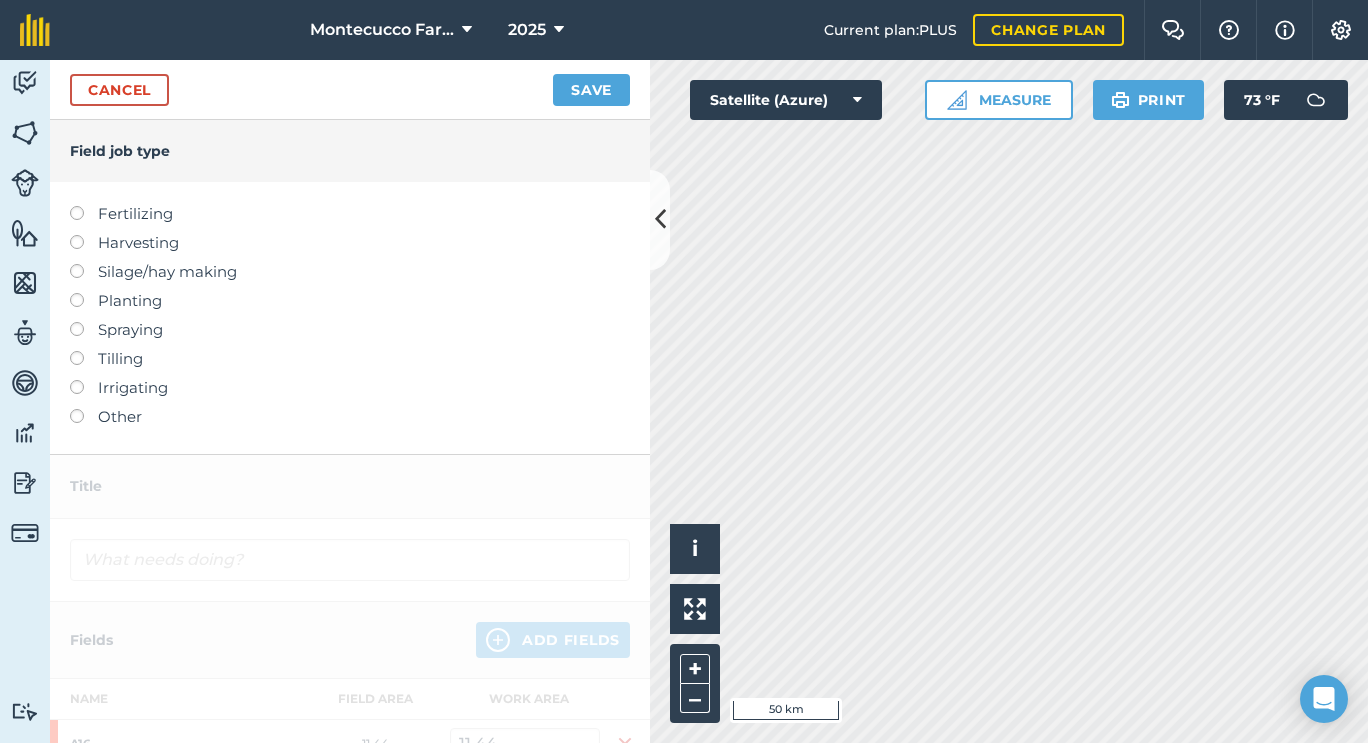 click at bounding box center [84, 293] 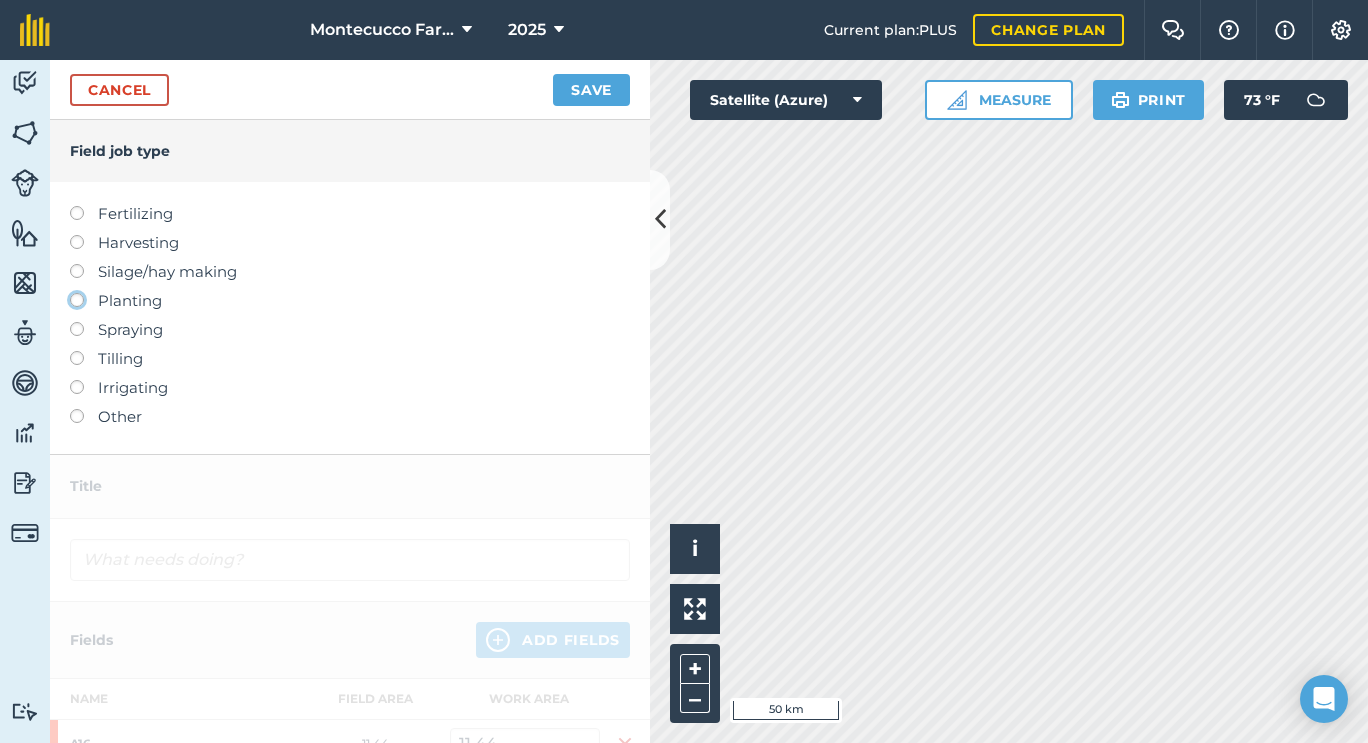 click on "Planting" at bounding box center (-9943, 299) 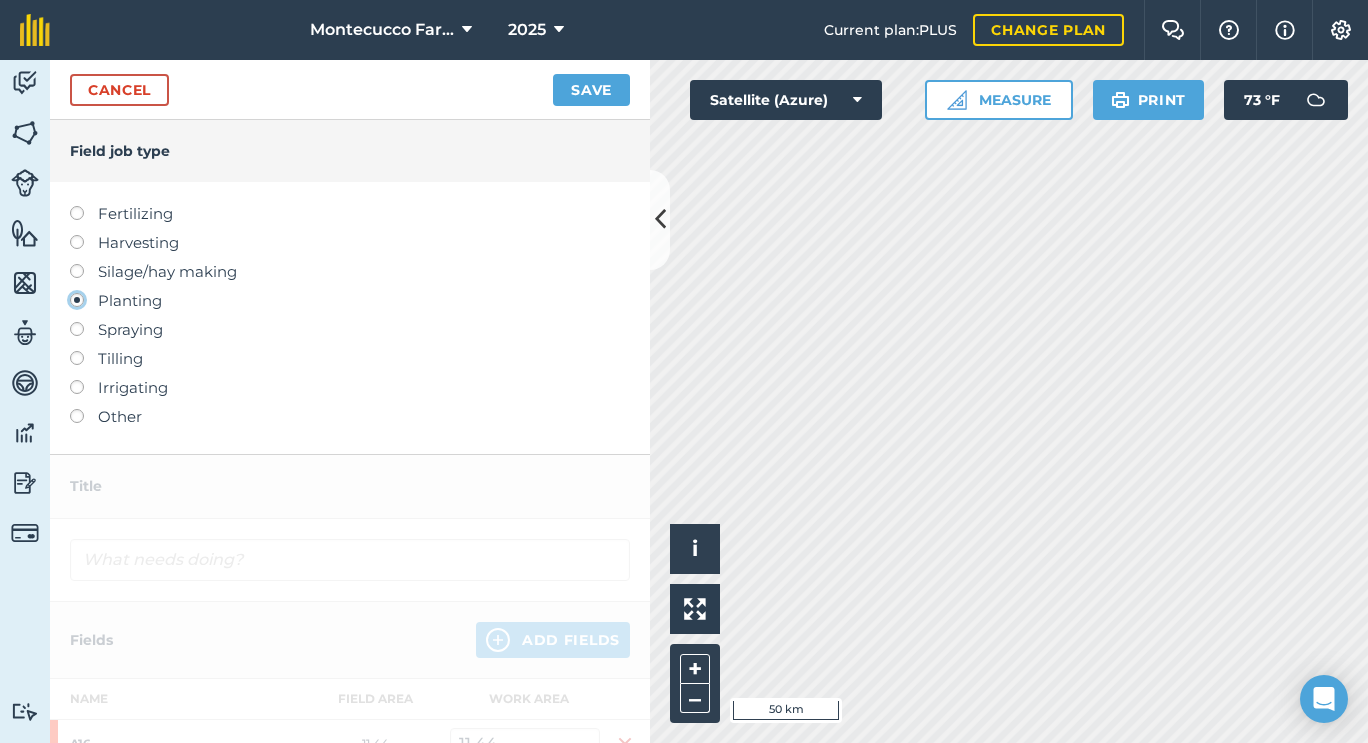 type on "Planting" 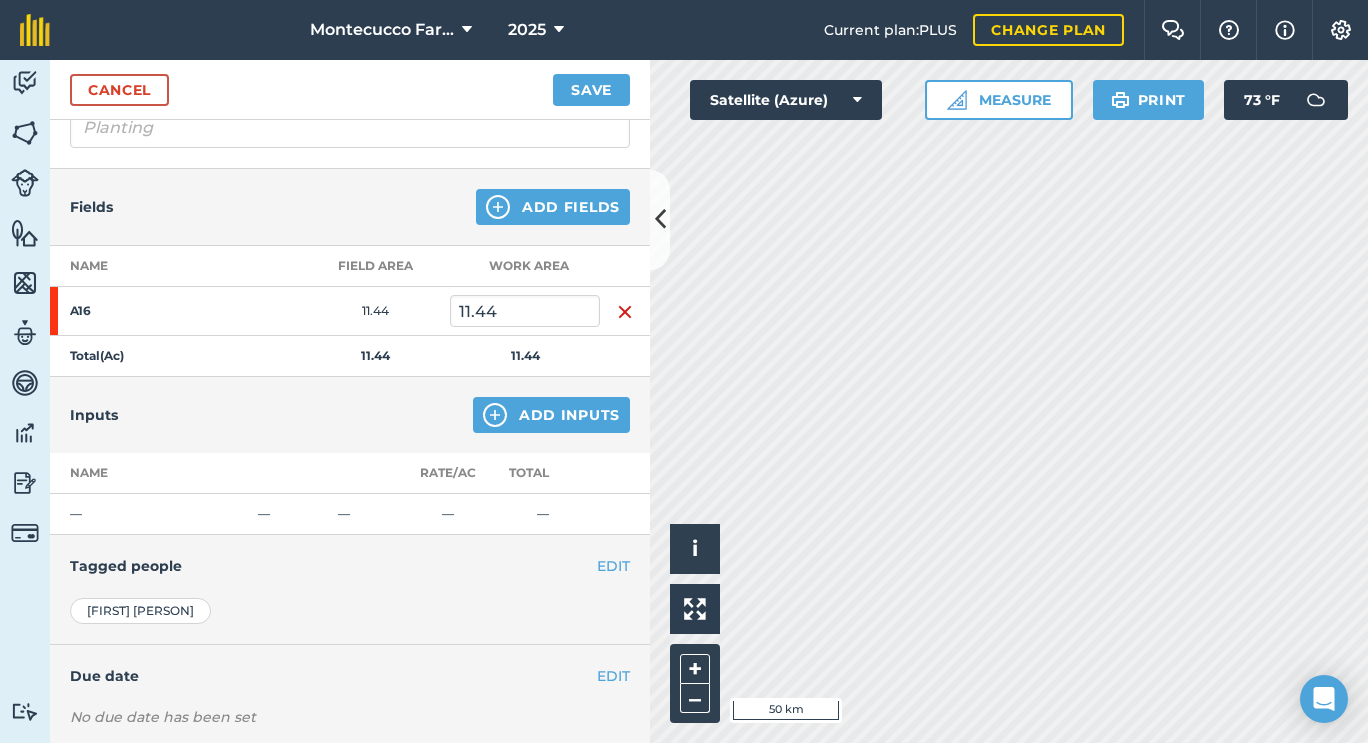 scroll, scrollTop: 163, scrollLeft: 0, axis: vertical 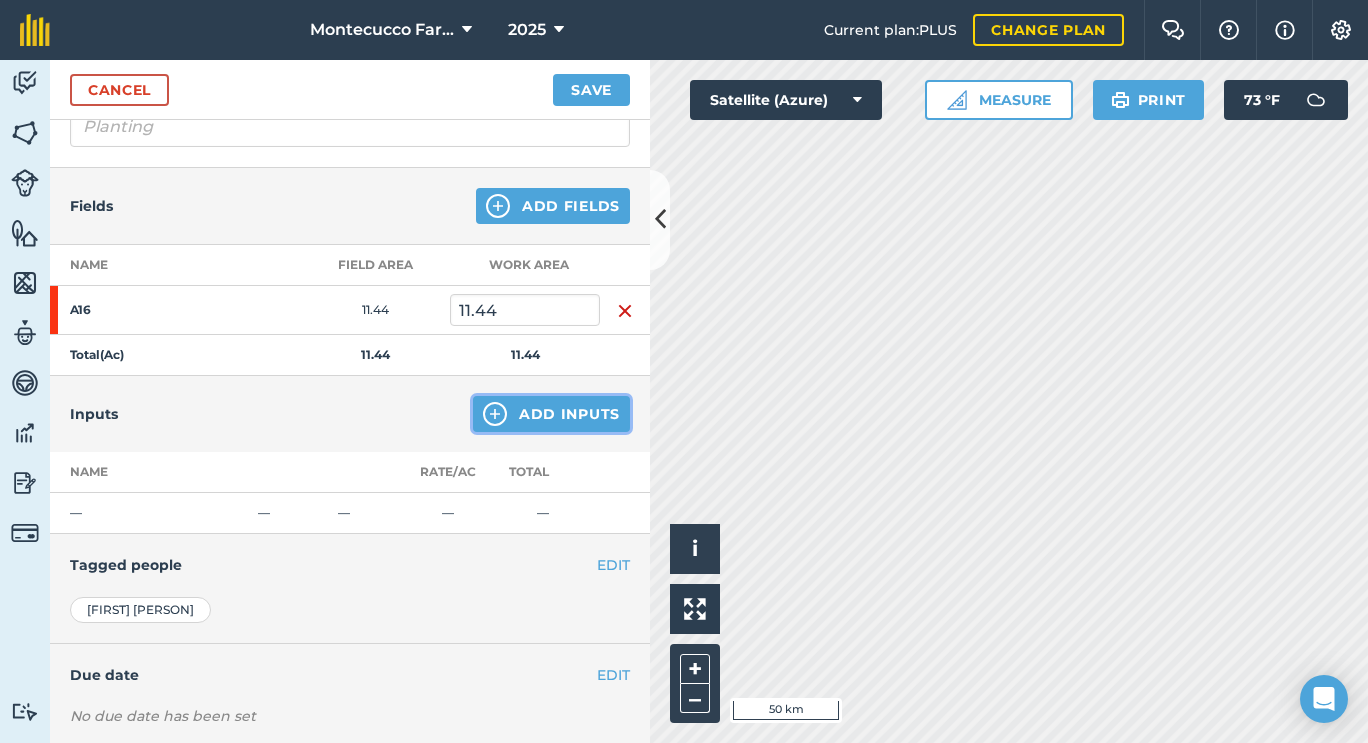 click on "Add Inputs" at bounding box center [551, 414] 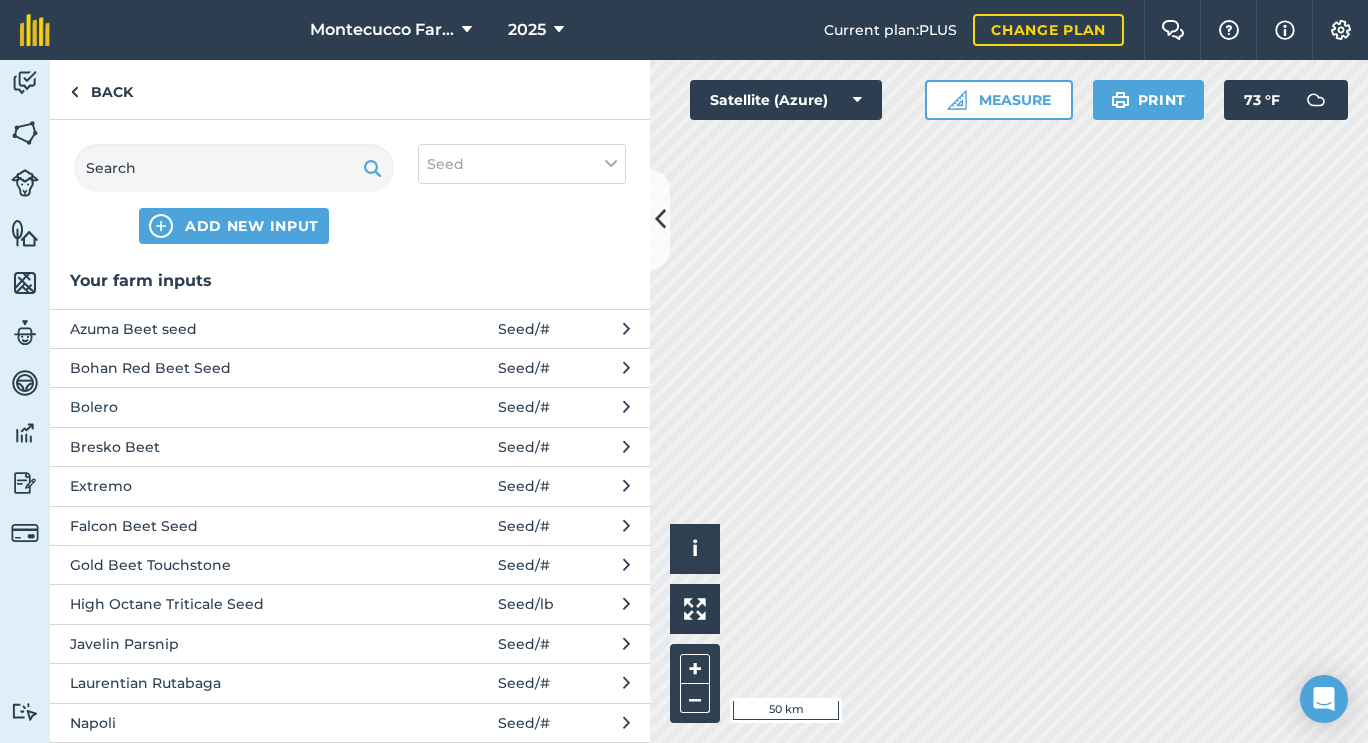 click on "Bresko Beet" at bounding box center (233, 447) 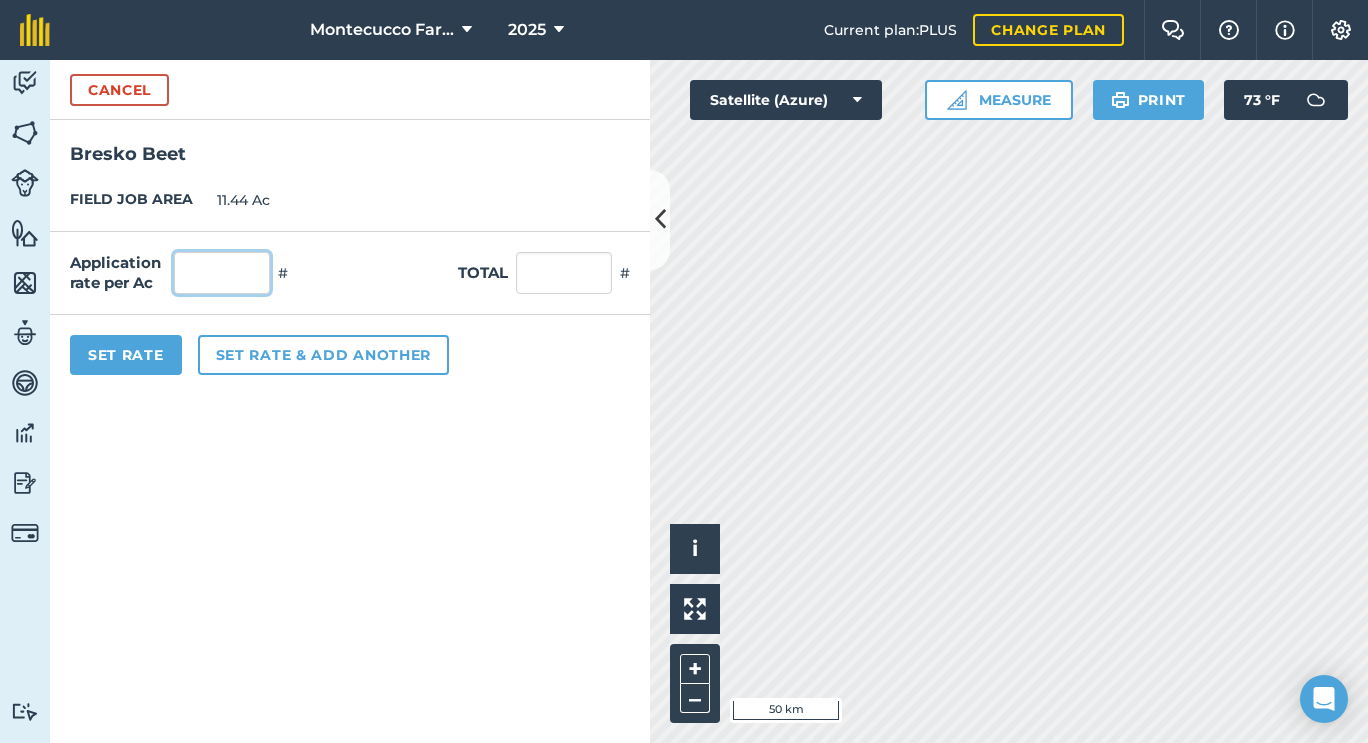 click at bounding box center (222, 273) 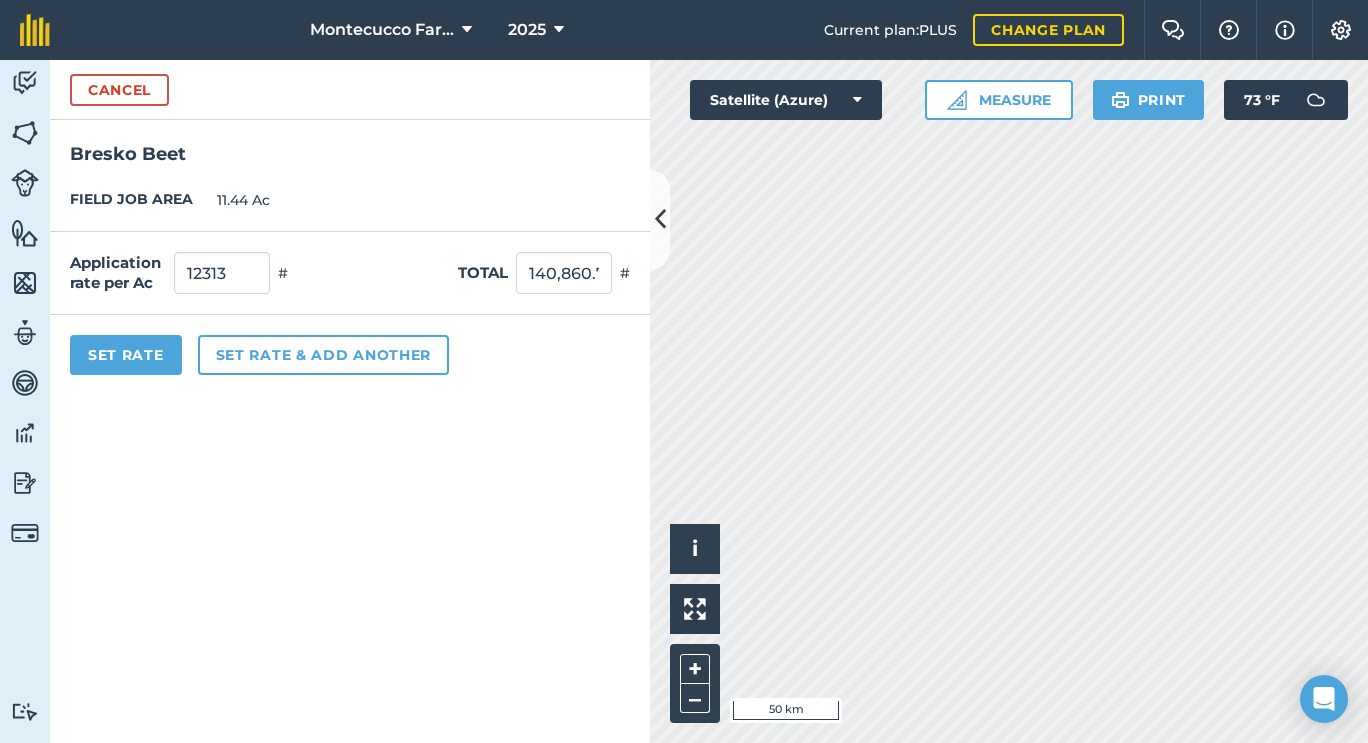 type on "12,313" 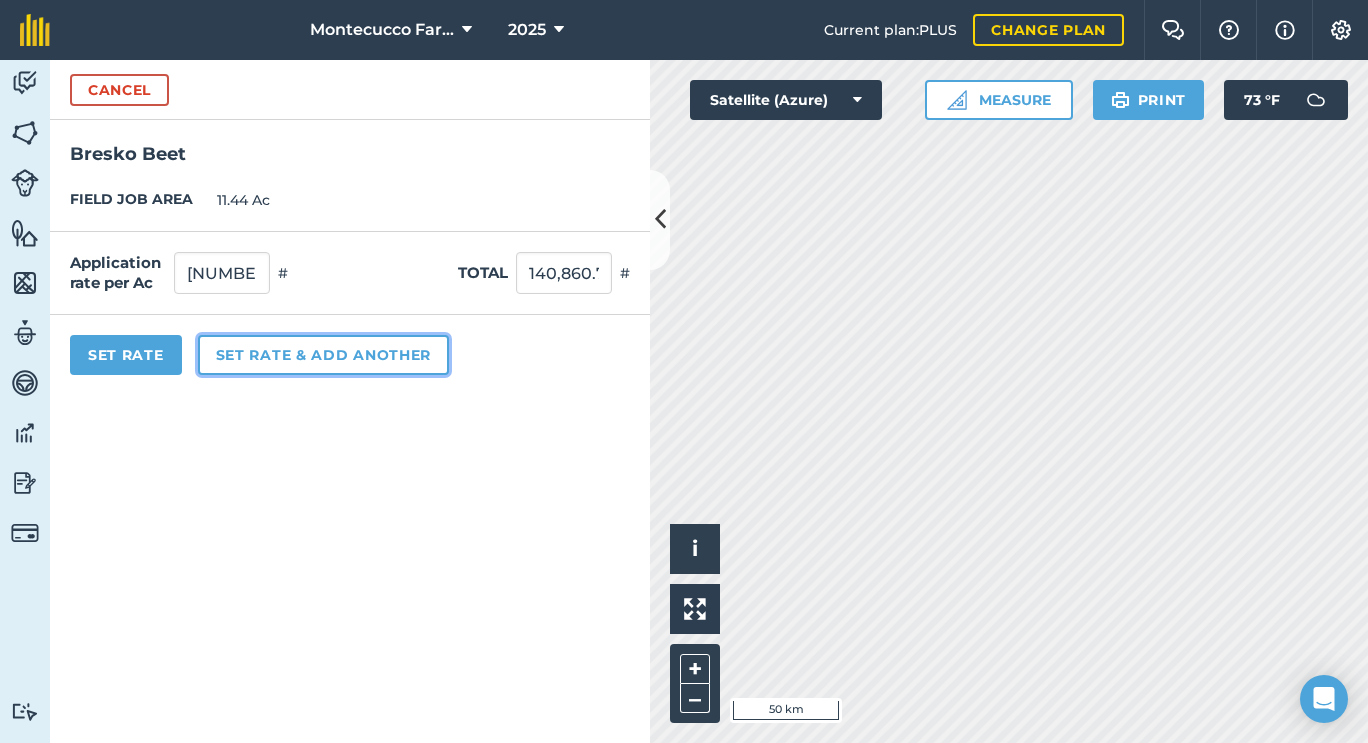 type on "123,138" 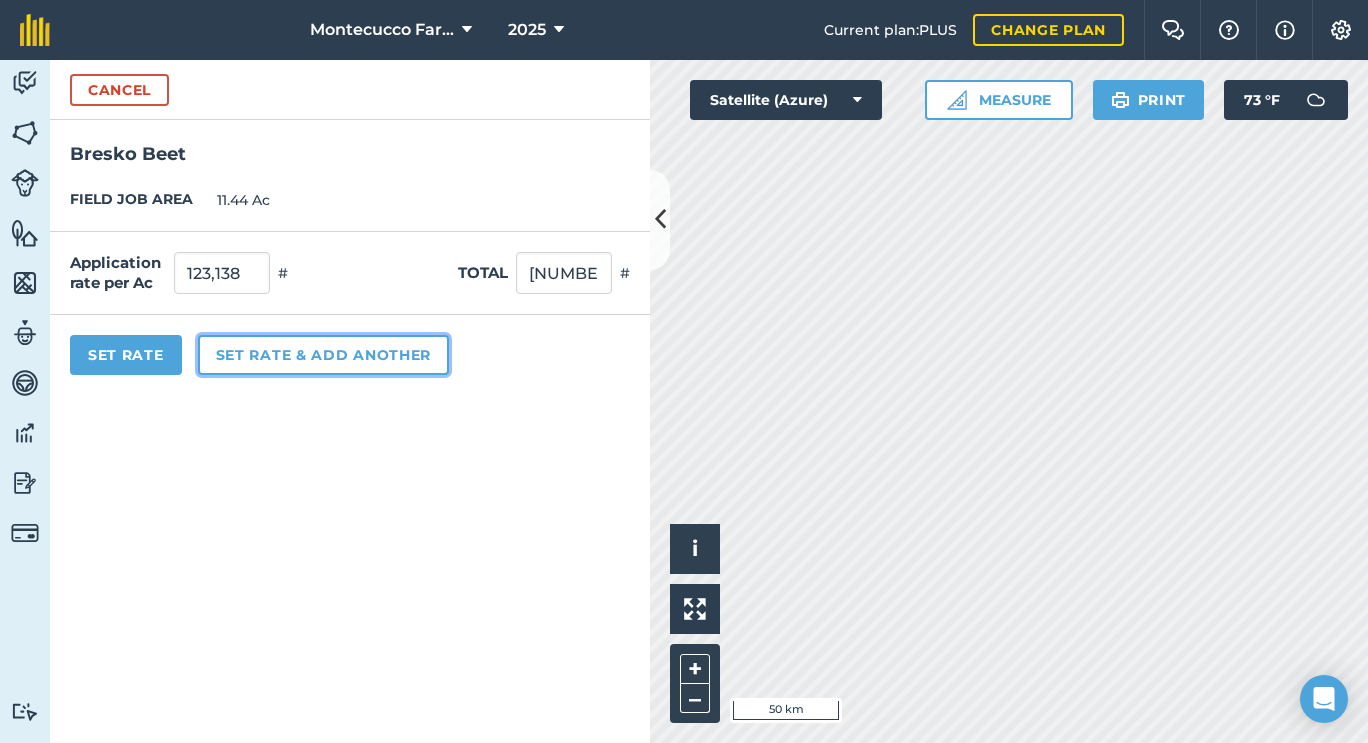 click on "Set rate & add another" at bounding box center [323, 355] 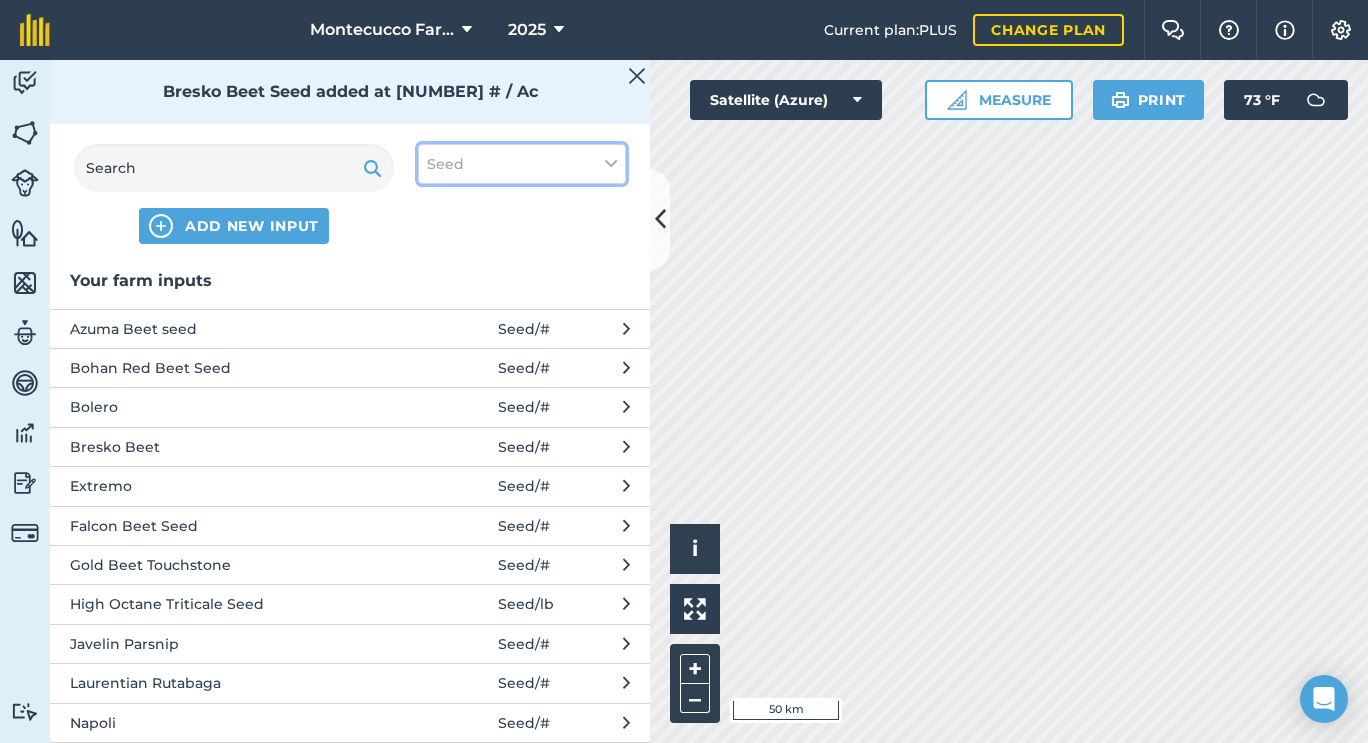 click on "Seed" at bounding box center (522, 164) 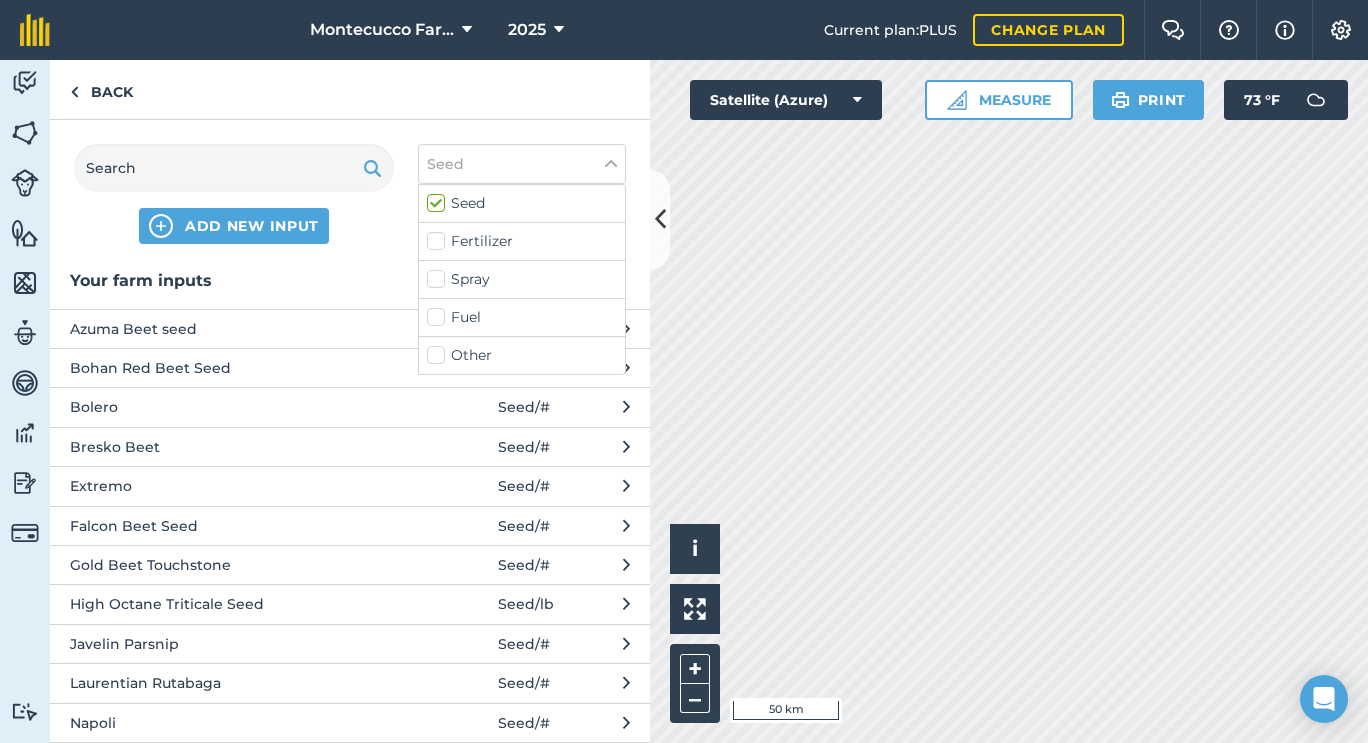 click on "Fertilizer" at bounding box center (522, 241) 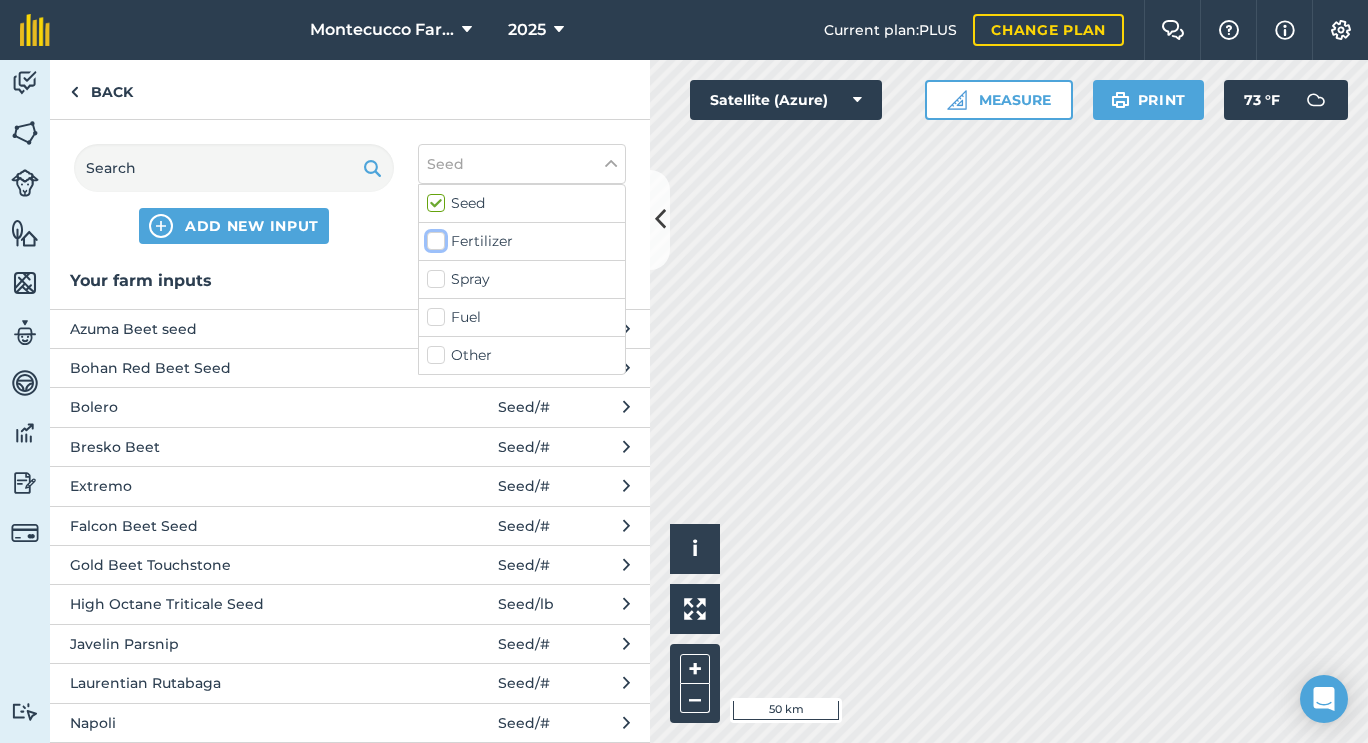 click on "Fertilizer" at bounding box center (433, 237) 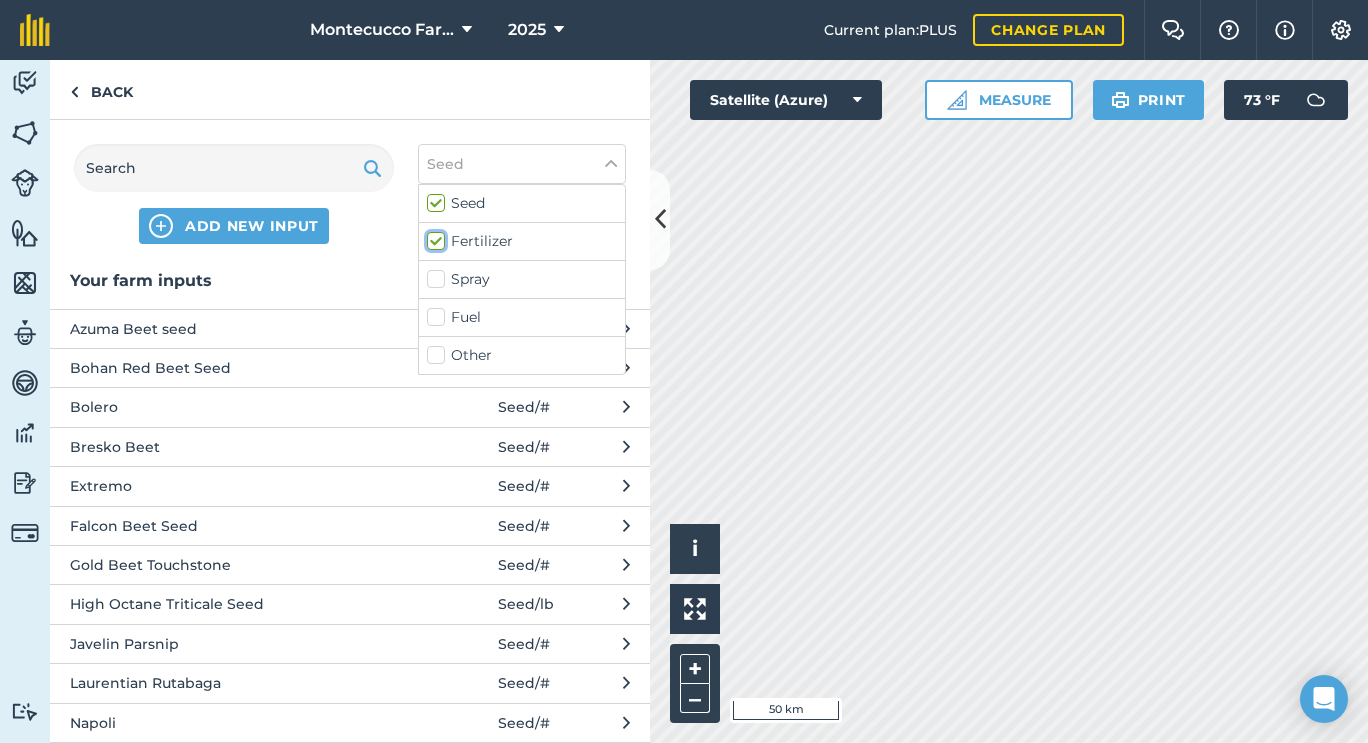checkbox on "true" 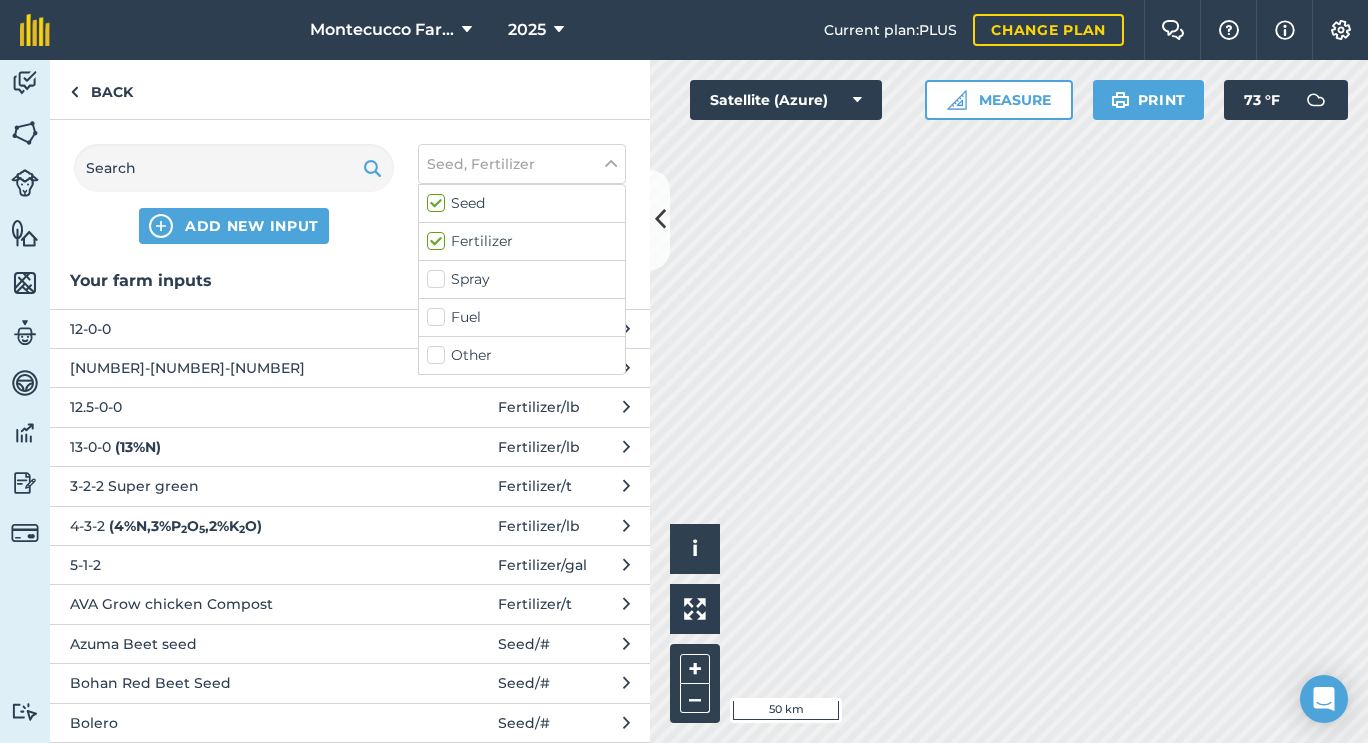 click on "Spray" at bounding box center [522, 279] 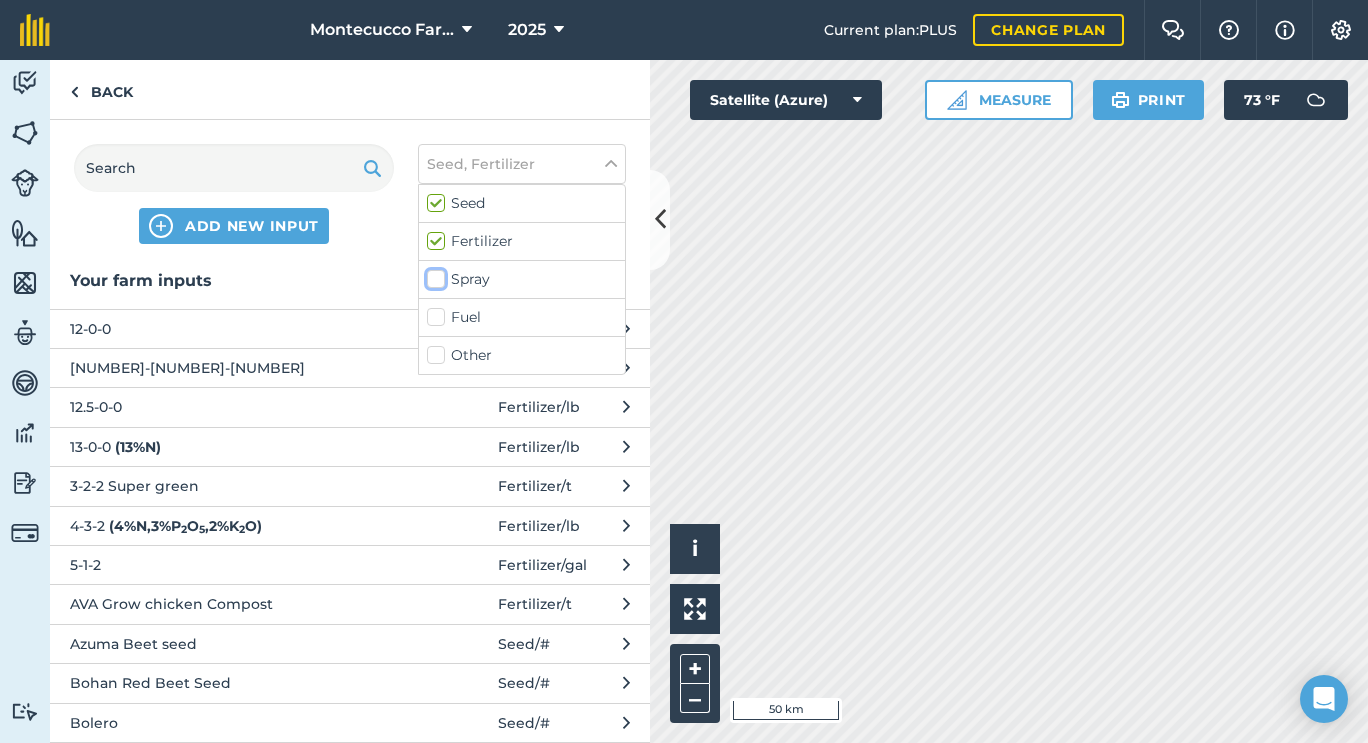 click on "Spray" at bounding box center [433, 275] 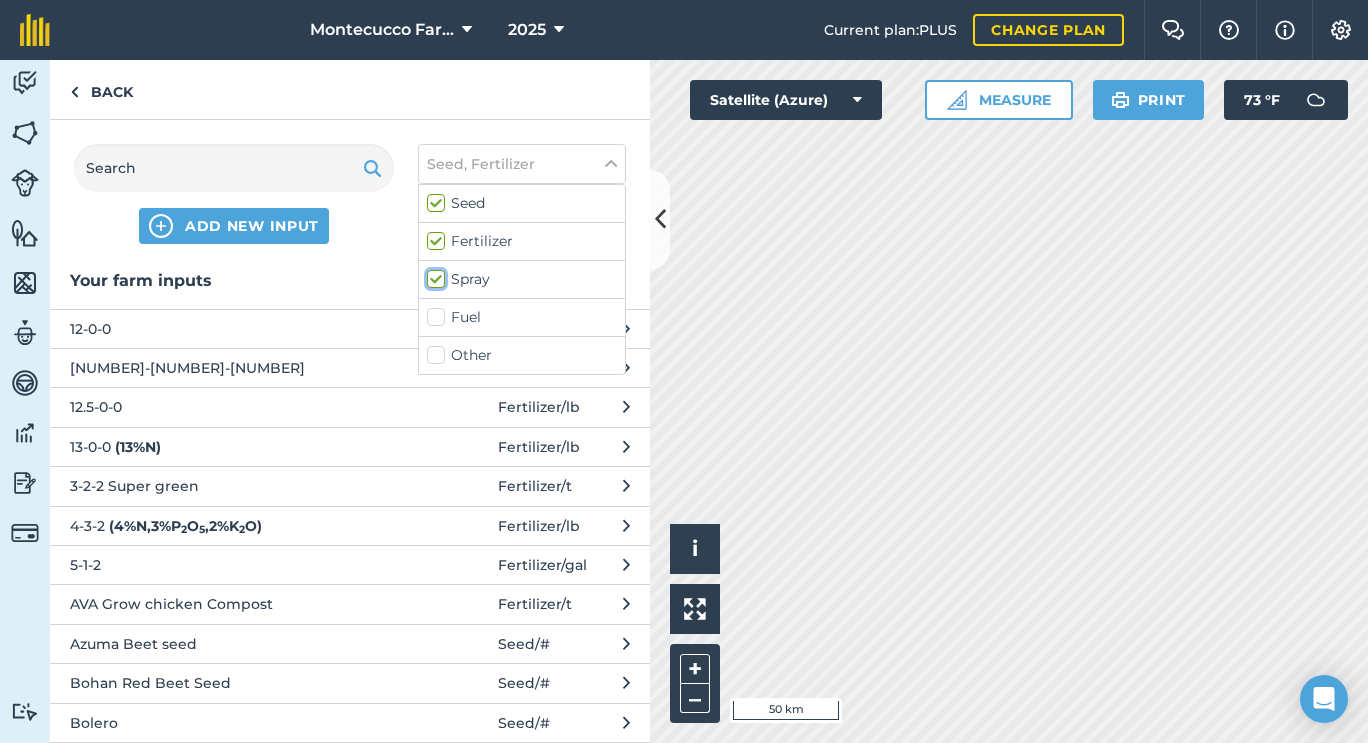 checkbox on "true" 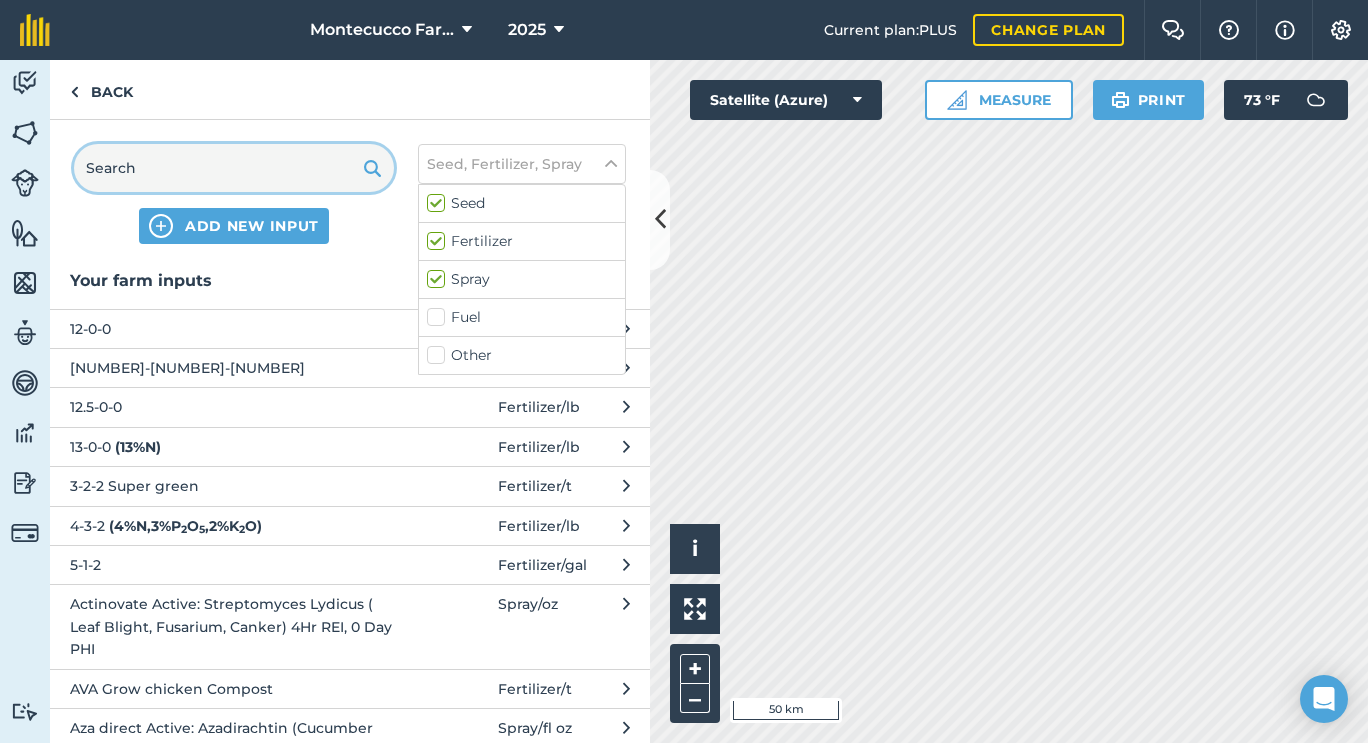 click at bounding box center (234, 168) 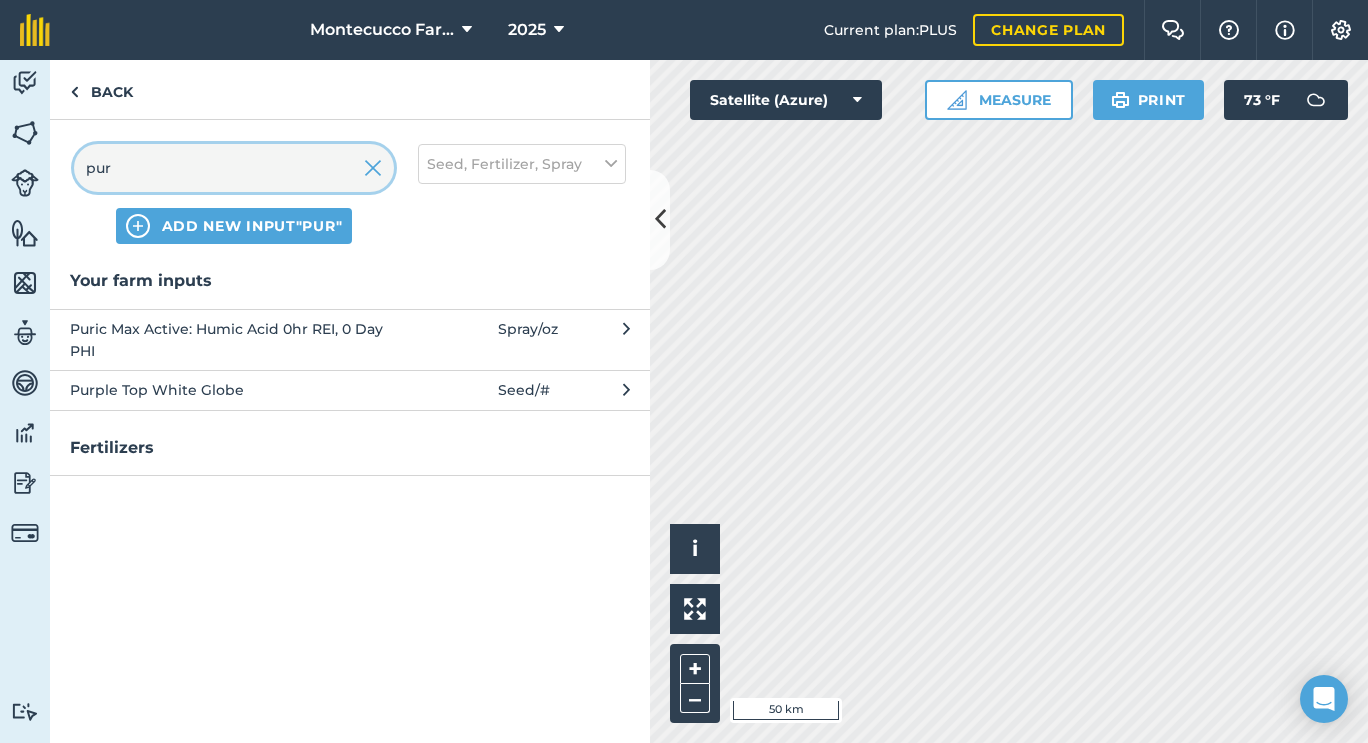 type on "pur" 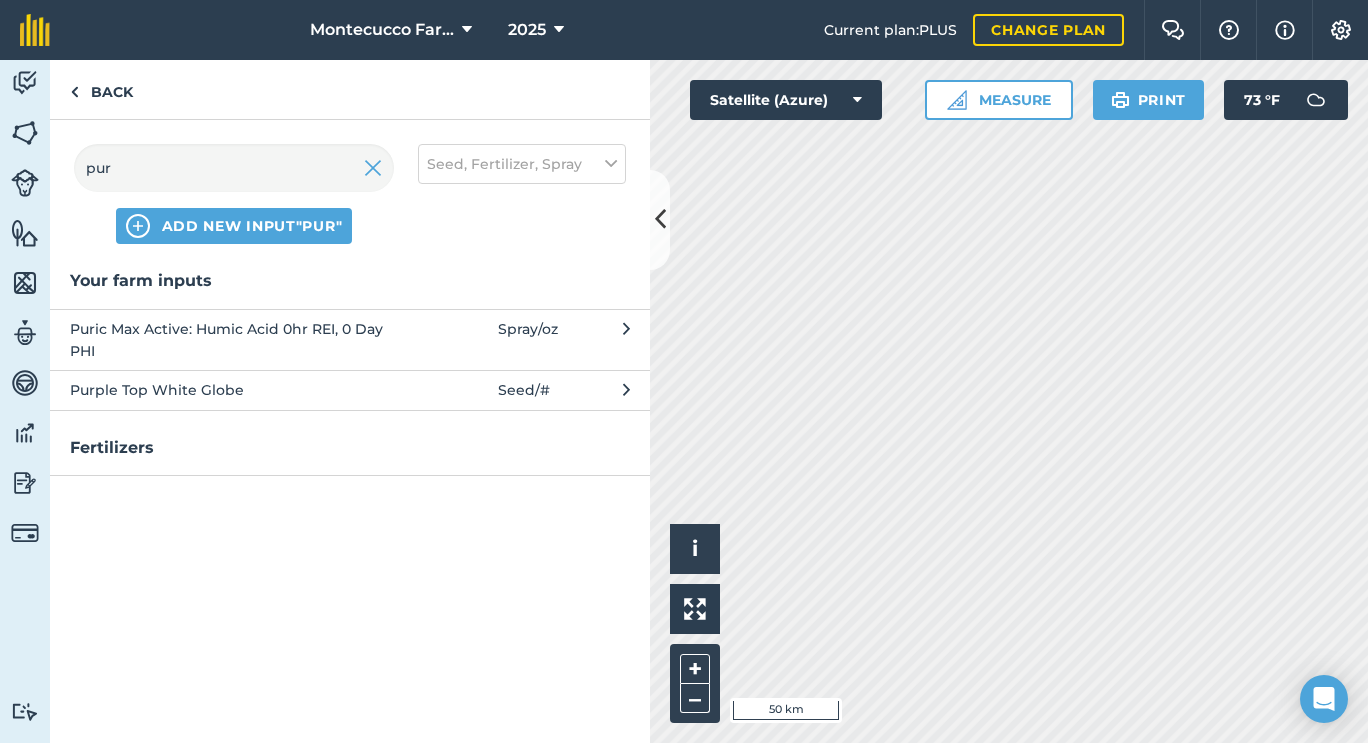 click on "Puric Max Active: Humic Acid 0hr REI, 0 Day PHI" at bounding box center [233, 340] 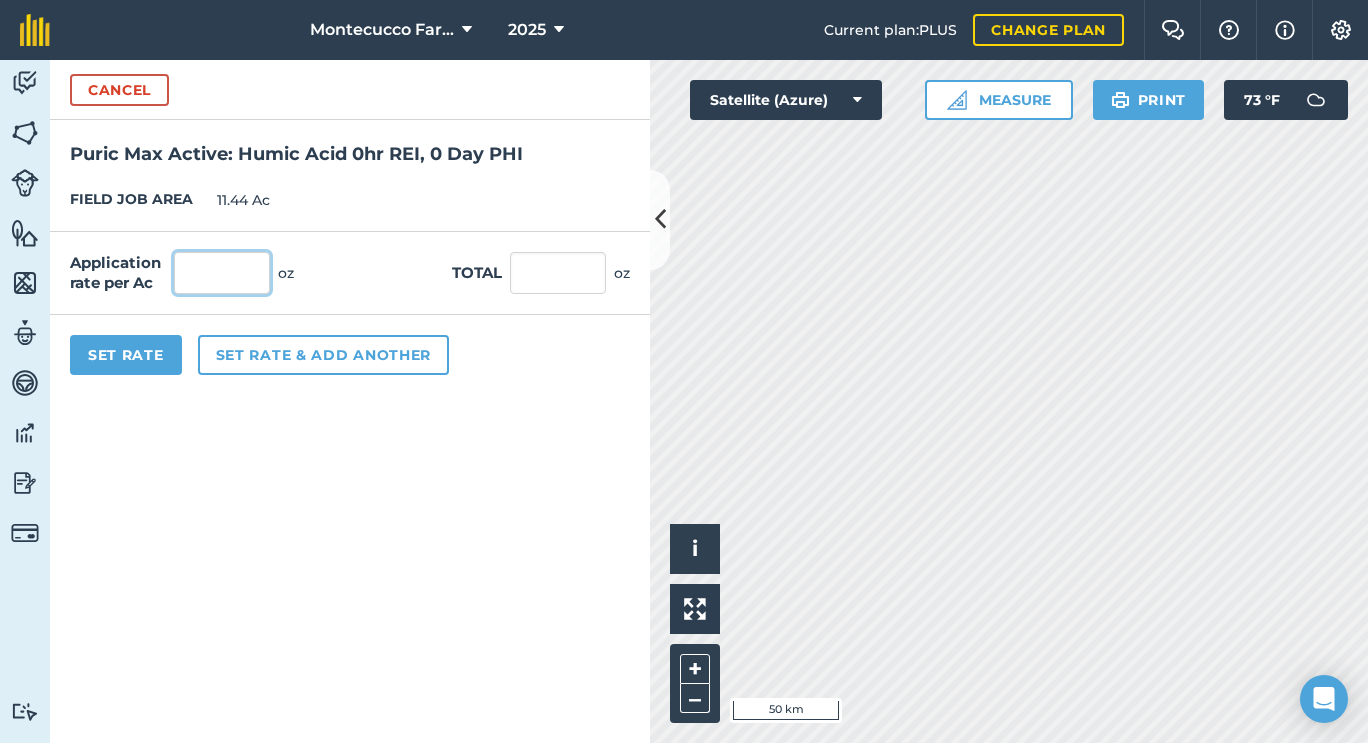 click at bounding box center [222, 273] 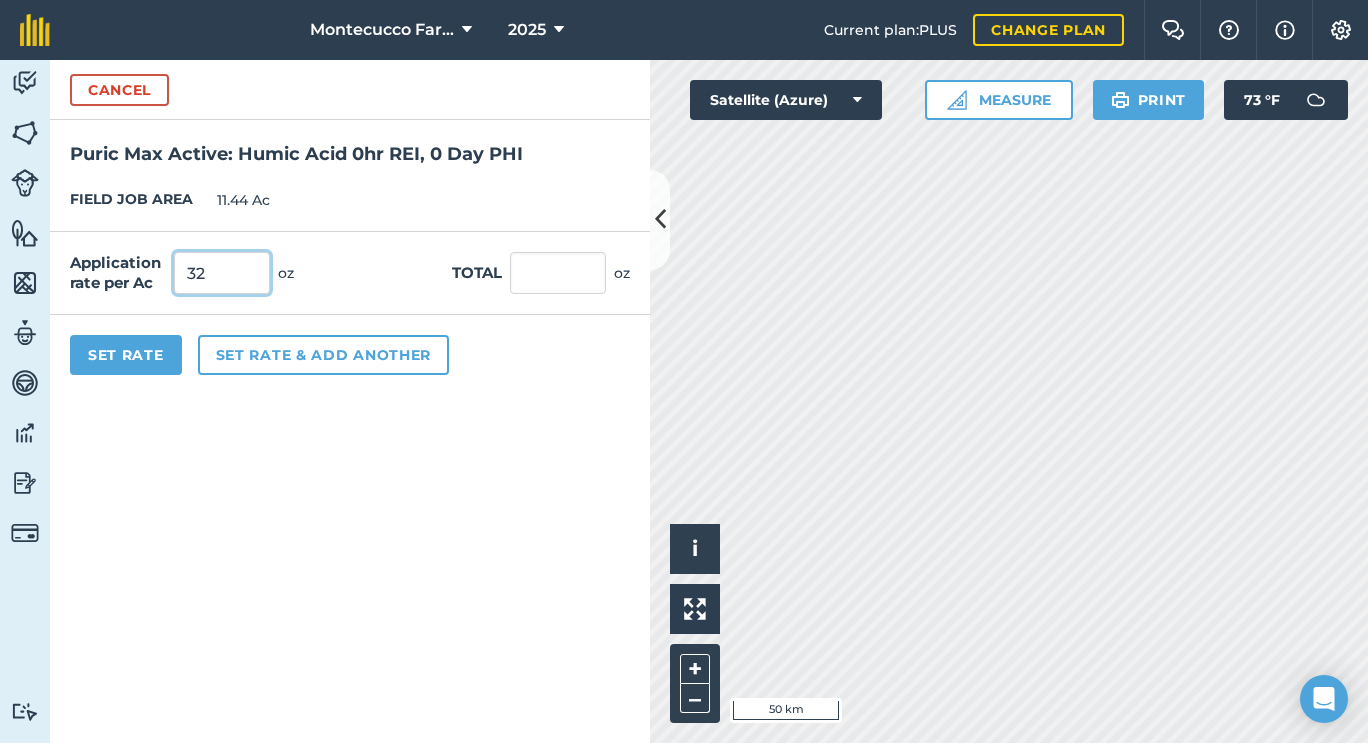 type on "32" 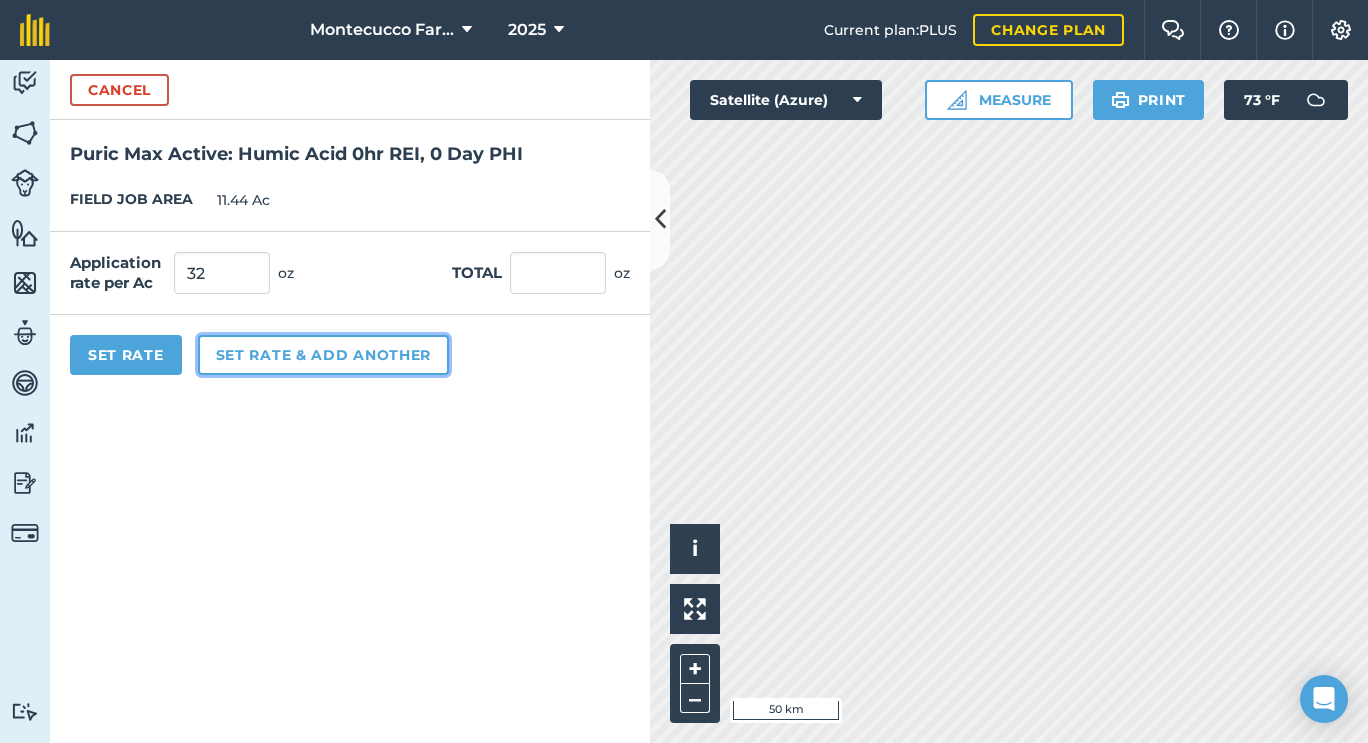 type on "366.08" 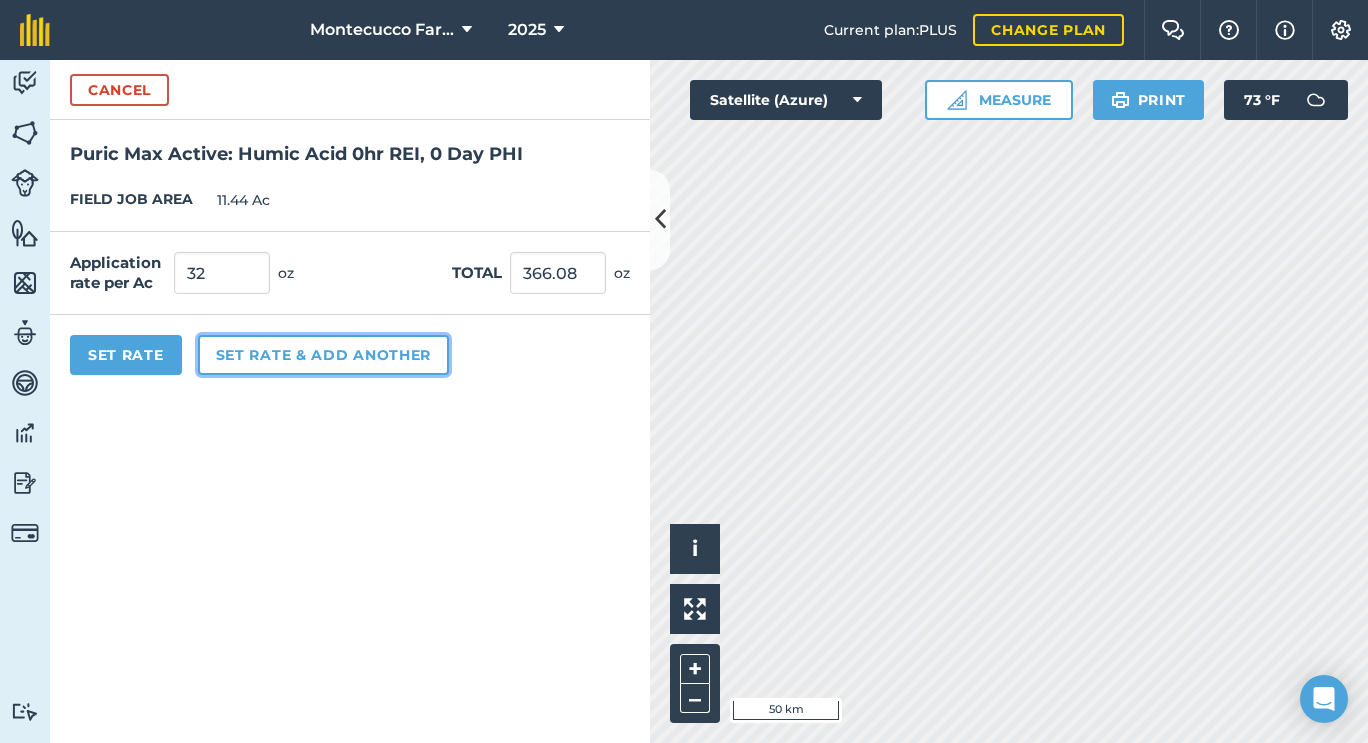 click on "Set rate & add another" at bounding box center [323, 355] 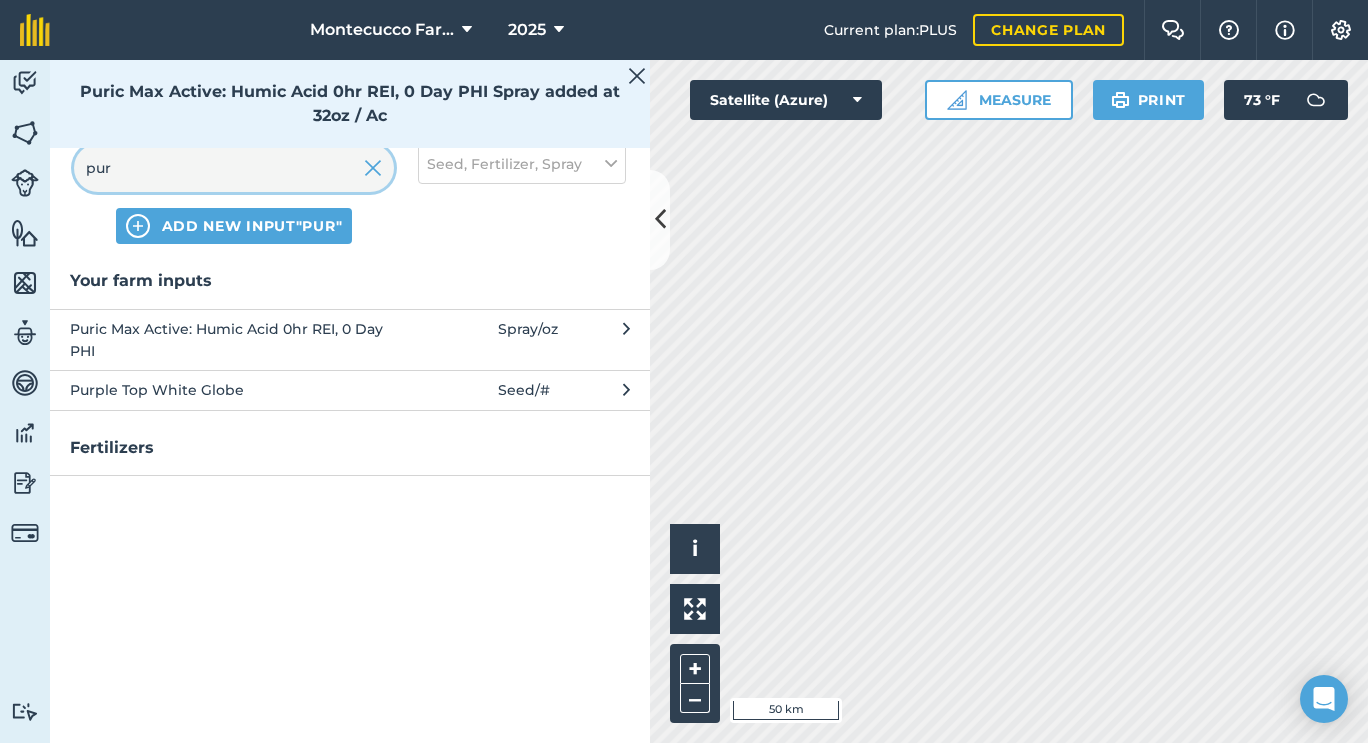 click on "pur" at bounding box center (234, 168) 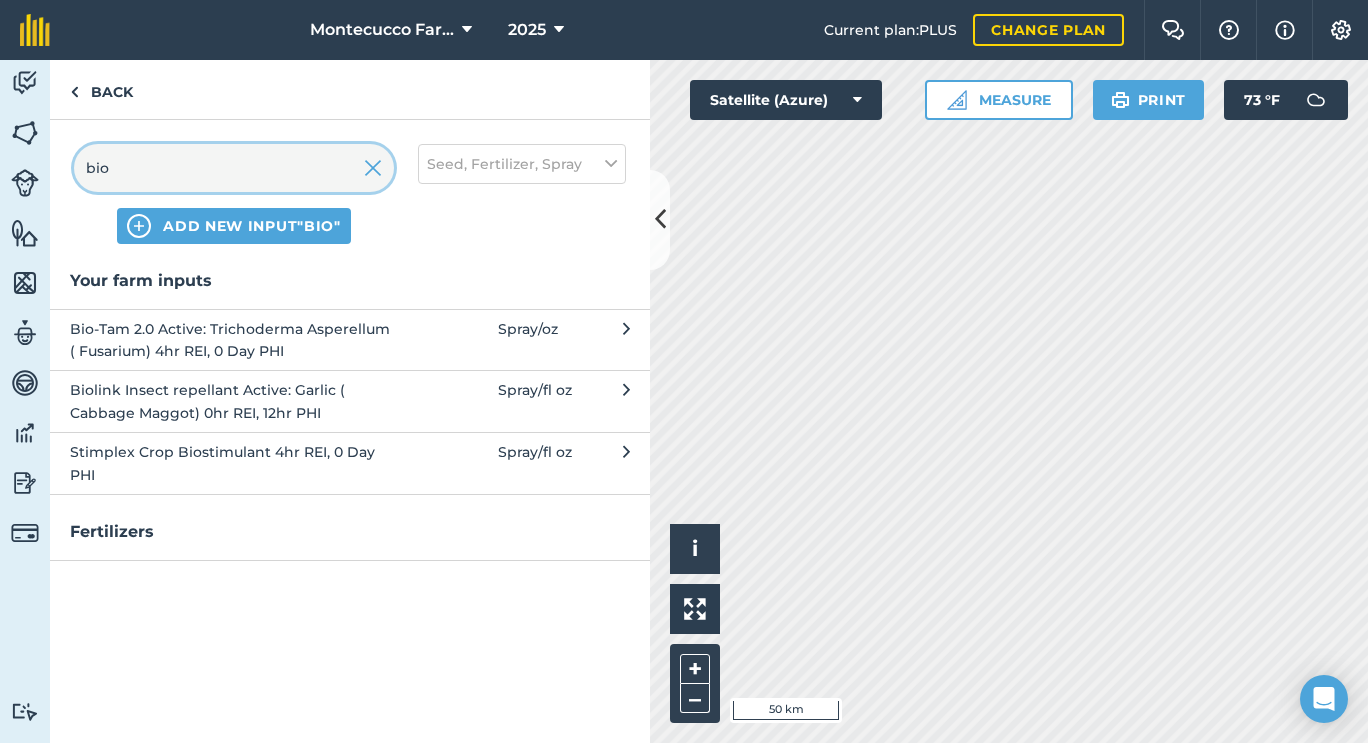 type on "bio" 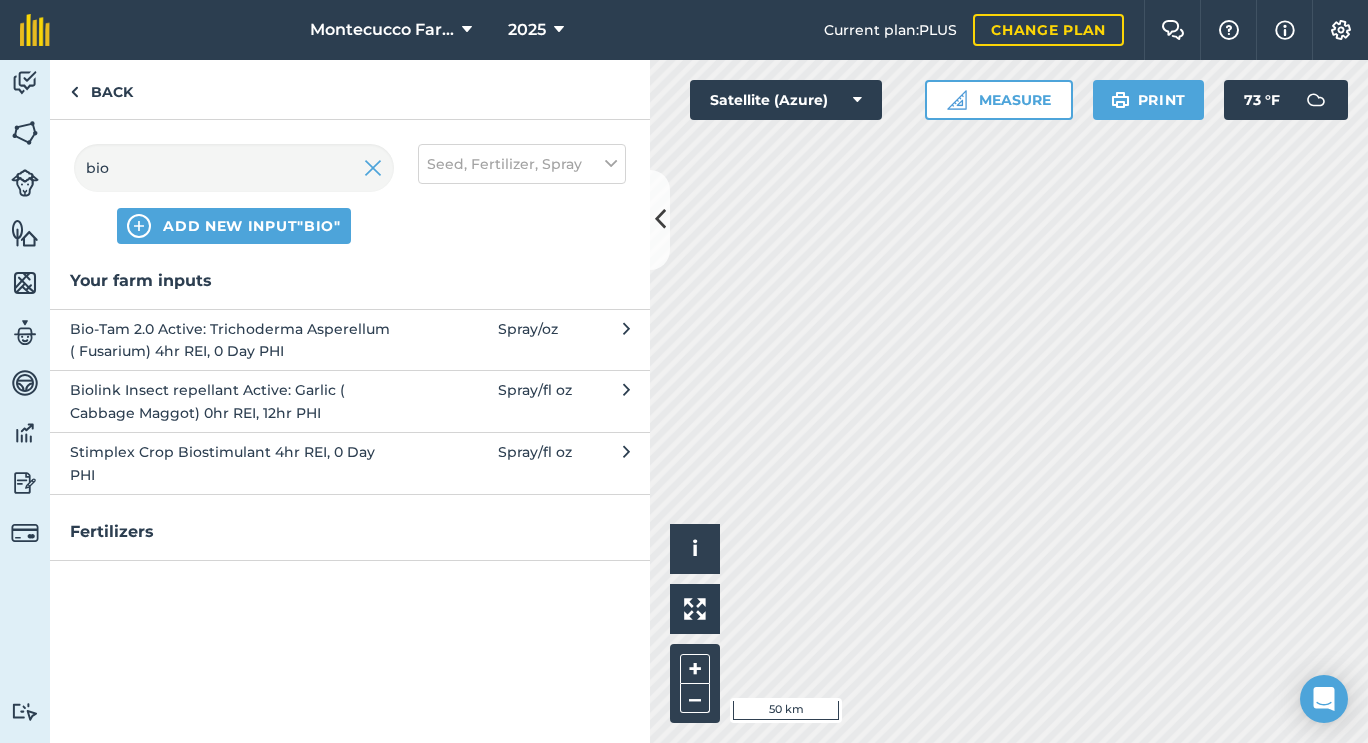 click on "Bio-Tam 2.0 Active: Trichoderma Asperellum ( Fusarium) 4hr REI, 0 Day PHI" at bounding box center (233, 340) 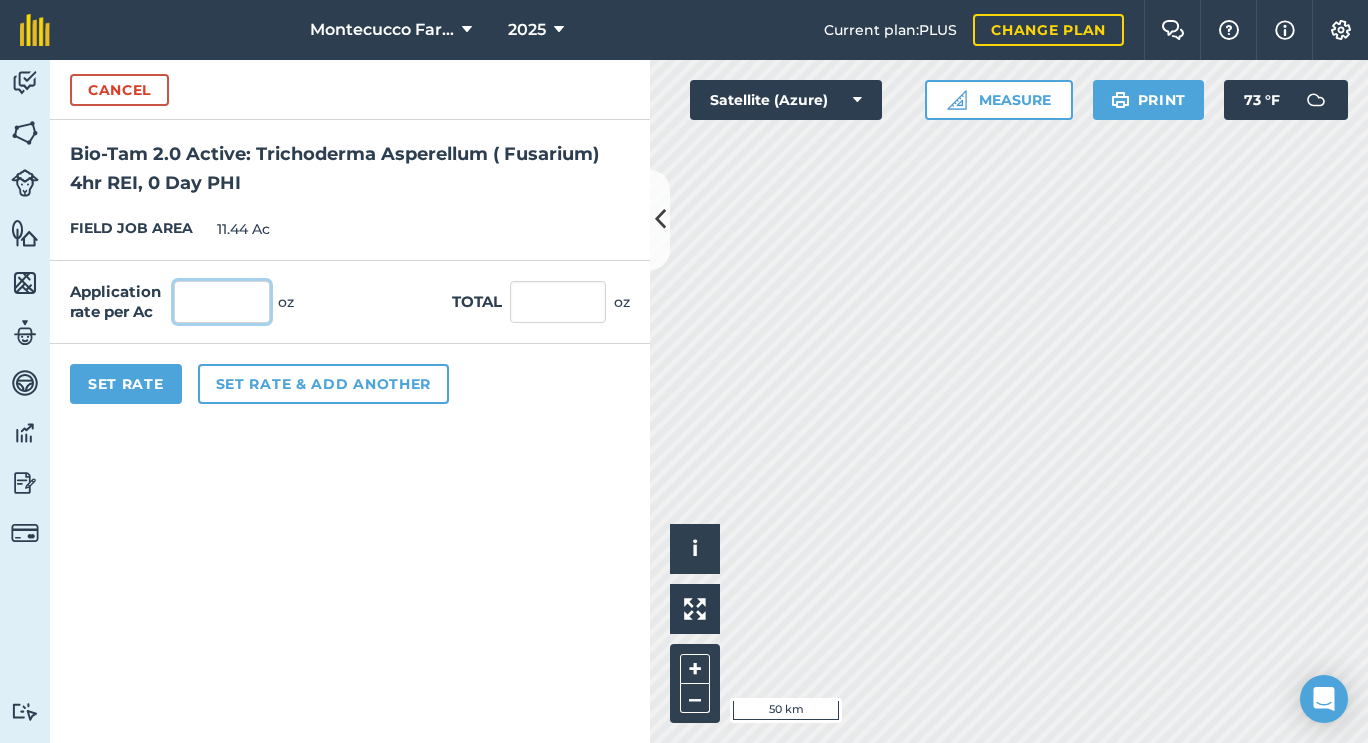 click at bounding box center [222, 302] 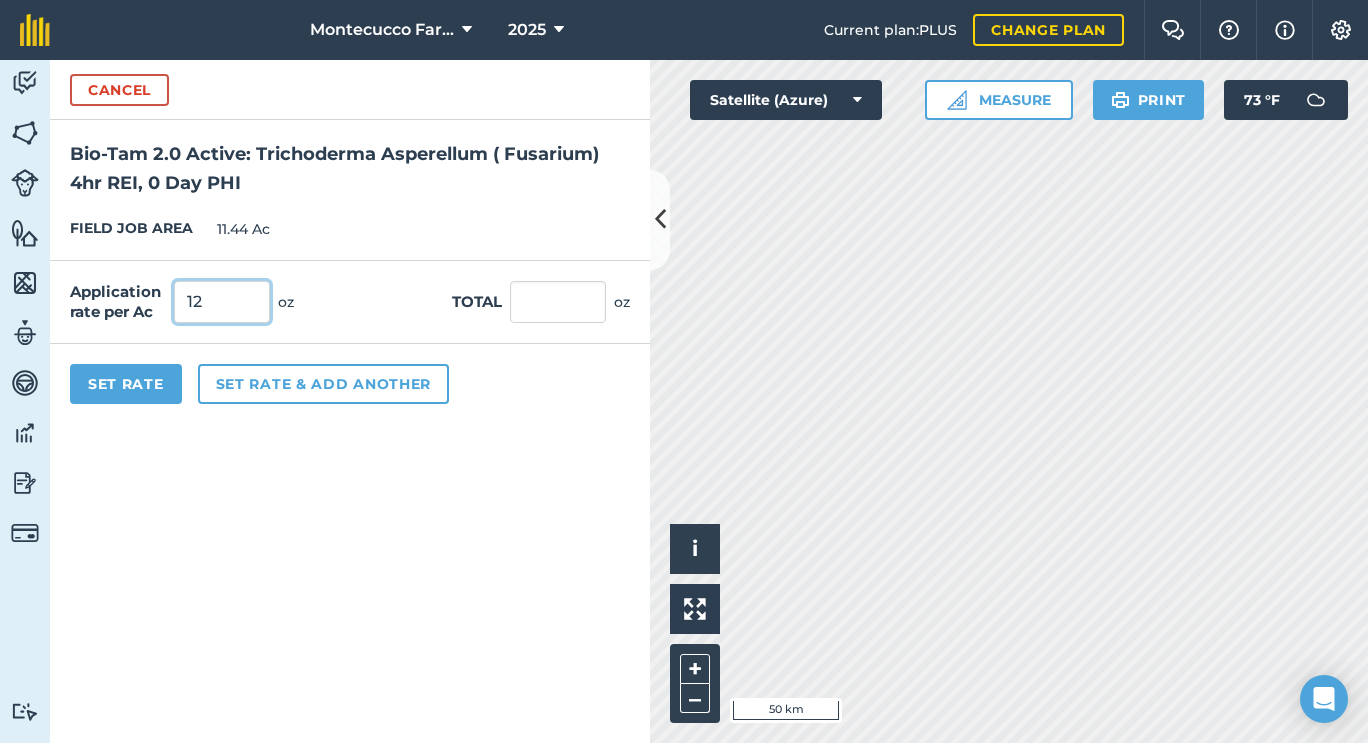 type on "12" 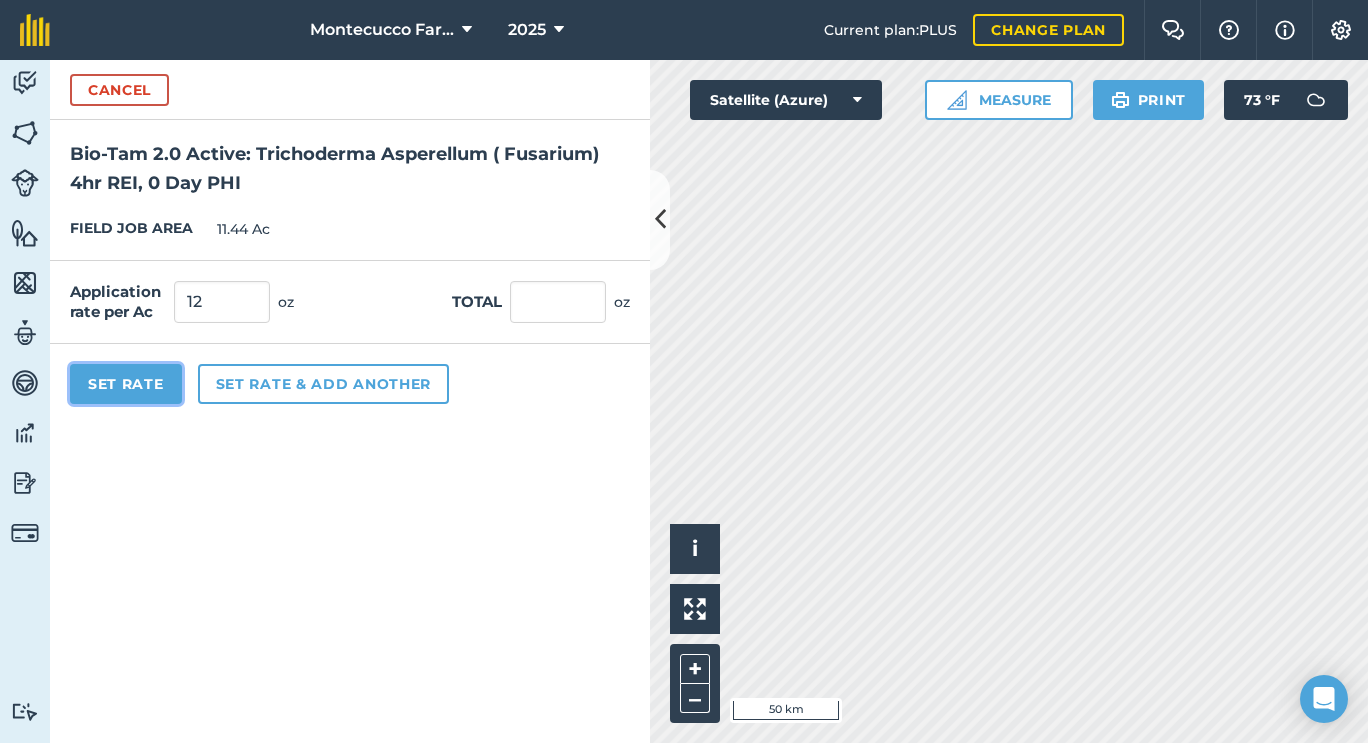 type on "137.28" 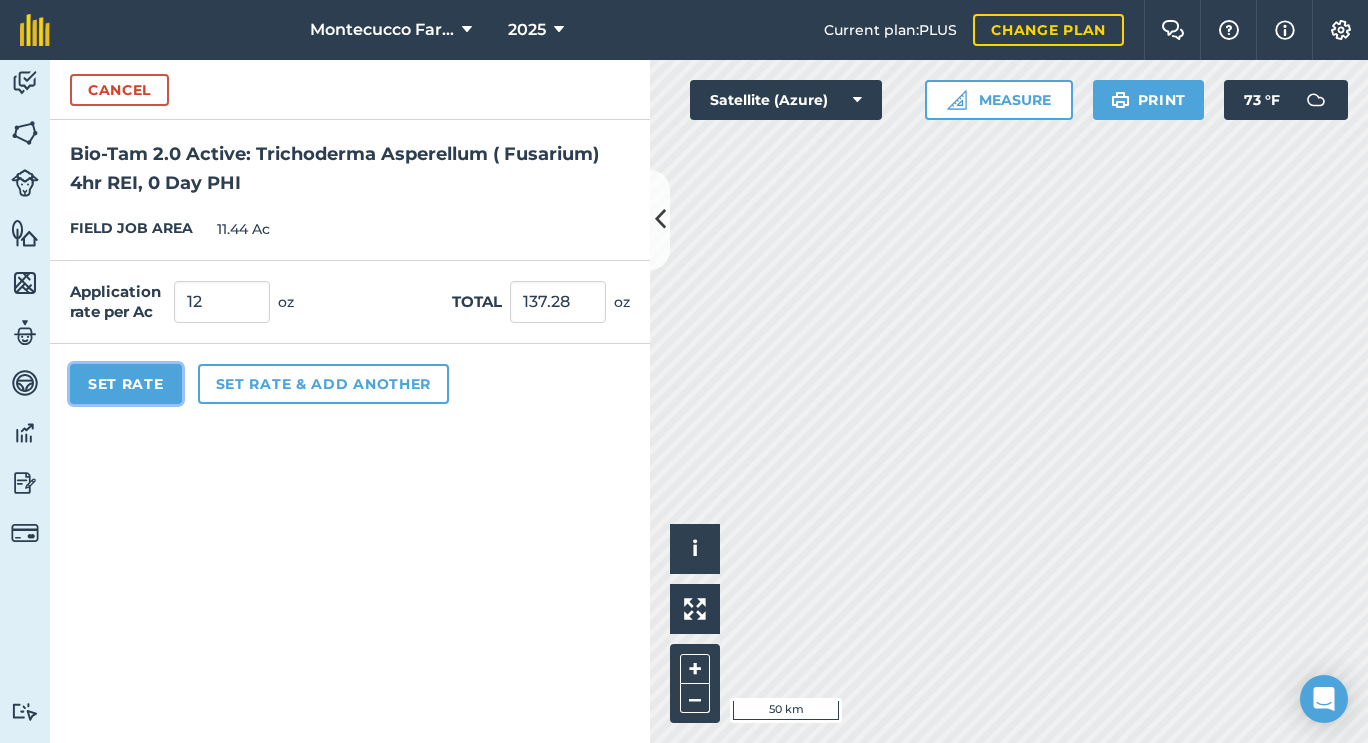 click on "Set Rate" at bounding box center [126, 384] 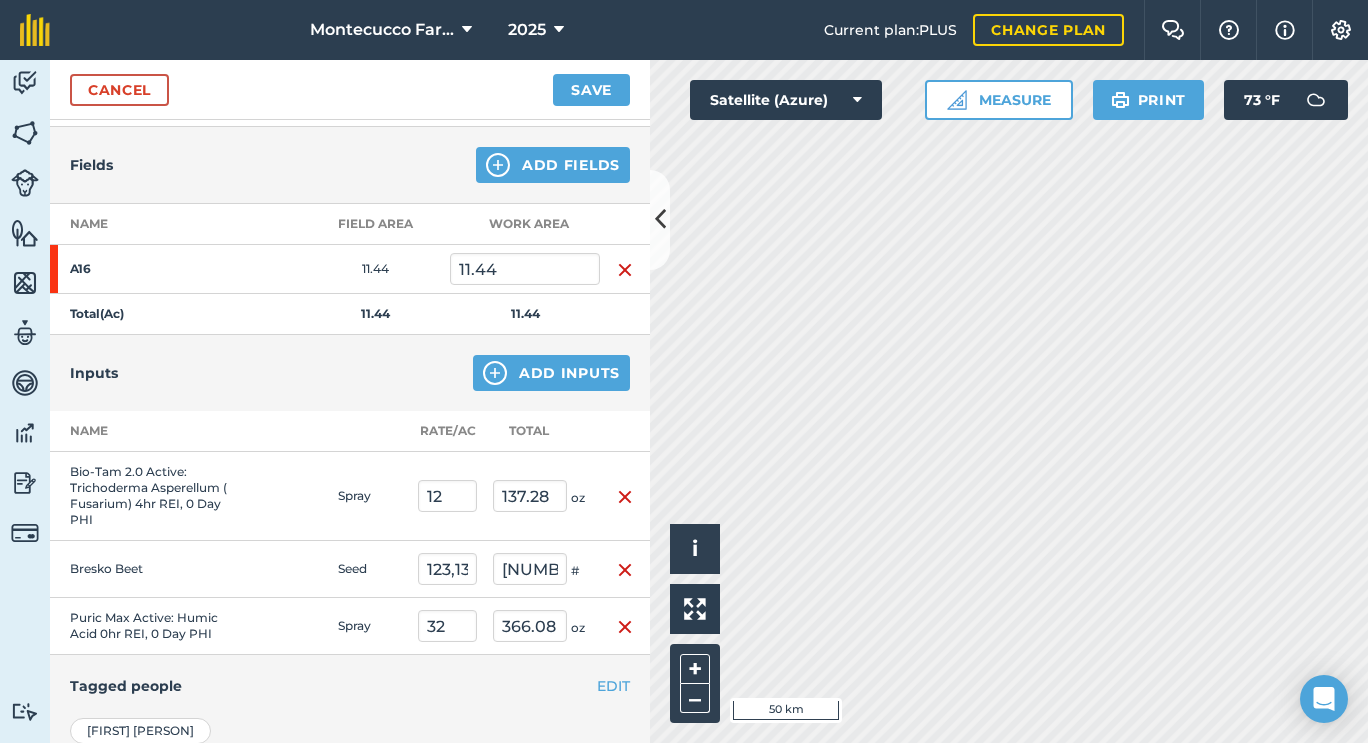 scroll, scrollTop: 198, scrollLeft: 0, axis: vertical 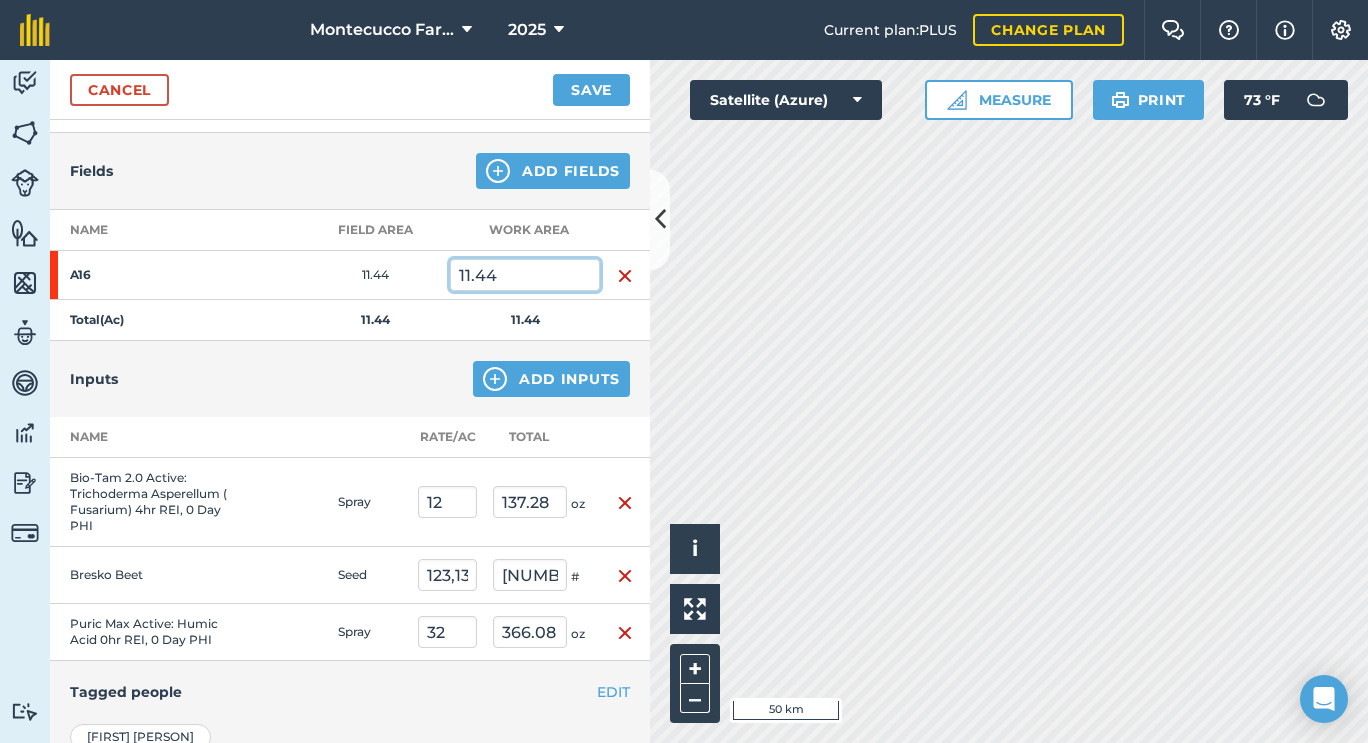 click on "11.44" at bounding box center (525, 275) 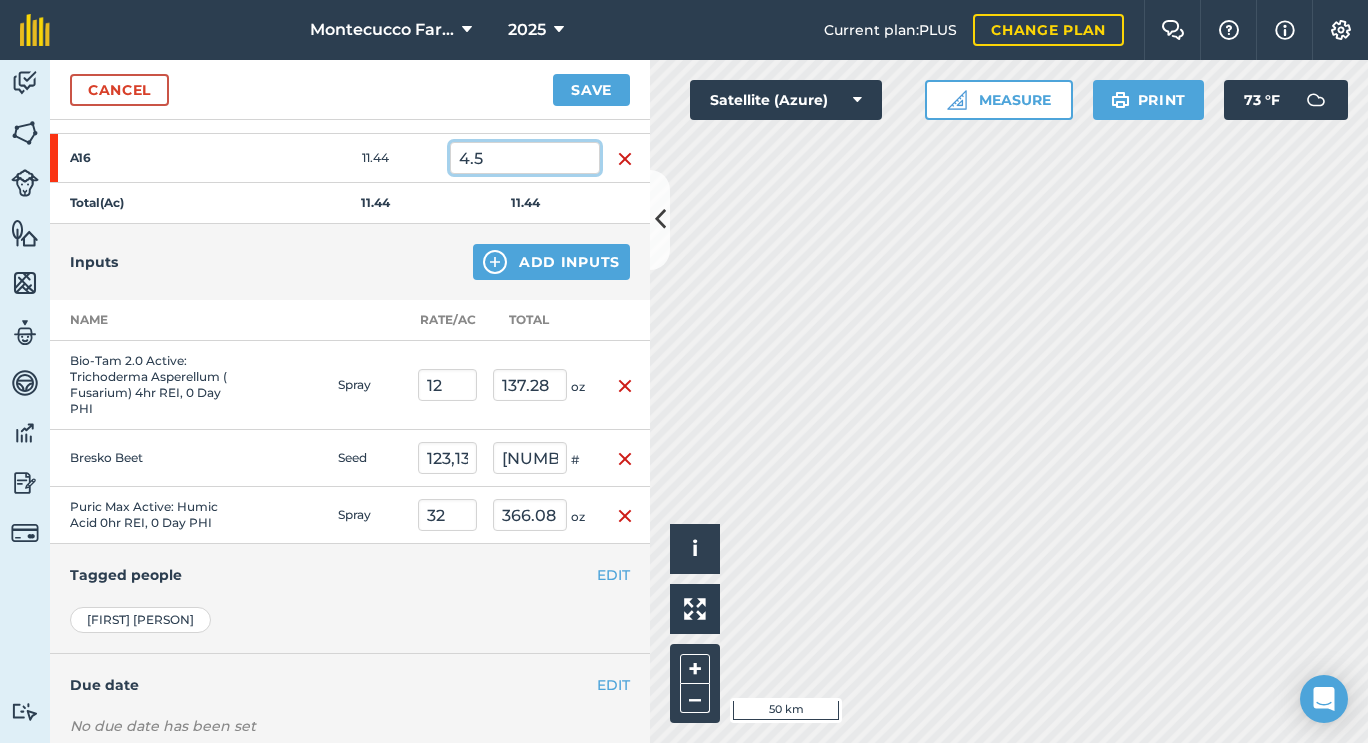 scroll, scrollTop: 343, scrollLeft: 0, axis: vertical 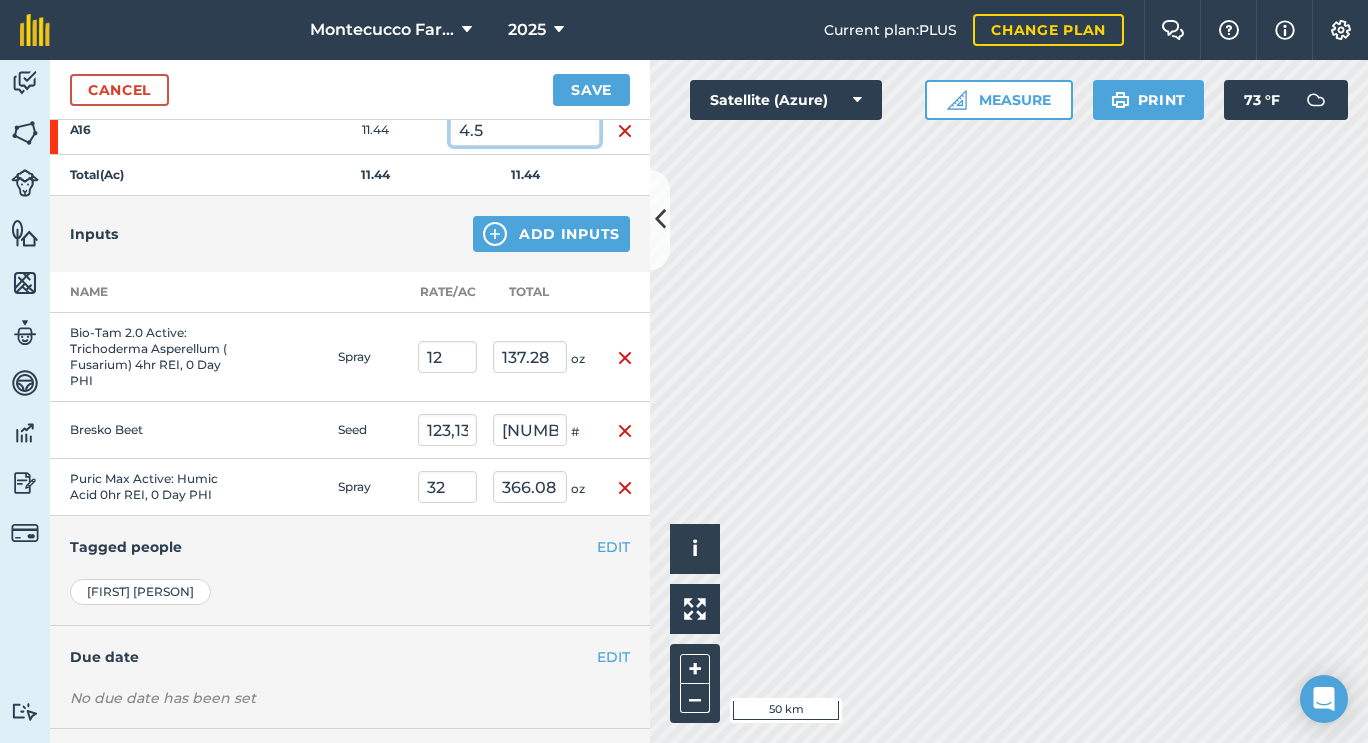type on "4.5" 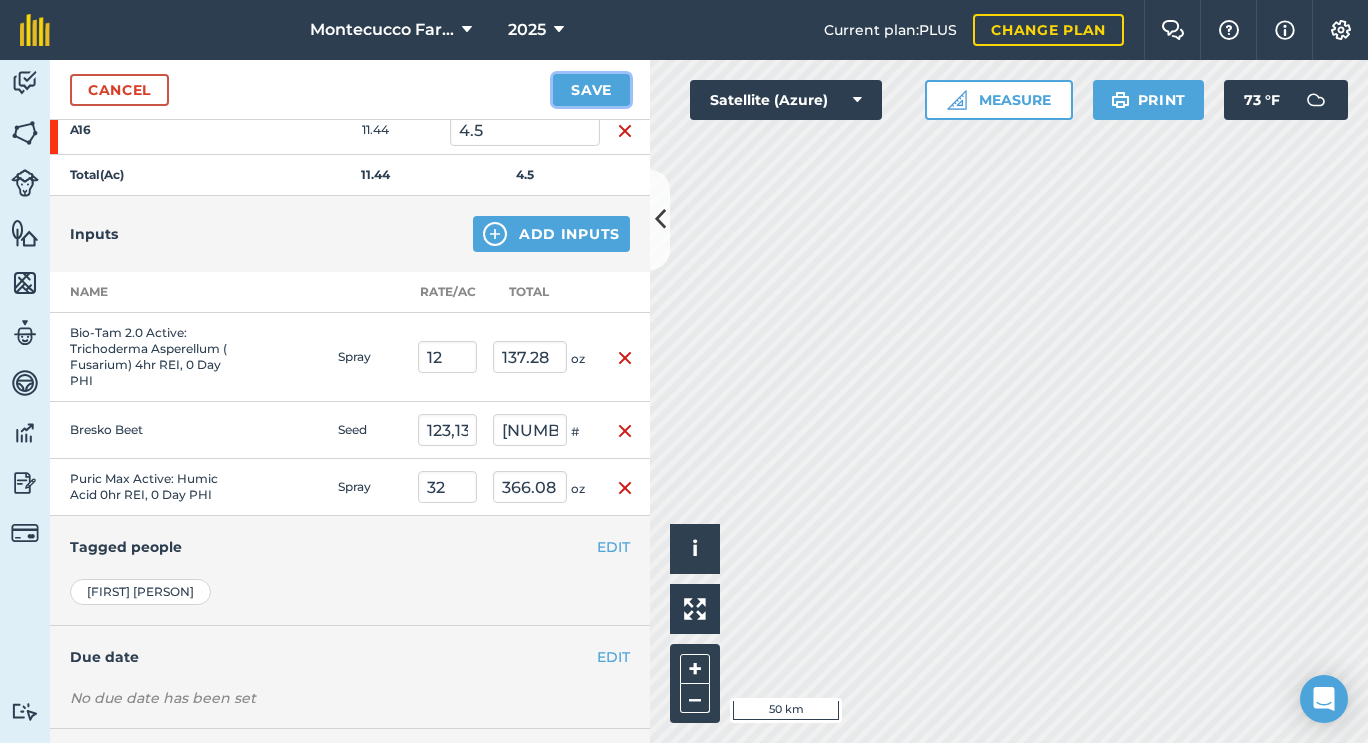 click on "Save" at bounding box center [591, 90] 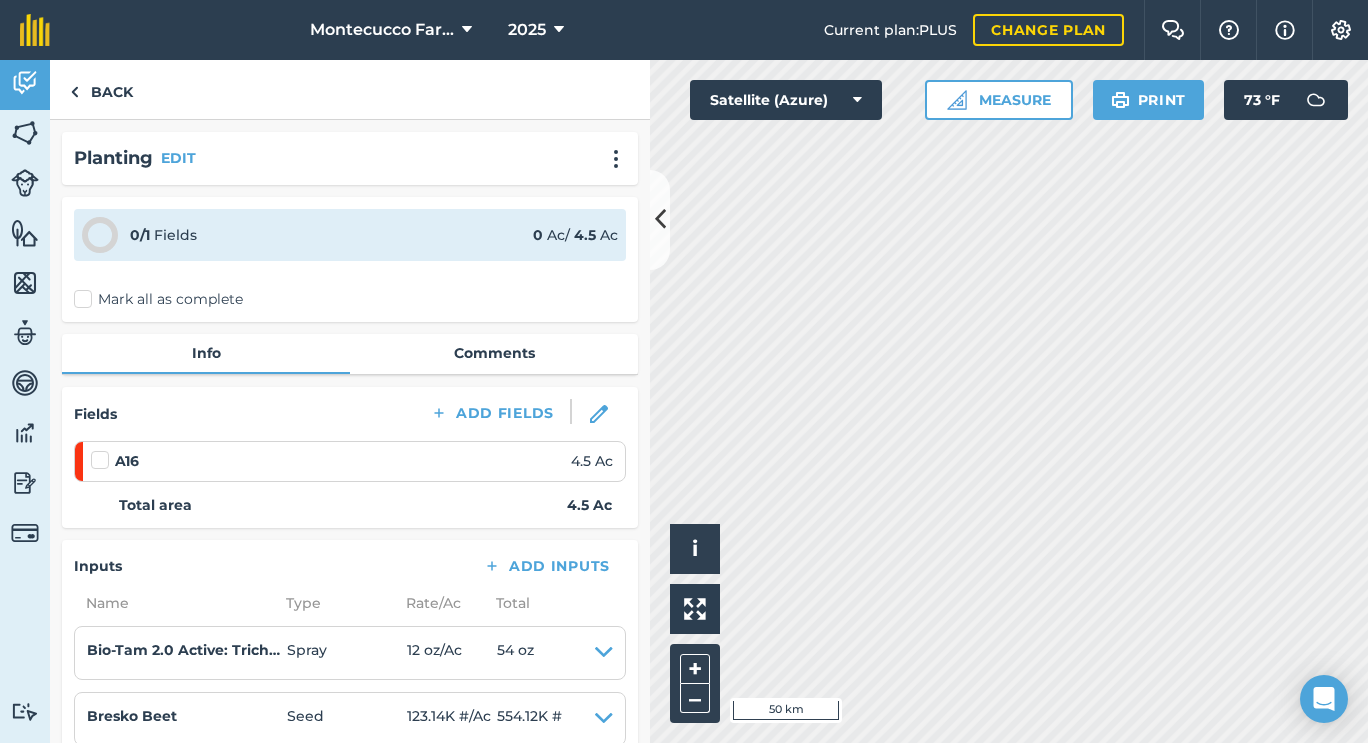 click on "Mark all as complete" at bounding box center (158, 299) 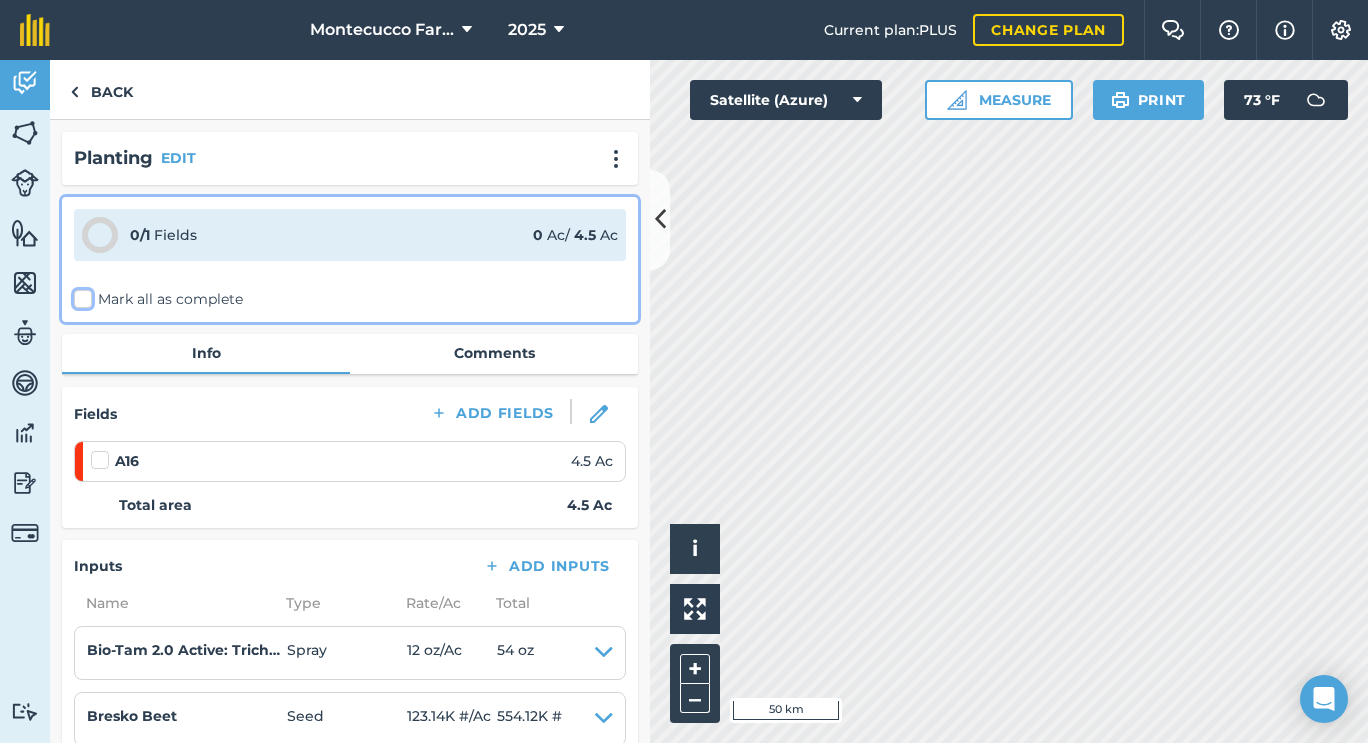 click on "Mark all as complete" at bounding box center (80, 295) 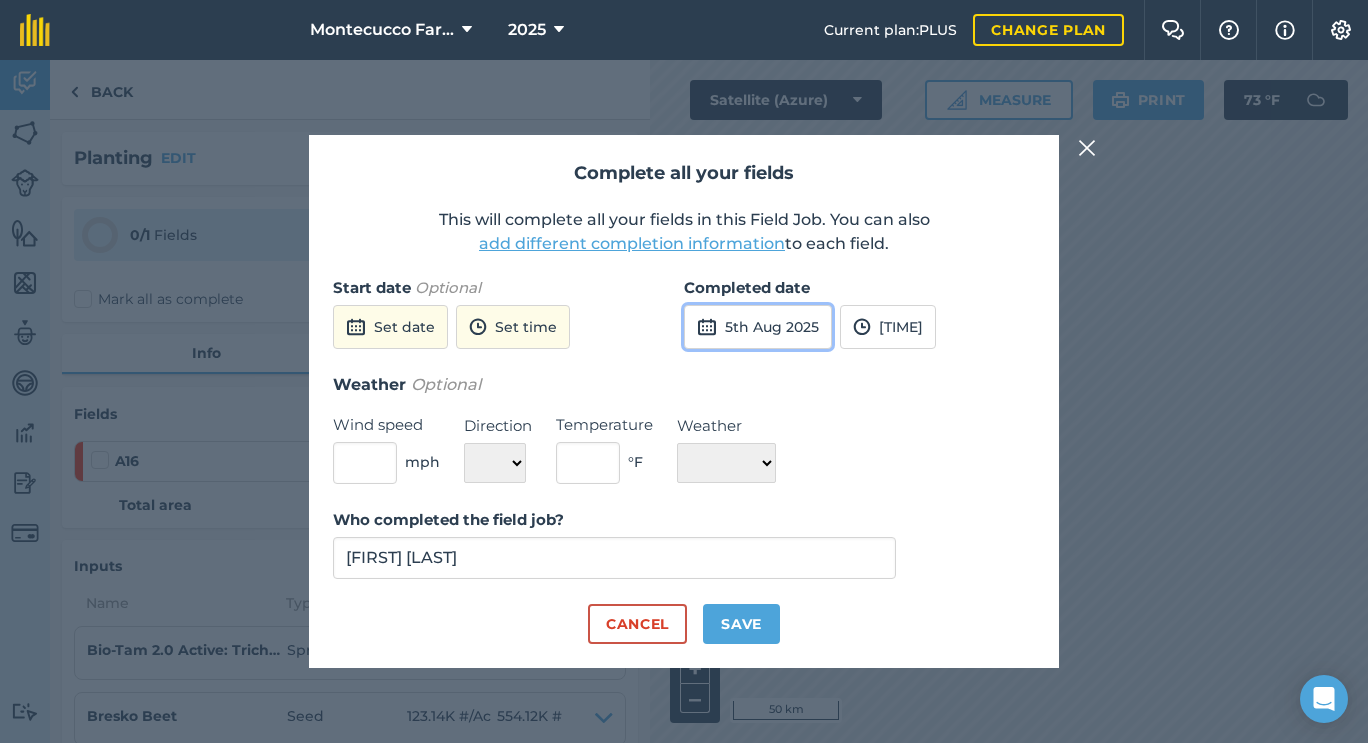 click on "5th Aug 2025" at bounding box center [758, 327] 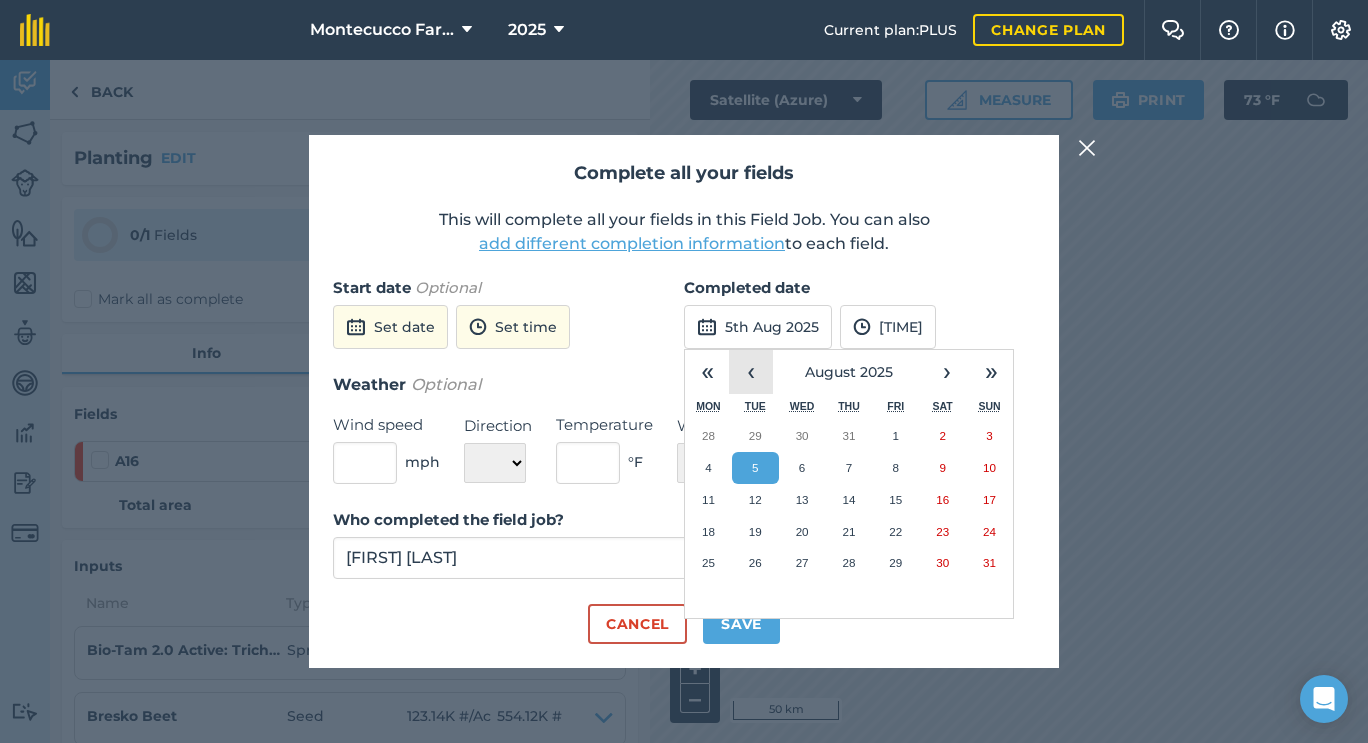 click on "‹" at bounding box center [751, 372] 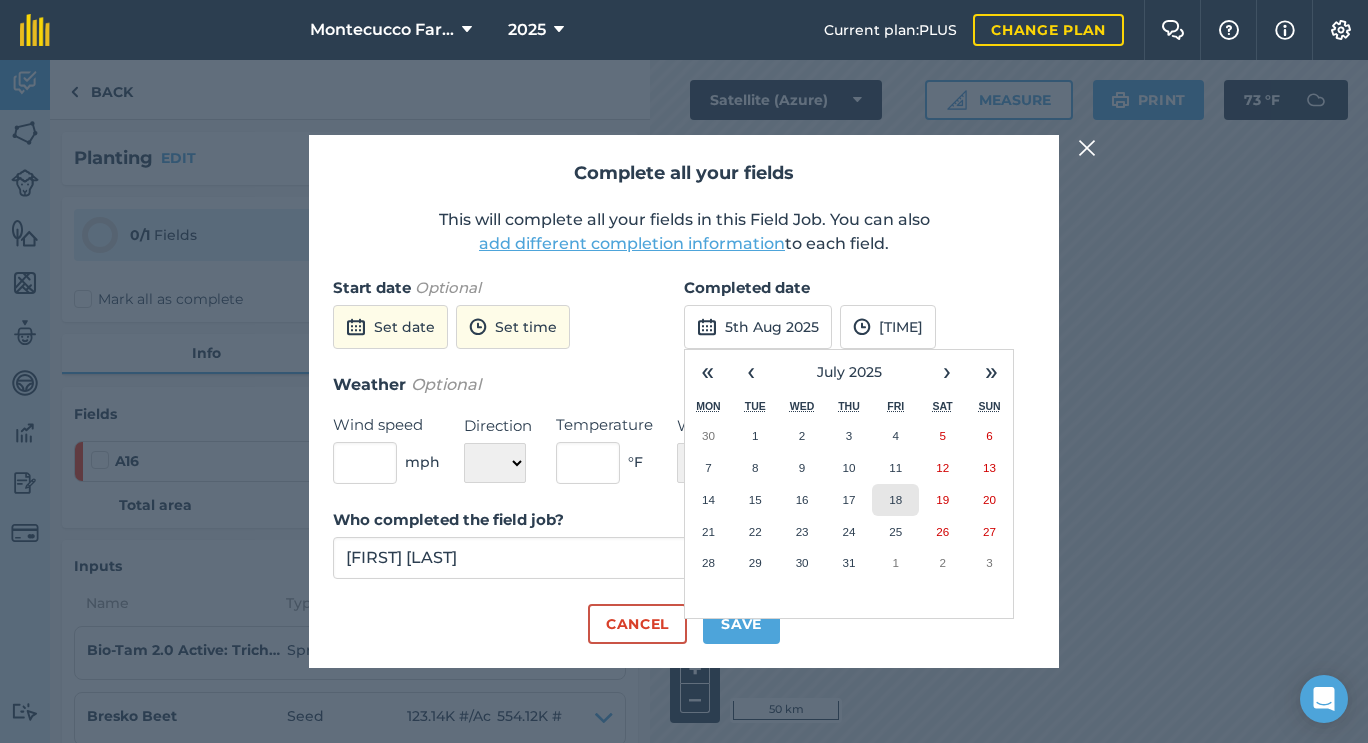 click on "18" at bounding box center (895, 500) 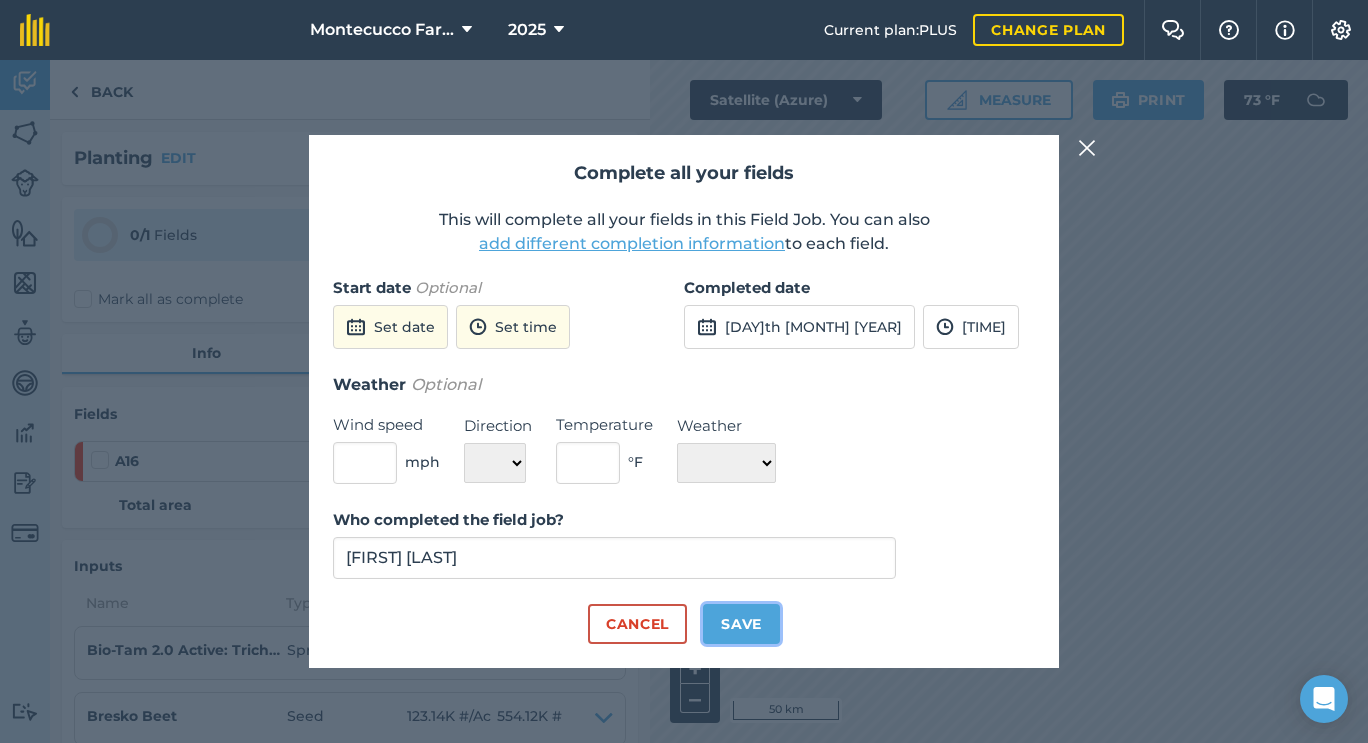 click on "Save" at bounding box center (741, 624) 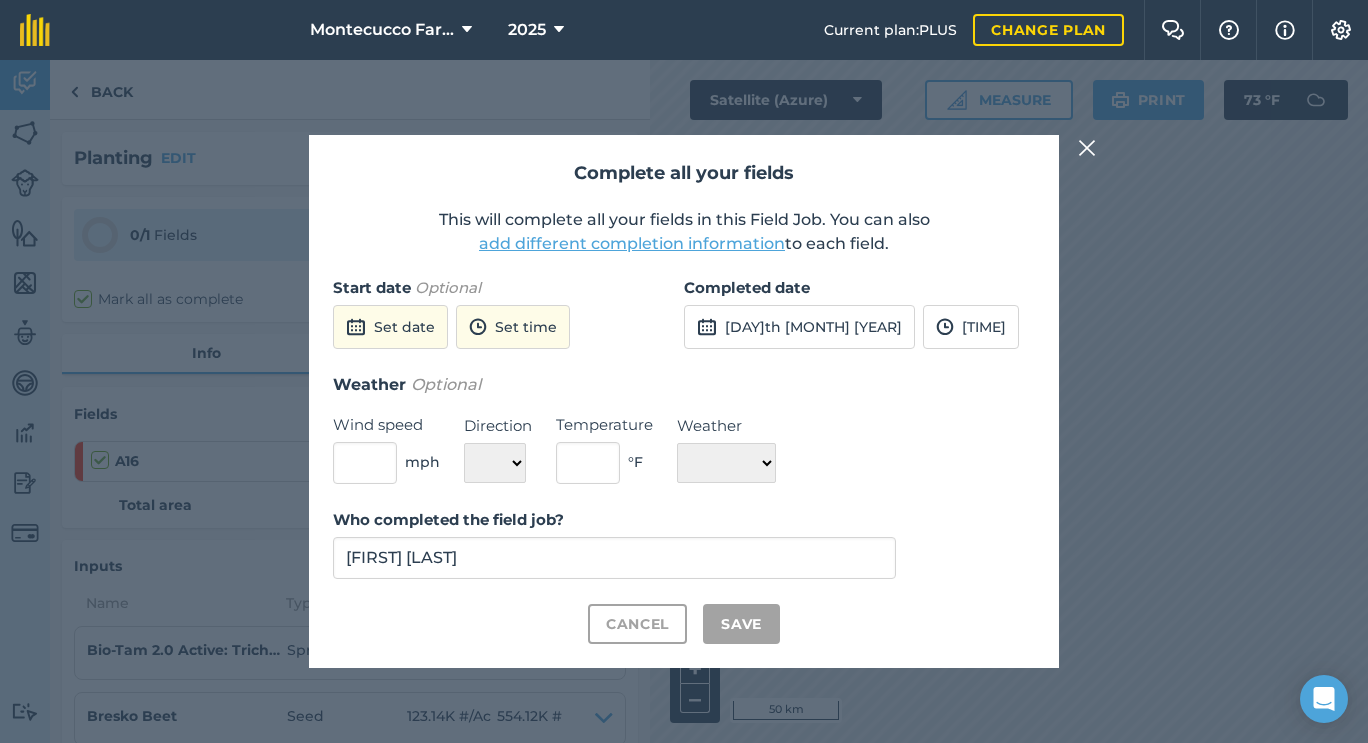 checkbox on "true" 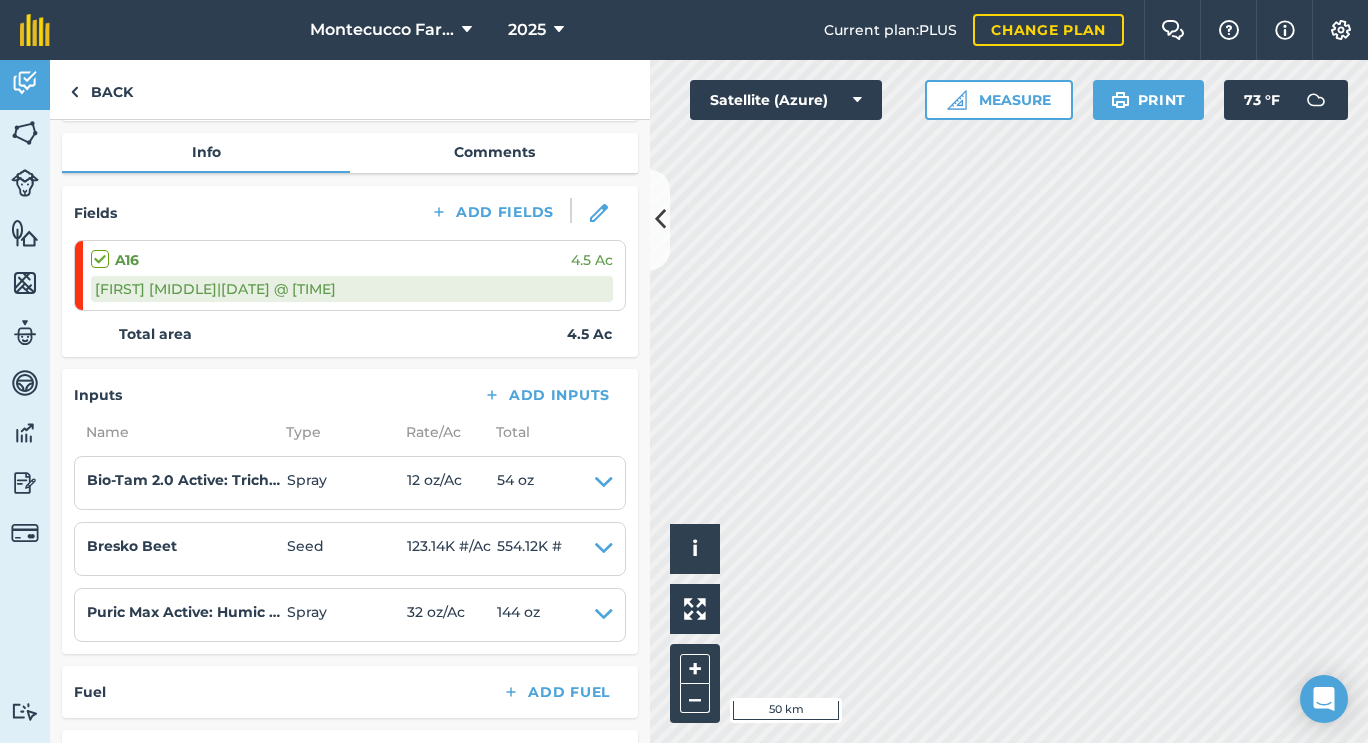 scroll, scrollTop: 0, scrollLeft: 0, axis: both 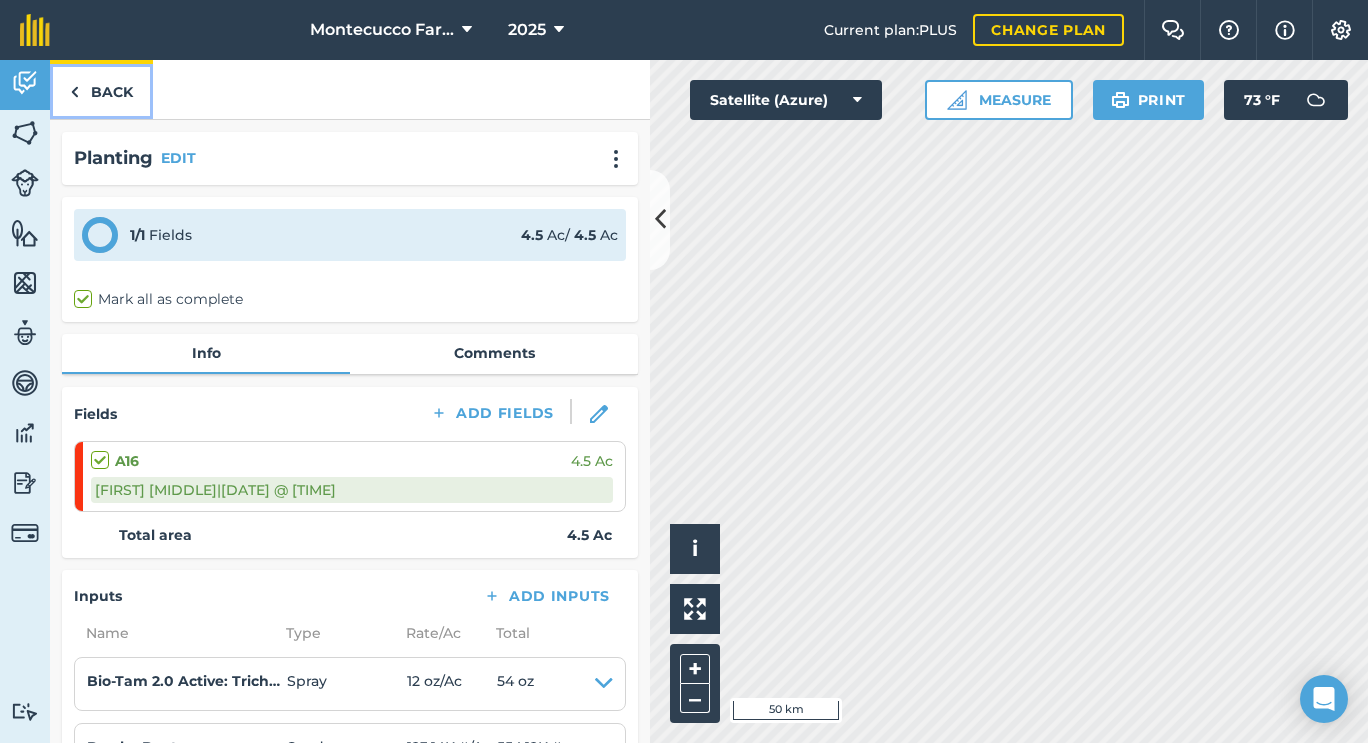 click on "Back" at bounding box center [101, 89] 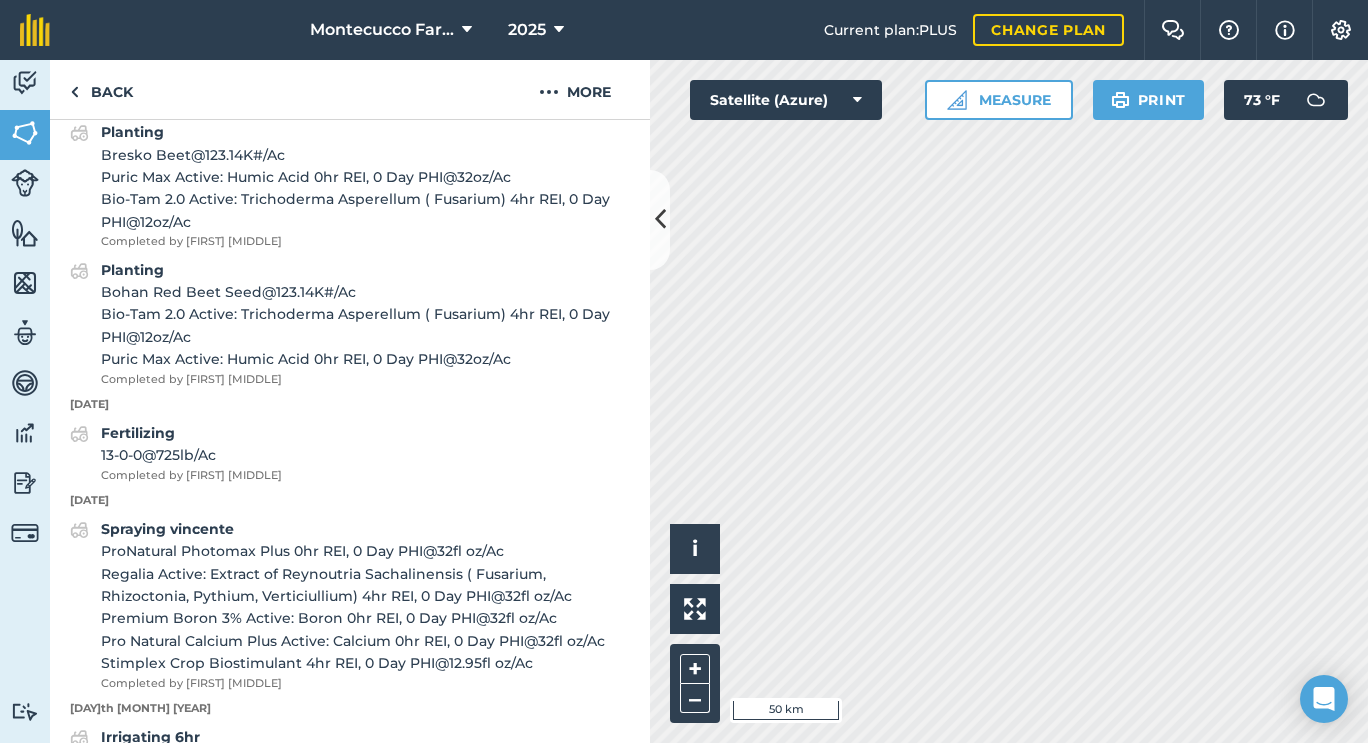 scroll, scrollTop: 823, scrollLeft: 0, axis: vertical 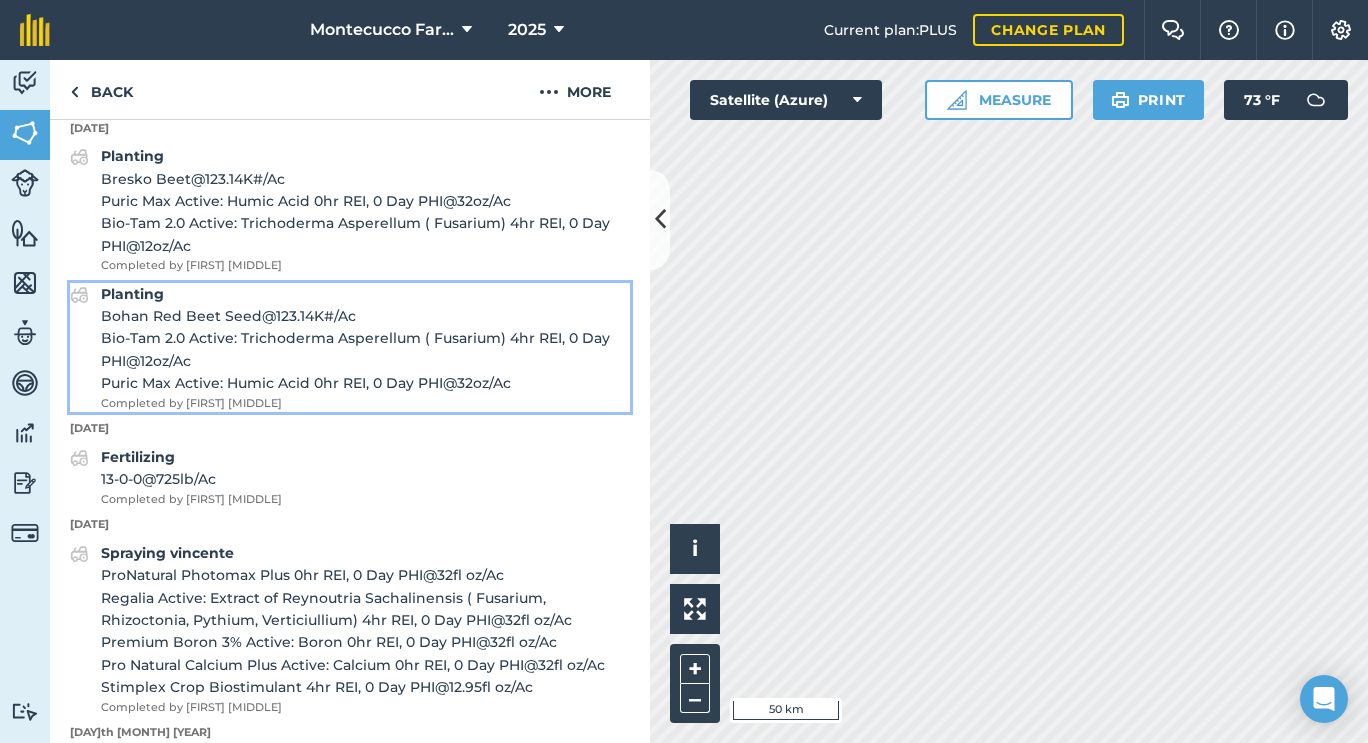 click on "Bohan Red Beet Seed @ [NUMBER]K # / Ac" at bounding box center [365, 316] 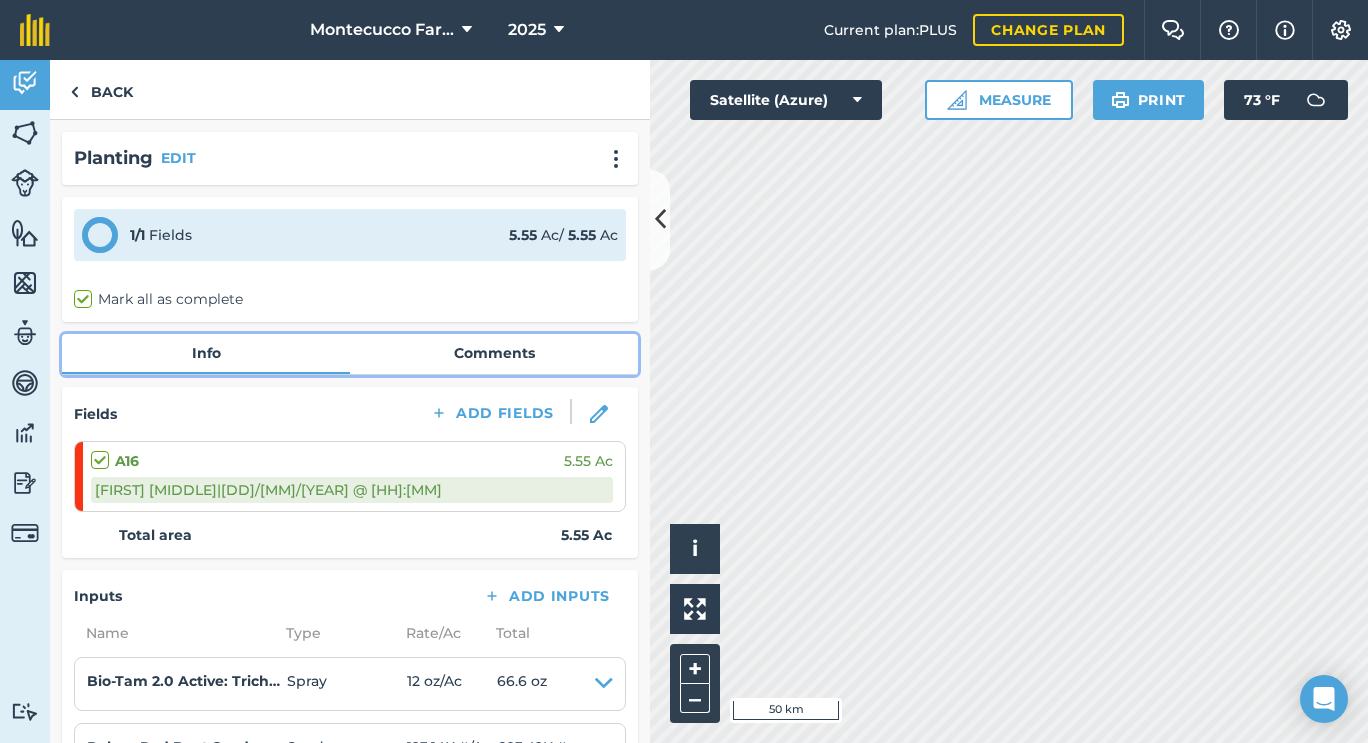 click on "Comments" at bounding box center [494, 353] 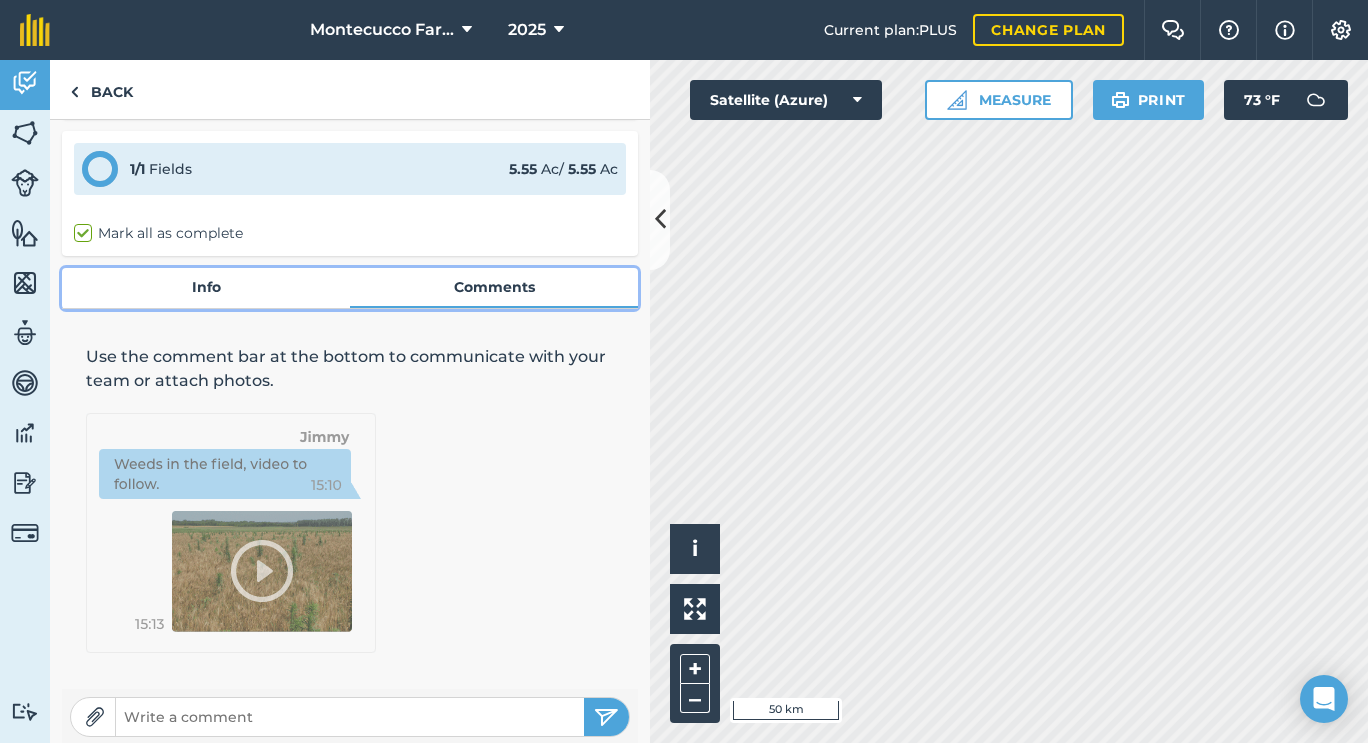 scroll, scrollTop: 80, scrollLeft: 0, axis: vertical 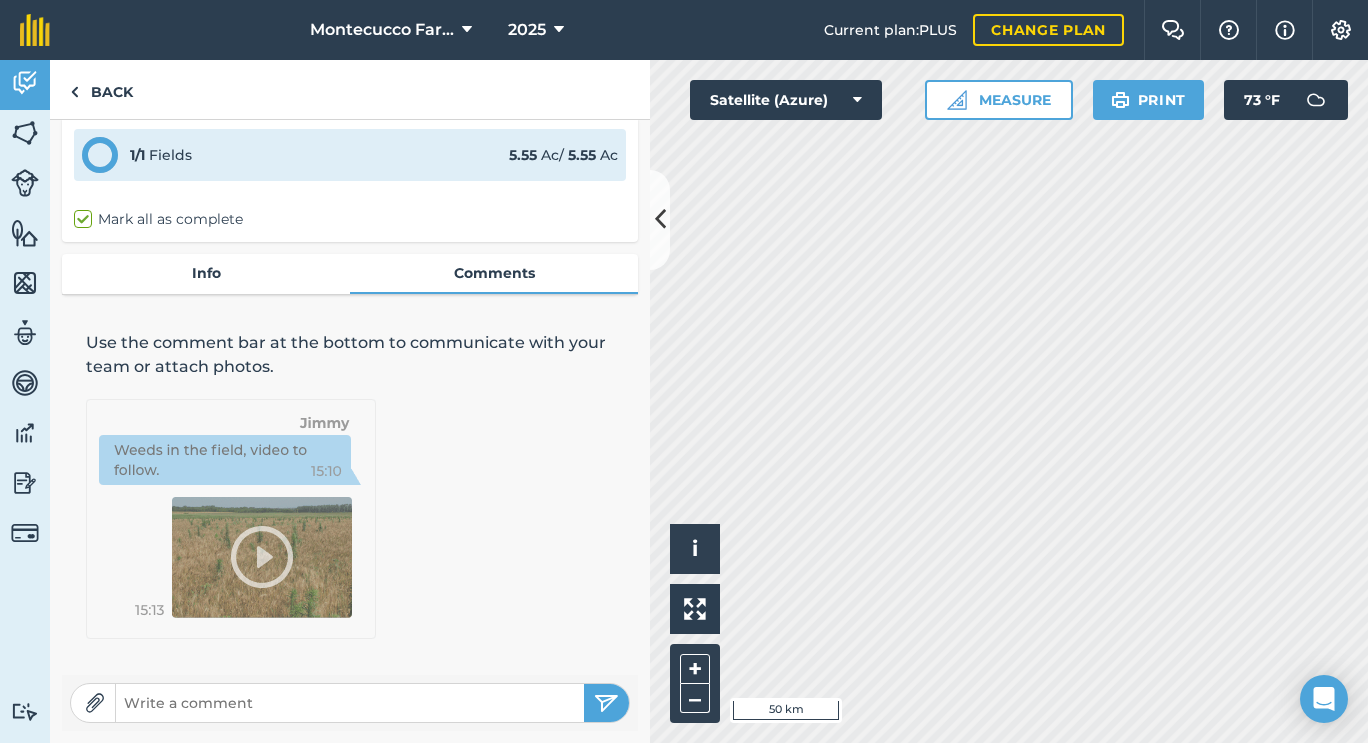 click at bounding box center (350, 703) 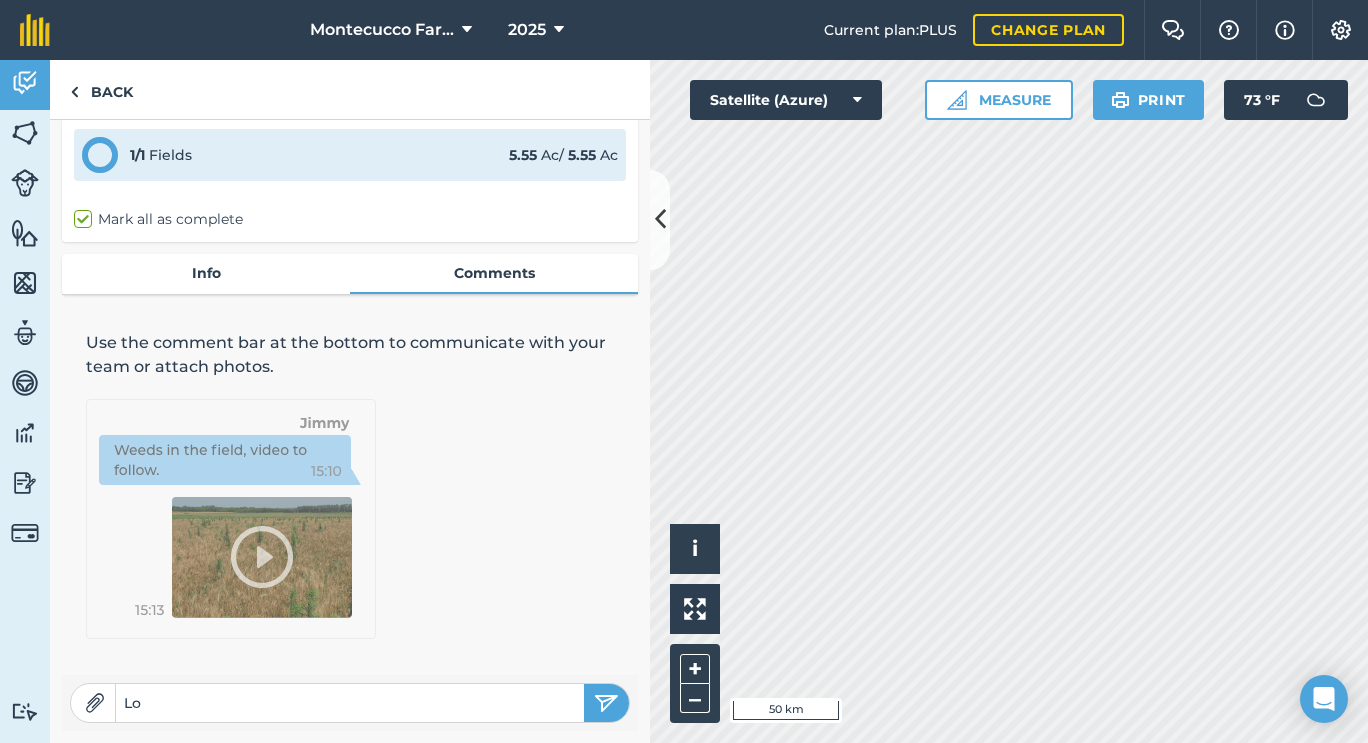 type on "L" 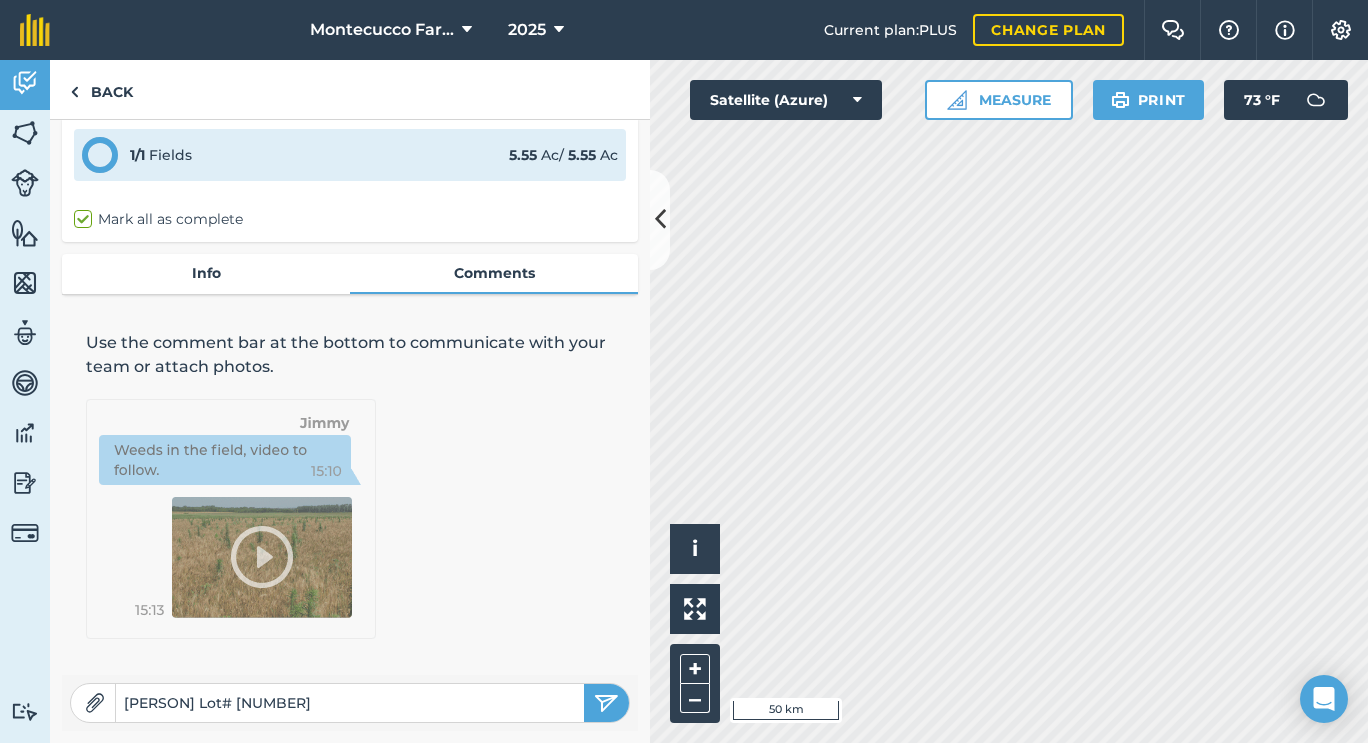 type on "[PERSON] Lot# [NUMBER]" 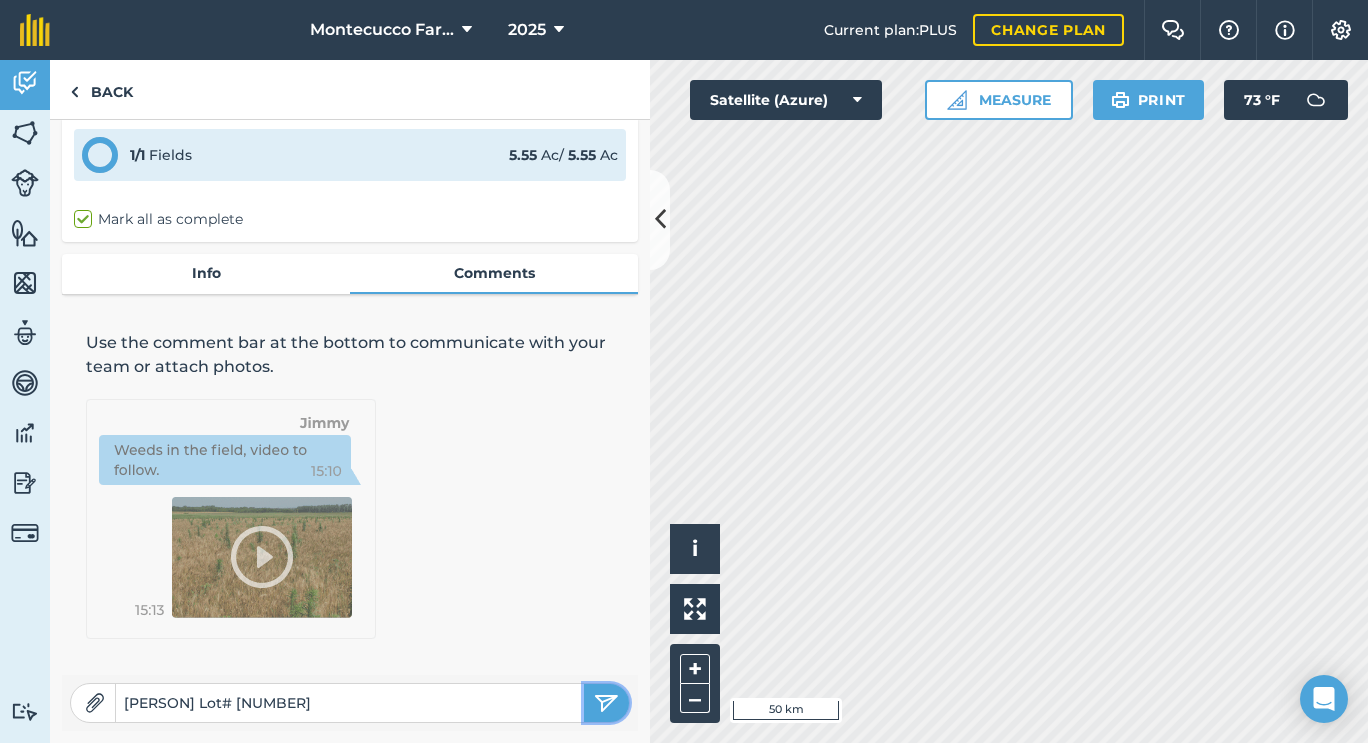 click at bounding box center (606, 703) 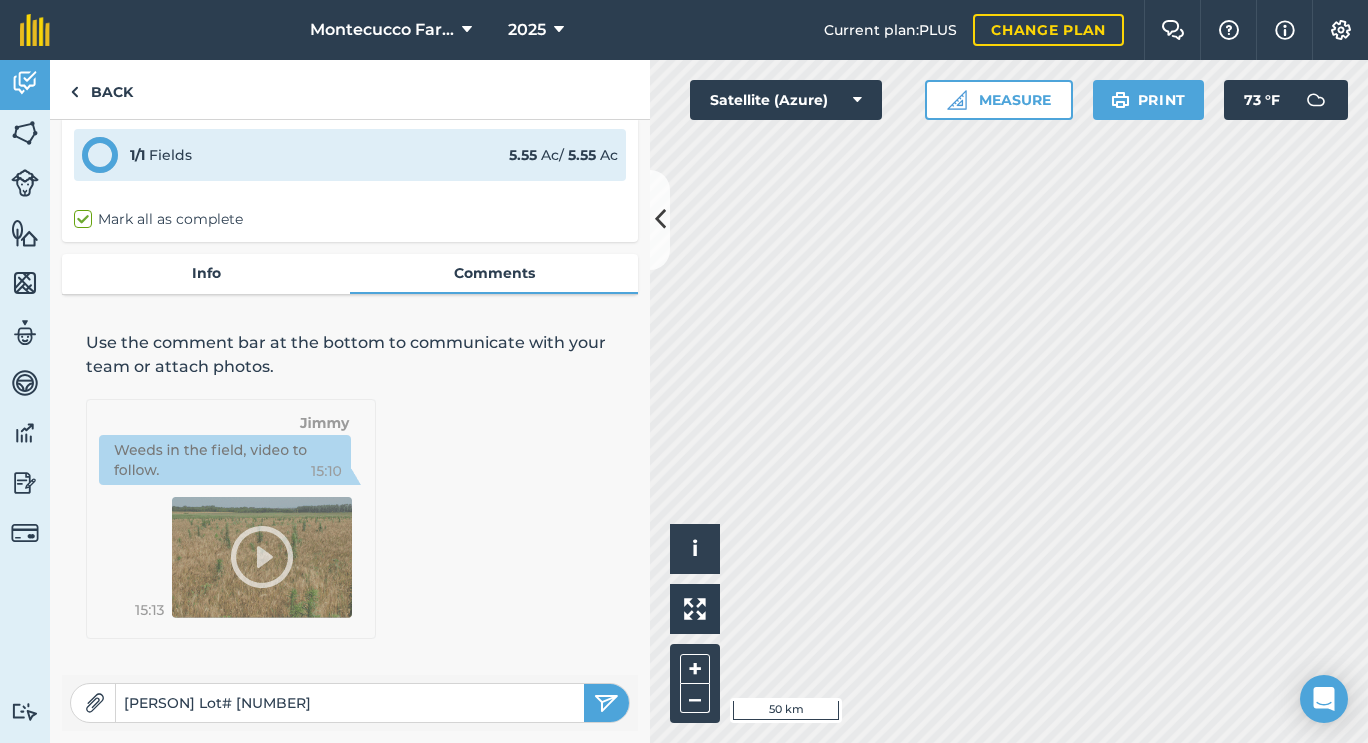 type 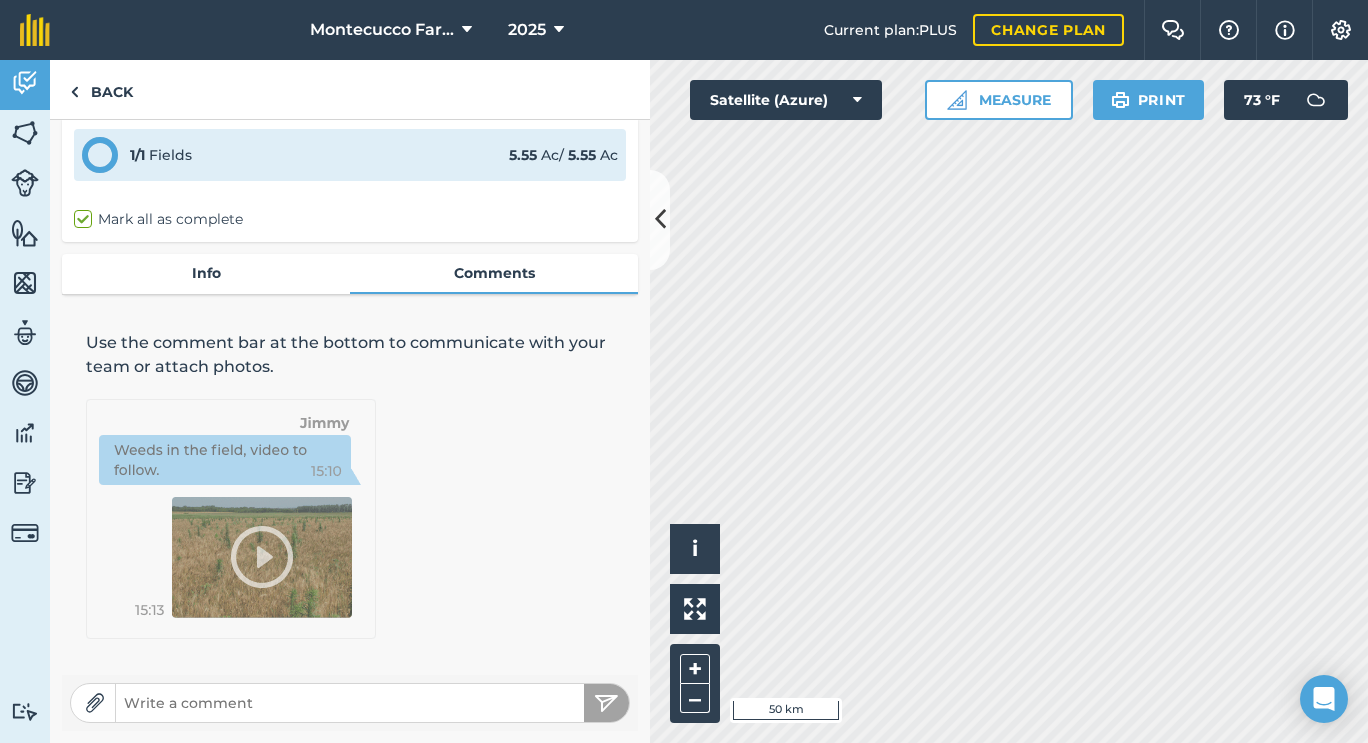 scroll, scrollTop: 0, scrollLeft: 0, axis: both 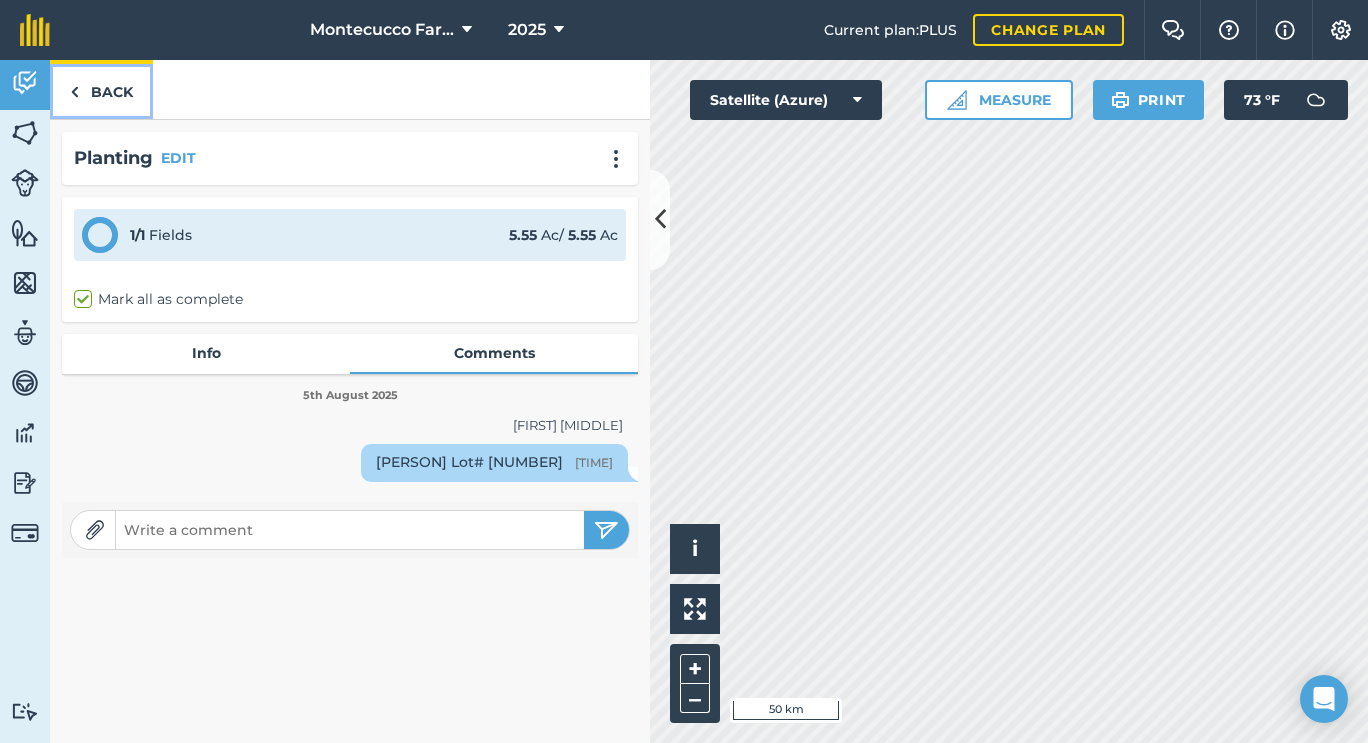 click on "Back" at bounding box center [101, 89] 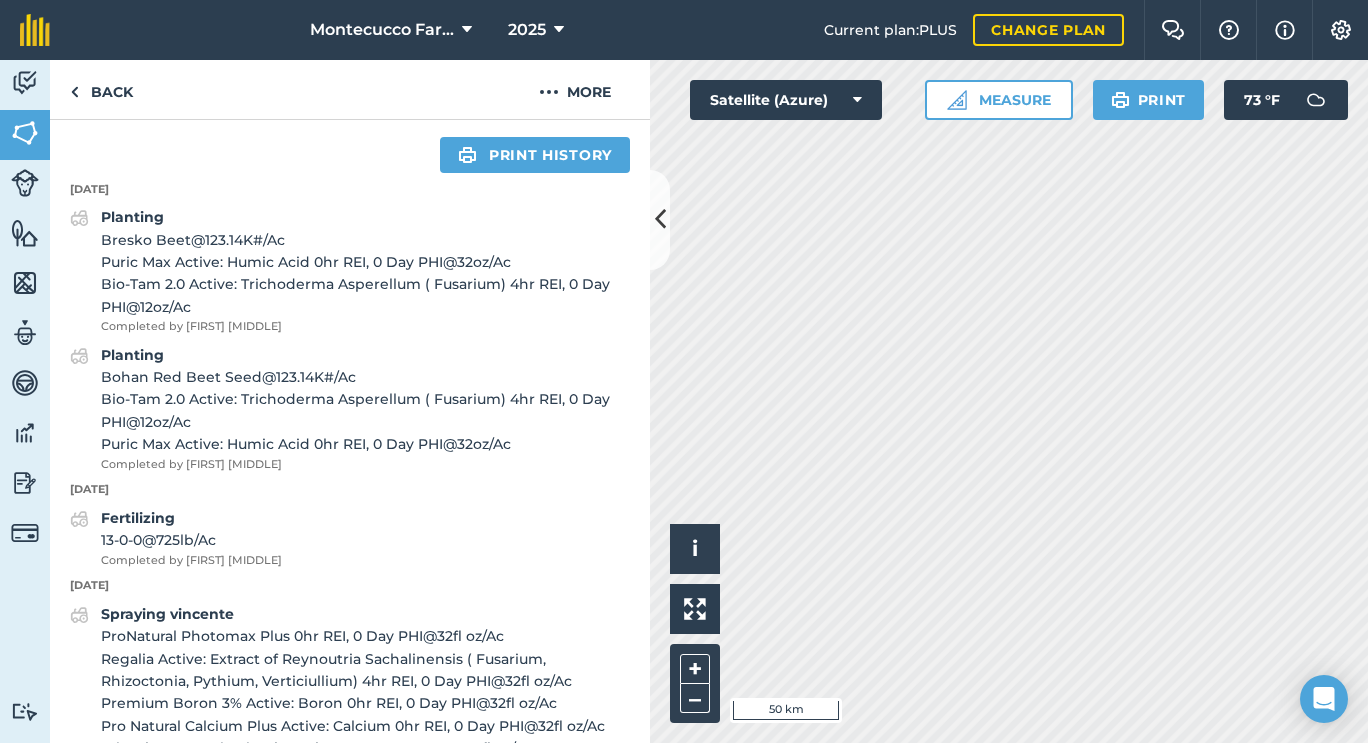 scroll, scrollTop: 768, scrollLeft: 0, axis: vertical 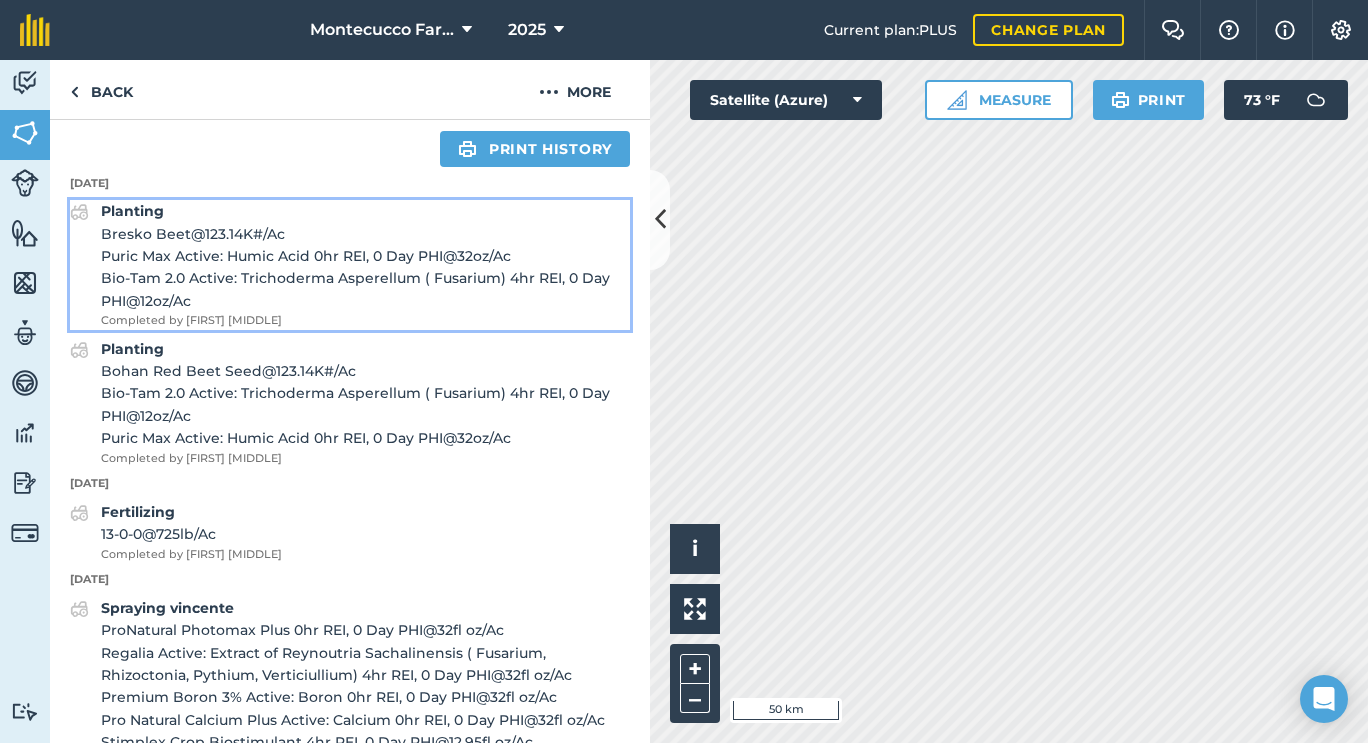 click on "Puric Max Active: Humic Acid 0hr REI, 0 Day PHI @ 32 oz / Ac" at bounding box center (365, 256) 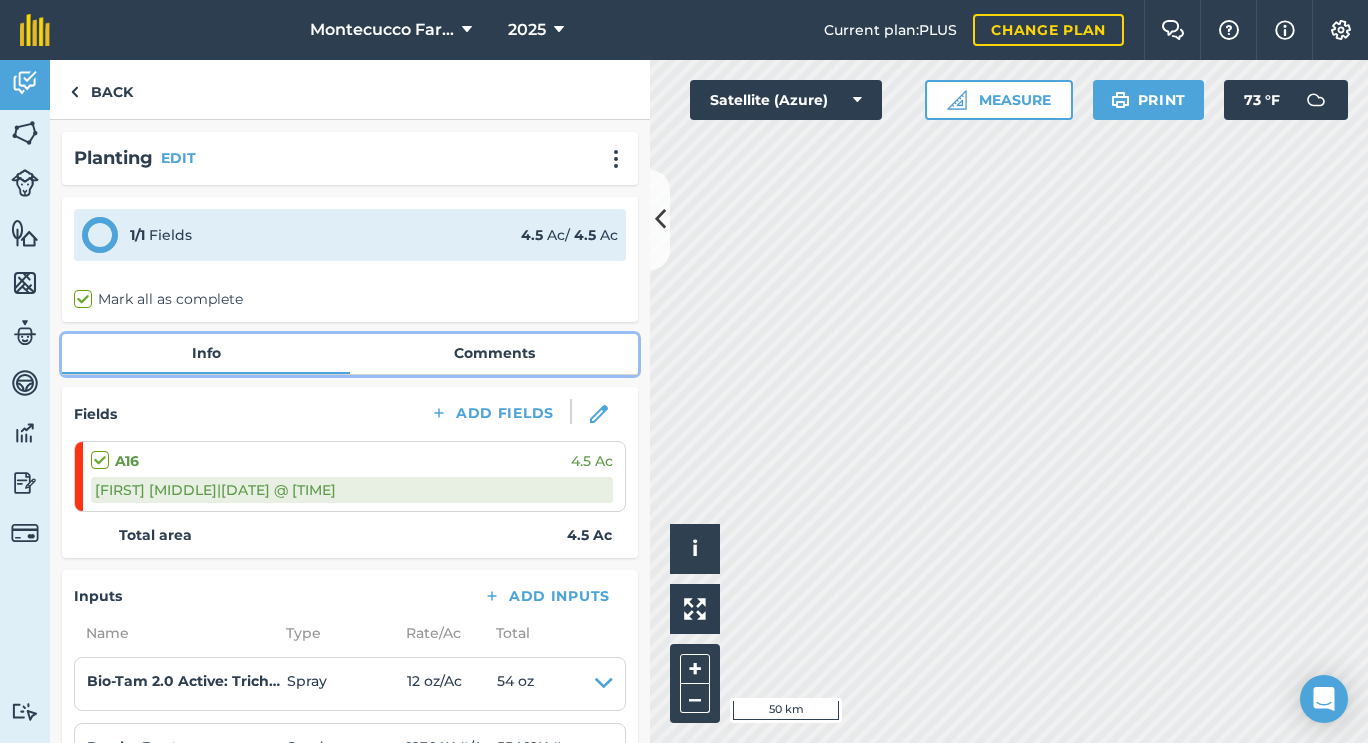 click on "Comments" at bounding box center [494, 353] 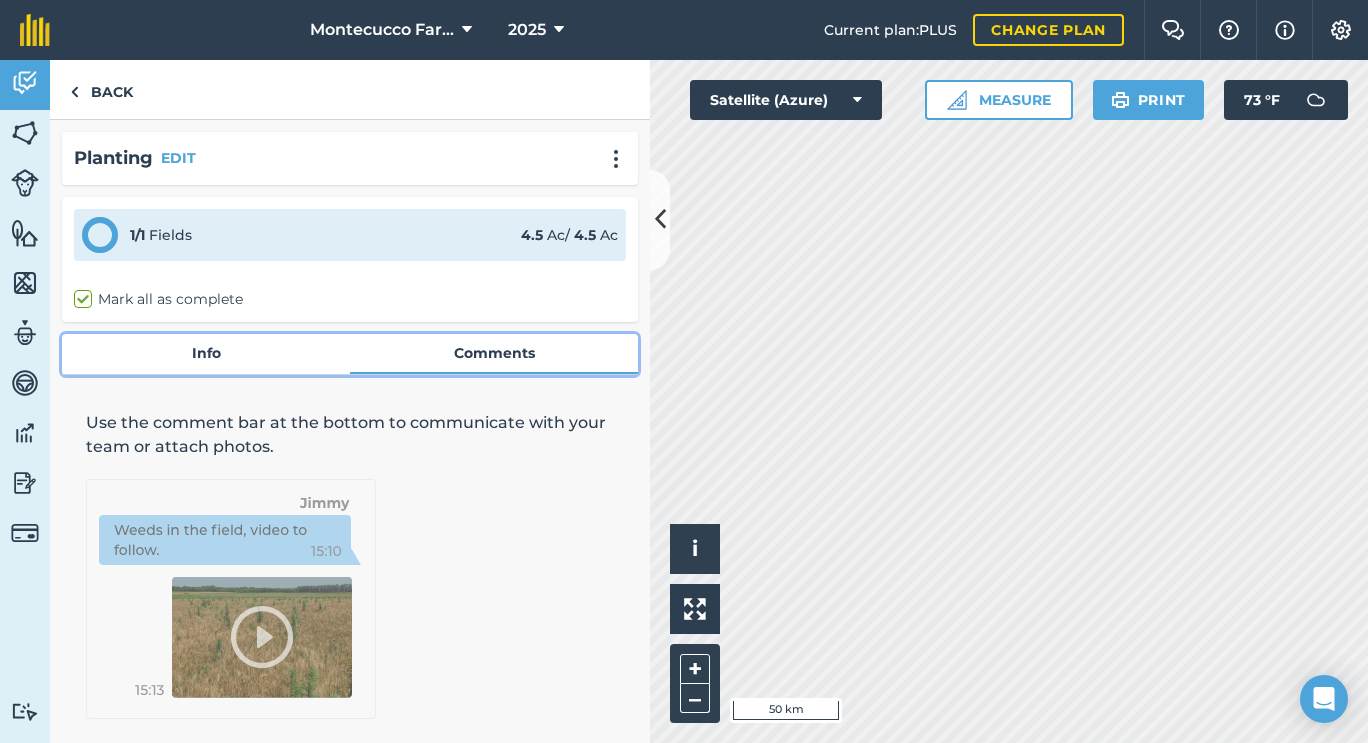 scroll, scrollTop: 80, scrollLeft: 0, axis: vertical 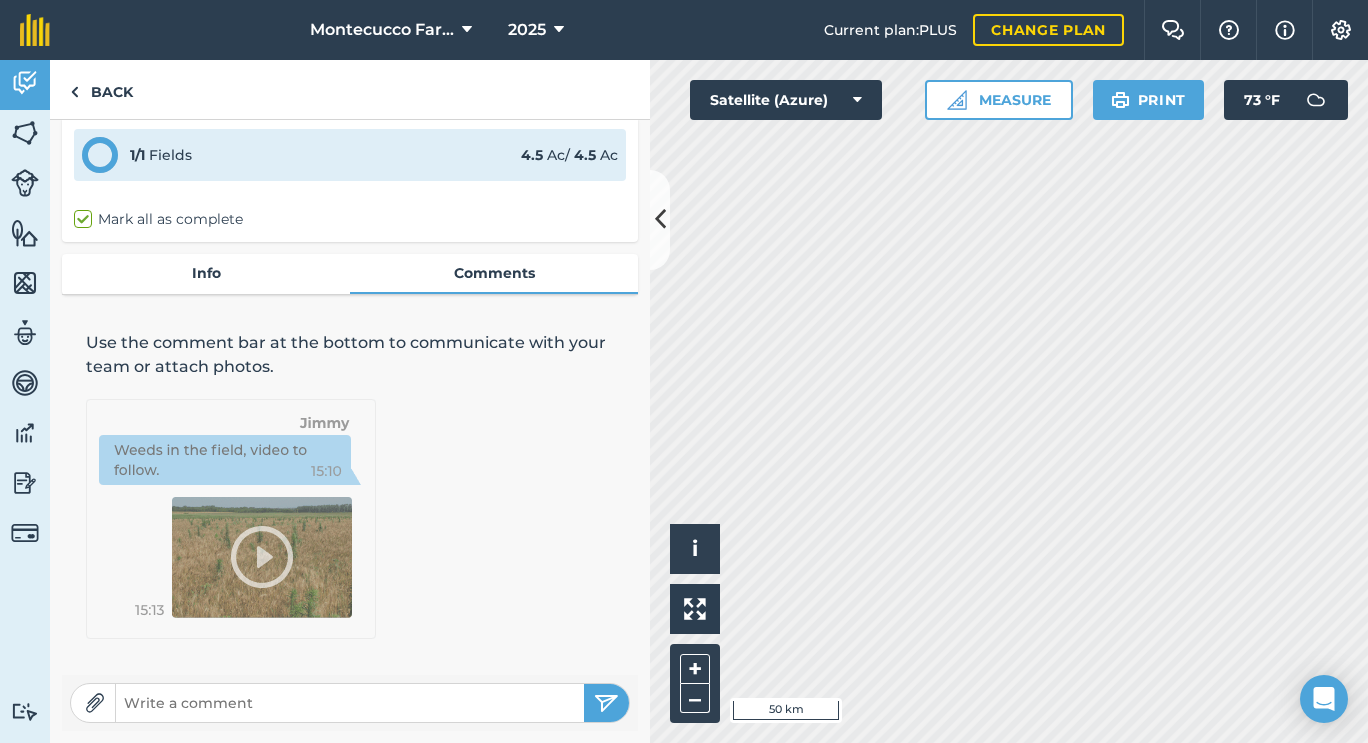 click at bounding box center [350, 703] 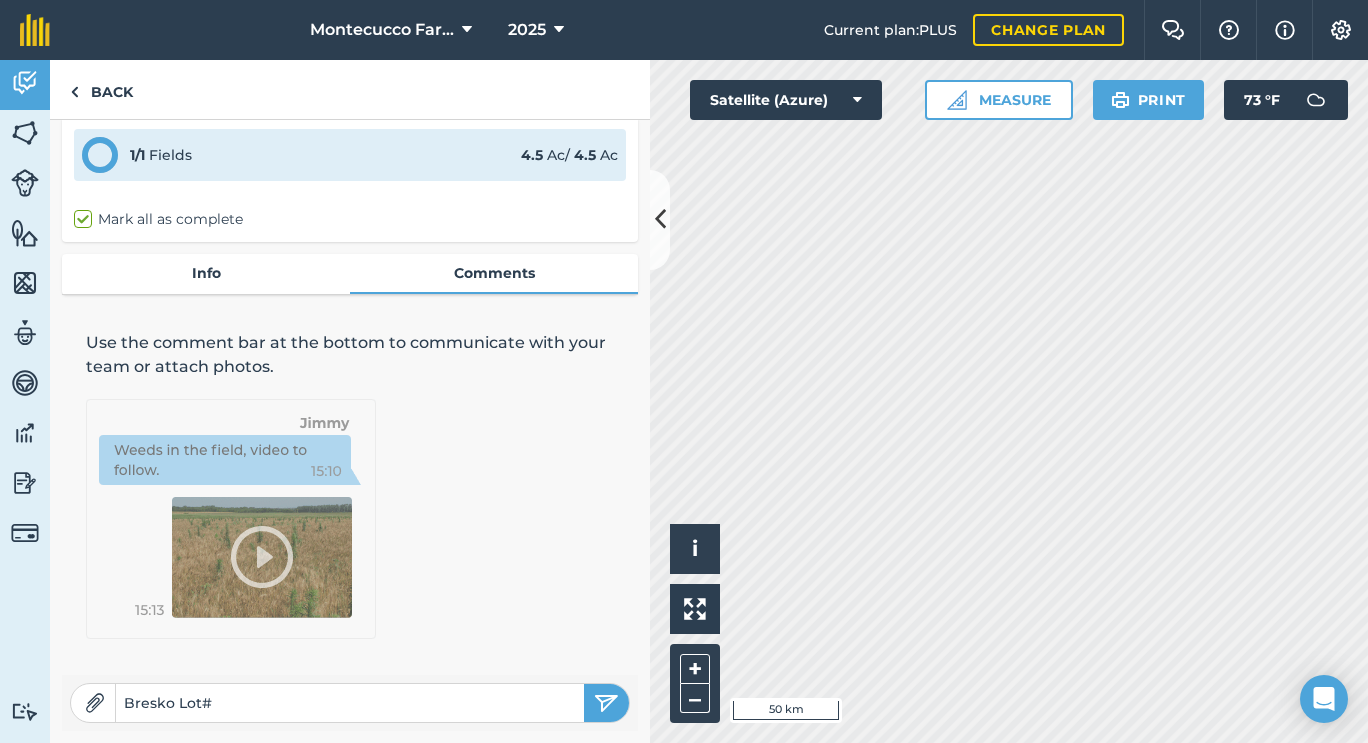 type on "Bresko Lot#" 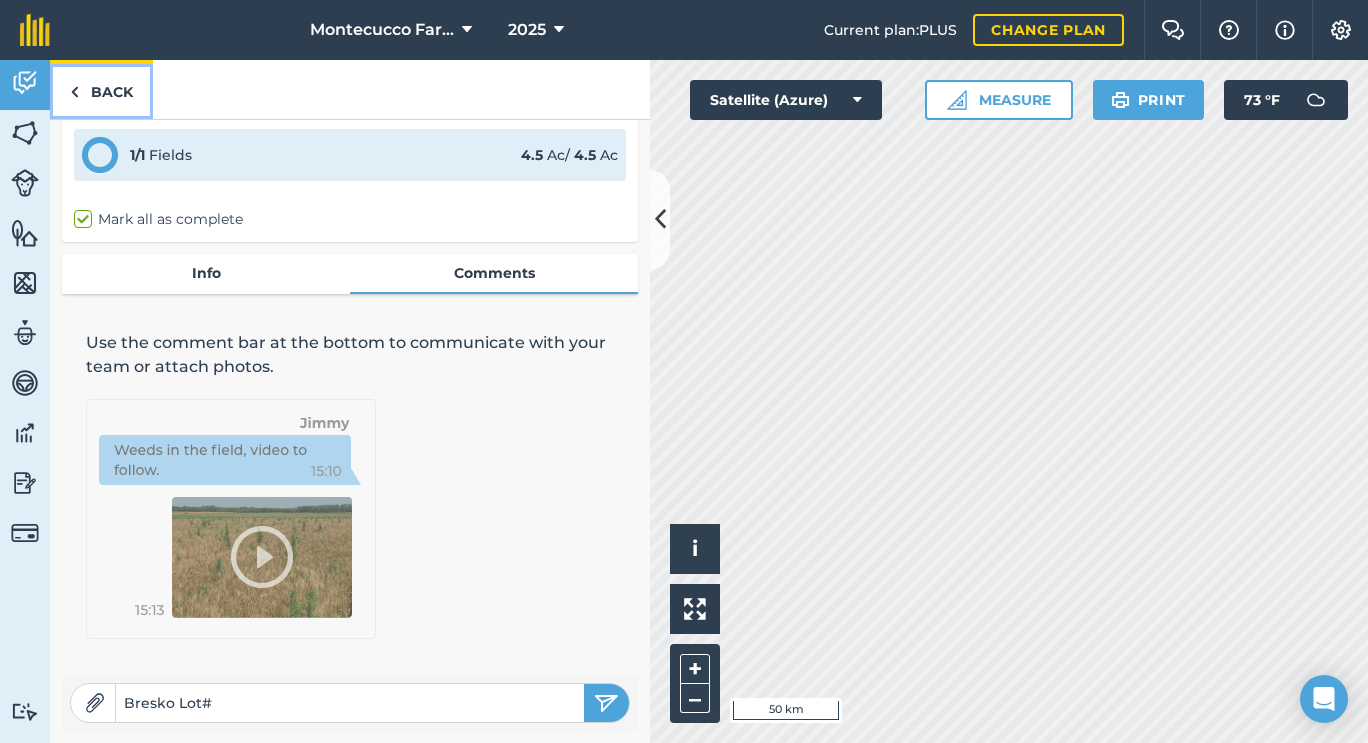 click on "Back" at bounding box center (101, 89) 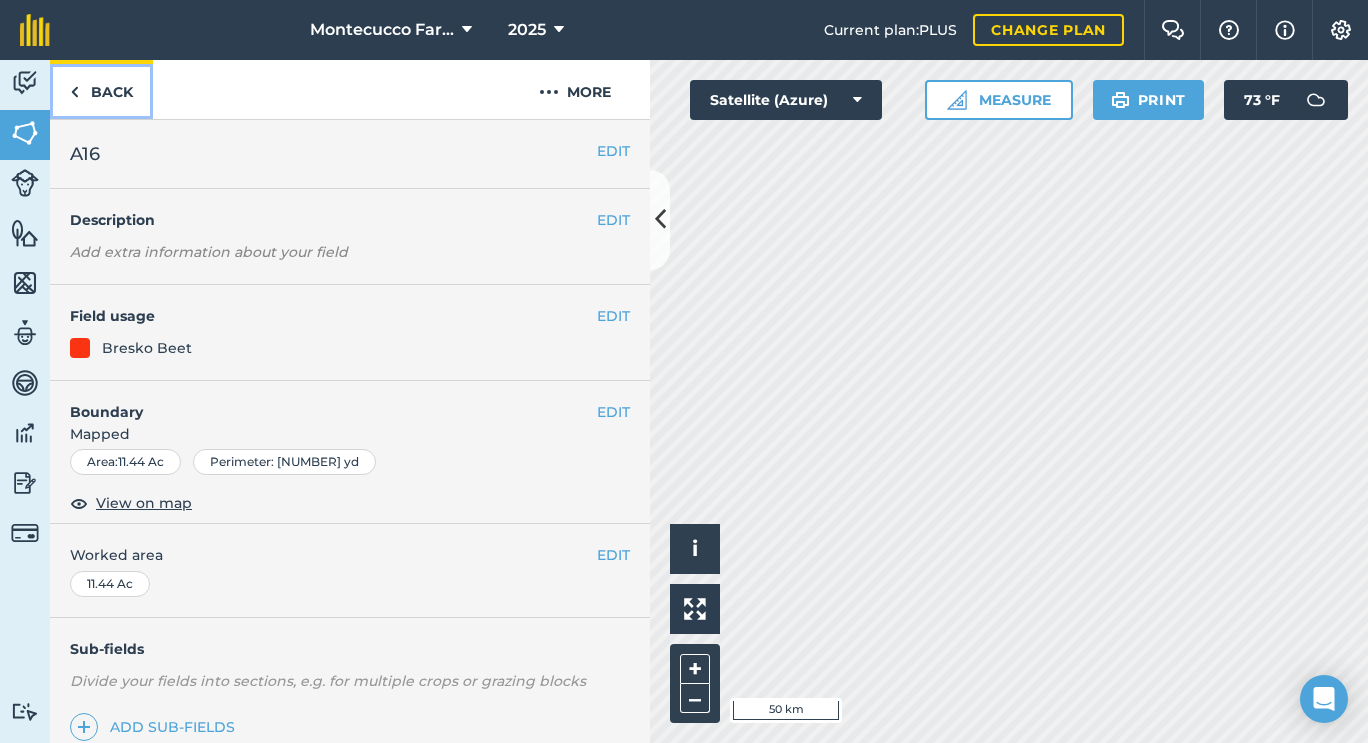 click on "Back" at bounding box center (101, 89) 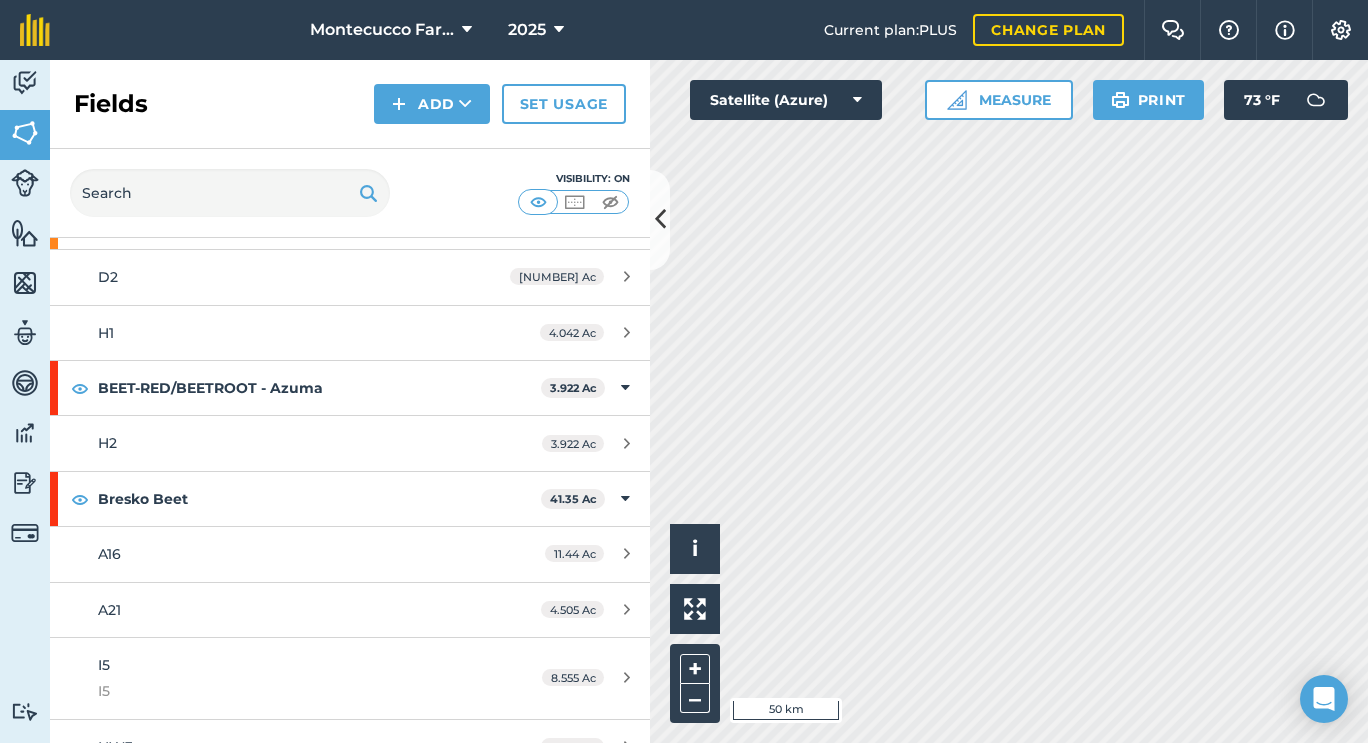 scroll, scrollTop: 1149, scrollLeft: 0, axis: vertical 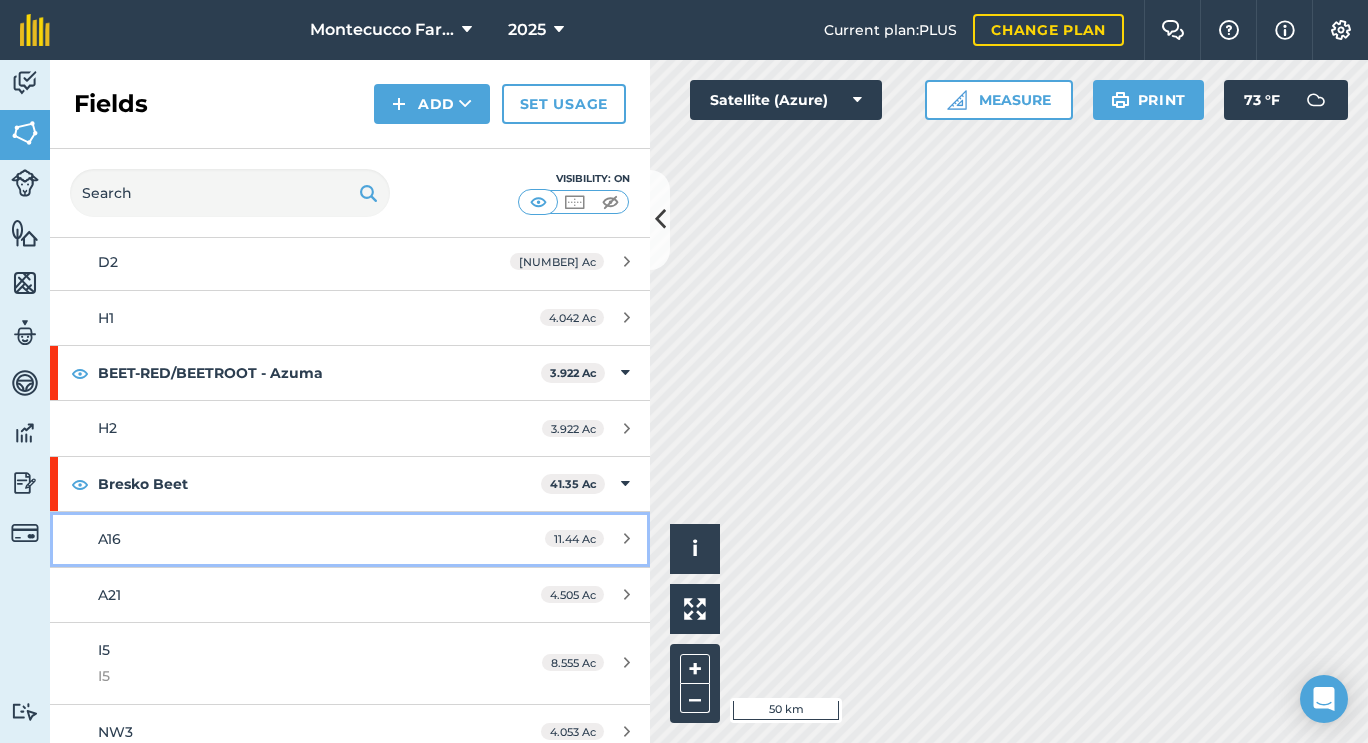 click on "A16" at bounding box center (286, 539) 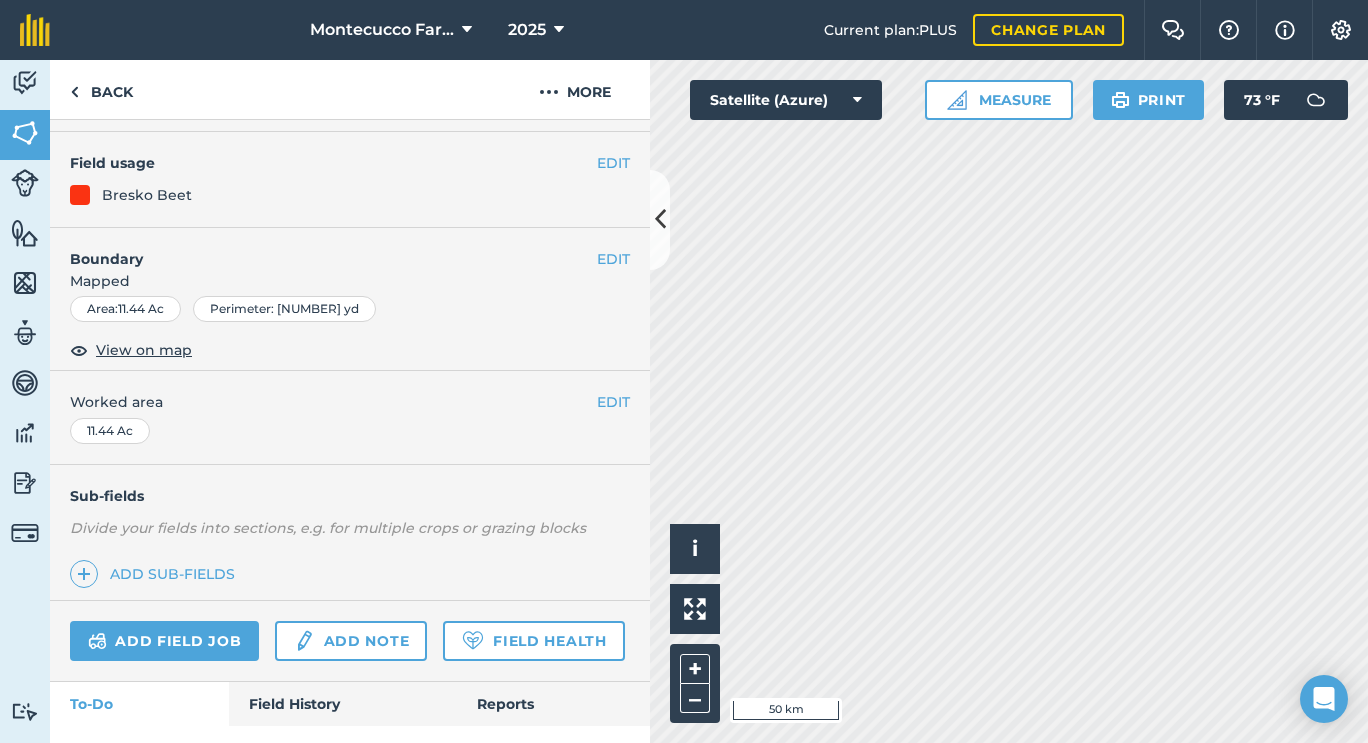 scroll, scrollTop: 254, scrollLeft: 0, axis: vertical 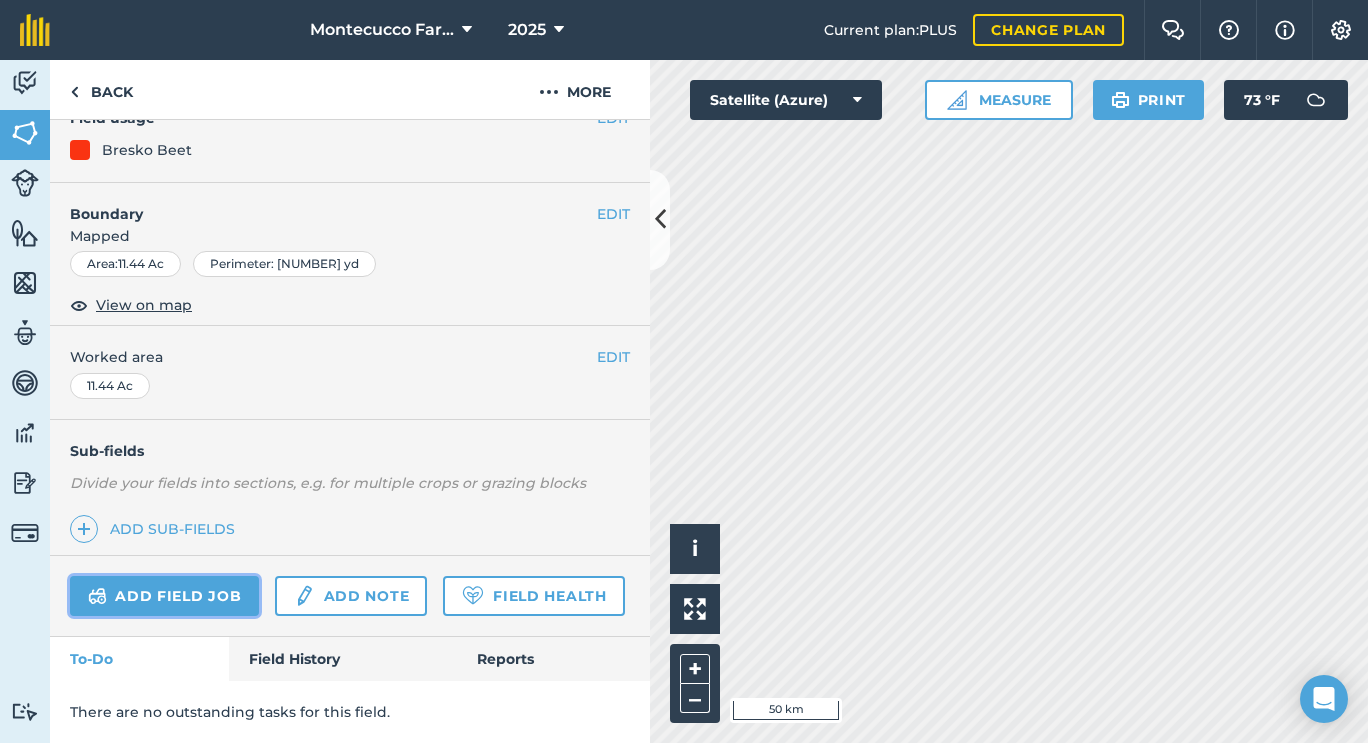 click on "Add field job" at bounding box center (164, 596) 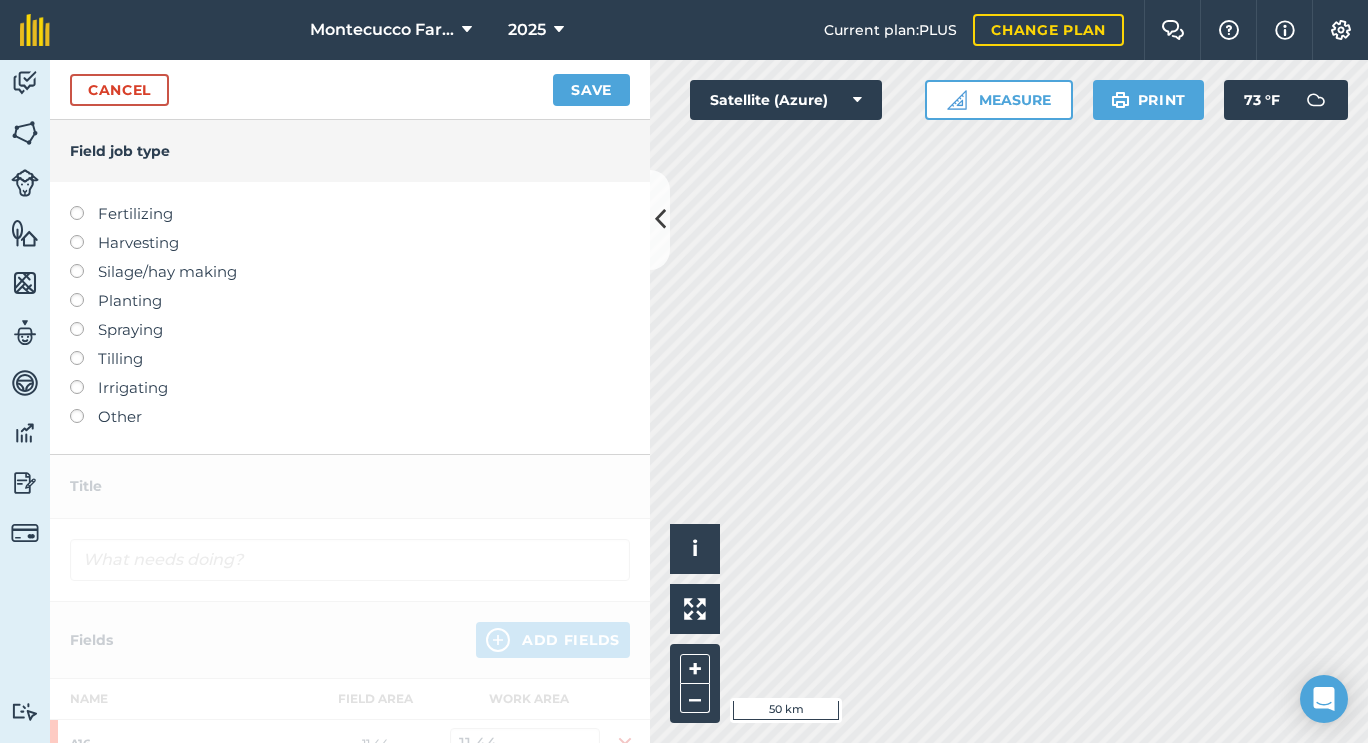 click at bounding box center [84, 322] 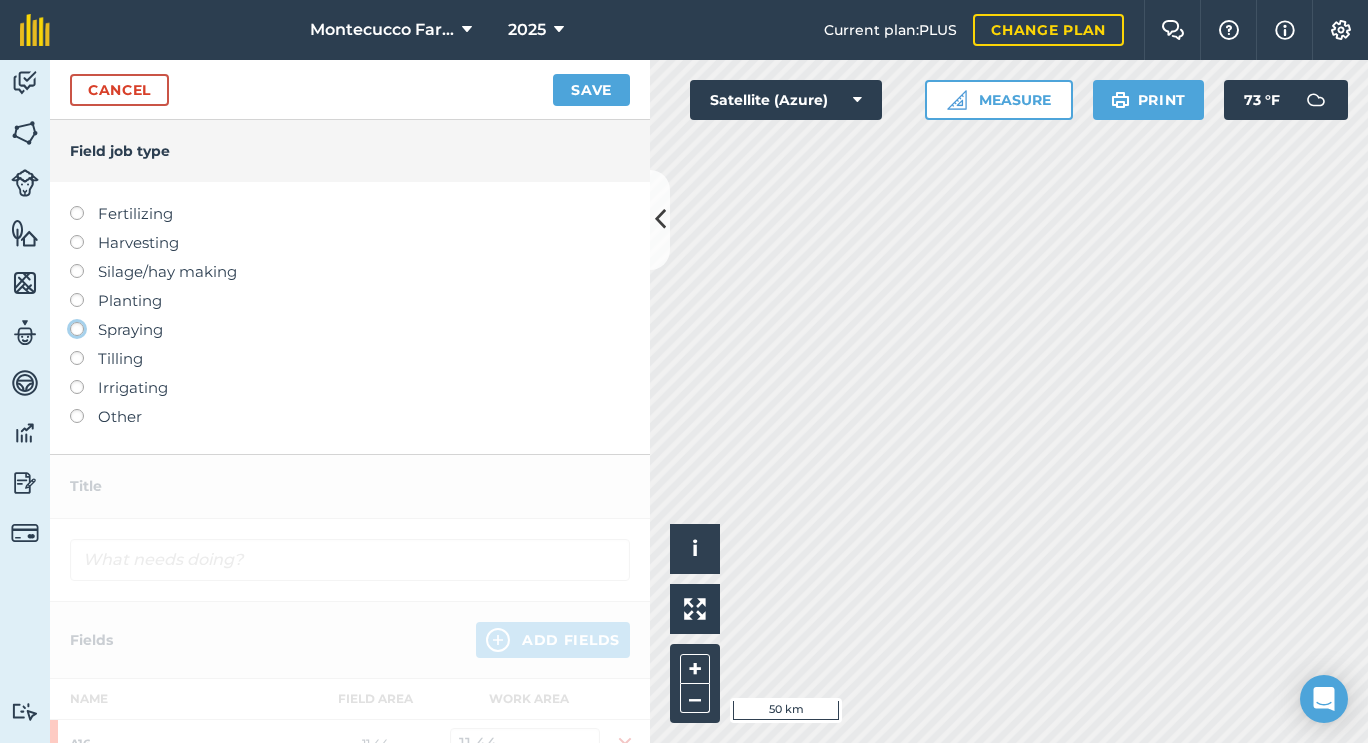 click on "Spraying" at bounding box center (-9943, 328) 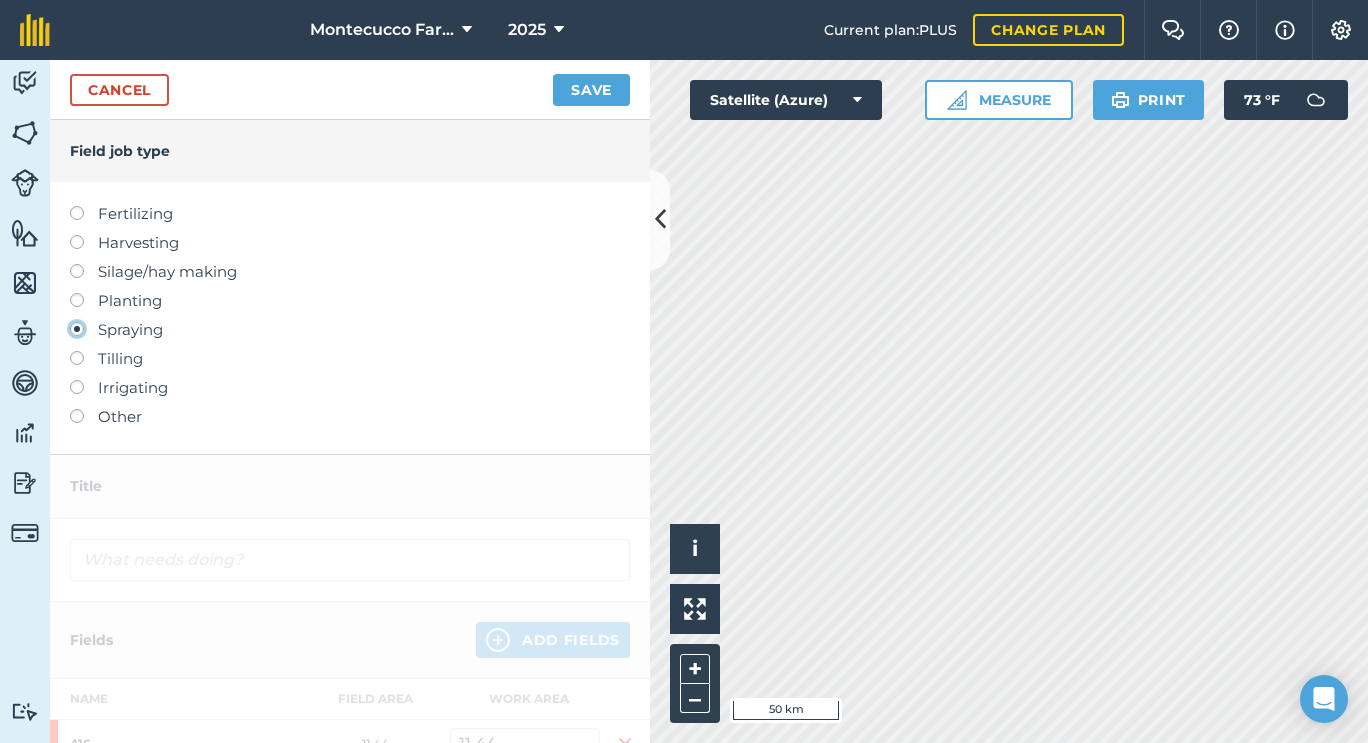 type on "Spraying" 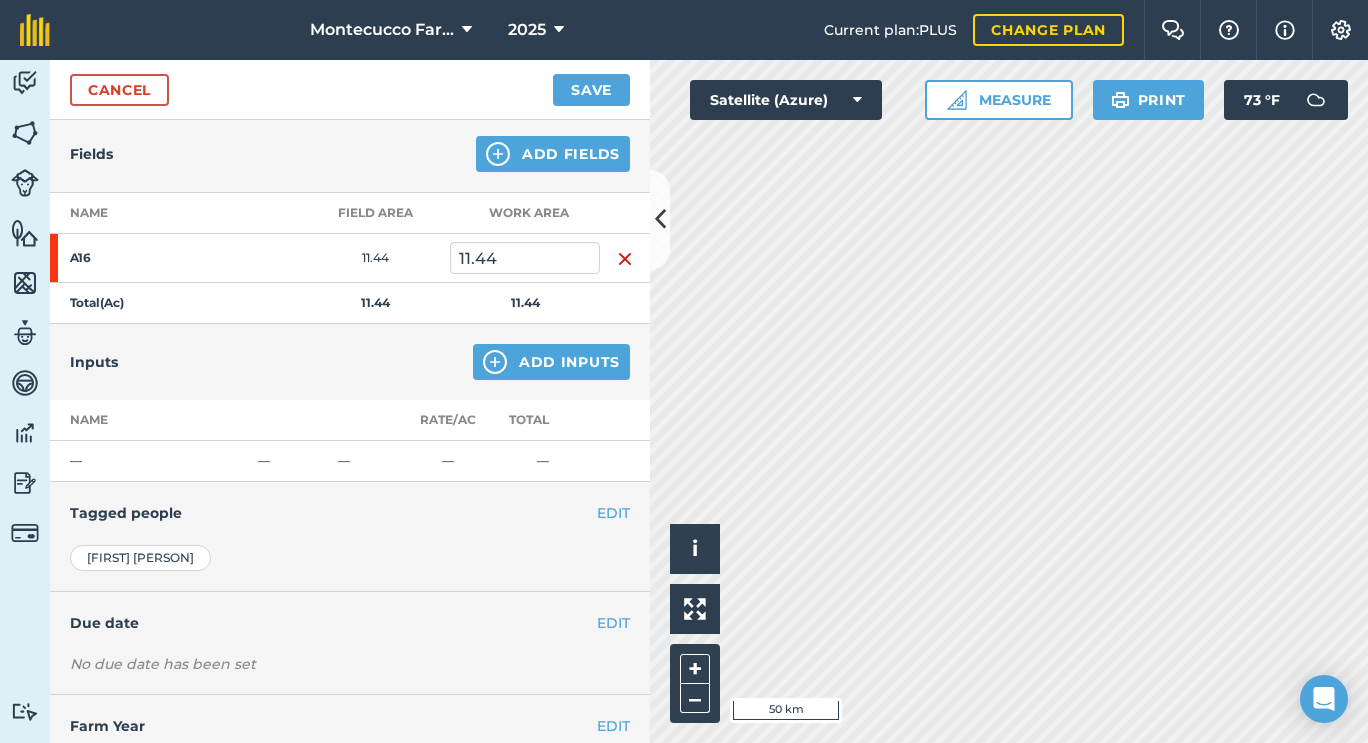 scroll, scrollTop: 273, scrollLeft: 0, axis: vertical 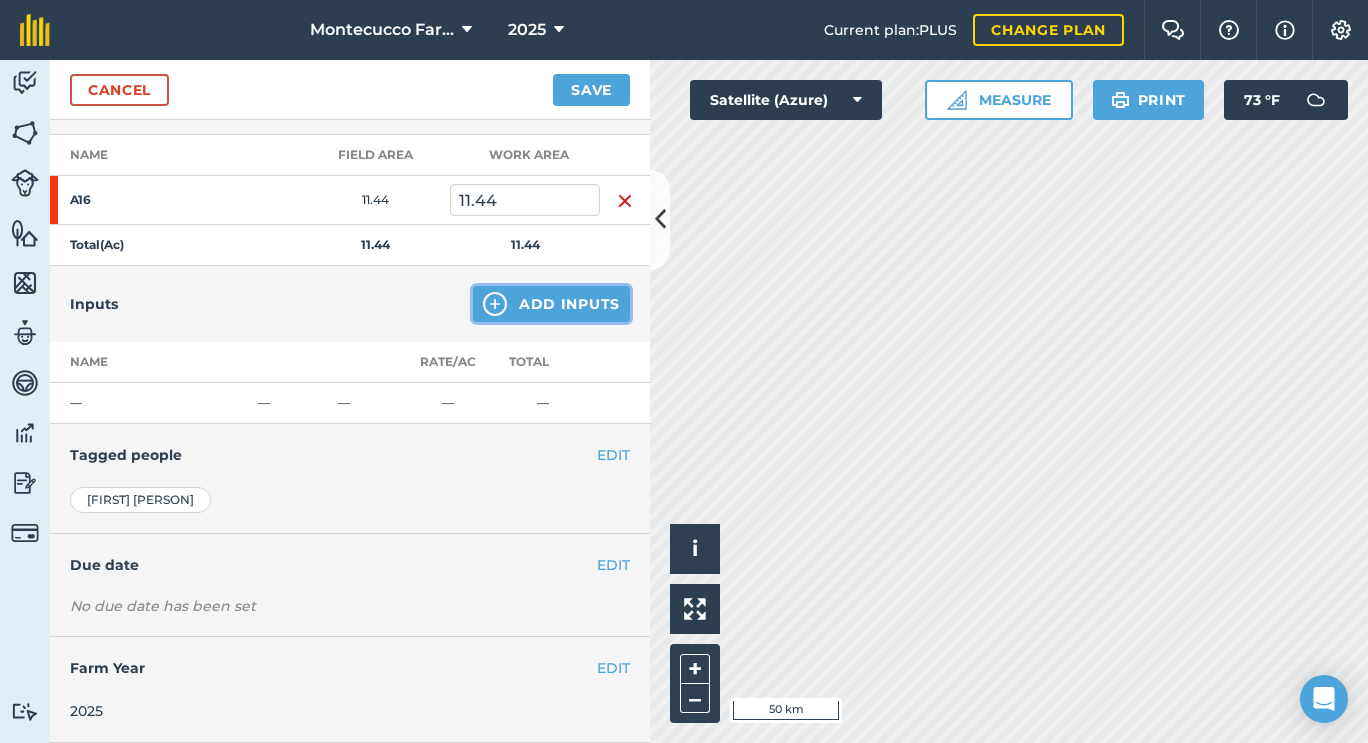 click on "Add Inputs" at bounding box center [551, 304] 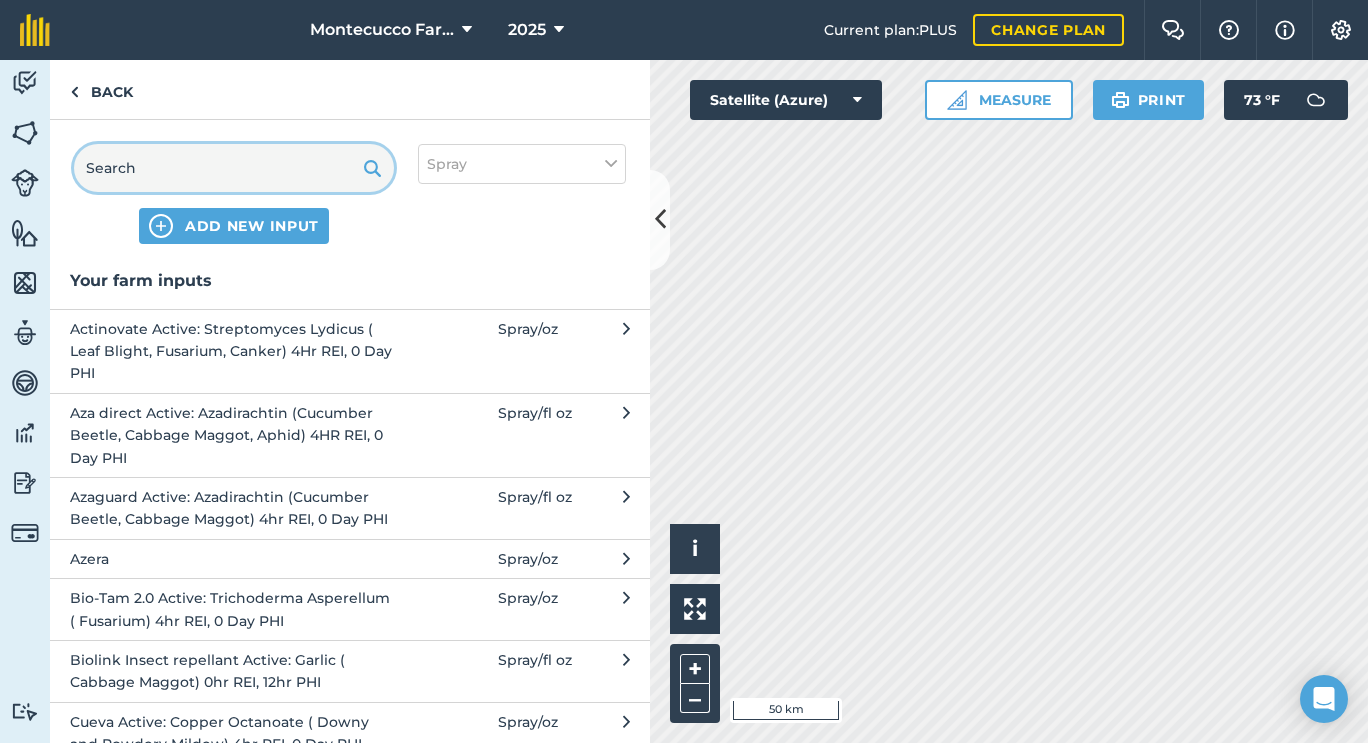 click at bounding box center (234, 168) 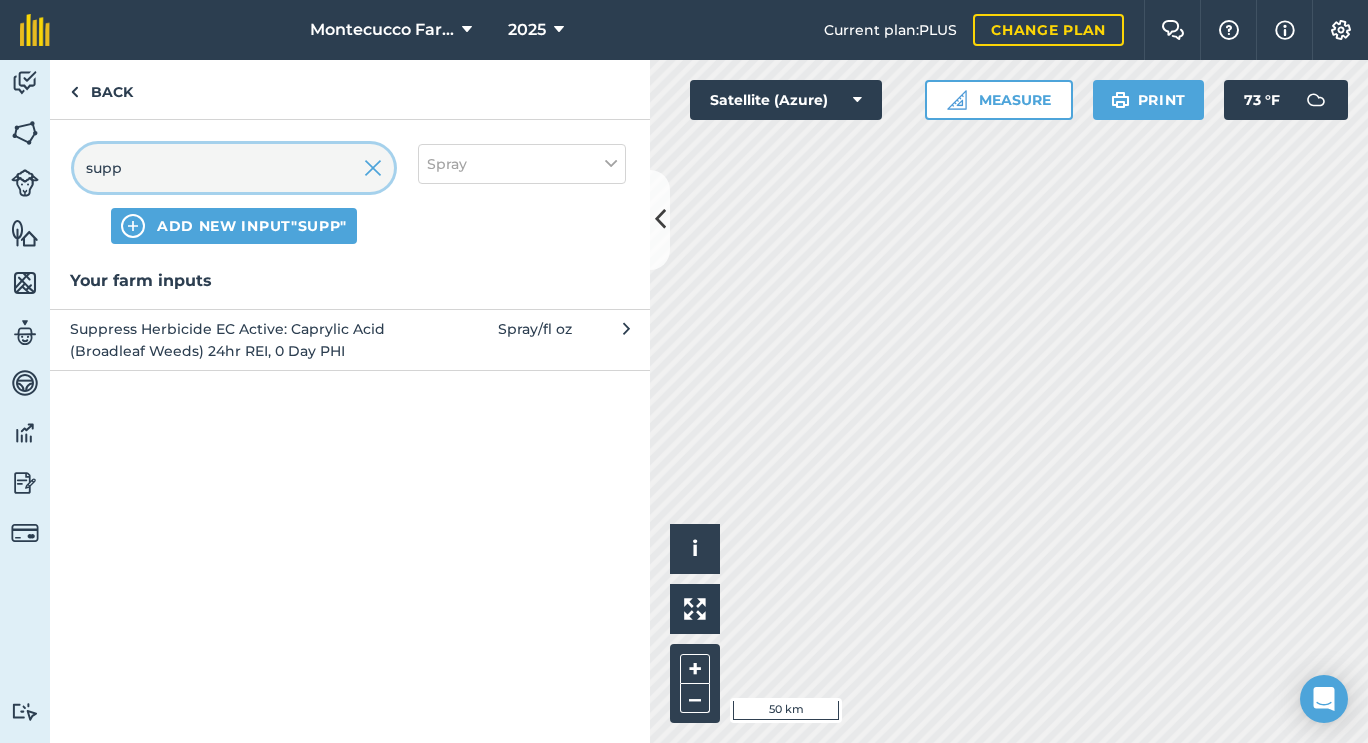 type on "supp" 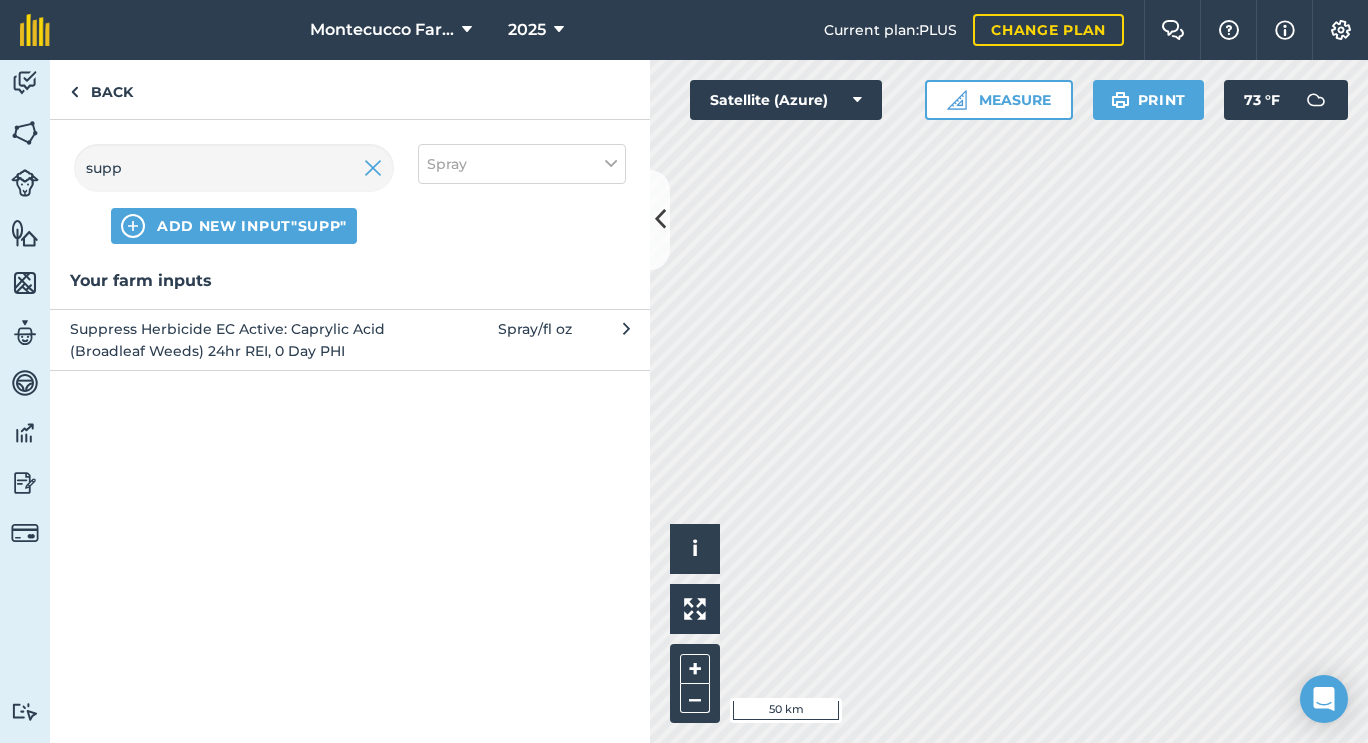 click on "Suppress Herbicide EC Active: Caprylic Acid (Broadleaf Weeds) 24hr REI, 0 Day PHI" at bounding box center [233, 340] 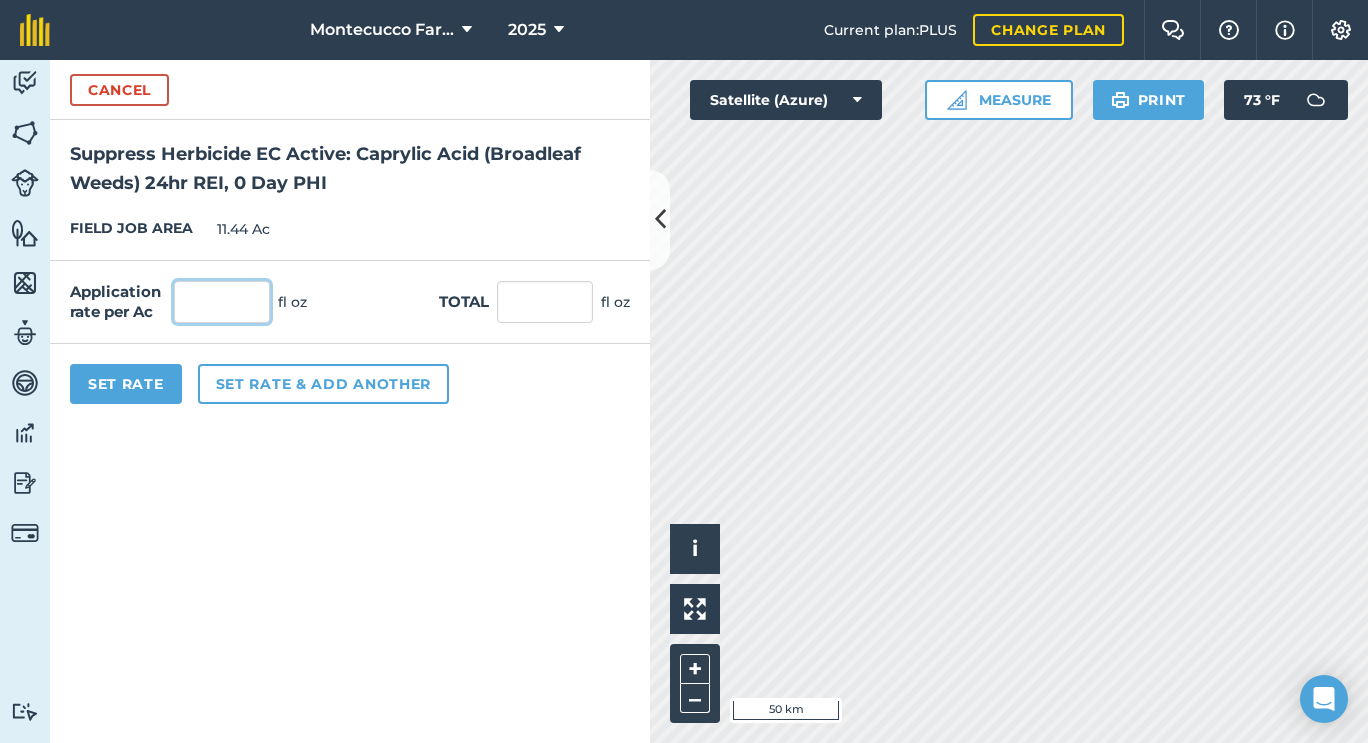 click at bounding box center (222, 302) 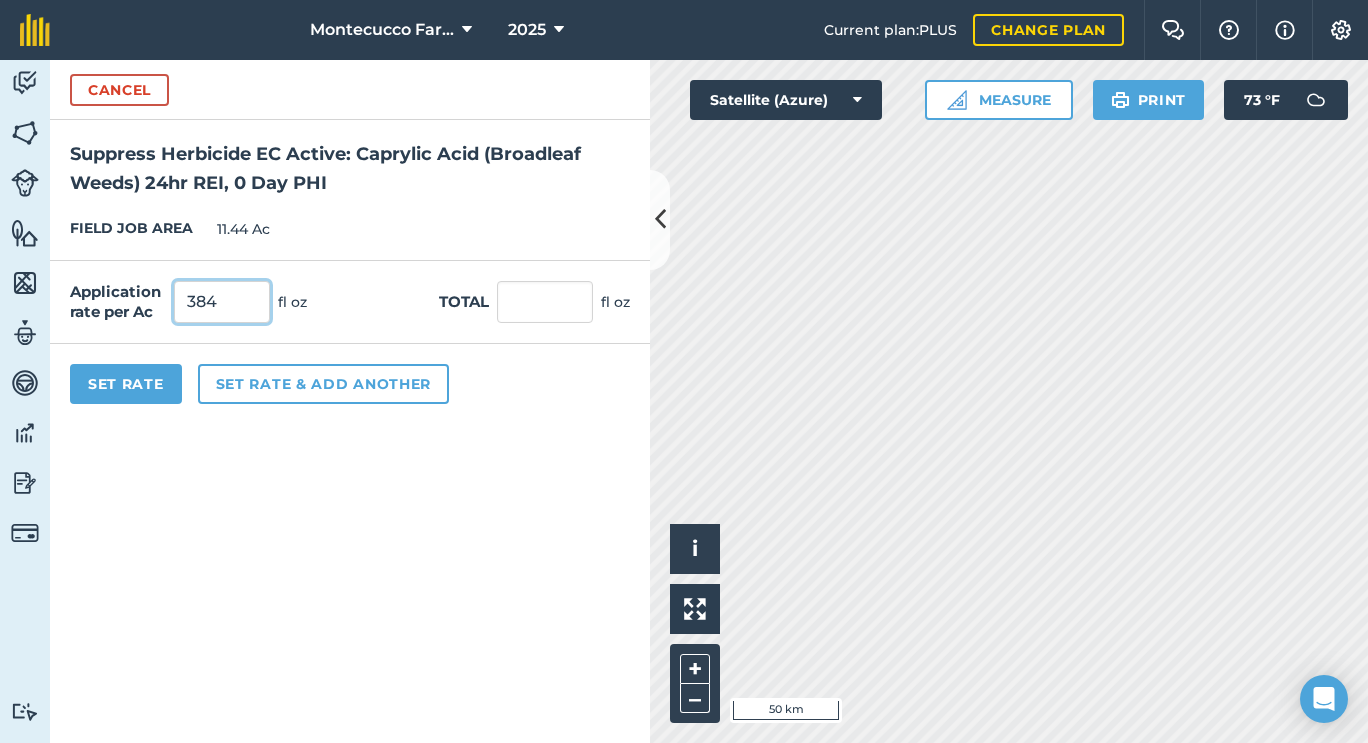type on "384" 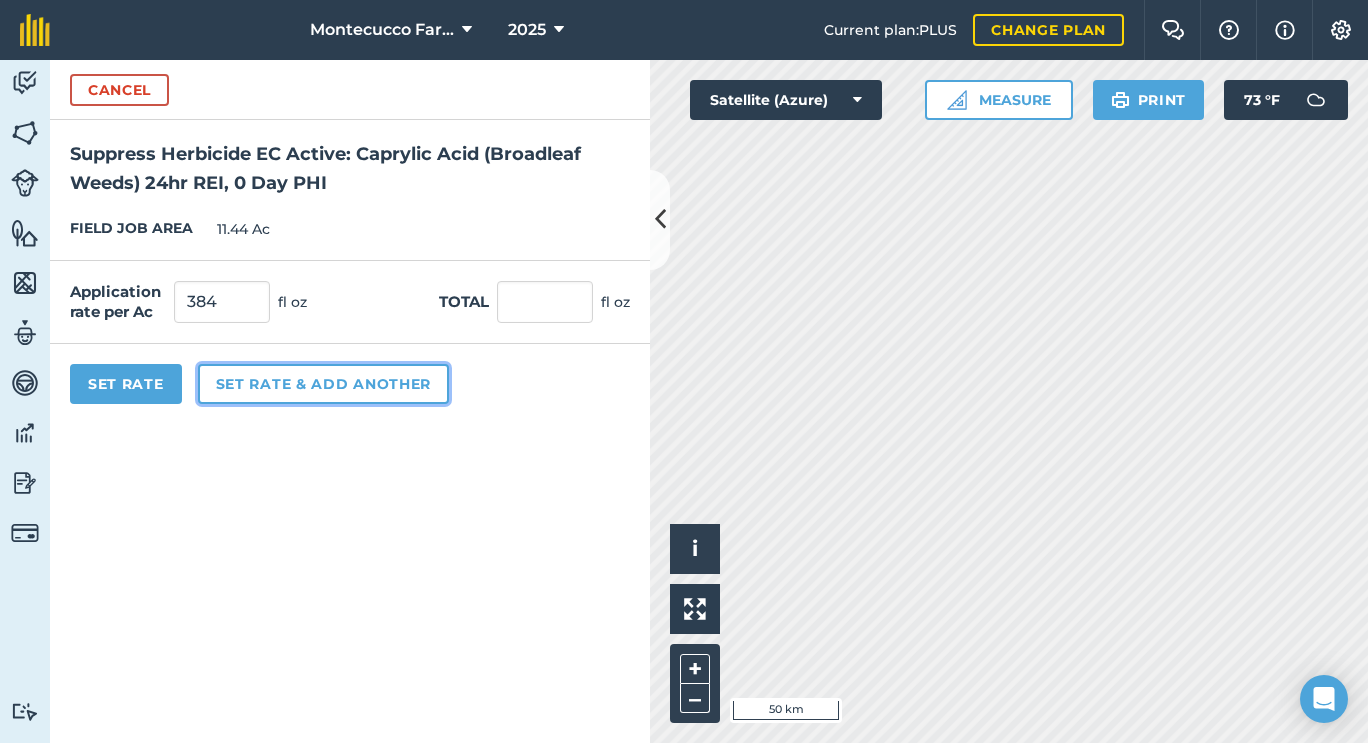 type on "4,392.96" 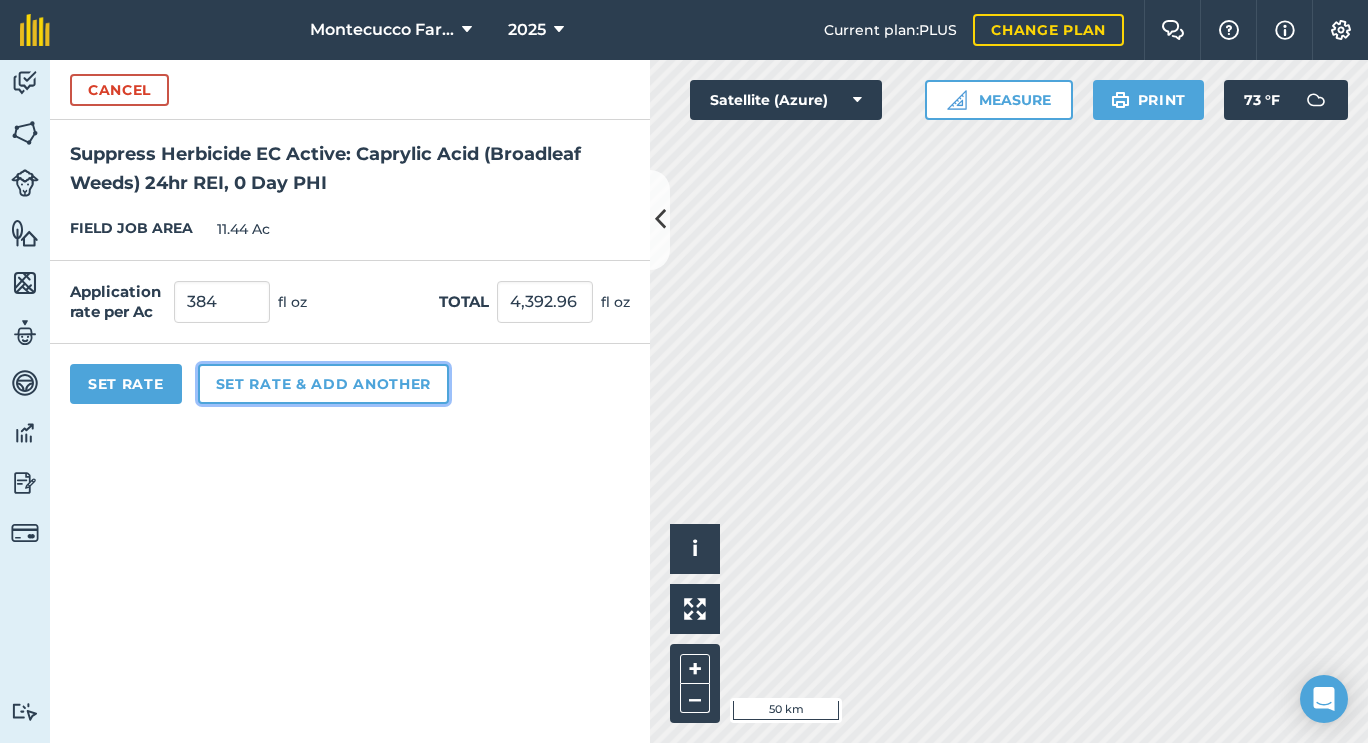 click on "Set rate & add another" at bounding box center [323, 384] 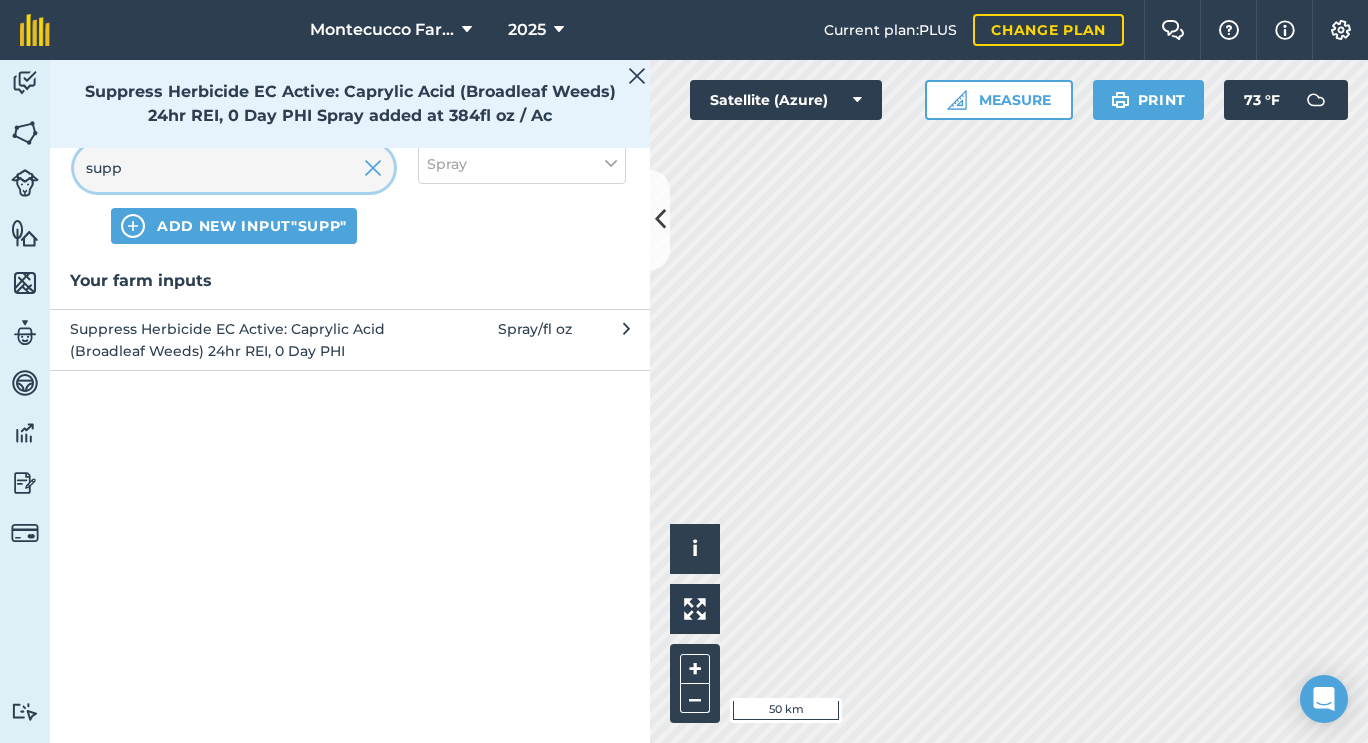 click on "supp" at bounding box center (234, 168) 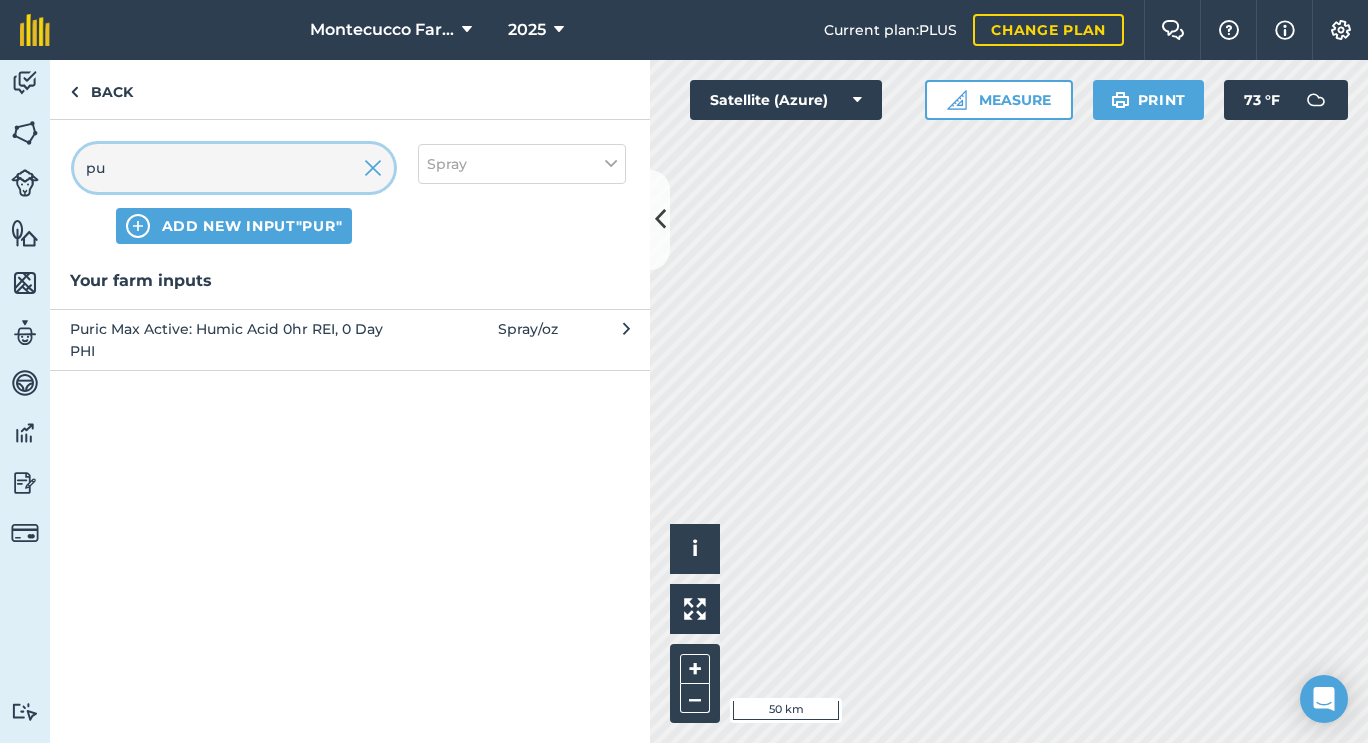 type on "p" 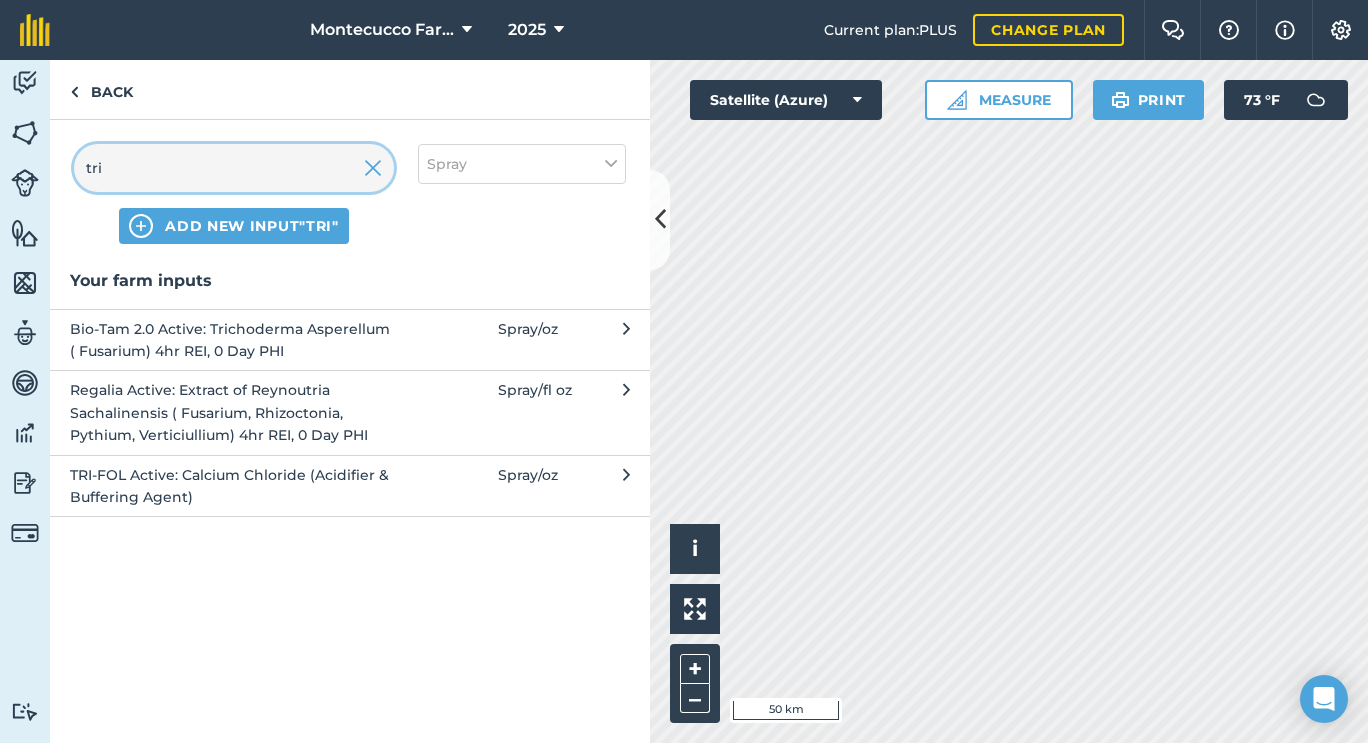 type on "tri" 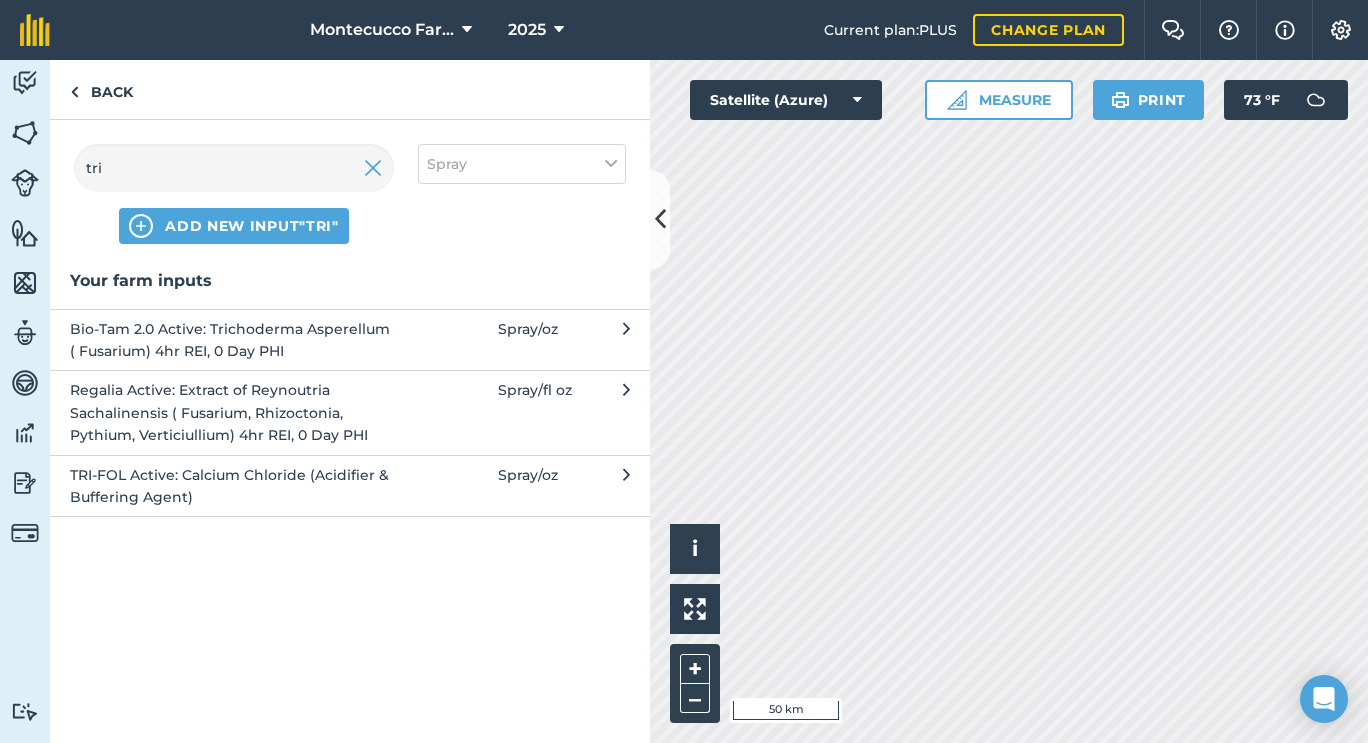 click on "TRI-FOL Active: Calcium Chloride (Acidifier & Buffering Agent)" at bounding box center (233, 486) 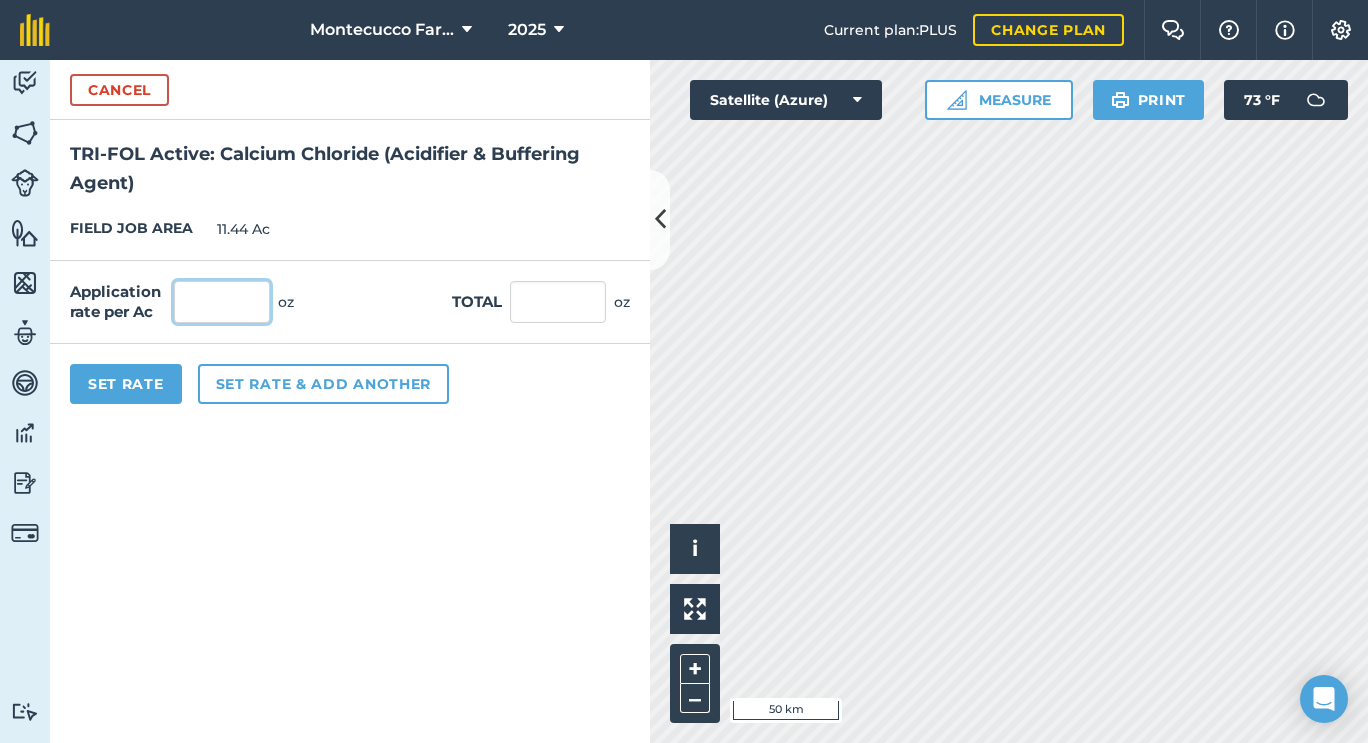 click at bounding box center (222, 302) 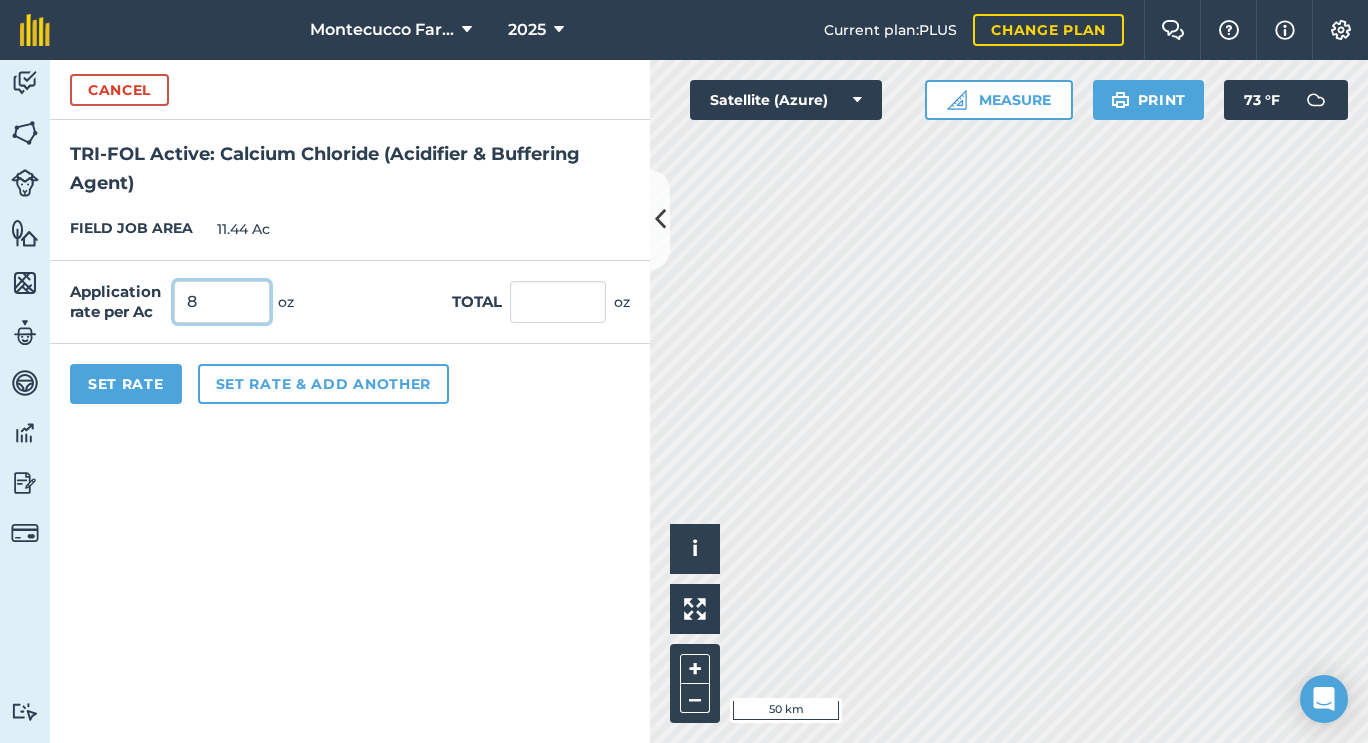 type on "8" 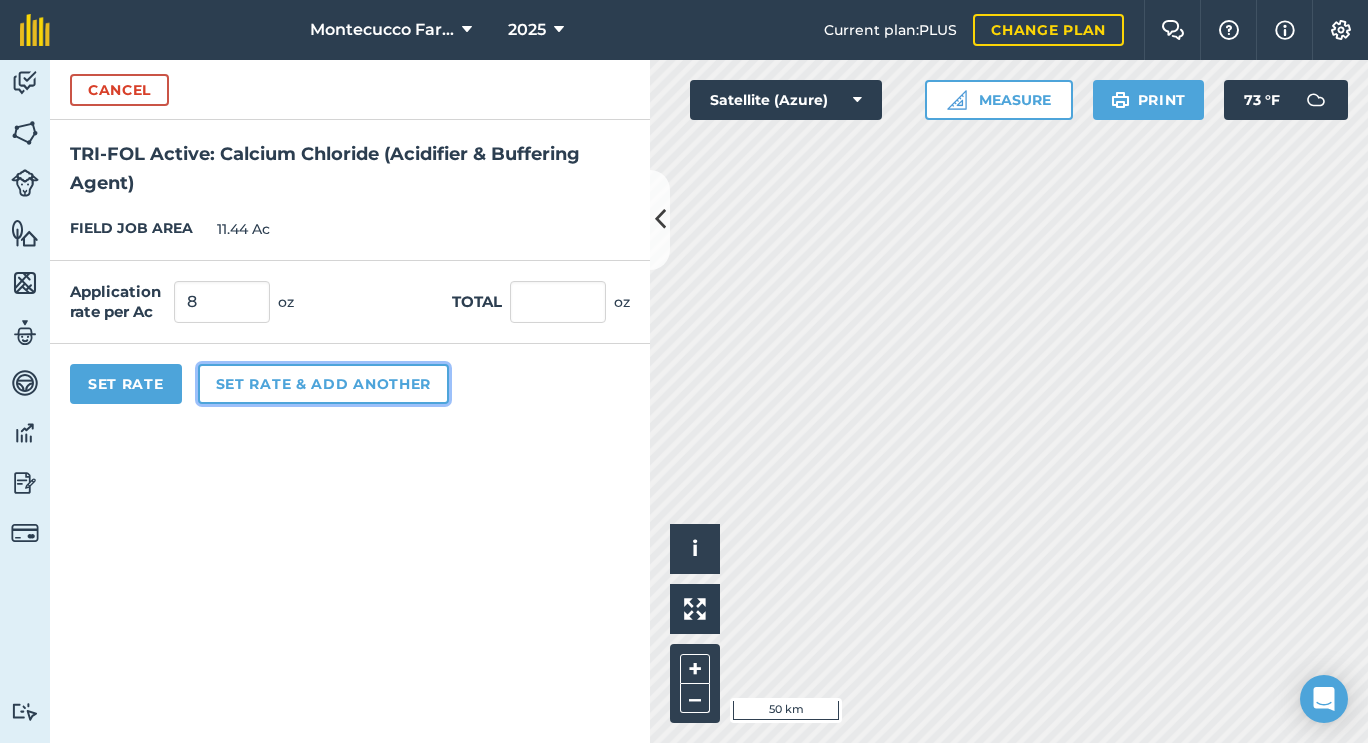 type on "91.52" 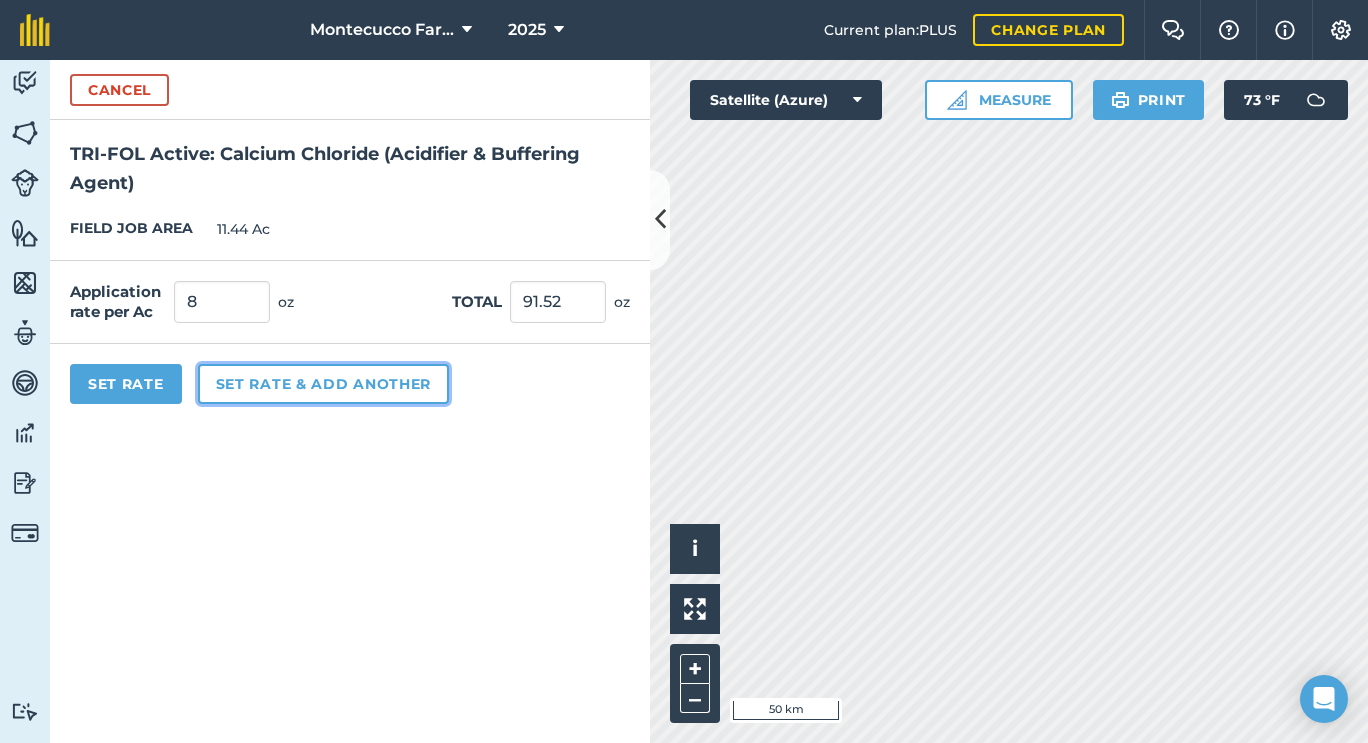 click on "Set rate & add another" at bounding box center (323, 384) 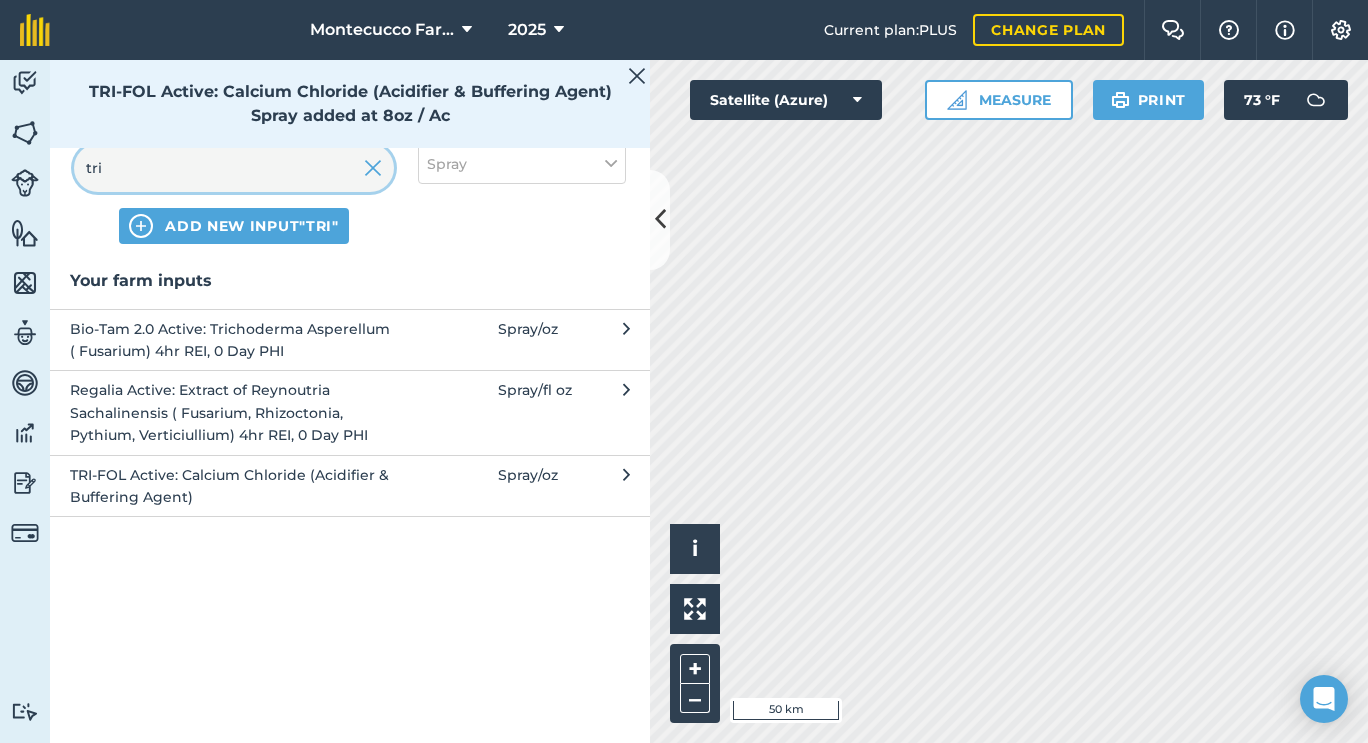 click on "tri" at bounding box center [234, 168] 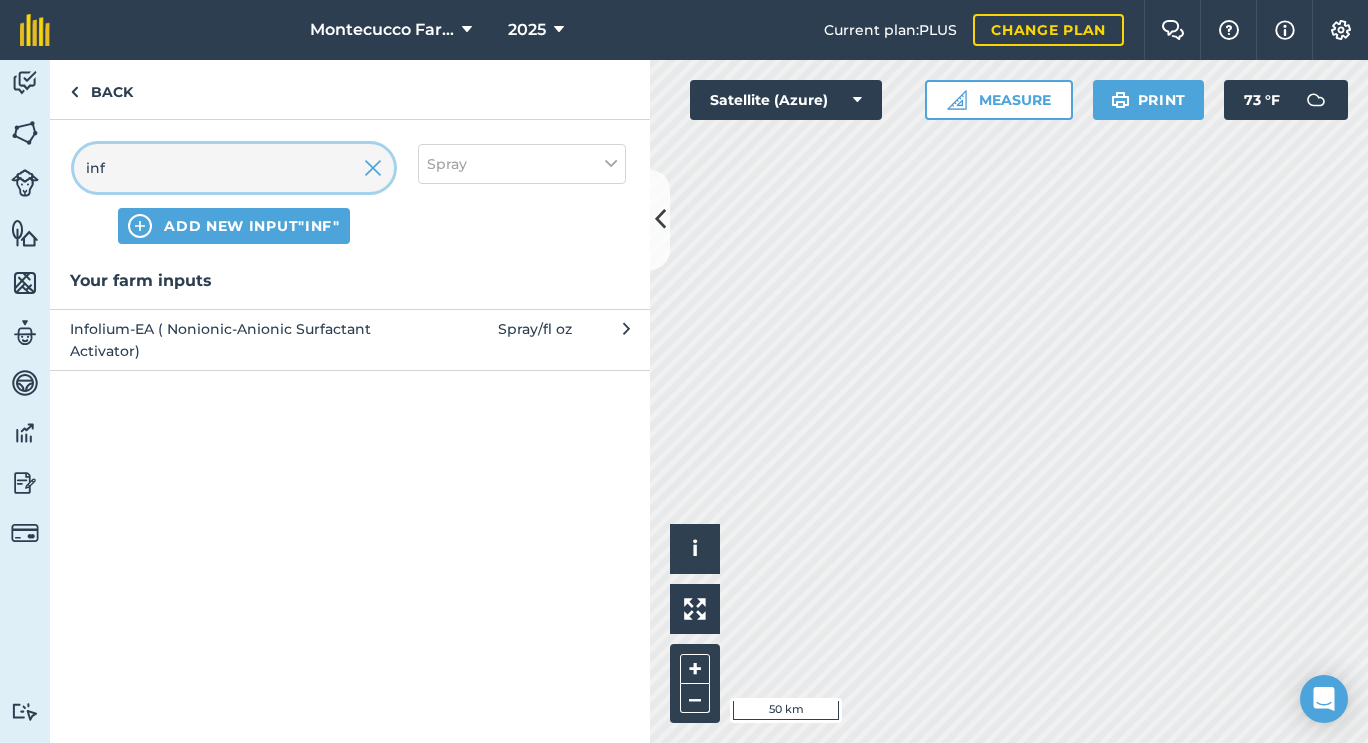 type on "inf" 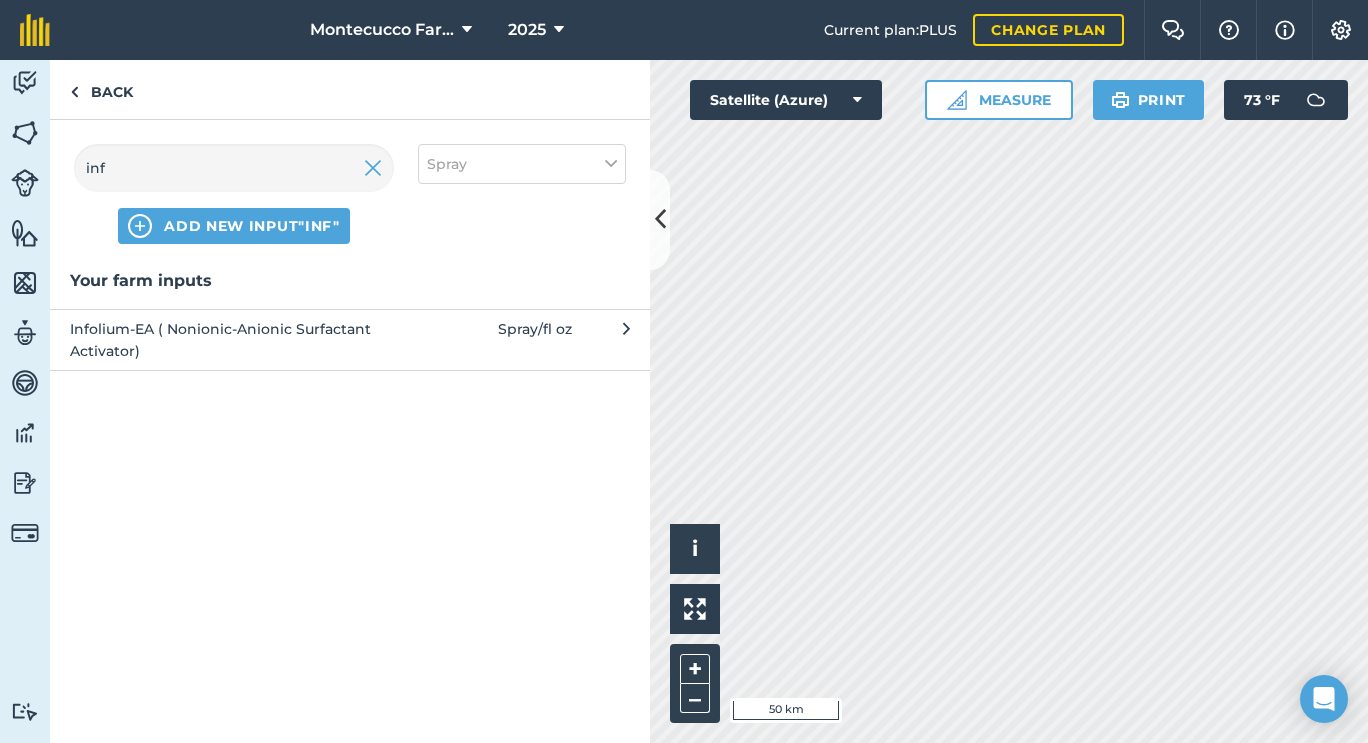 click on "Infolium-EA ( Nonionic-Anionic Surfactant Activator)" at bounding box center [233, 340] 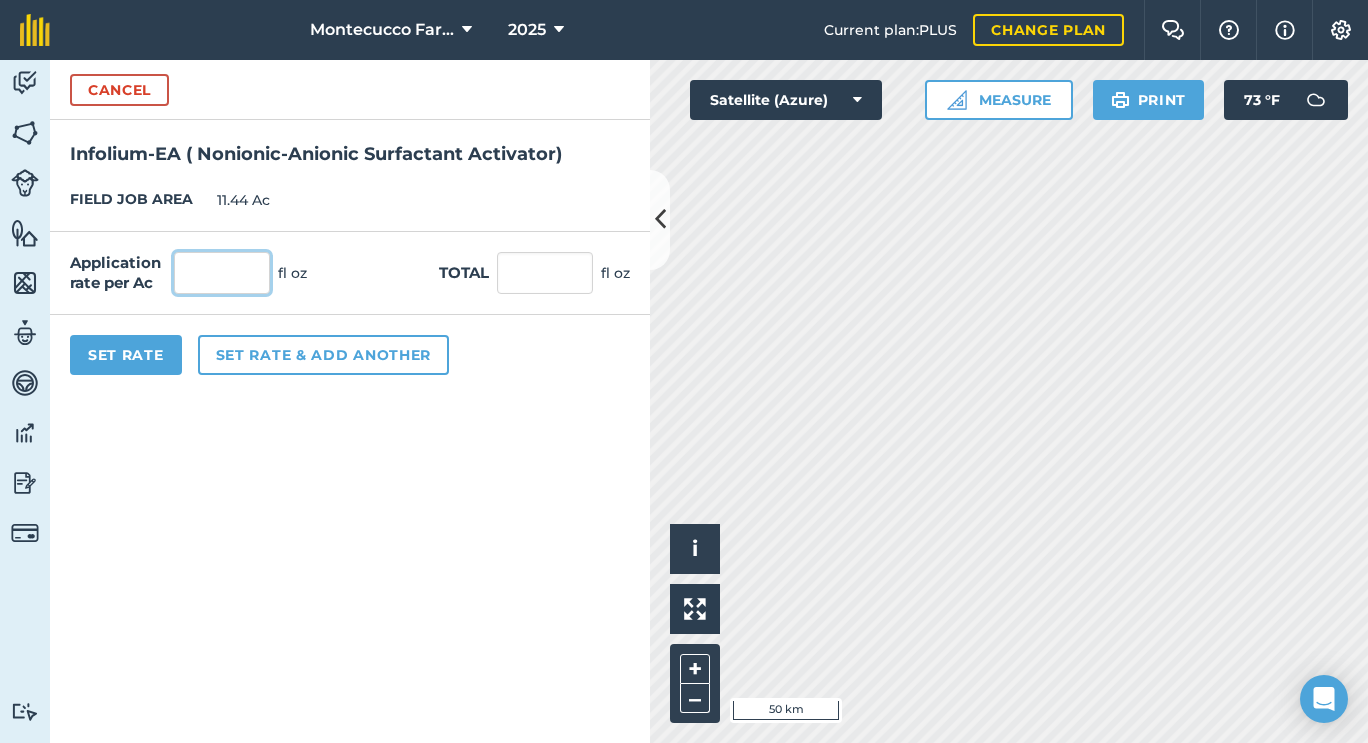 click at bounding box center [222, 273] 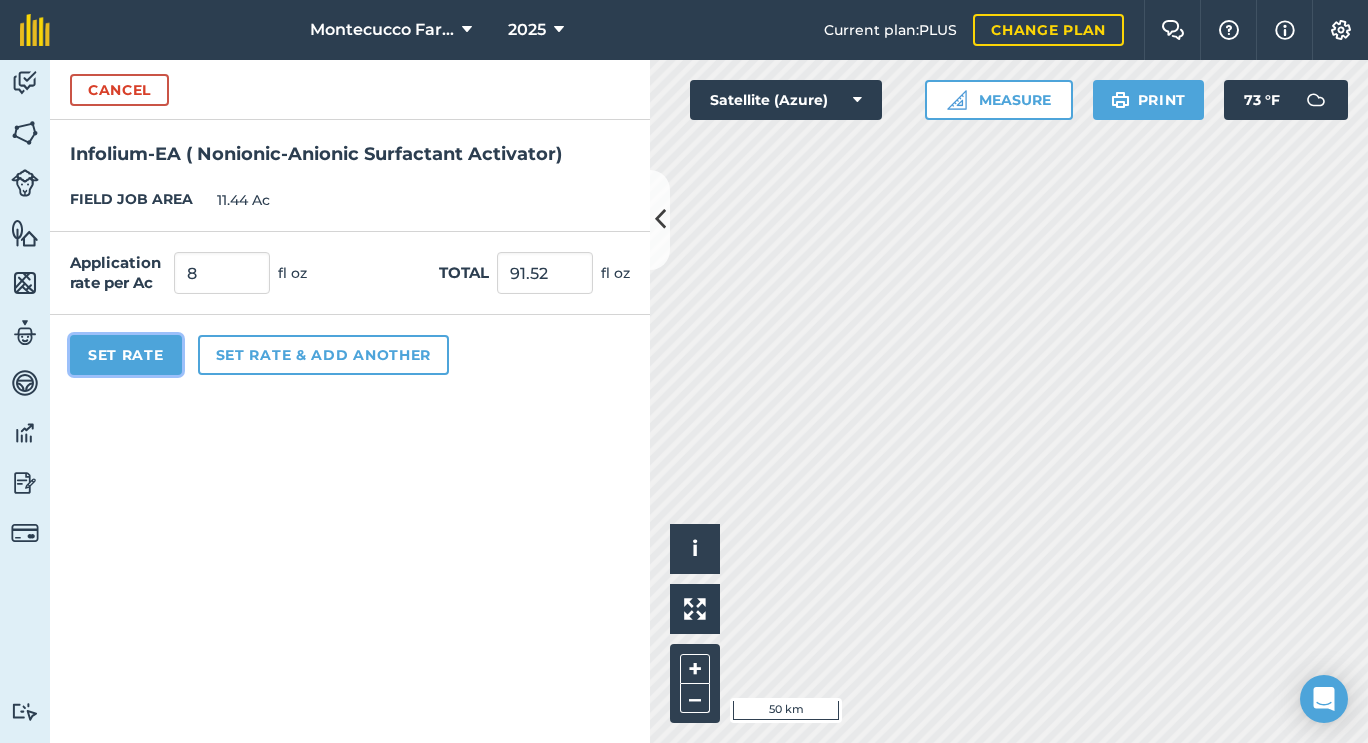 click on "Set Rate" at bounding box center [126, 355] 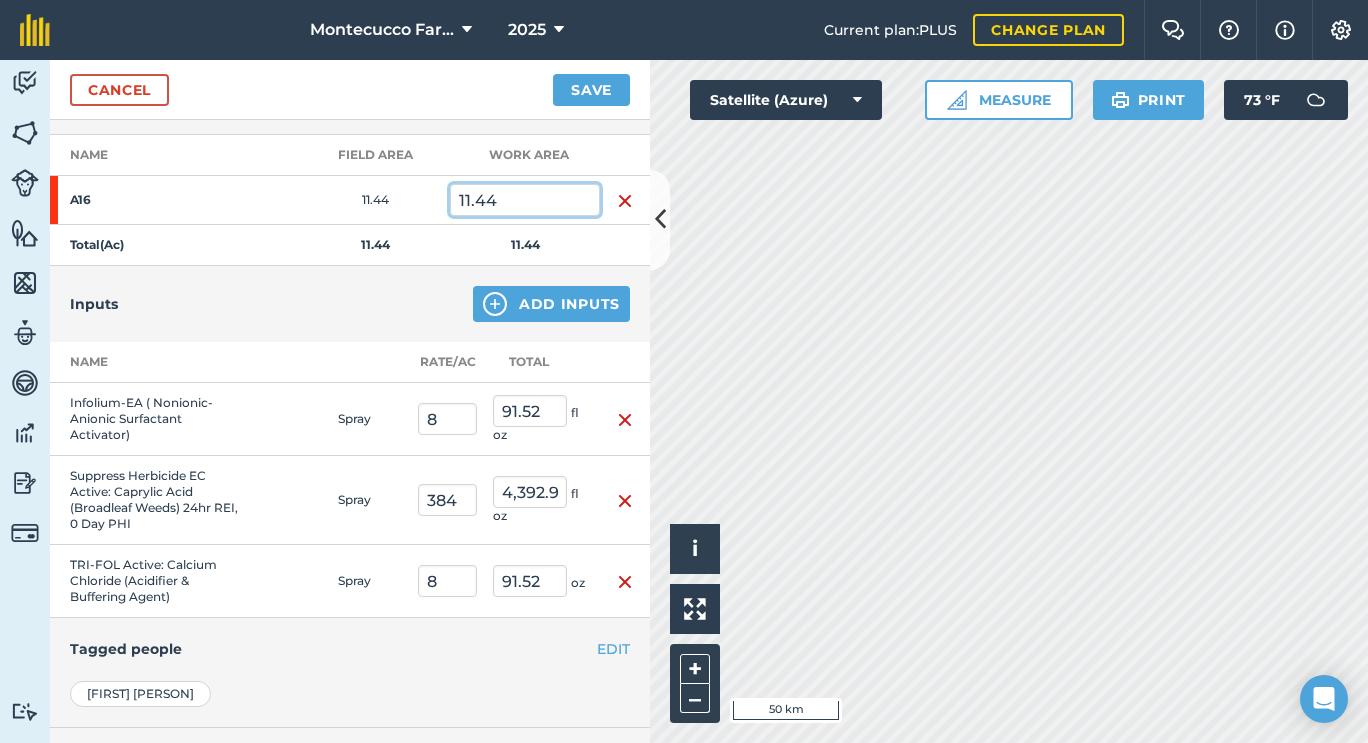 click on "11.44" at bounding box center (525, 200) 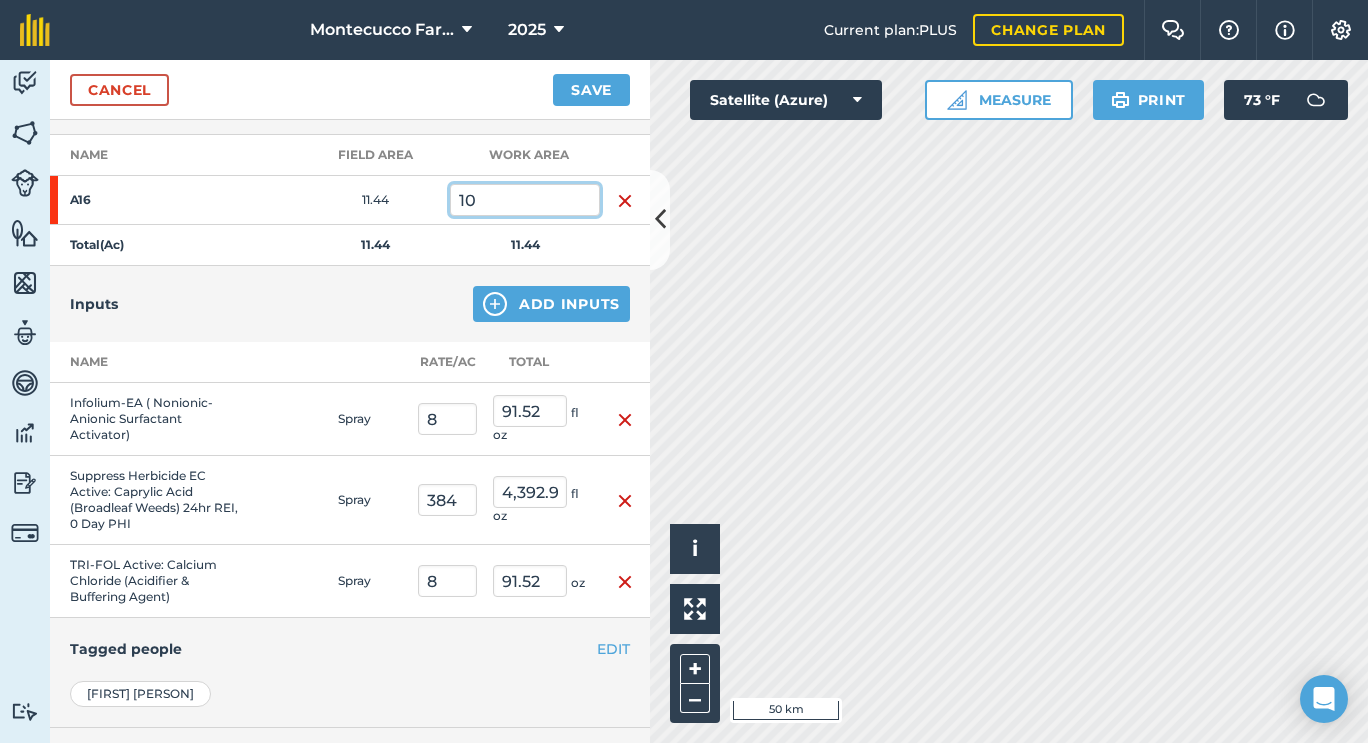 type on "10" 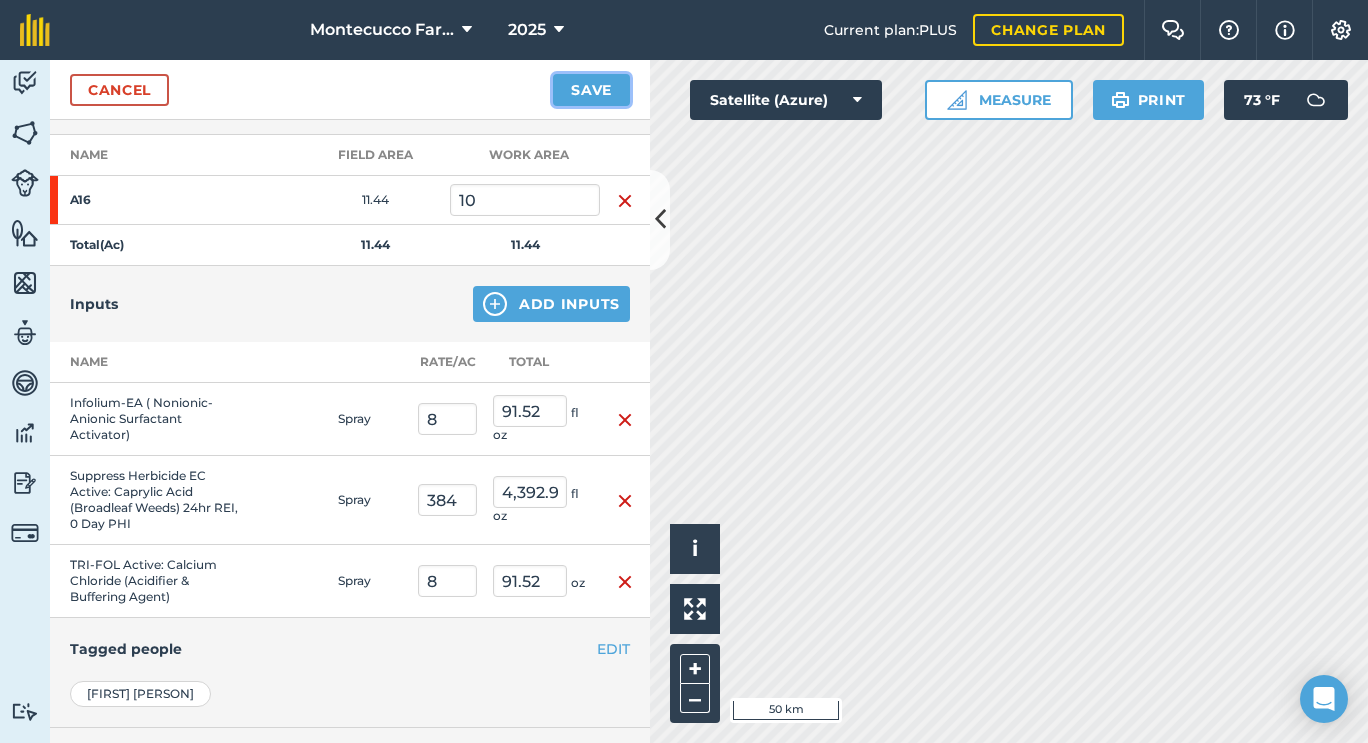 click on "Save" at bounding box center [591, 90] 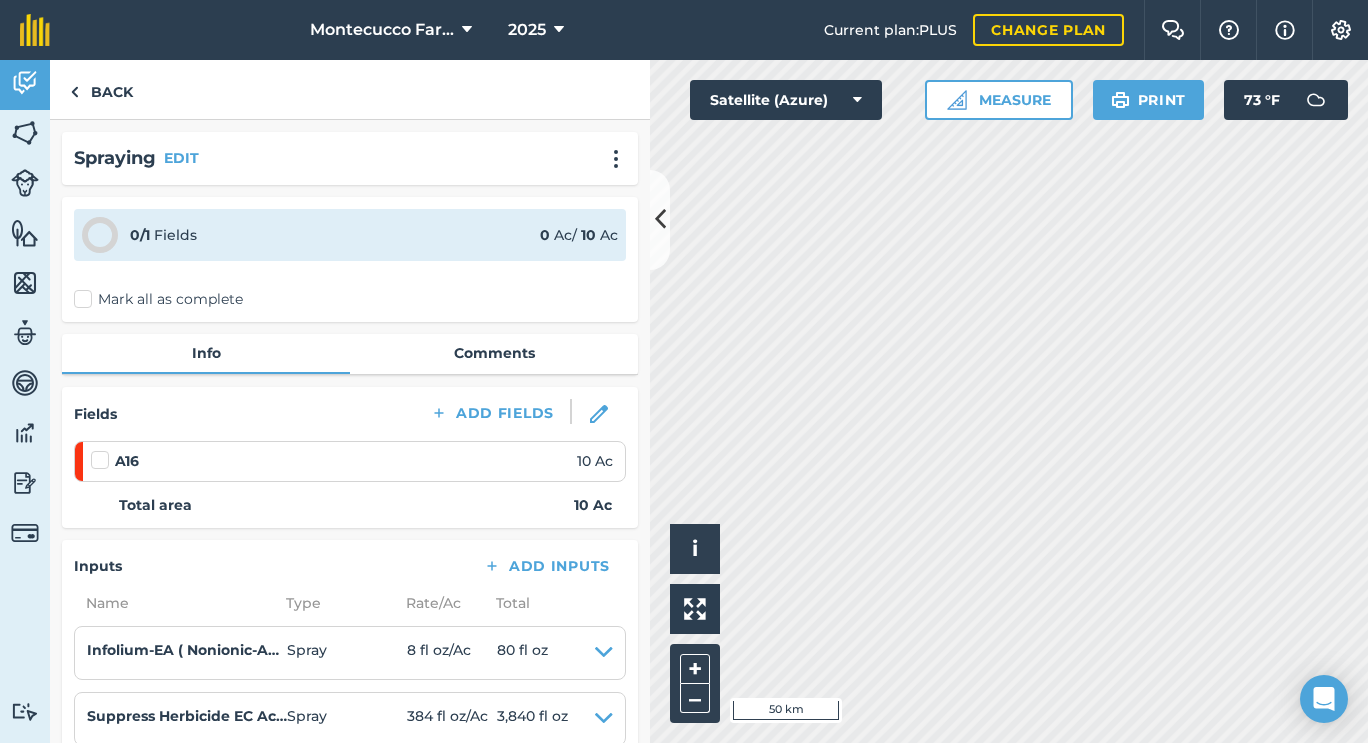 click on "0 / 1   Fields 0   Ac  /   10   Ac Mark all as complete" at bounding box center (350, 259) 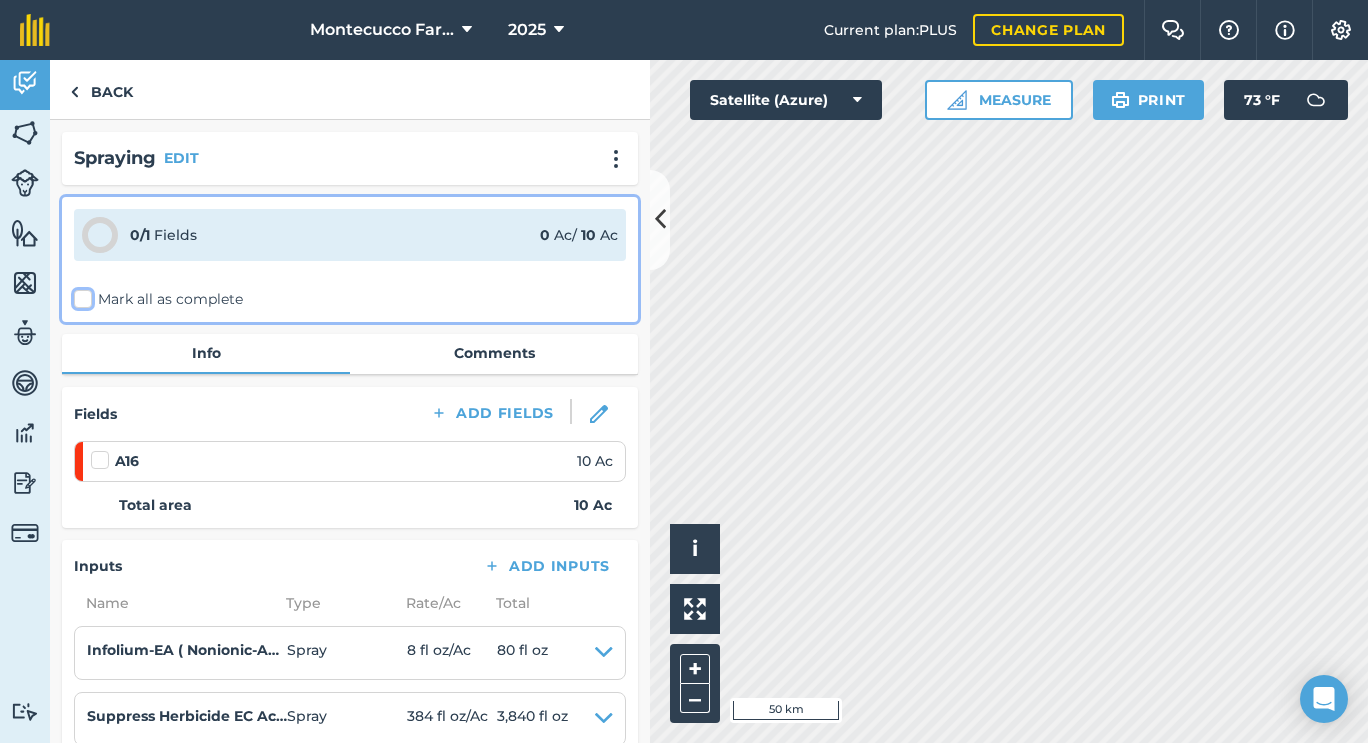 click on "Mark all as complete" at bounding box center (80, 295) 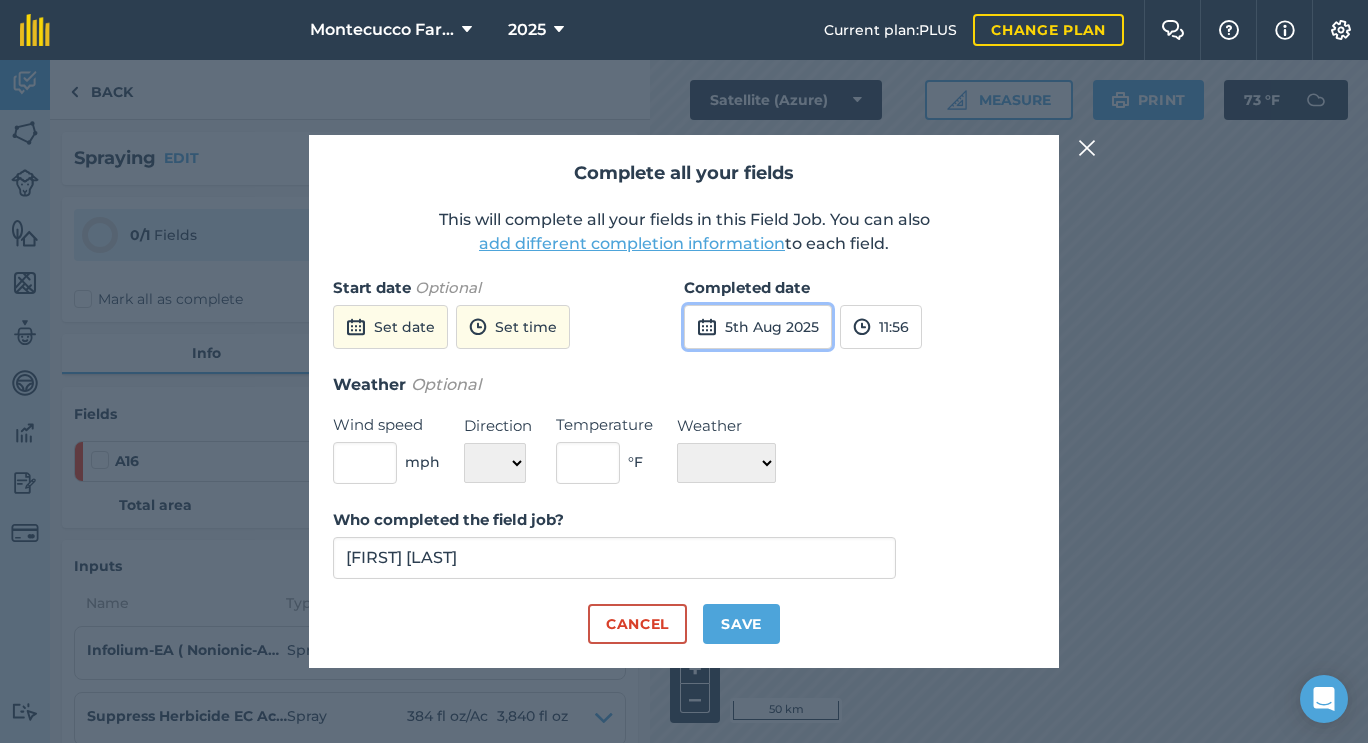 click on "5th Aug 2025" at bounding box center [758, 327] 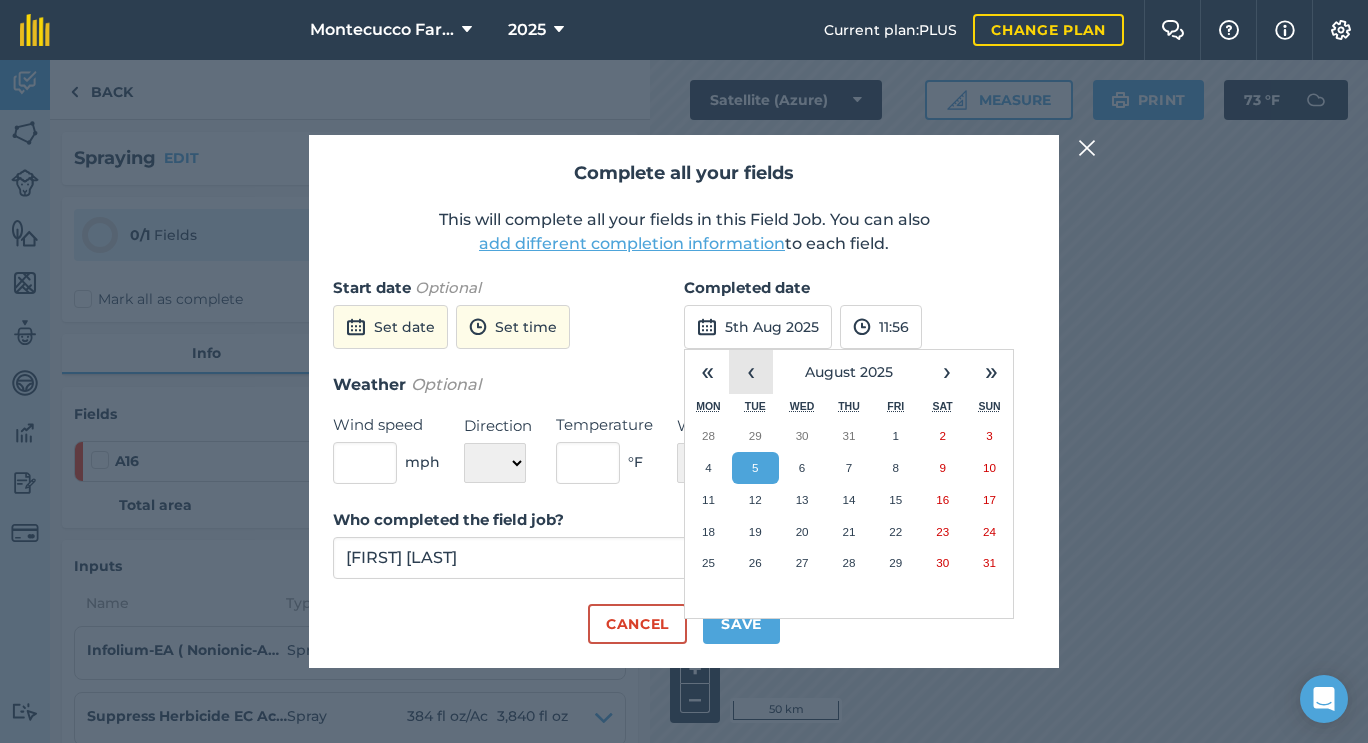click on "‹" at bounding box center [751, 372] 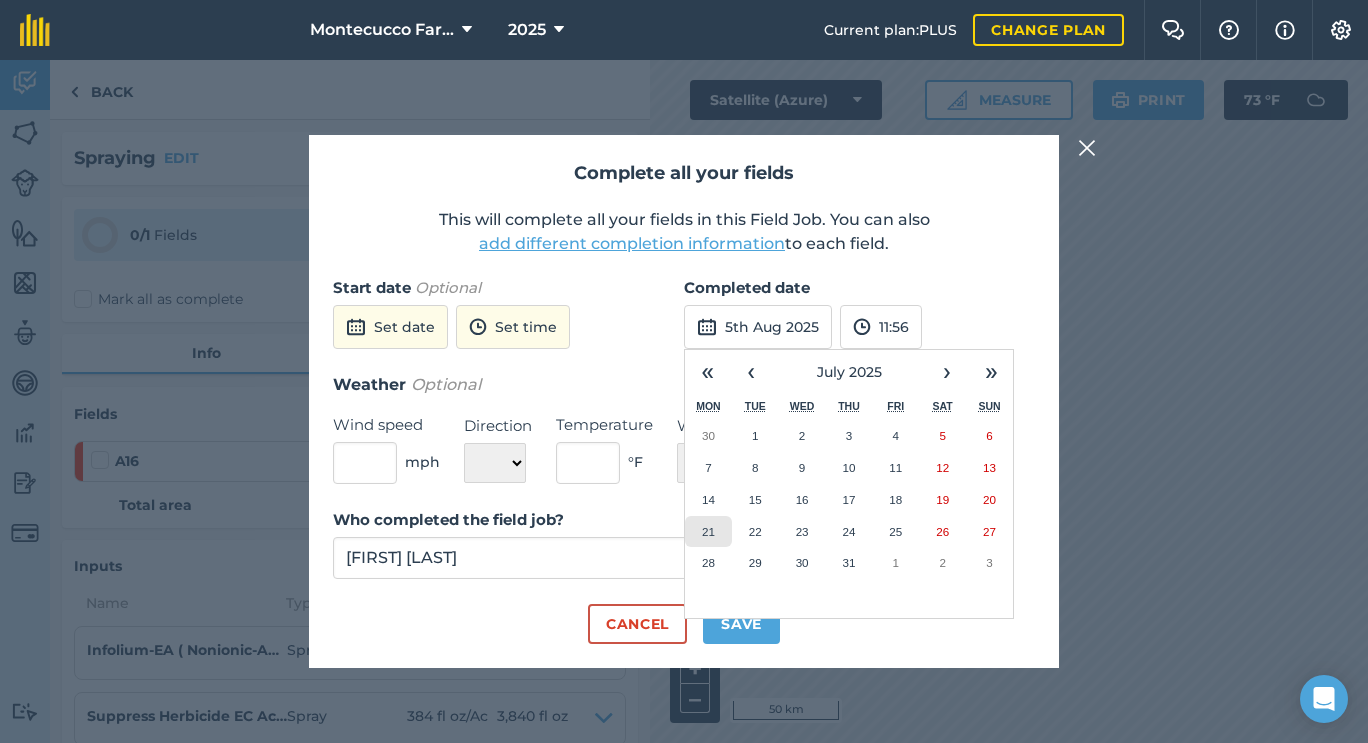 click on "21" at bounding box center [708, 532] 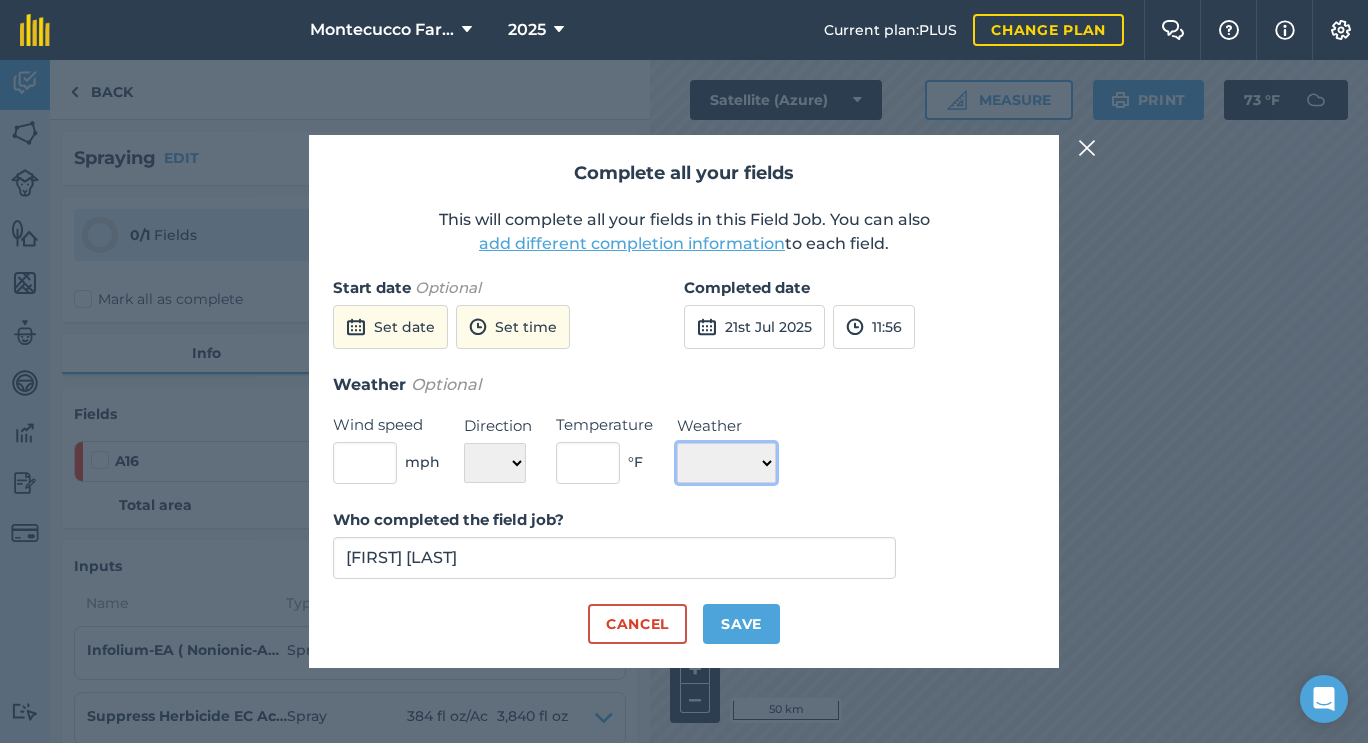 click on "☀️  Sunny 🌧  Rainy ⛅️  Cloudy 🌨  Snow ❄️  Icy" at bounding box center (726, 463) 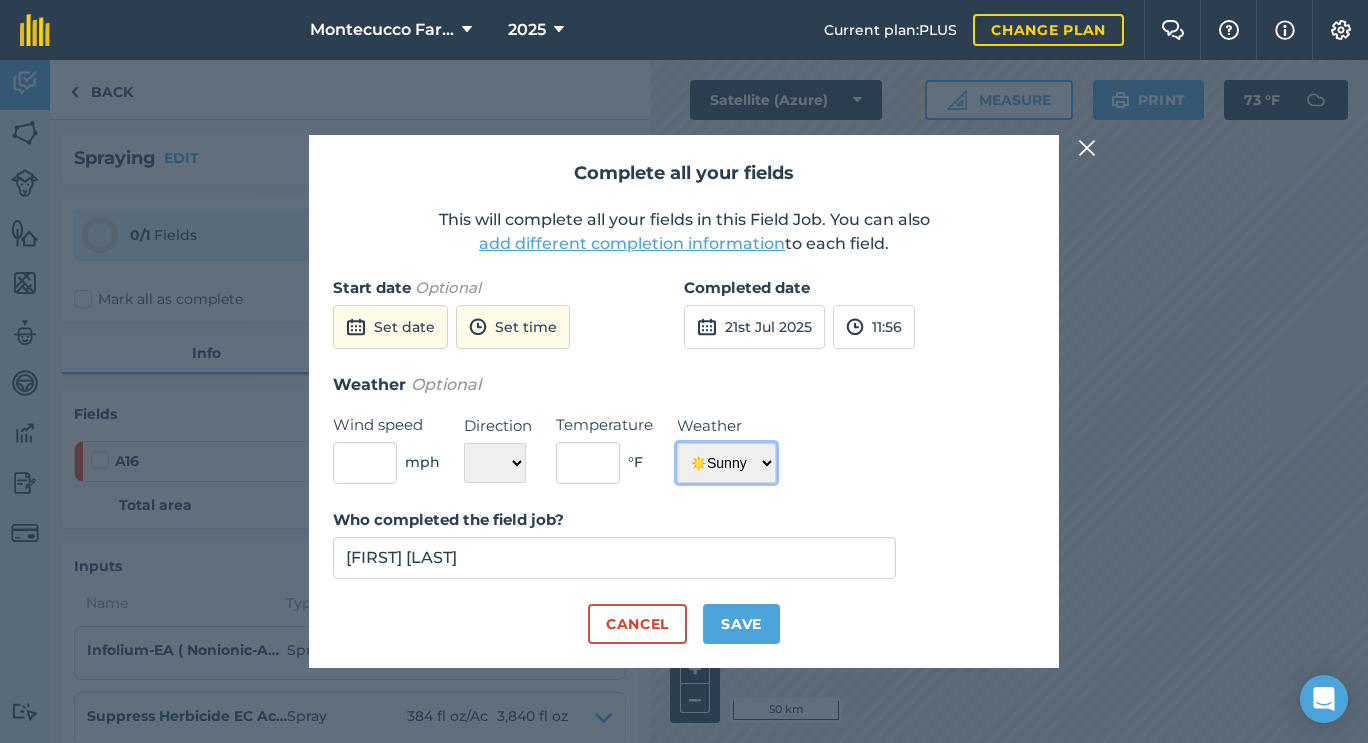click on "☀️  Sunny 🌧  Rainy ⛅️  Cloudy 🌨  Snow ❄️  Icy" at bounding box center [726, 463] 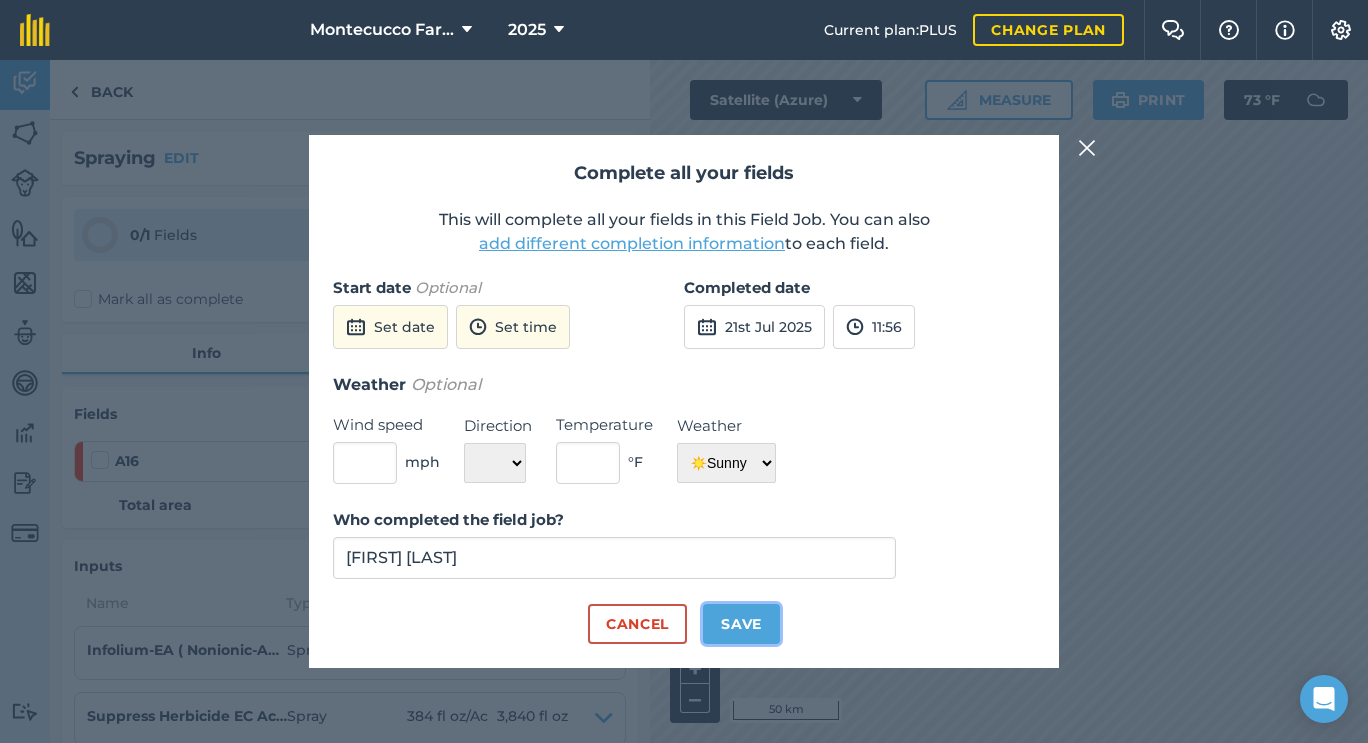click on "Save" at bounding box center [741, 624] 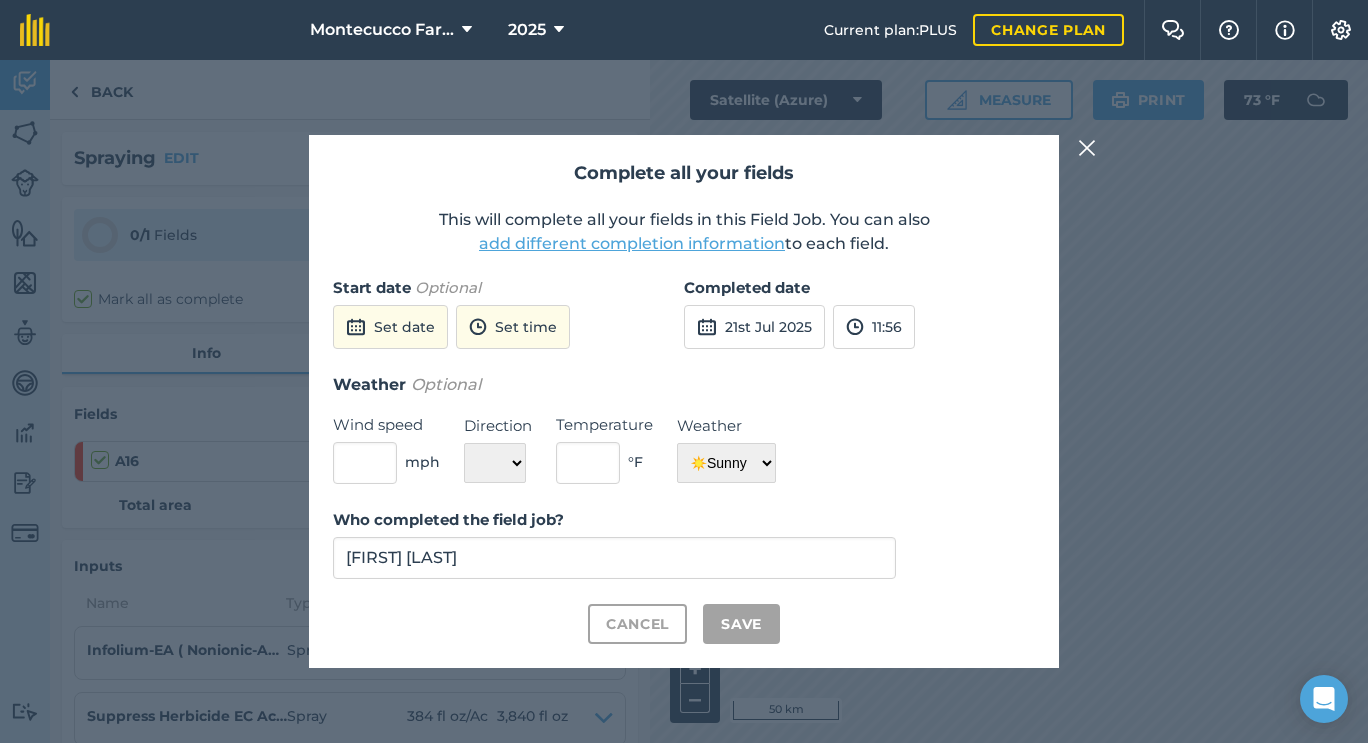 checkbox on "true" 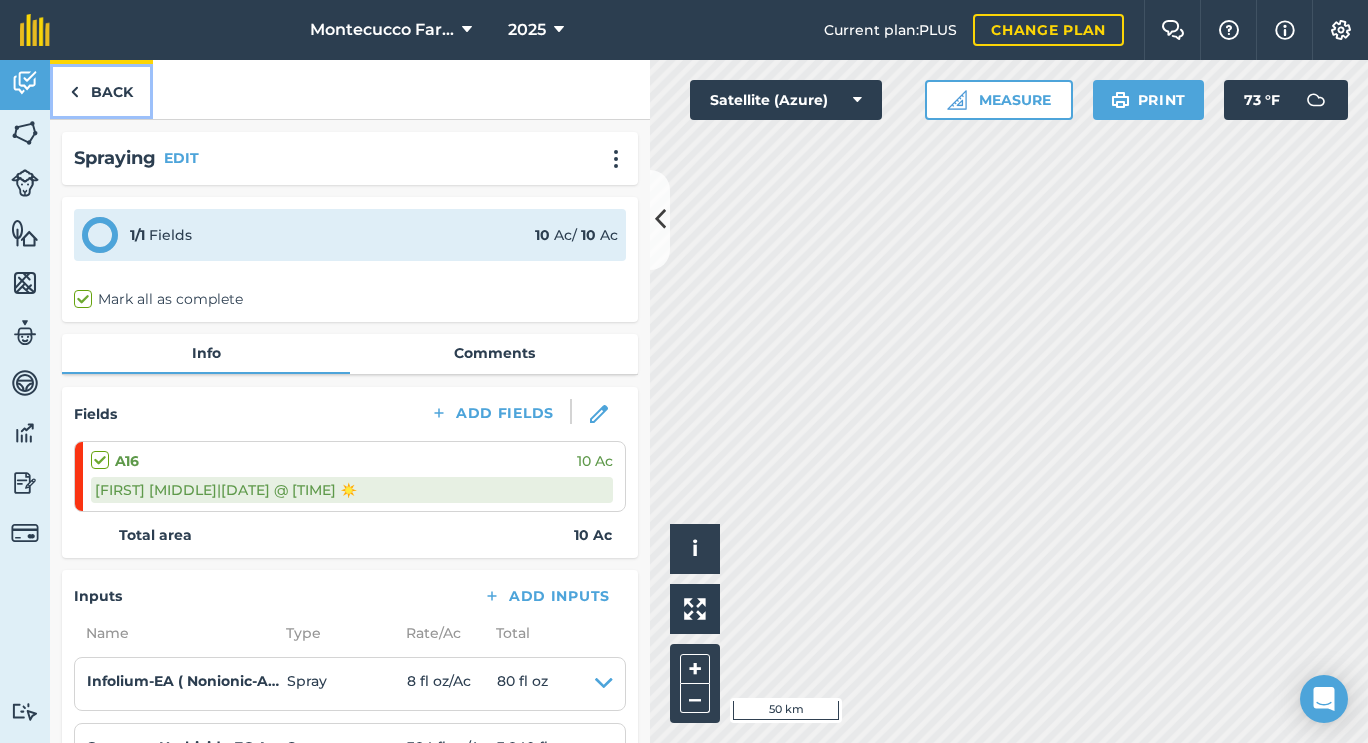 click on "Back" at bounding box center [101, 89] 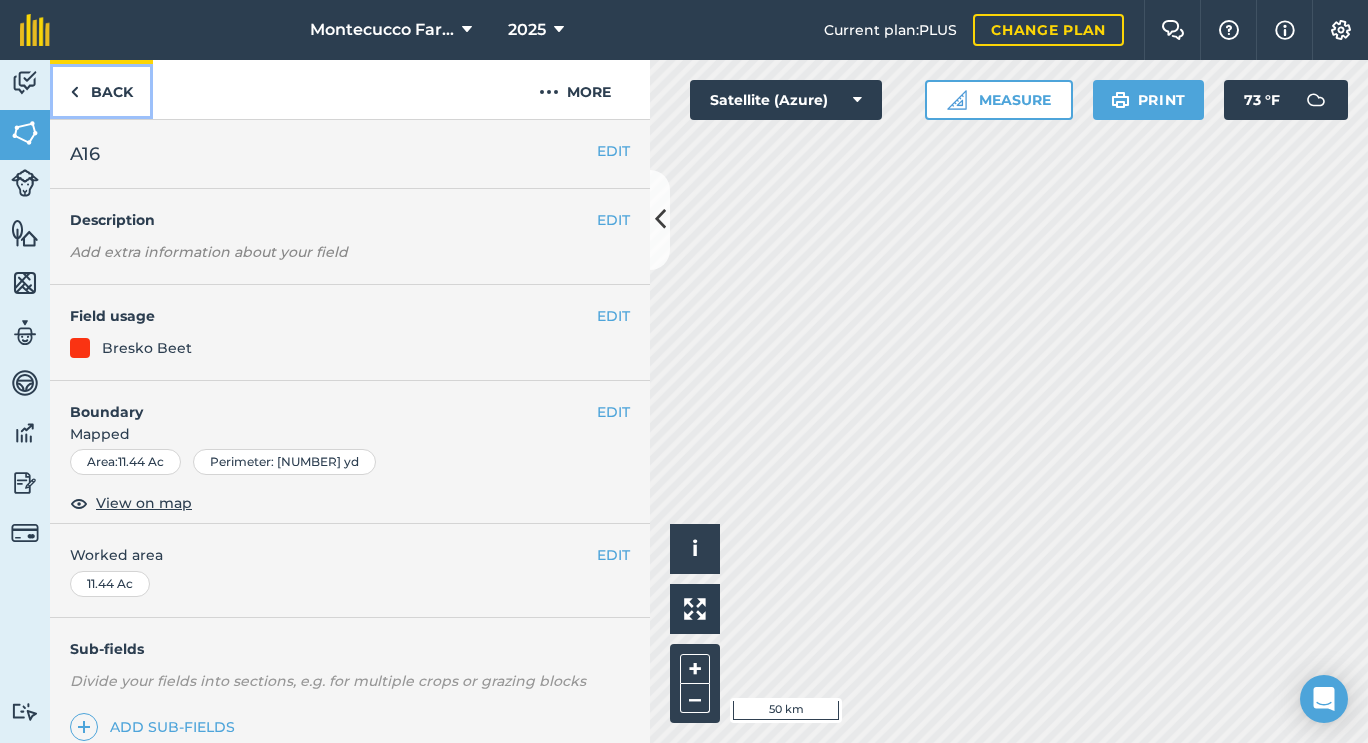 click on "Back" at bounding box center (101, 89) 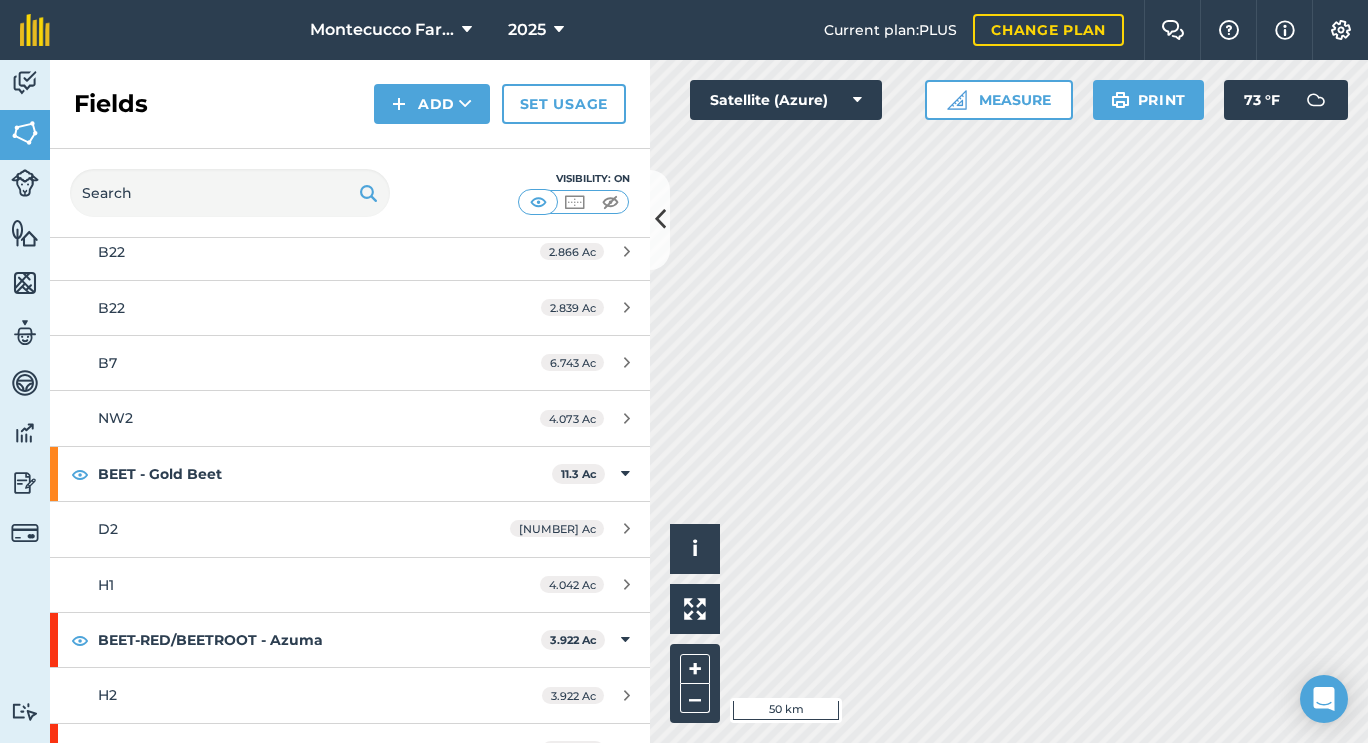 scroll, scrollTop: 1044, scrollLeft: 0, axis: vertical 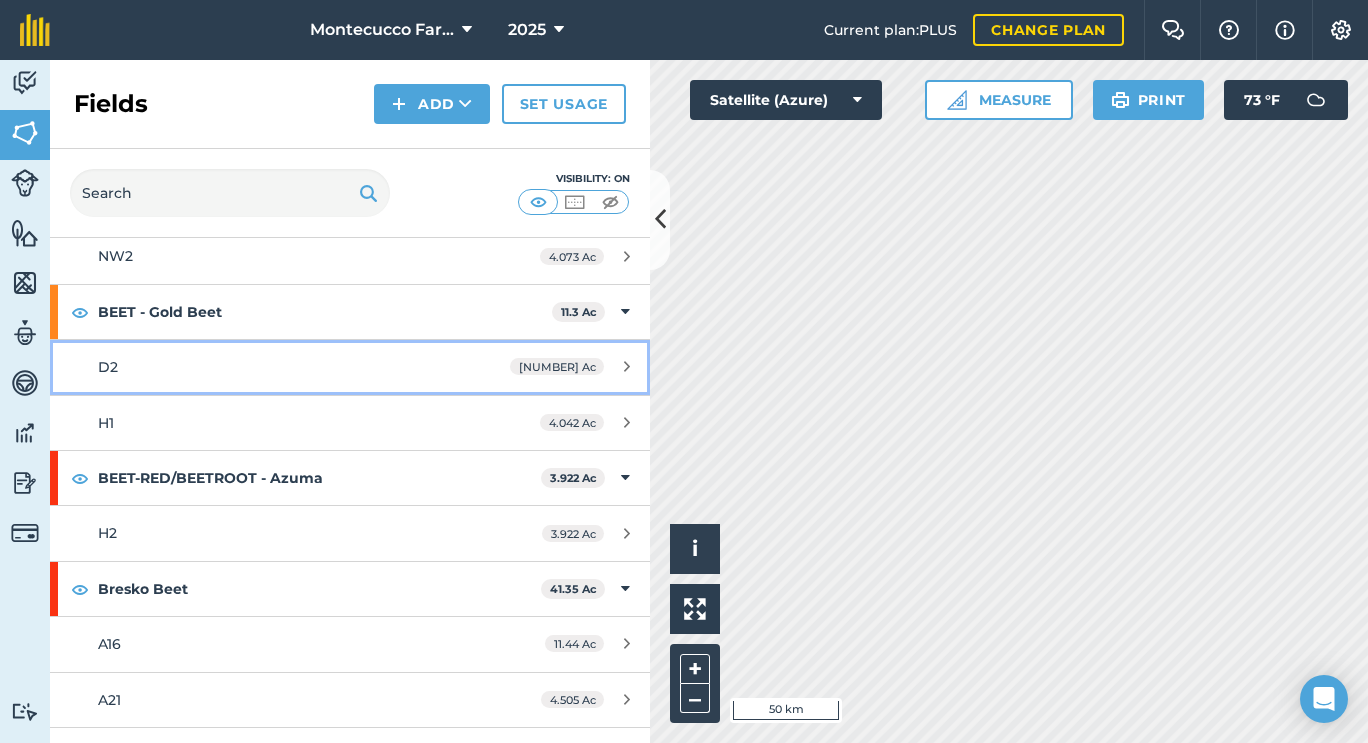 click on "D2" at bounding box center [286, 367] 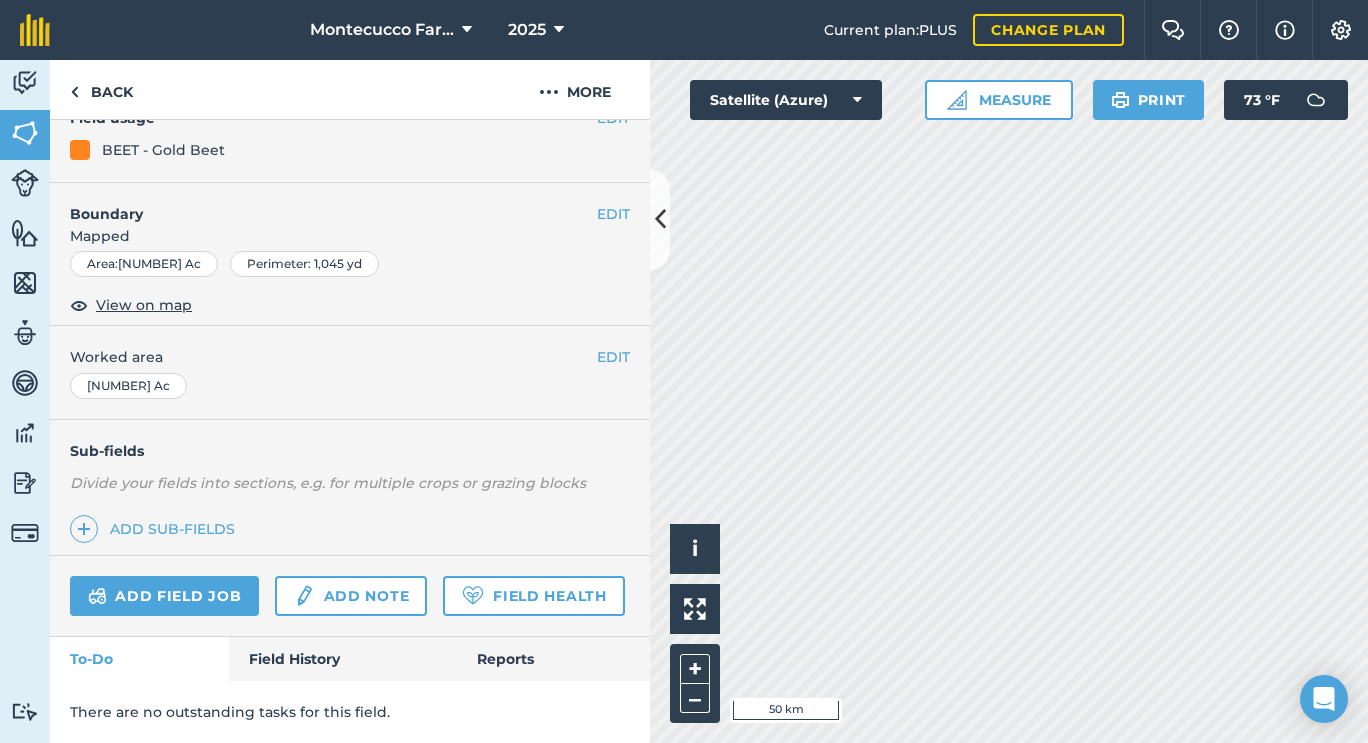 scroll, scrollTop: 254, scrollLeft: 0, axis: vertical 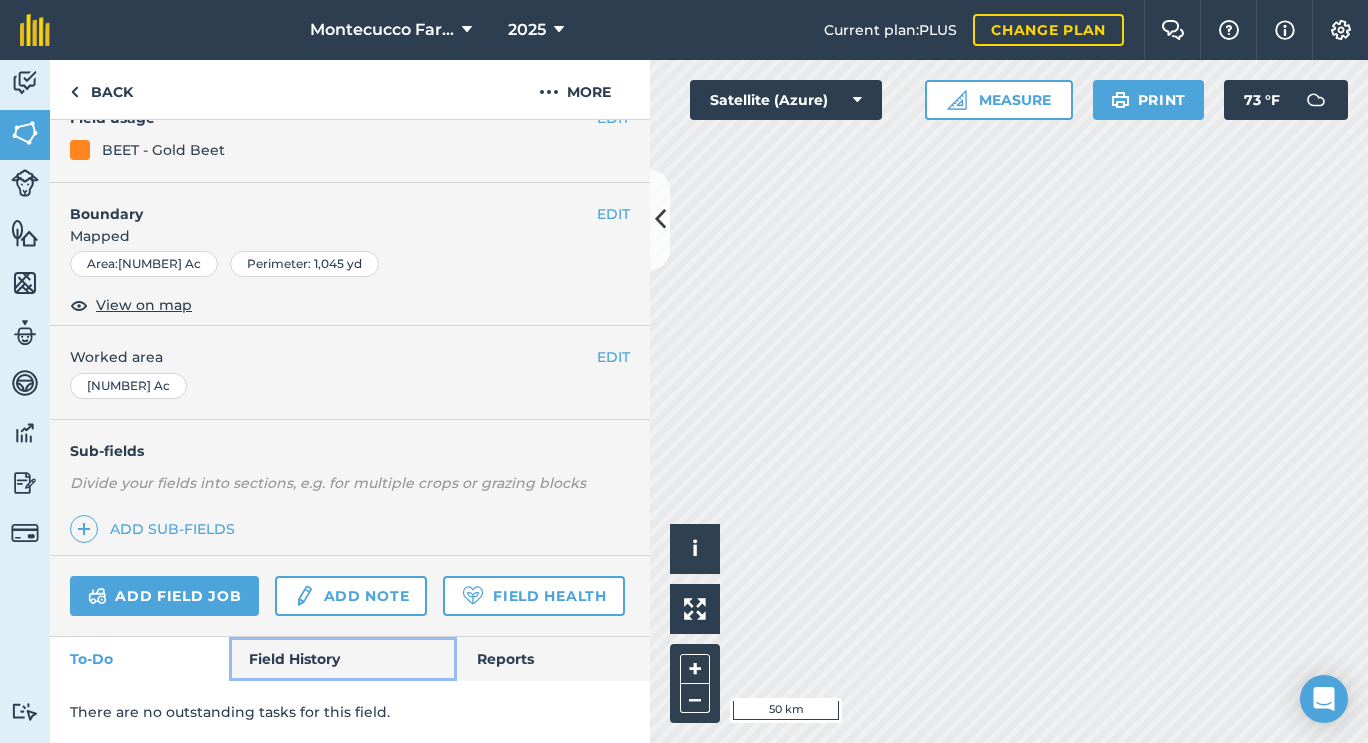 click on "Field History" at bounding box center [342, 659] 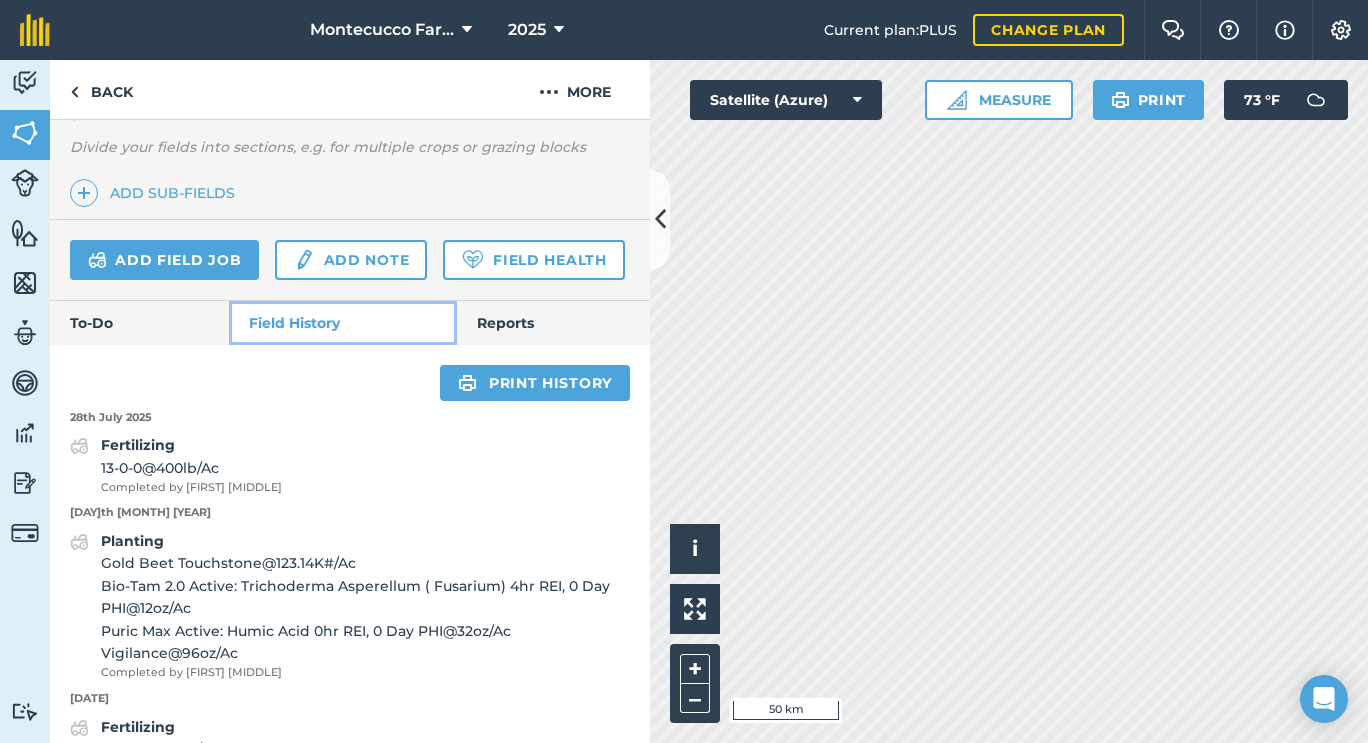 scroll, scrollTop: 535, scrollLeft: 0, axis: vertical 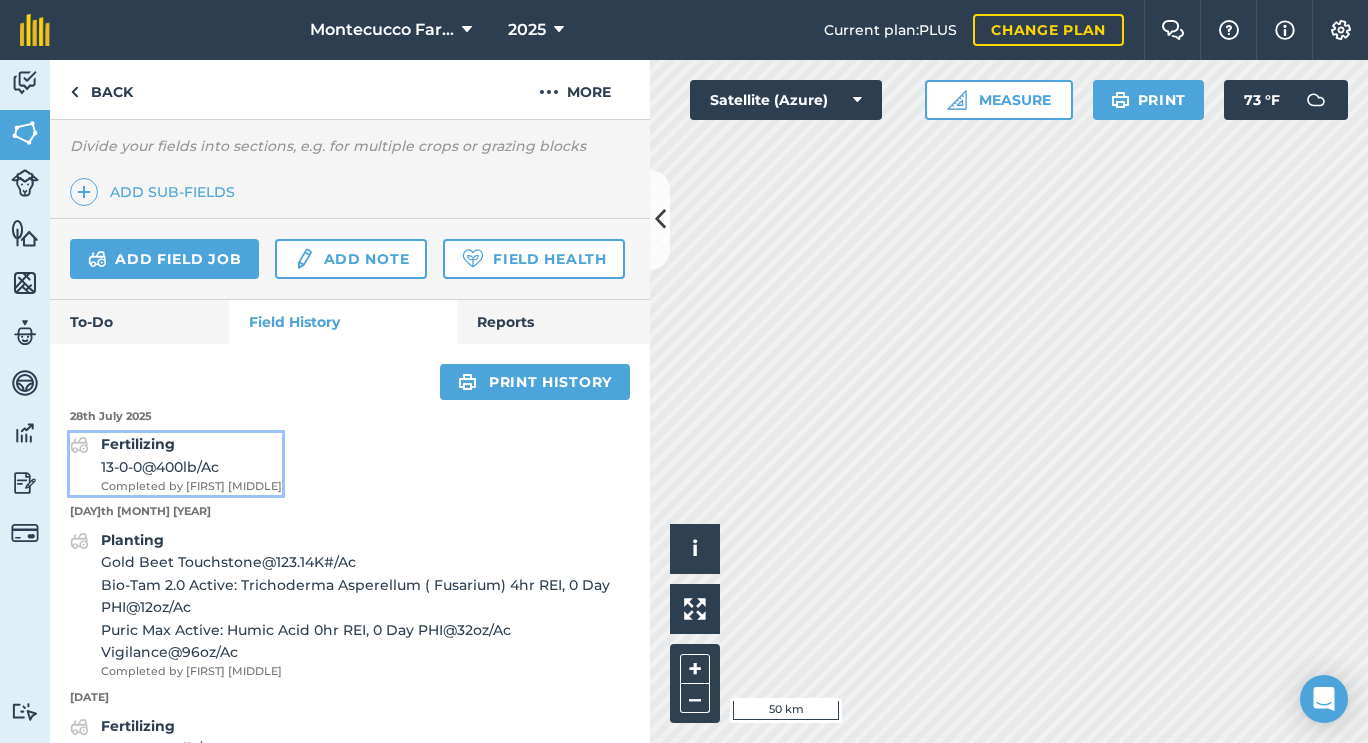 click on "Fertilizing" at bounding box center (138, 444) 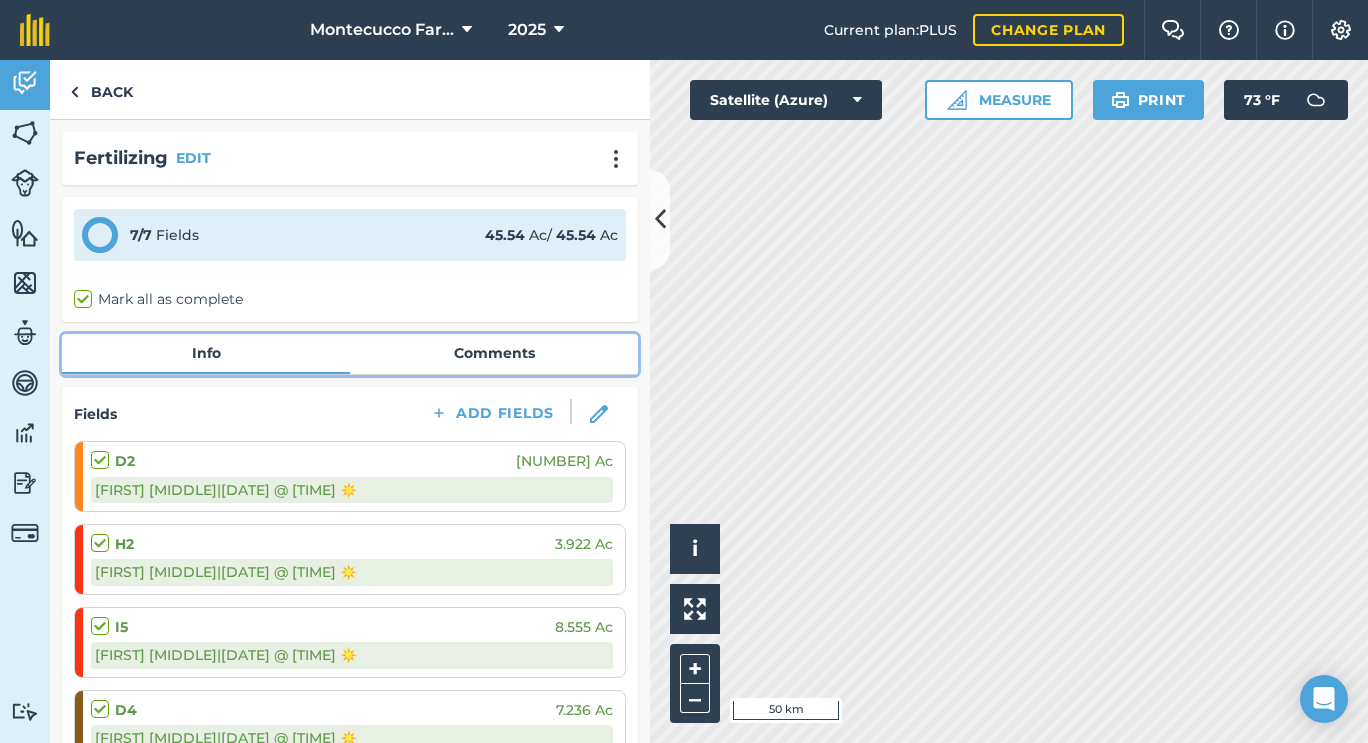 click on "Comments" at bounding box center (494, 353) 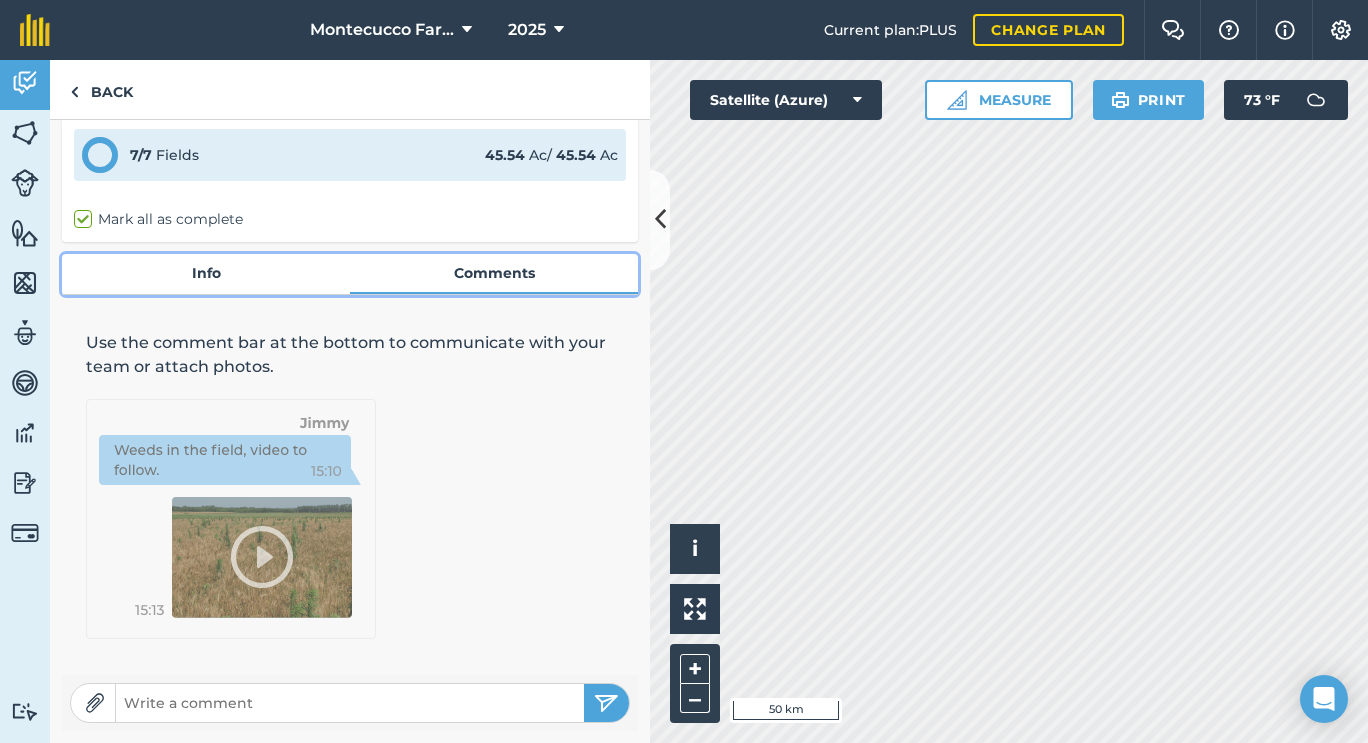 scroll, scrollTop: 0, scrollLeft: 0, axis: both 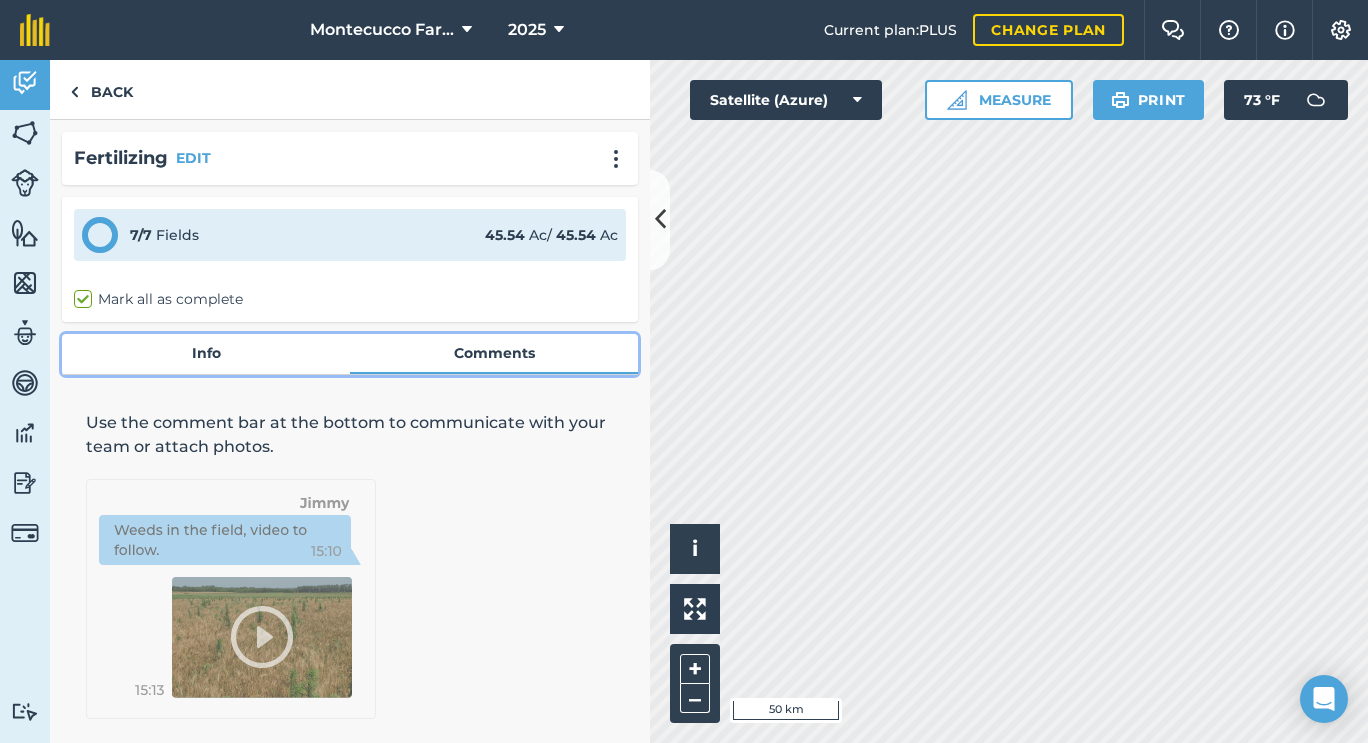 click on "Info" at bounding box center (206, 353) 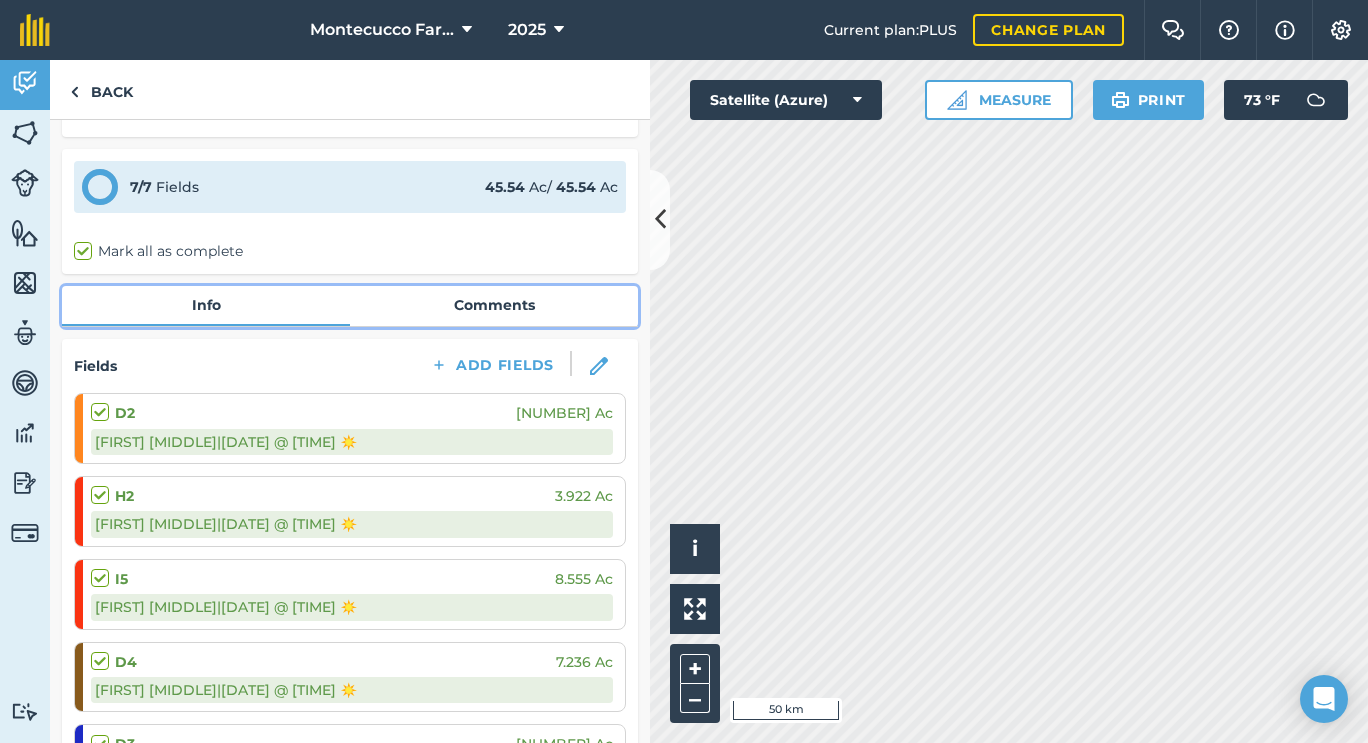 scroll, scrollTop: 0, scrollLeft: 0, axis: both 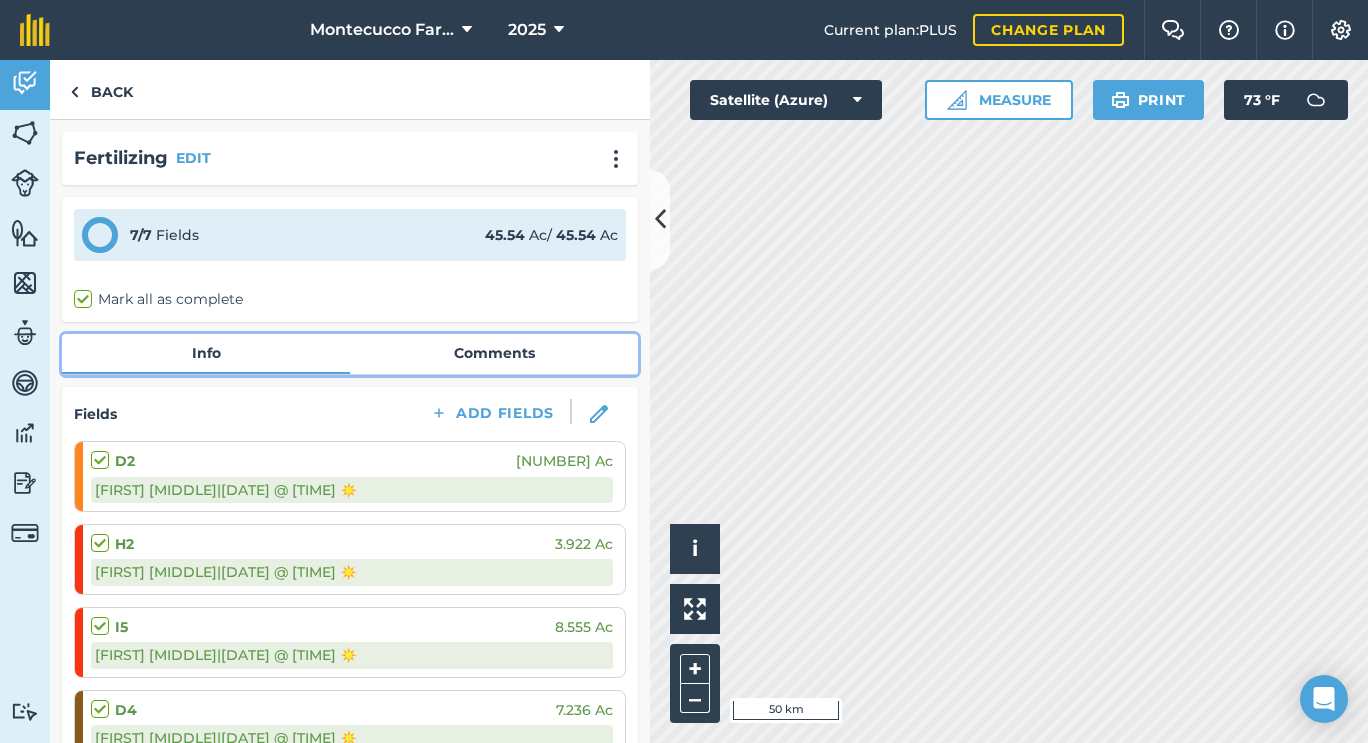 click on "Comments" at bounding box center [494, 353] 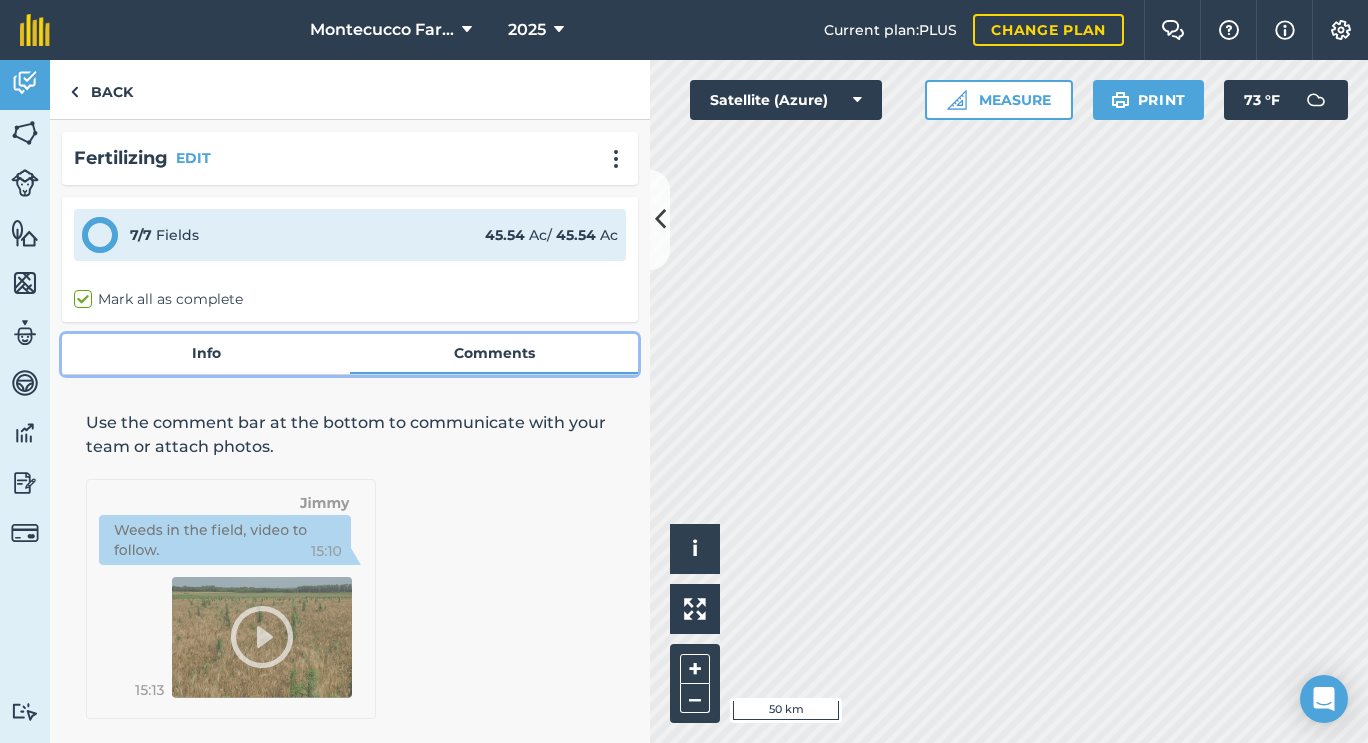 scroll, scrollTop: 80, scrollLeft: 0, axis: vertical 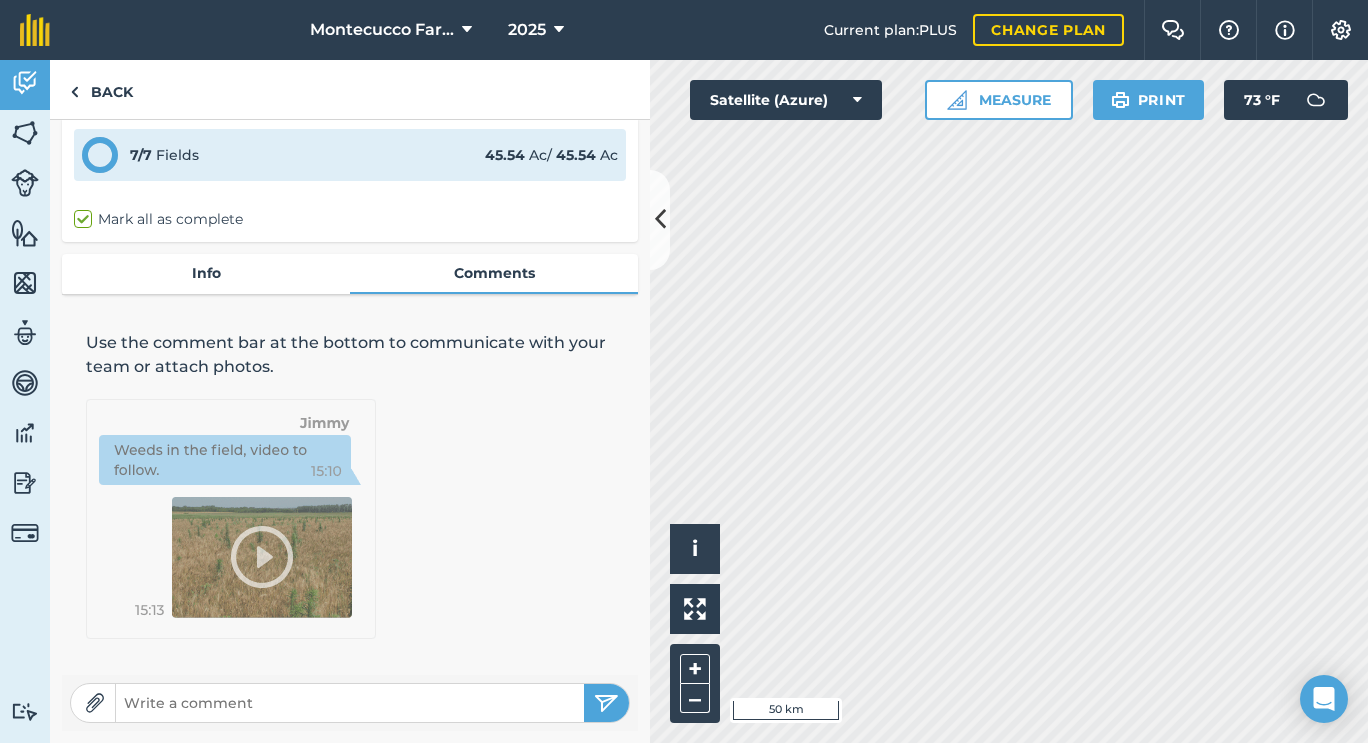 click at bounding box center (350, 703) 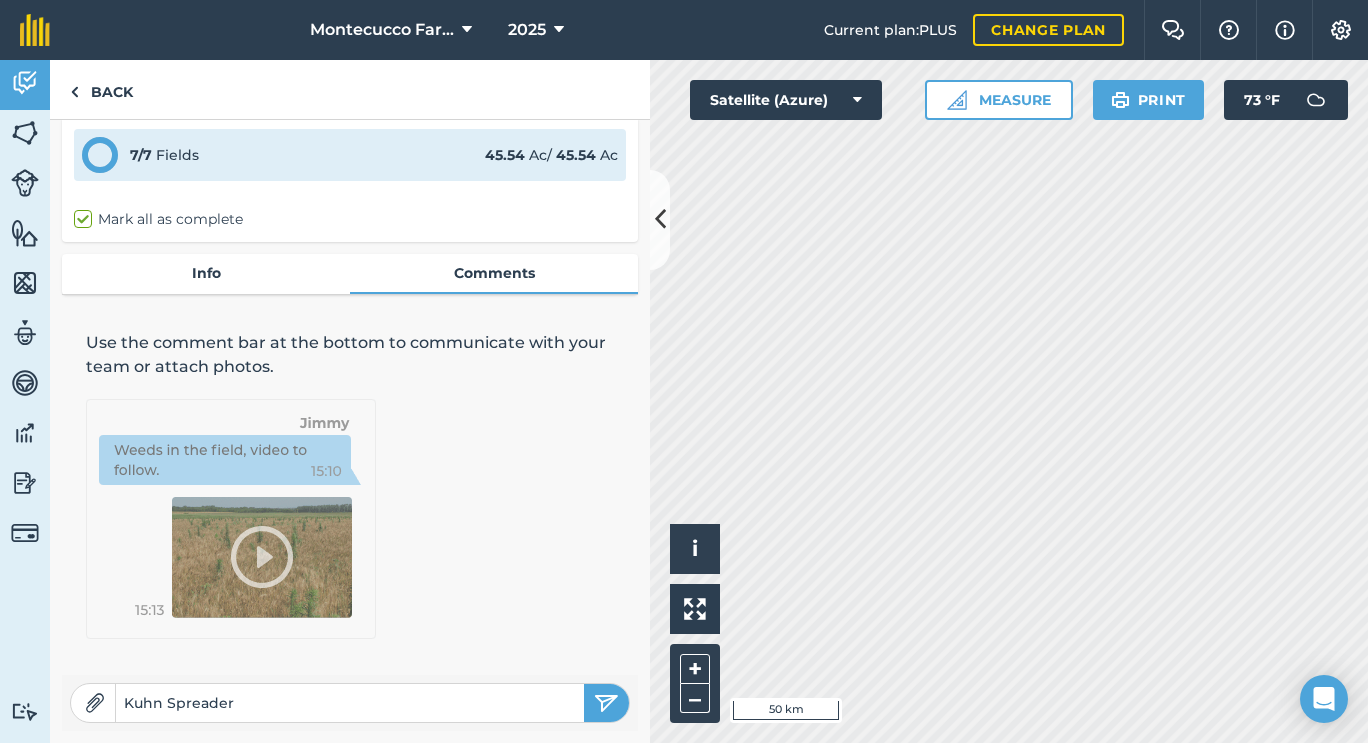 type on "Kuhn Spreader" 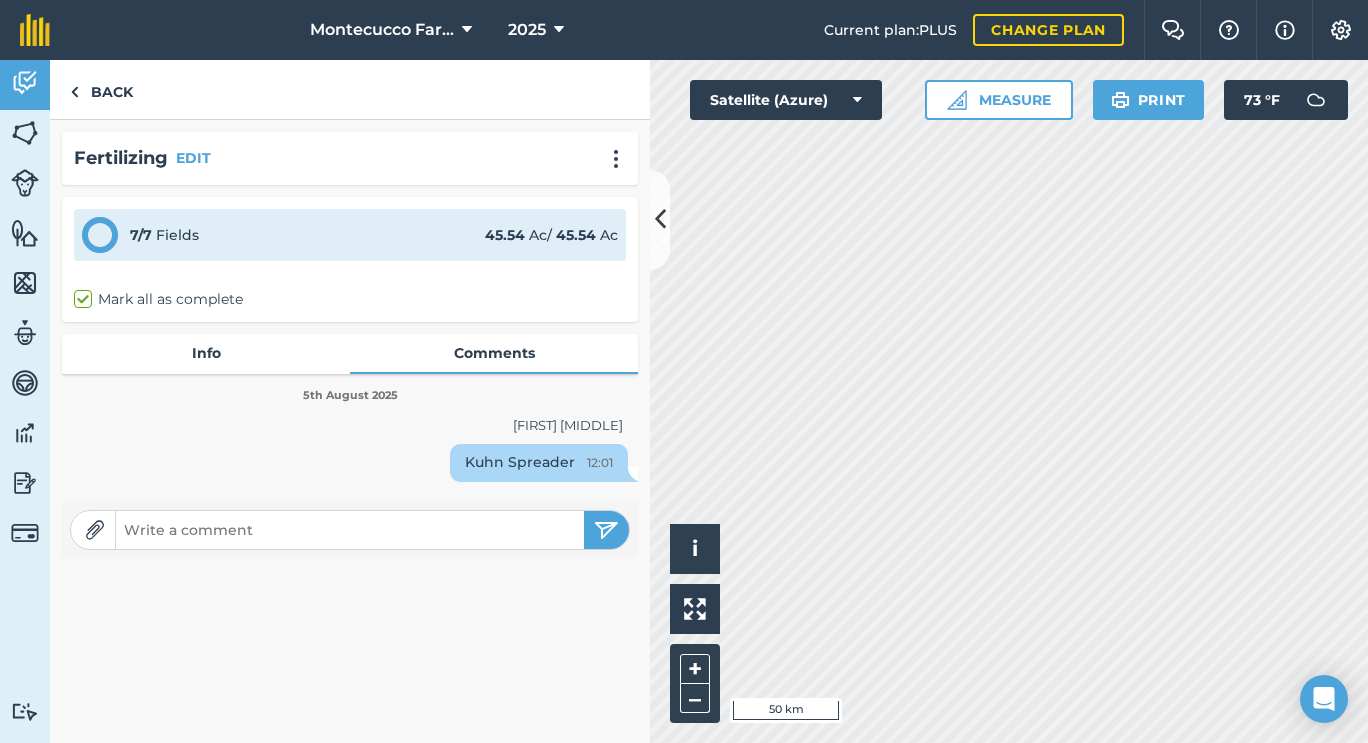 scroll, scrollTop: 0, scrollLeft: 0, axis: both 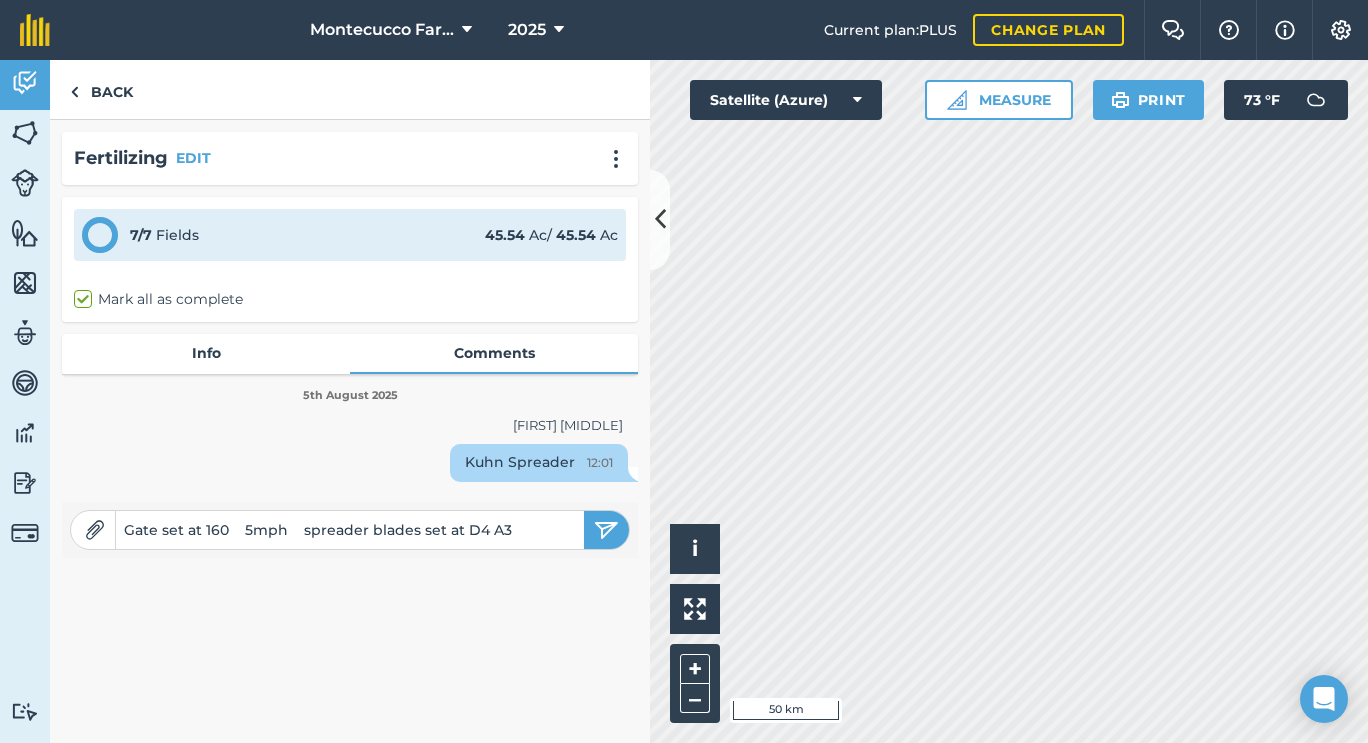click on "Gate set at 160    5mph    spreader blades set at D4 A3" at bounding box center (350, 530) 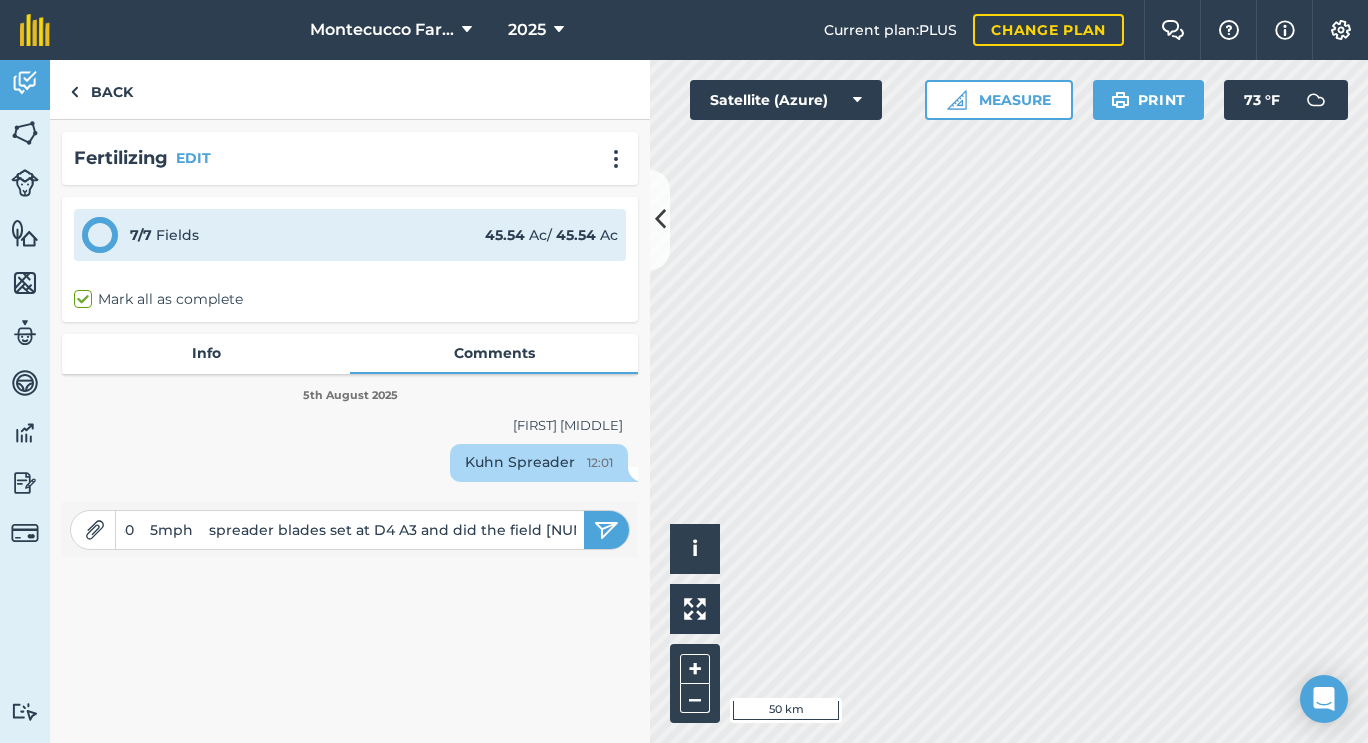 scroll, scrollTop: 0, scrollLeft: 102, axis: horizontal 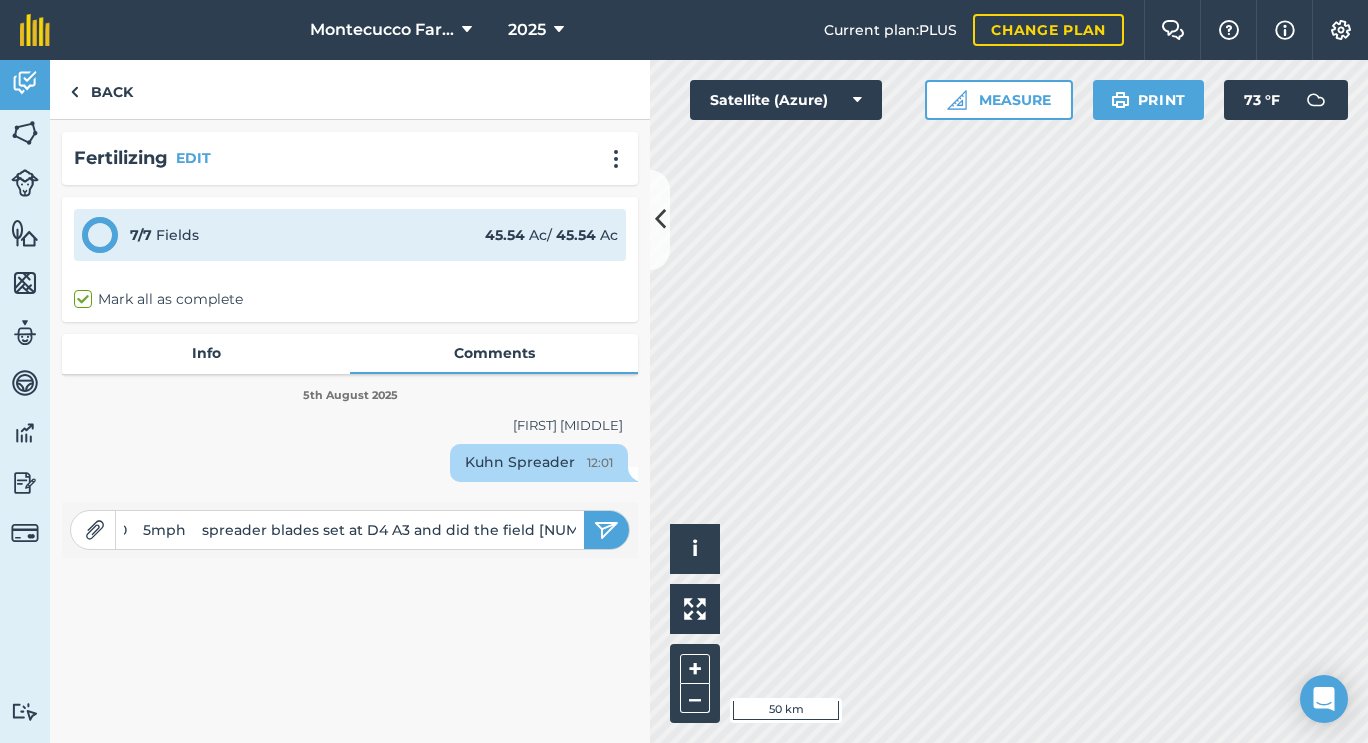 type on "Gate set at 160    5mph    spreader blades set at D4 A3 and did the field [NUMBER] times" 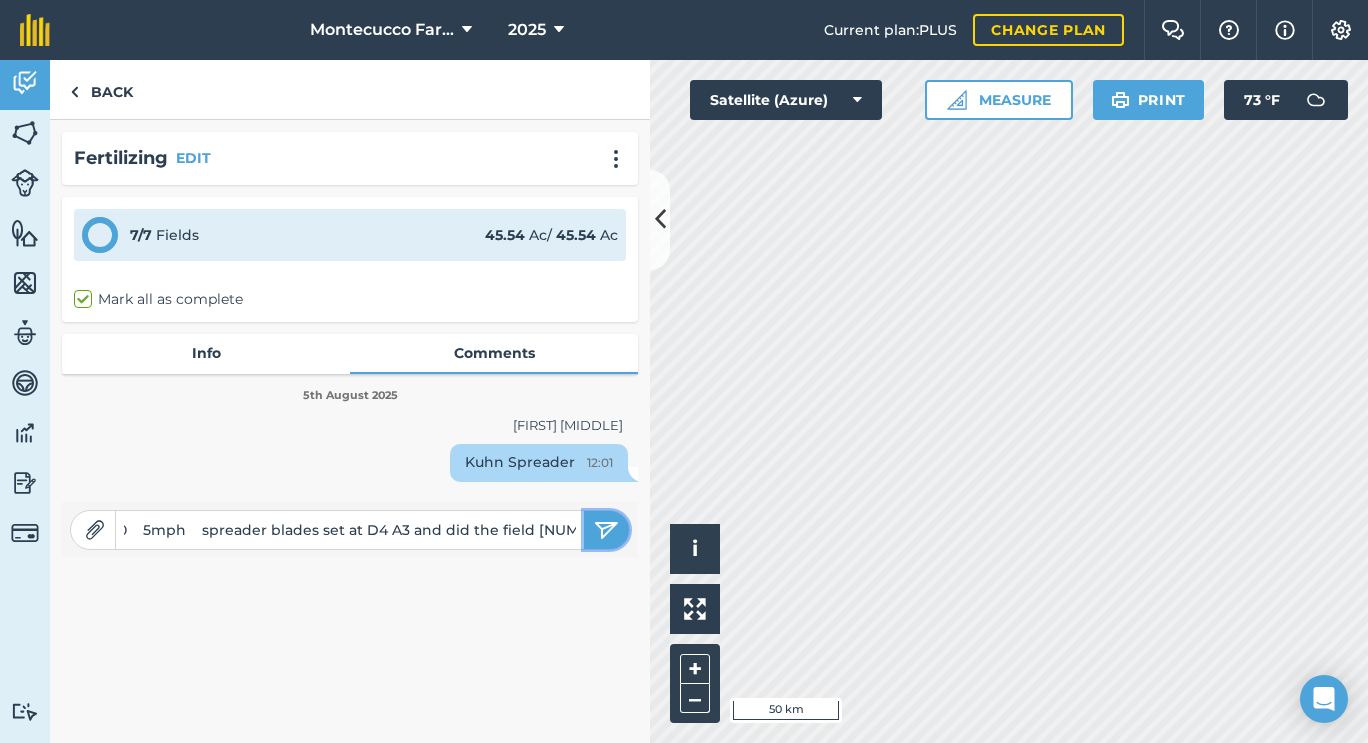 click at bounding box center (606, 530) 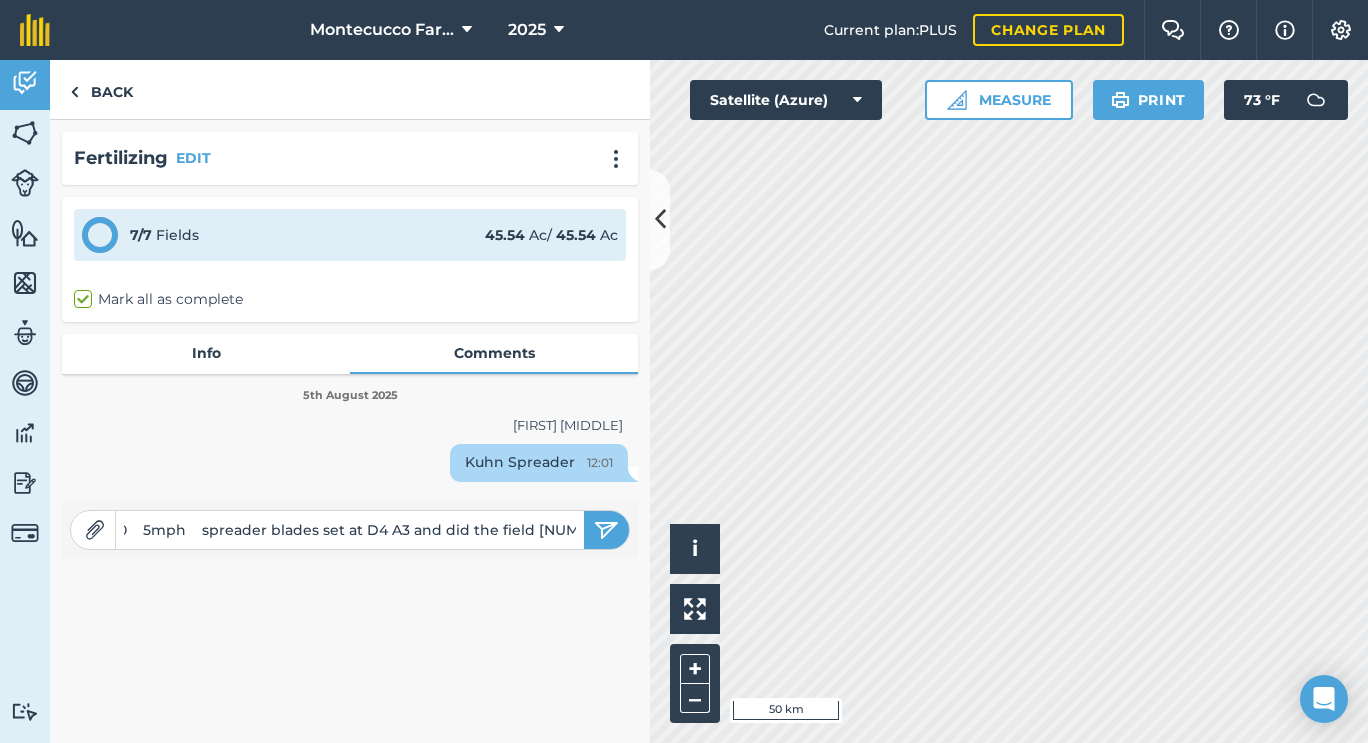 type 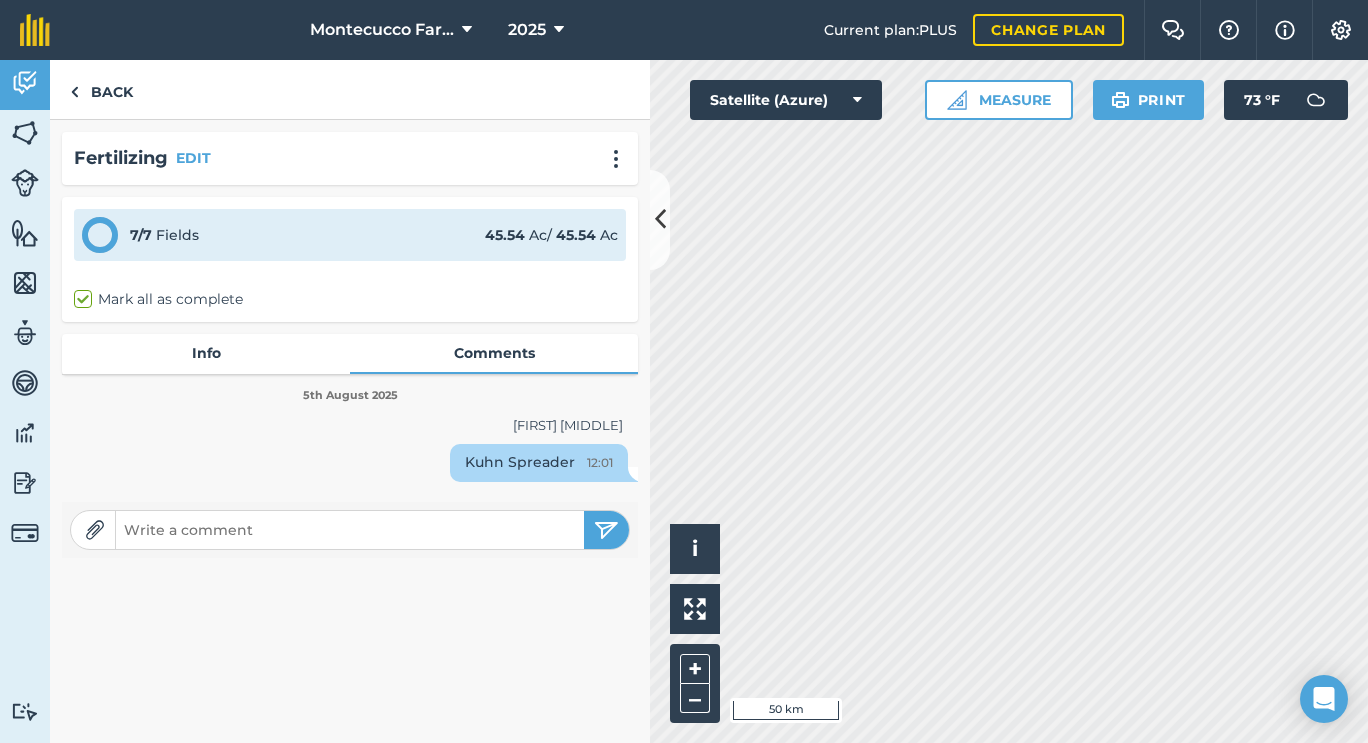 scroll, scrollTop: 0, scrollLeft: 0, axis: both 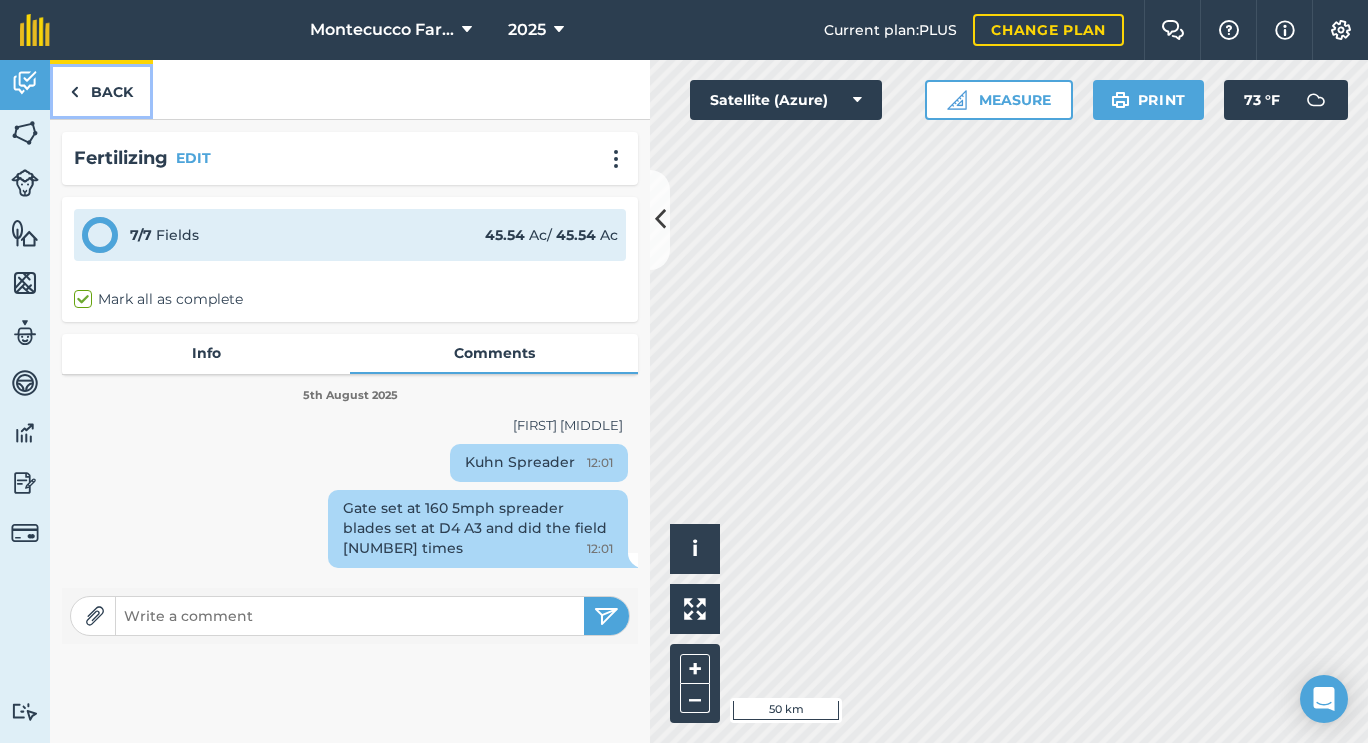 click on "Back" at bounding box center [101, 89] 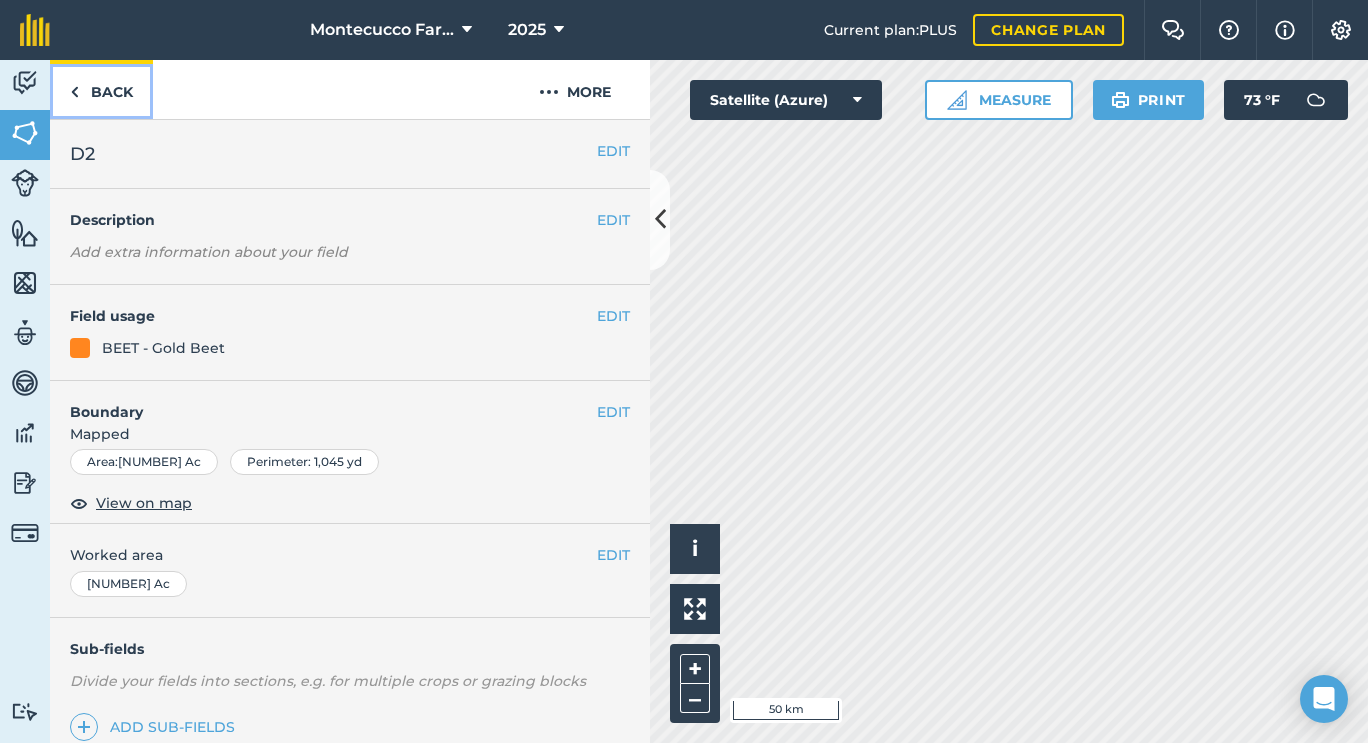 click on "Back" at bounding box center [101, 89] 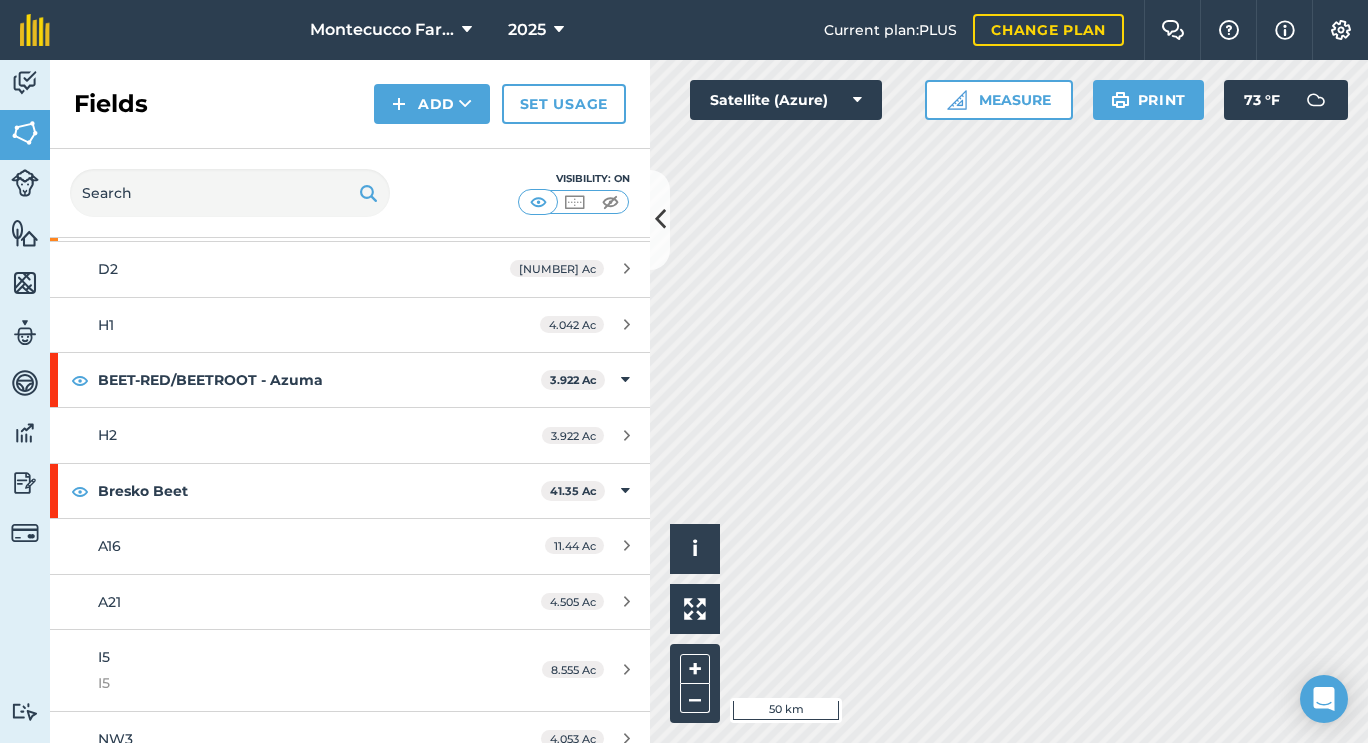 scroll, scrollTop: 1142, scrollLeft: 0, axis: vertical 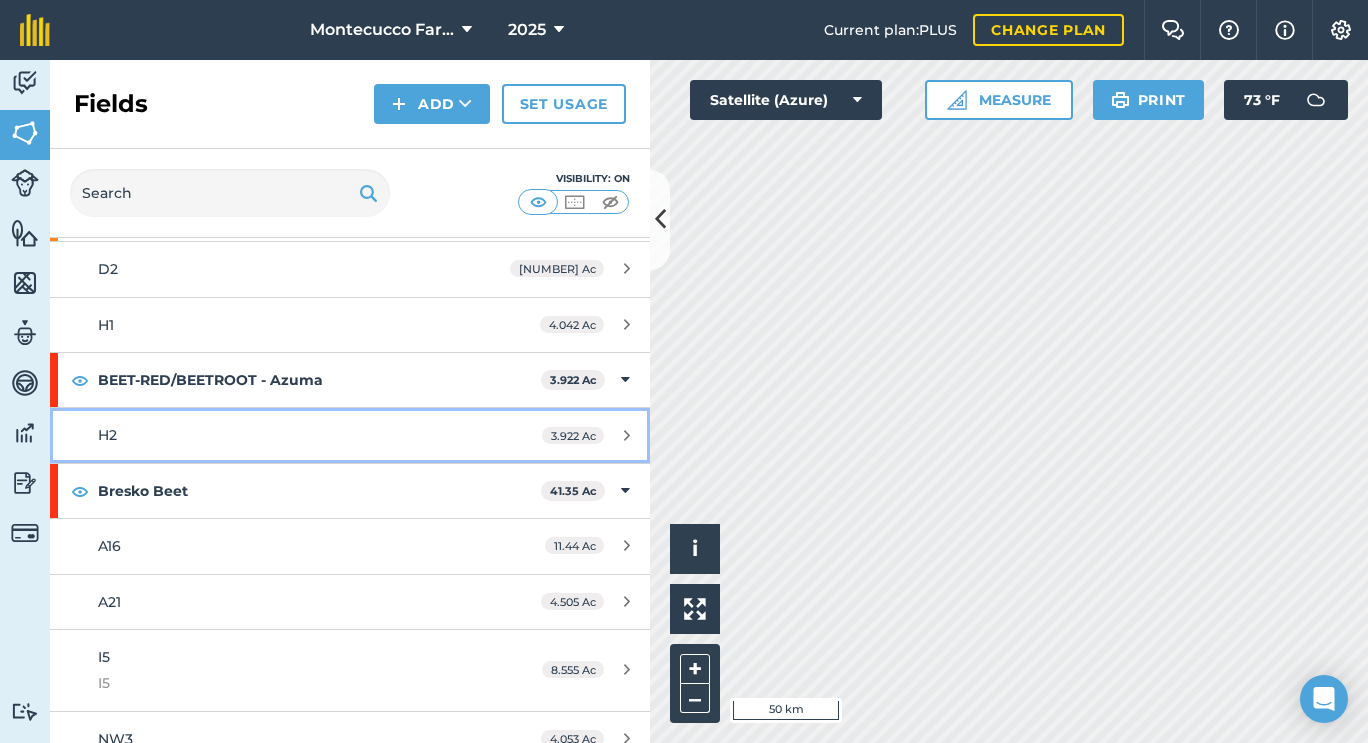 click on "H2" at bounding box center (286, 435) 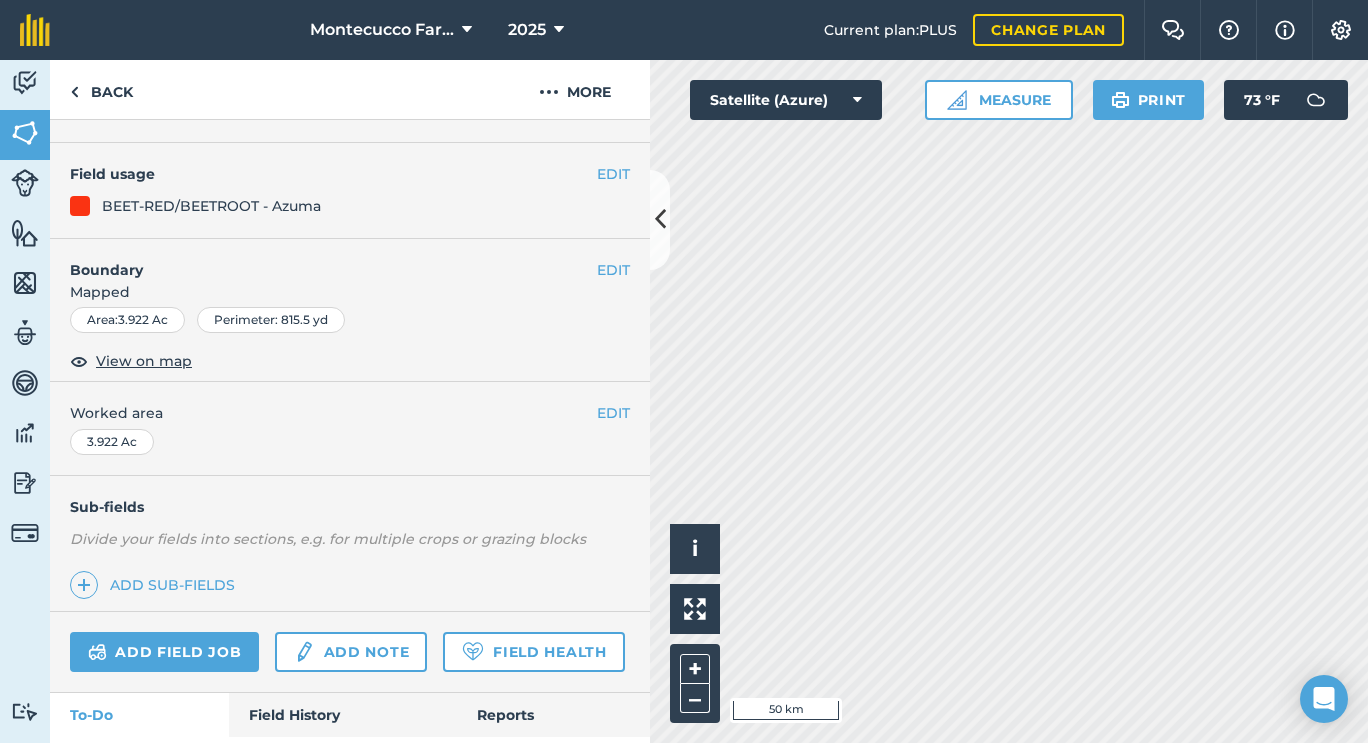 scroll, scrollTop: 254, scrollLeft: 0, axis: vertical 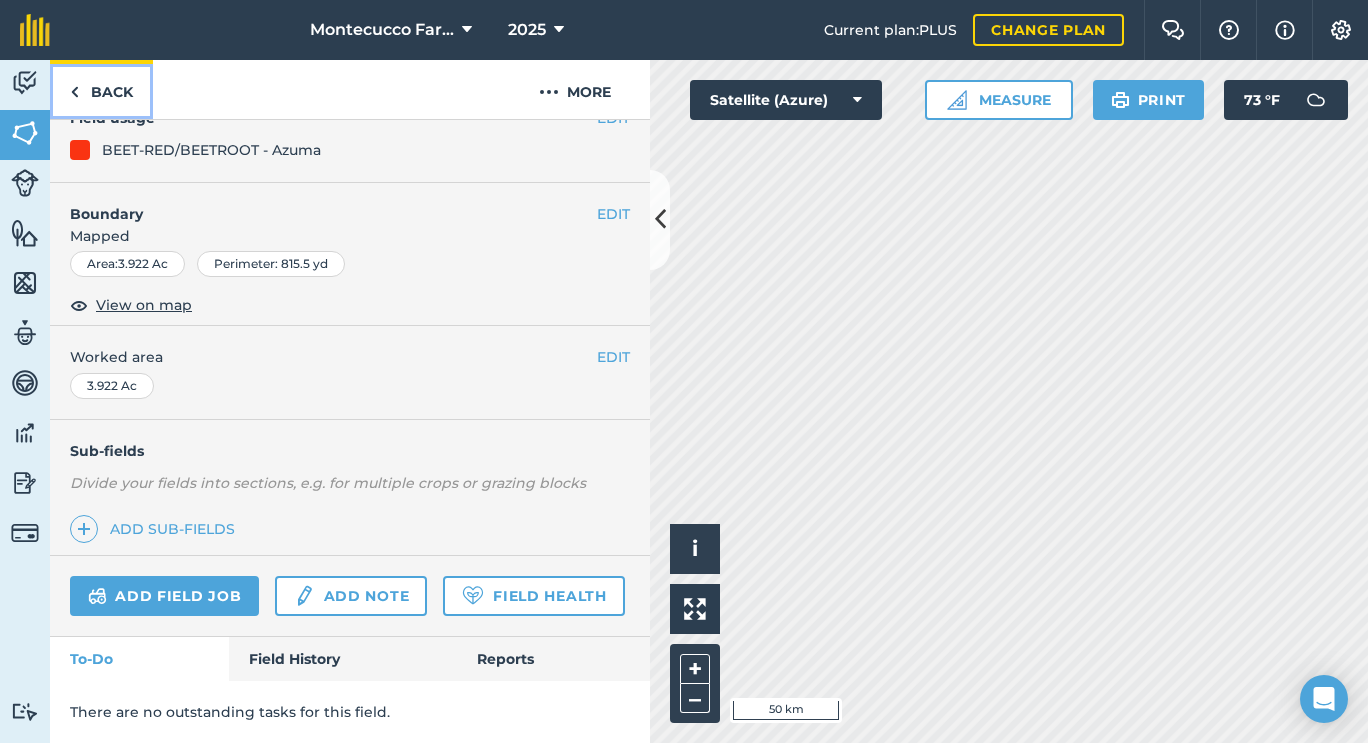 click on "Back" at bounding box center (101, 89) 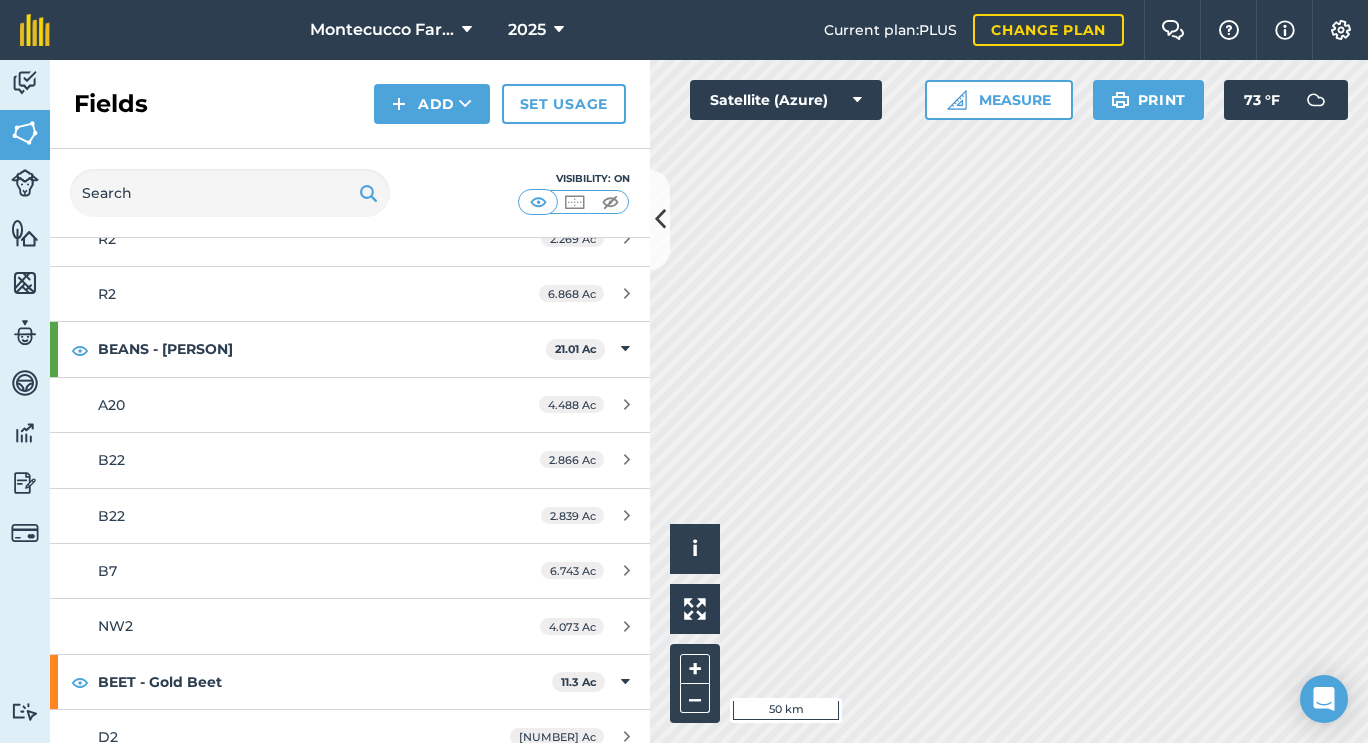 scroll, scrollTop: 681, scrollLeft: 0, axis: vertical 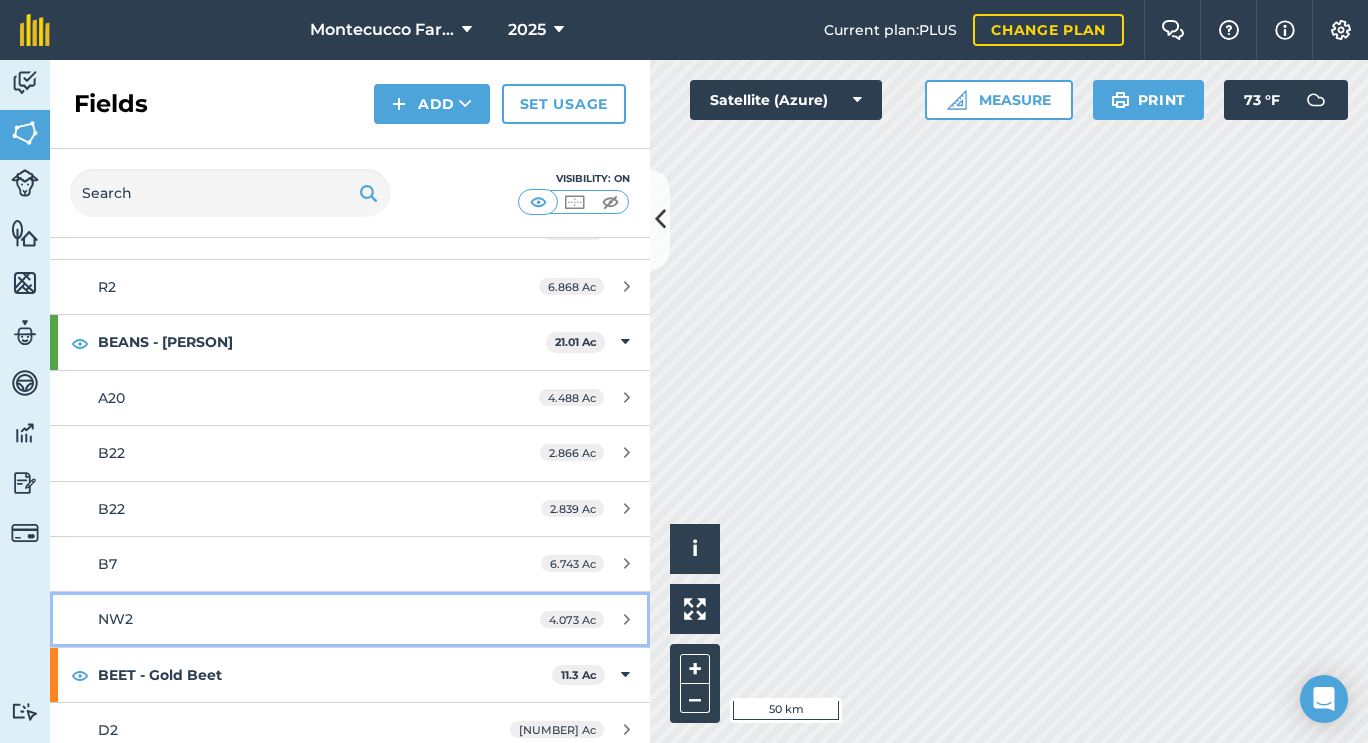 click on "NW2" at bounding box center (286, 619) 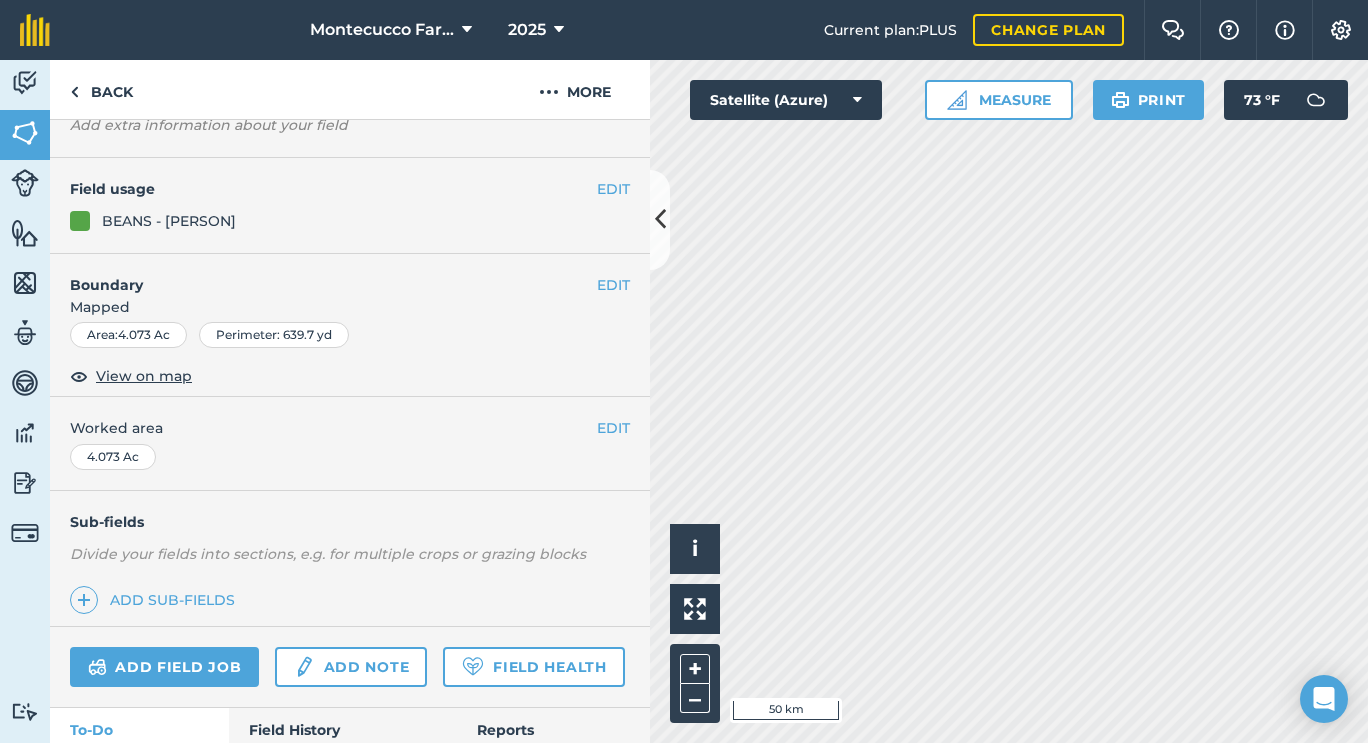 scroll, scrollTop: 254, scrollLeft: 0, axis: vertical 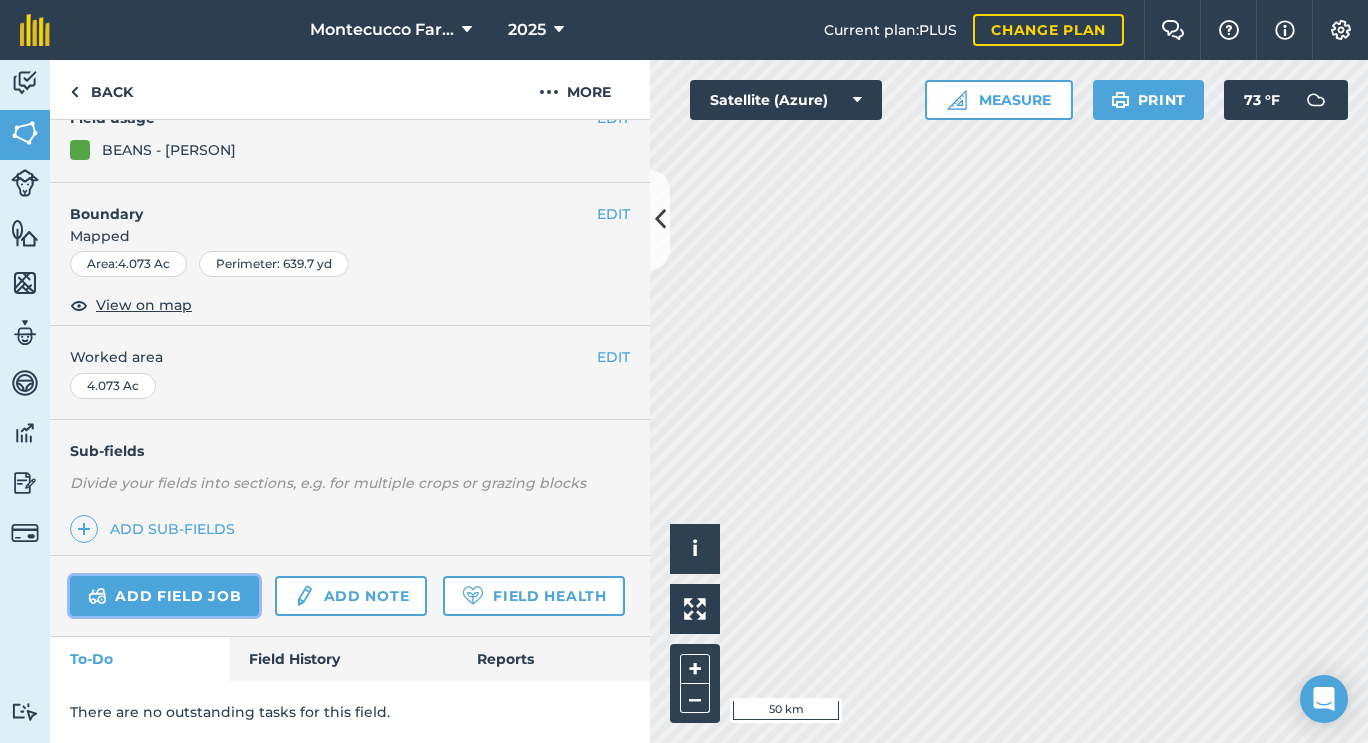 click on "Add field job" at bounding box center [164, 596] 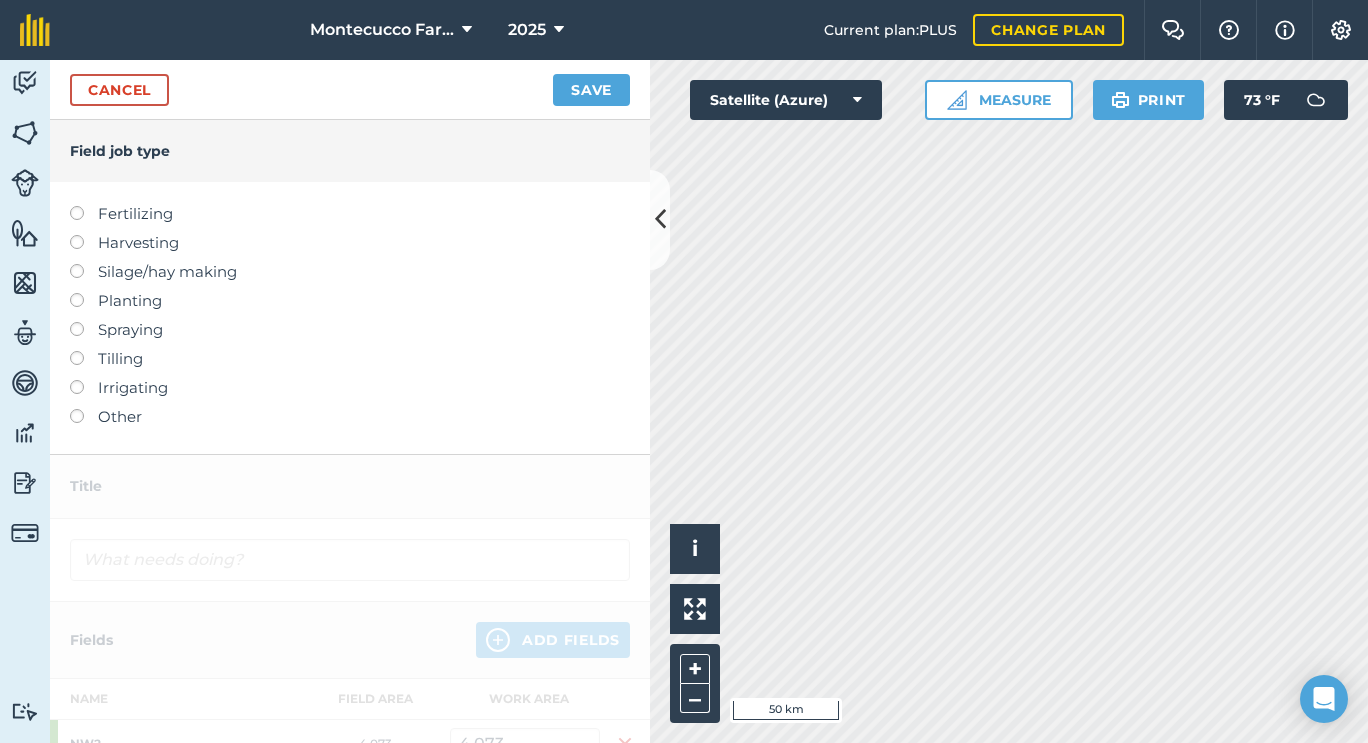 click at bounding box center [84, 322] 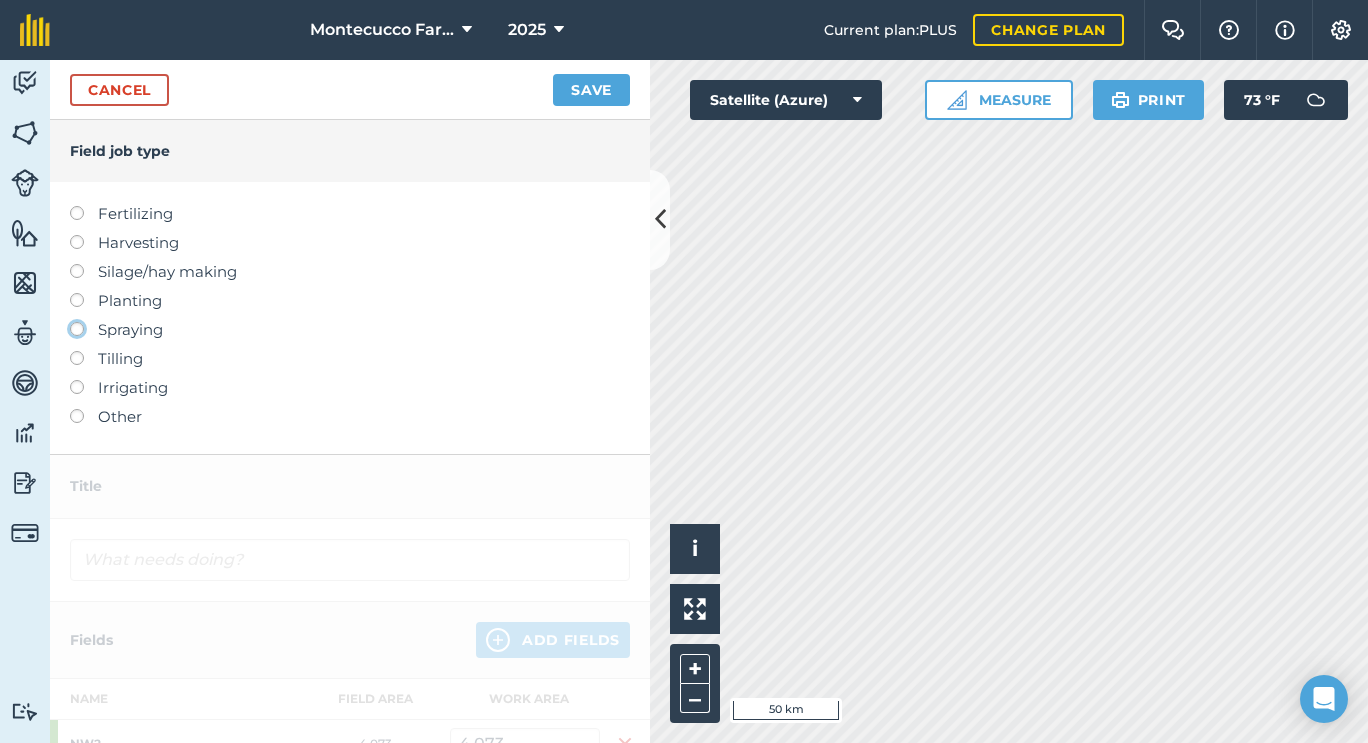 click on "Spraying" at bounding box center (-9943, 328) 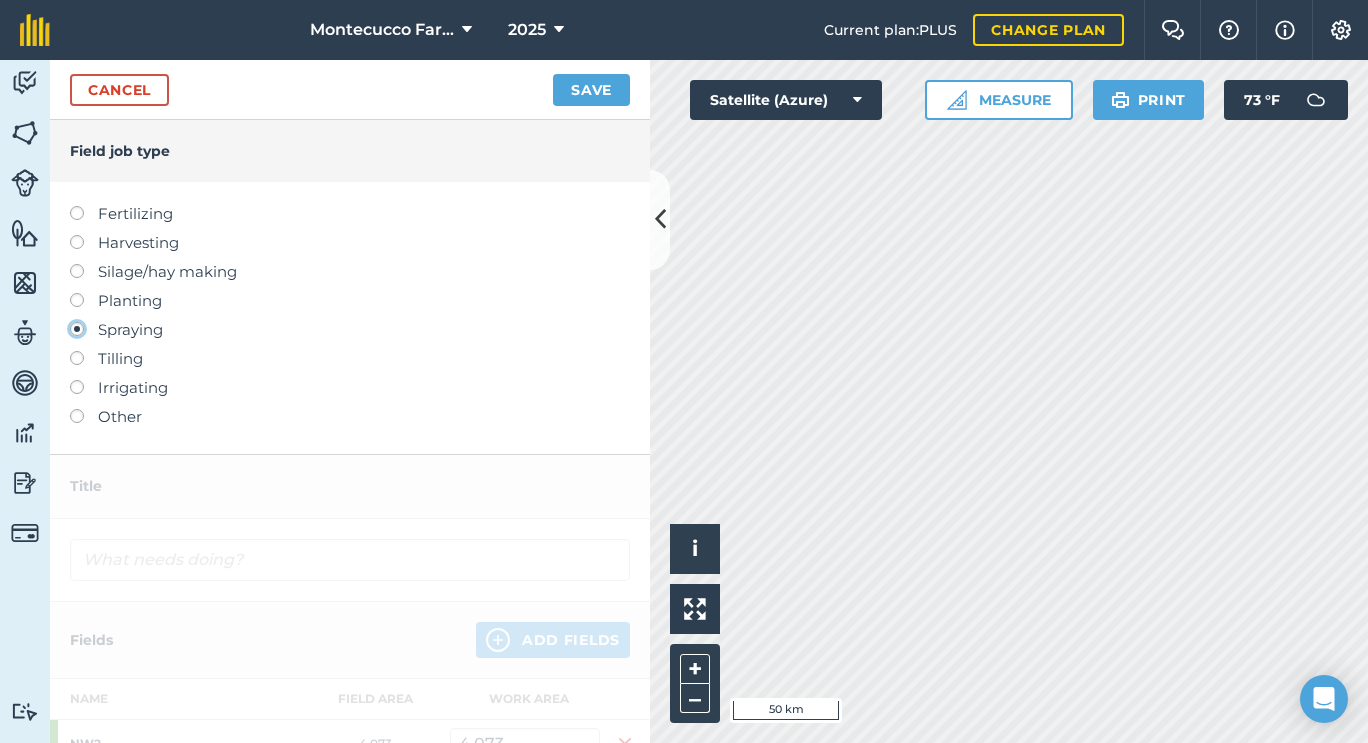 type on "Spraying" 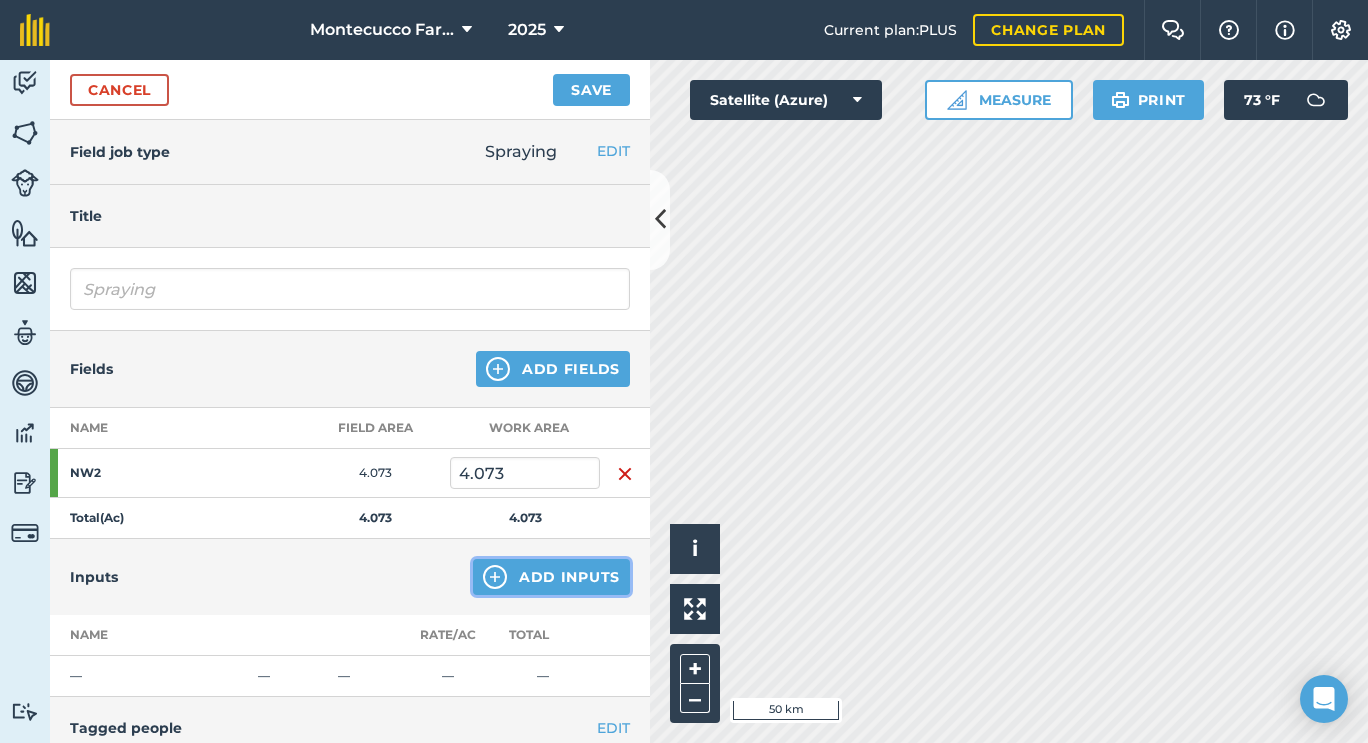 click on "Add Inputs" at bounding box center [551, 577] 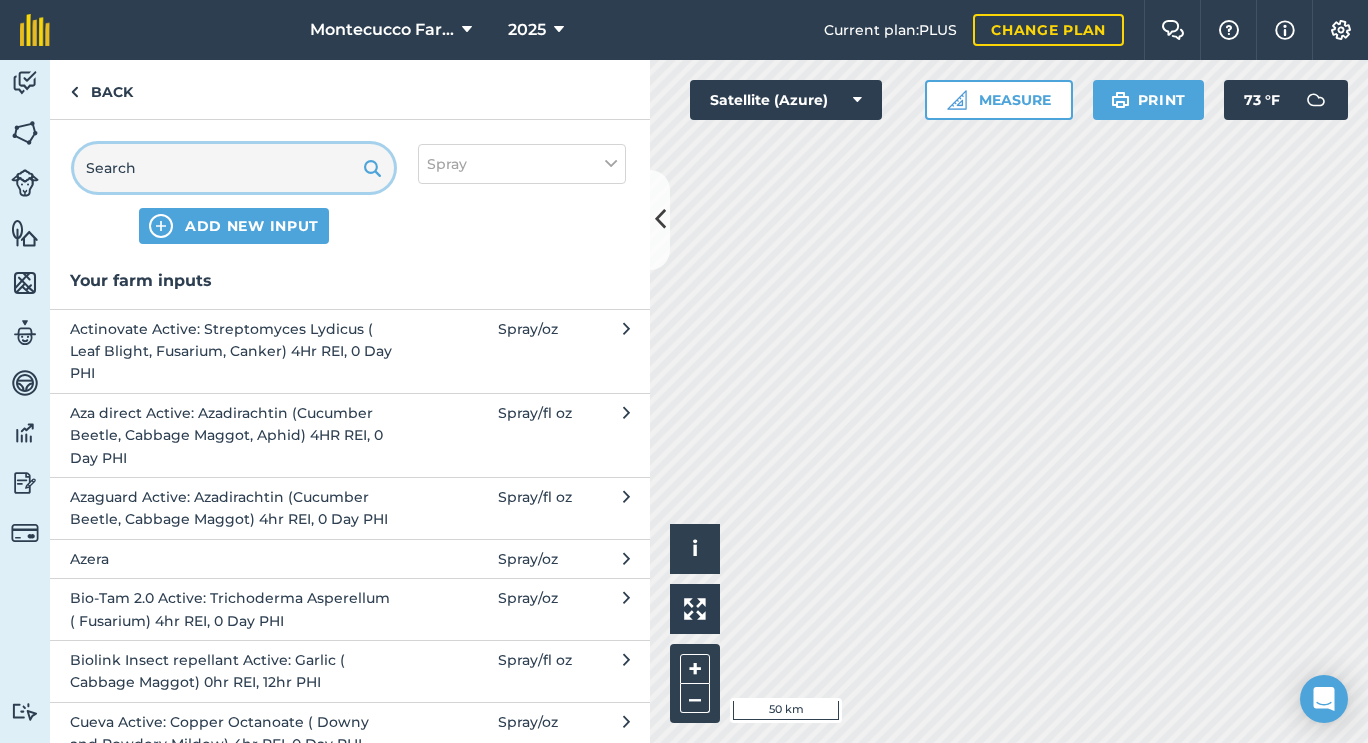 click at bounding box center (234, 168) 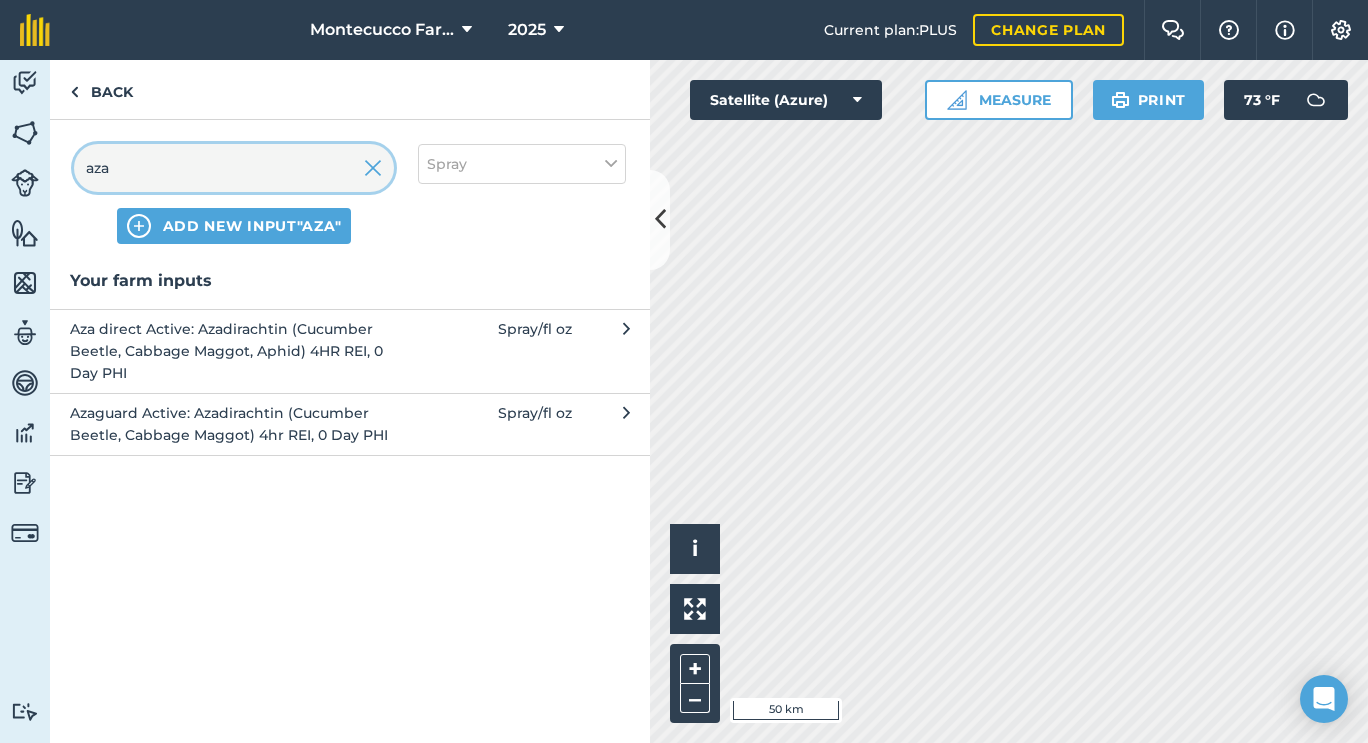 type on "aza" 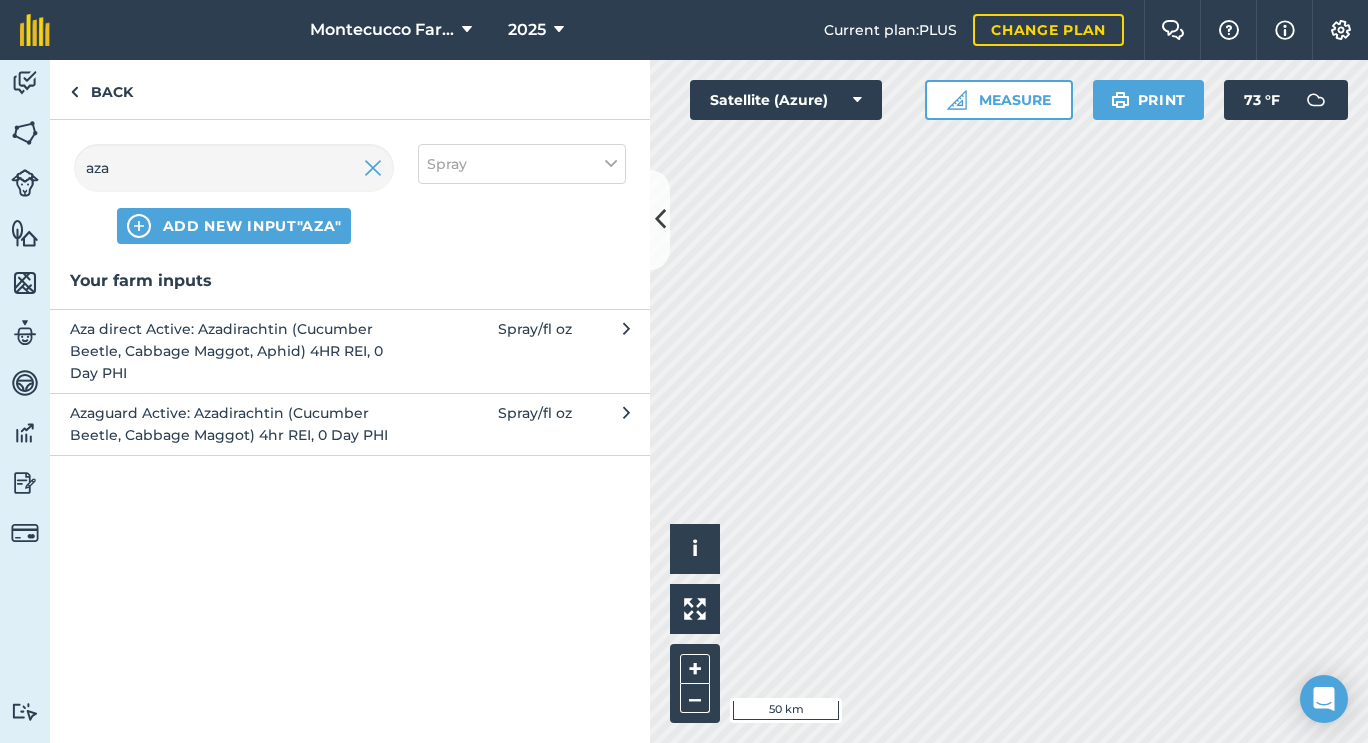click on "Azaguard Active: Azadirachtin (Cucumber Beetle, Cabbage Maggot)  4hr REI, 0 Day PHI" at bounding box center (233, 424) 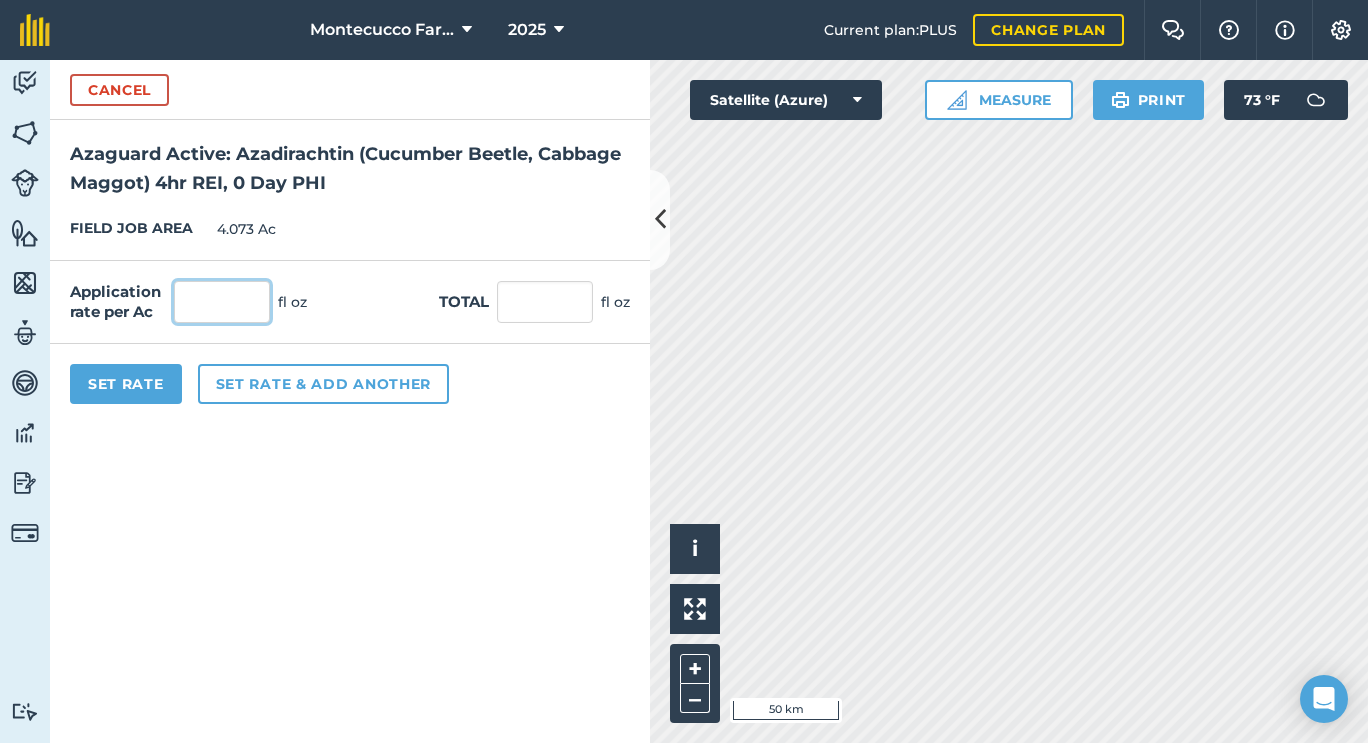 click at bounding box center (222, 302) 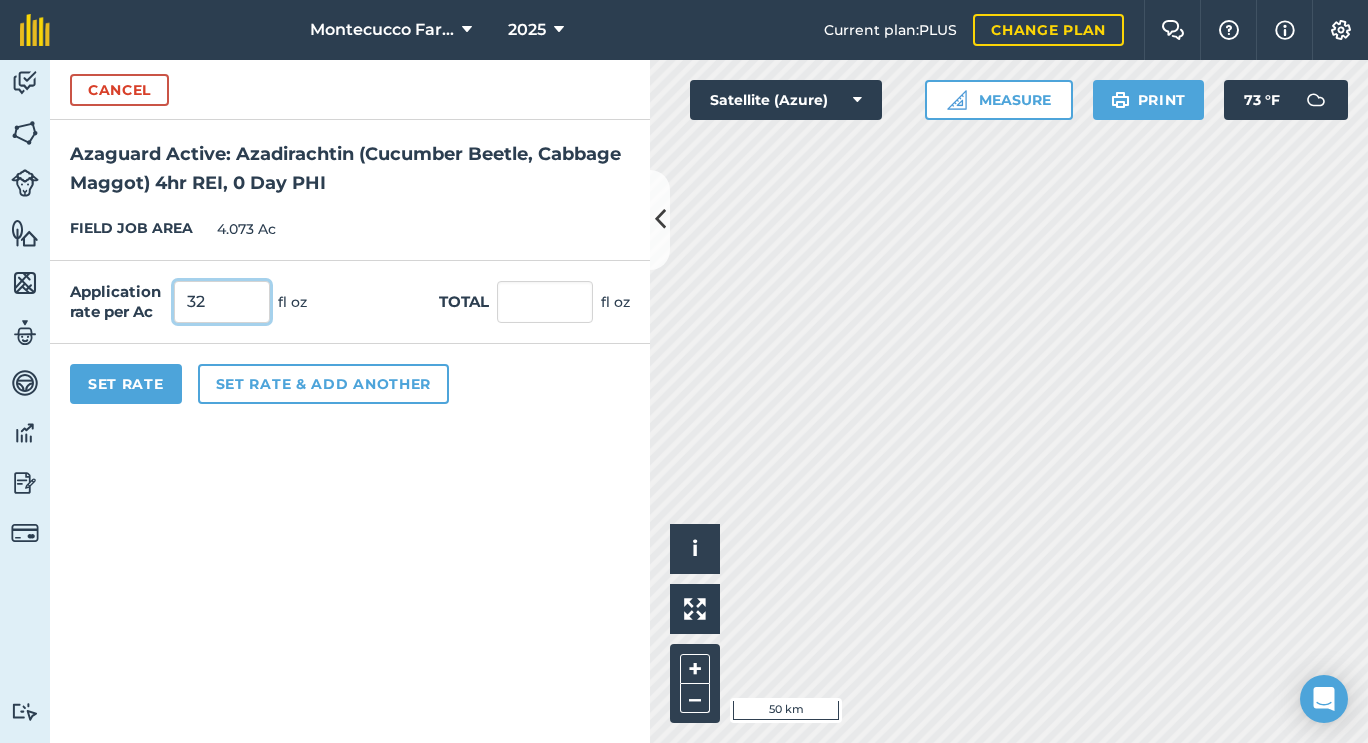 type on "3" 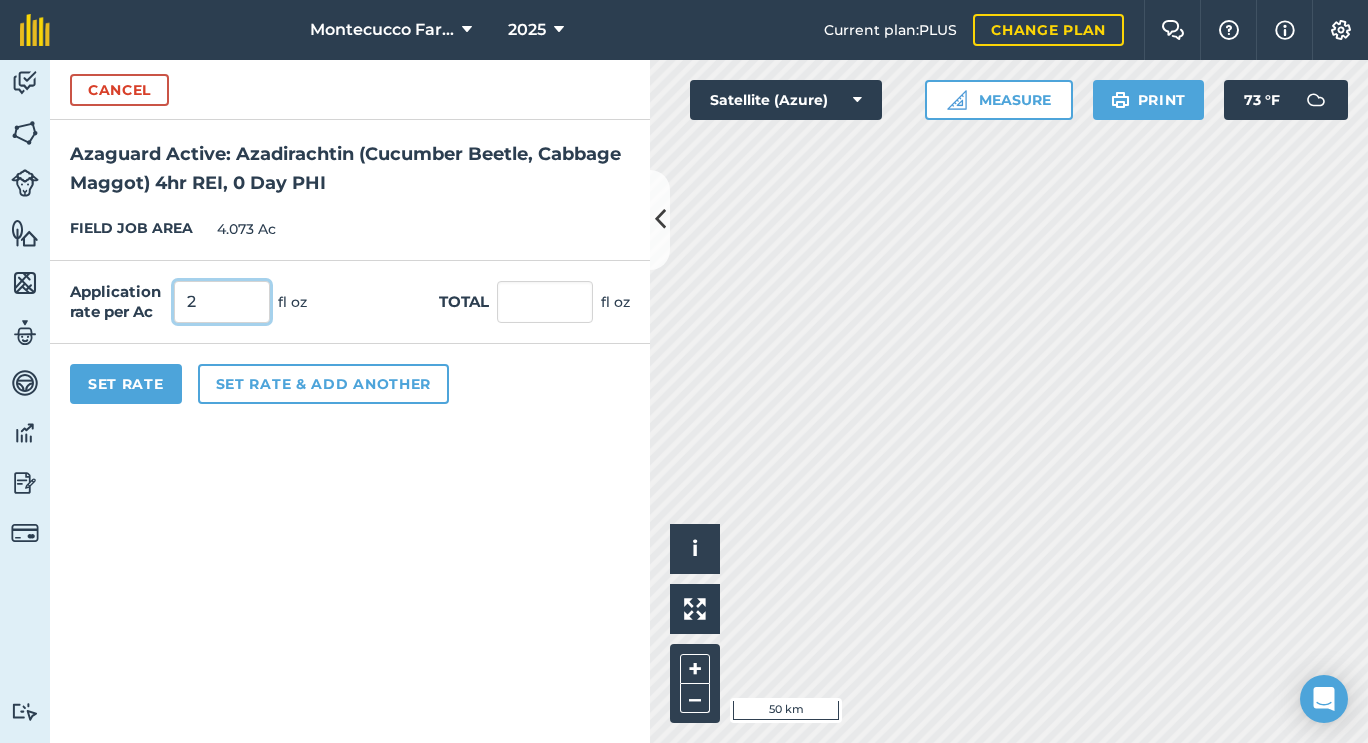 type on "21" 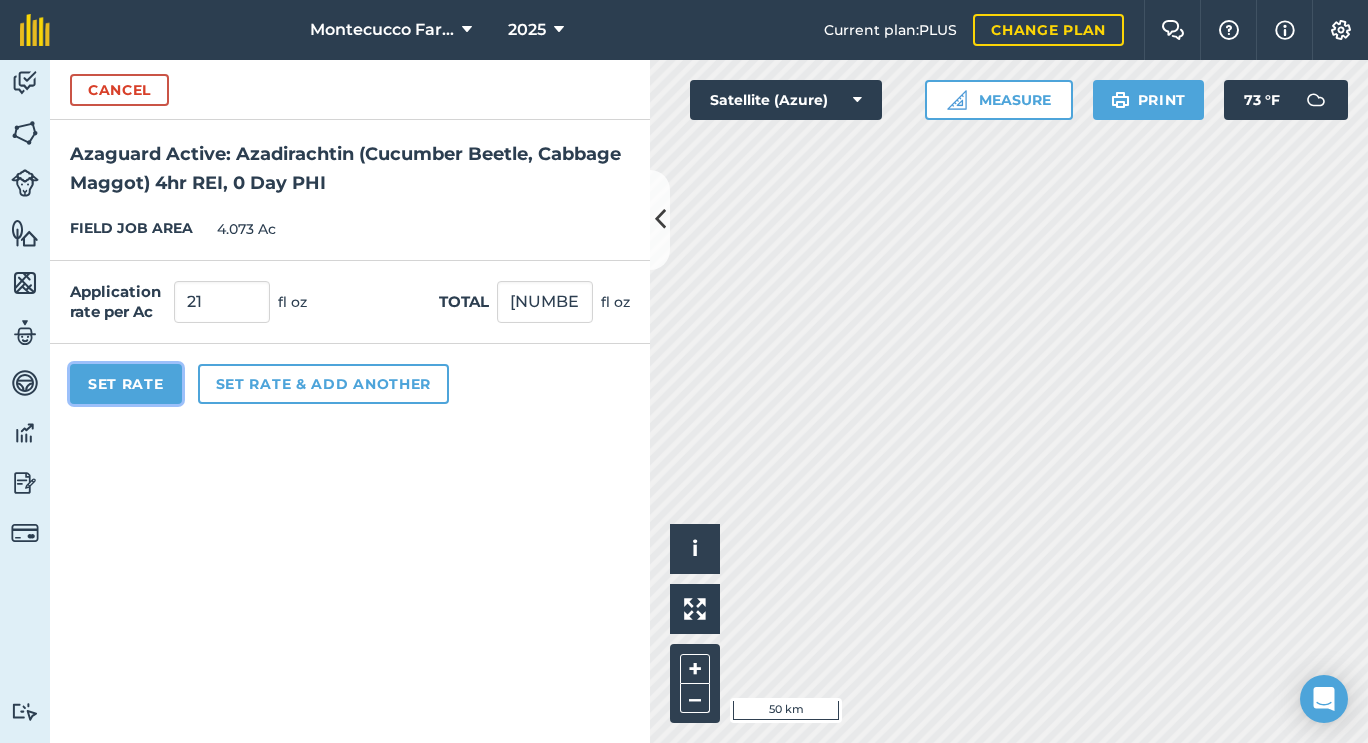 click on "Set Rate" at bounding box center [126, 384] 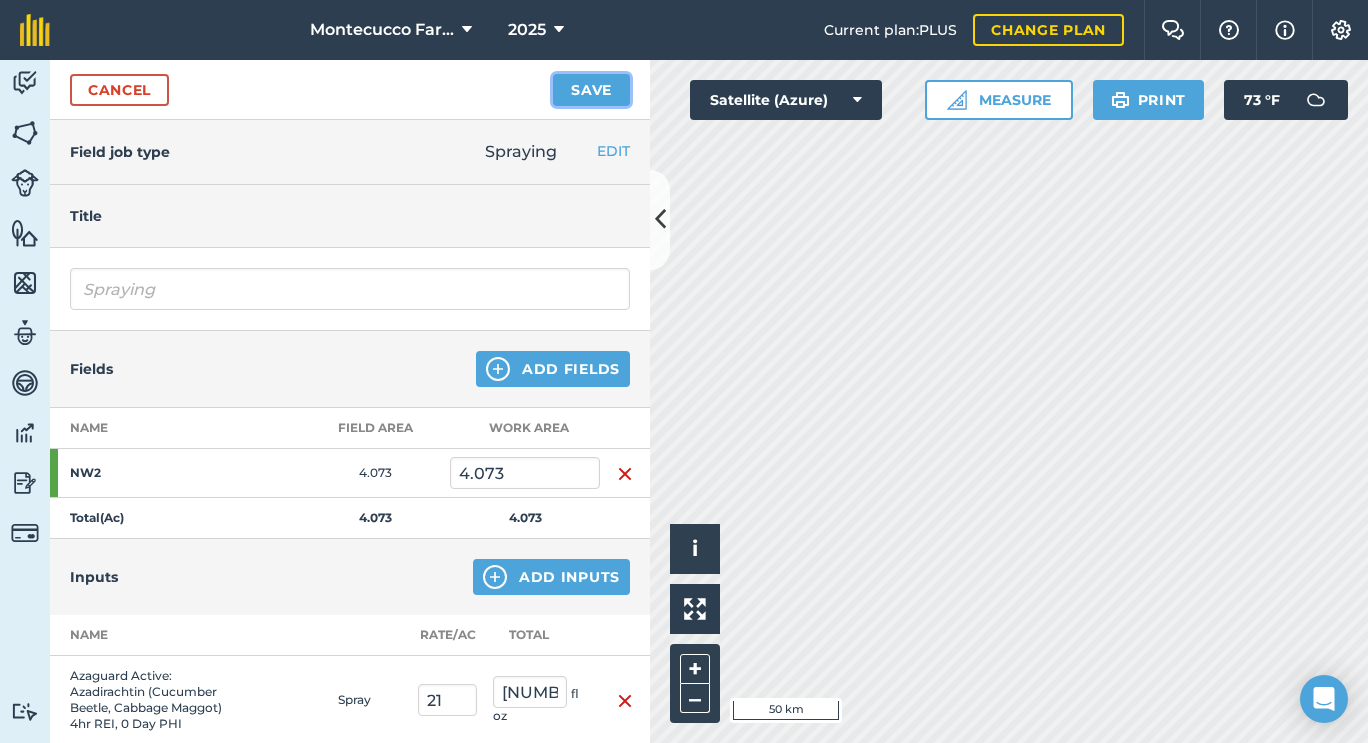 click on "Save" at bounding box center (591, 90) 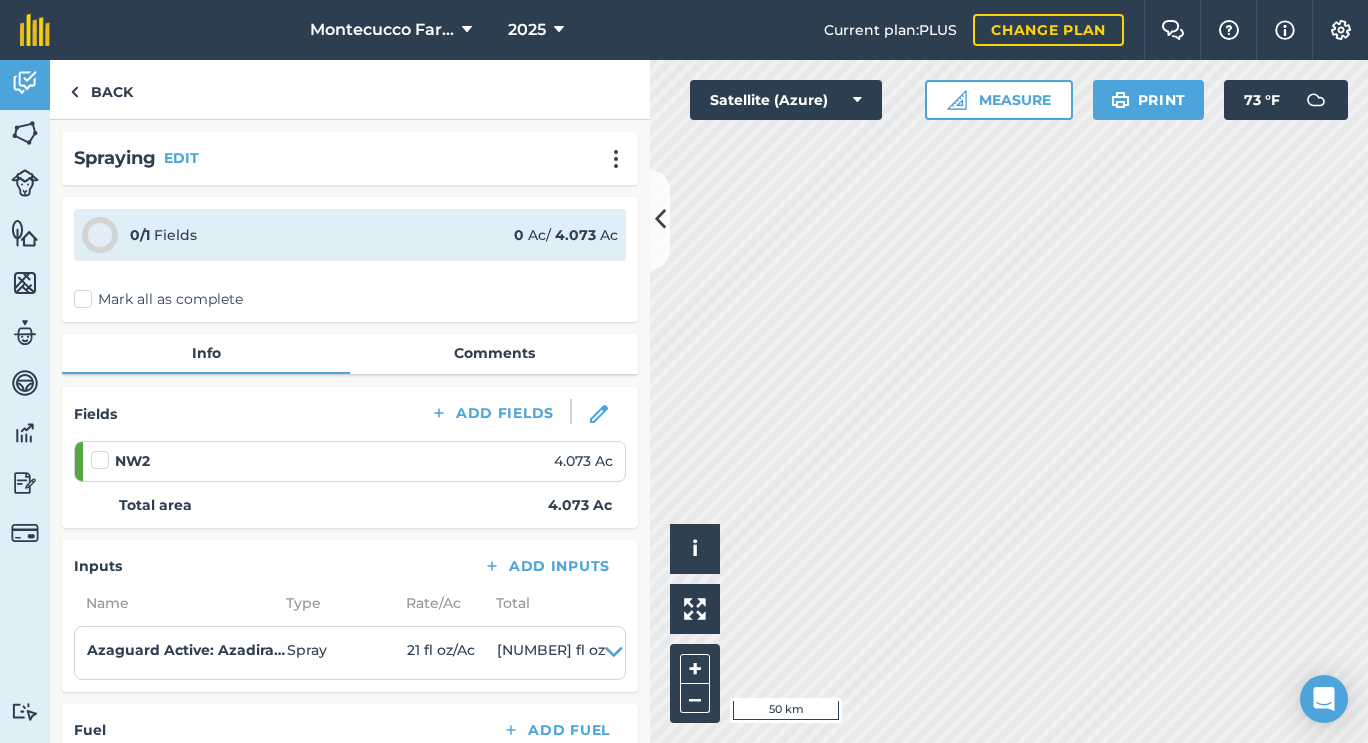 click on "Mark all as complete" at bounding box center [158, 299] 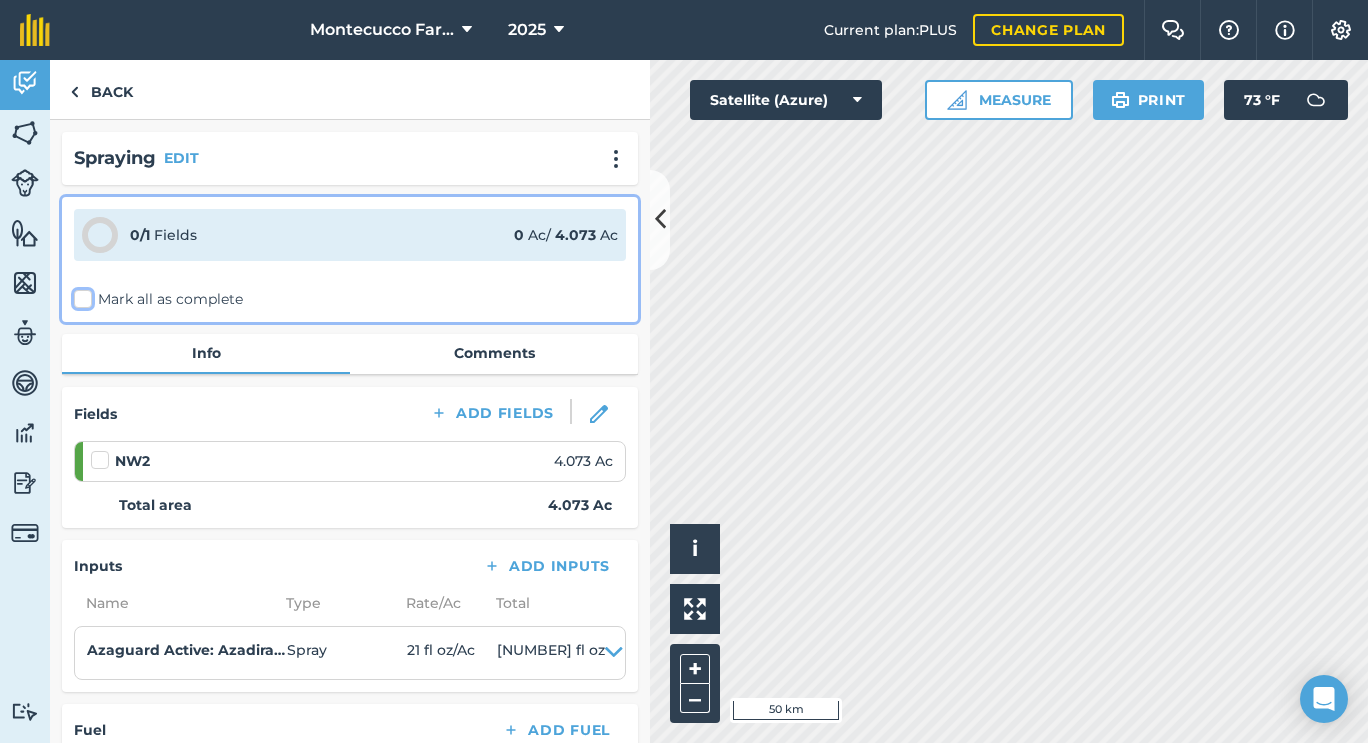 click on "Mark all as complete" at bounding box center [80, 295] 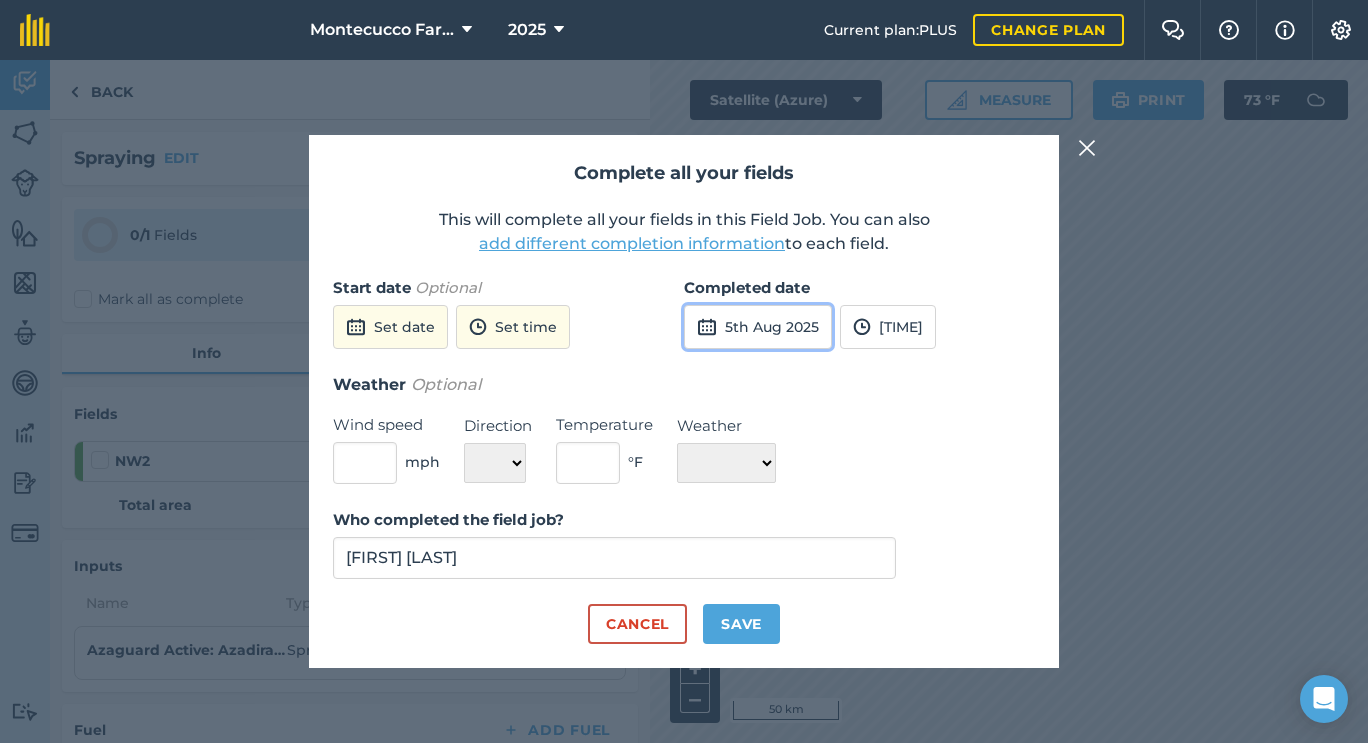 click on "5th Aug 2025" at bounding box center [758, 327] 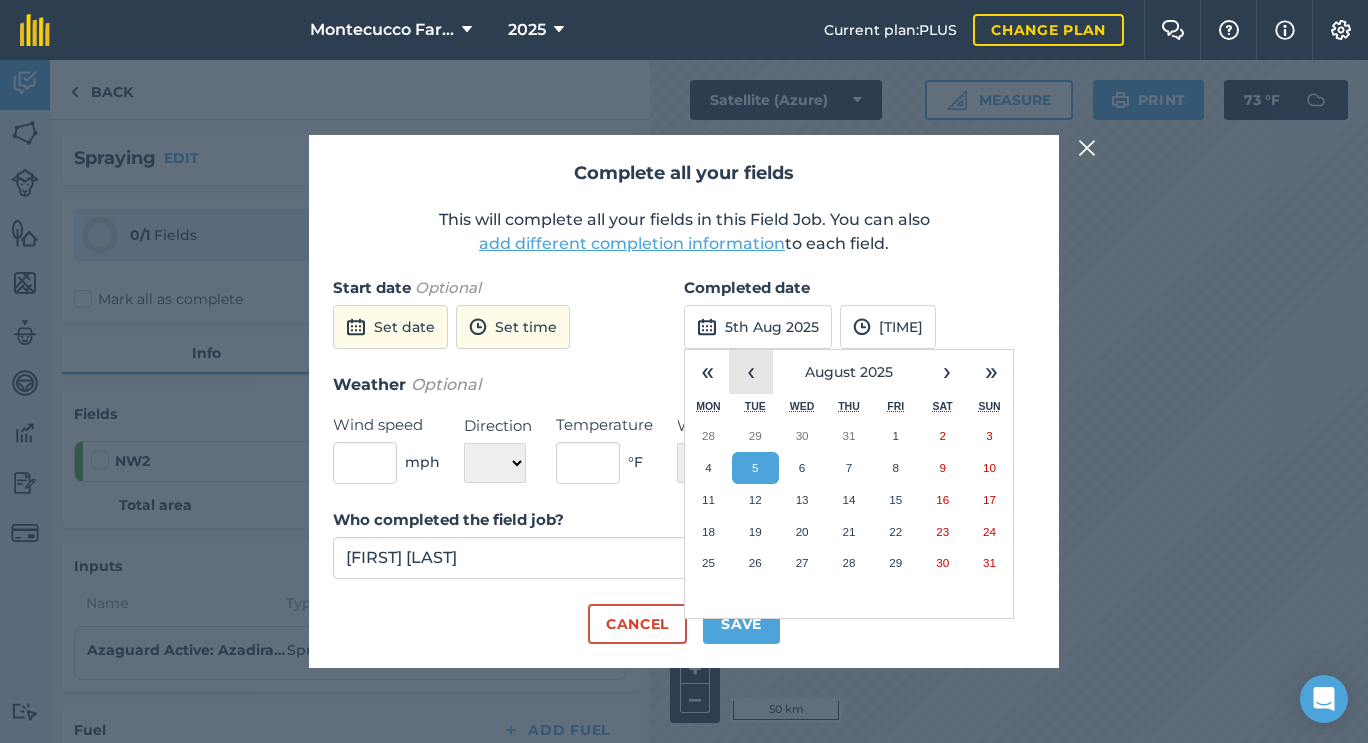 click on "‹" at bounding box center [751, 372] 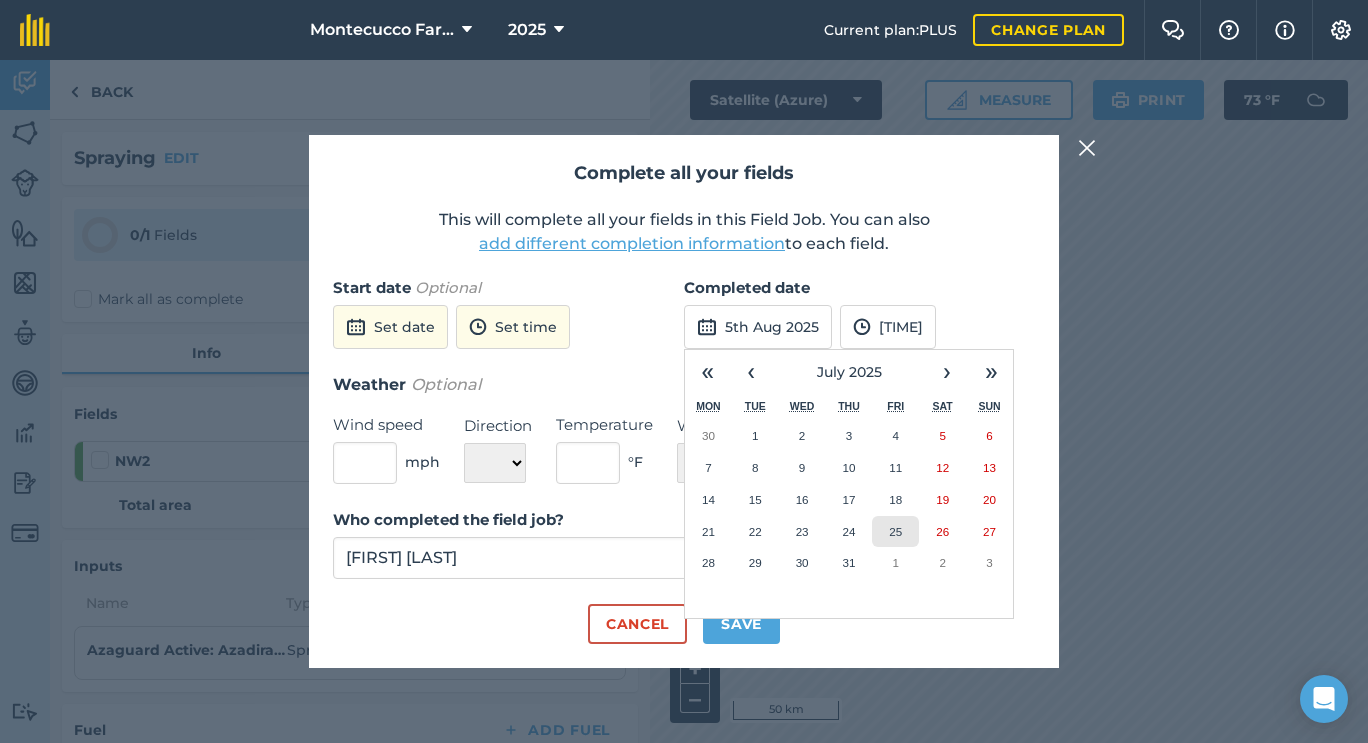 click on "25" at bounding box center [895, 531] 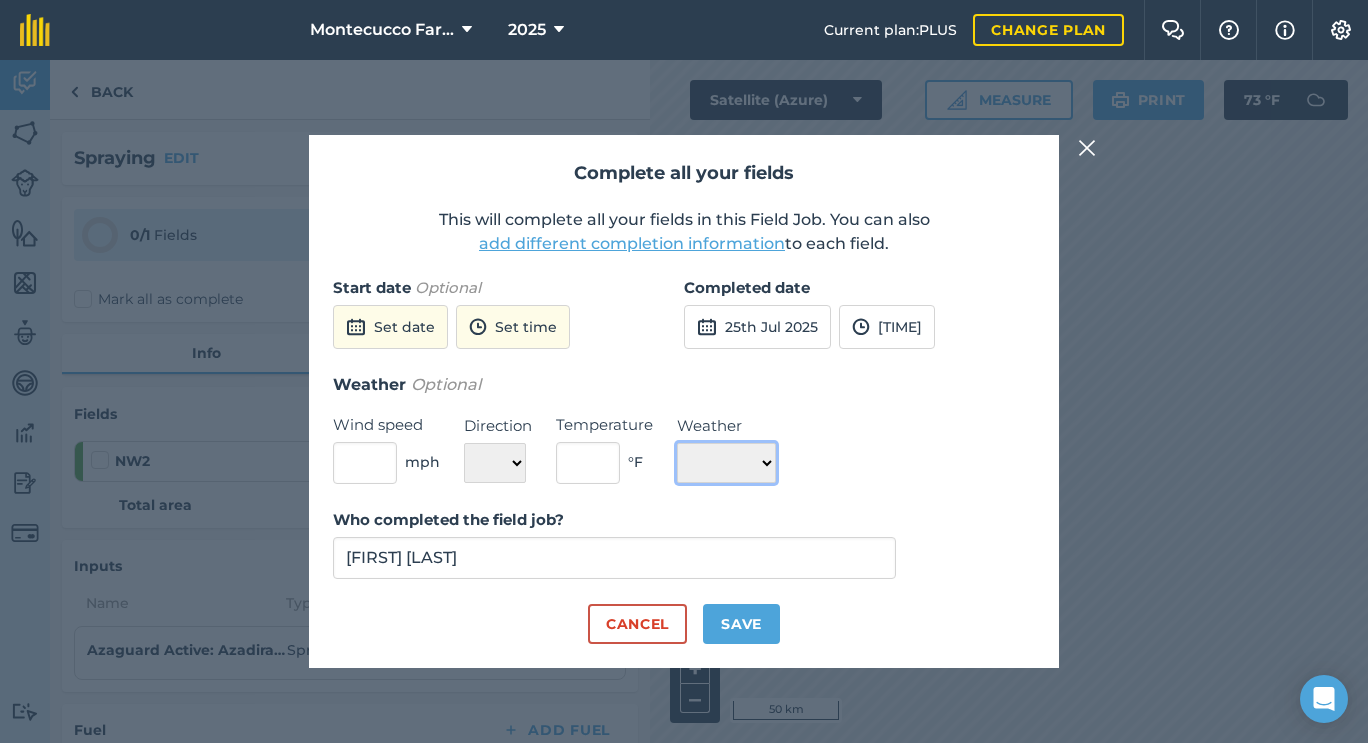 click on "☀️  Sunny 🌧  Rainy ⛅️  Cloudy 🌨  Snow ❄️  Icy" at bounding box center (726, 463) 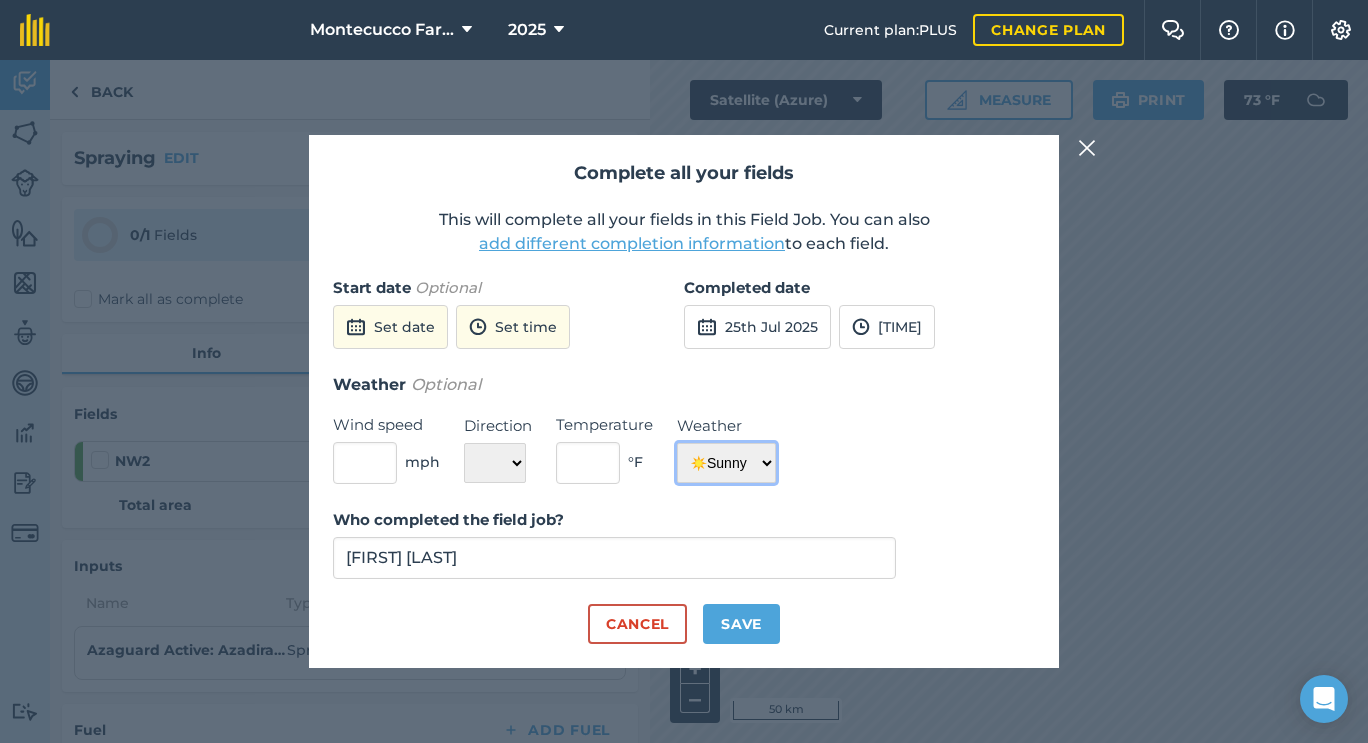 click on "☀️  Sunny 🌧  Rainy ⛅️  Cloudy 🌨  Snow ❄️  Icy" at bounding box center (726, 463) 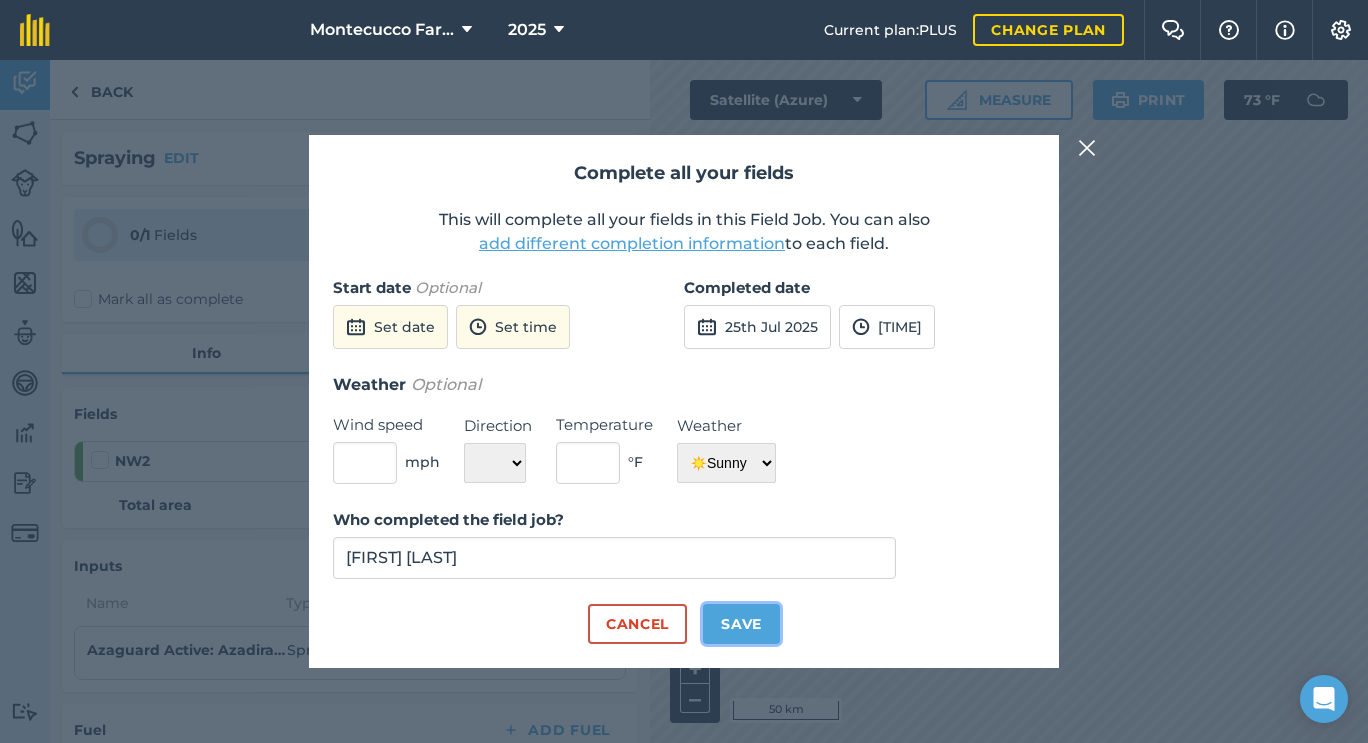 click on "Save" at bounding box center [741, 624] 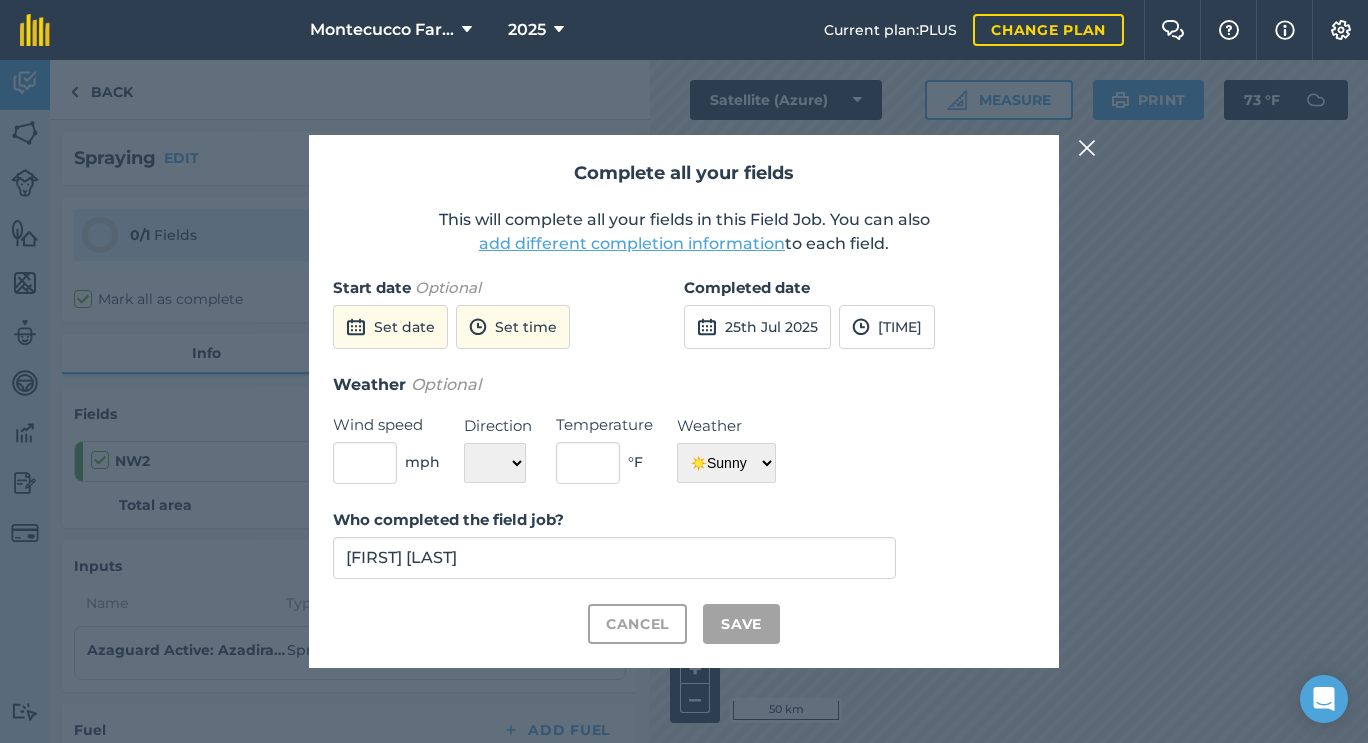 checkbox on "true" 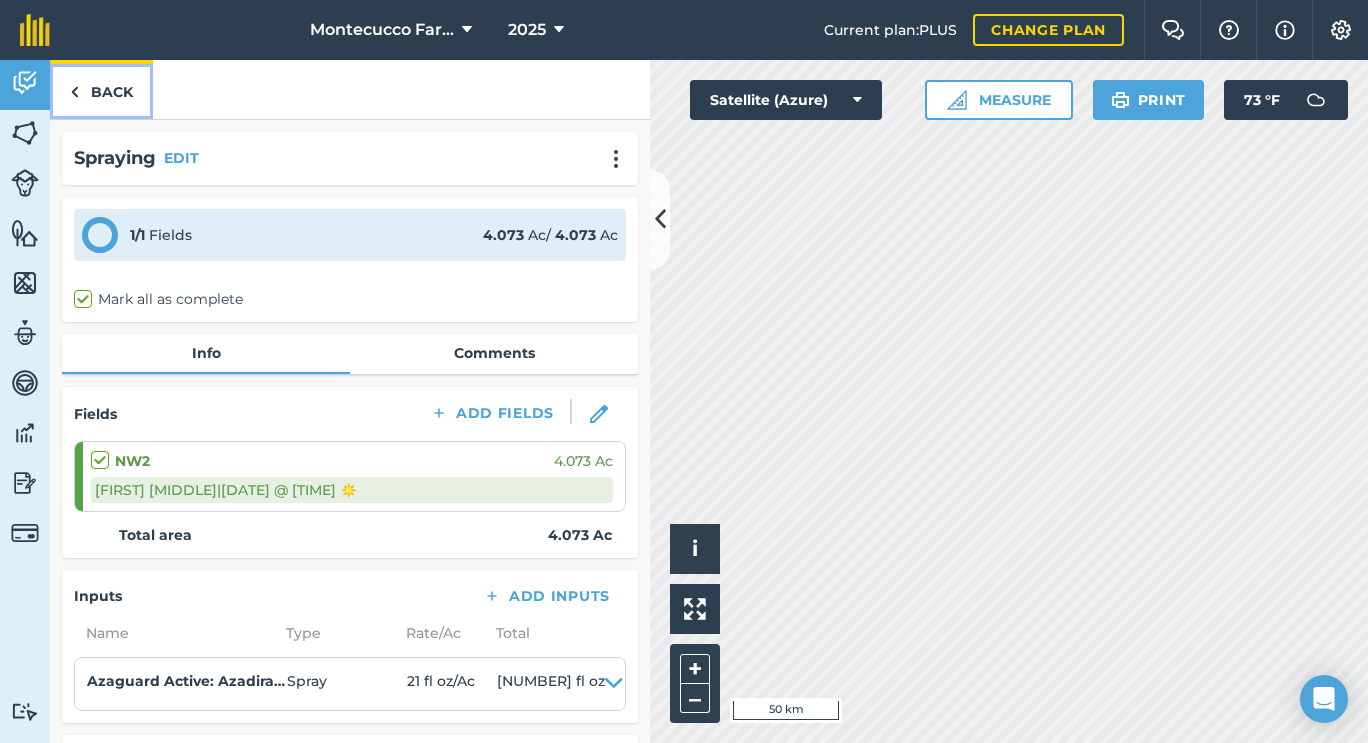 click on "Back" at bounding box center [101, 89] 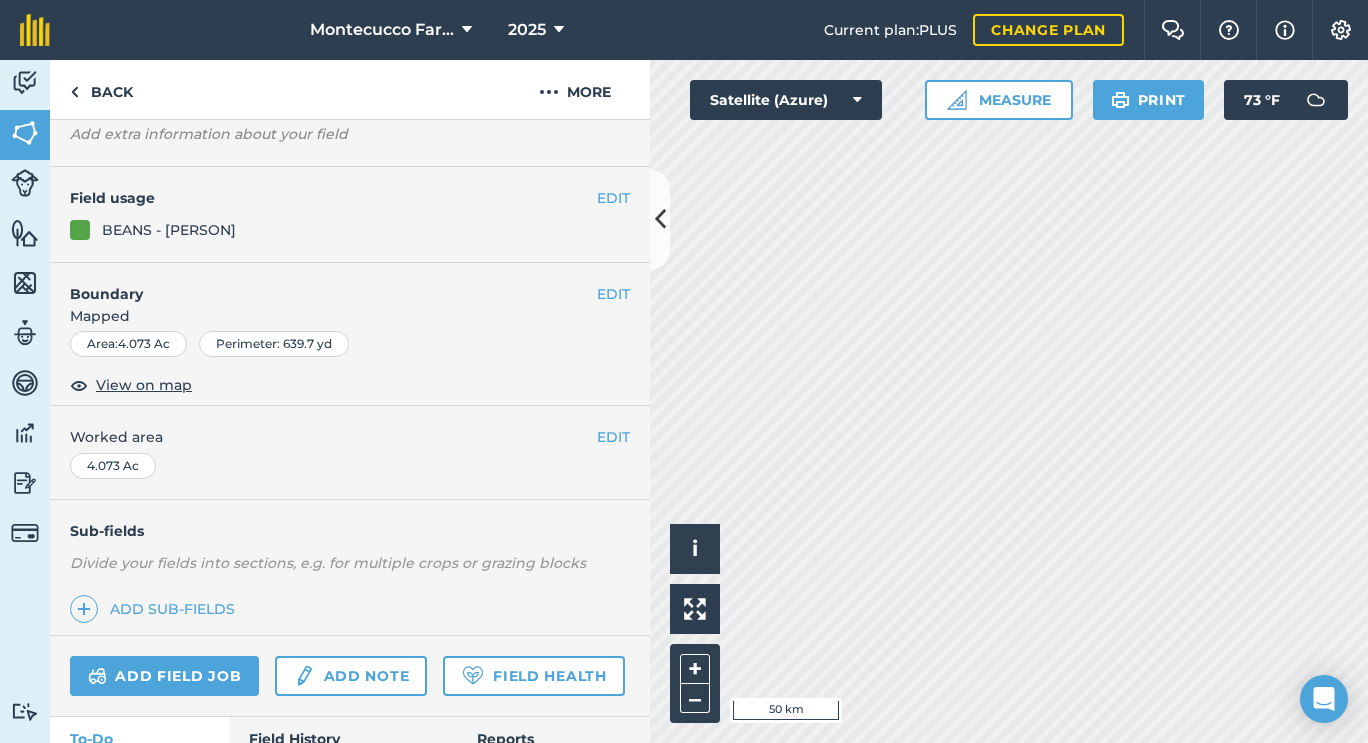 scroll, scrollTop: 254, scrollLeft: 0, axis: vertical 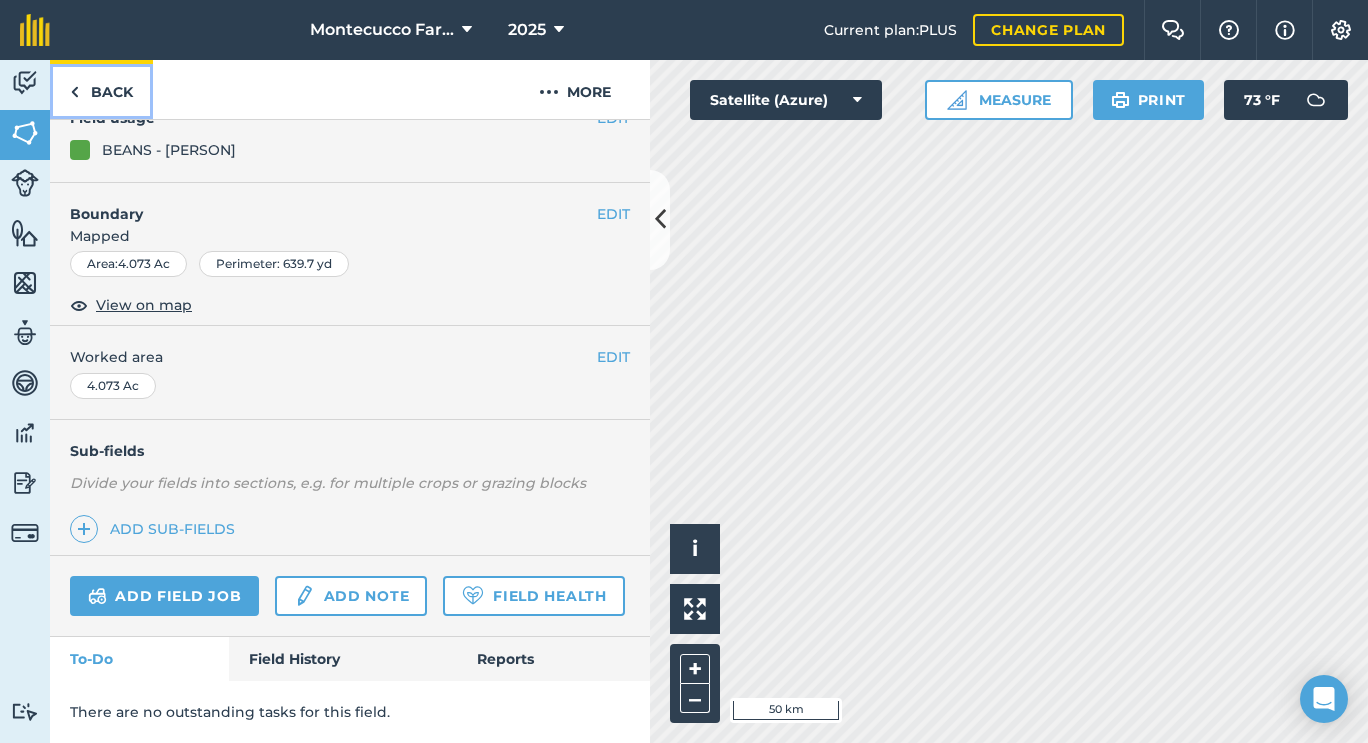click on "Back" at bounding box center [101, 89] 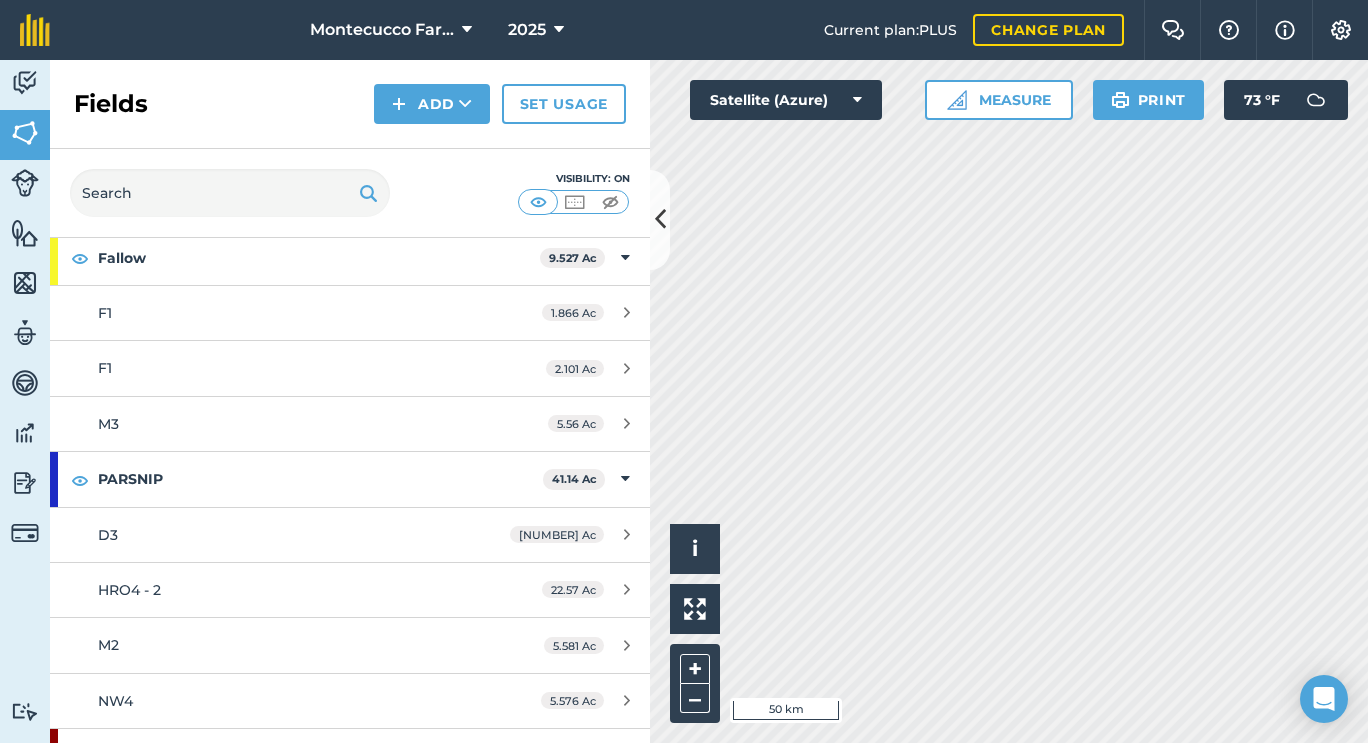 scroll, scrollTop: 2153, scrollLeft: 0, axis: vertical 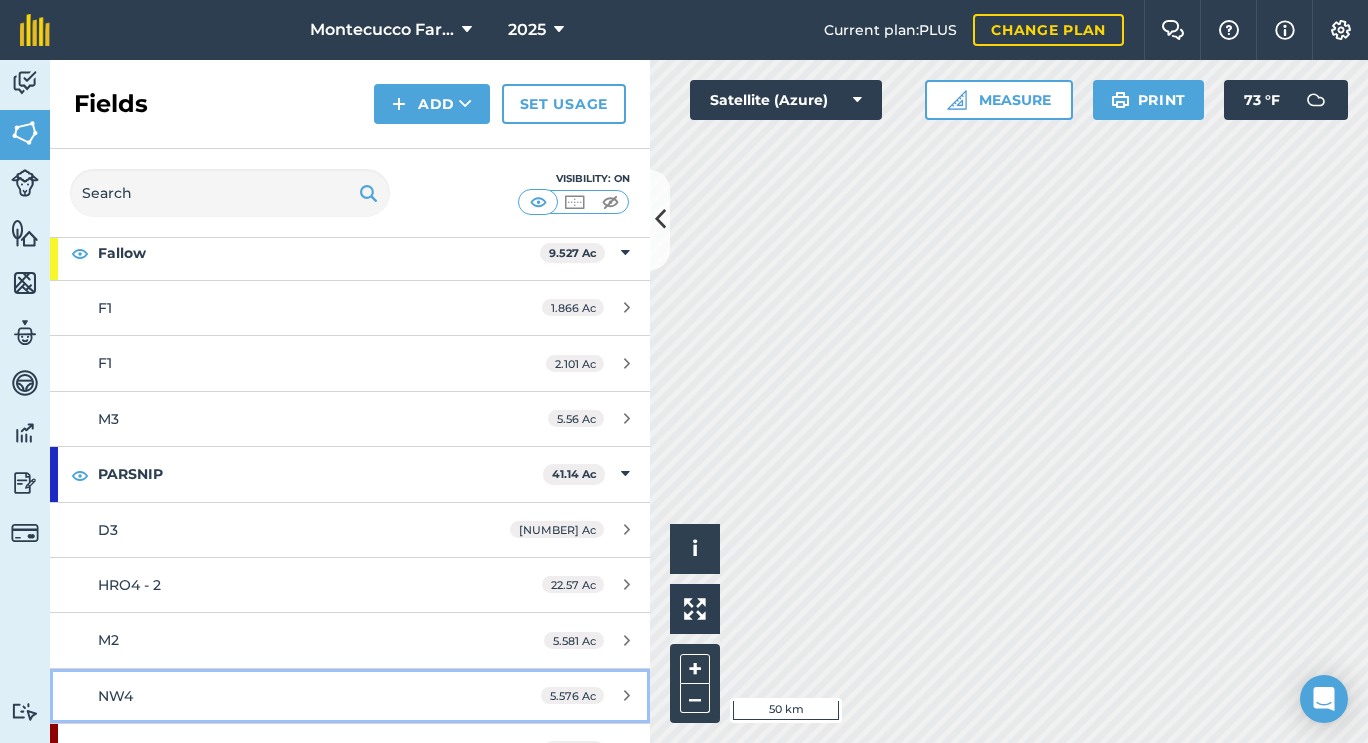click on "NW4" at bounding box center [286, 696] 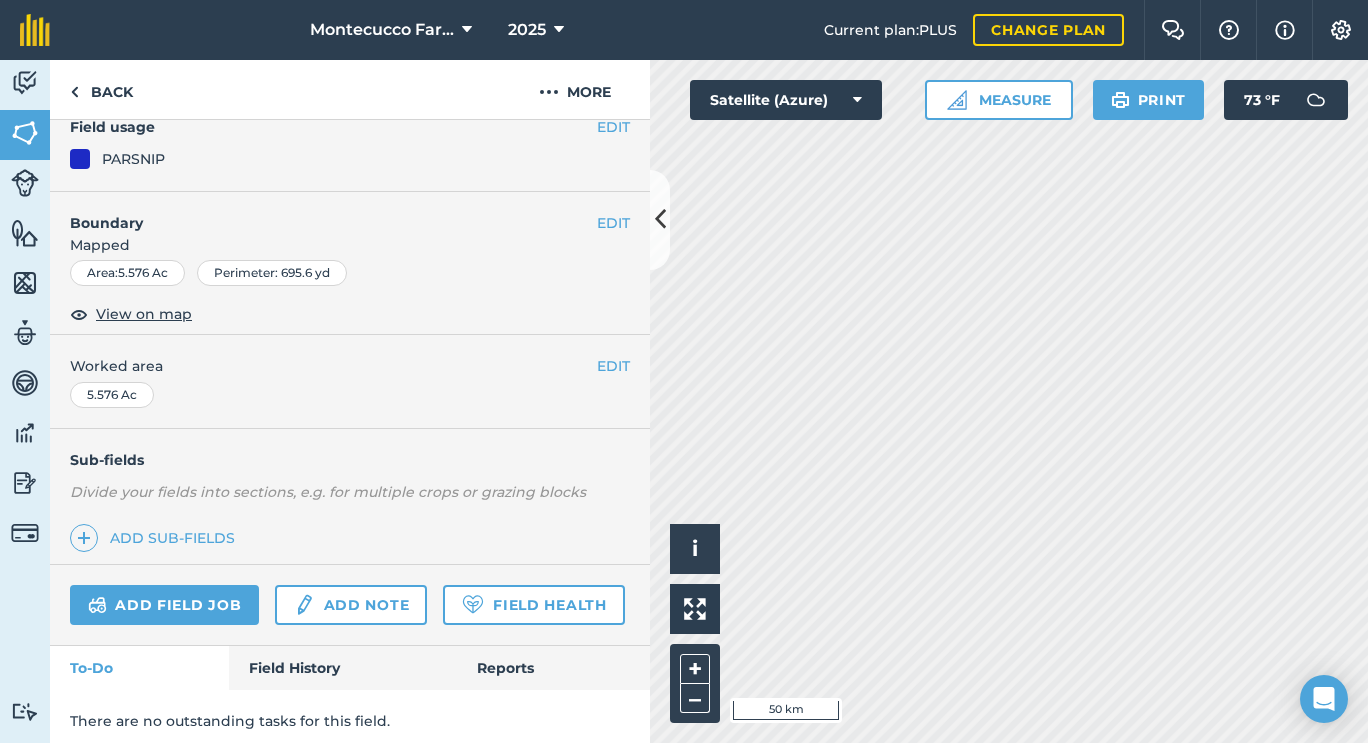 scroll, scrollTop: 254, scrollLeft: 0, axis: vertical 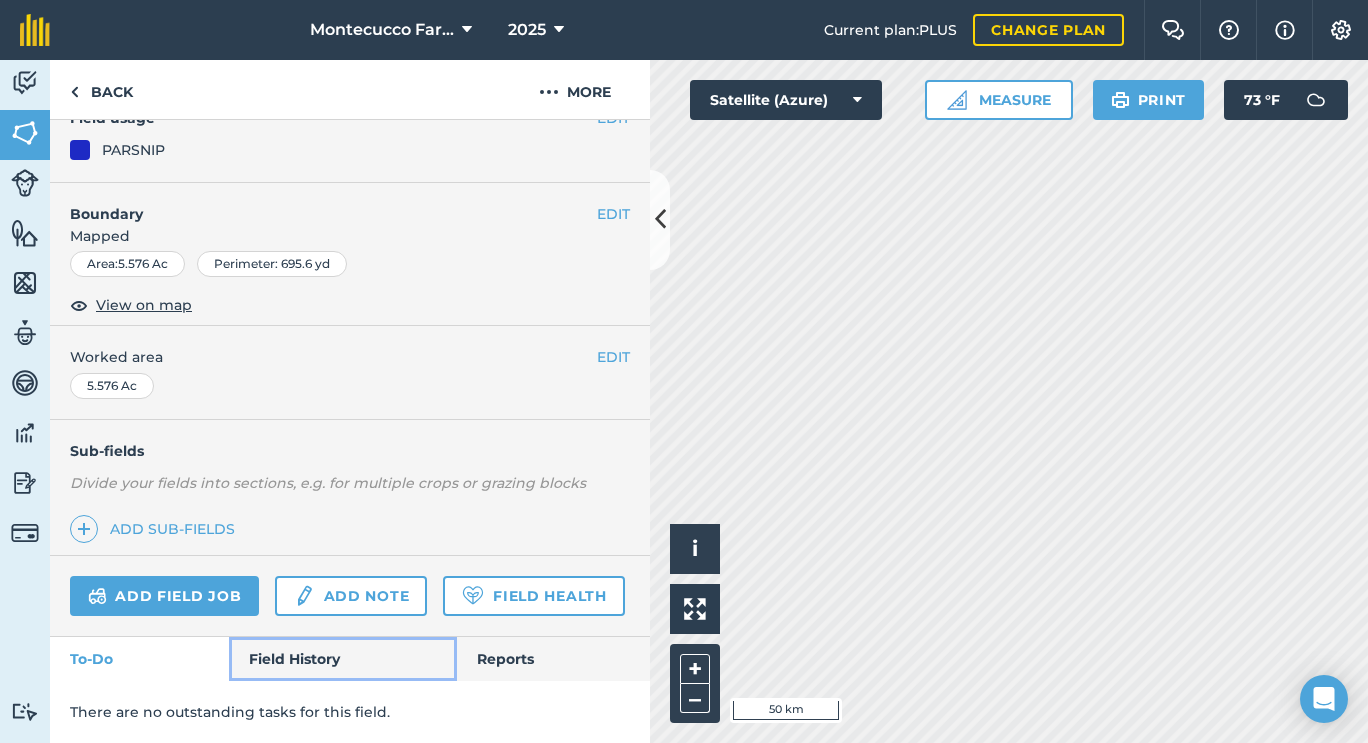 click on "Field History" at bounding box center (342, 659) 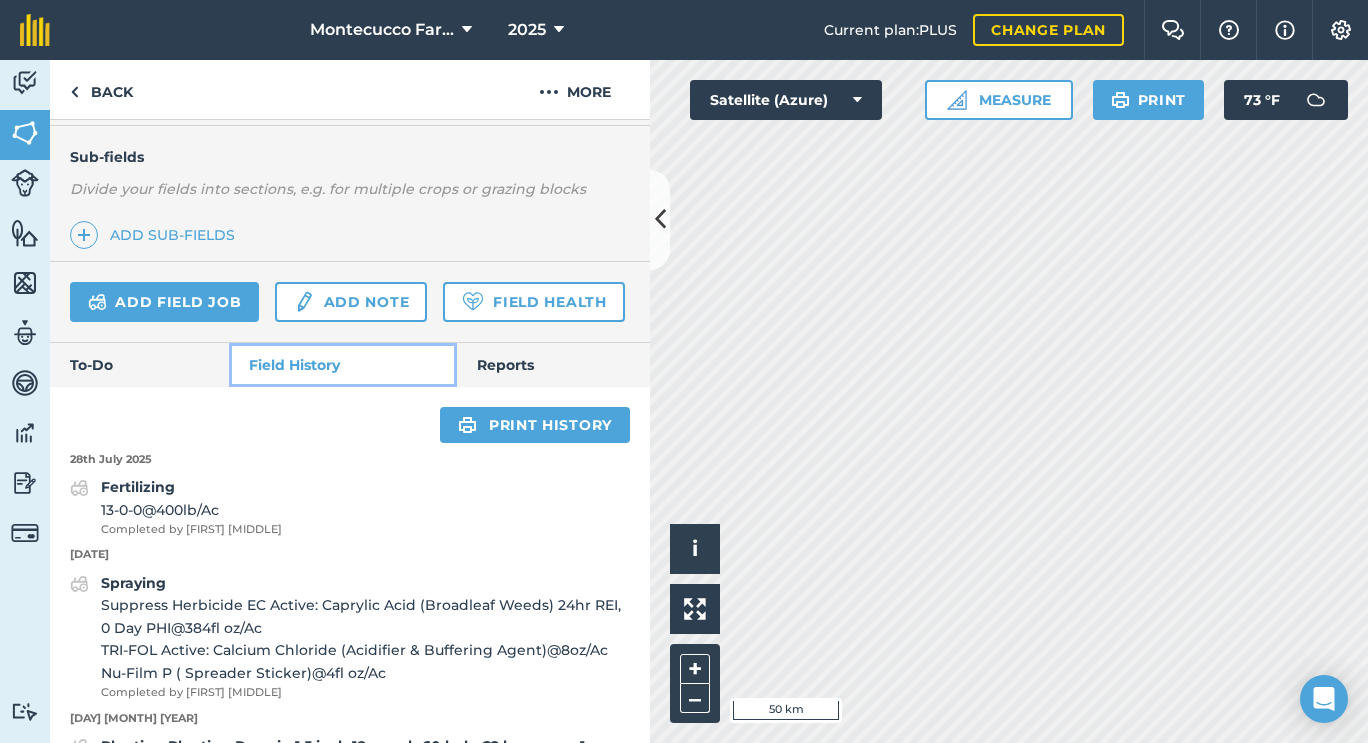 scroll, scrollTop: 500, scrollLeft: 0, axis: vertical 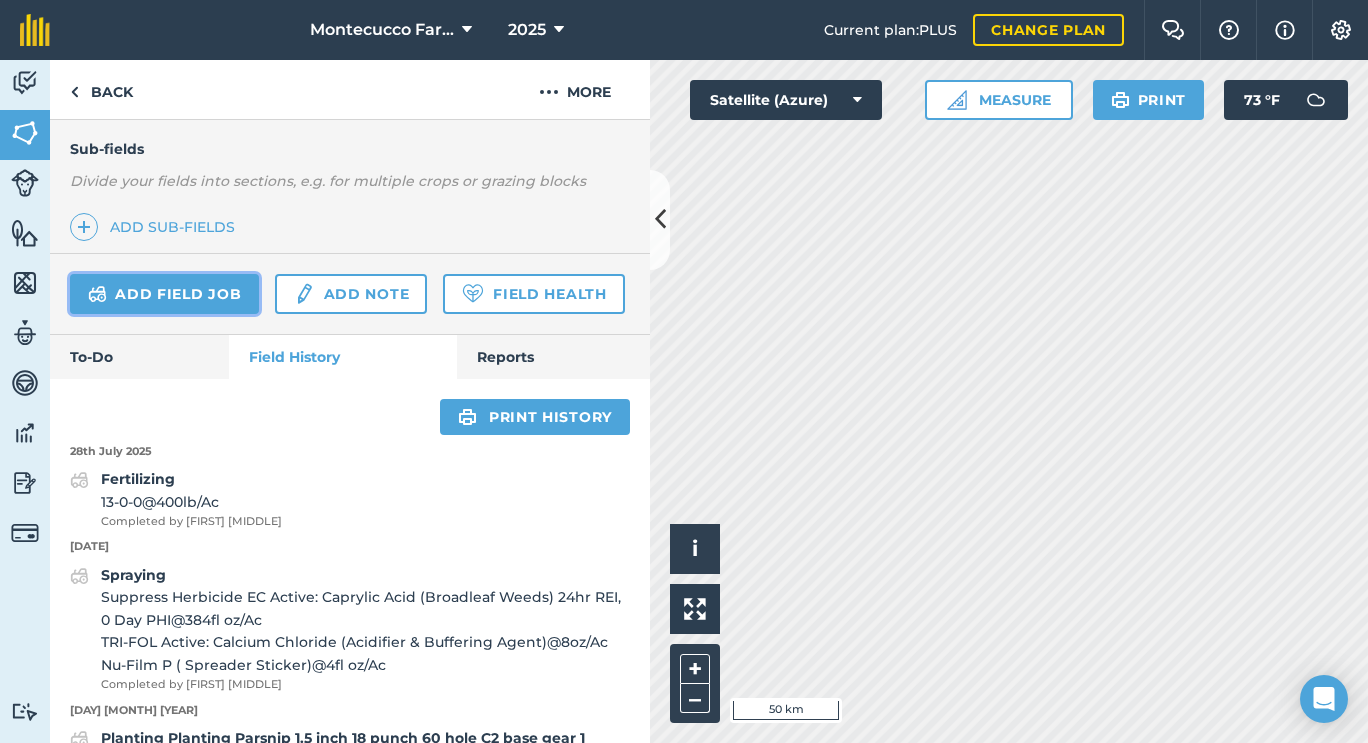 click on "Add field job" at bounding box center (164, 294) 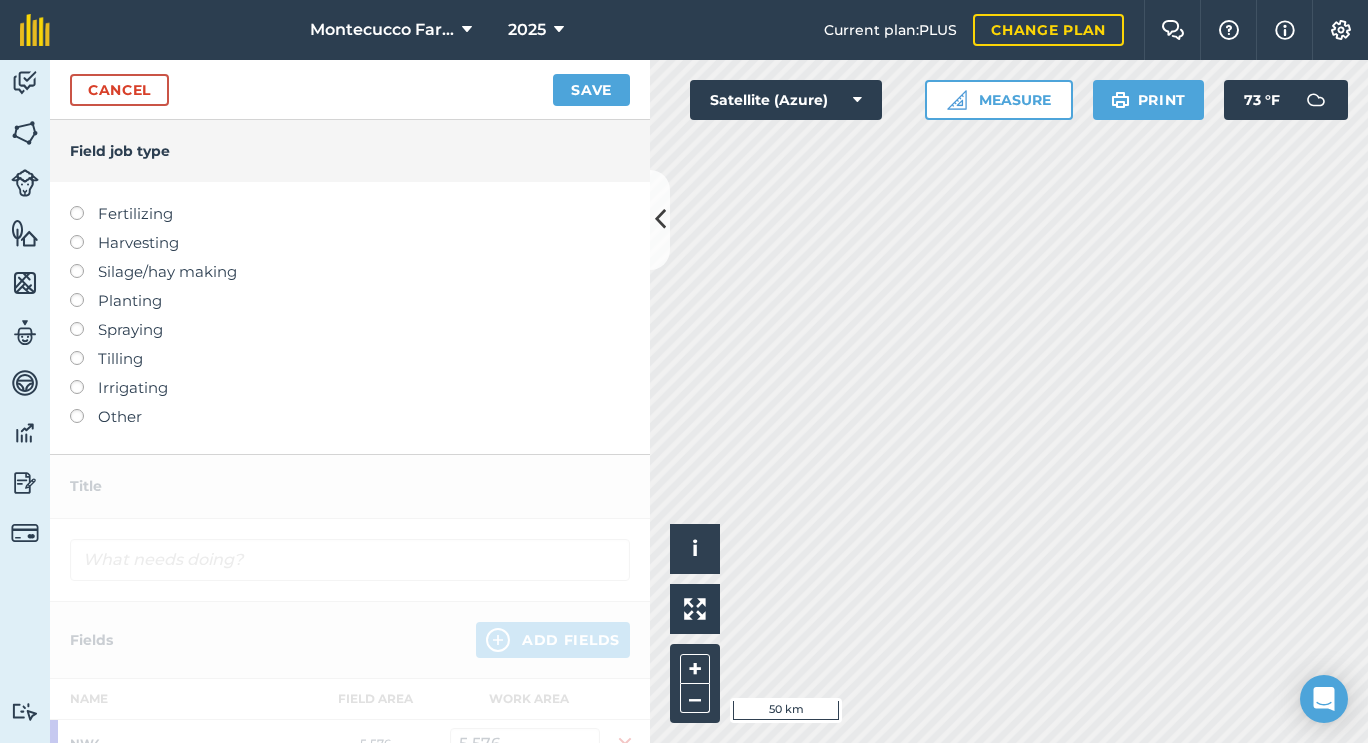 click on "Spraying" at bounding box center (350, 330) 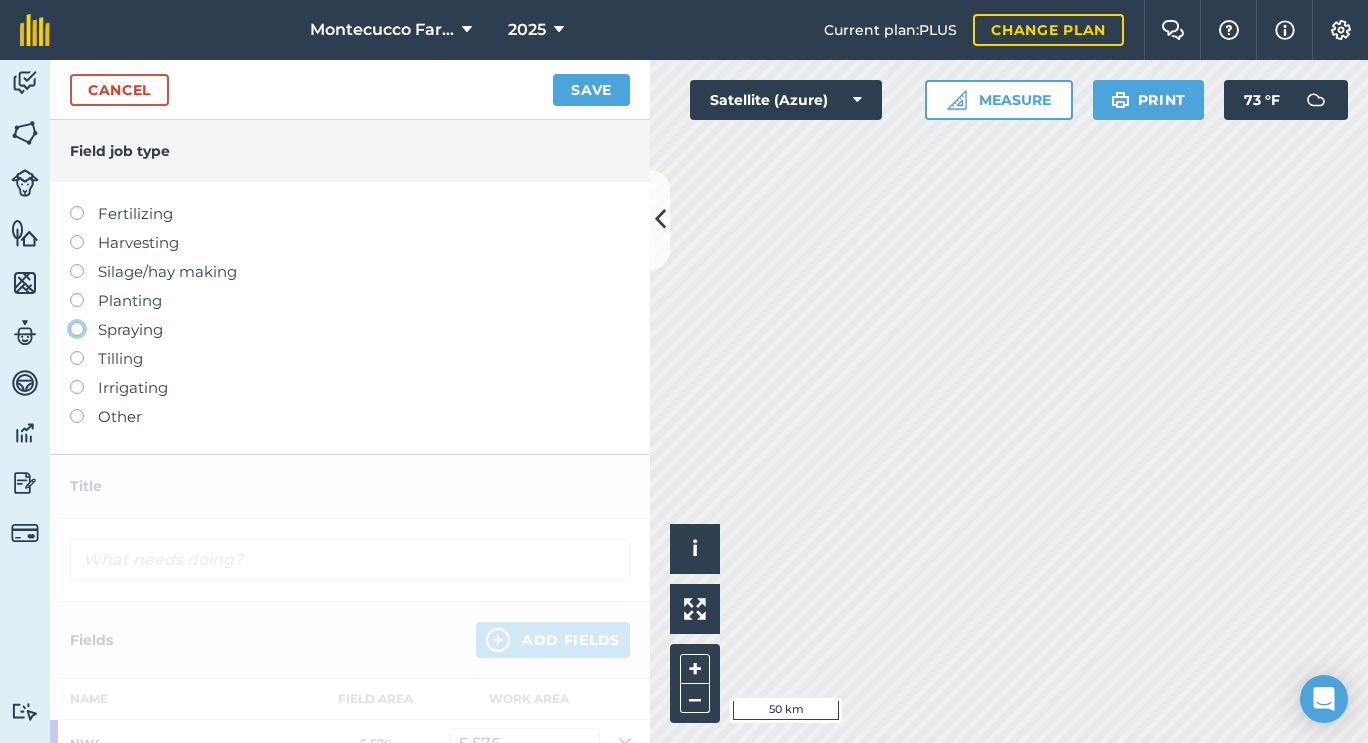 click on "Spraying" at bounding box center [-9943, 328] 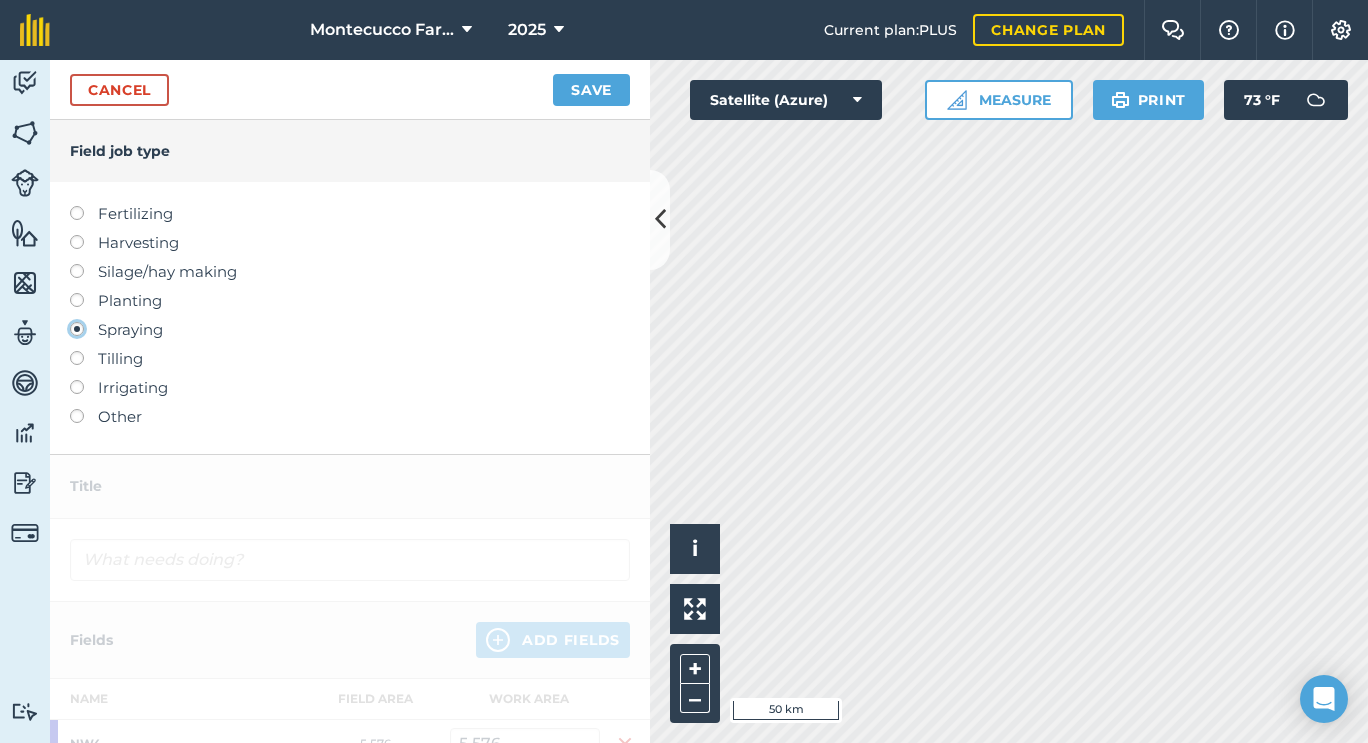 type on "Spraying" 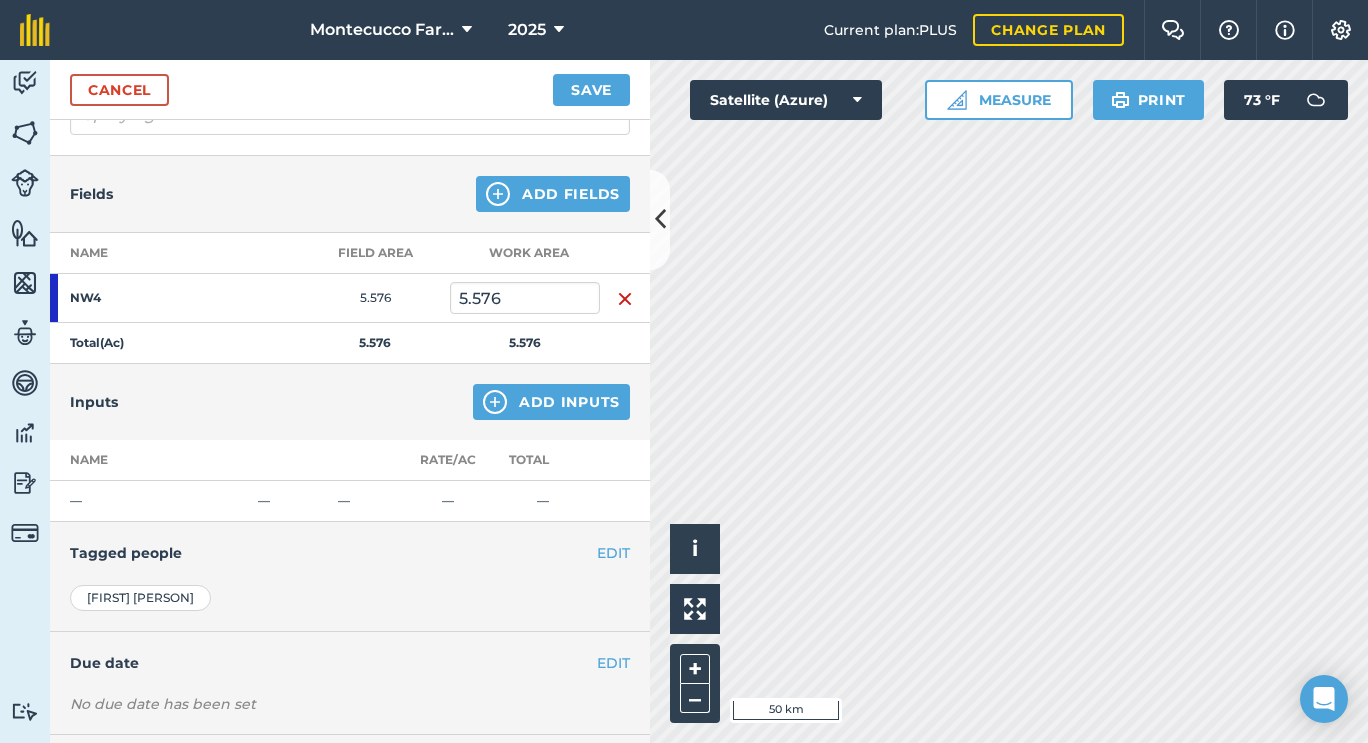 scroll, scrollTop: 181, scrollLeft: 0, axis: vertical 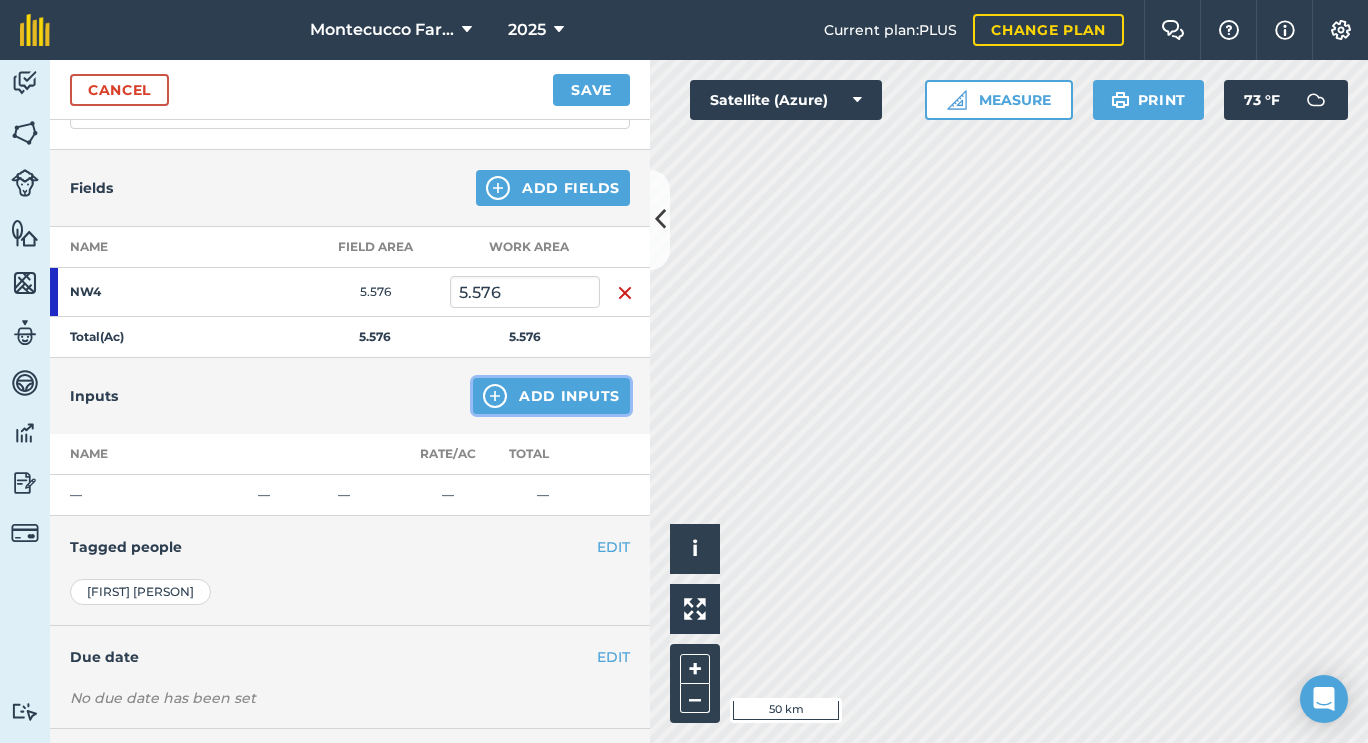 click on "Add Inputs" at bounding box center (551, 396) 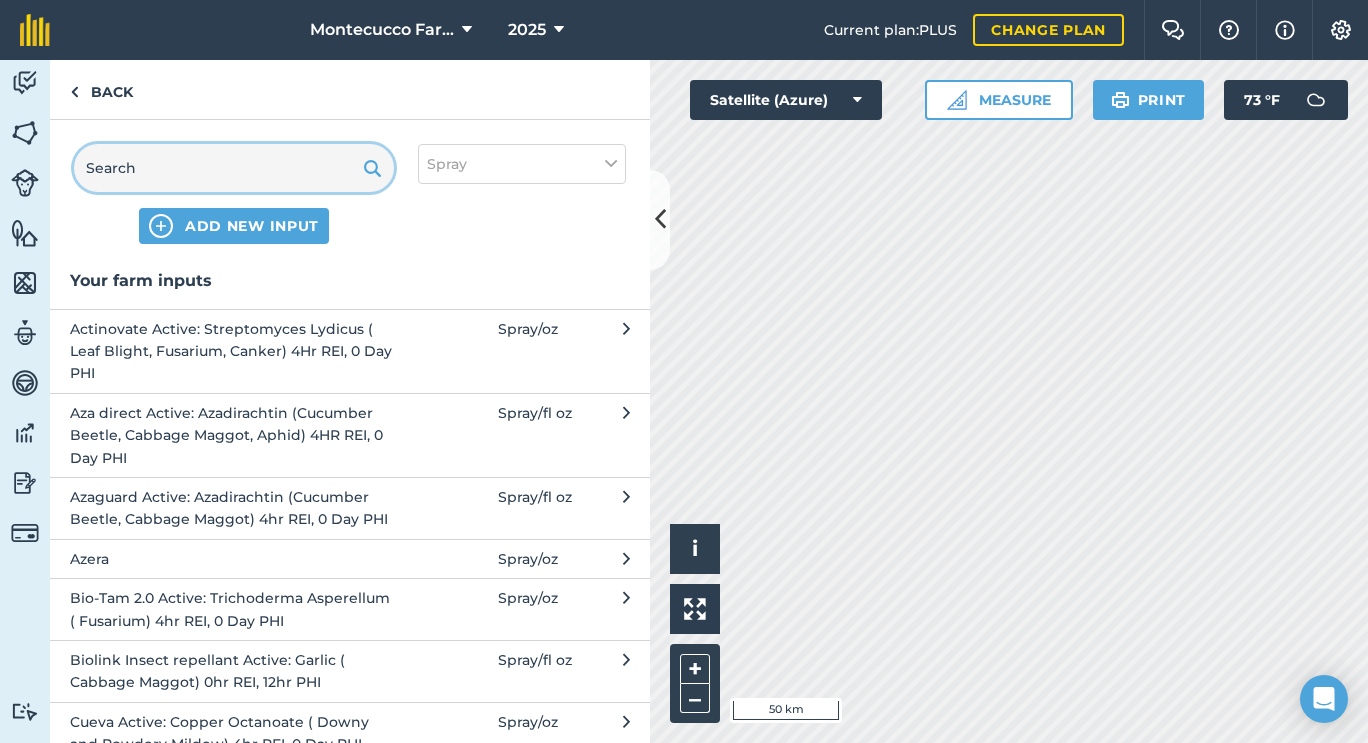 click at bounding box center (234, 168) 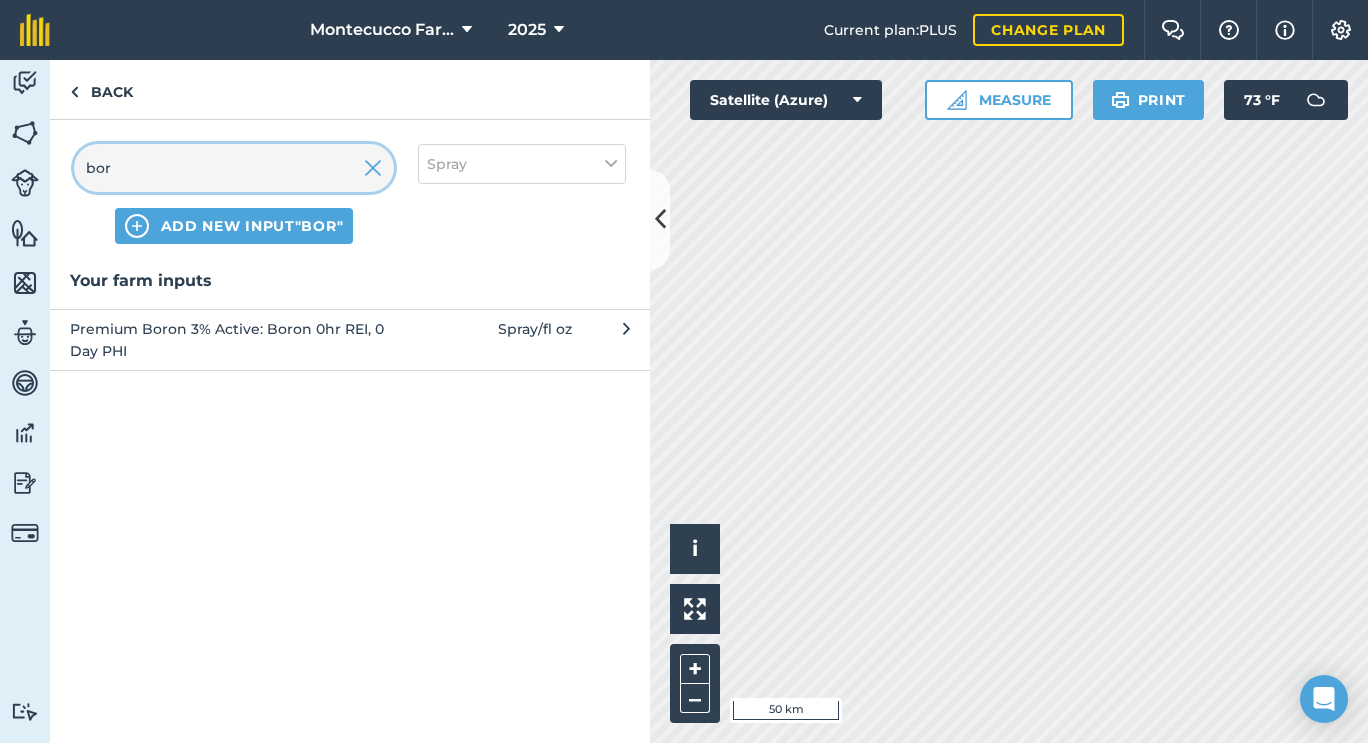 type on "bor" 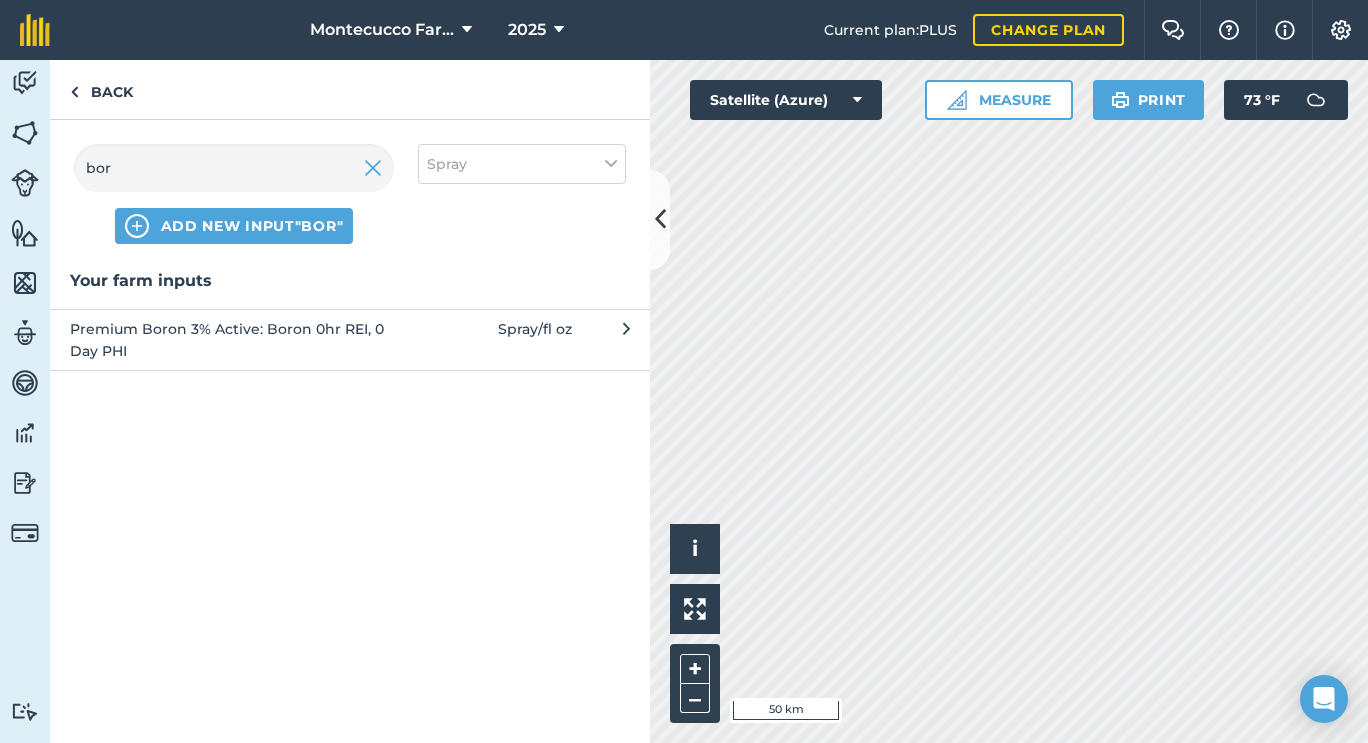 click on "Premium Boron 3% Active: Boron 0hr REI, 0 Day PHI" at bounding box center [233, 340] 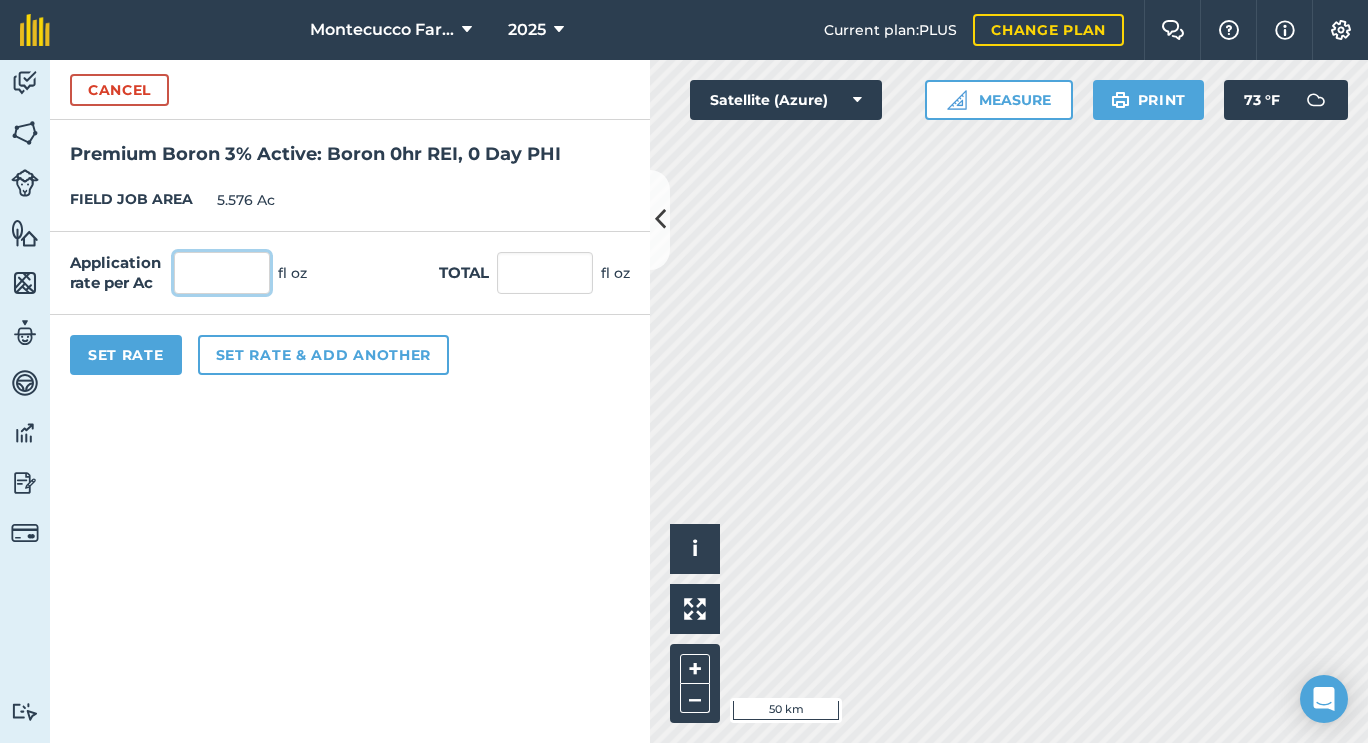 click at bounding box center [222, 273] 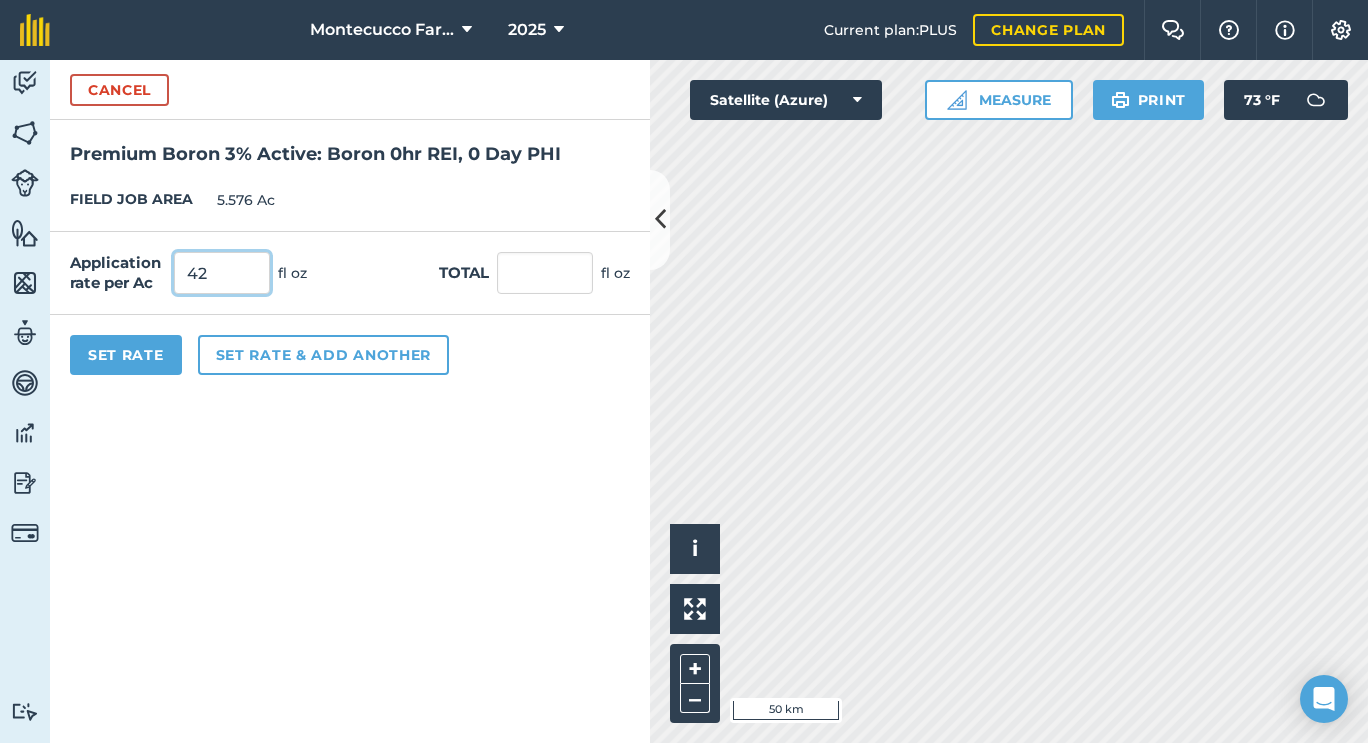 type on "42" 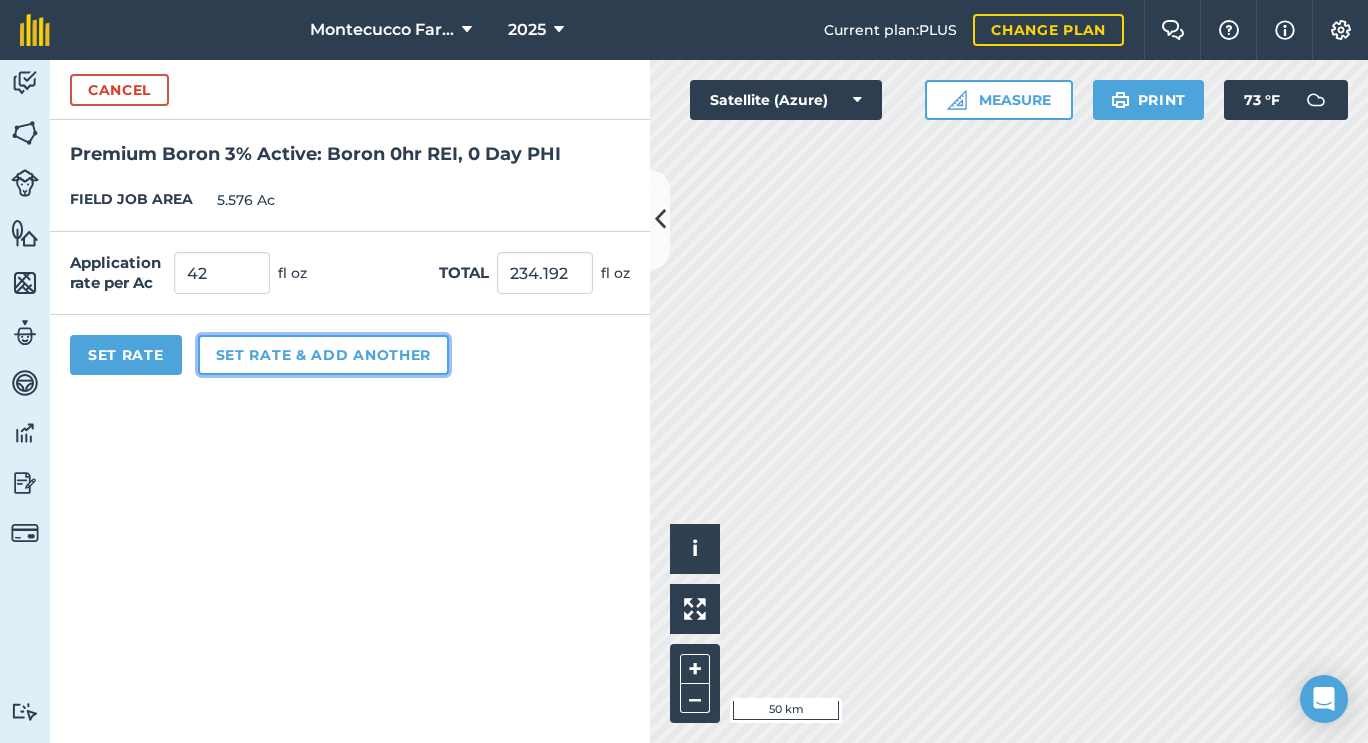 type on "234.192" 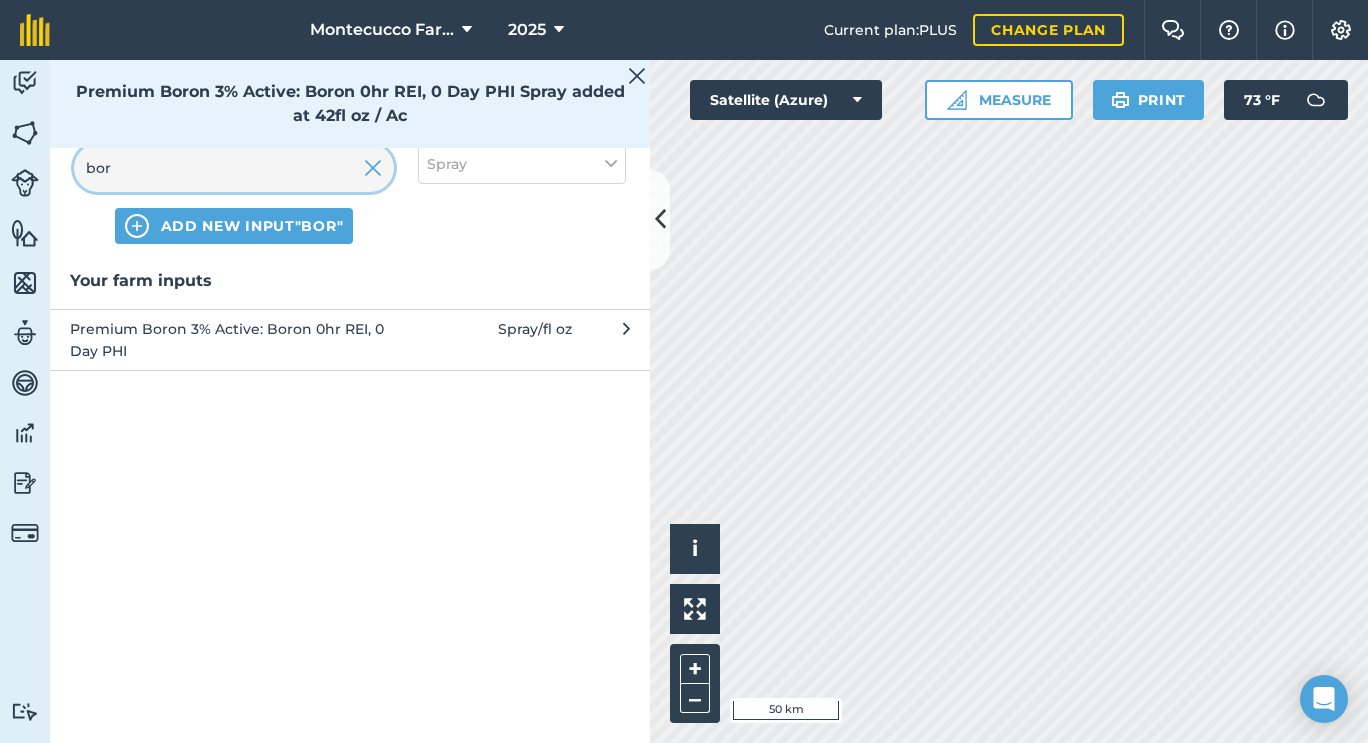 click on "bor" at bounding box center [234, 168] 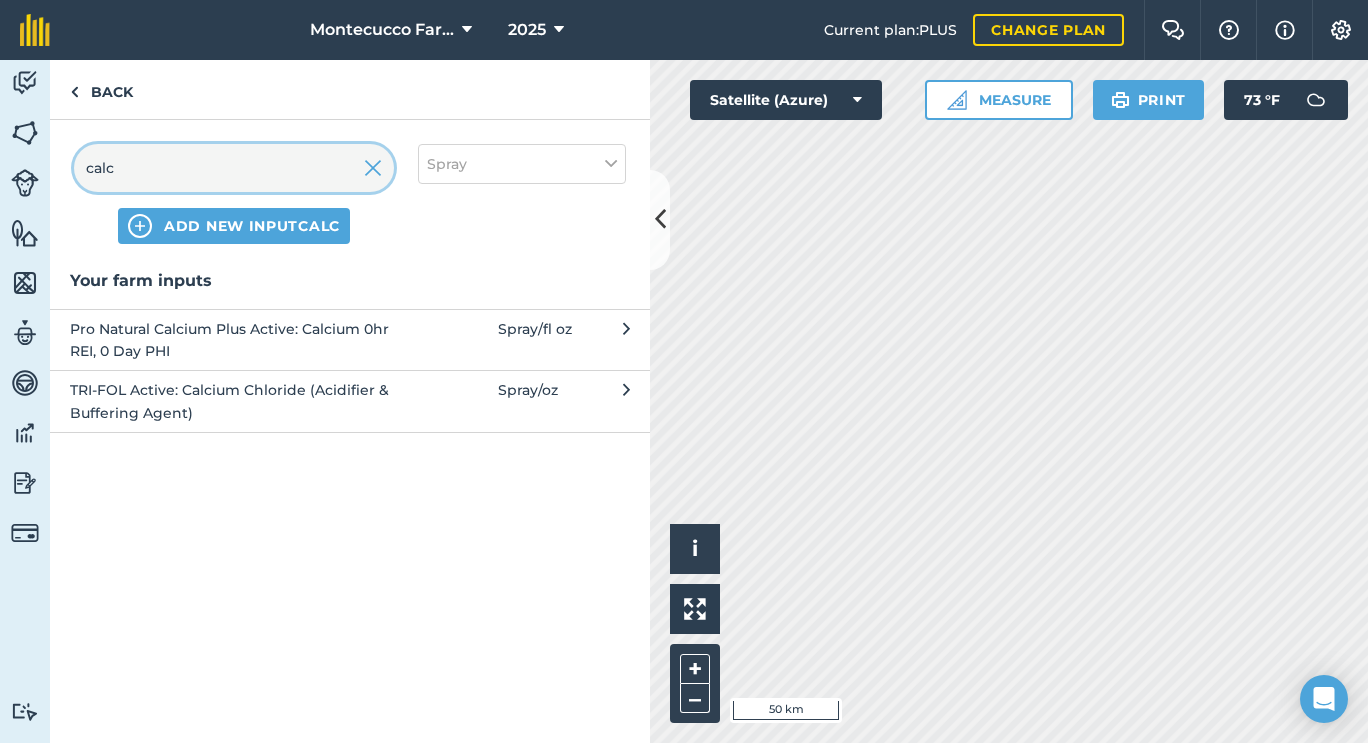 type on "calc" 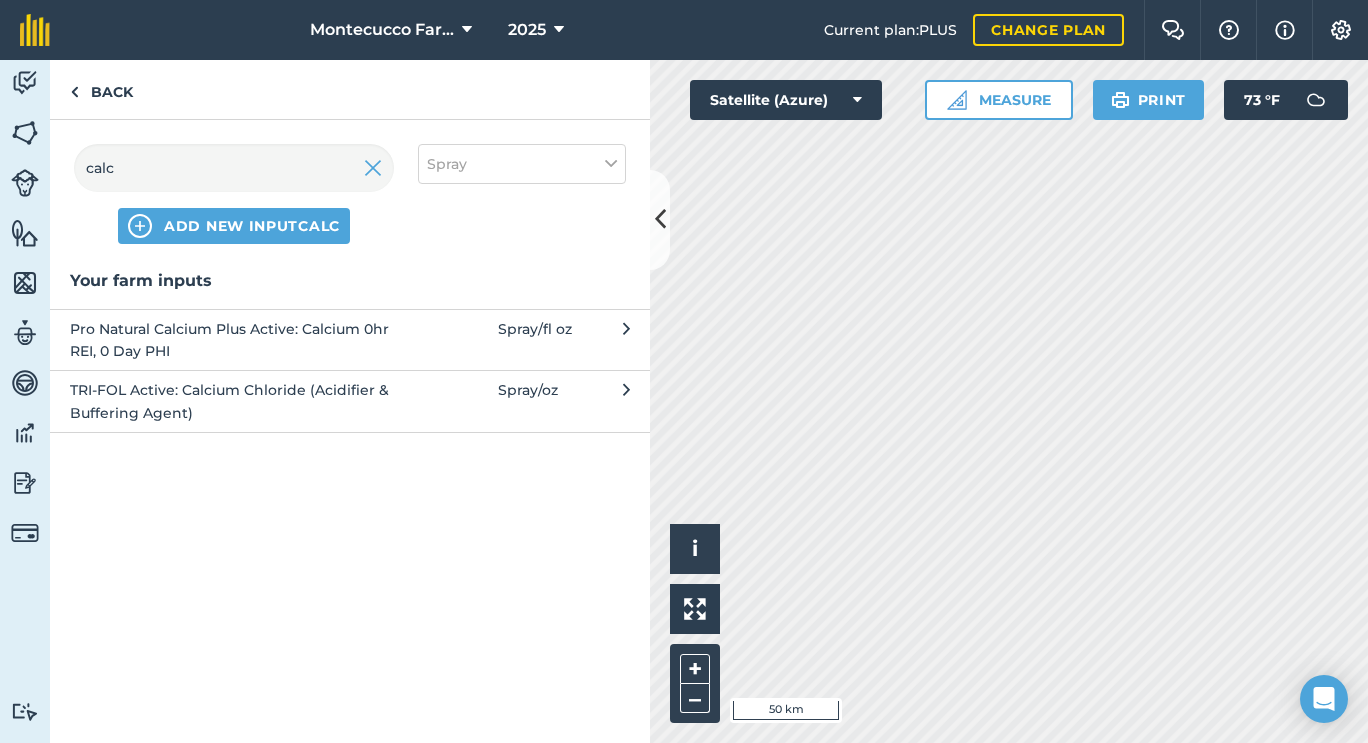 click on "Pro Natural Calcium Plus Active: Calcium 0hr REI, 0 Day PHI" at bounding box center (233, 340) 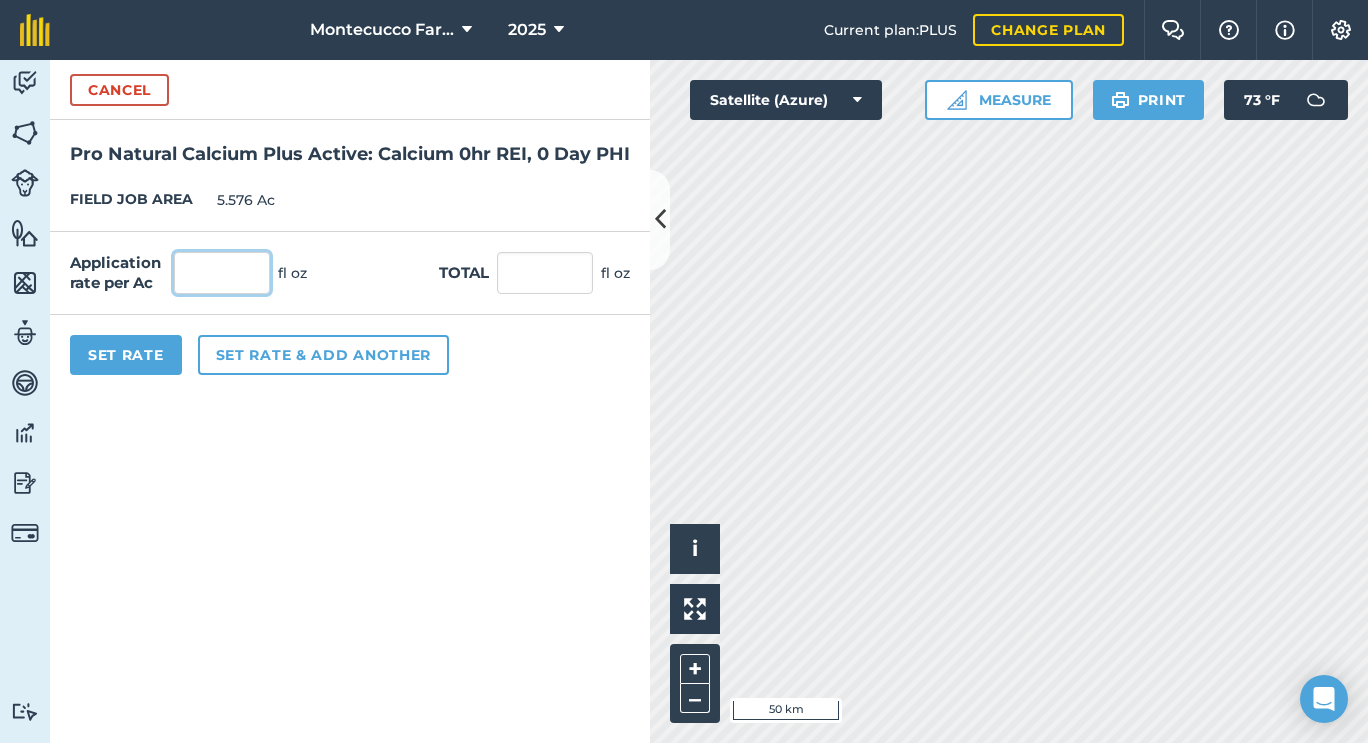 click at bounding box center (222, 273) 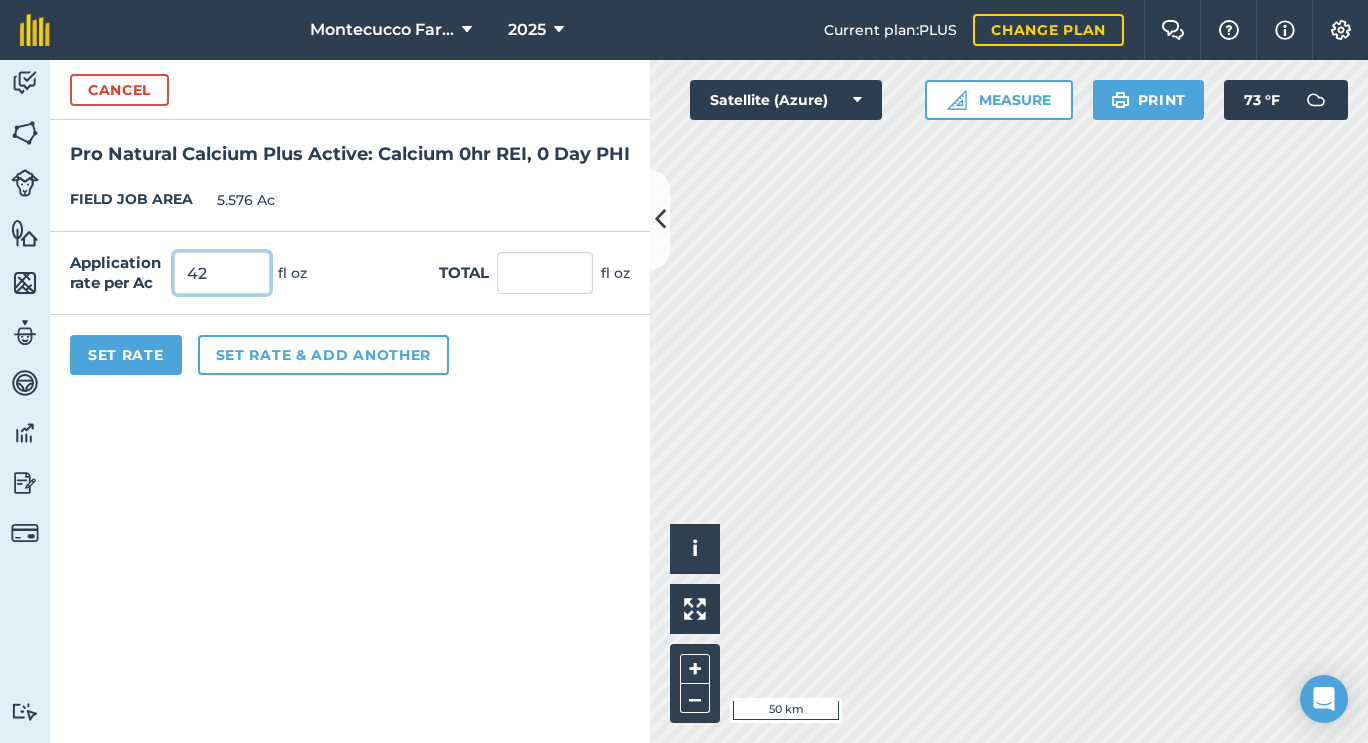type on "42" 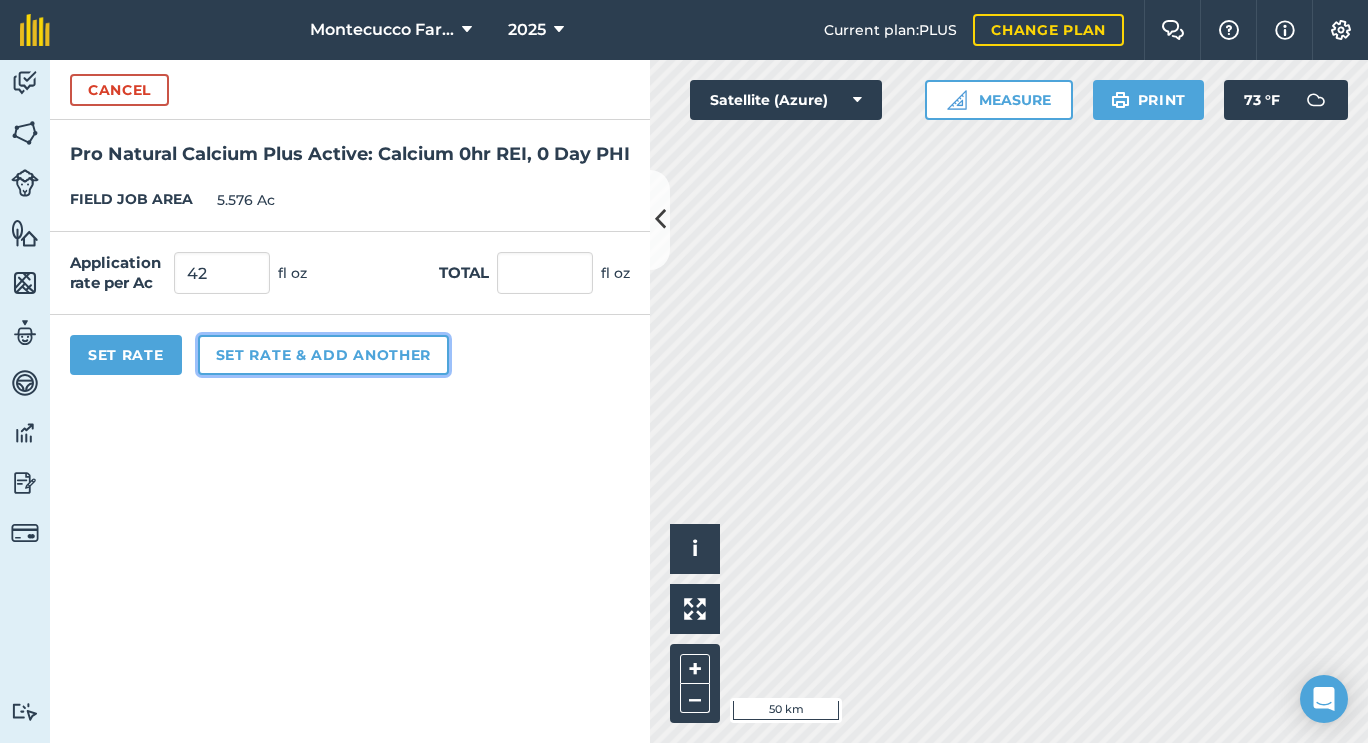 type on "234.192" 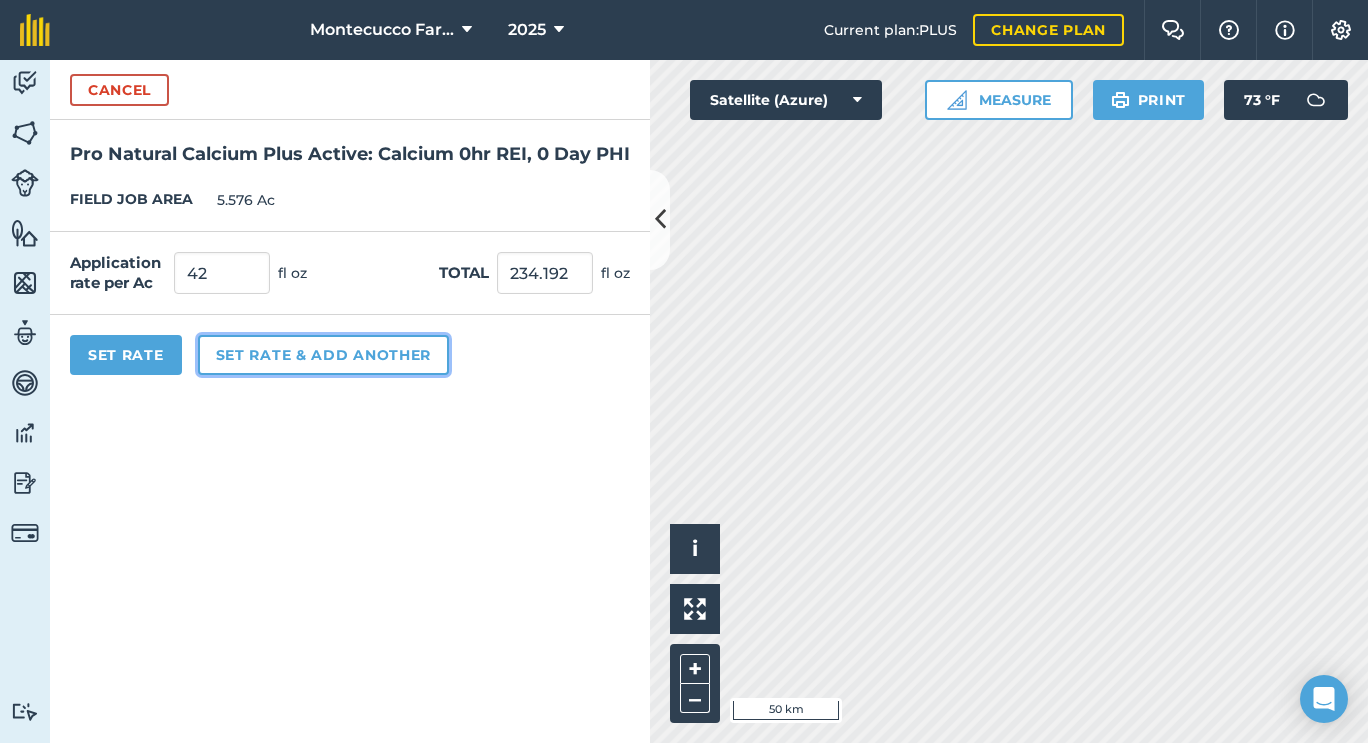 click on "Set rate & add another" at bounding box center [323, 355] 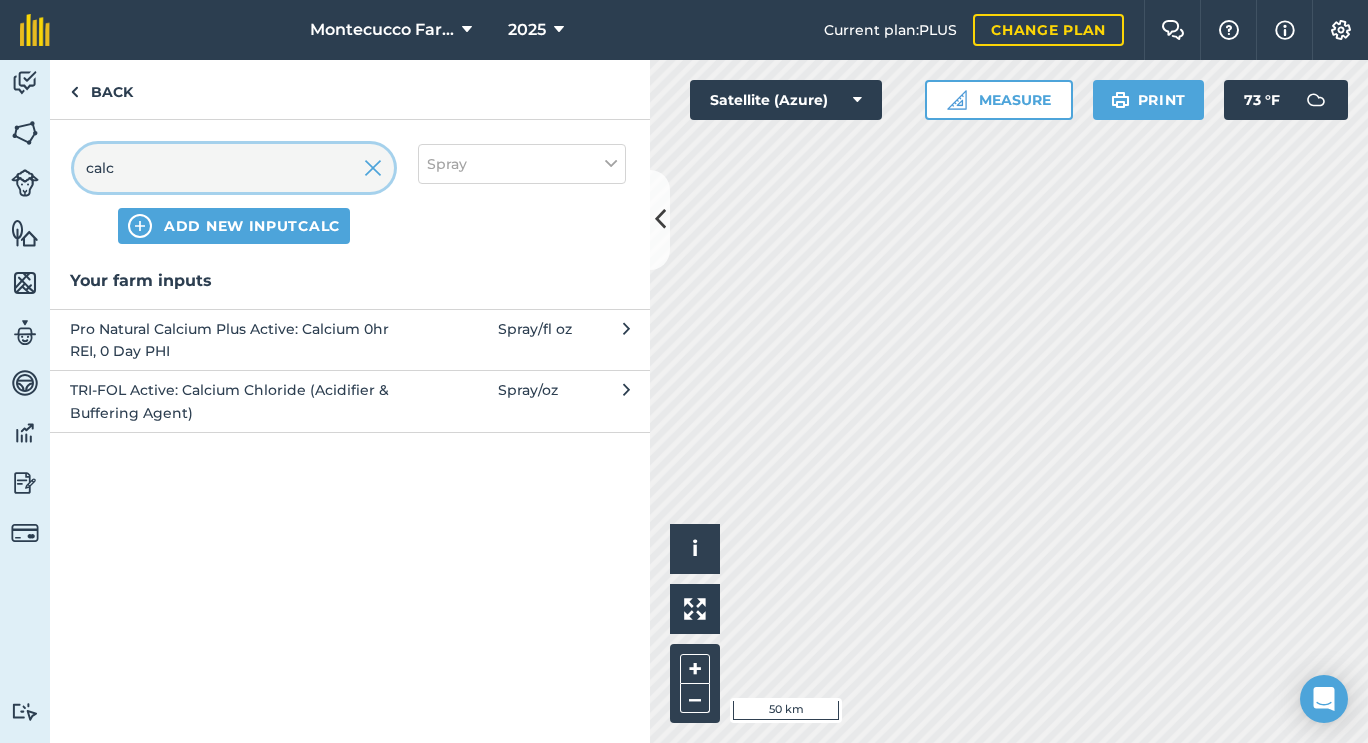 click on "calc" at bounding box center [234, 168] 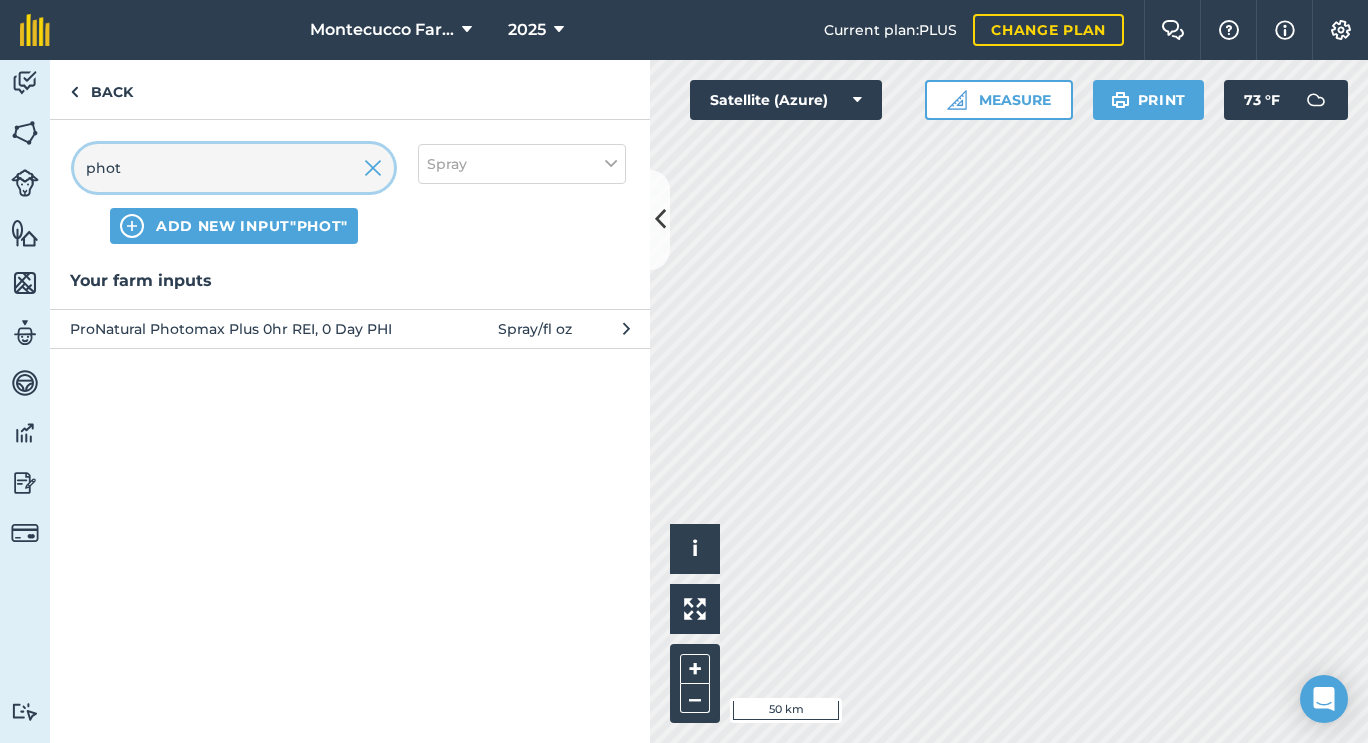 type on "phot" 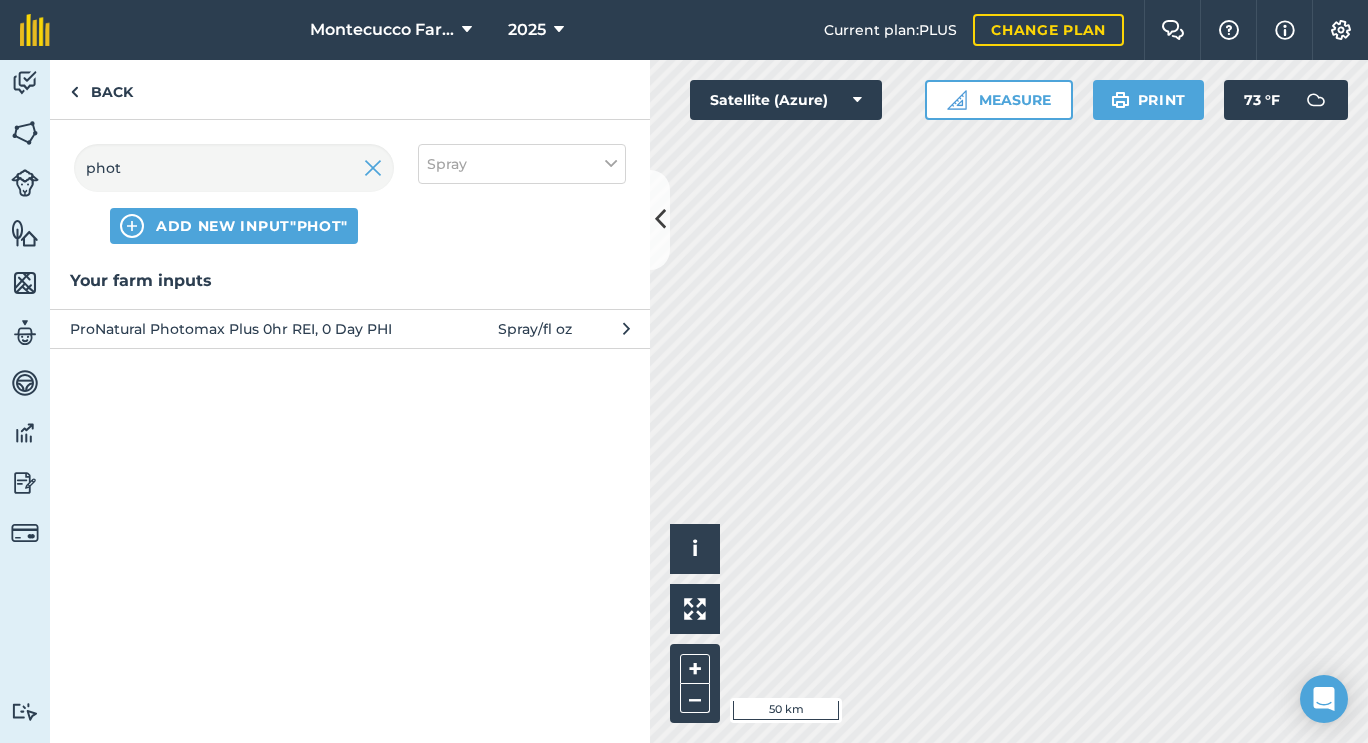 click on "ProNatural Photomax Plus 0hr REI, 0 Day PHI" at bounding box center (233, 329) 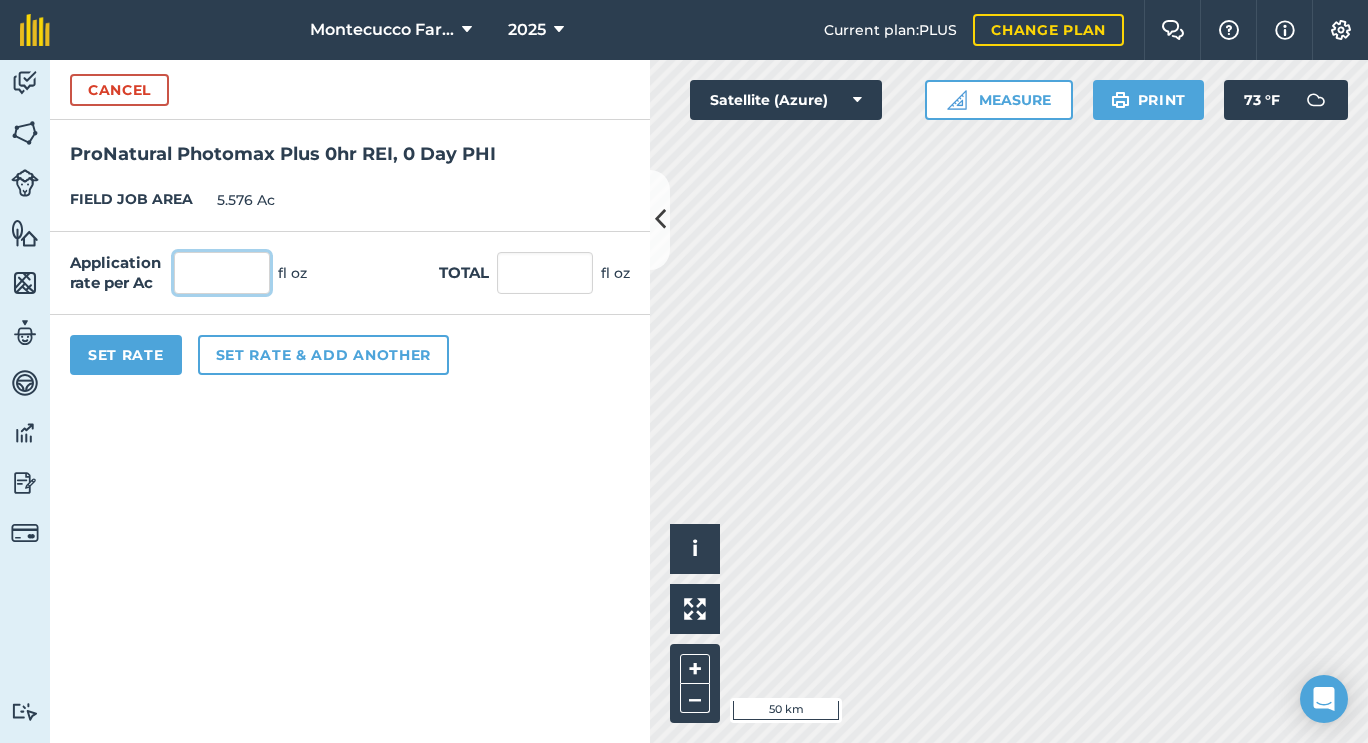click at bounding box center [222, 273] 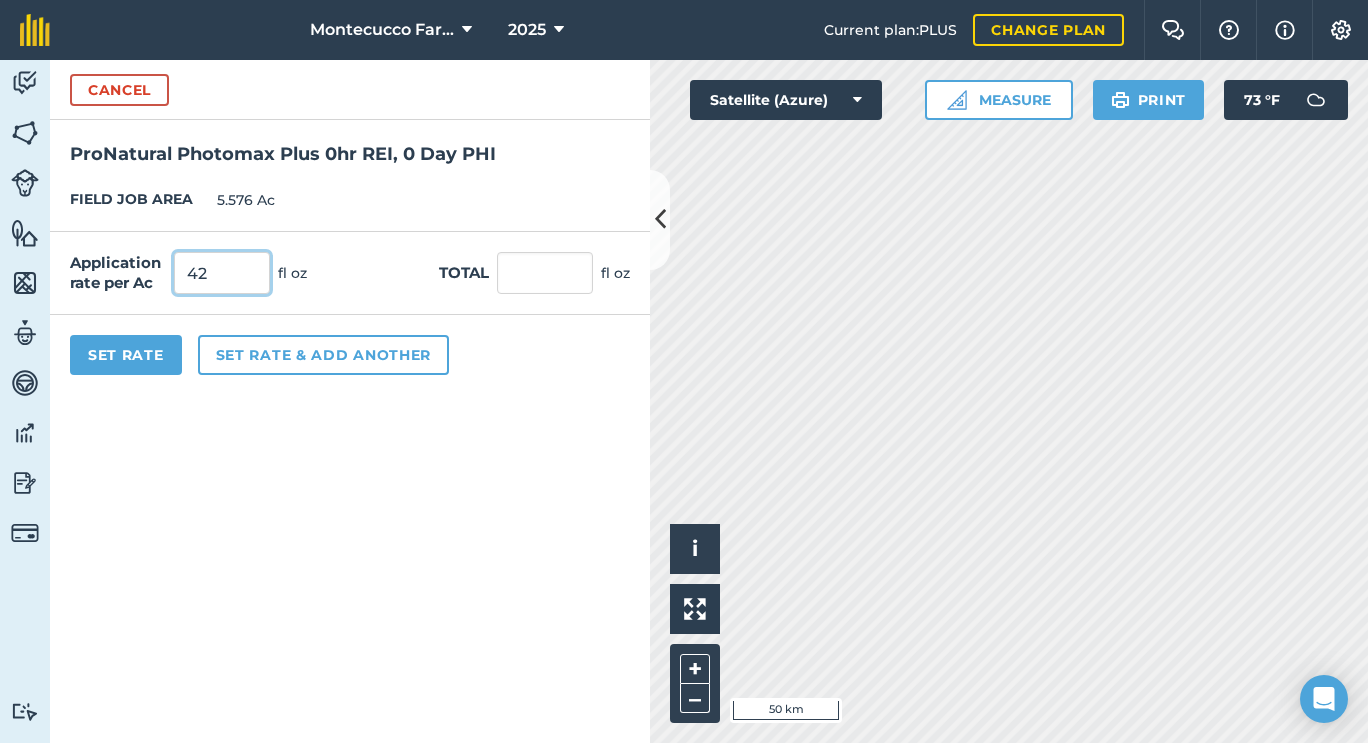 type on "42" 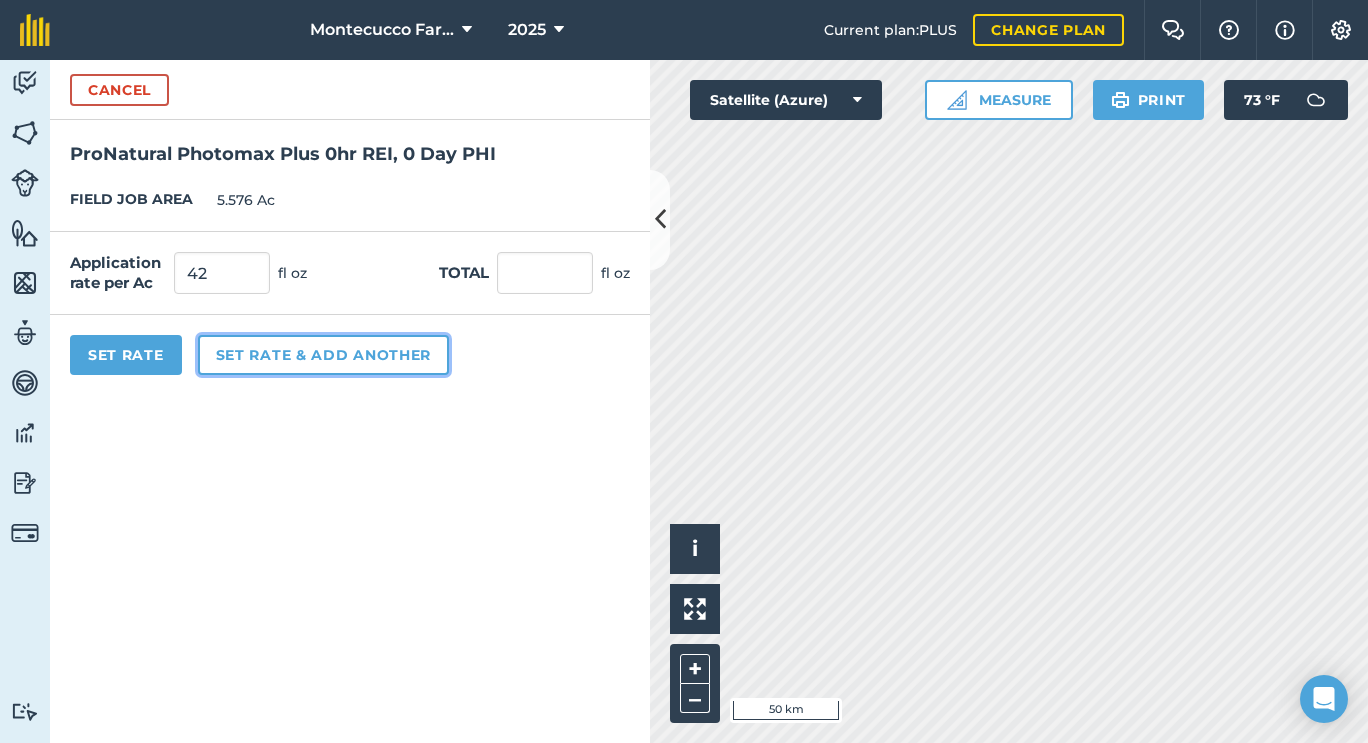 type on "234.192" 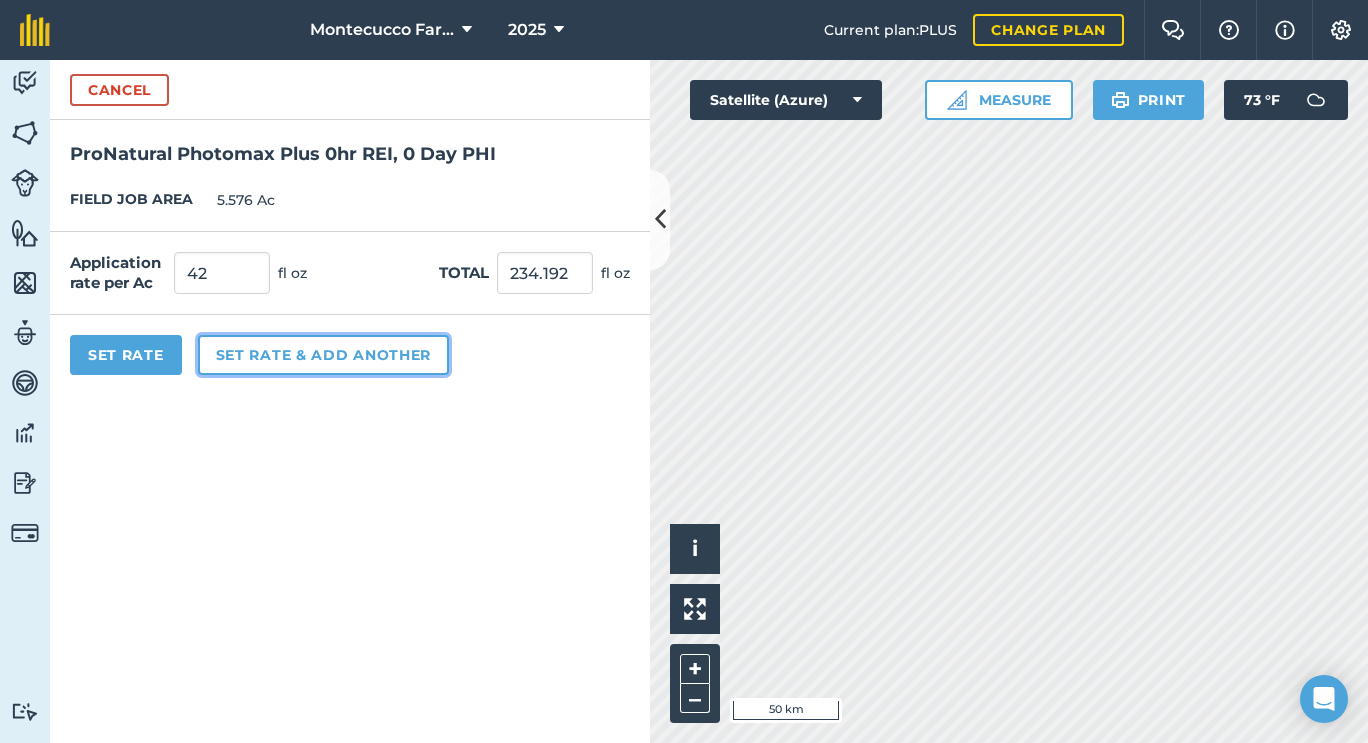click on "Set rate & add another" at bounding box center (323, 355) 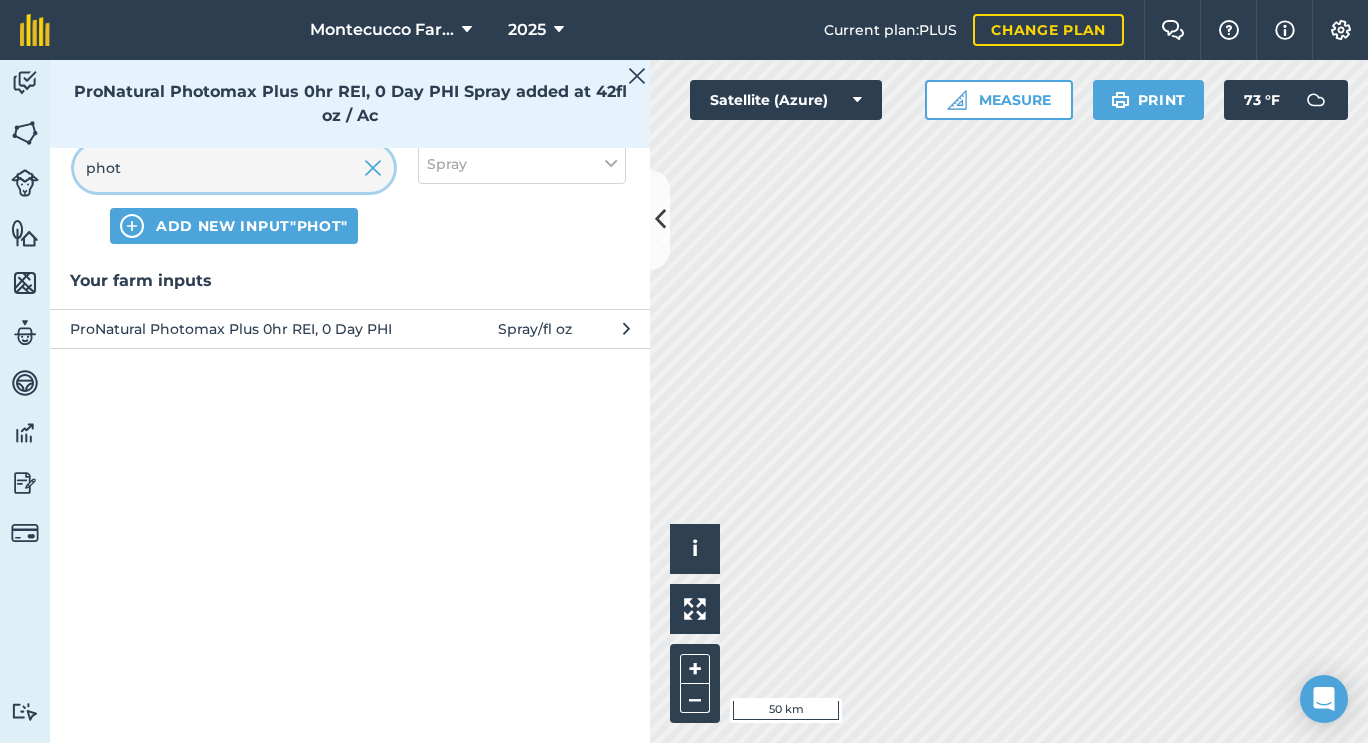 click on "phot" at bounding box center (234, 168) 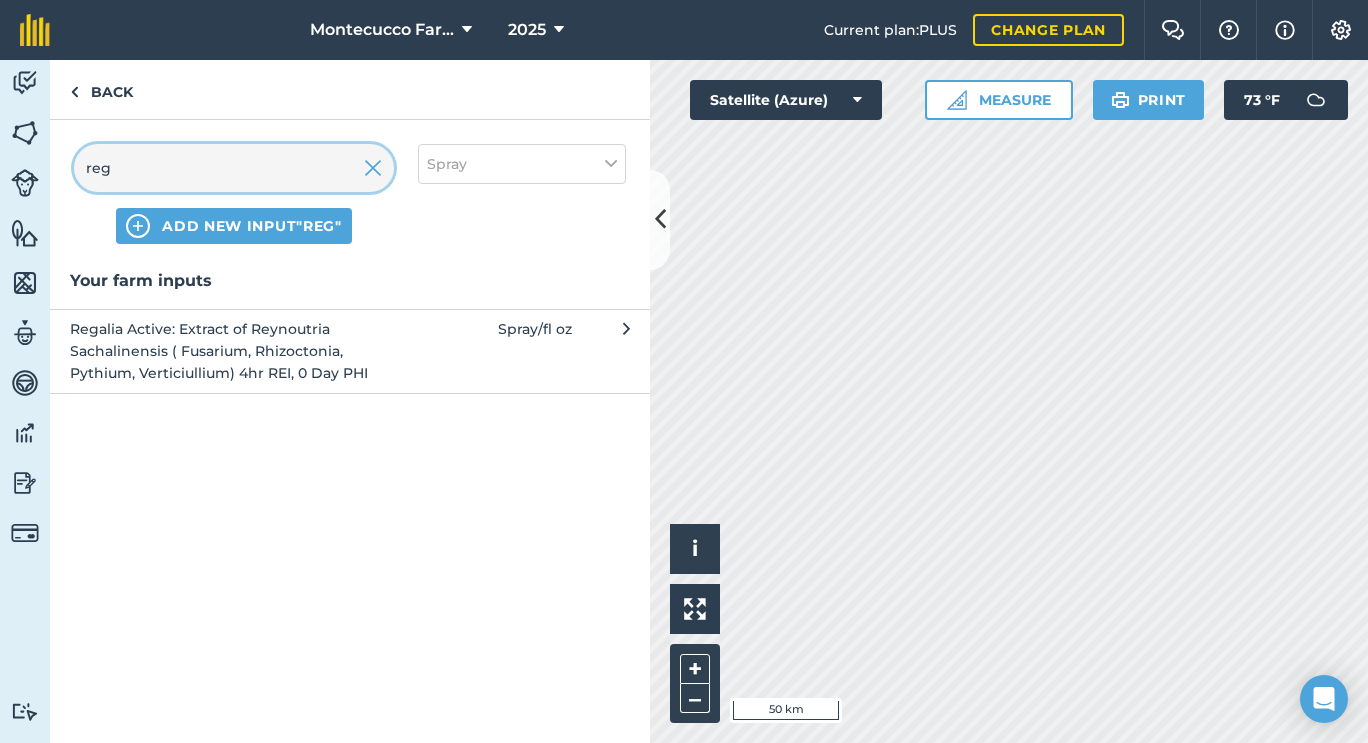 type on "reg" 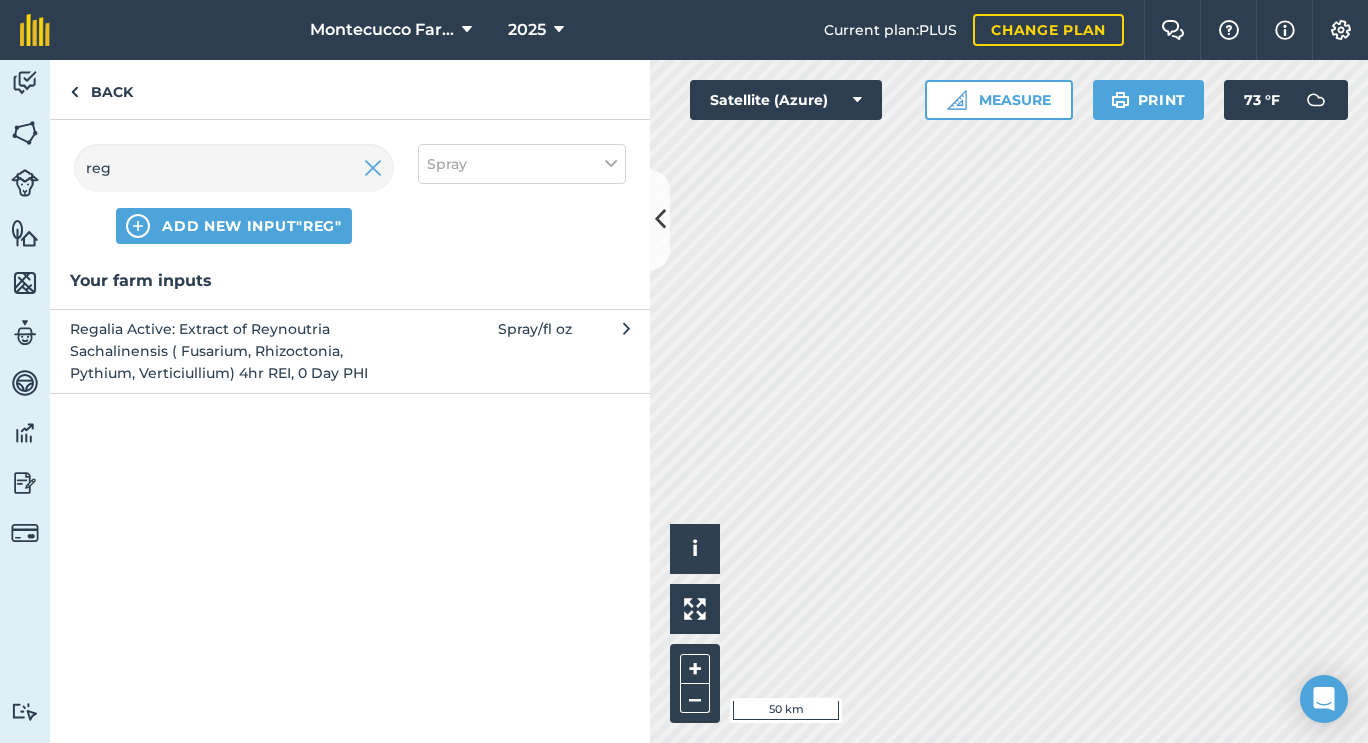click on "Regalia Active: Extract of Reynoutria Sachalinensis ( Fusarium, Rhizoctonia, Pythium, Verticiullium) 4hr REI, 0 Day PHI" at bounding box center (233, 351) 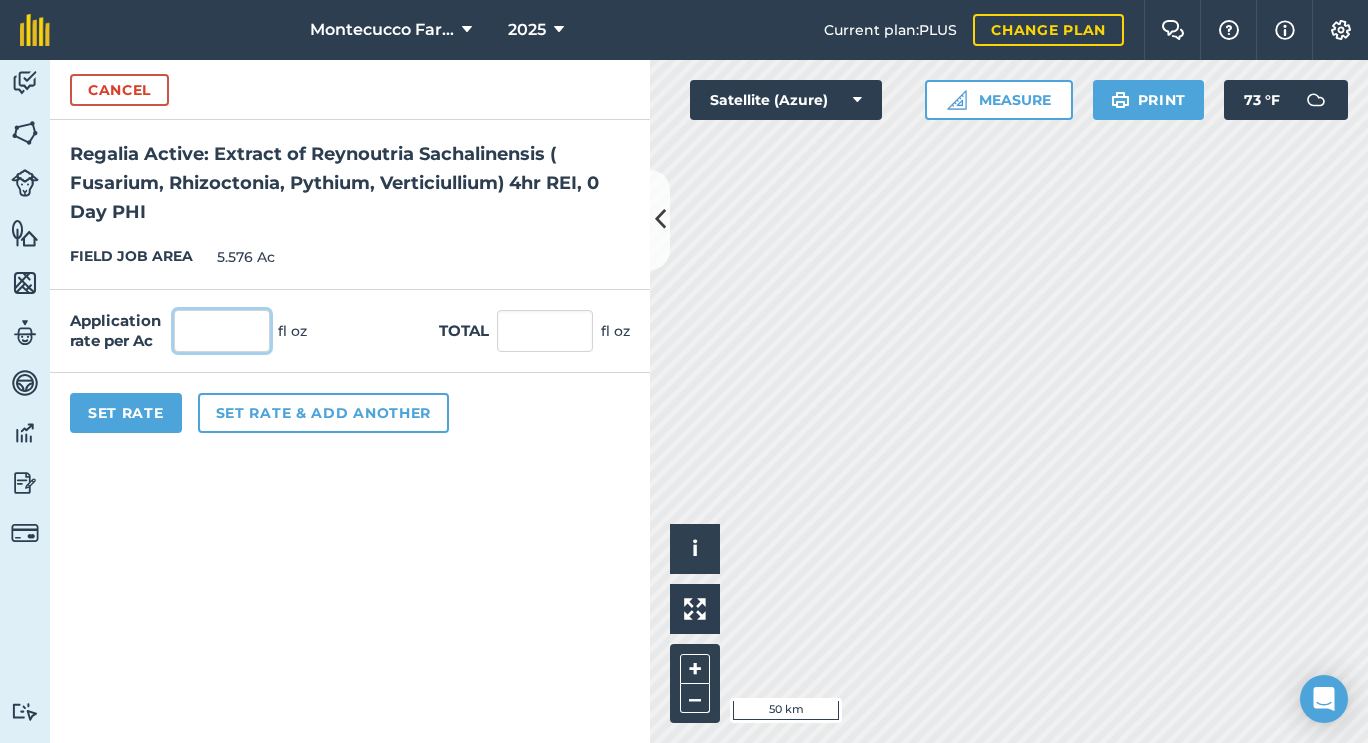 click at bounding box center [222, 331] 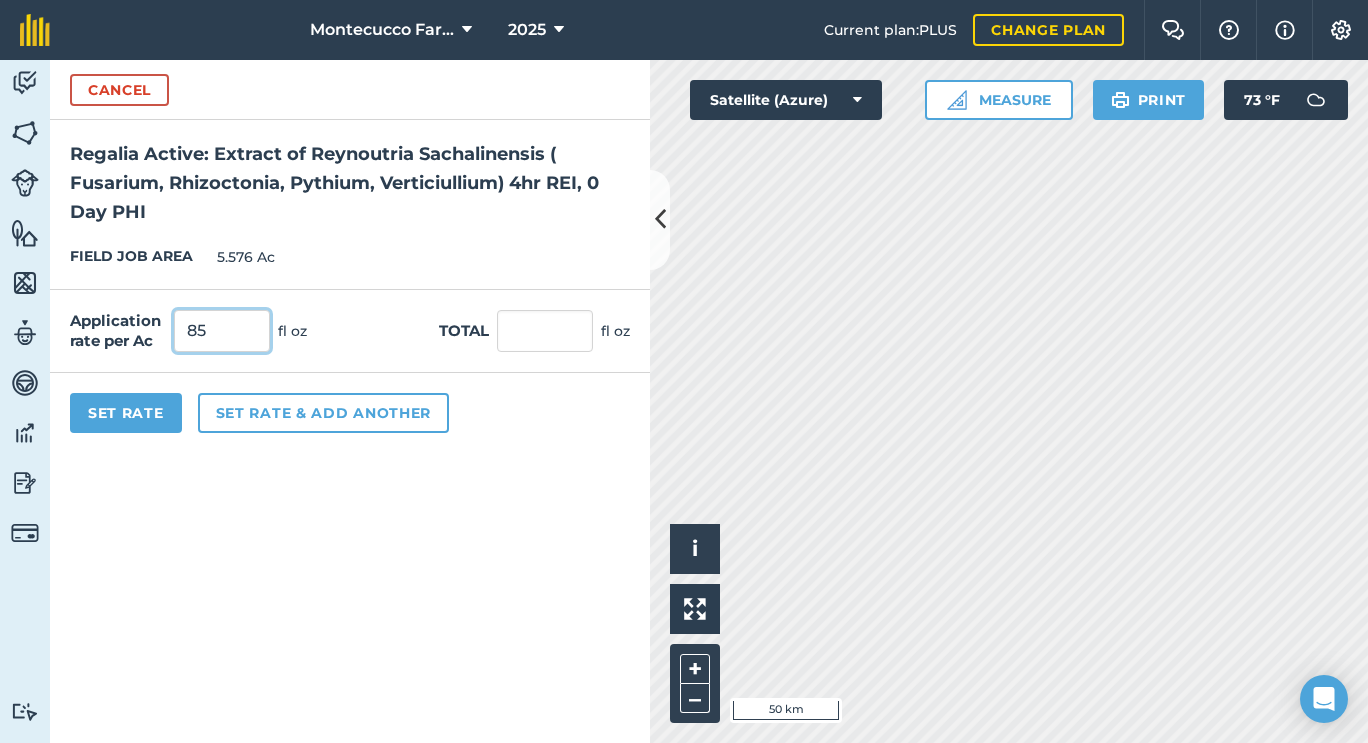 type on "85" 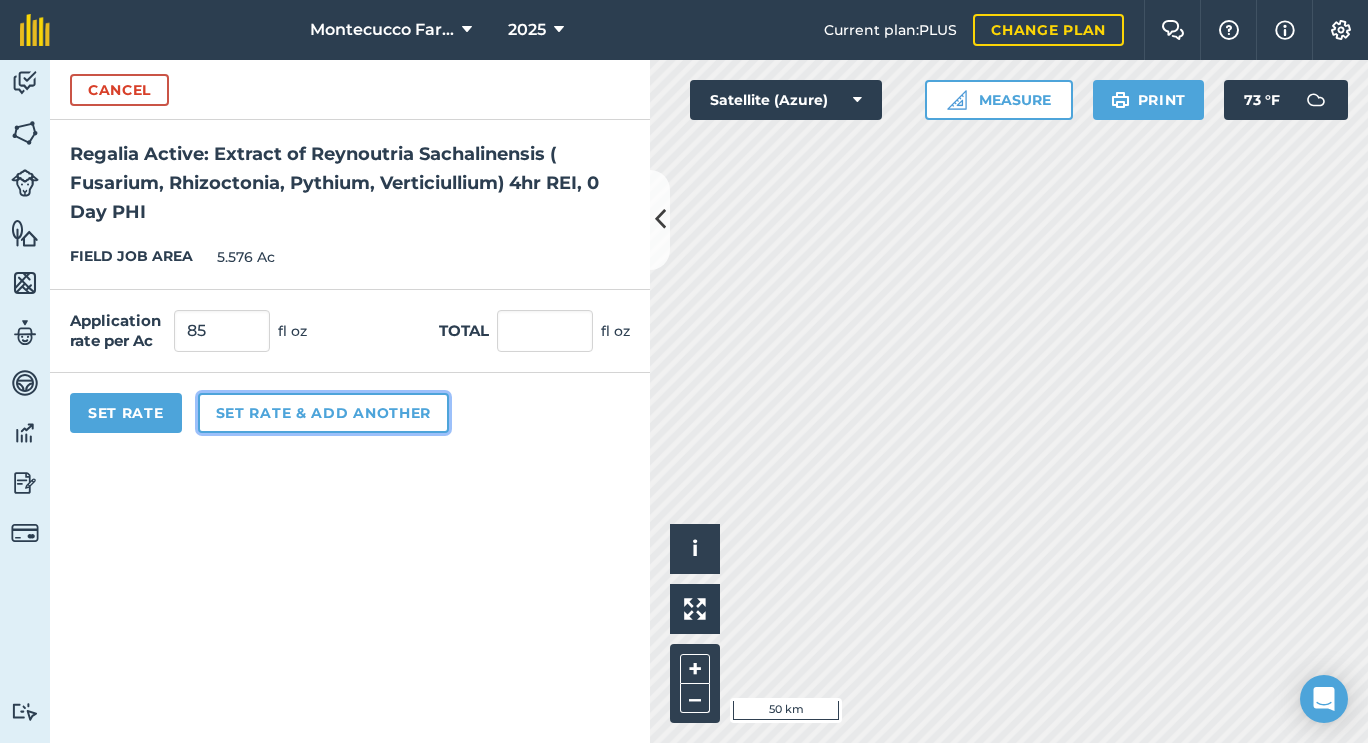 type on "473.96" 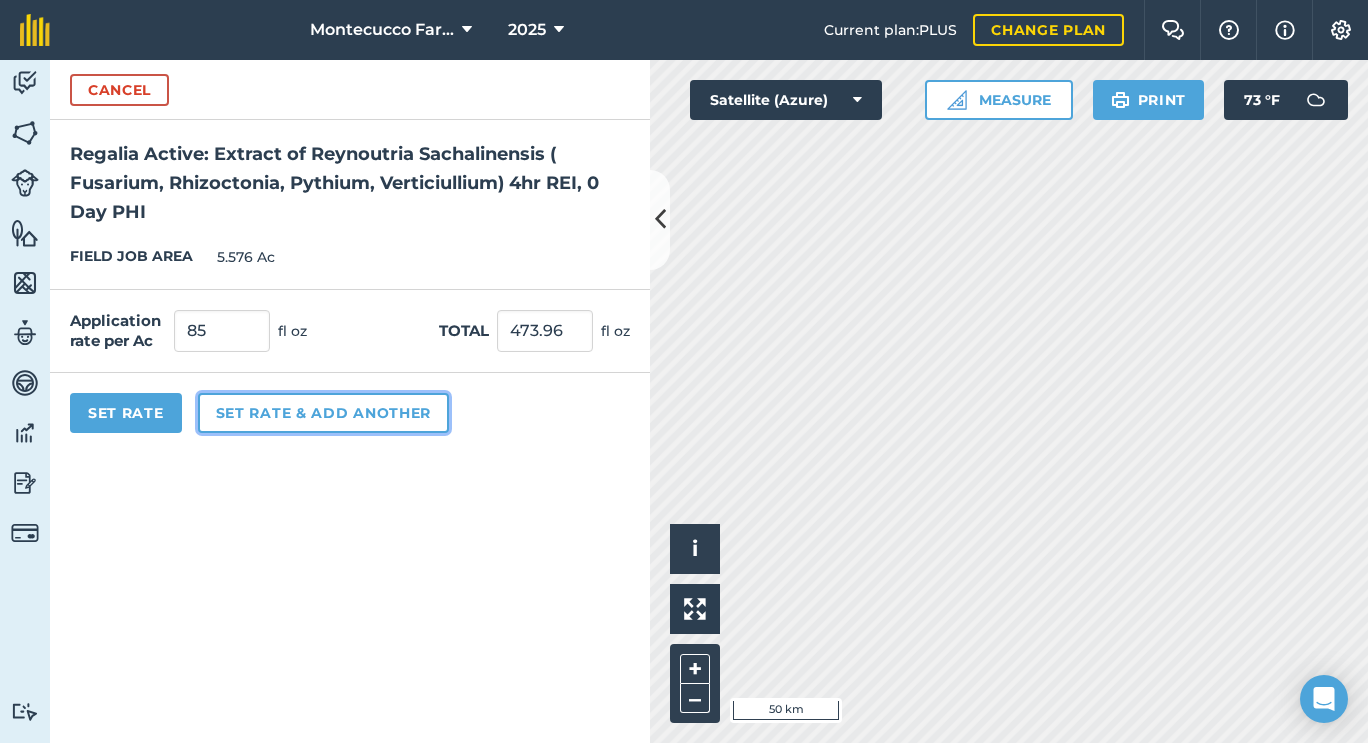 click on "Set rate & add another" at bounding box center (323, 413) 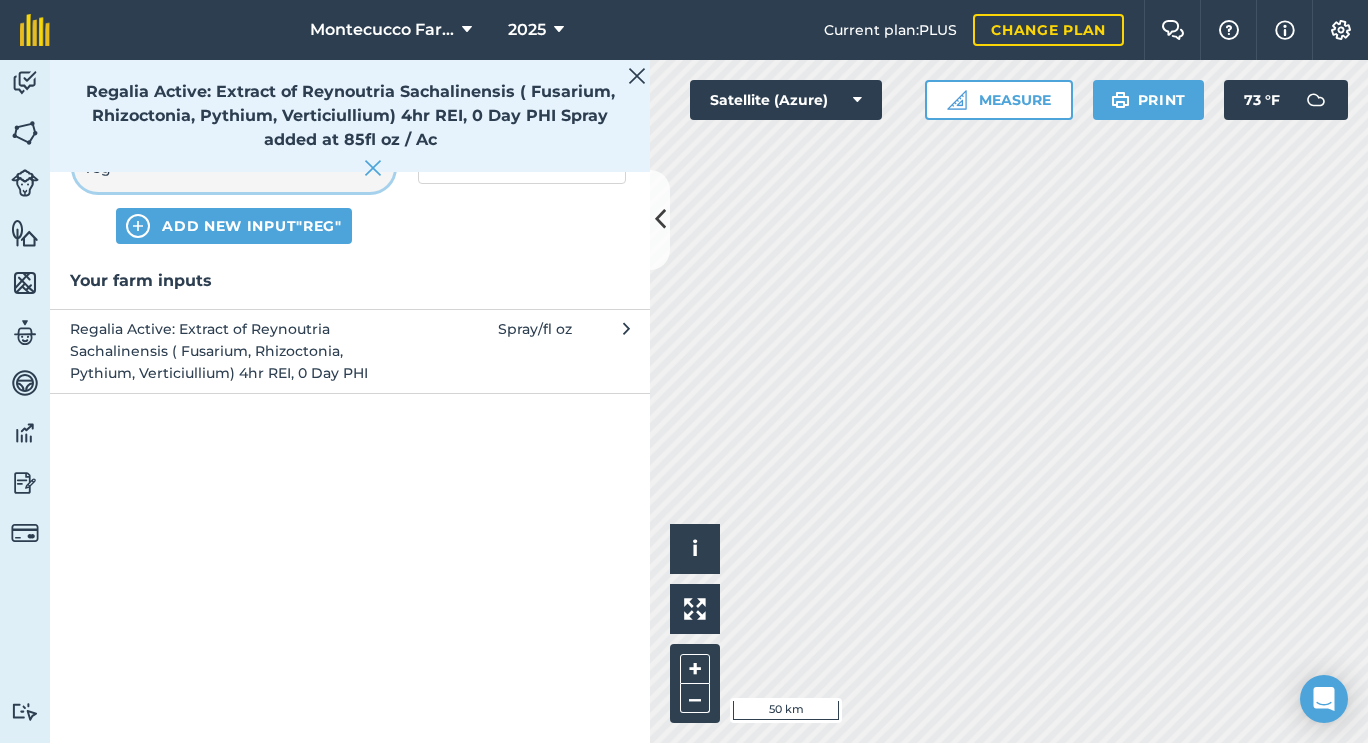 click on "reg" at bounding box center [234, 168] 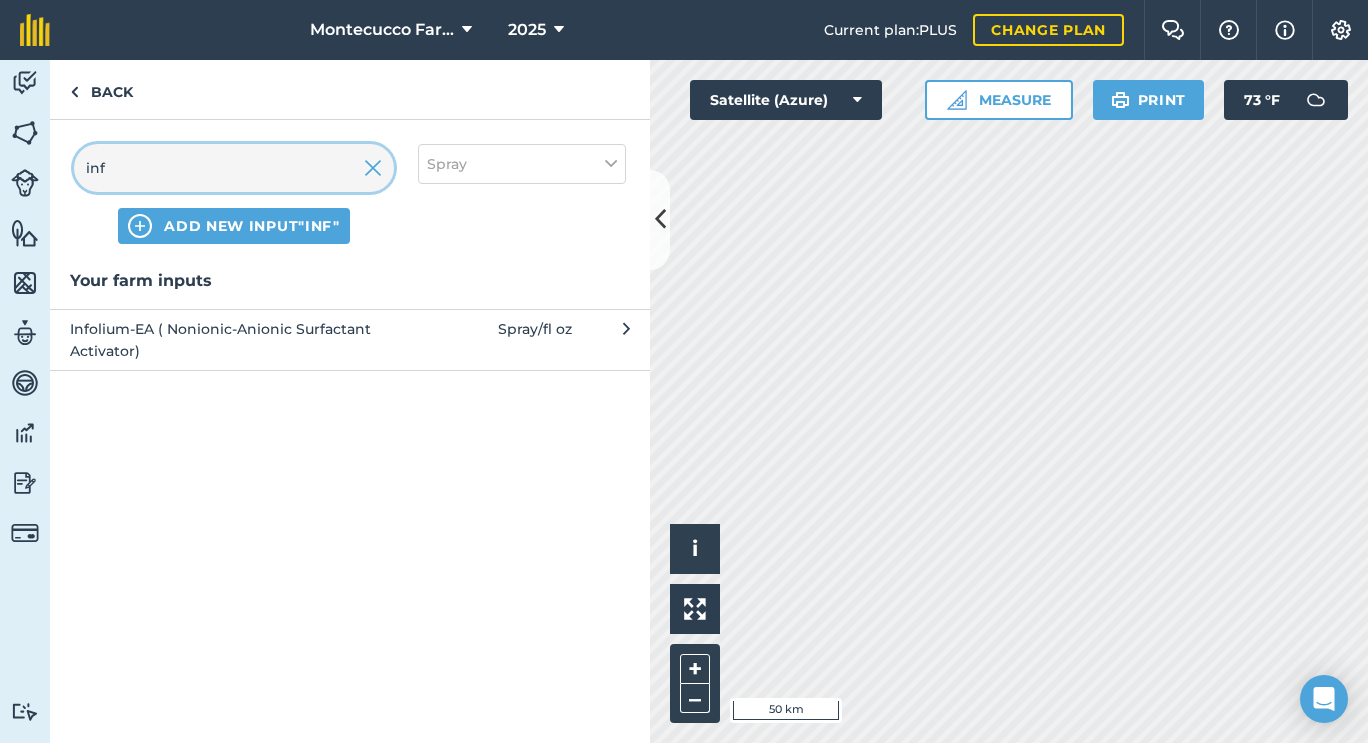 type on "inf" 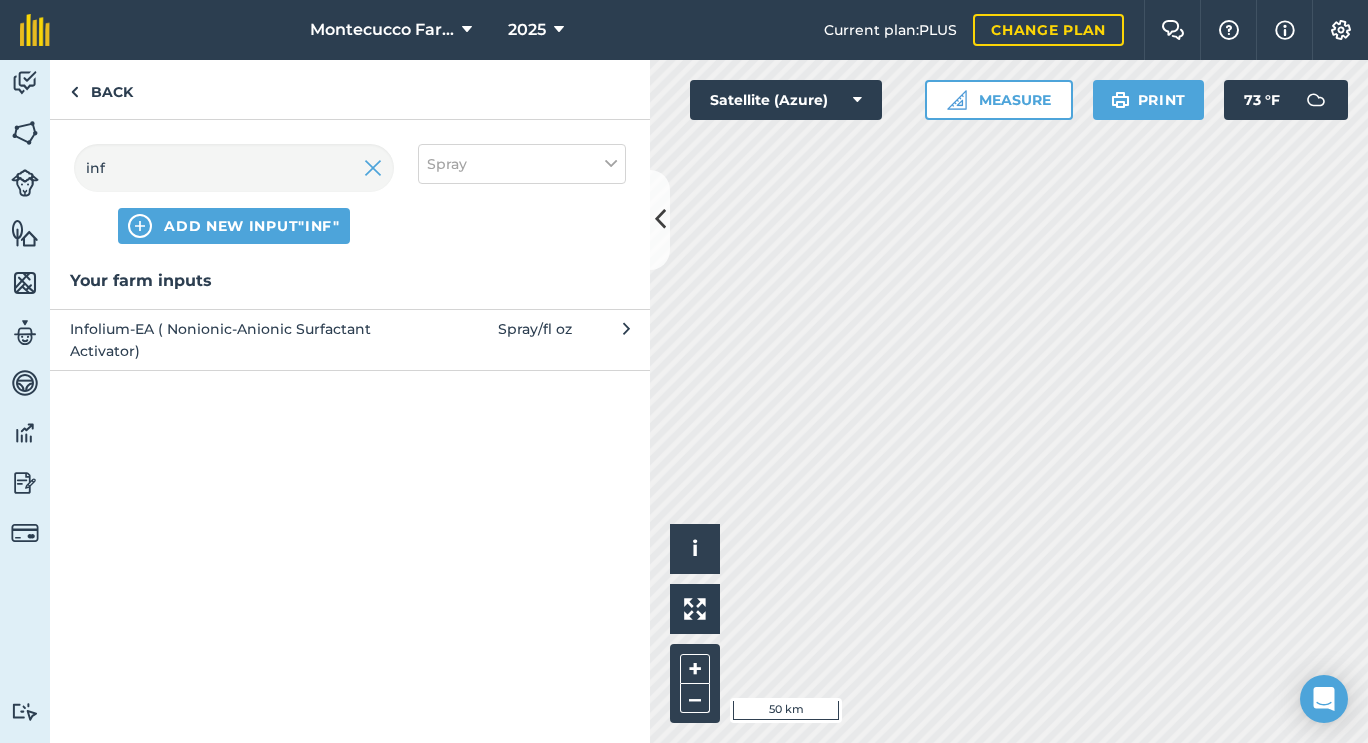 click on "Infolium-EA ( Nonionic-Anionic Surfactant Activator)" at bounding box center (233, 340) 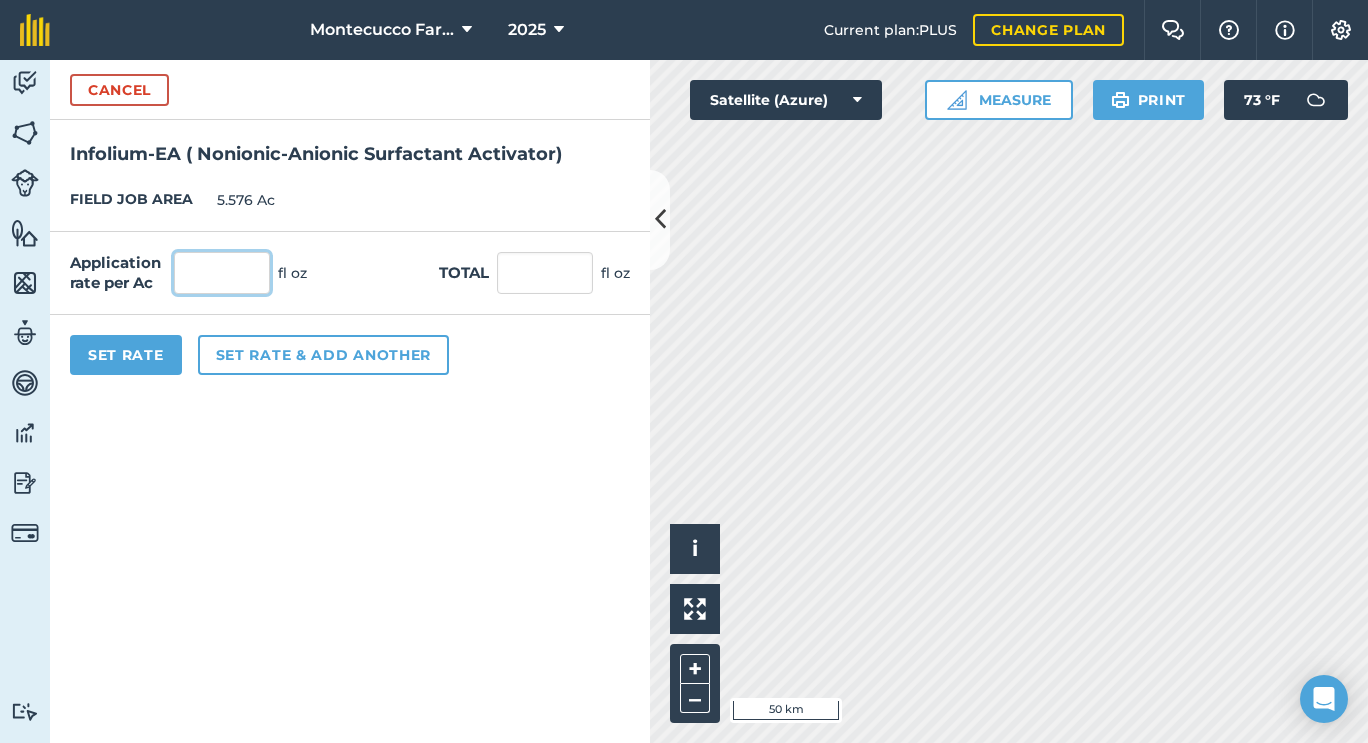click at bounding box center (222, 273) 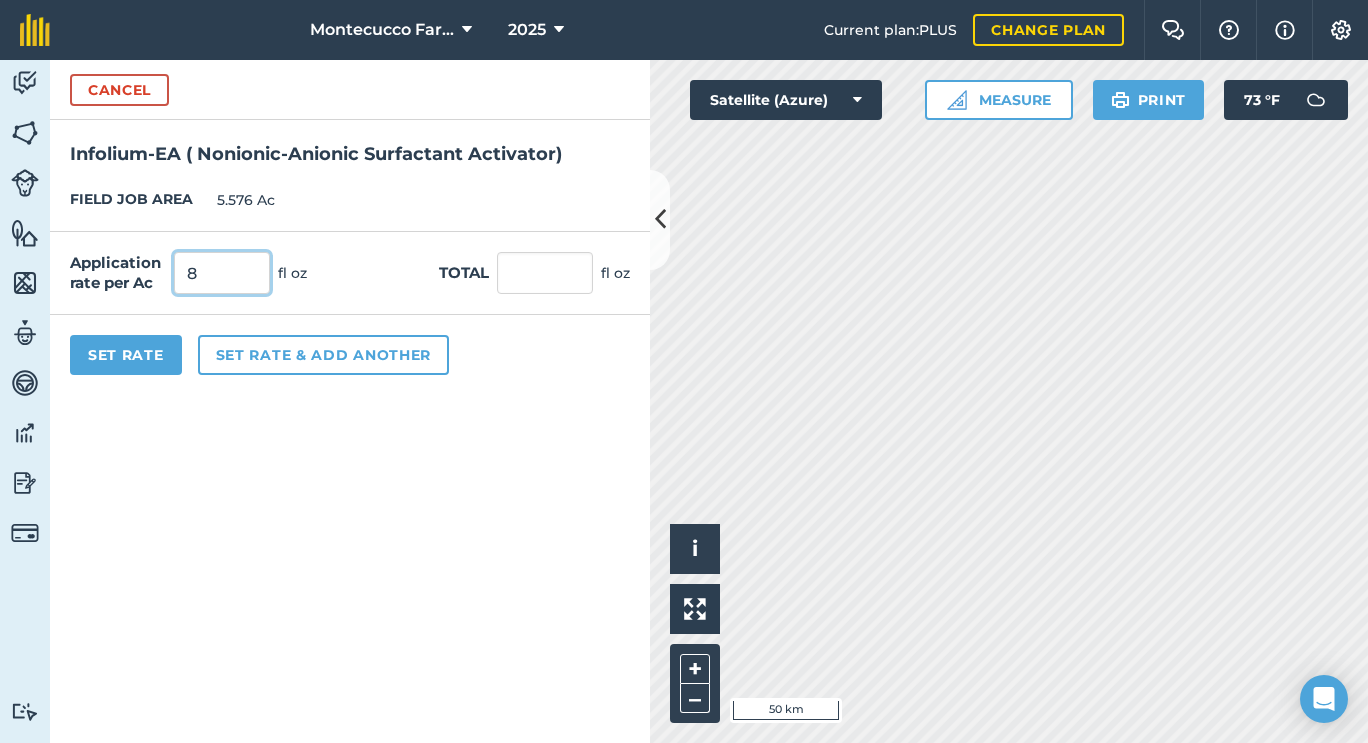 type on "8" 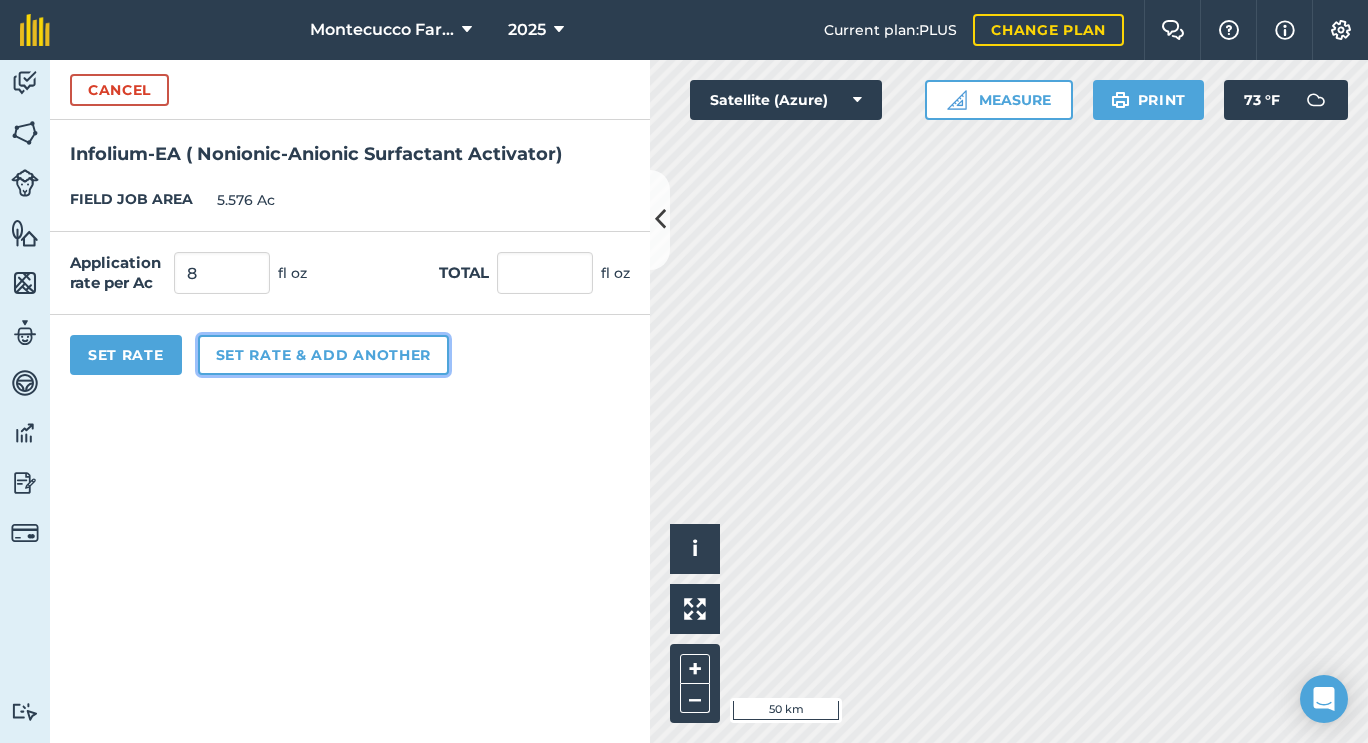 type on "44.608" 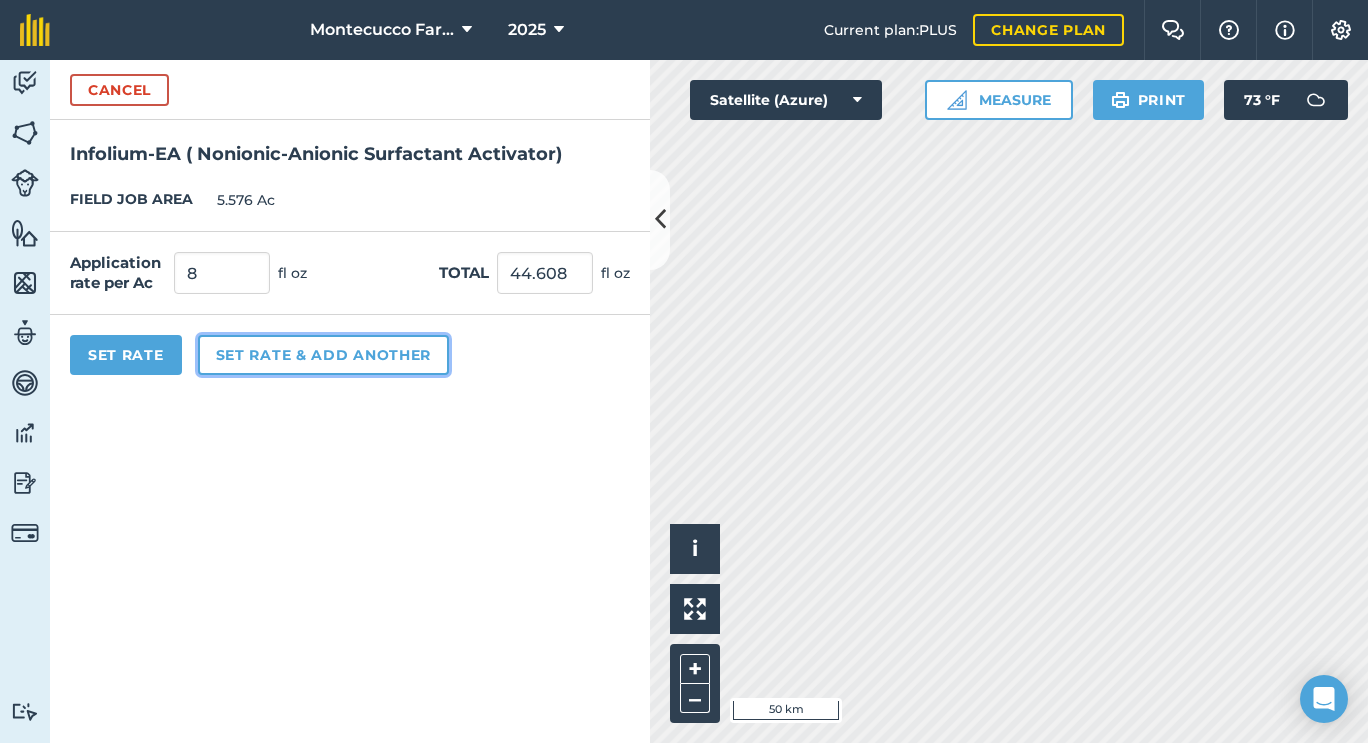 click on "Set rate & add another" at bounding box center [323, 355] 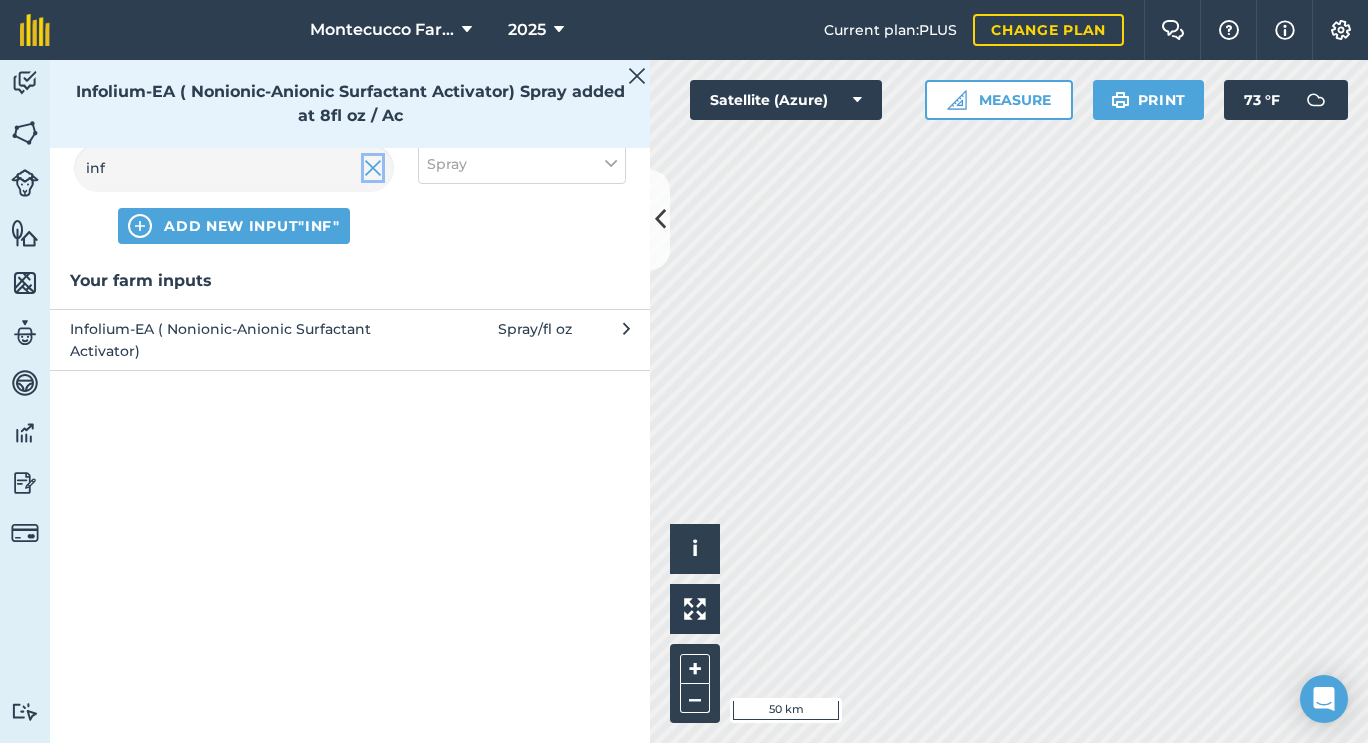 click at bounding box center (373, 168) 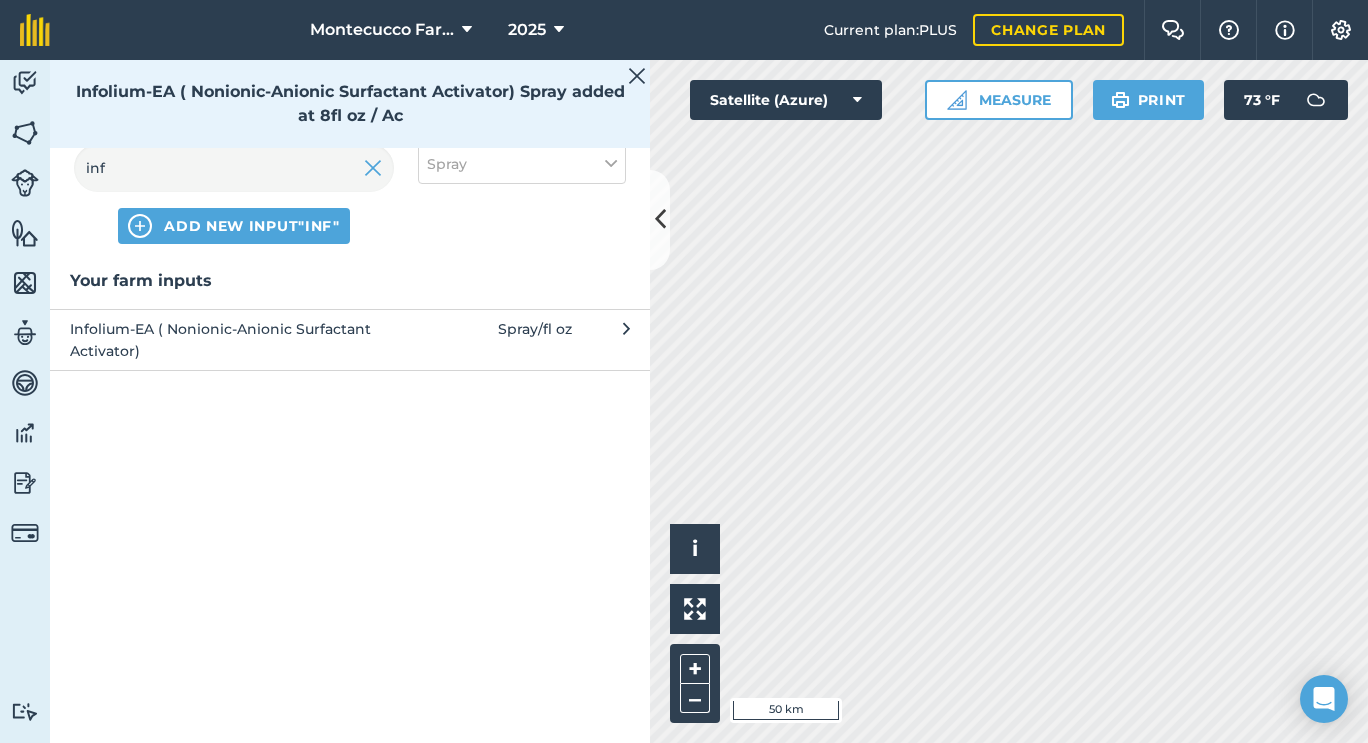 type 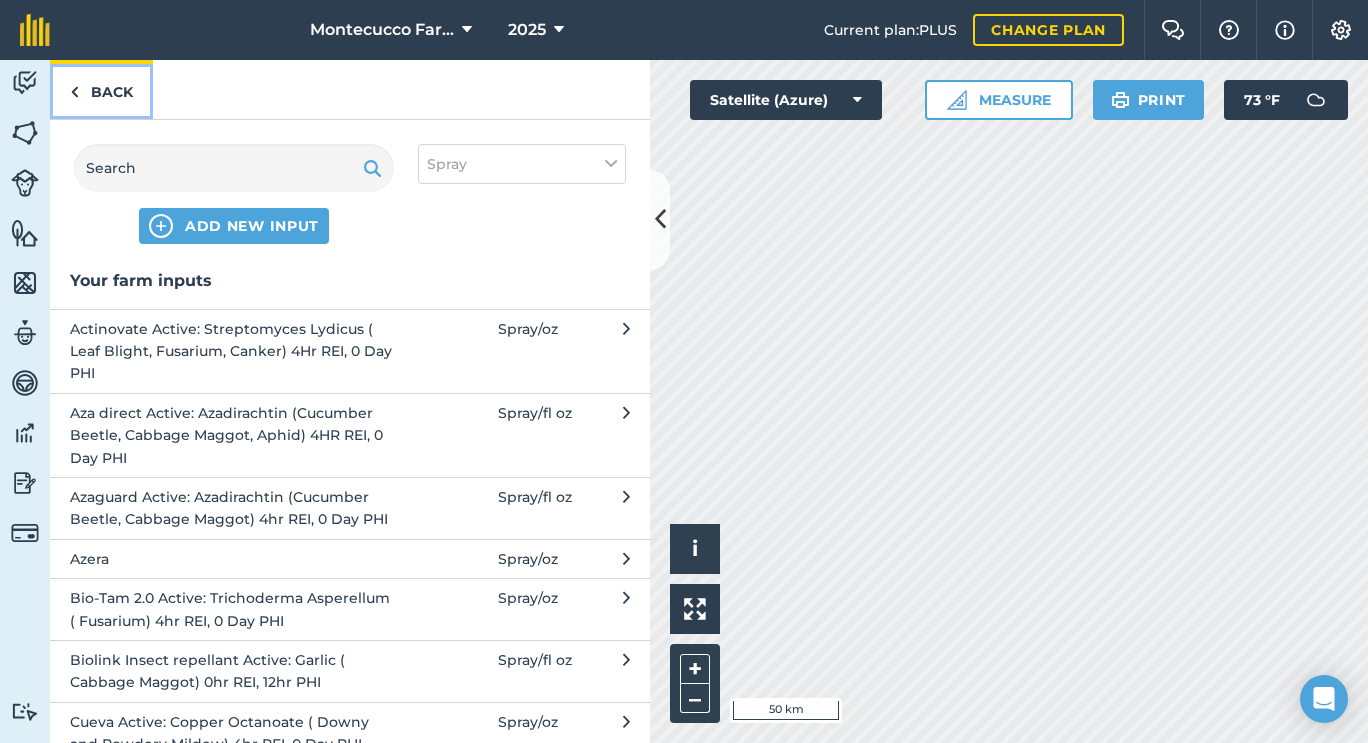 click on "Back" at bounding box center (101, 89) 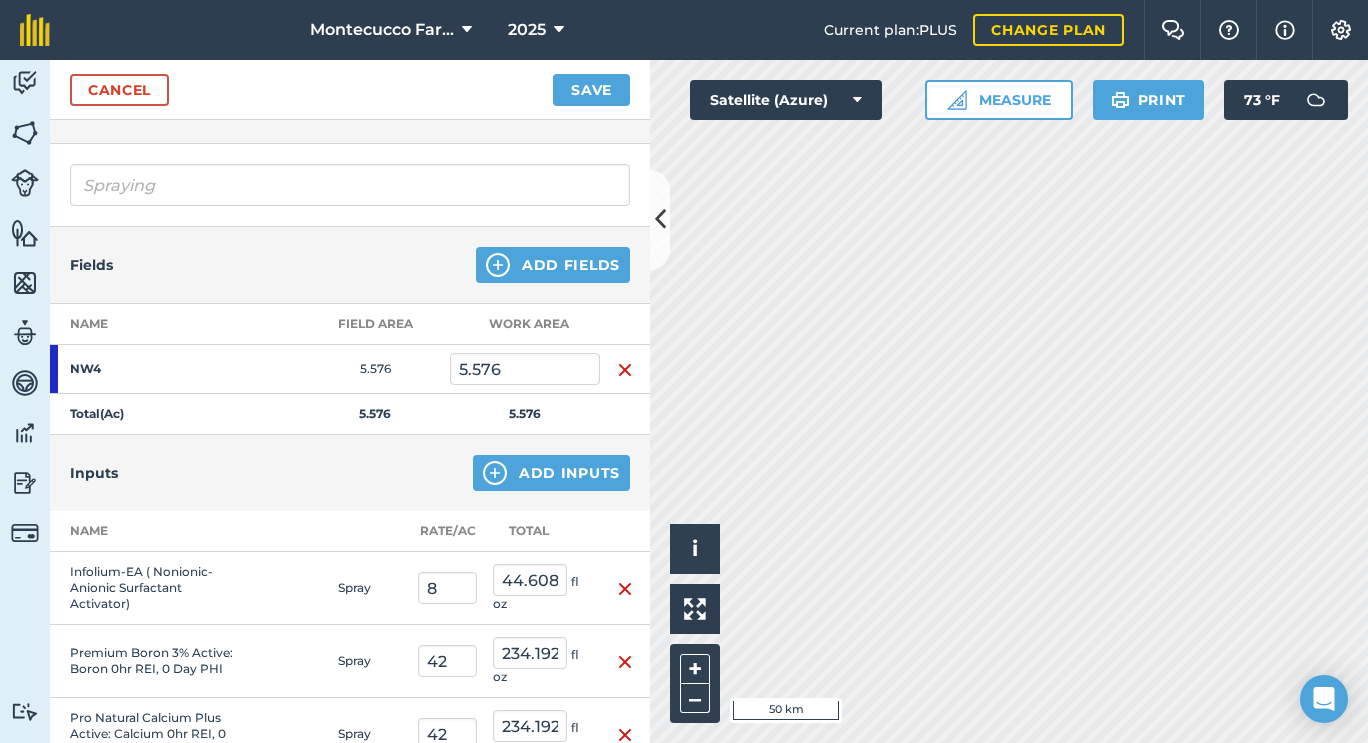 scroll, scrollTop: 102, scrollLeft: 0, axis: vertical 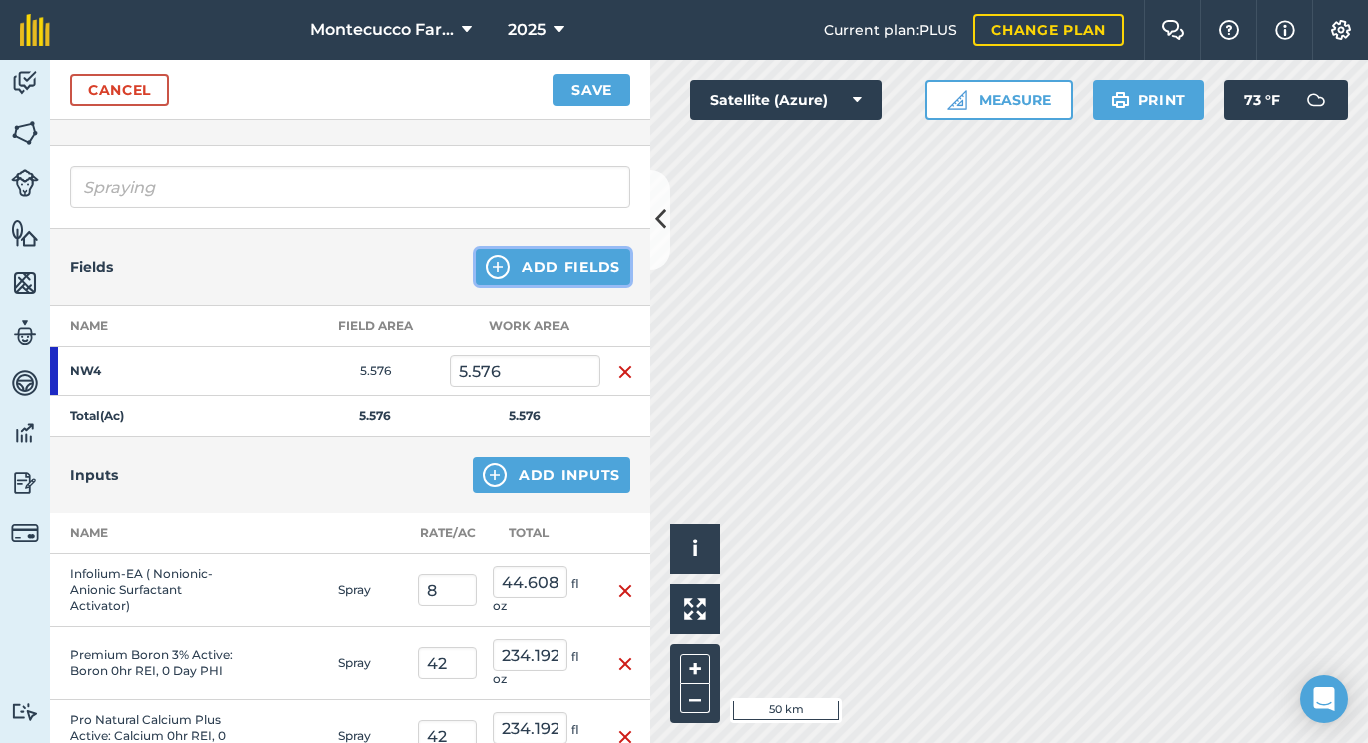 click on "Add Fields" at bounding box center [553, 267] 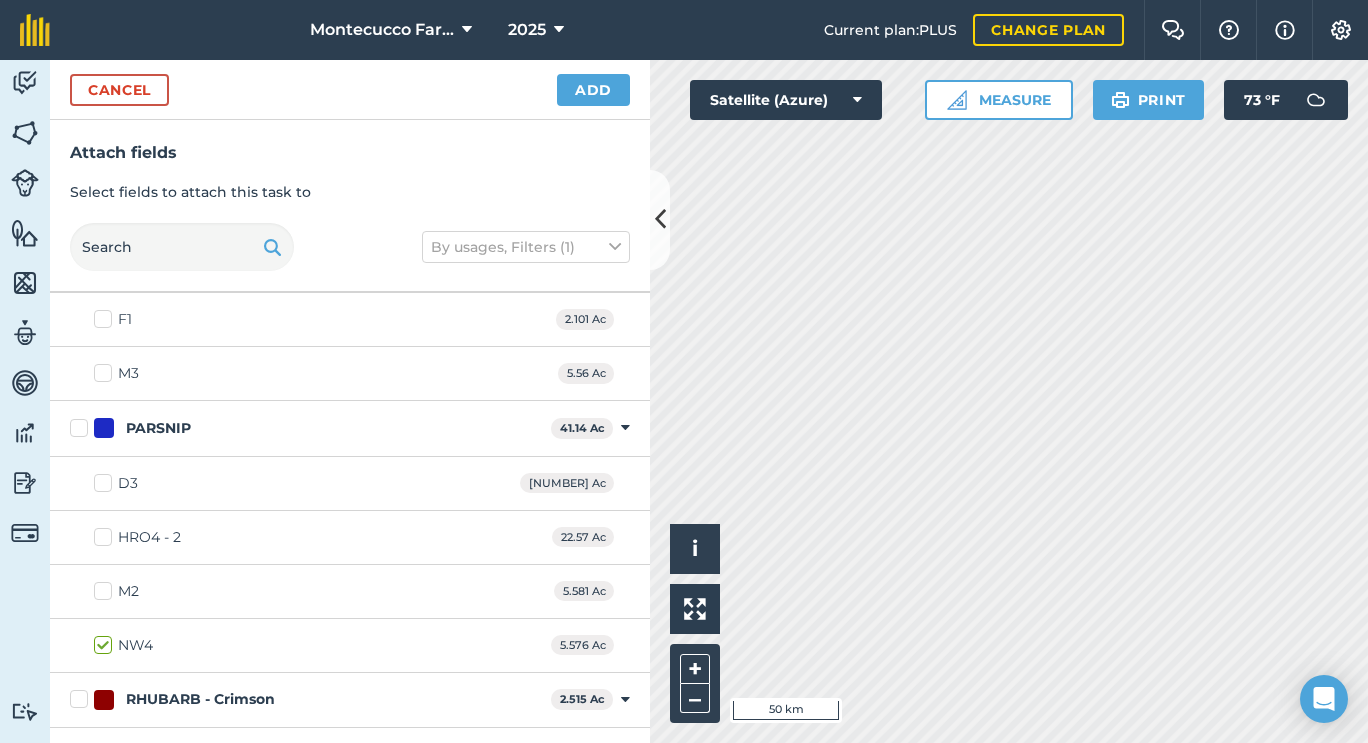 scroll, scrollTop: 2068, scrollLeft: 0, axis: vertical 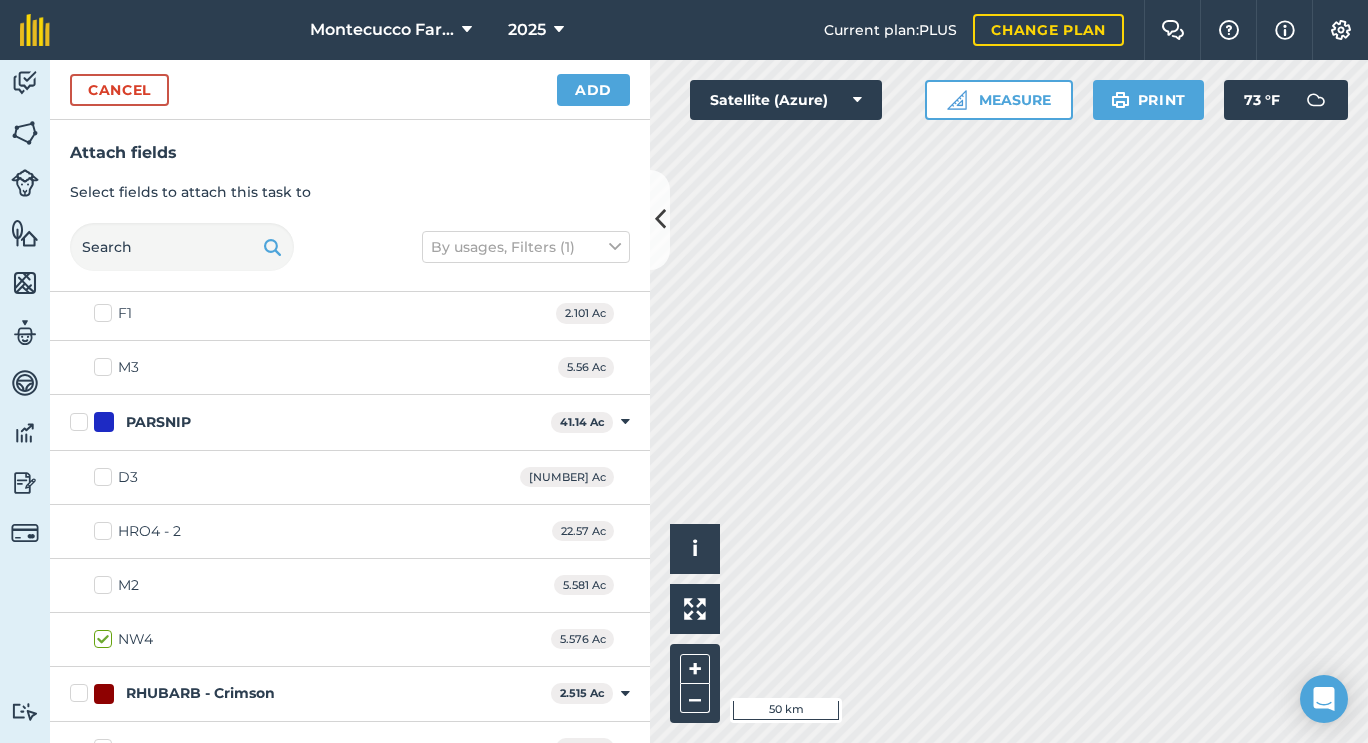 click on "D3" at bounding box center (116, 477) 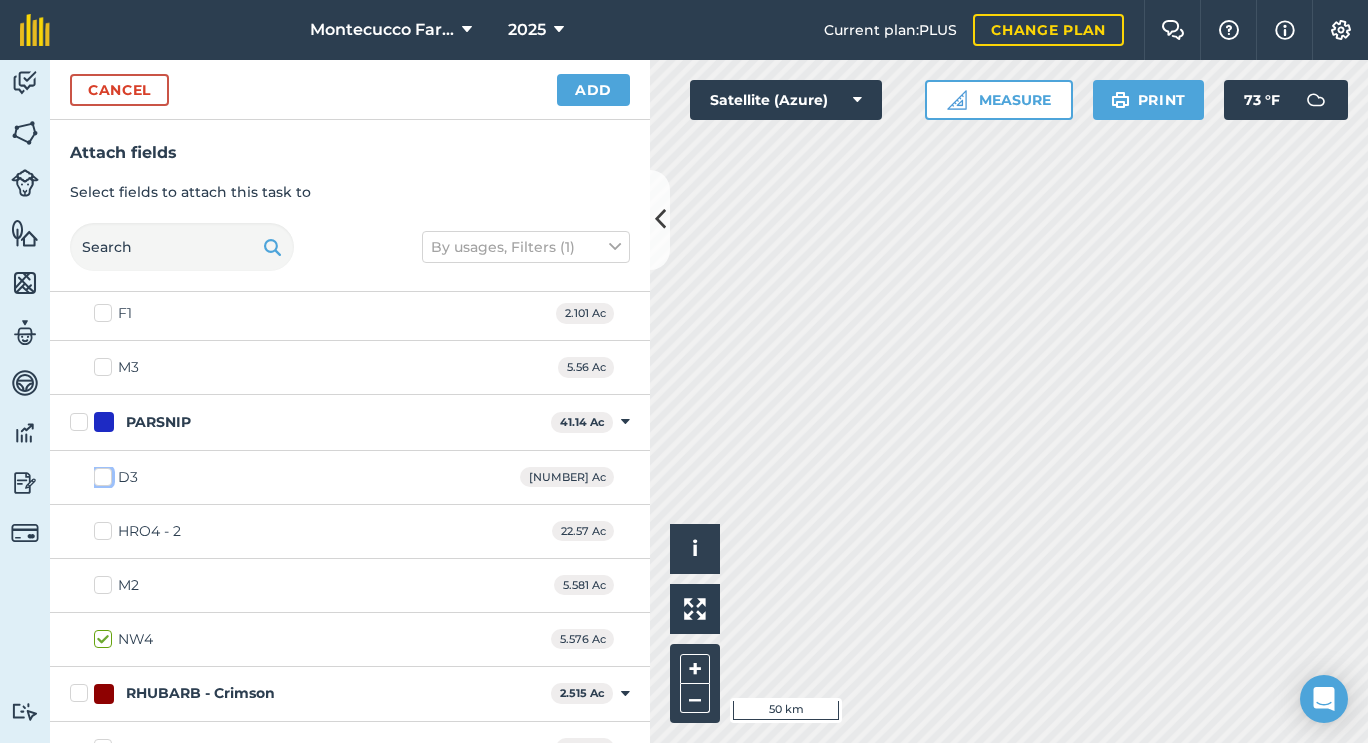 click on "D3" at bounding box center (100, 473) 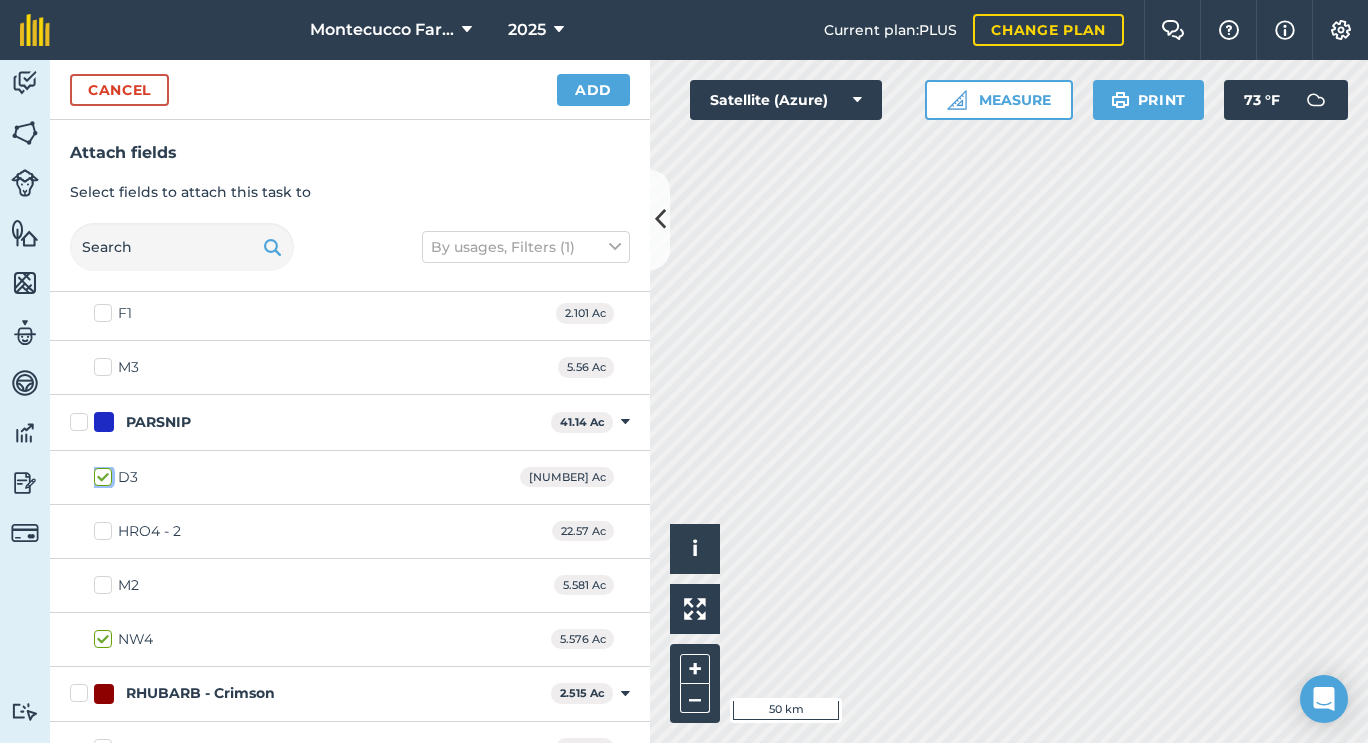 checkbox on "true" 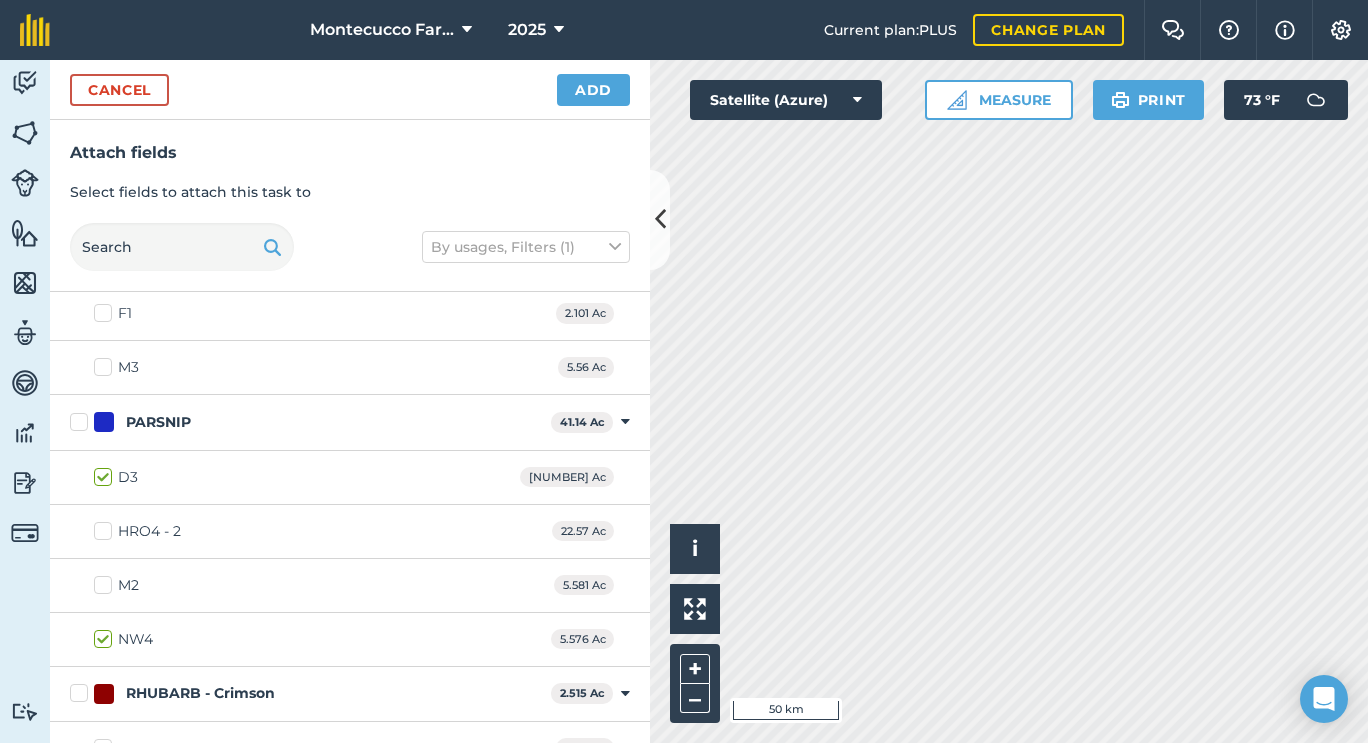 click on "HRO4 - 2" at bounding box center [137, 531] 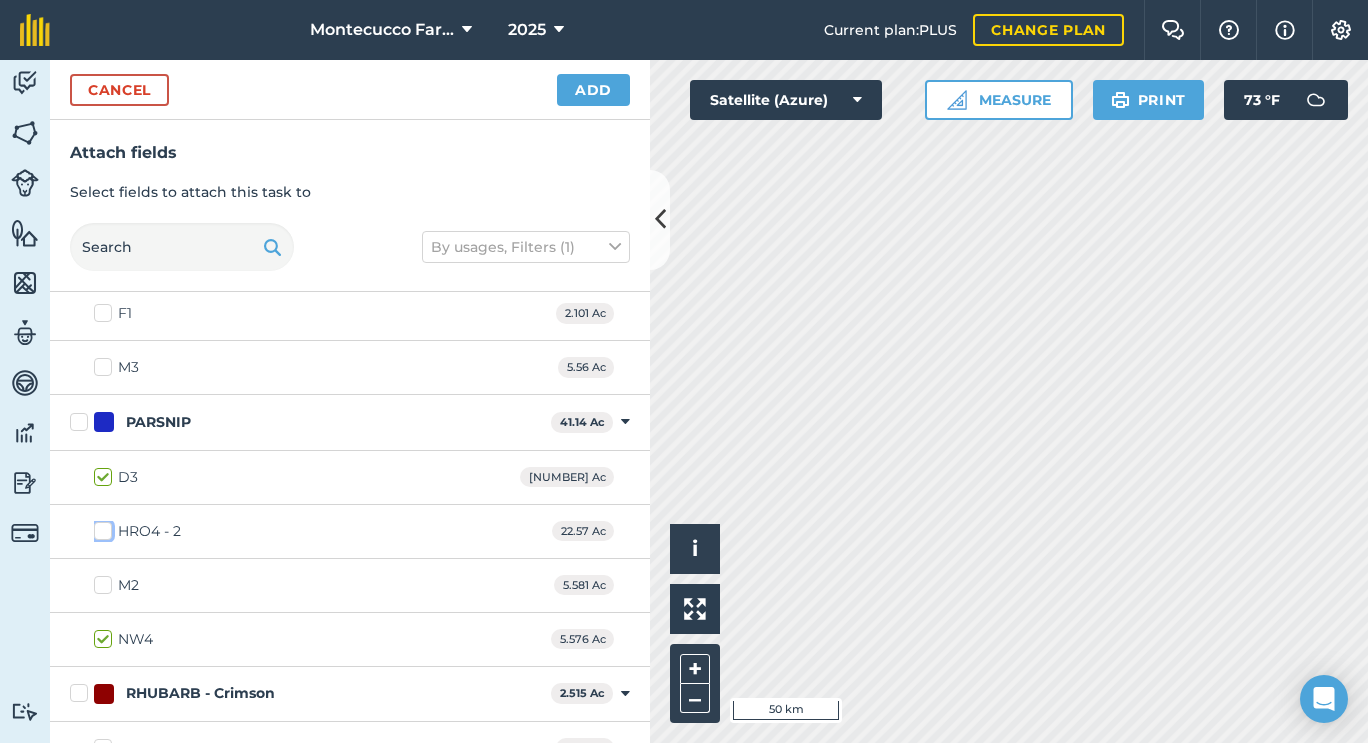 click on "HRO4 - 2" at bounding box center [100, 527] 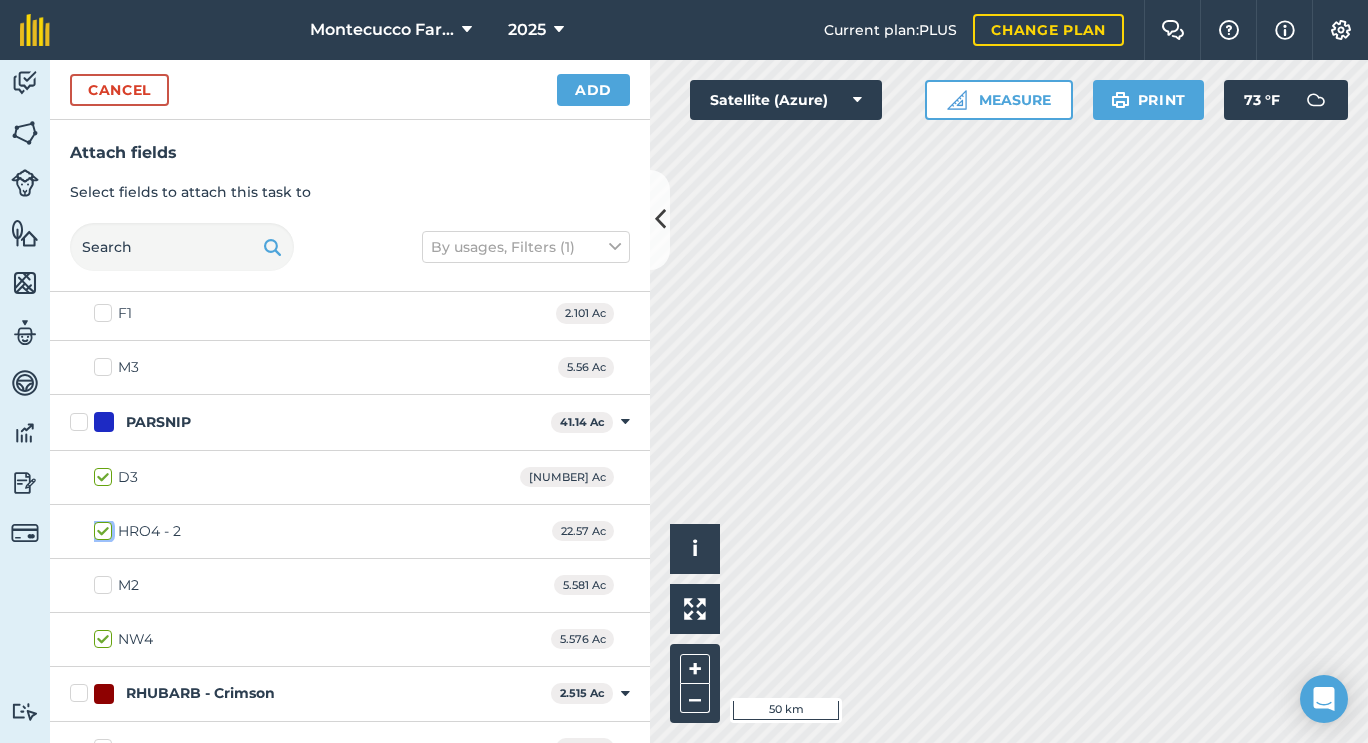 checkbox on "true" 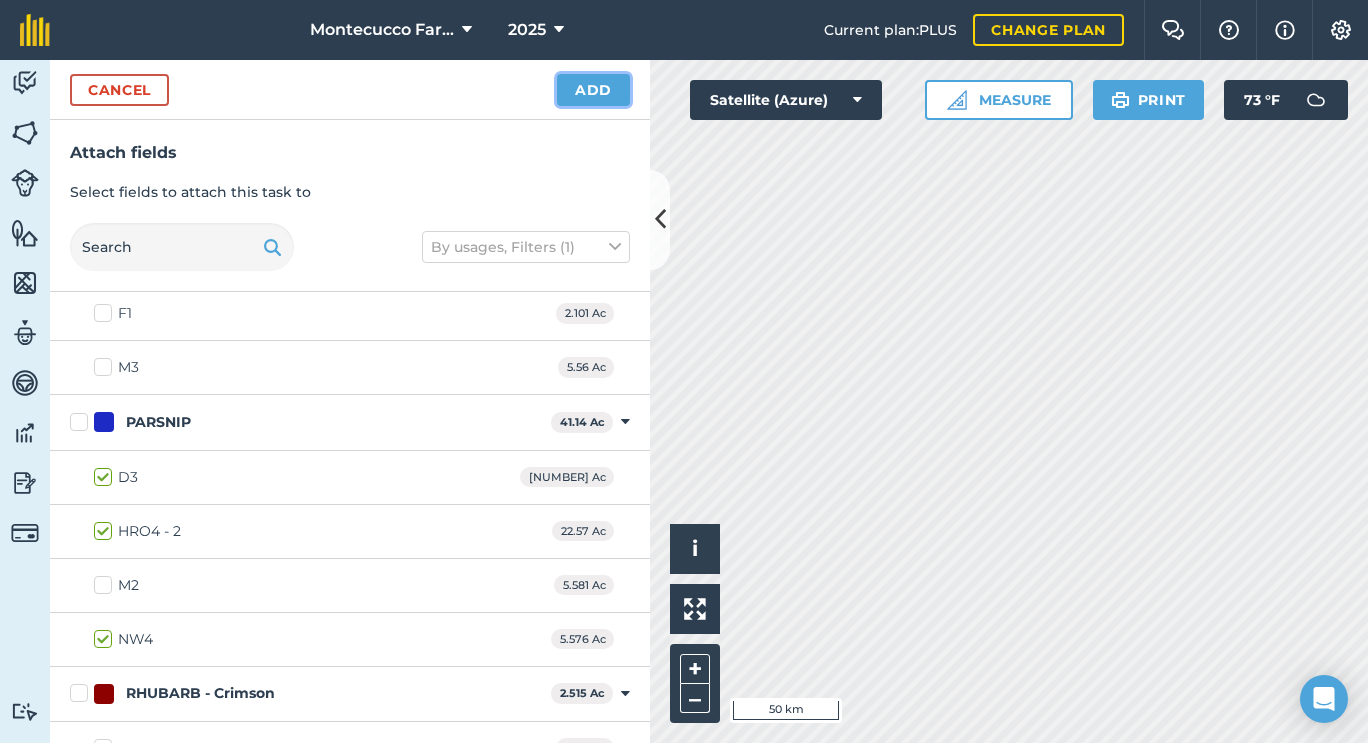 click on "Add" at bounding box center (593, 90) 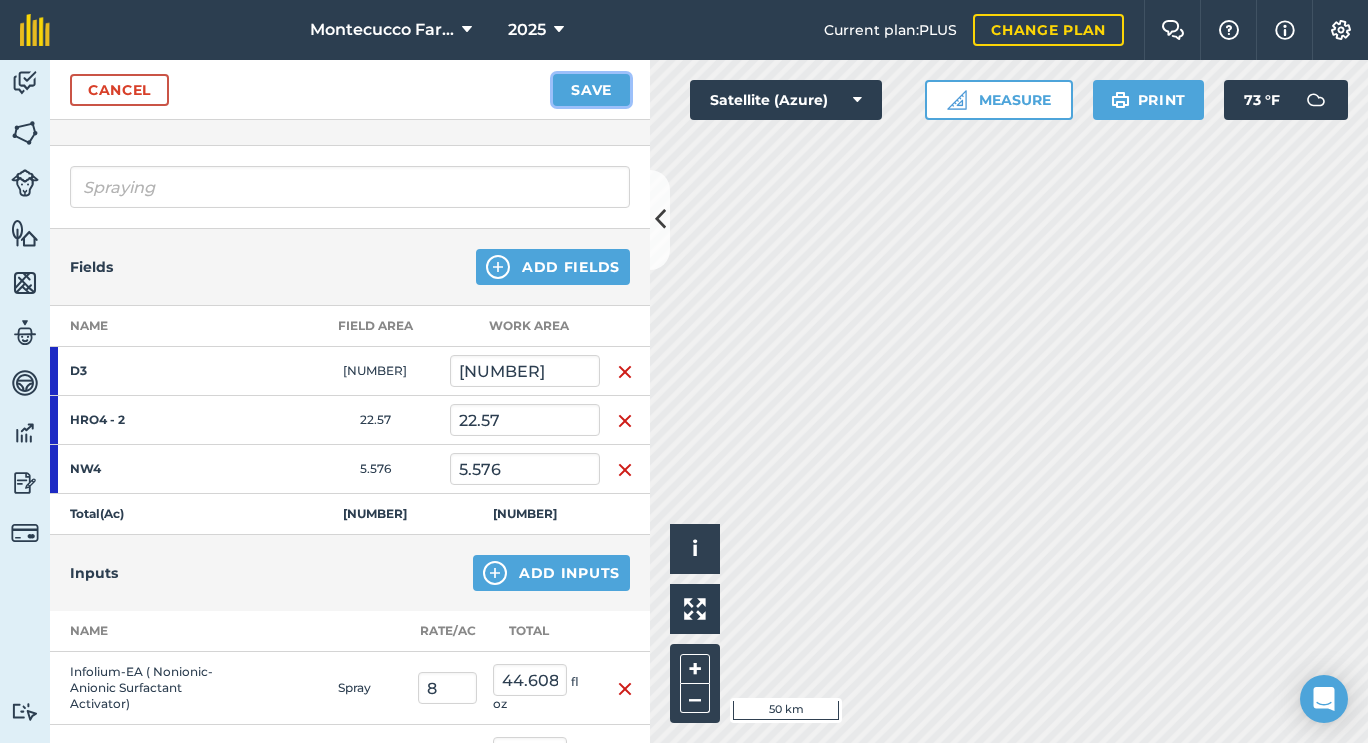 click on "Save" at bounding box center (591, 90) 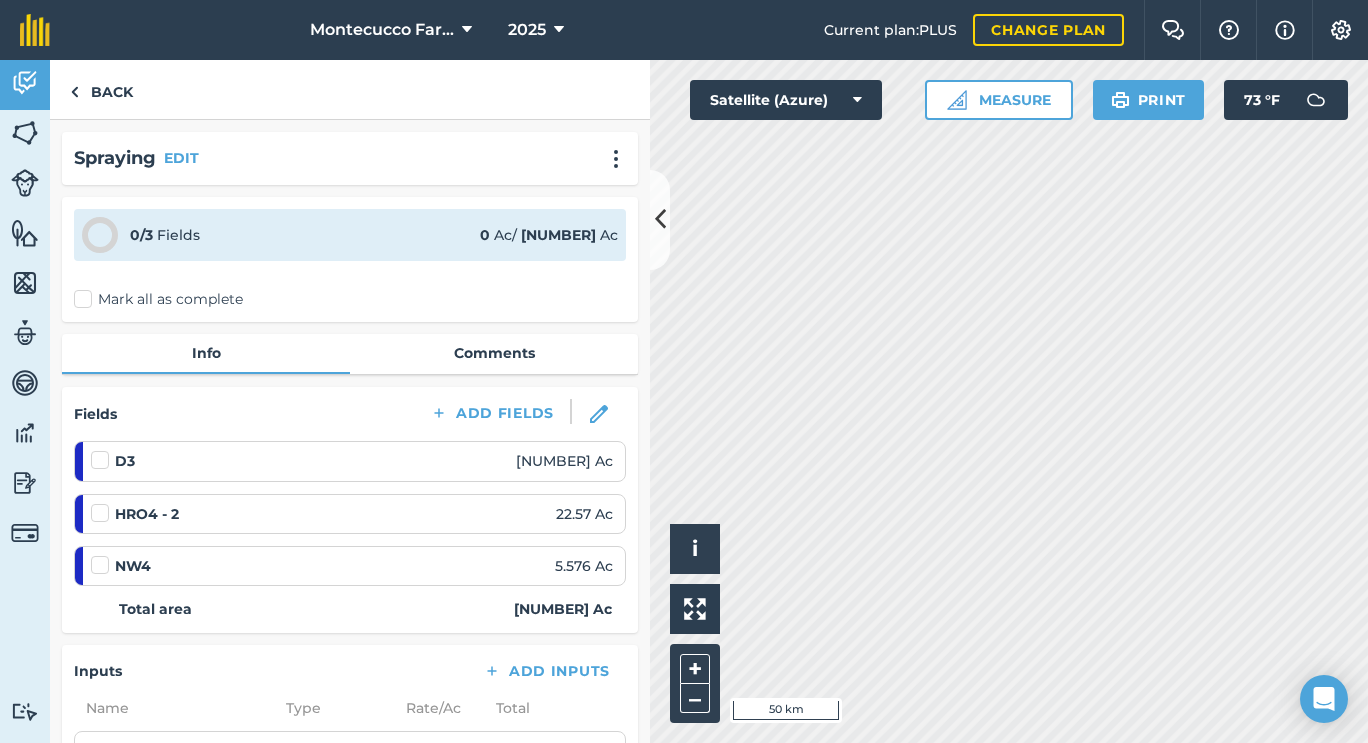 click on "Mark all as complete" at bounding box center [158, 299] 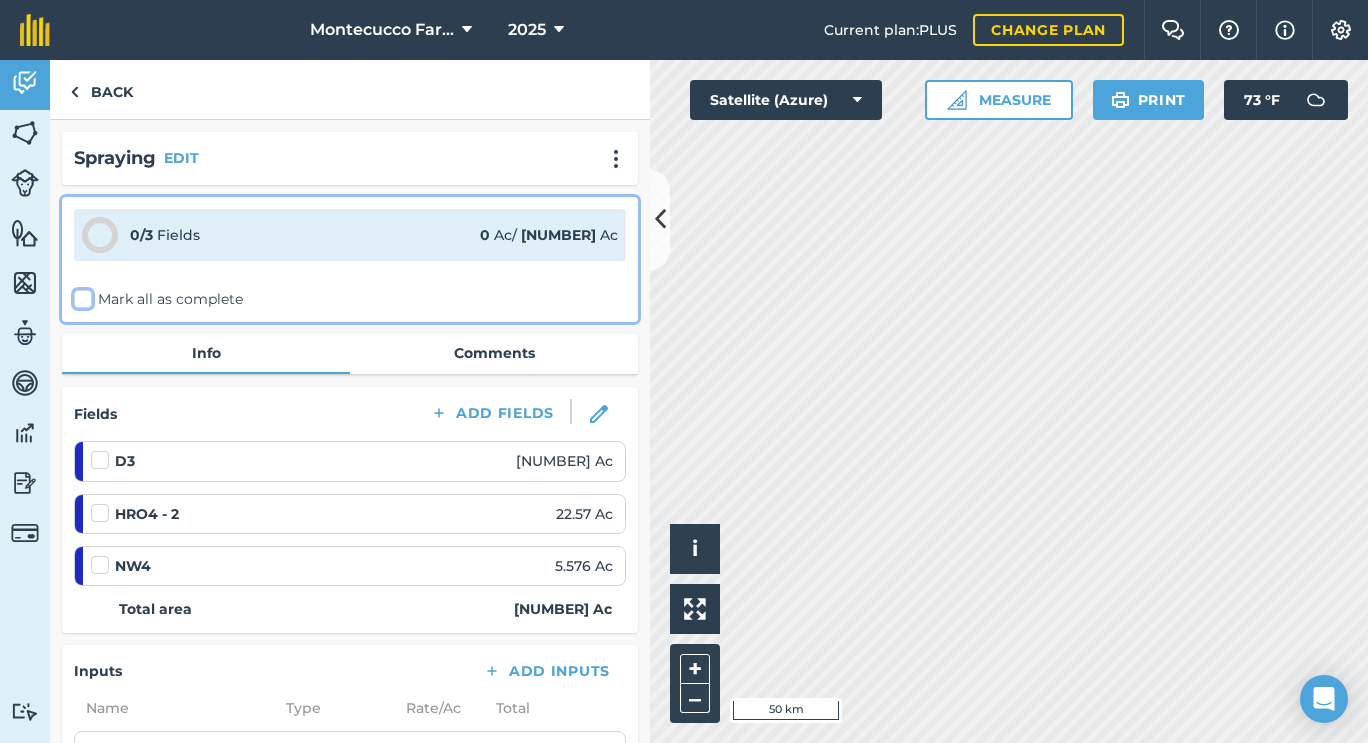 click on "Mark all as complete" at bounding box center (80, 295) 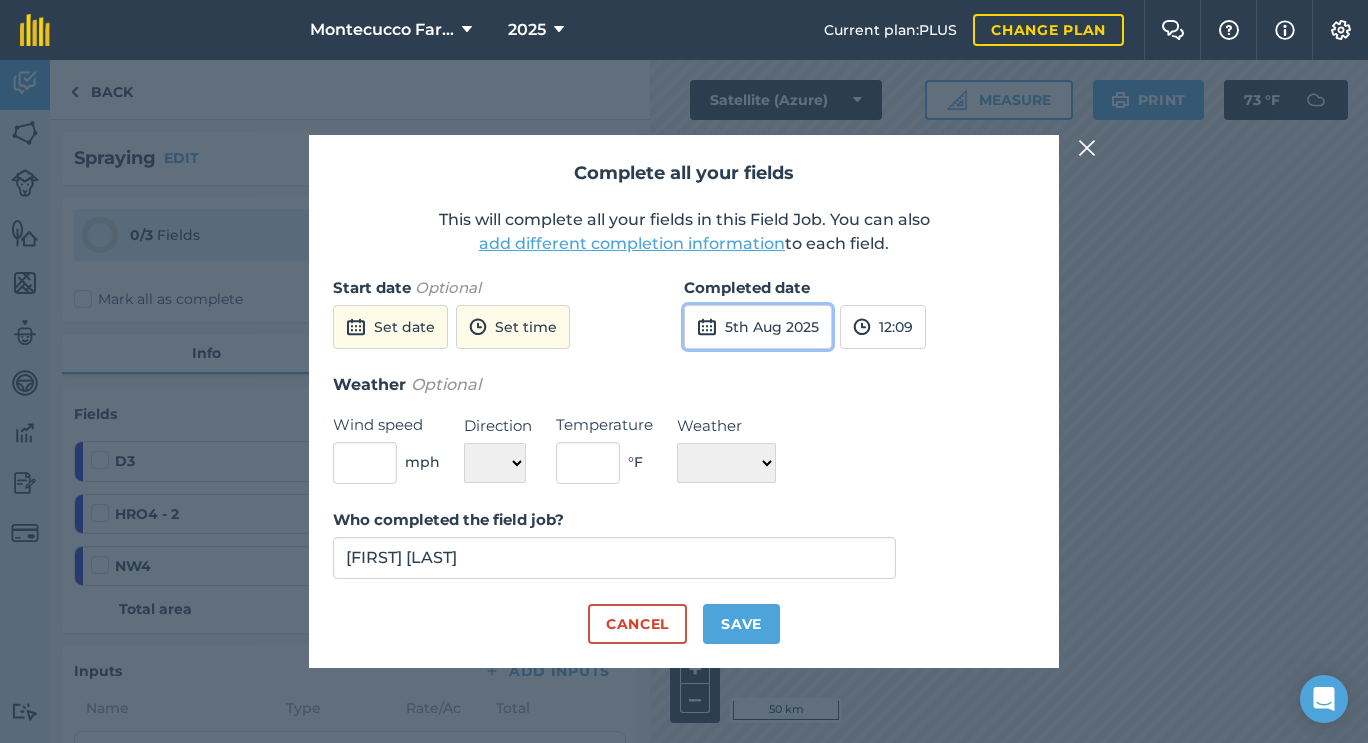 click on "5th Aug 2025" at bounding box center [758, 327] 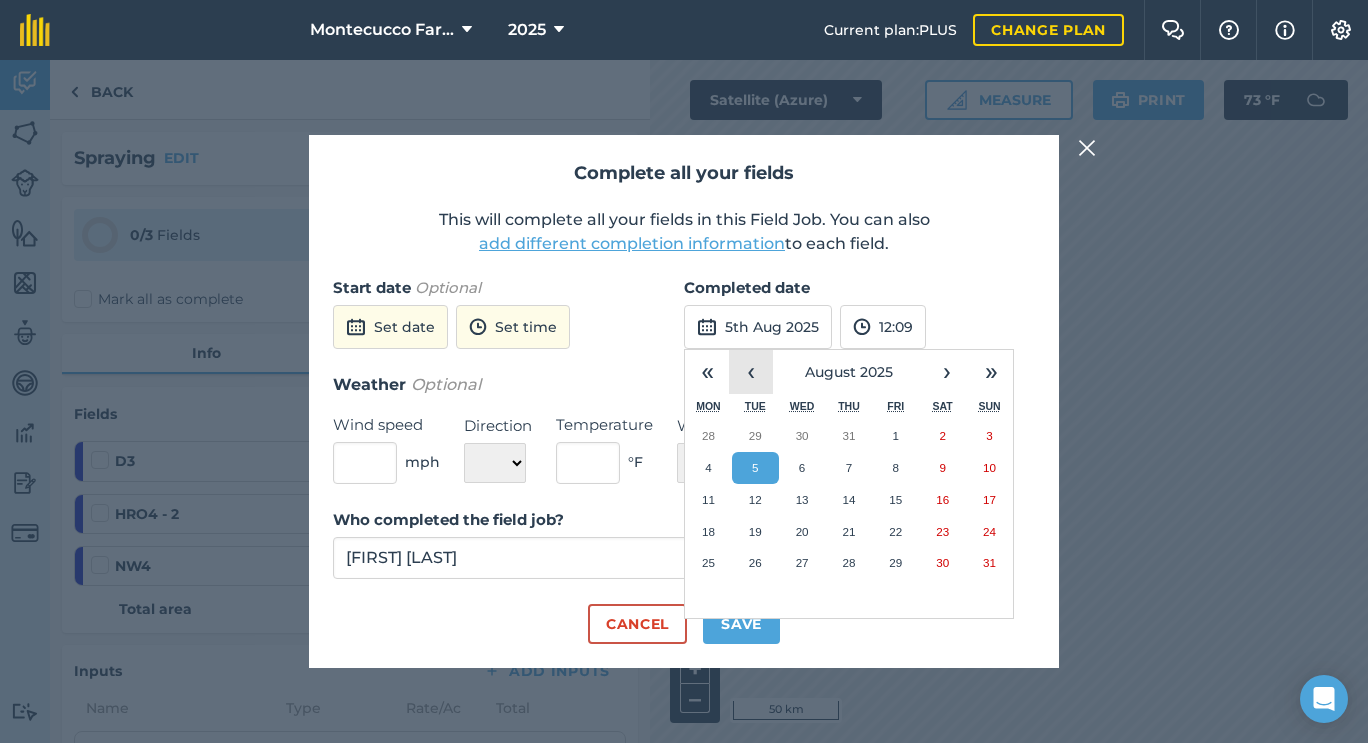 click on "‹" at bounding box center [751, 372] 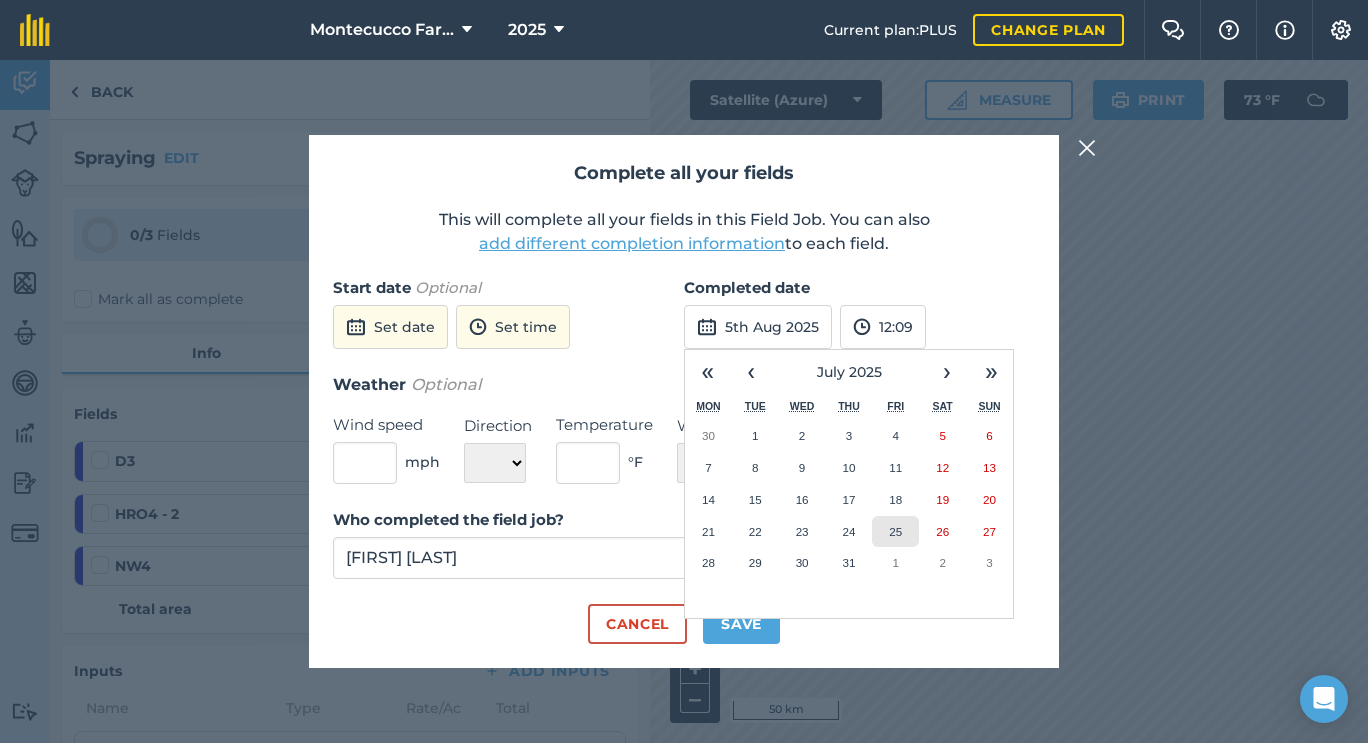 click on "25" at bounding box center [895, 531] 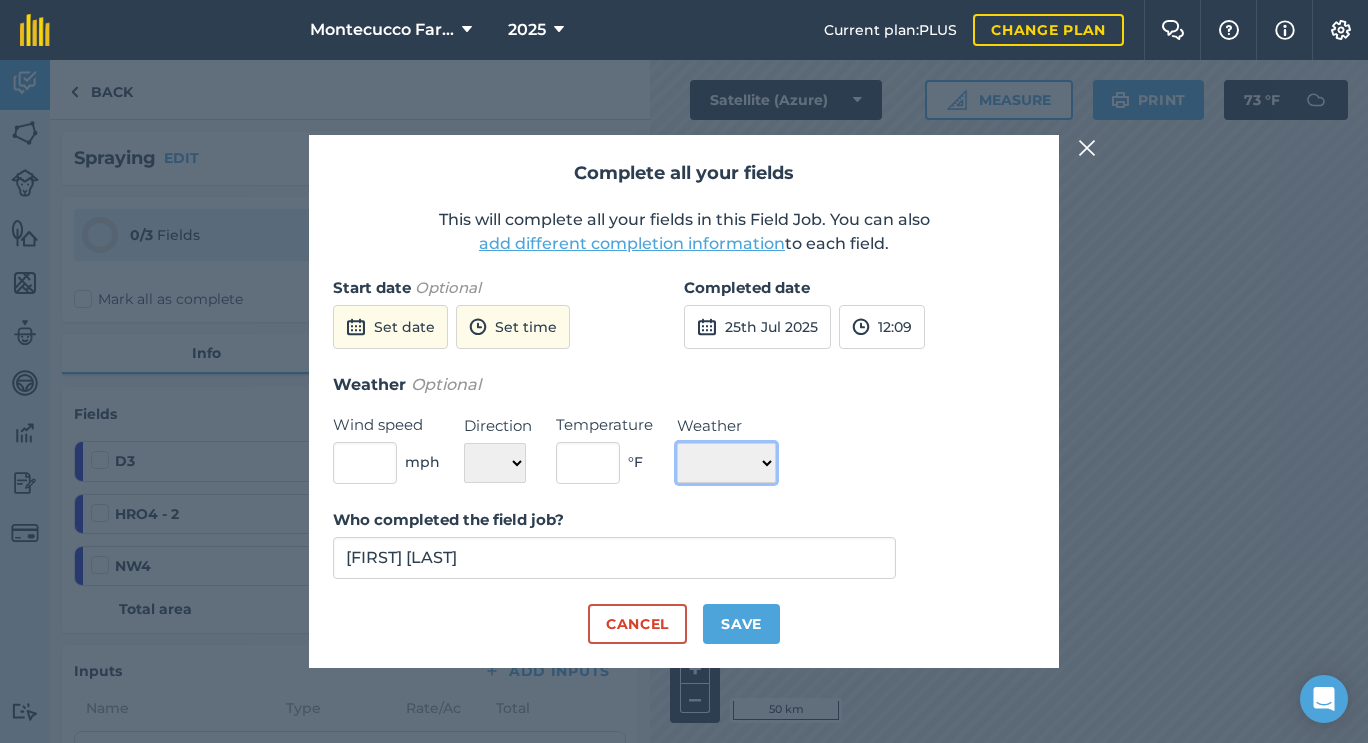 click on "☀️  Sunny 🌧  Rainy ⛅️  Cloudy 🌨  Snow ❄️  Icy" at bounding box center (726, 463) 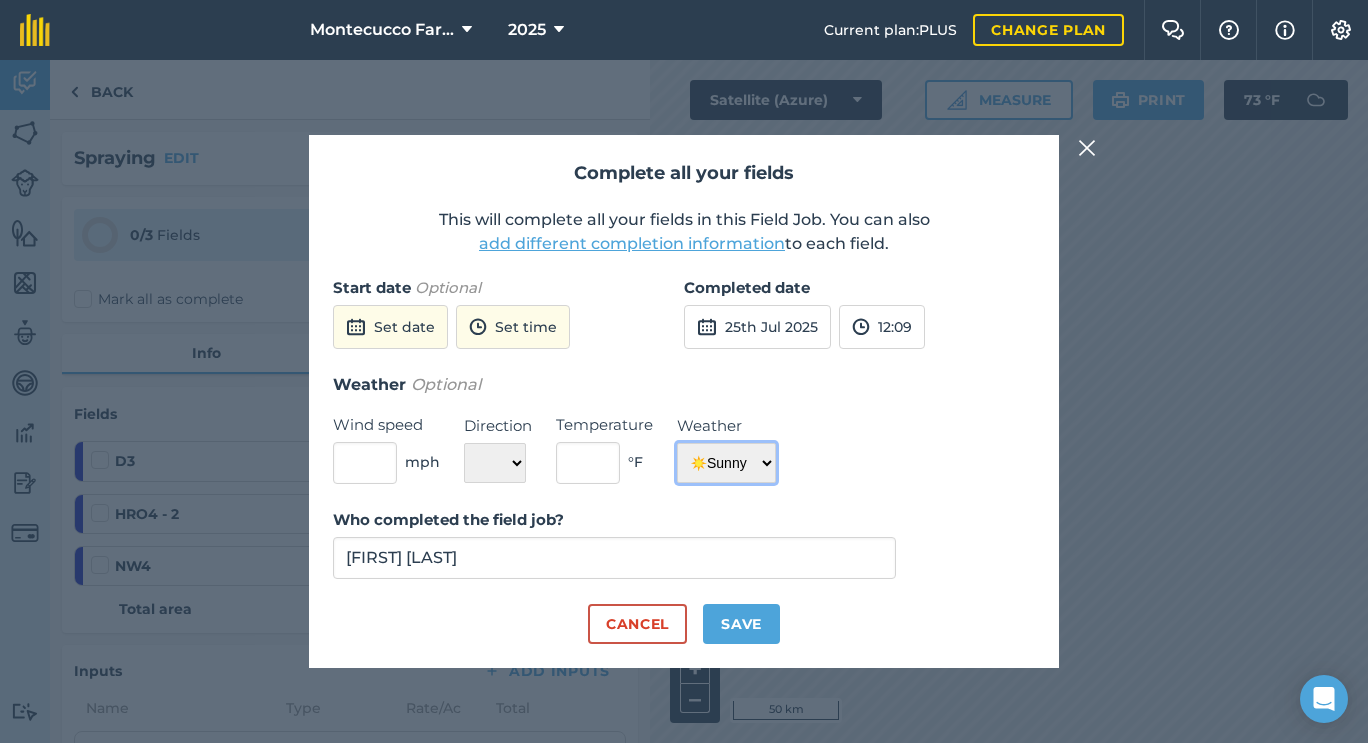 click on "☀️  Sunny 🌧  Rainy ⛅️  Cloudy 🌨  Snow ❄️  Icy" at bounding box center [726, 463] 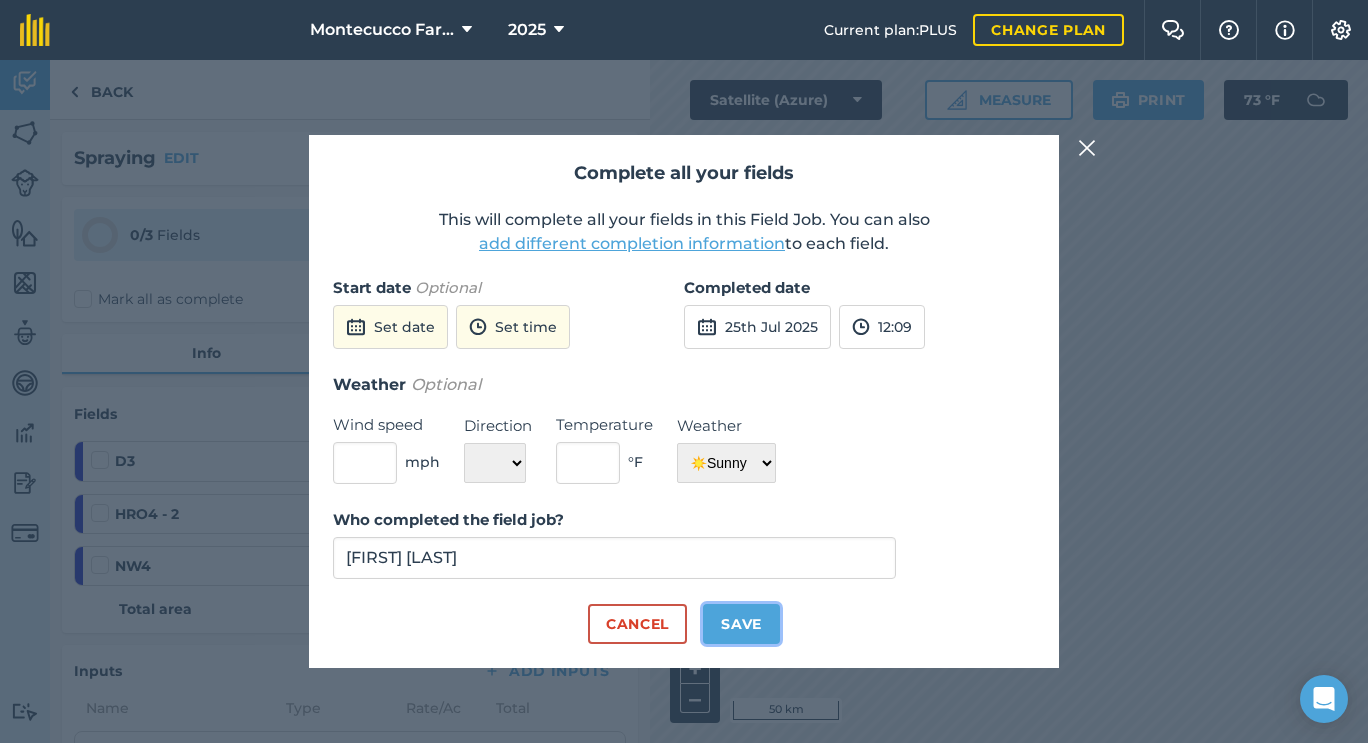 click on "Save" at bounding box center (741, 624) 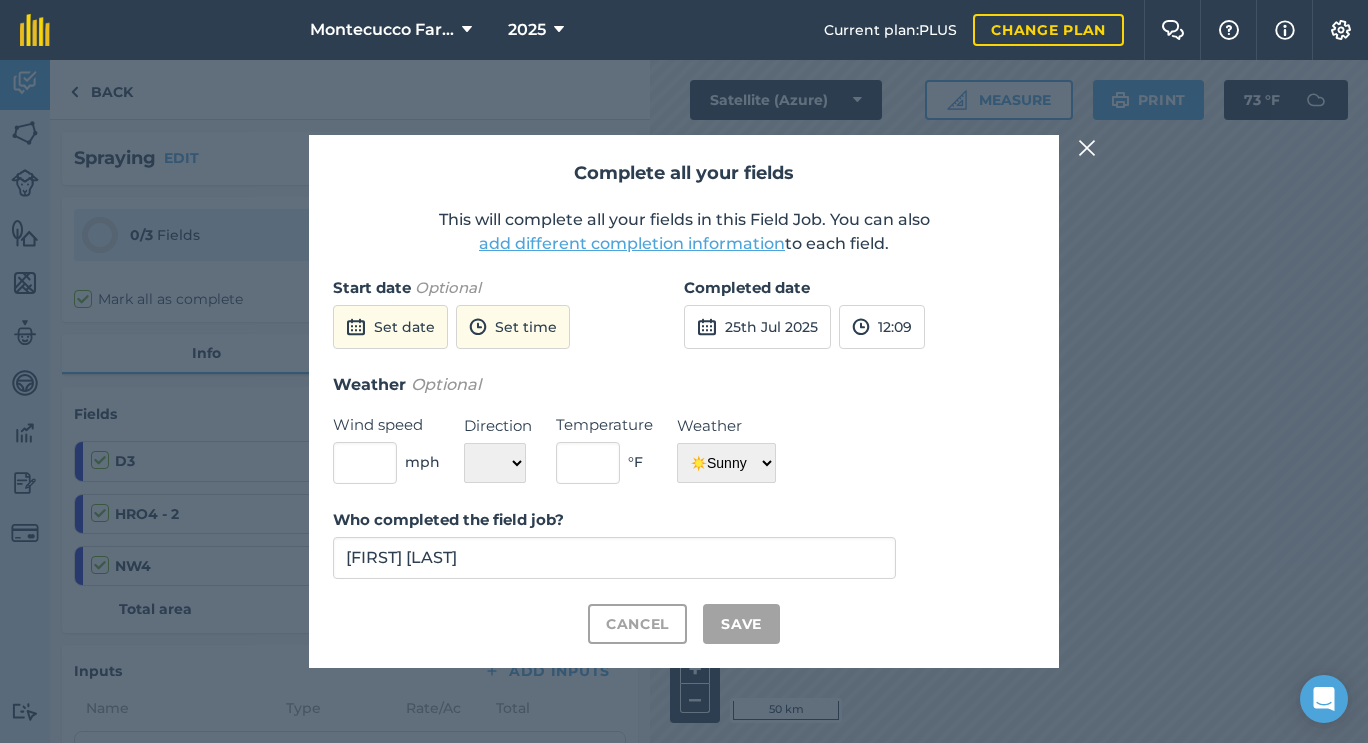 checkbox on "true" 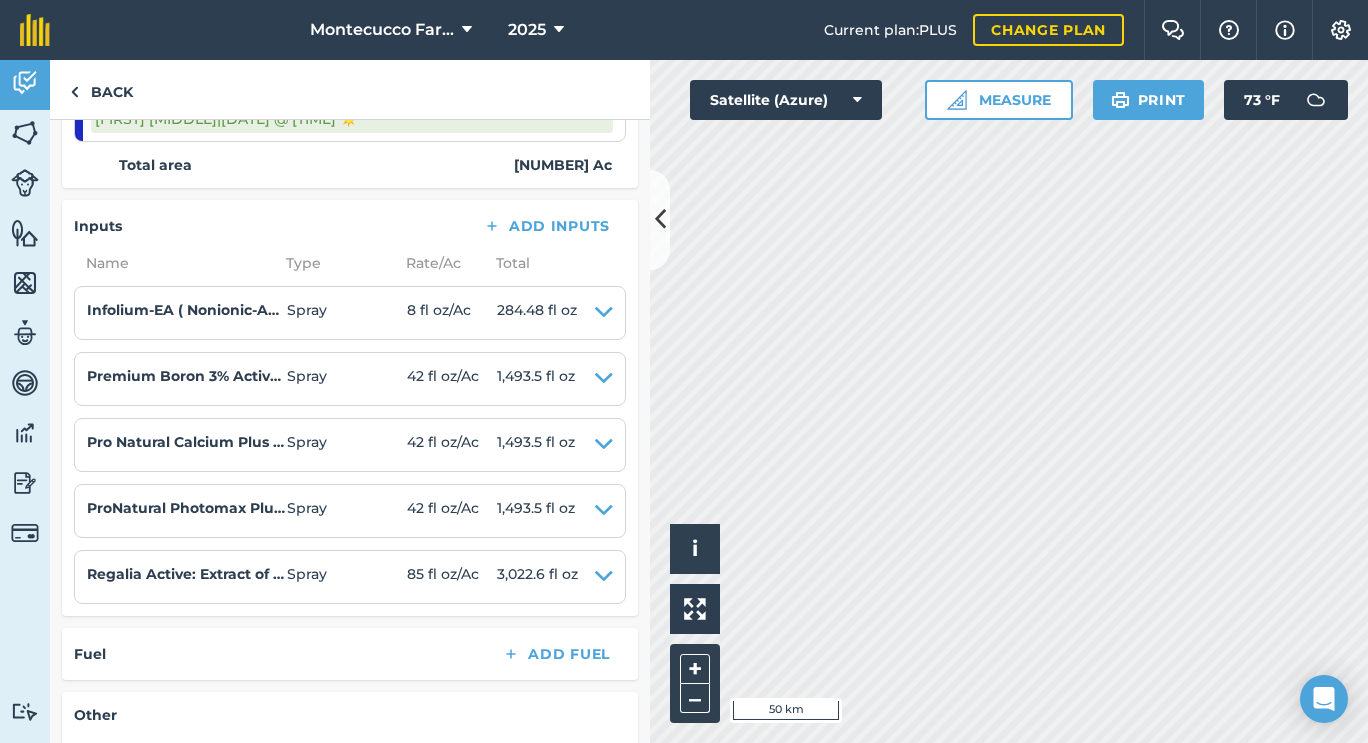 scroll, scrollTop: 756, scrollLeft: 0, axis: vertical 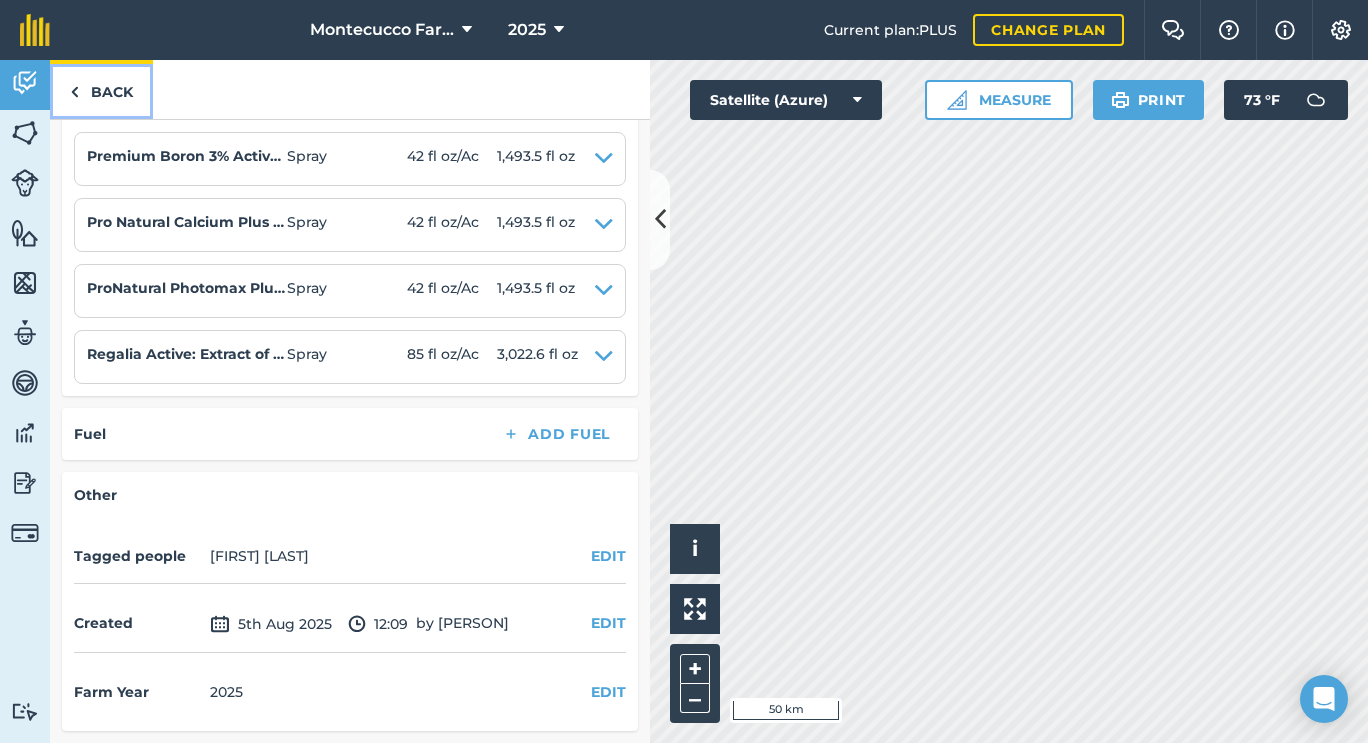 click on "Back" at bounding box center (101, 89) 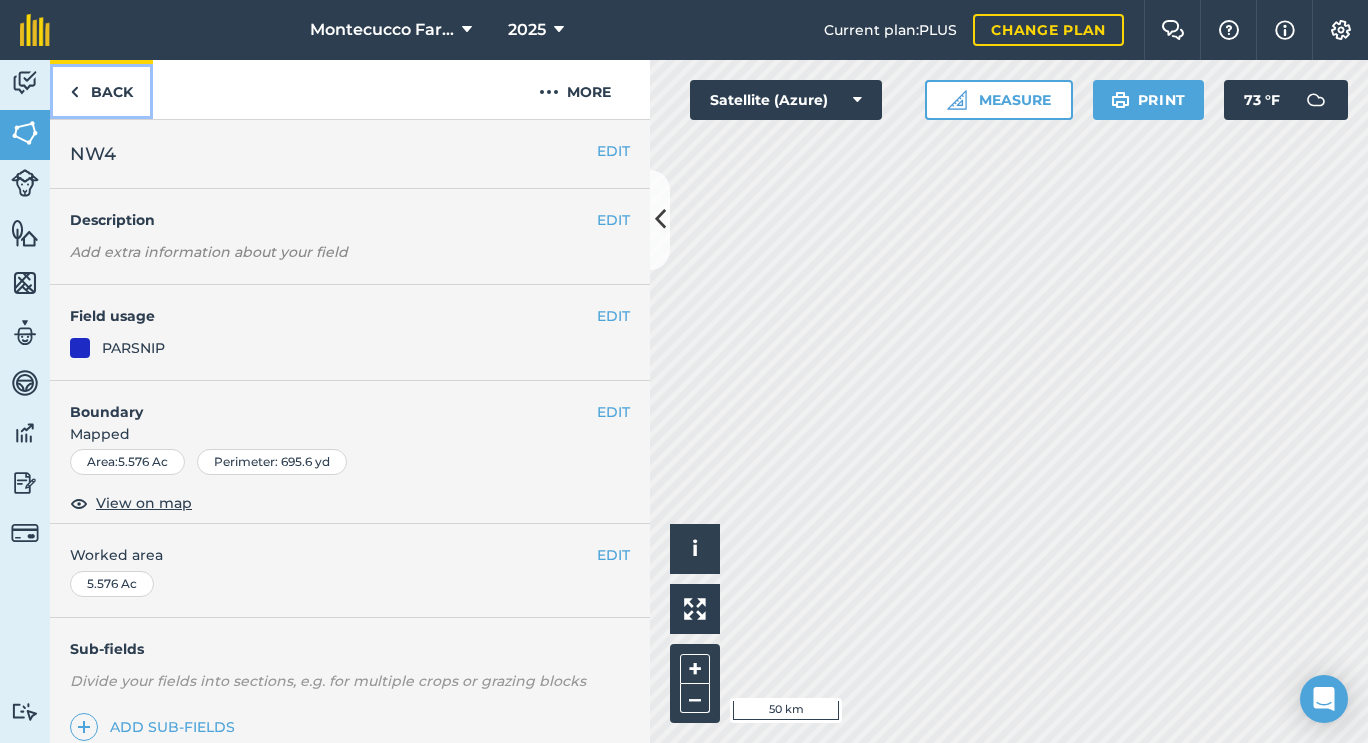 click on "Back" at bounding box center (101, 89) 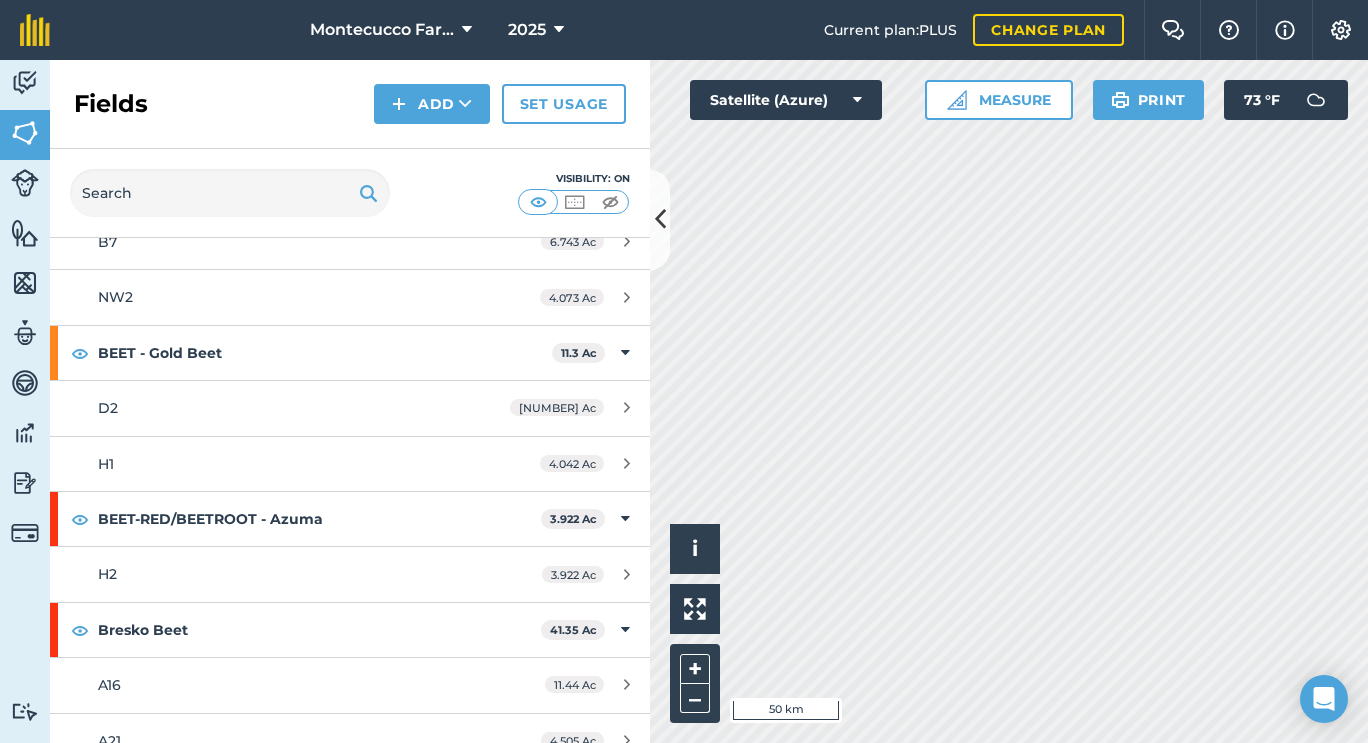 scroll, scrollTop: 1004, scrollLeft: 0, axis: vertical 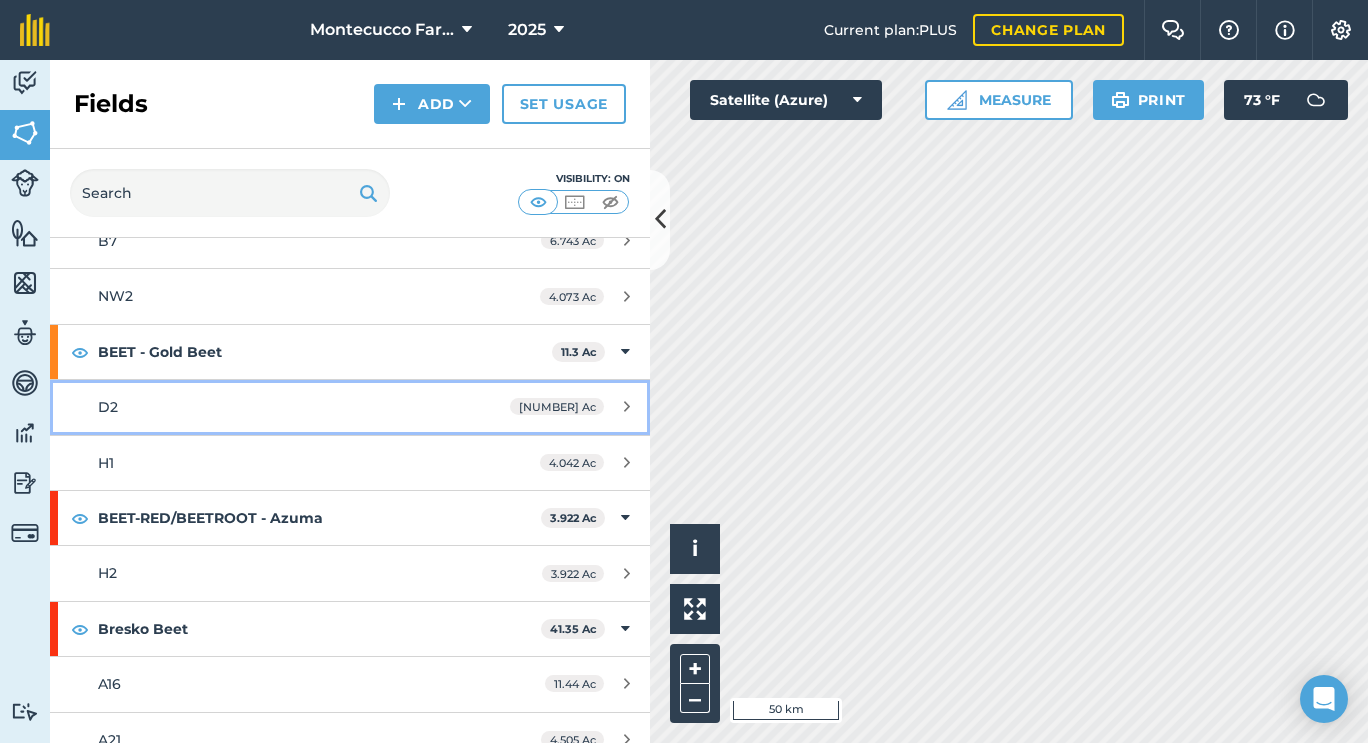 click on "D2" at bounding box center [286, 407] 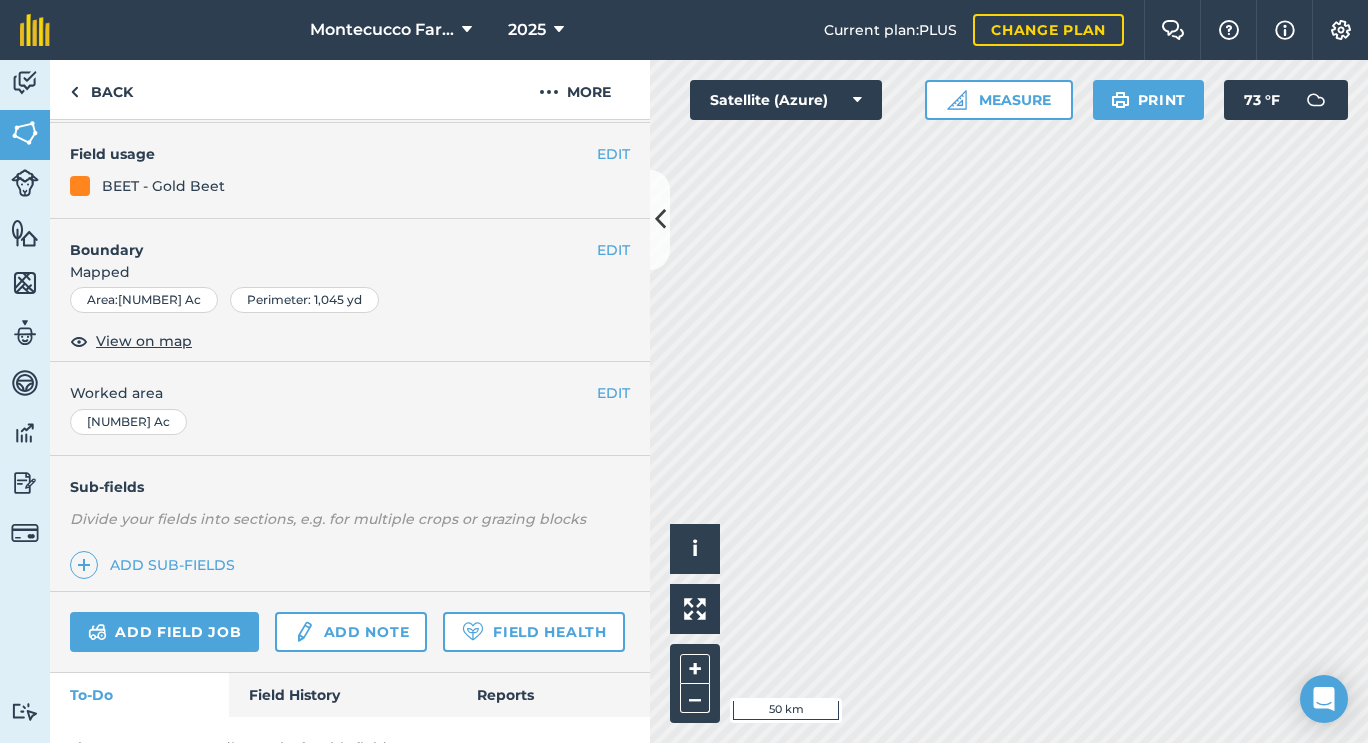 scroll, scrollTop: 254, scrollLeft: 0, axis: vertical 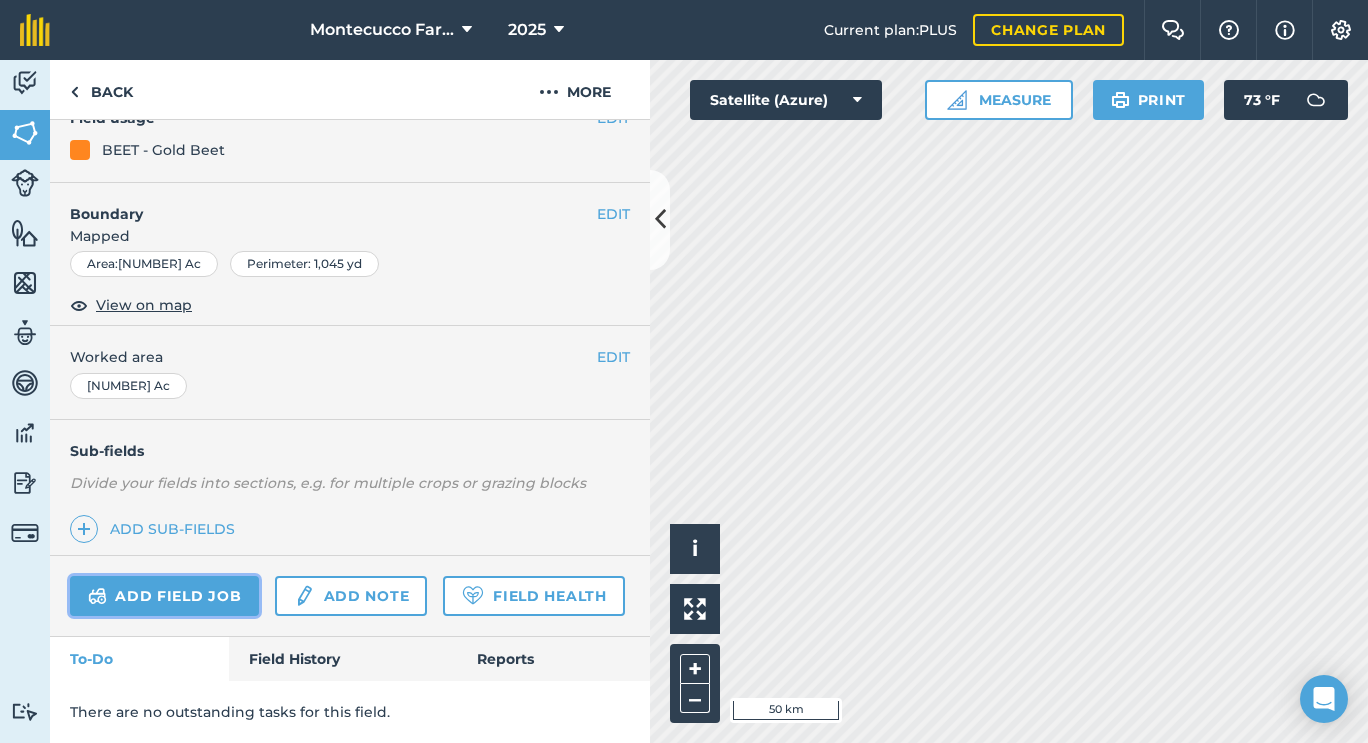 click on "Add field job" at bounding box center [164, 596] 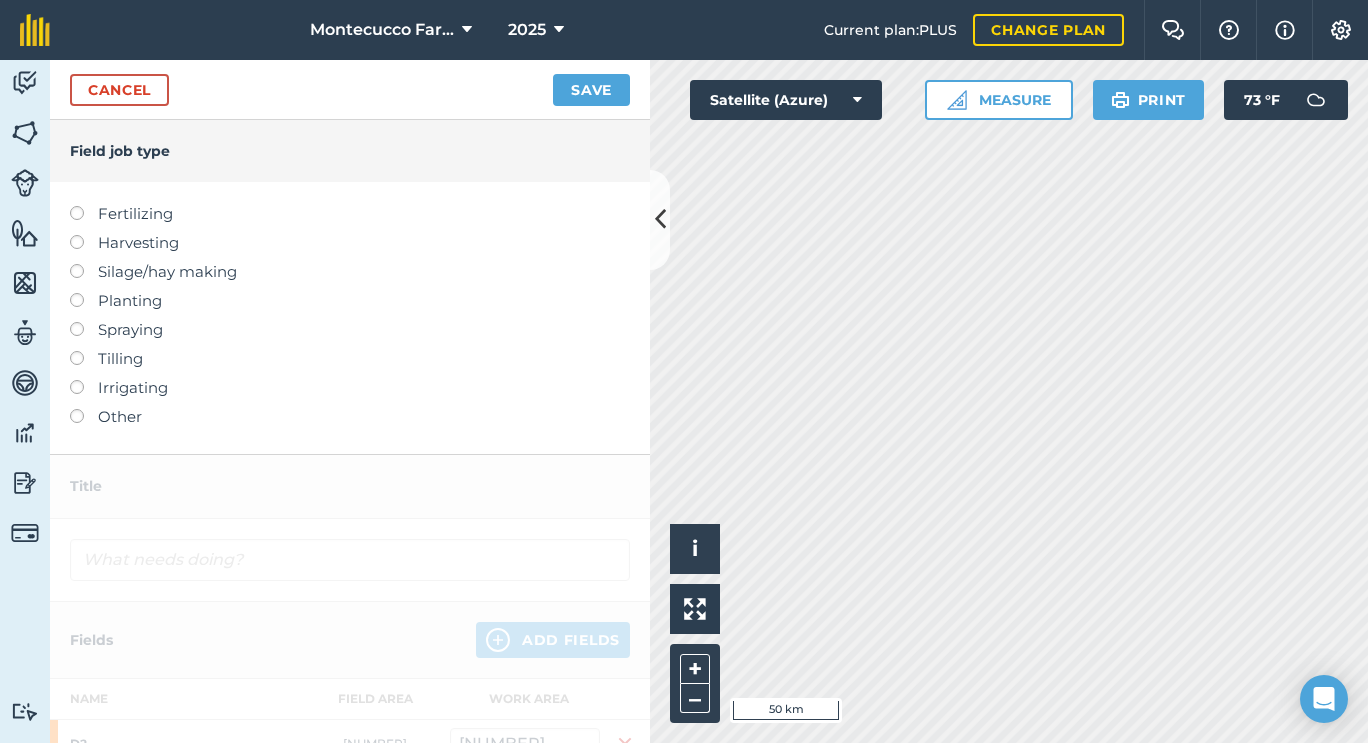 click at bounding box center [84, 322] 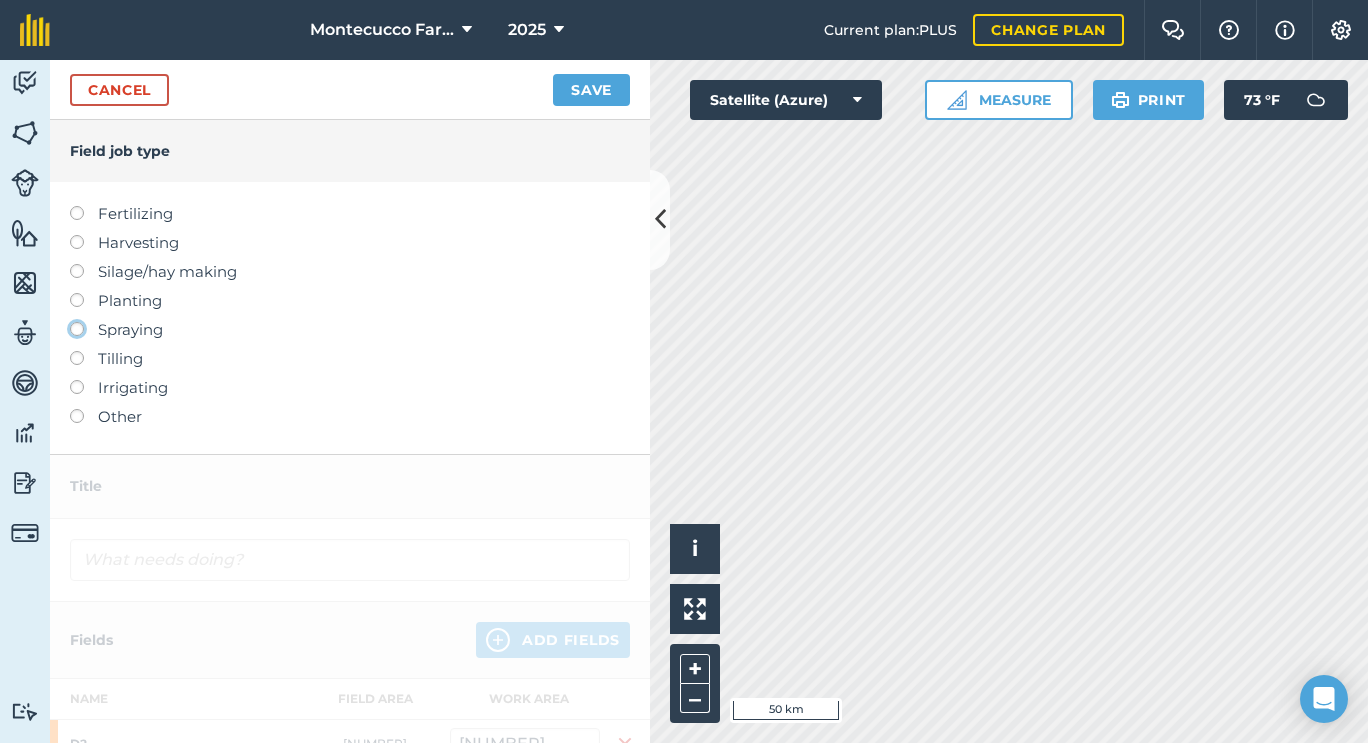 click on "Spraying" at bounding box center (-9943, 328) 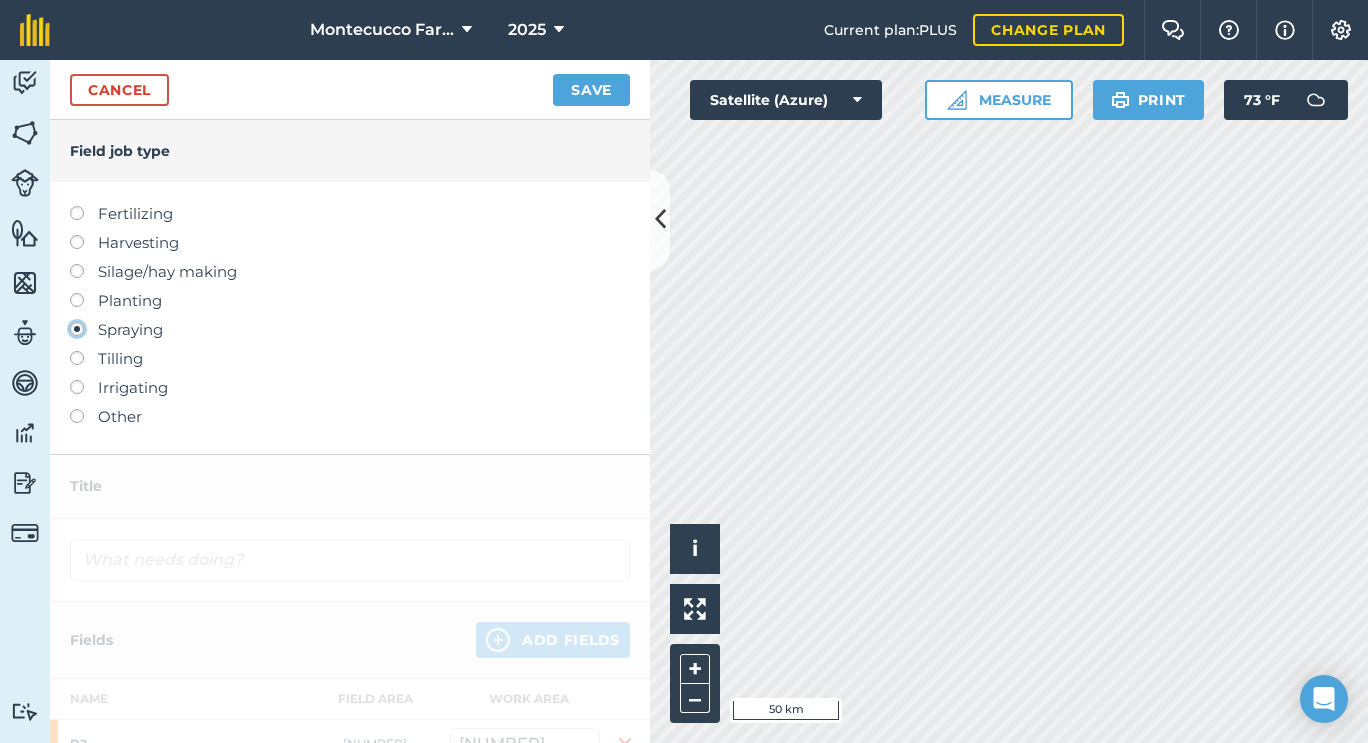type on "Spraying" 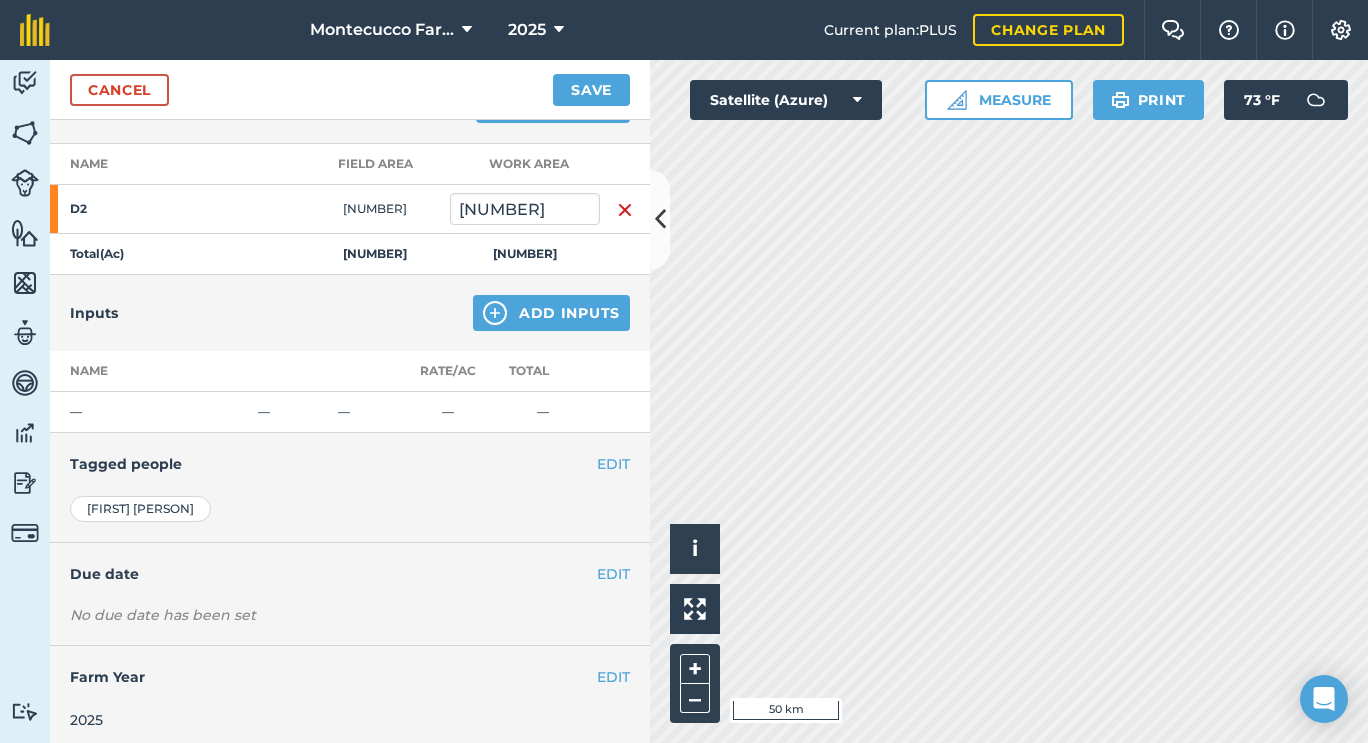 scroll, scrollTop: 273, scrollLeft: 0, axis: vertical 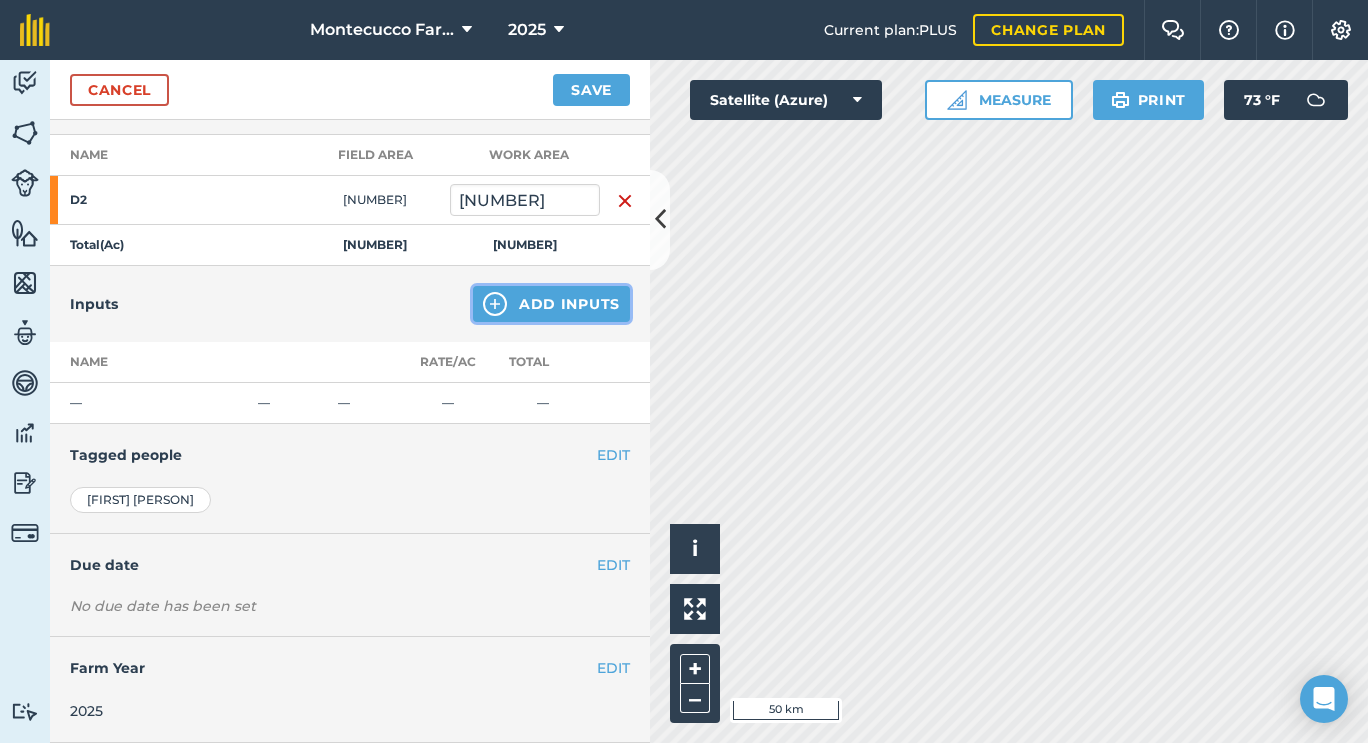 click on "Add Inputs" at bounding box center [551, 304] 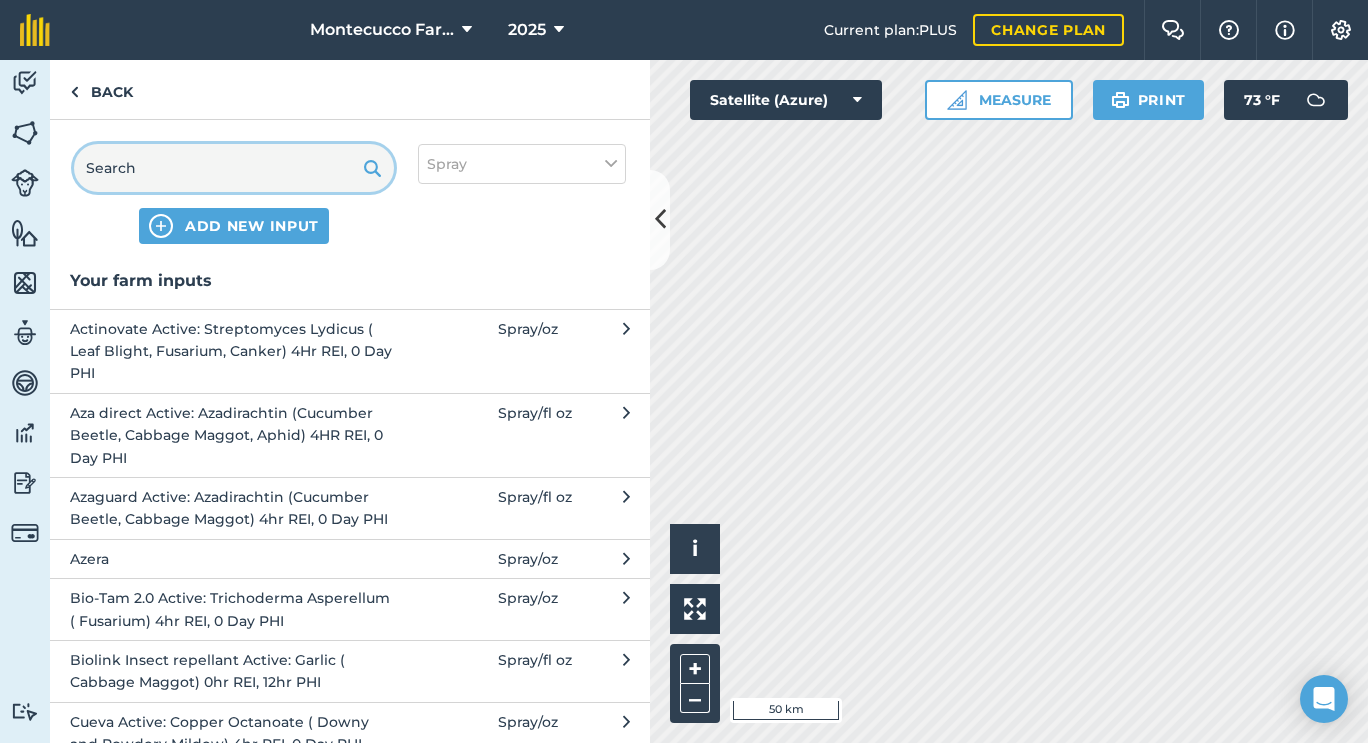 click at bounding box center [234, 168] 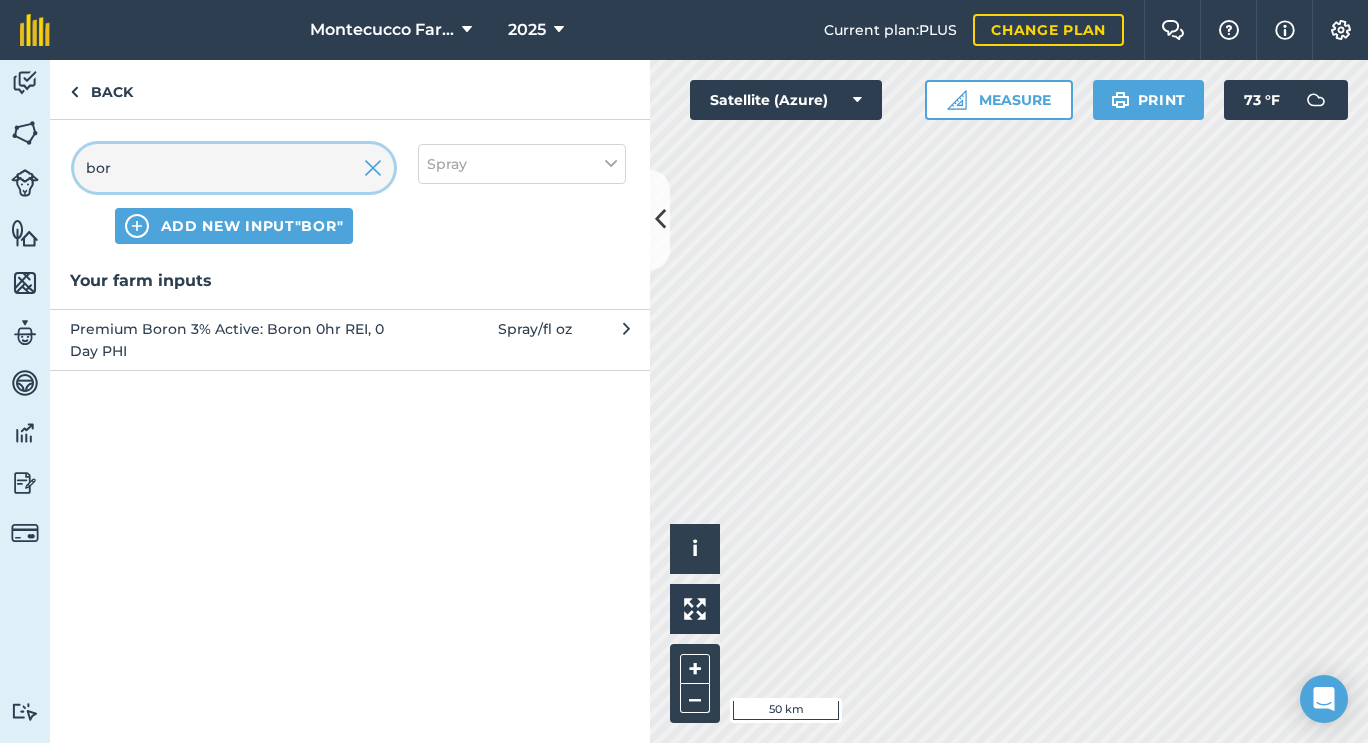 type on "bor" 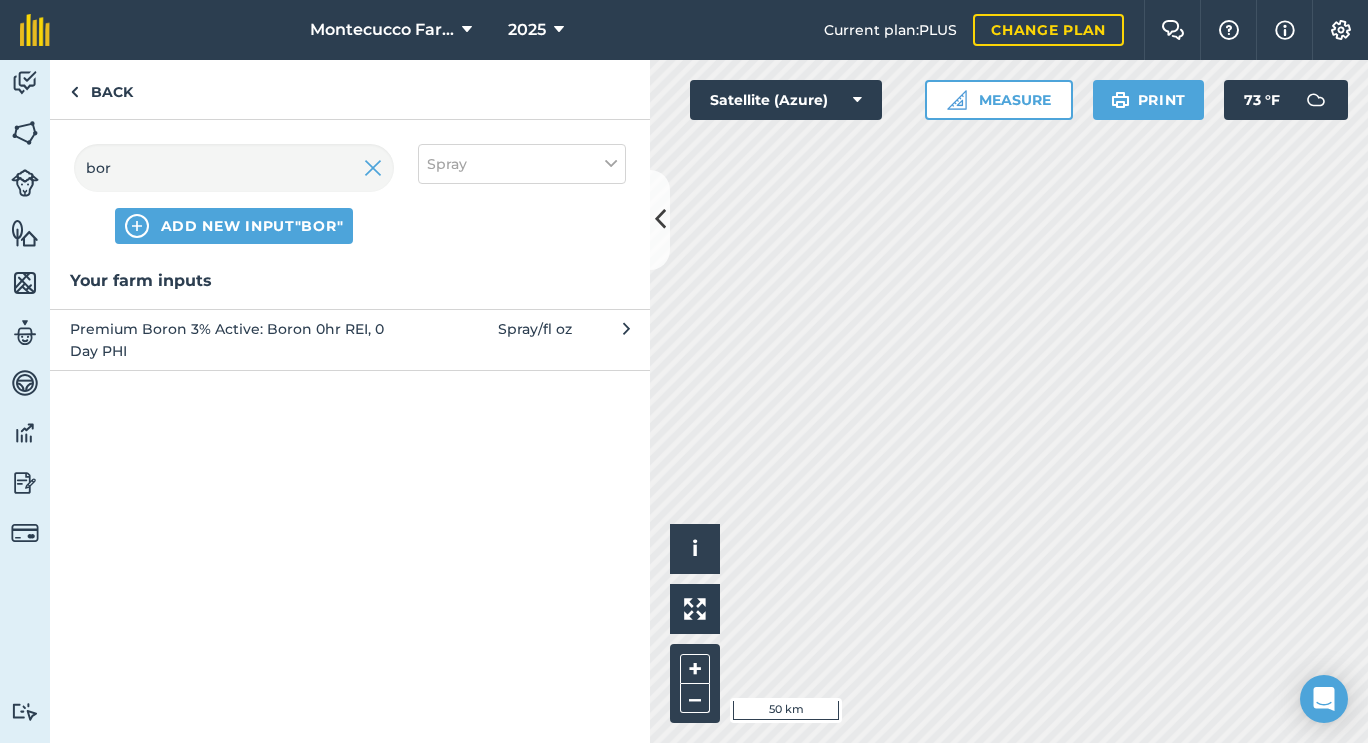 click on "Premium Boron 3% Active: Boron 0hr REI, 0 Day PHI" at bounding box center (233, 340) 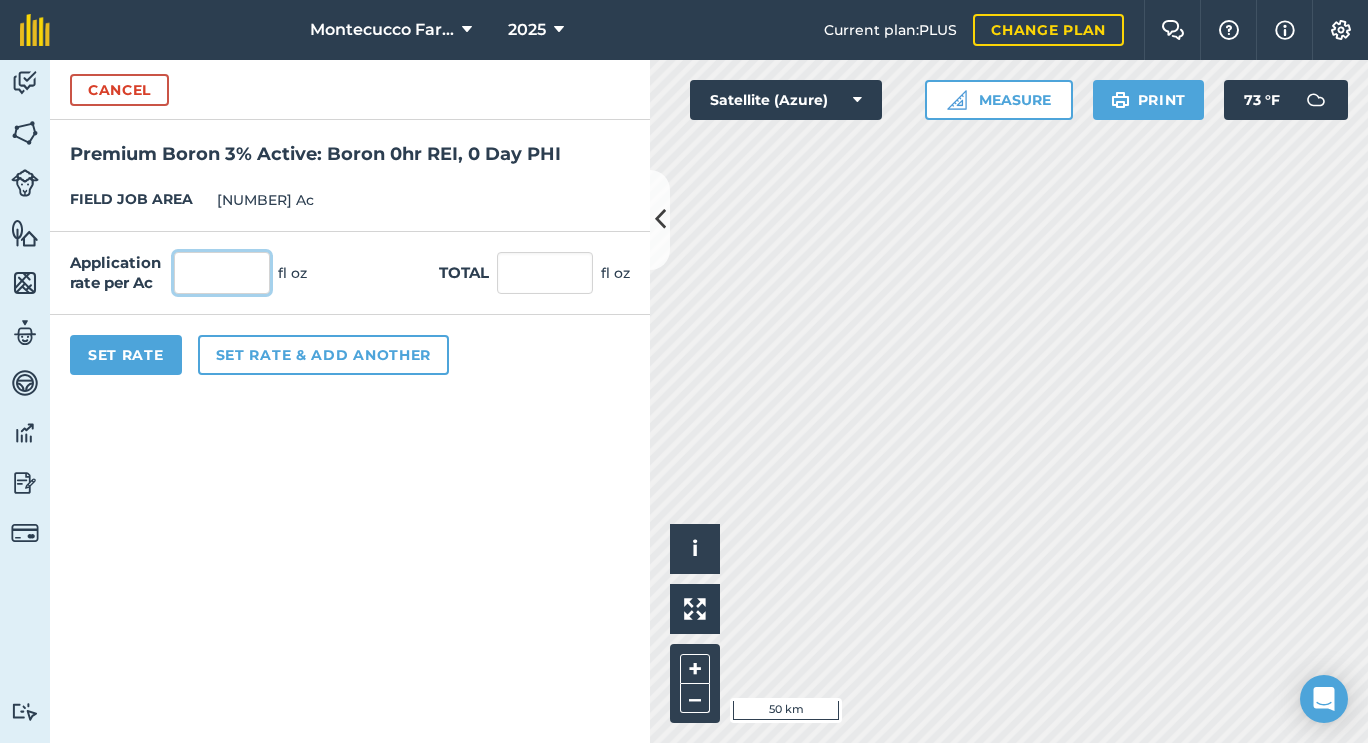 click at bounding box center (222, 273) 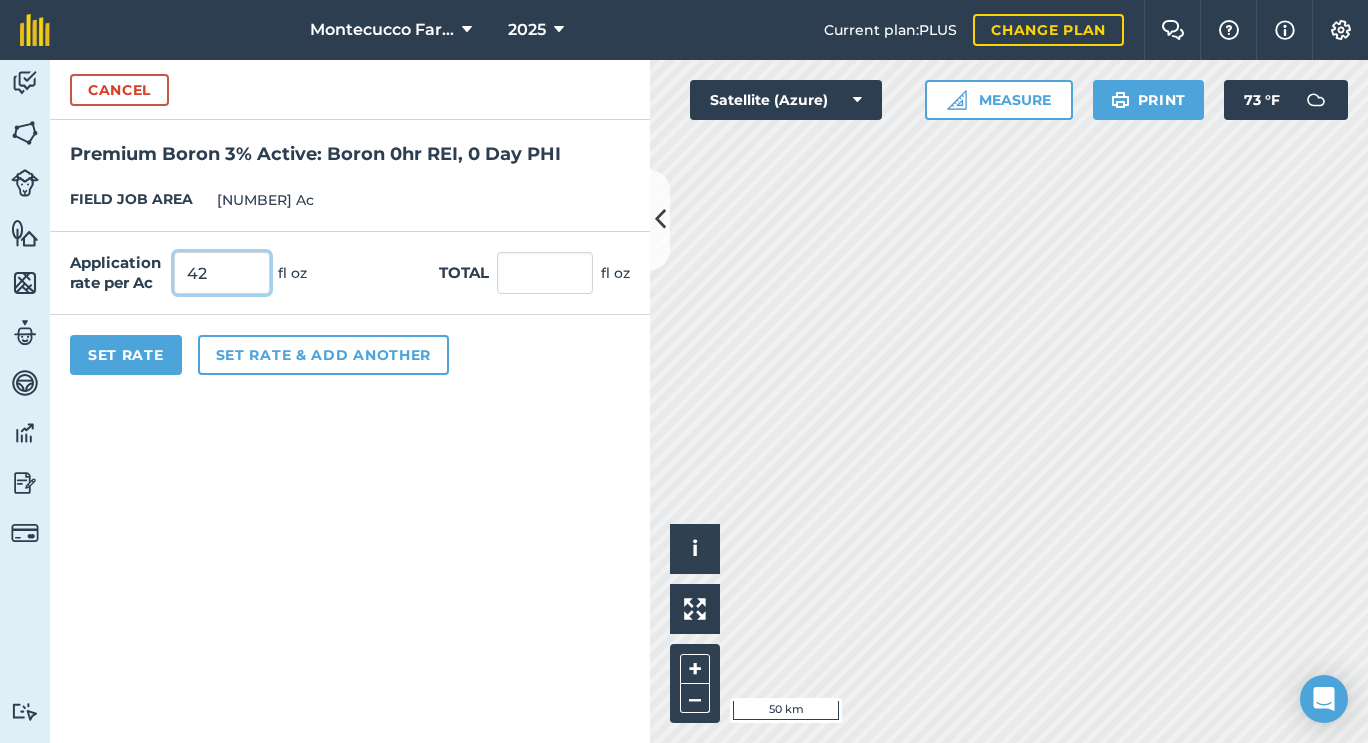 type on "42" 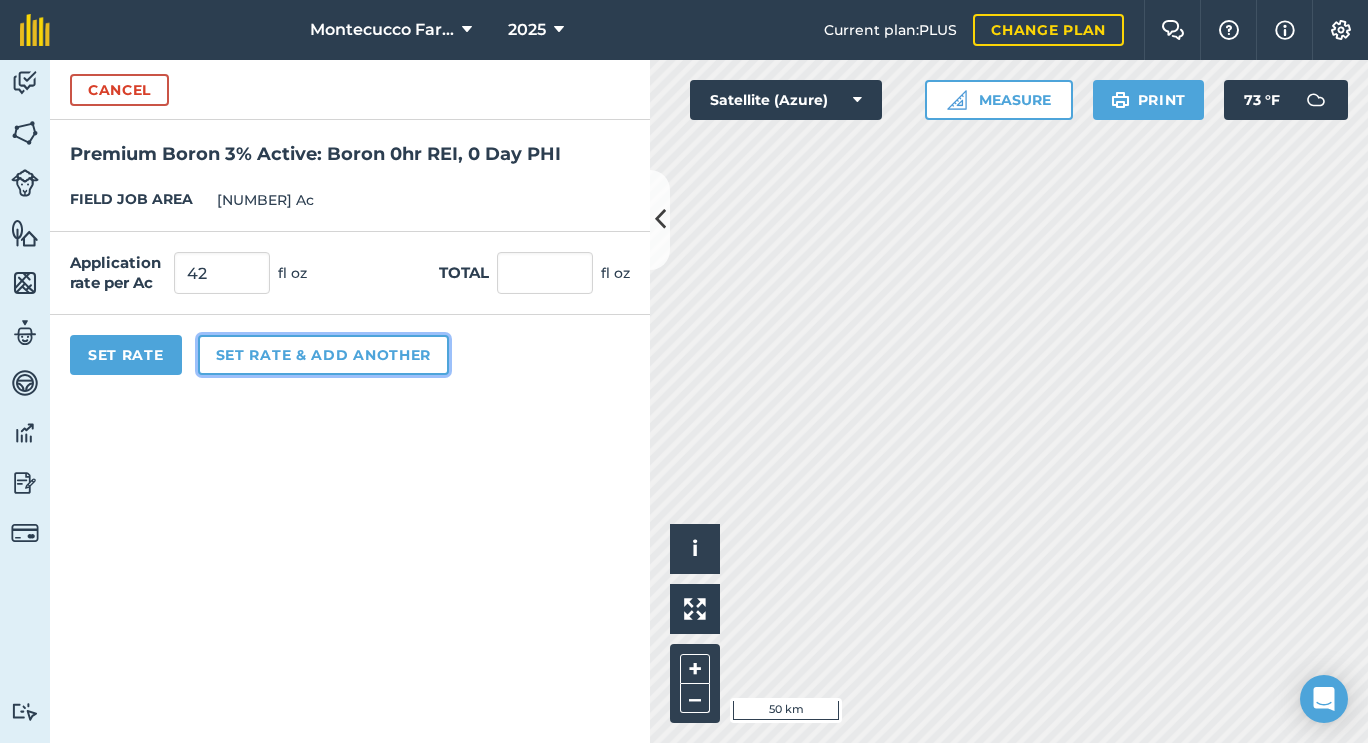 type on "304.878" 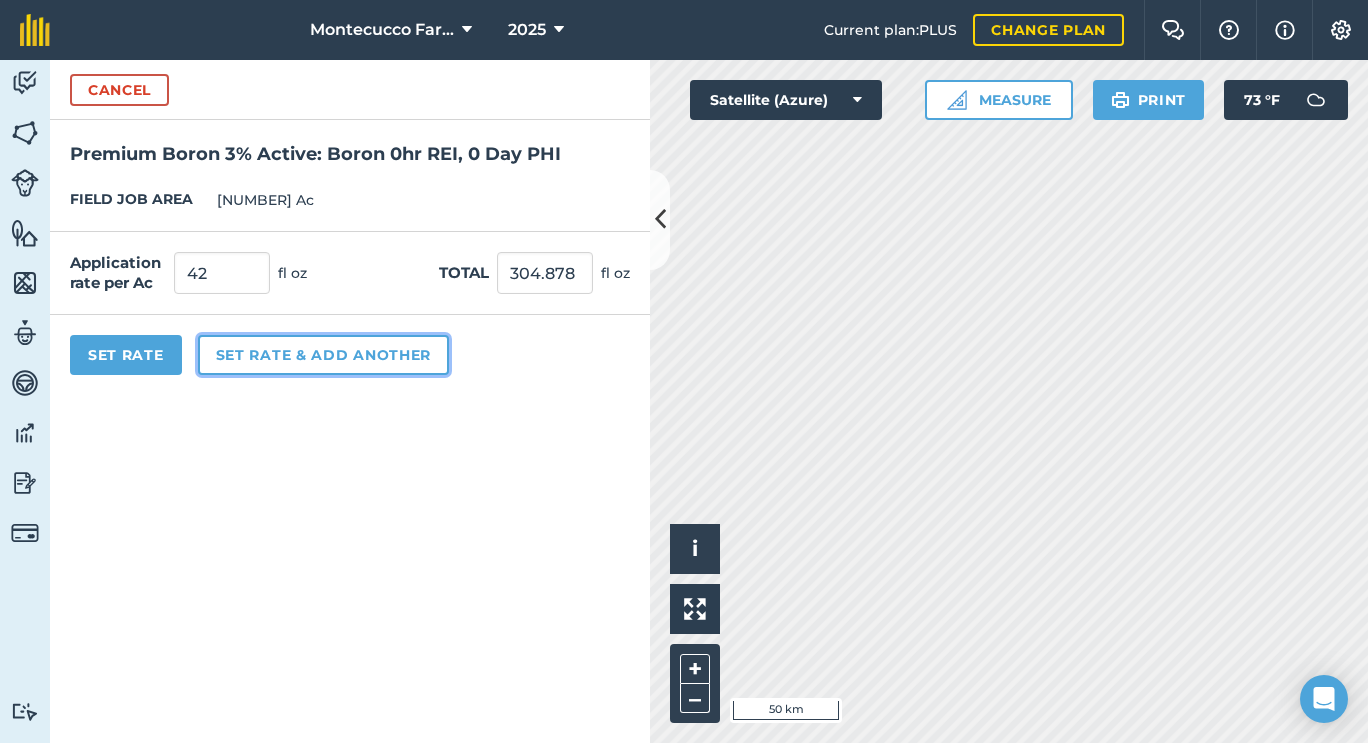 click on "Set rate & add another" at bounding box center [323, 355] 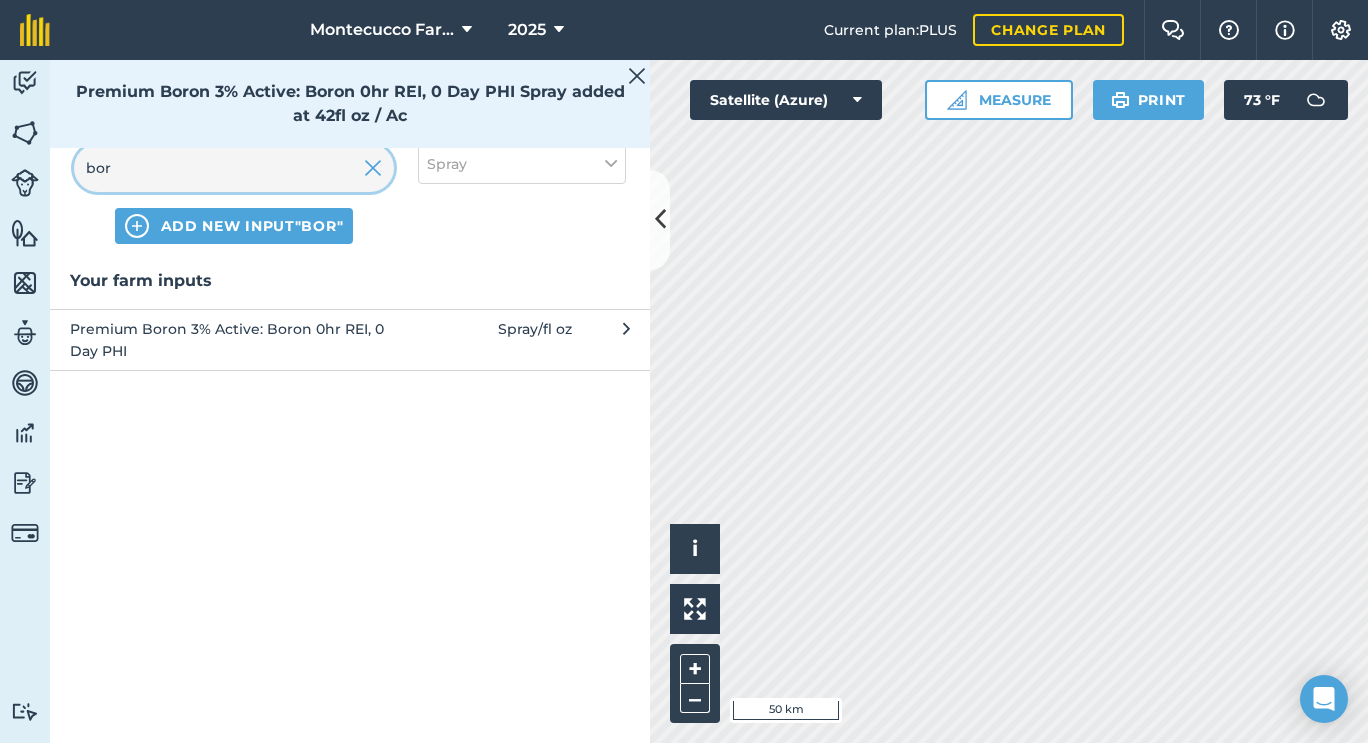 click on "bor" at bounding box center (234, 168) 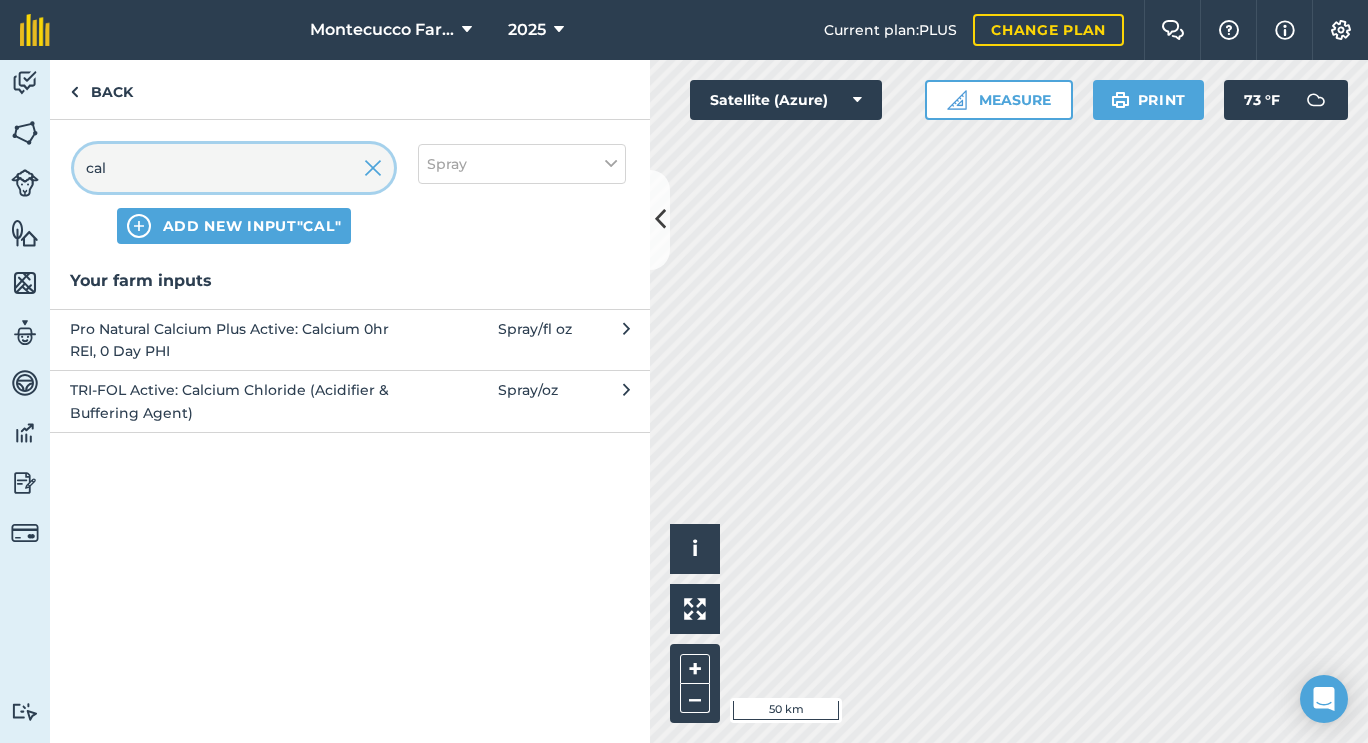 type on "cal" 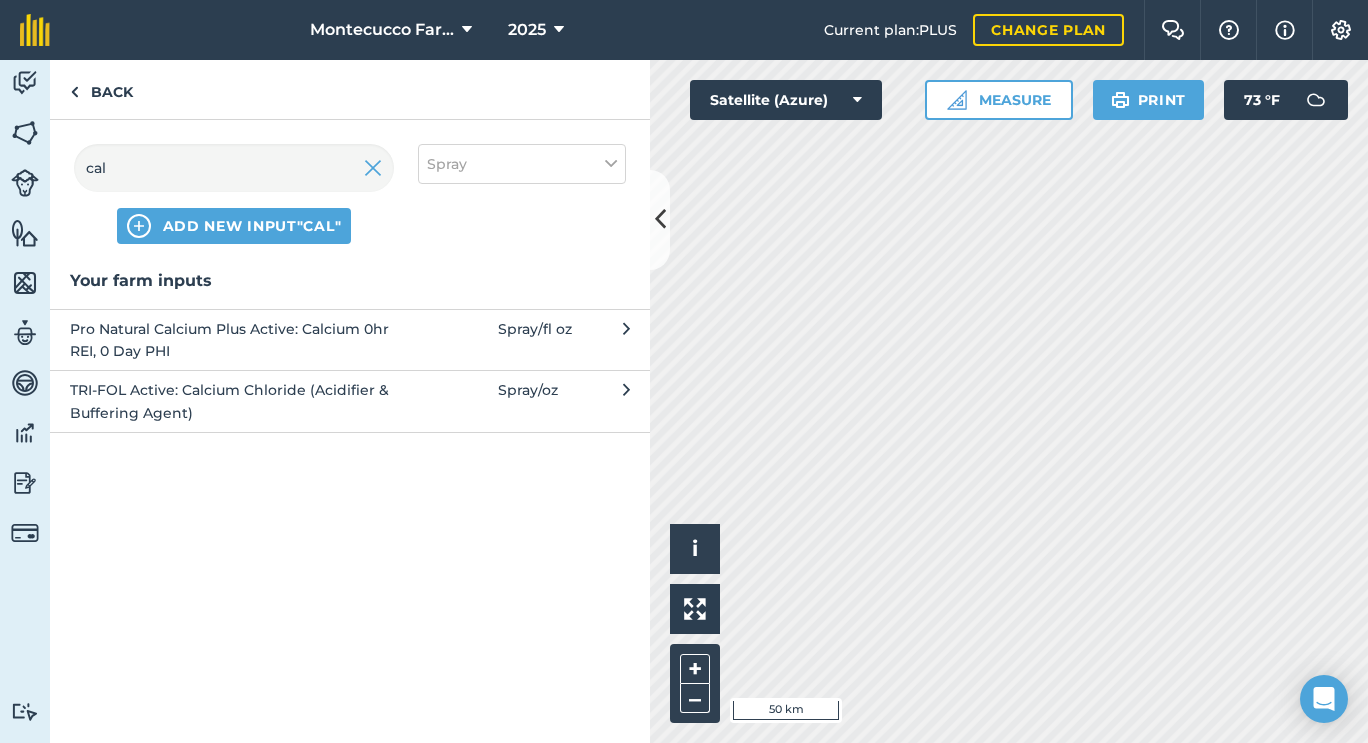 click on "Pro Natural Calcium Plus Active: Calcium 0hr REI, 0 Day PHI" at bounding box center (233, 340) 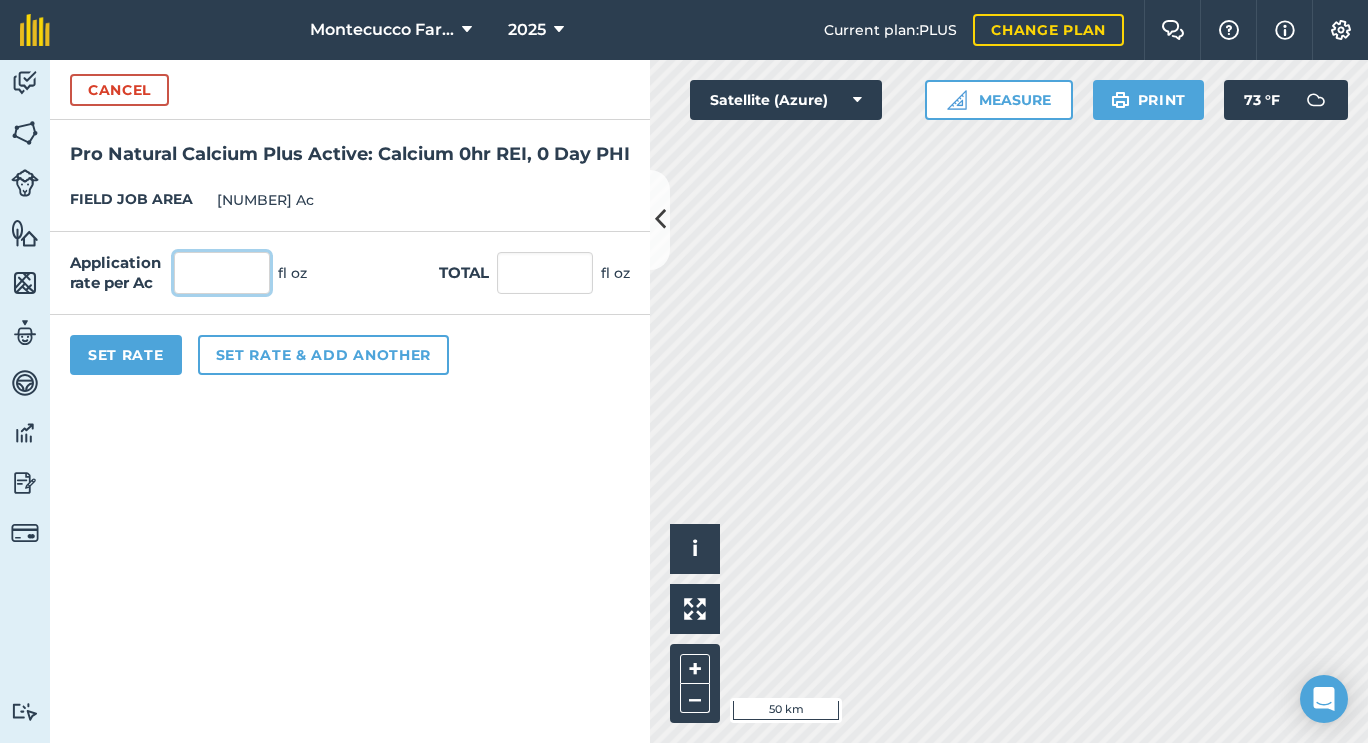 click at bounding box center [222, 273] 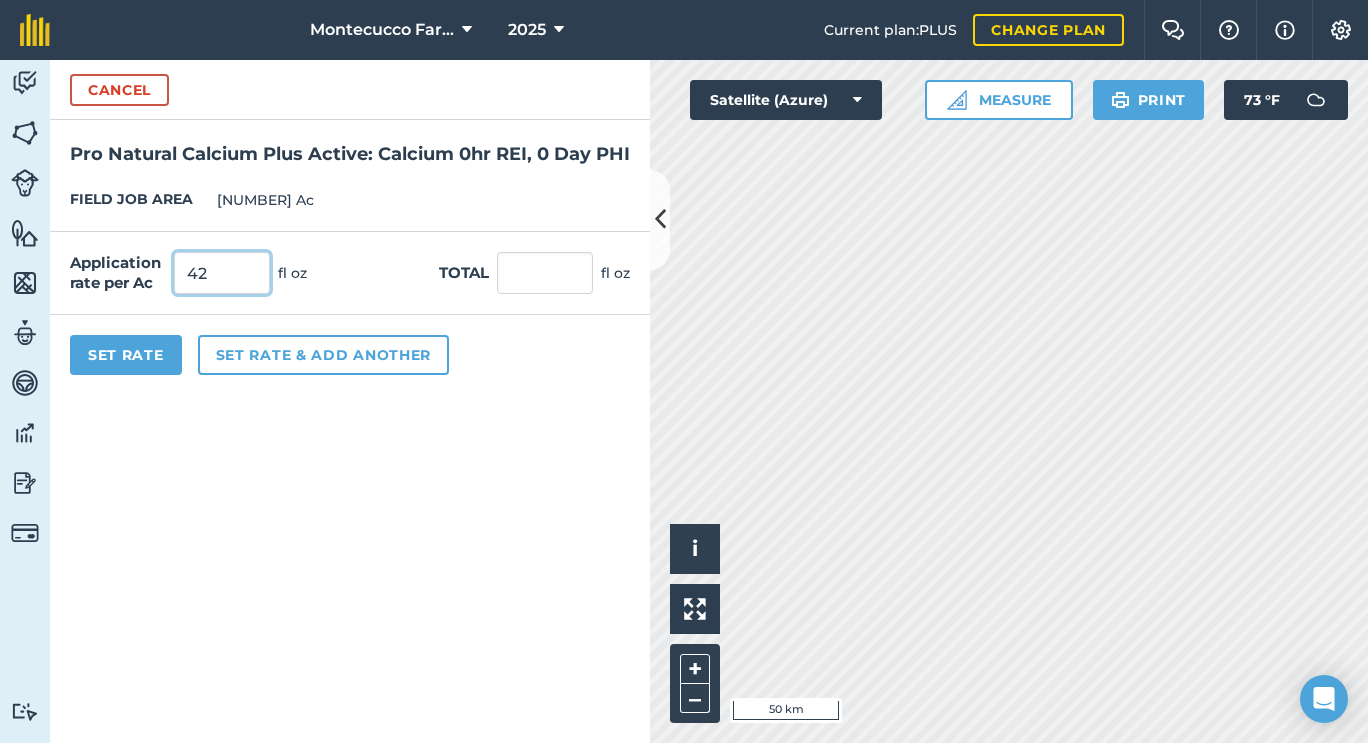 type on "42" 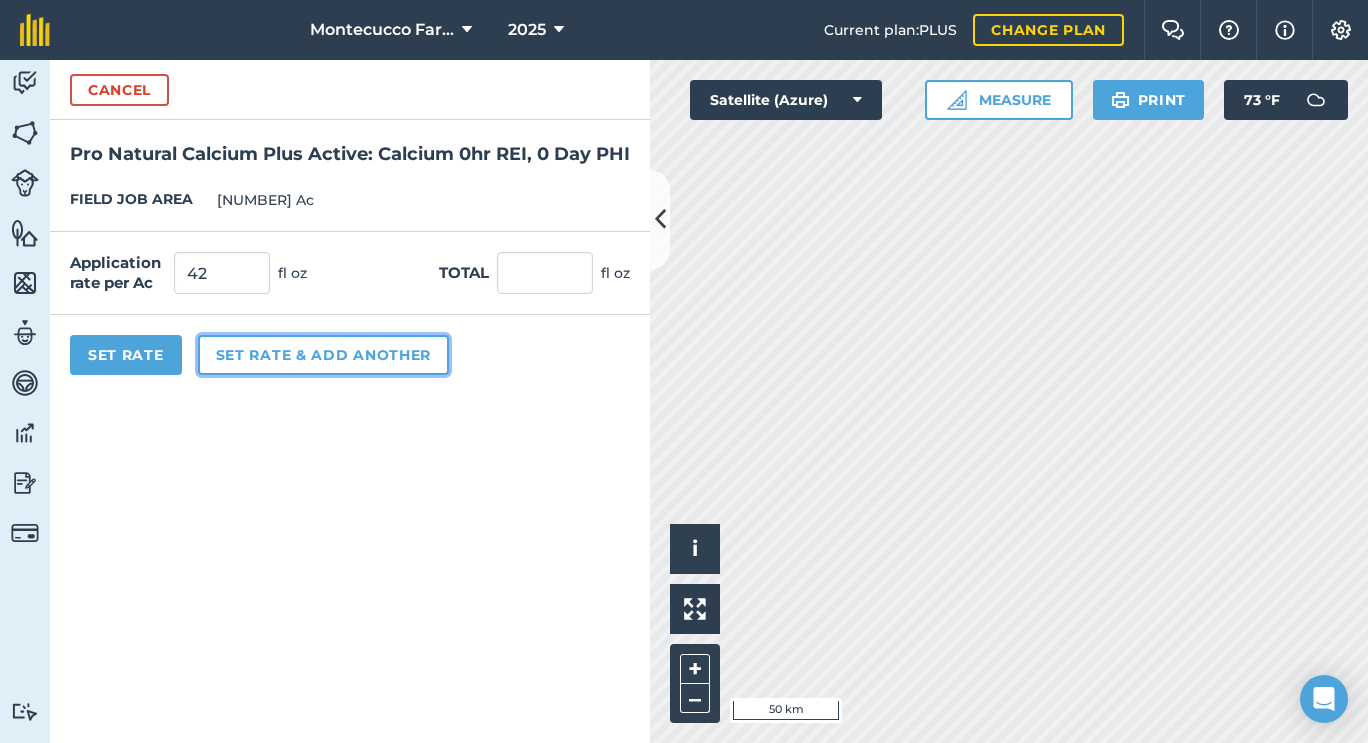 type on "304.878" 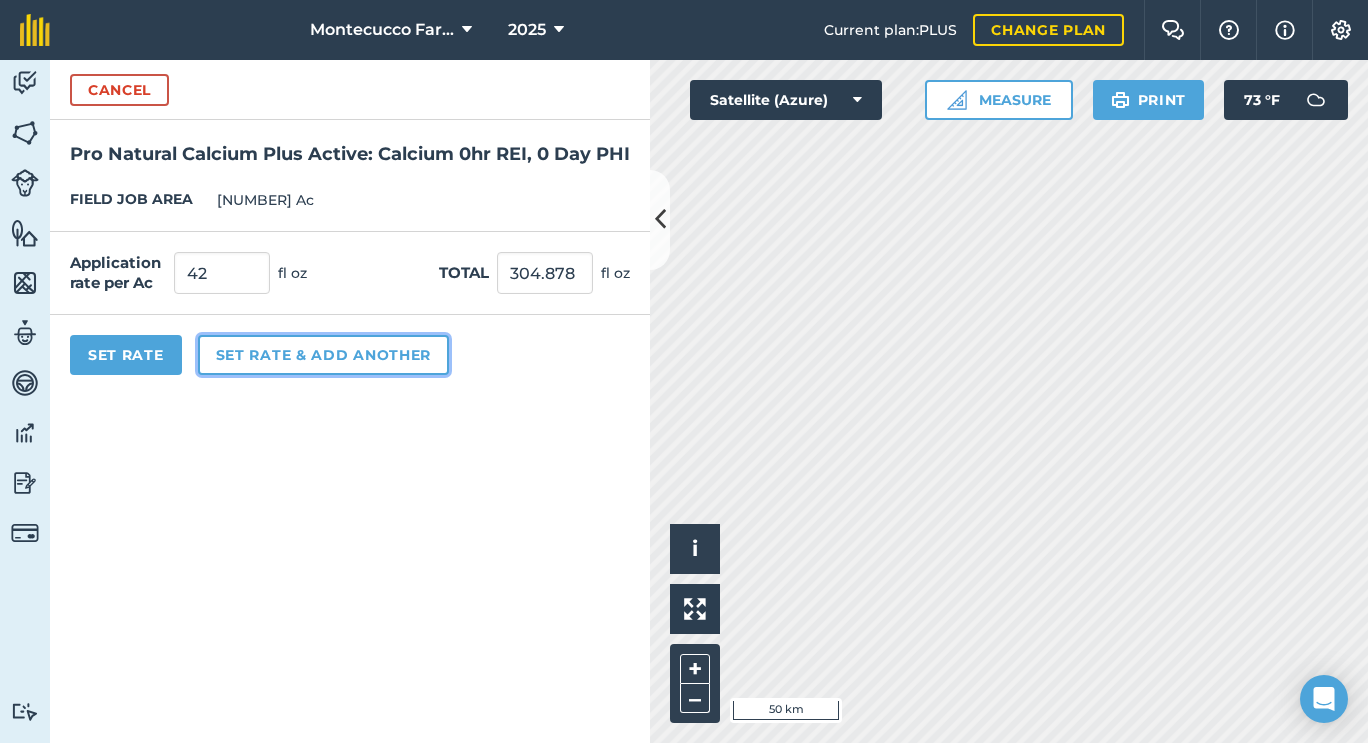 click on "Set rate & add another" at bounding box center [323, 355] 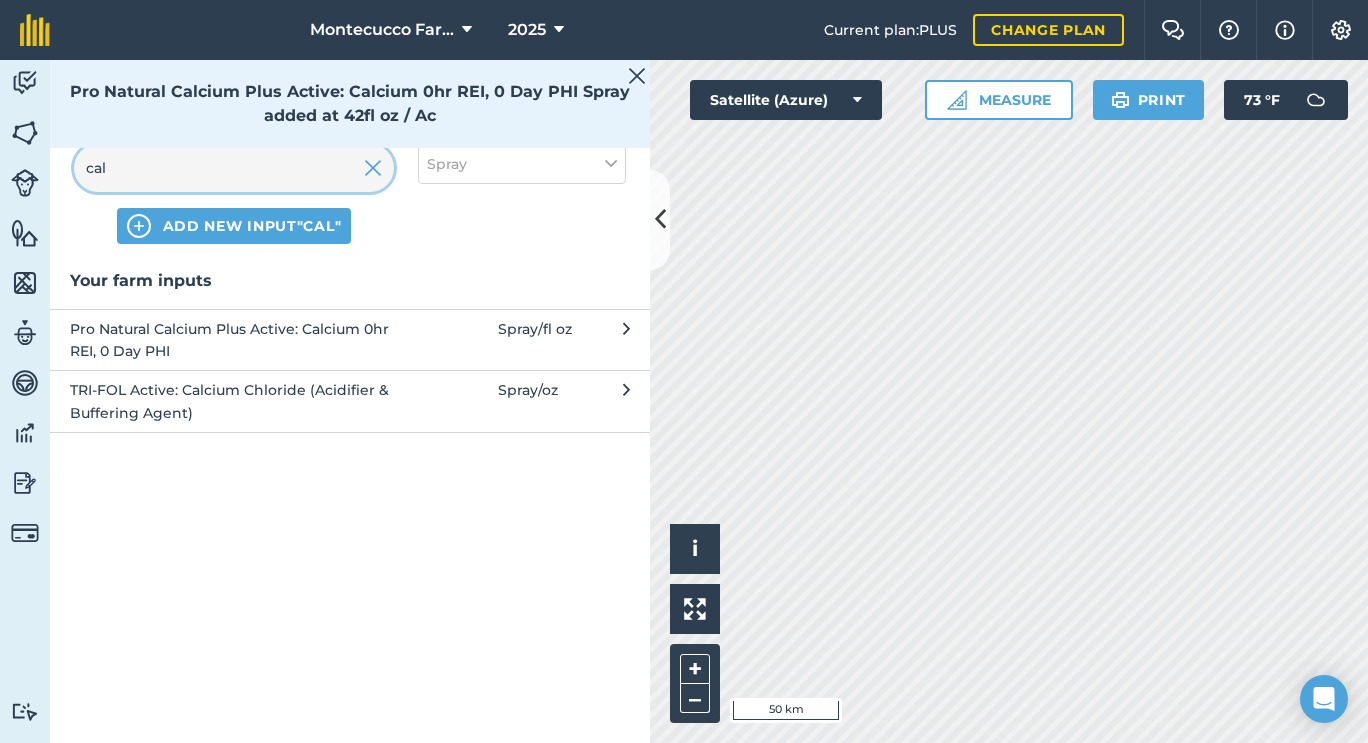 click on "cal" at bounding box center [234, 168] 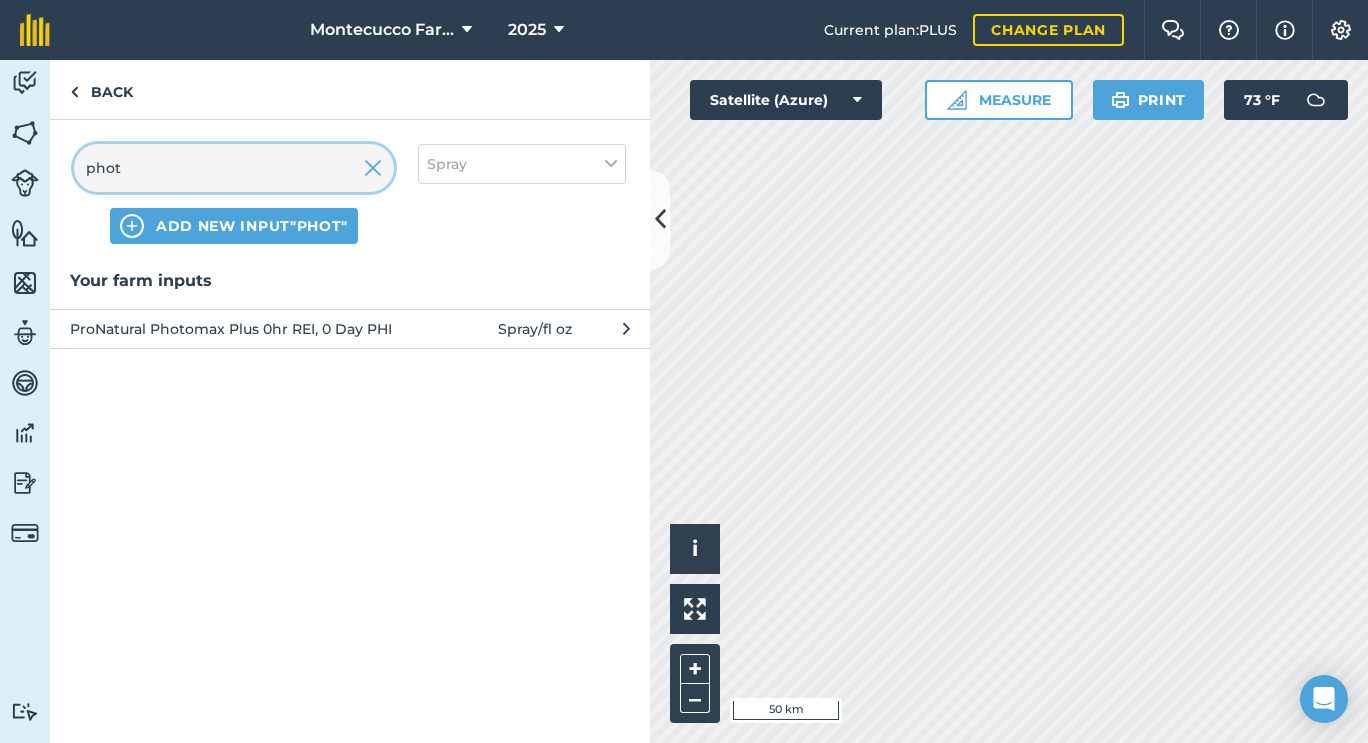 type on "phot" 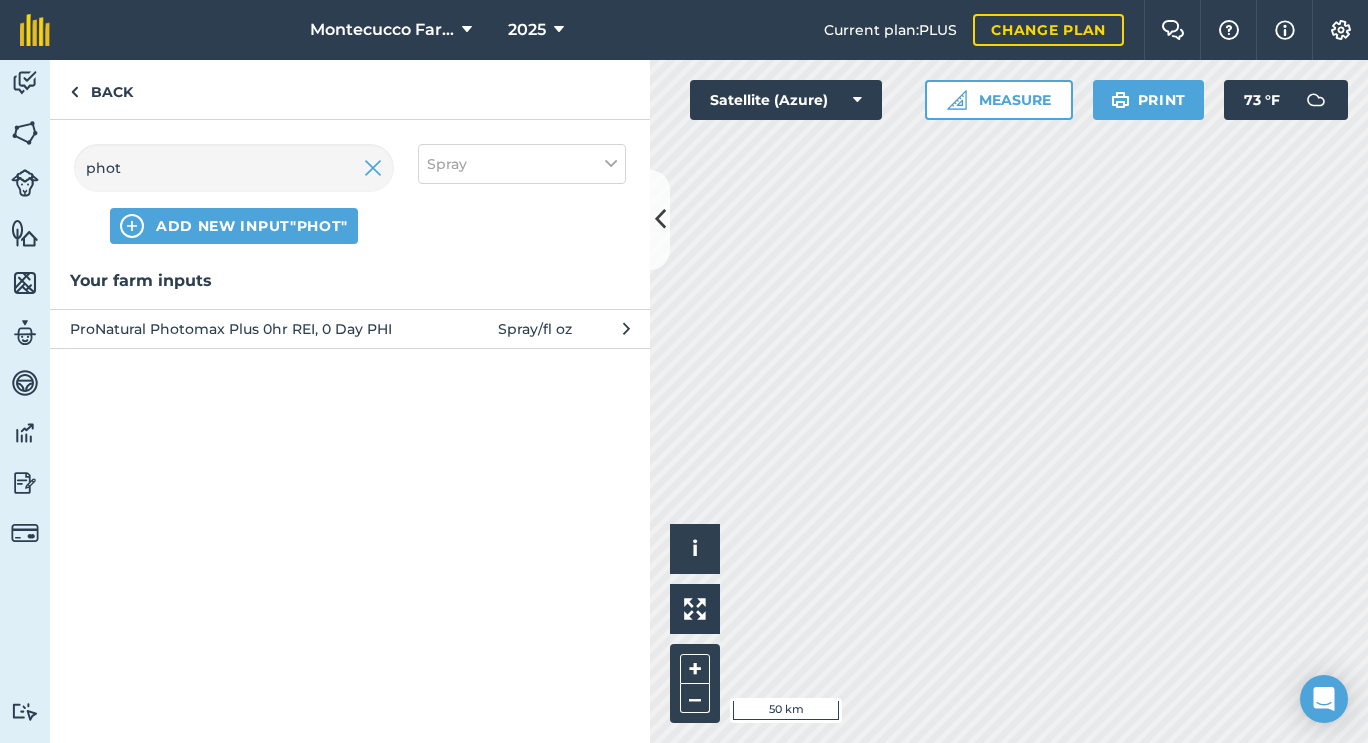 click on "ProNatural Photomax Plus 0hr REI, 0 Day PHI" at bounding box center [233, 329] 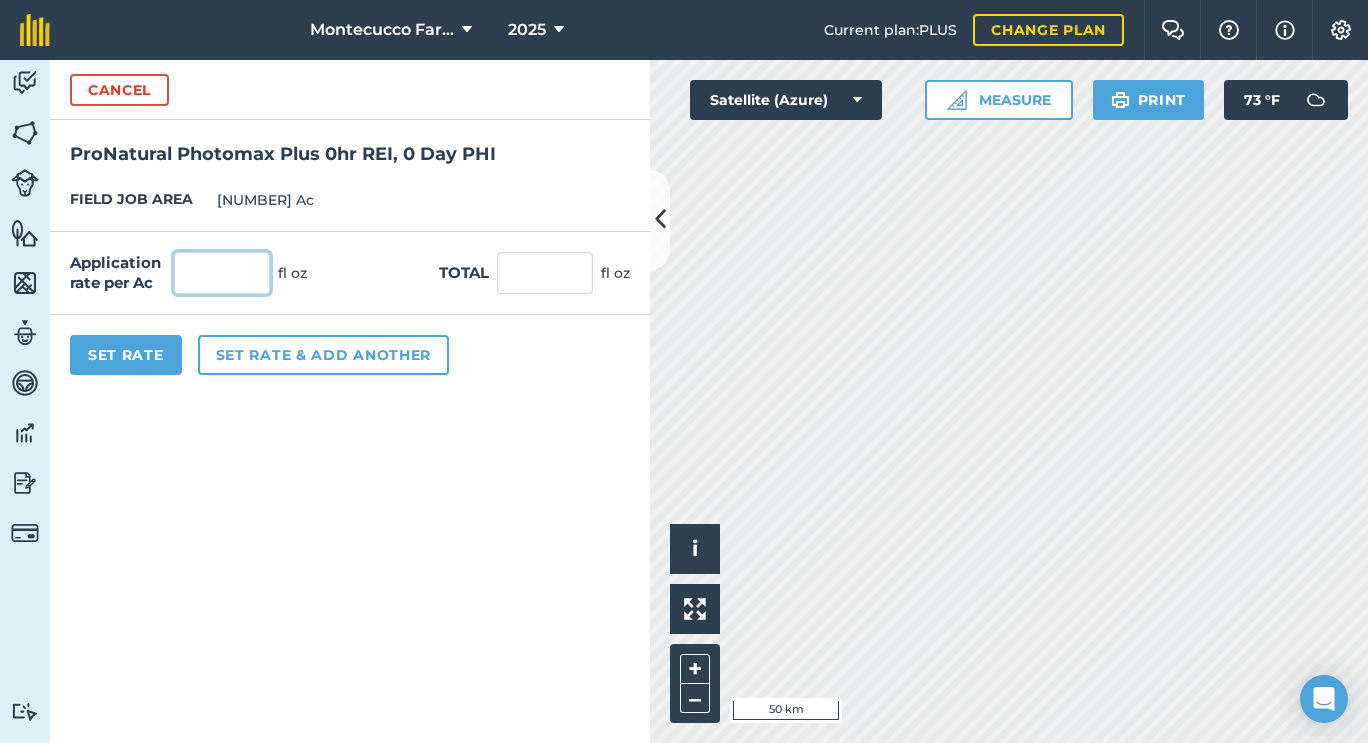 click at bounding box center [222, 273] 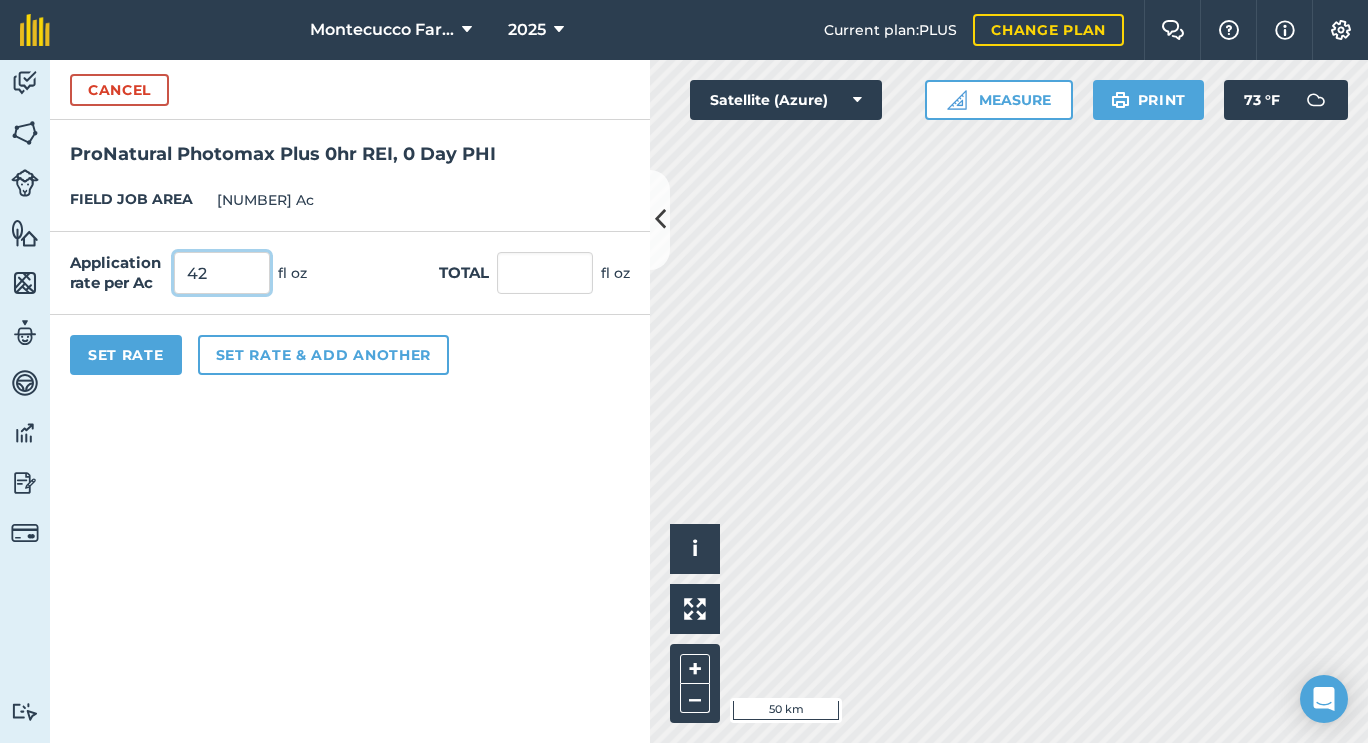 type on "42" 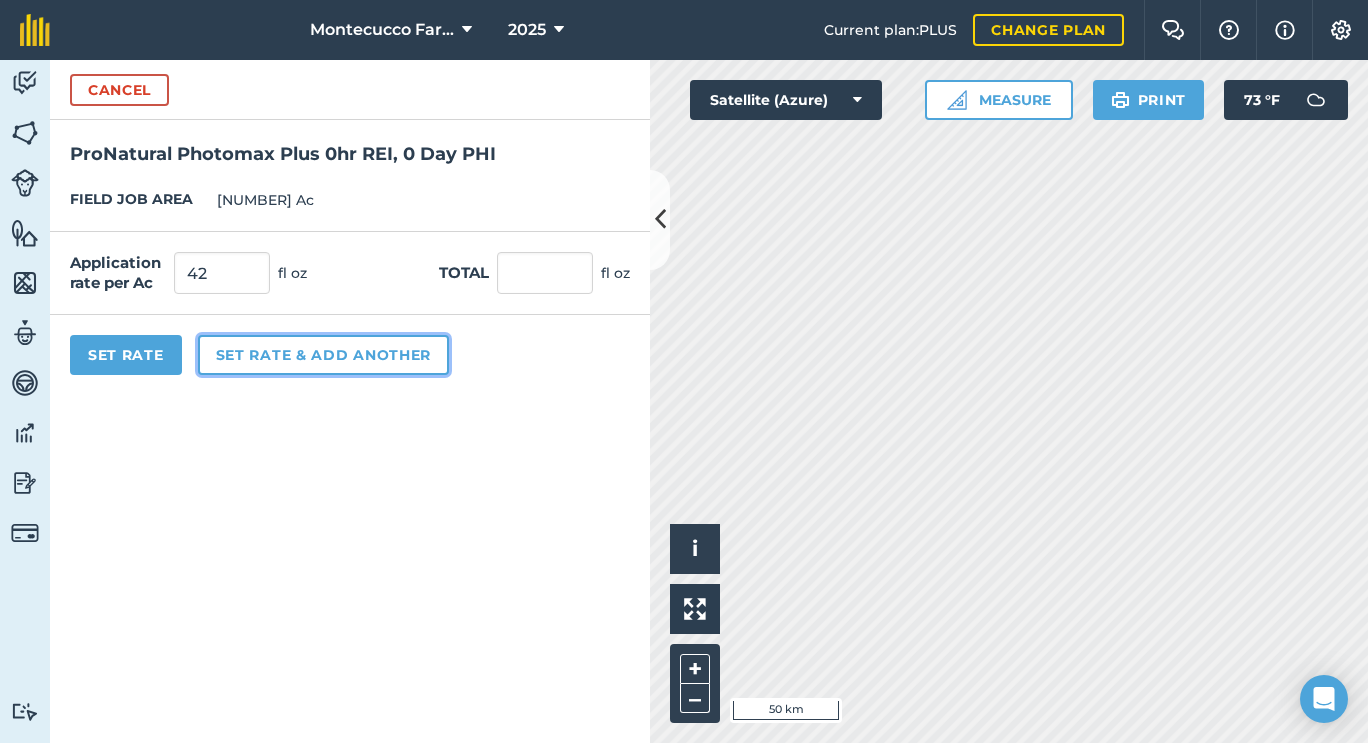 type on "304.878" 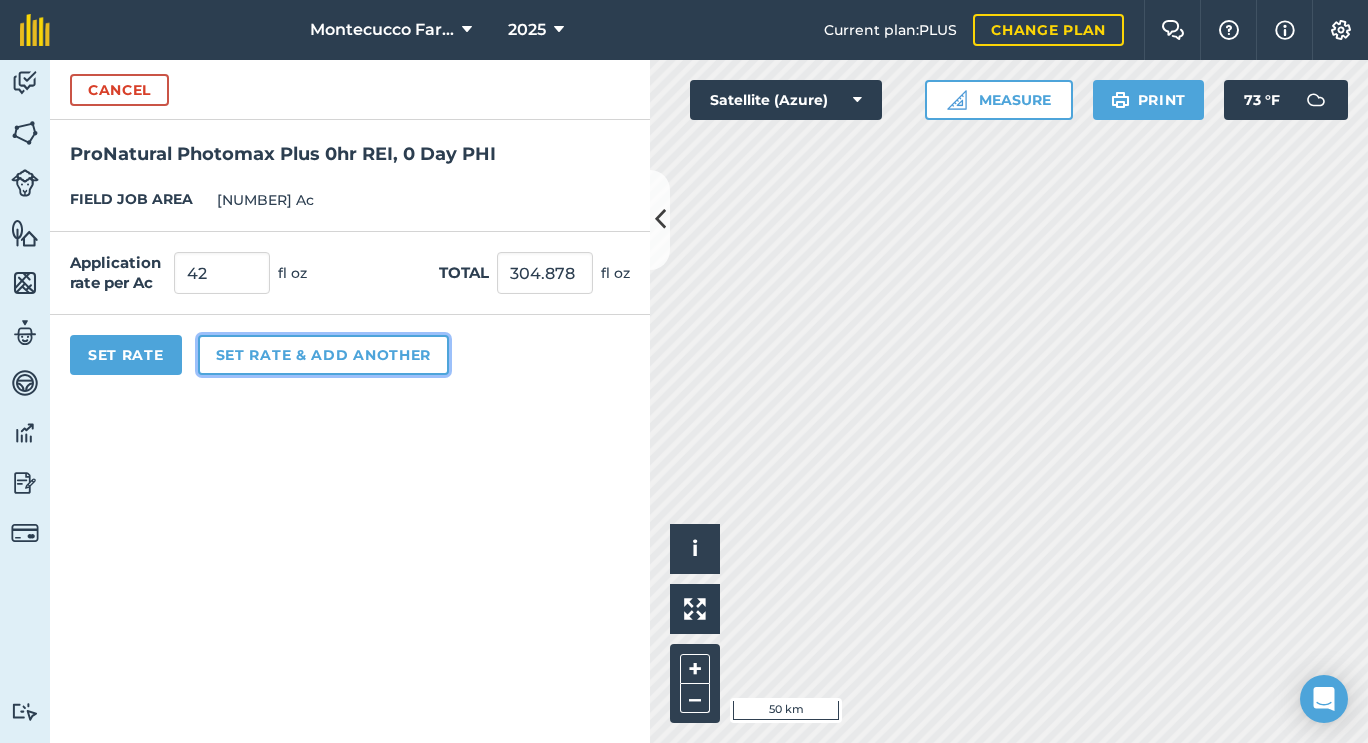 click on "Set rate & add another" at bounding box center [323, 355] 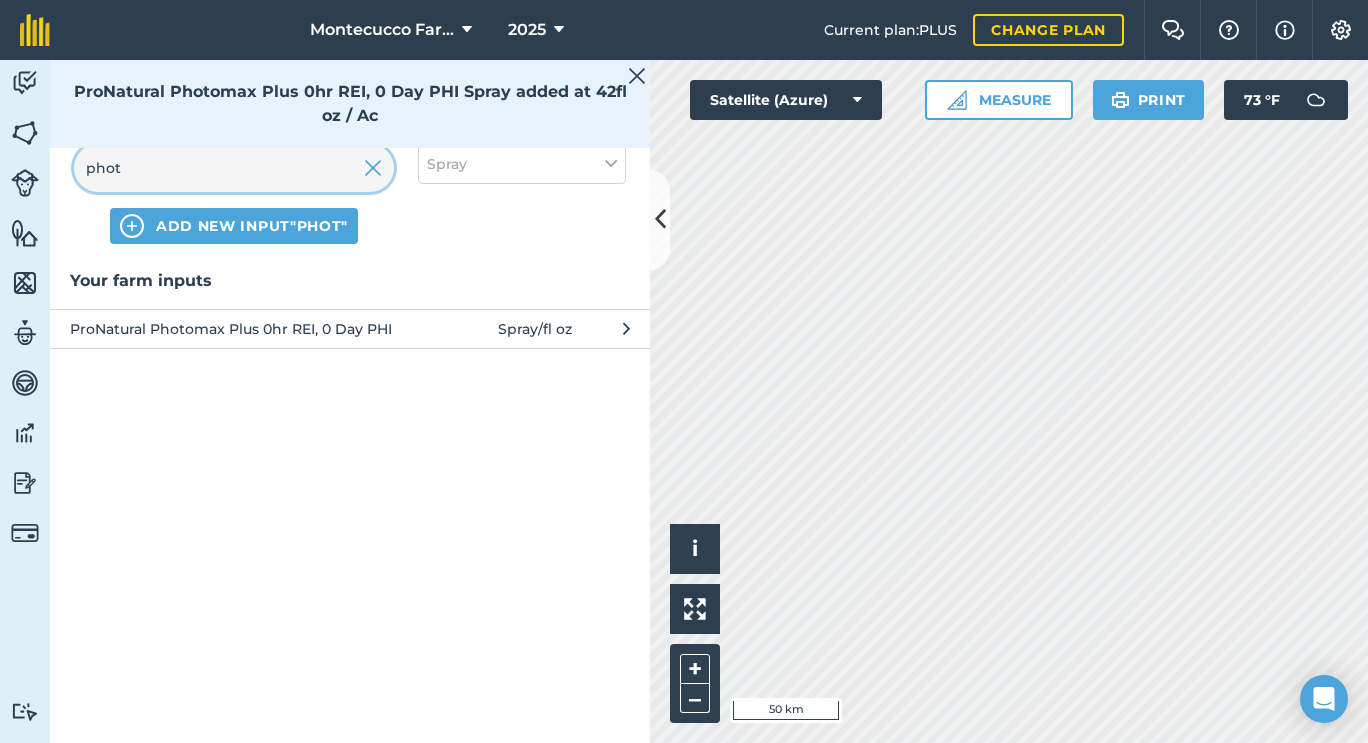 click on "phot" at bounding box center [234, 168] 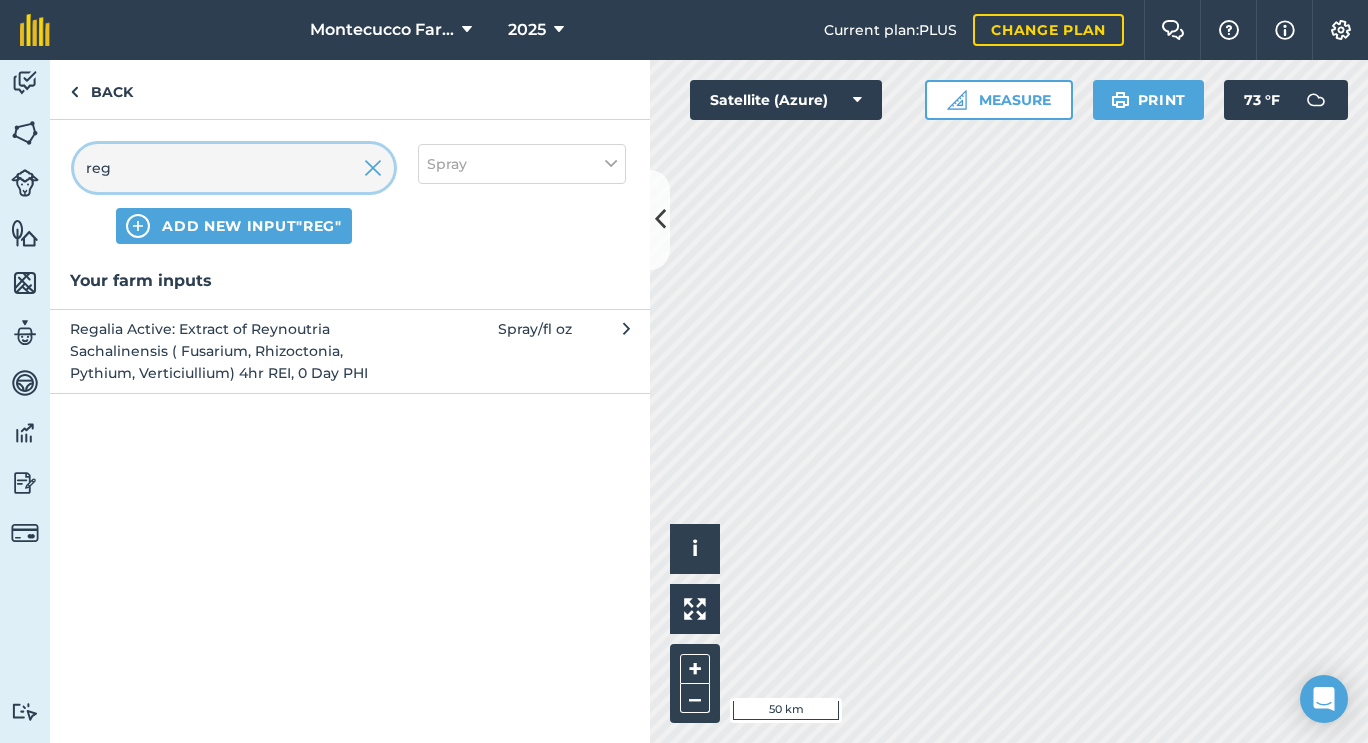 type on "reg" 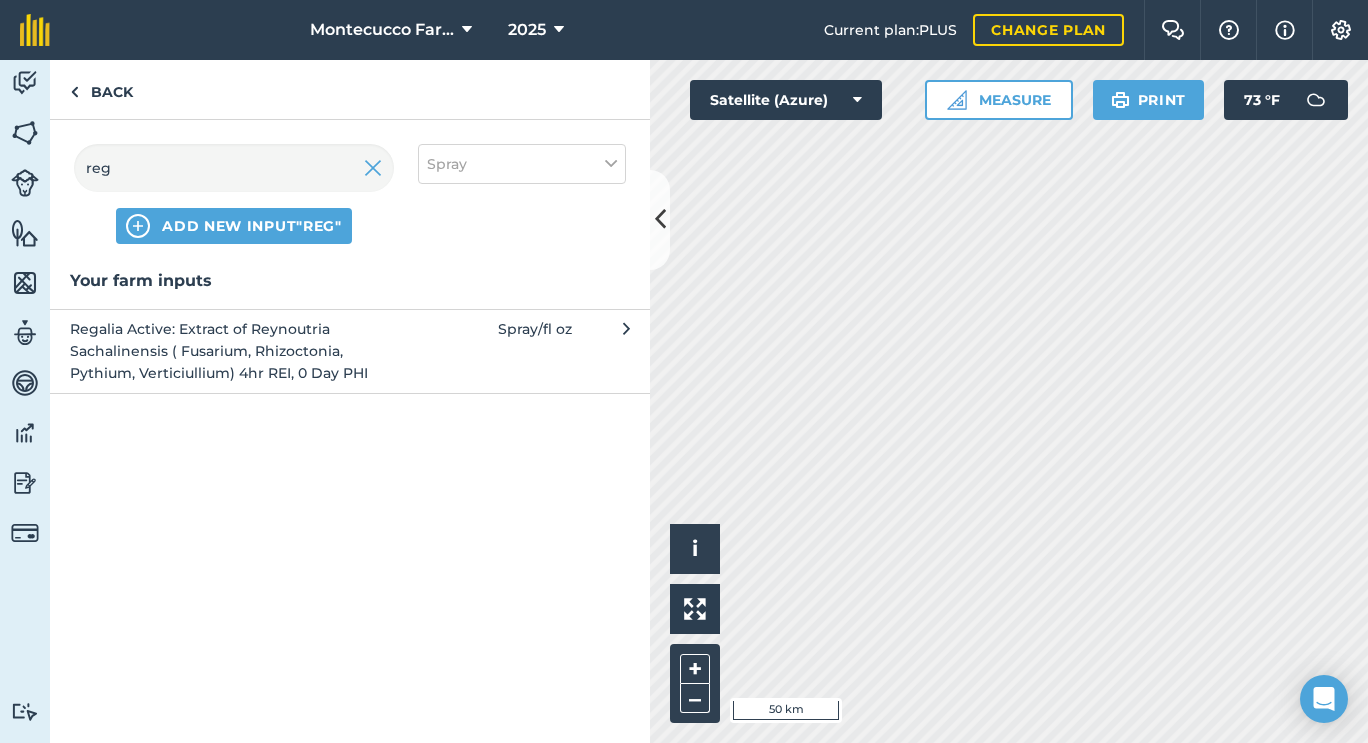 click on "Regalia Active: Extract of Reynoutria Sachalinensis ( Fusarium, Rhizoctonia, Pythium, Verticiullium) 4hr REI, 0 Day PHI" at bounding box center [233, 351] 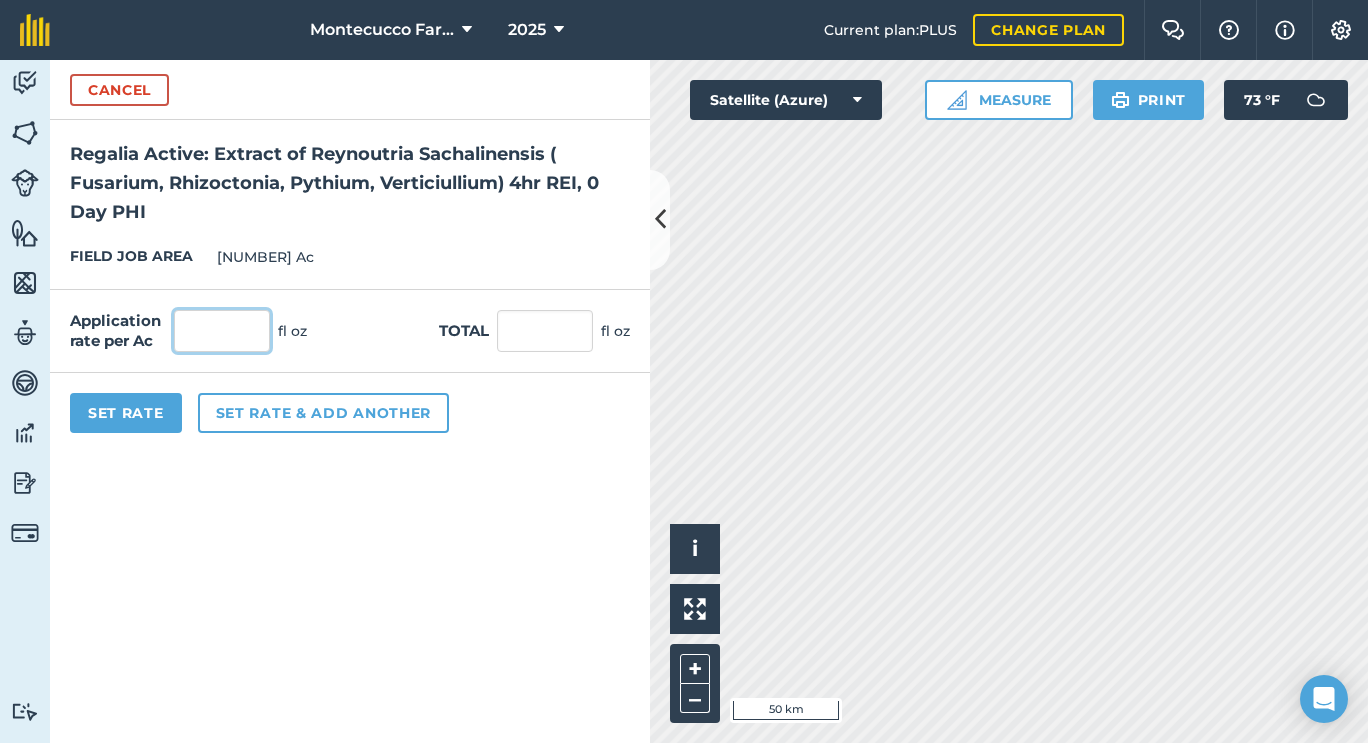 click at bounding box center (222, 331) 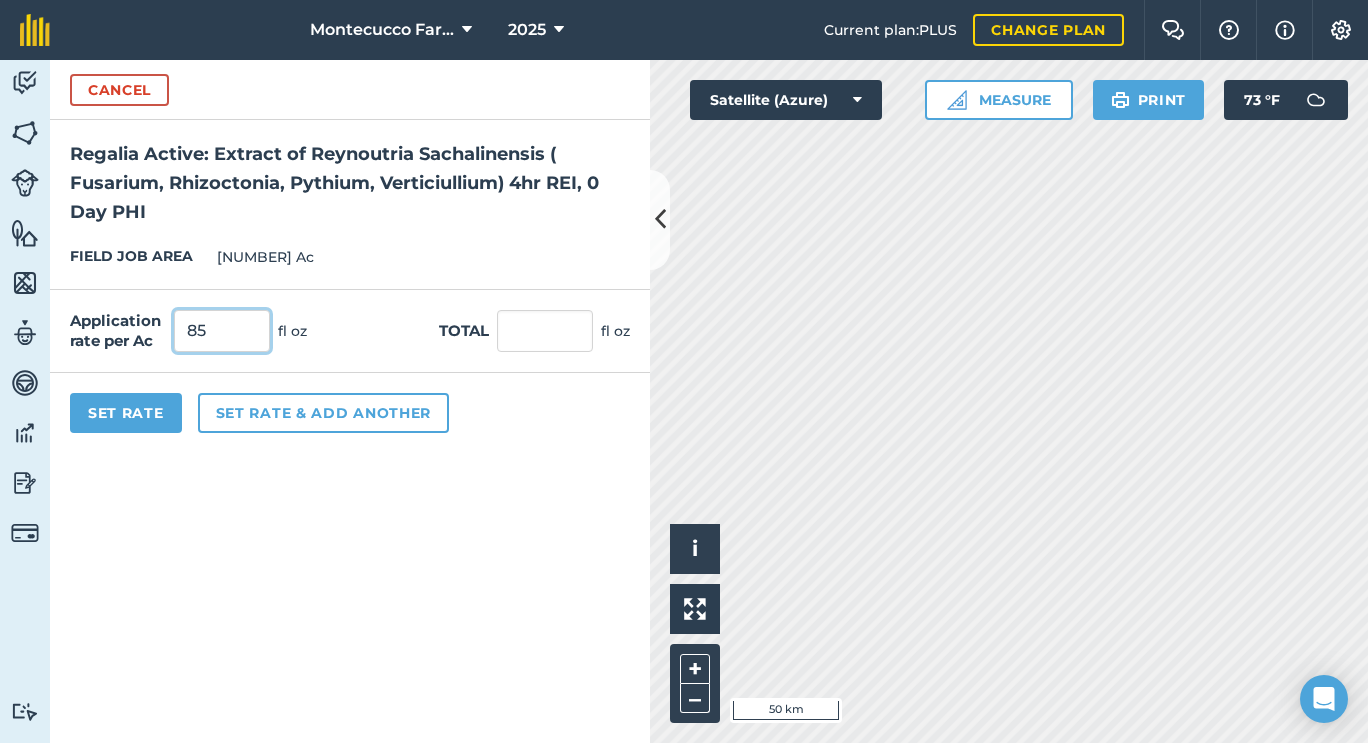 type on "85" 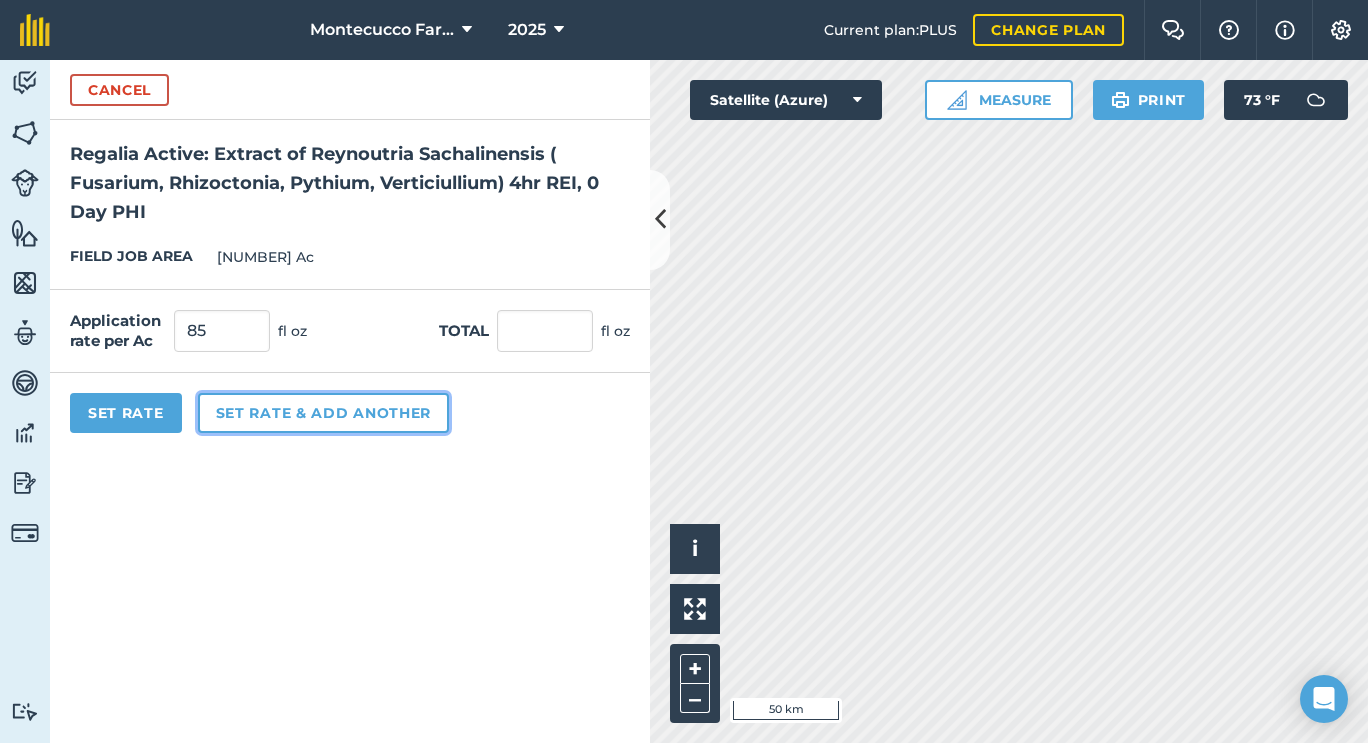 type on "617.015" 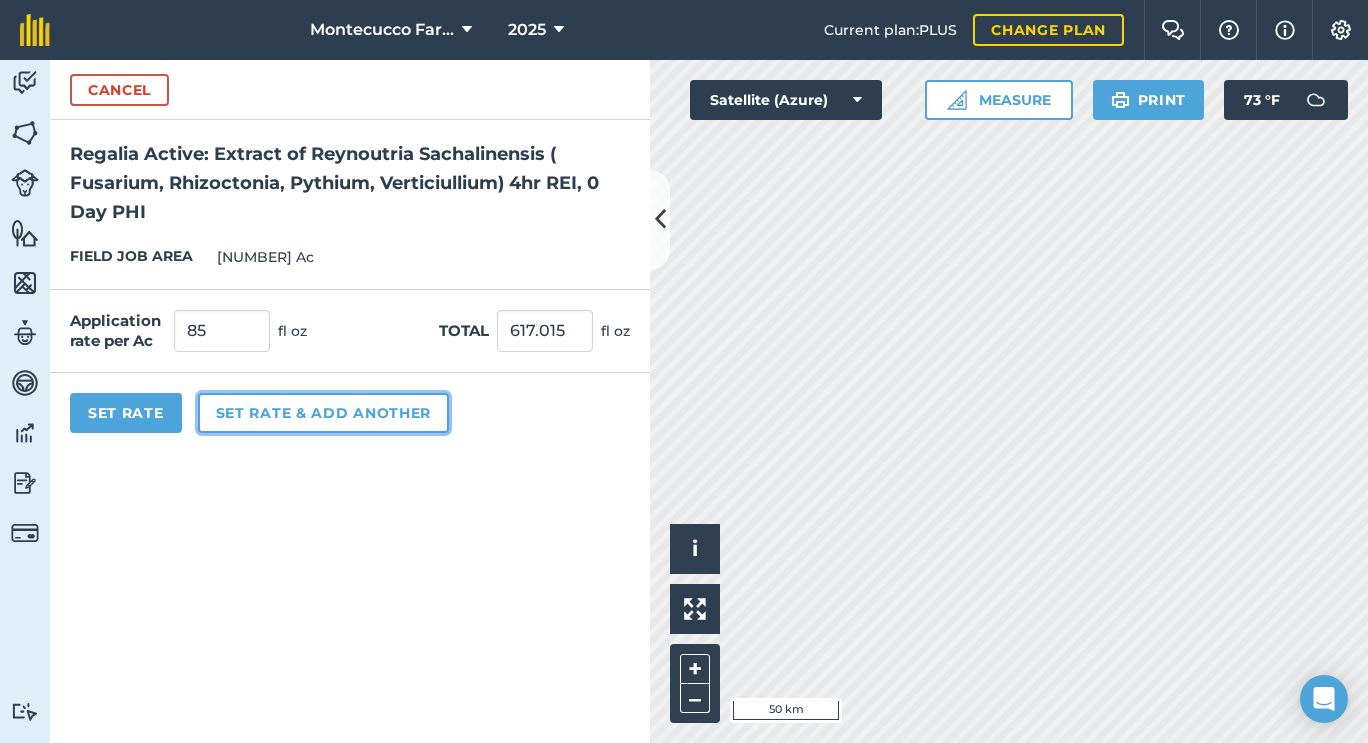 click on "Set rate & add another" at bounding box center [323, 413] 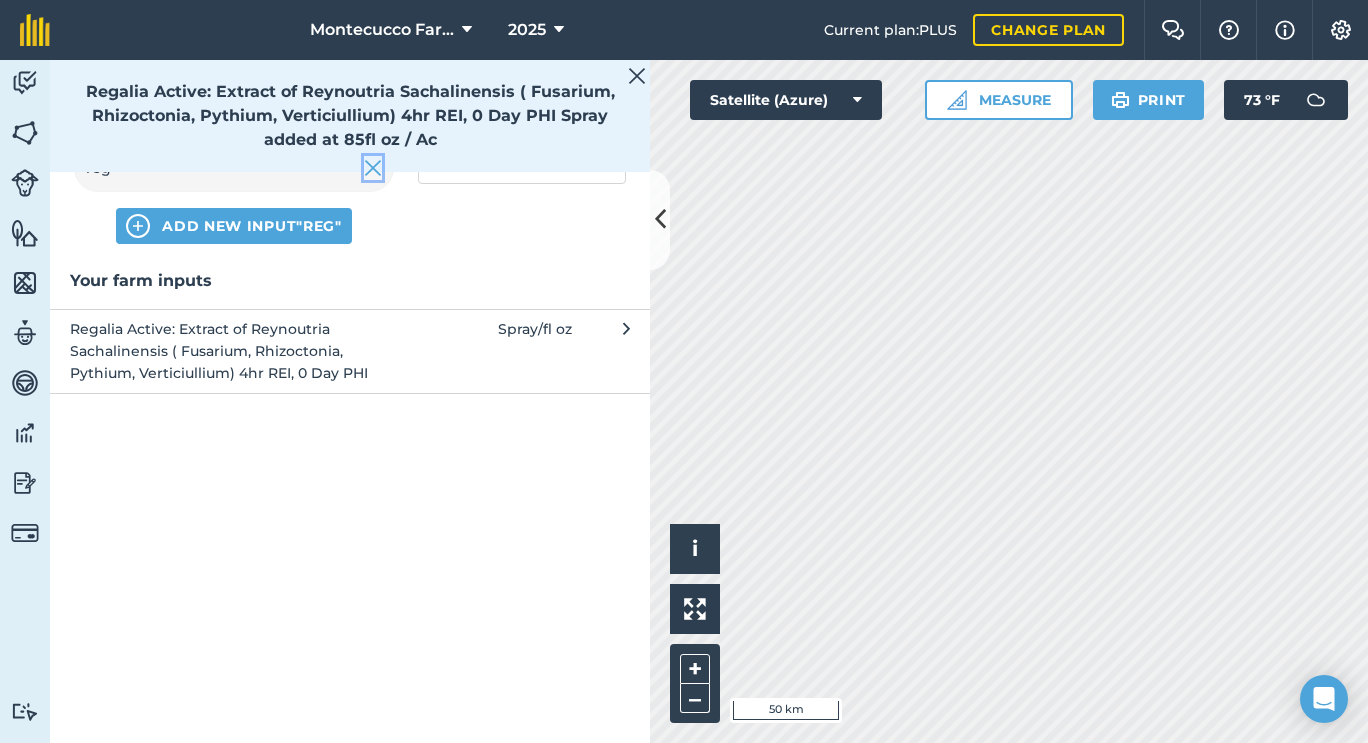 click at bounding box center [373, 168] 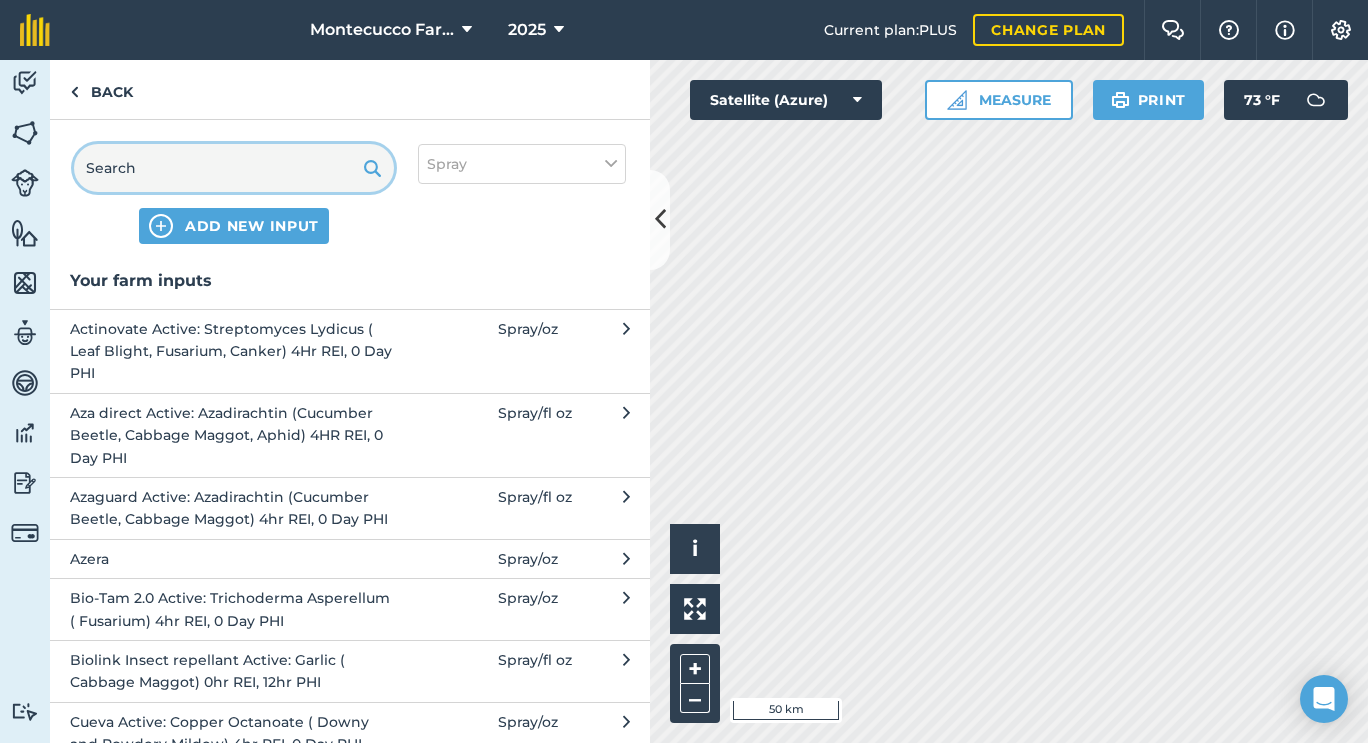 click at bounding box center (234, 168) 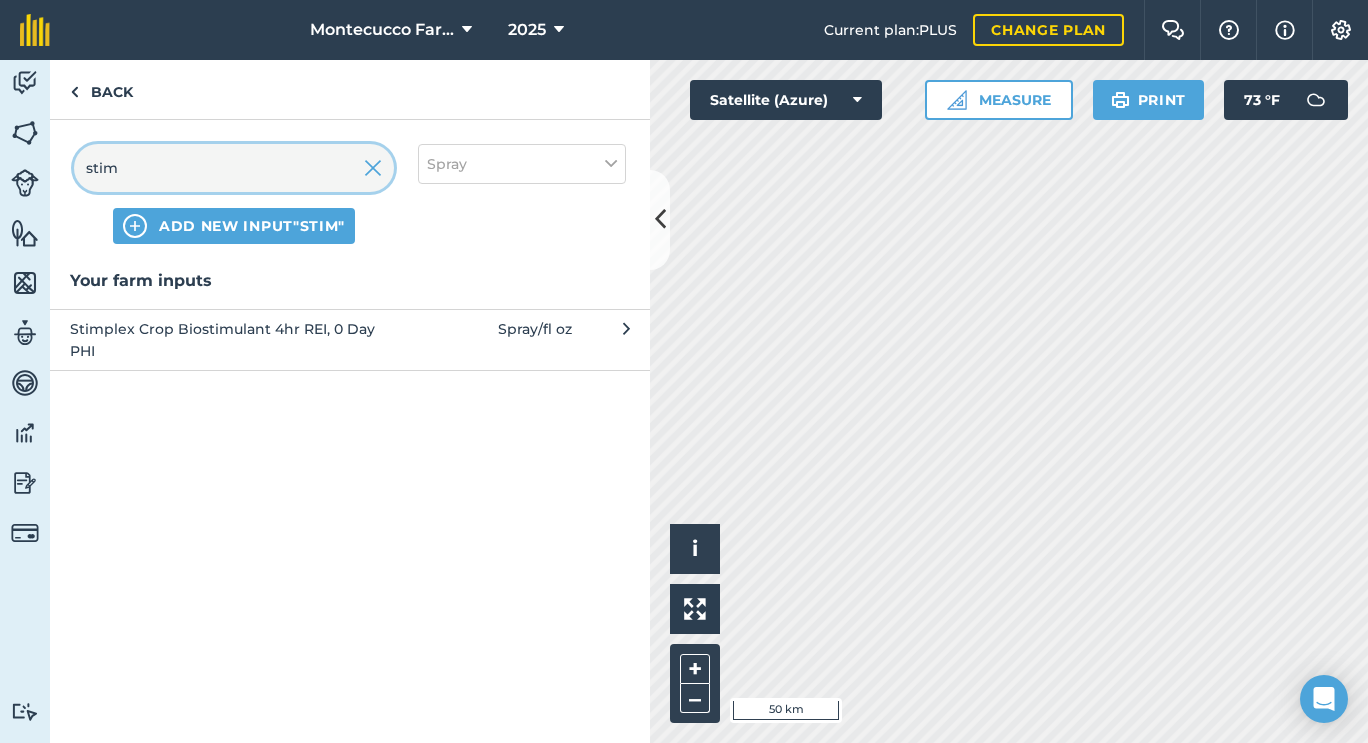type on "stim" 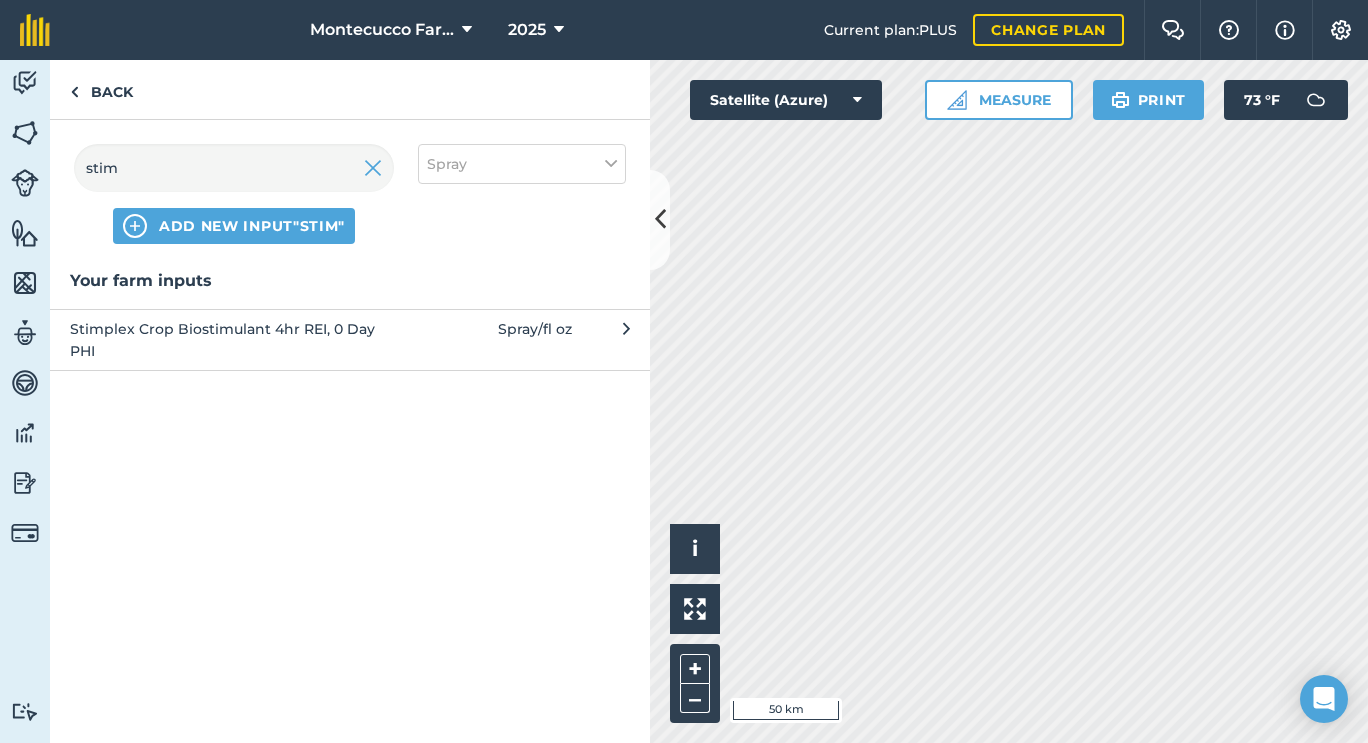 click on "Stimplex Crop Biostimulant  4hr REI, 0 Day PHI" at bounding box center (233, 340) 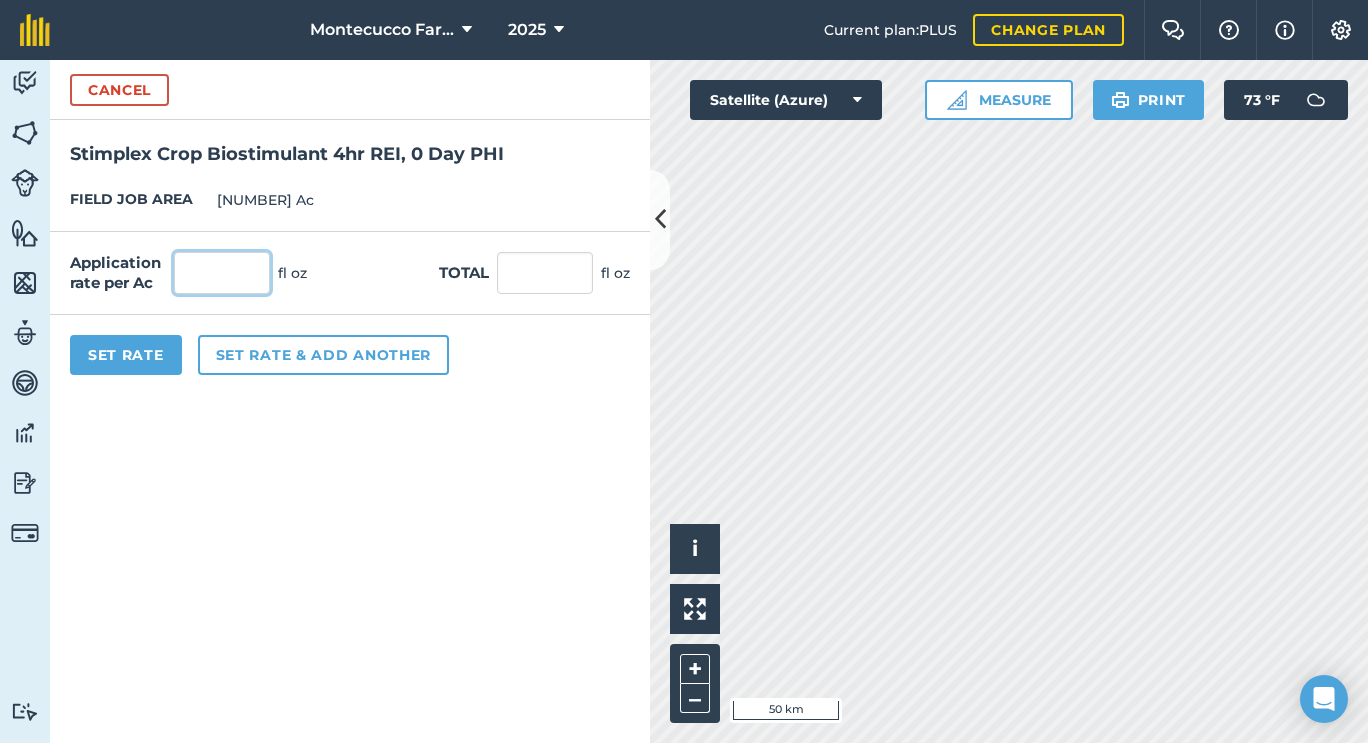 click at bounding box center (222, 273) 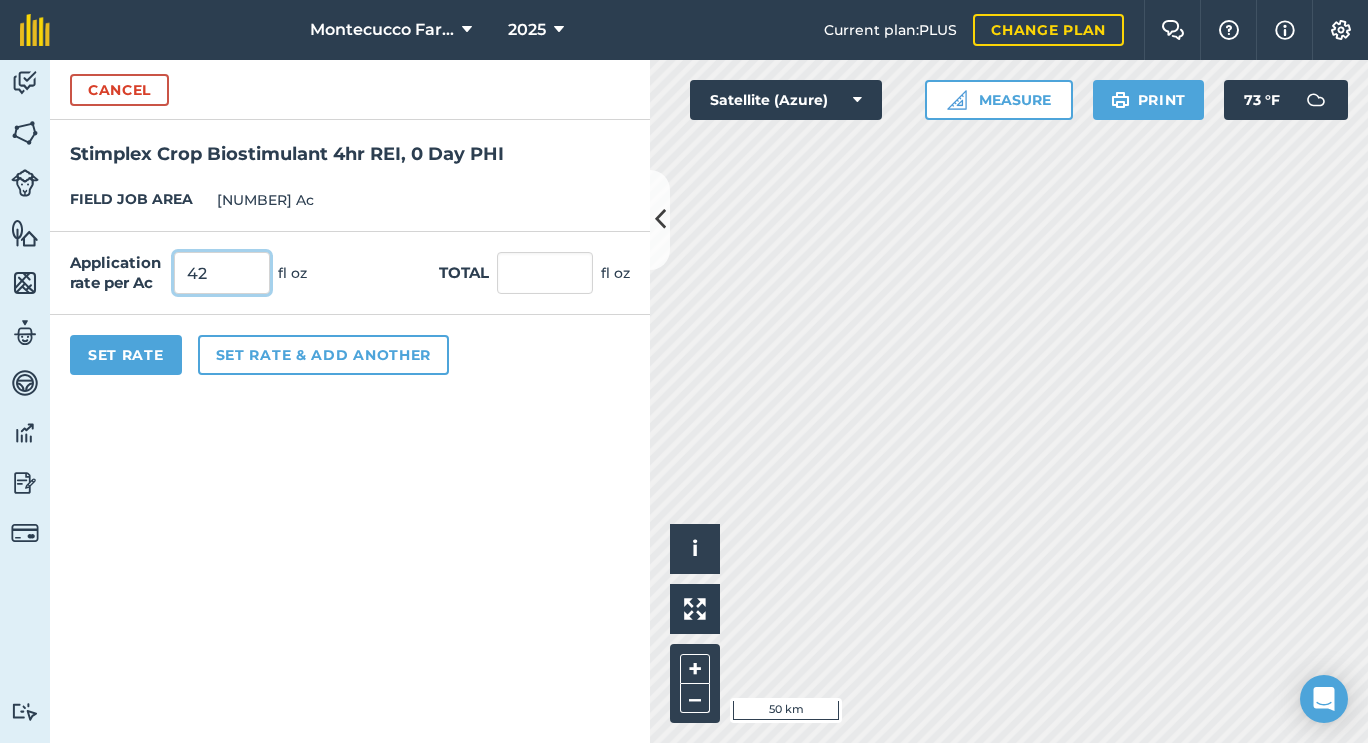 type on "42" 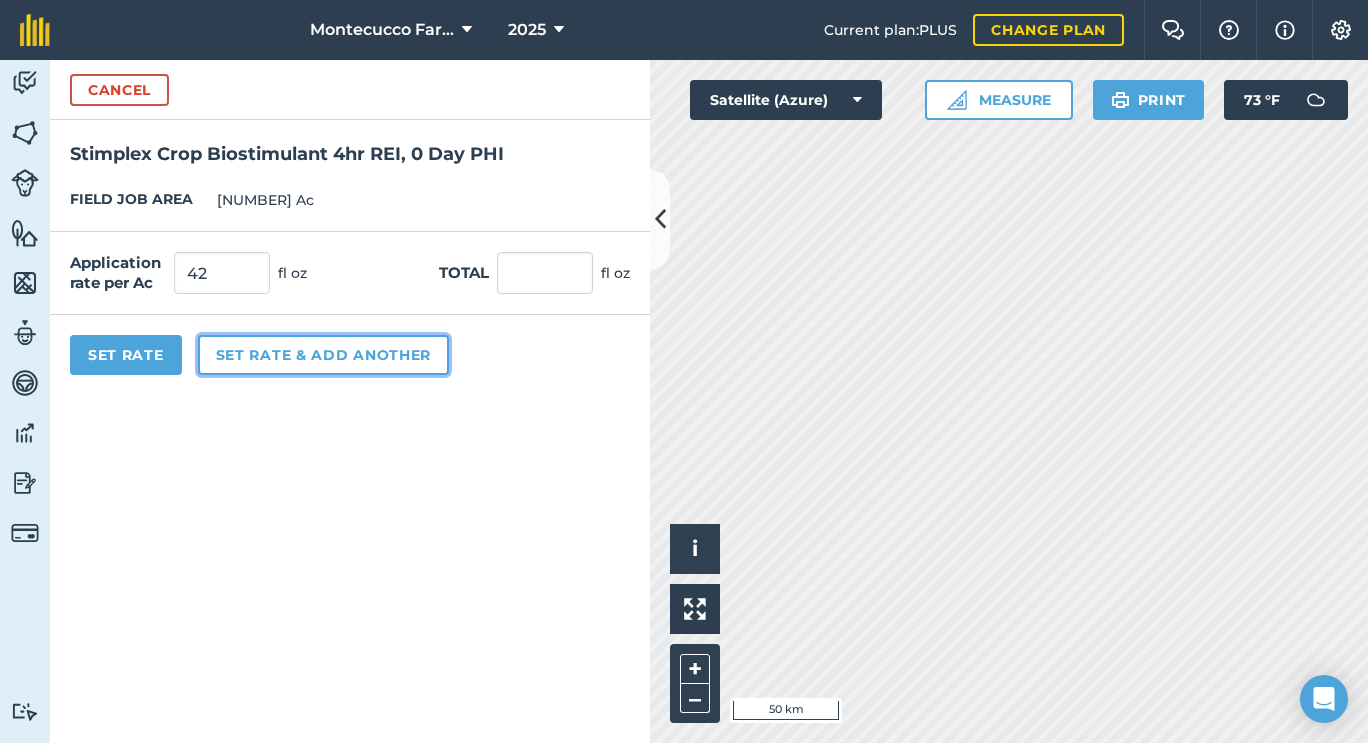 type on "304.878" 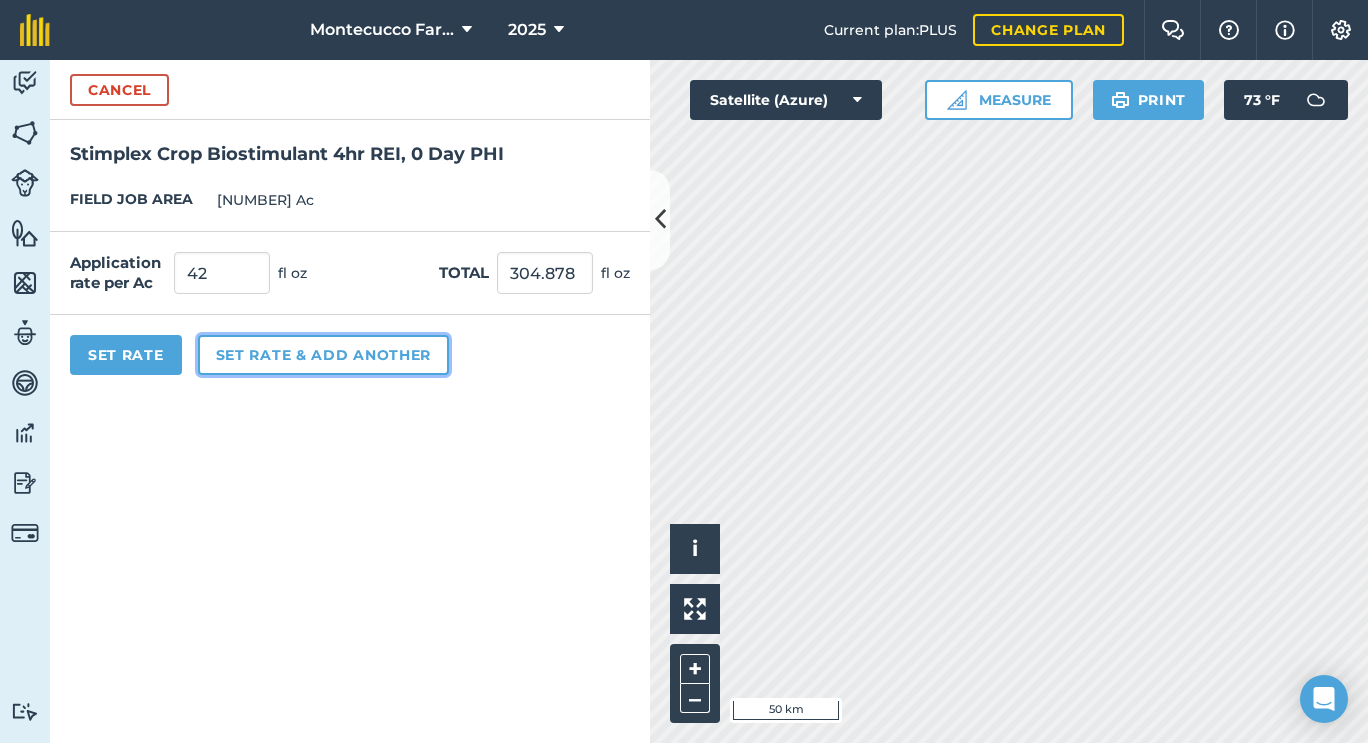 click on "Set rate & add another" at bounding box center [323, 355] 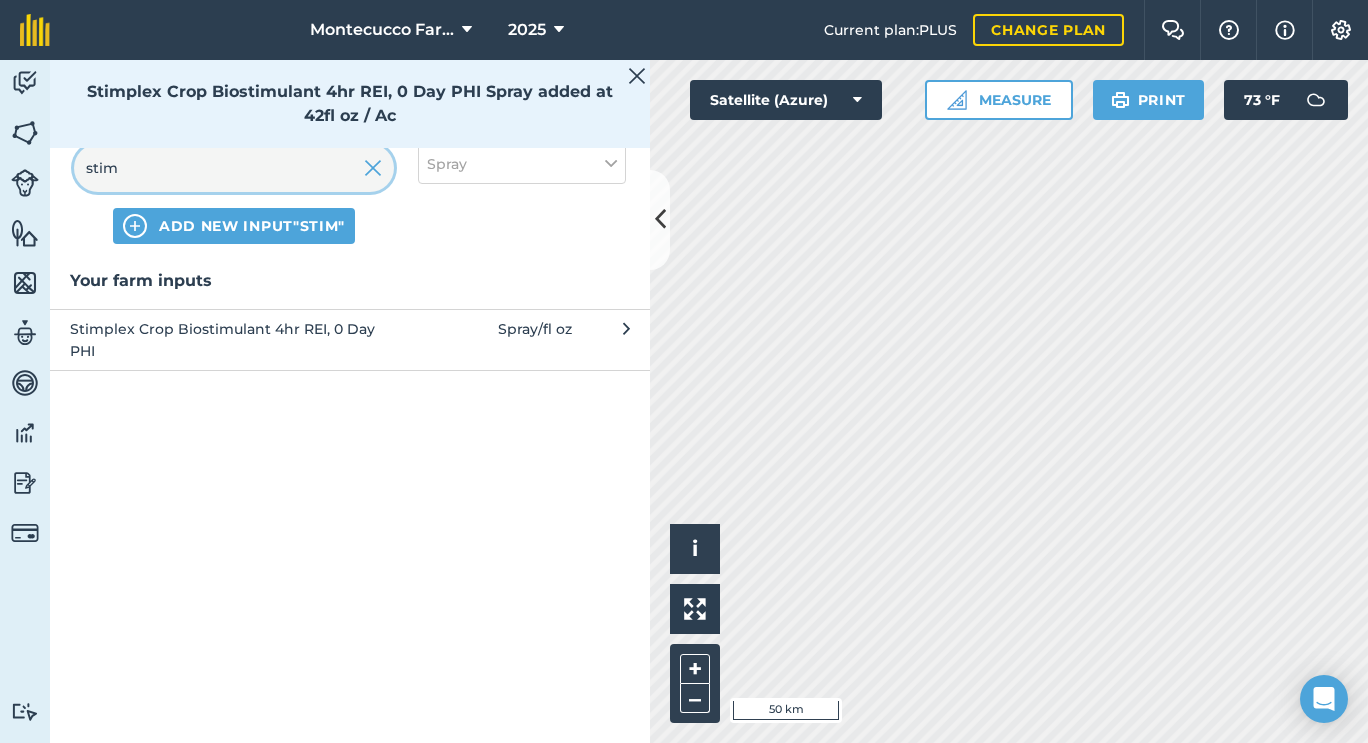 click on "stim" at bounding box center (234, 168) 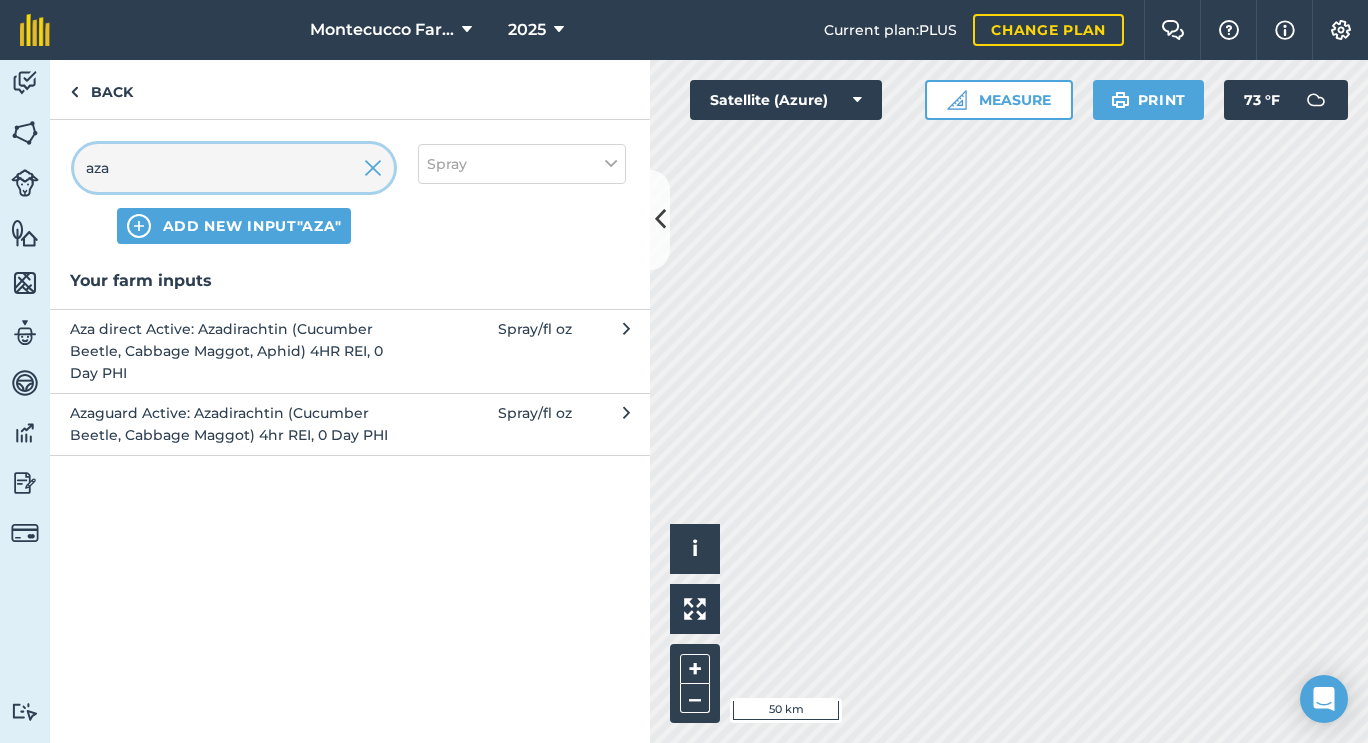 type on "aza" 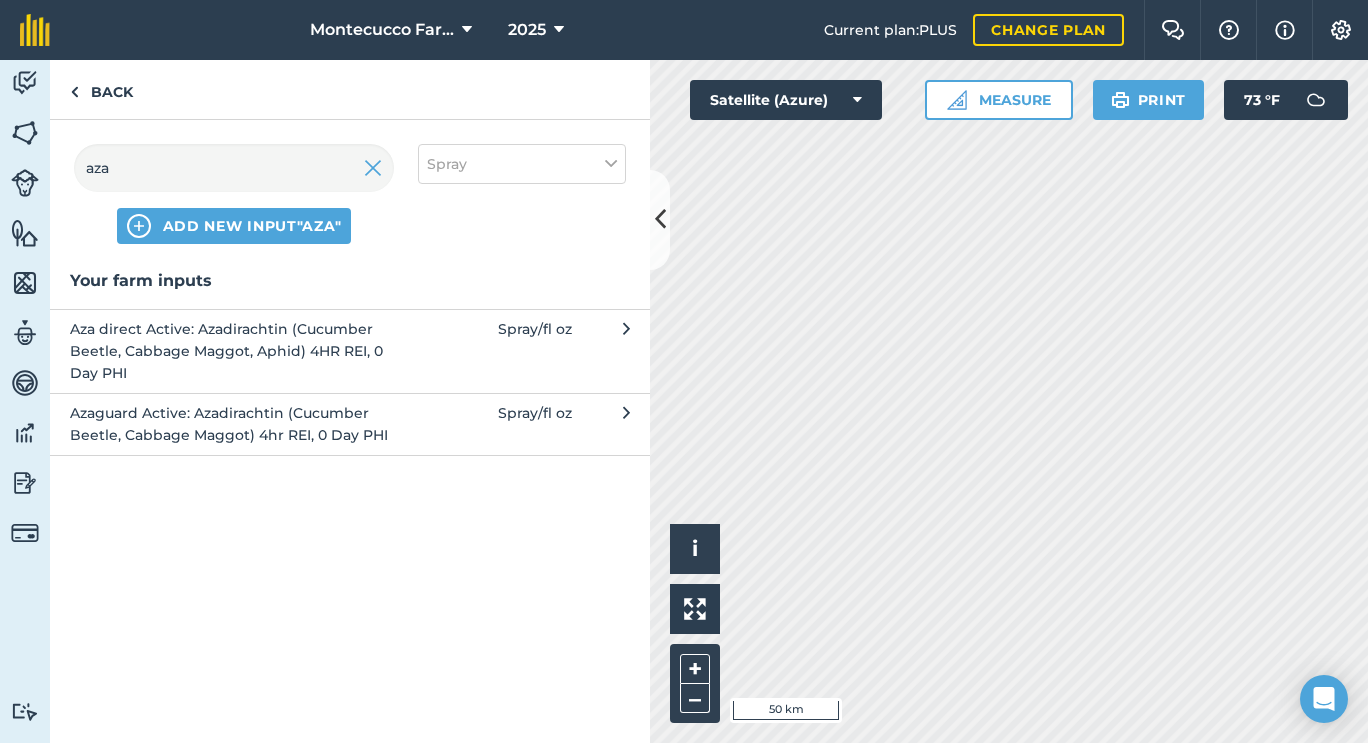 click on "Azaguard Active: Azadirachtin (Cucumber Beetle, Cabbage Maggot) 4hr REI, 0 Day PHI Spray / fl oz" at bounding box center (350, 424) 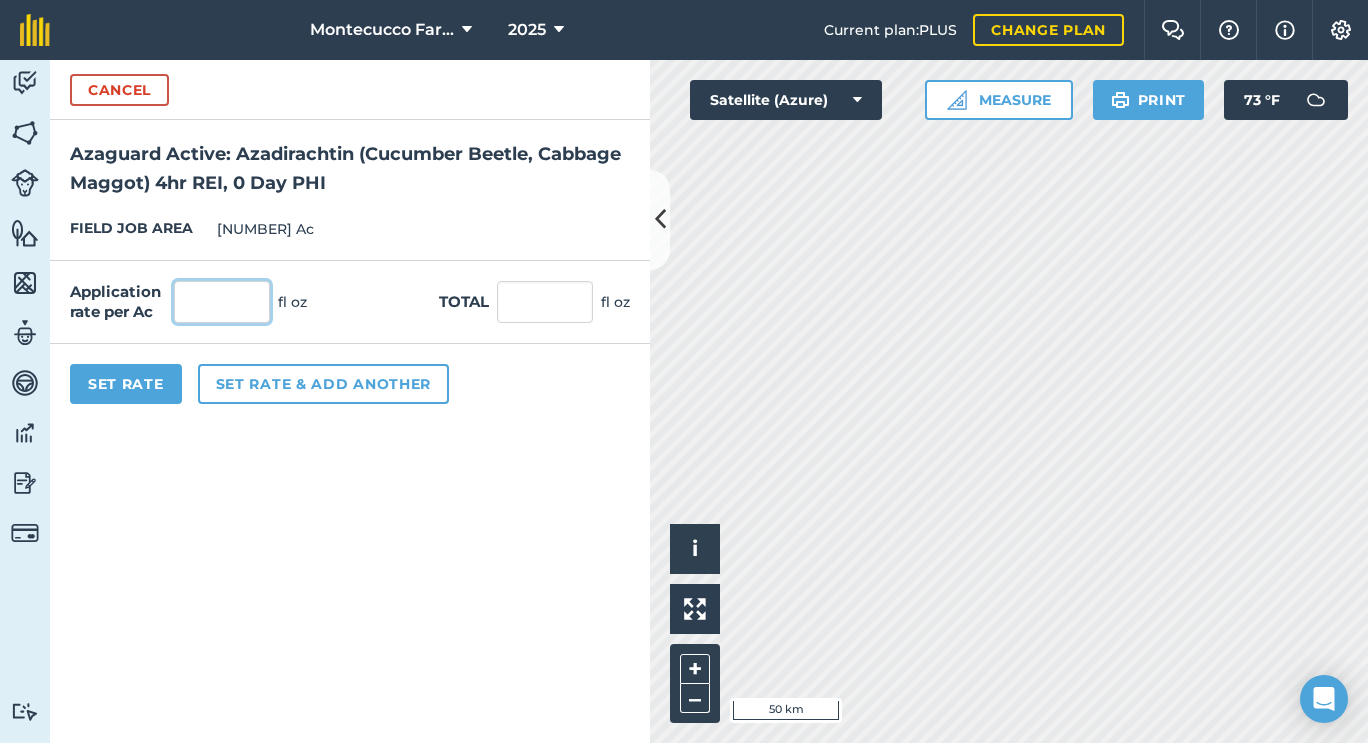 click at bounding box center [222, 302] 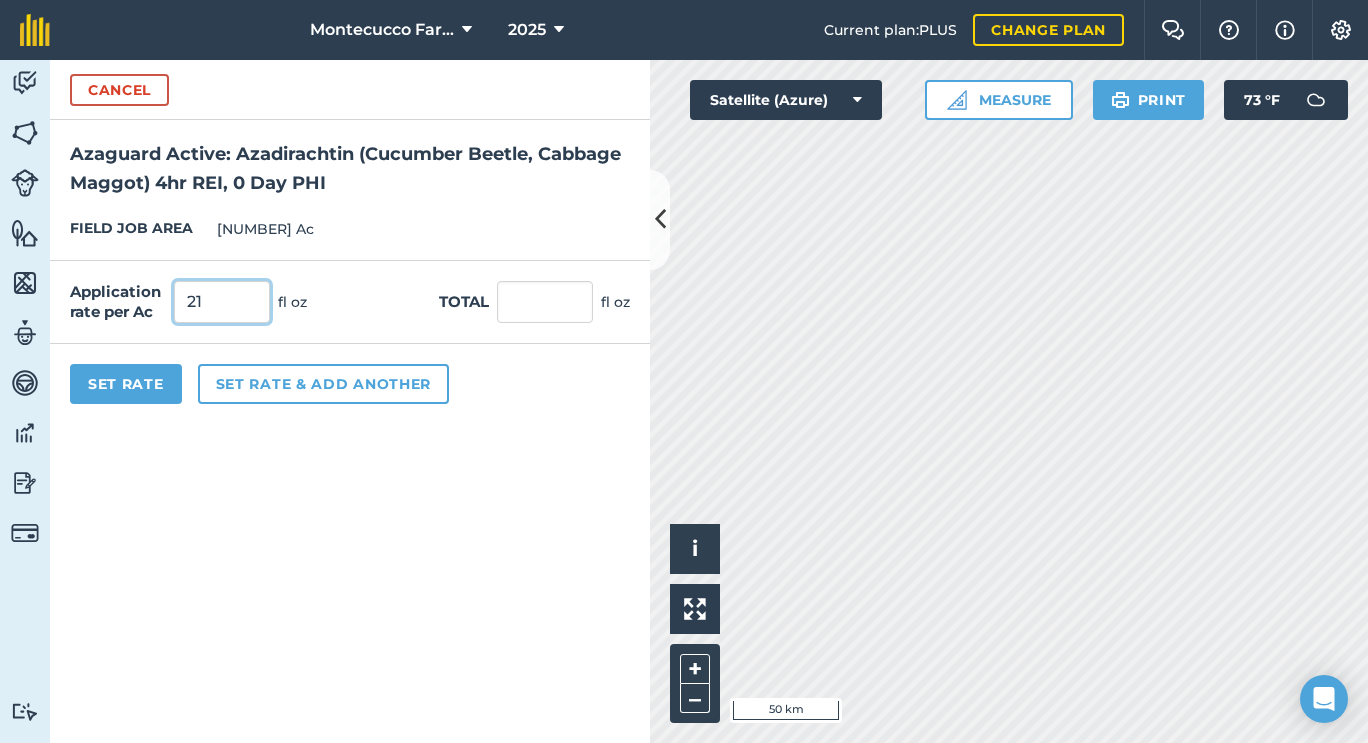type on "21" 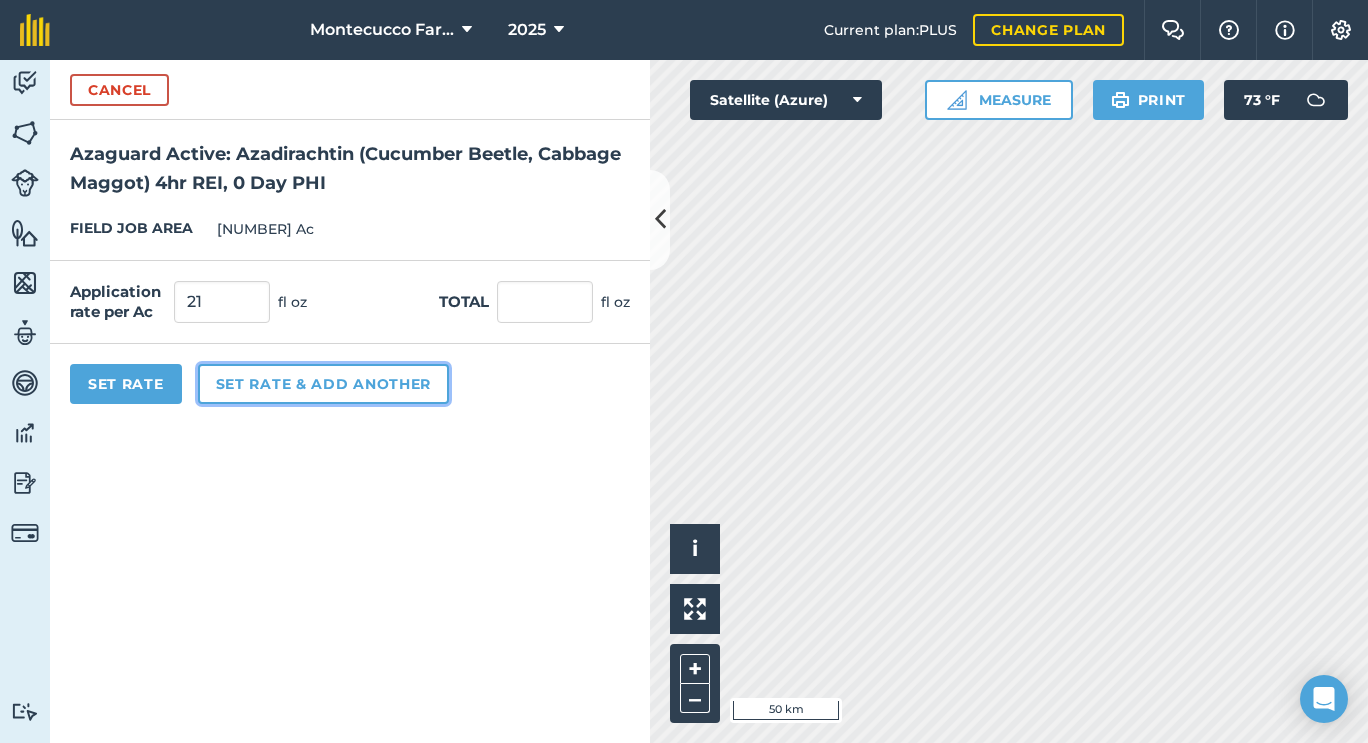 type on "152.439" 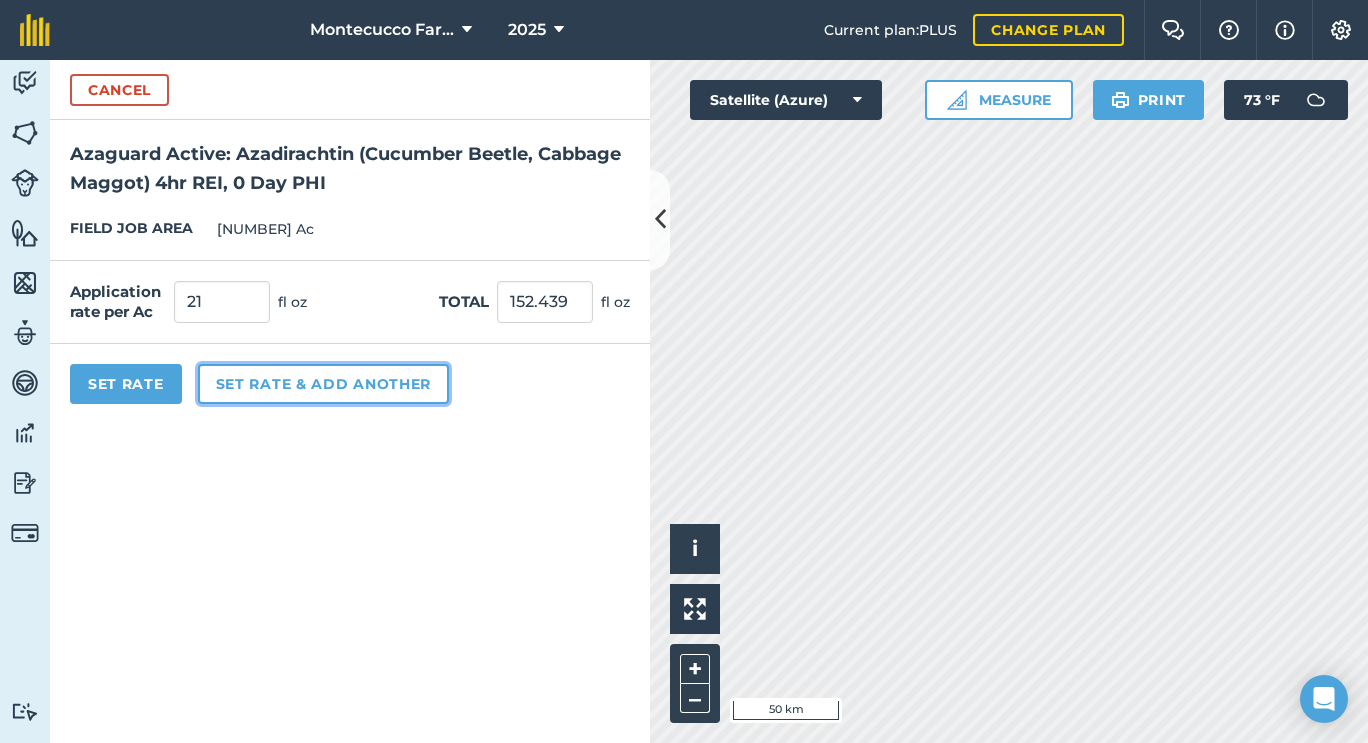 click on "Set rate & add another" at bounding box center (323, 384) 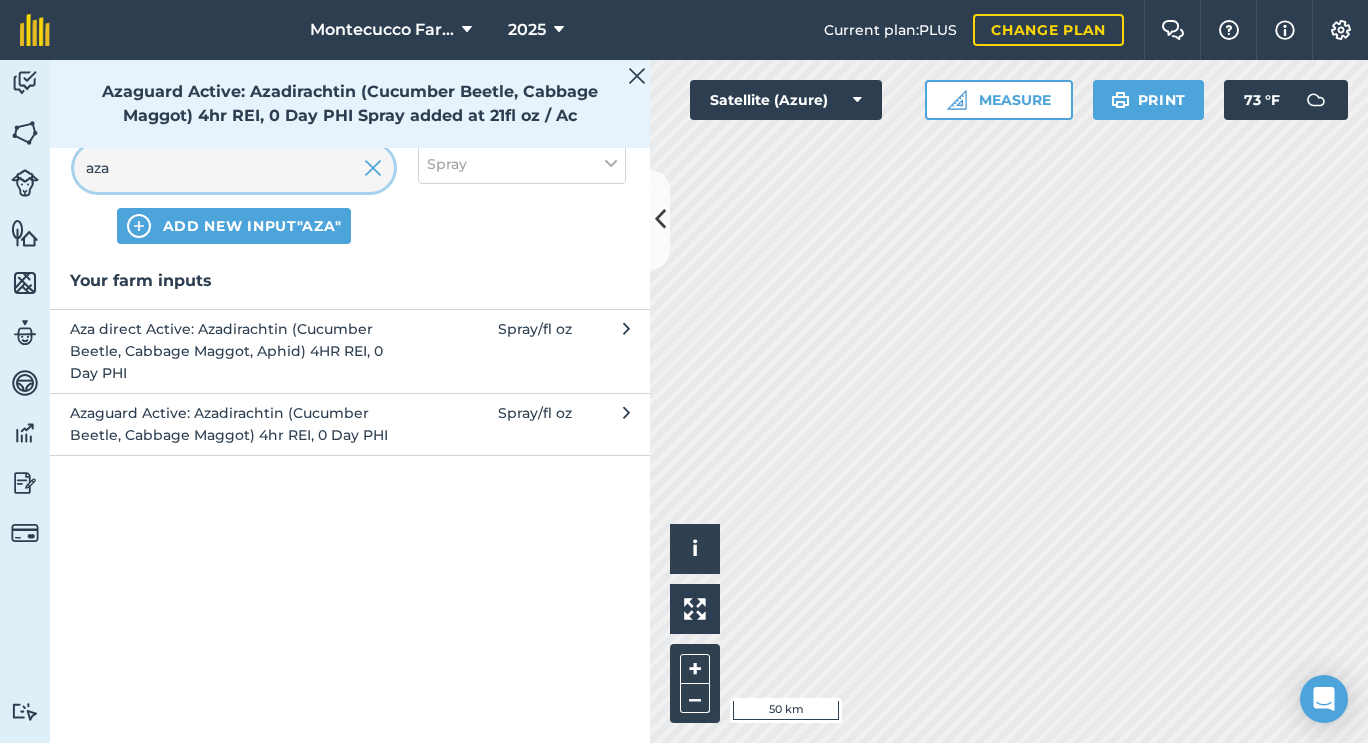 click on "aza" at bounding box center (234, 168) 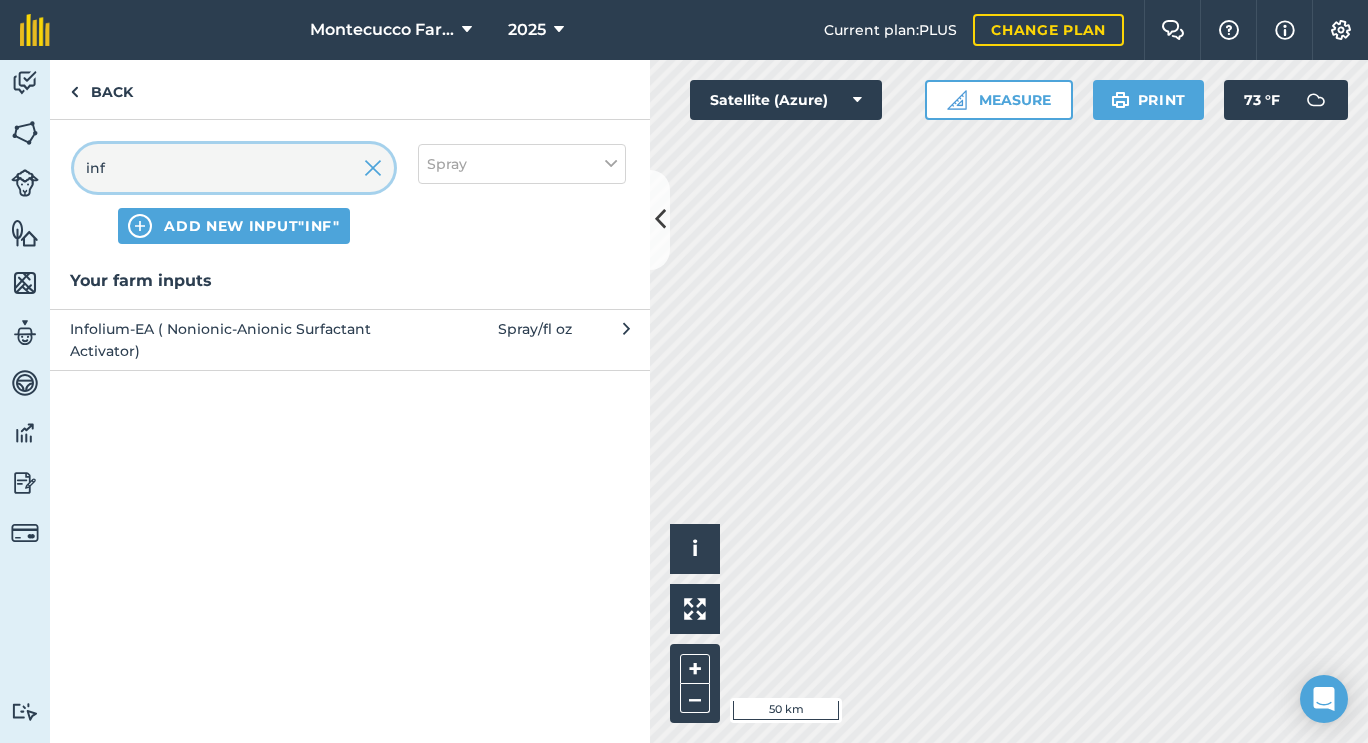 type on "inf" 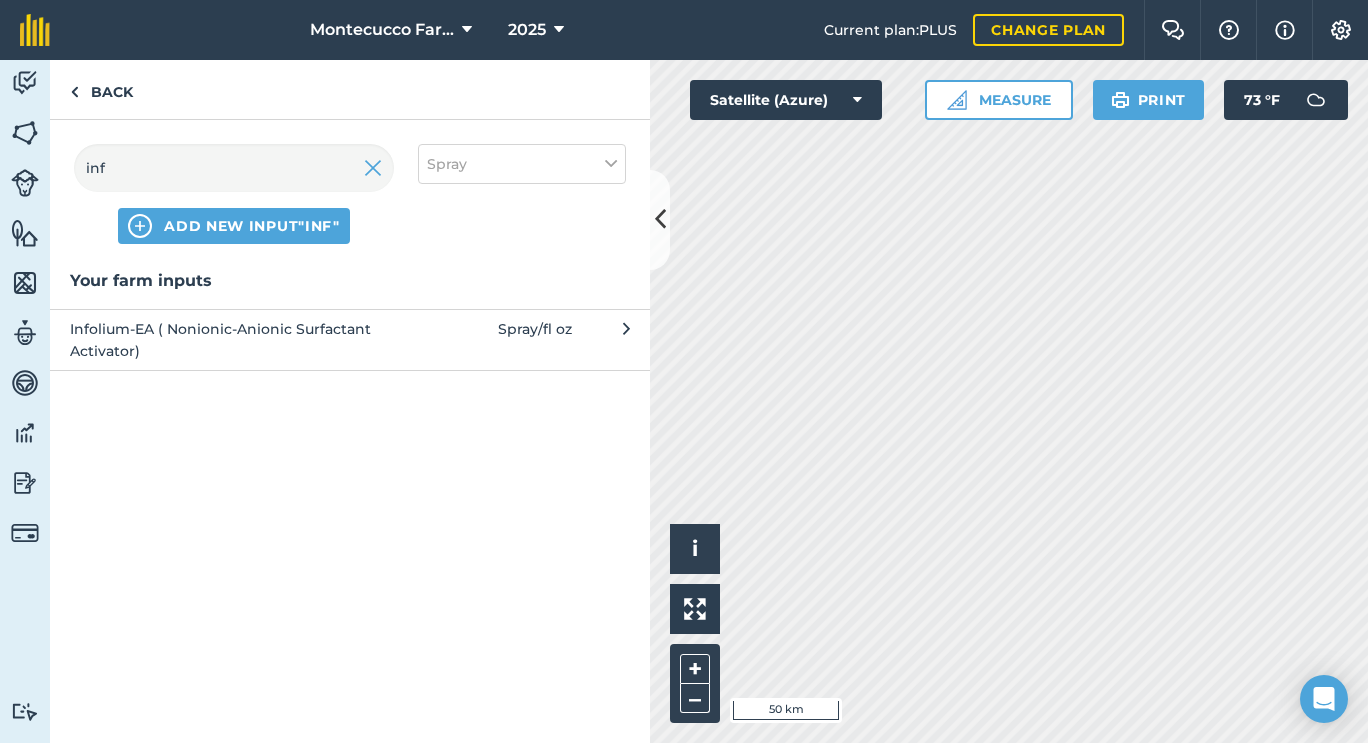 click on "Infolium-EA ( Nonionic-Anionic Surfactant Activator)" at bounding box center (233, 340) 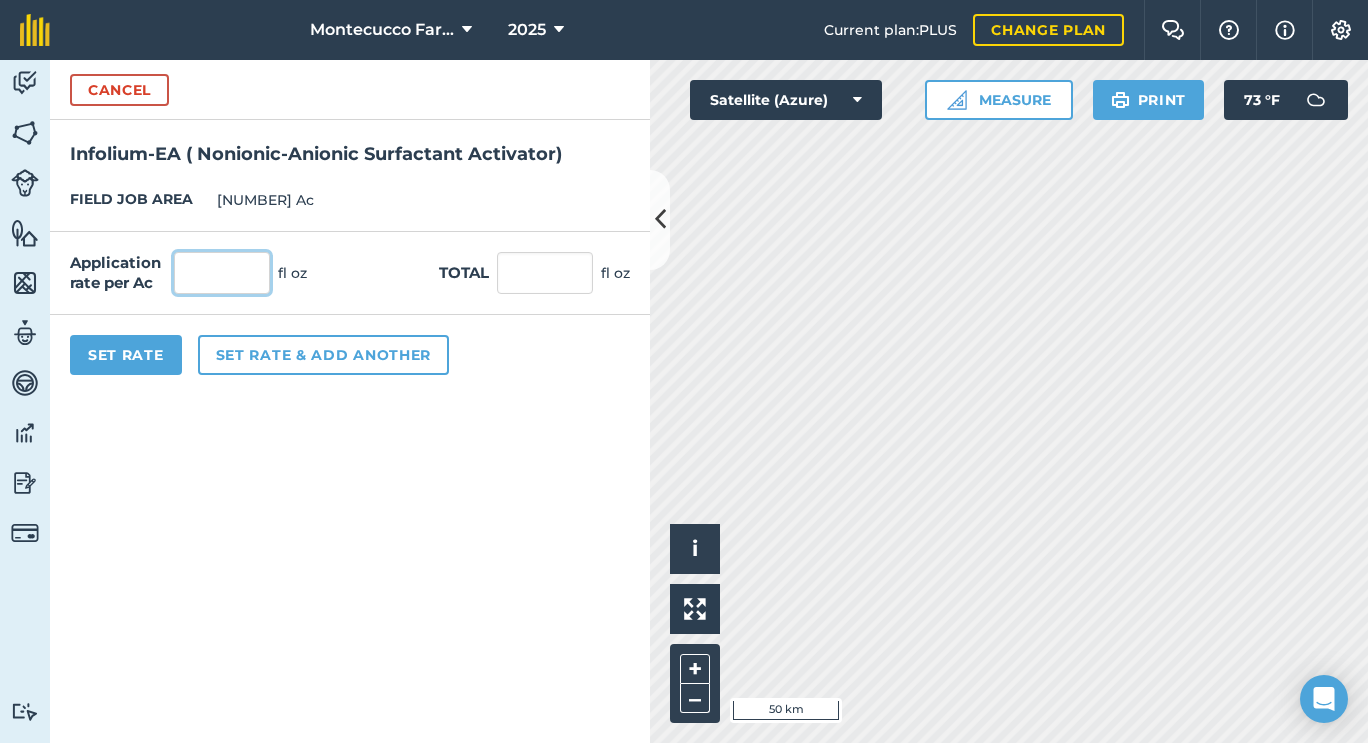 click at bounding box center [222, 273] 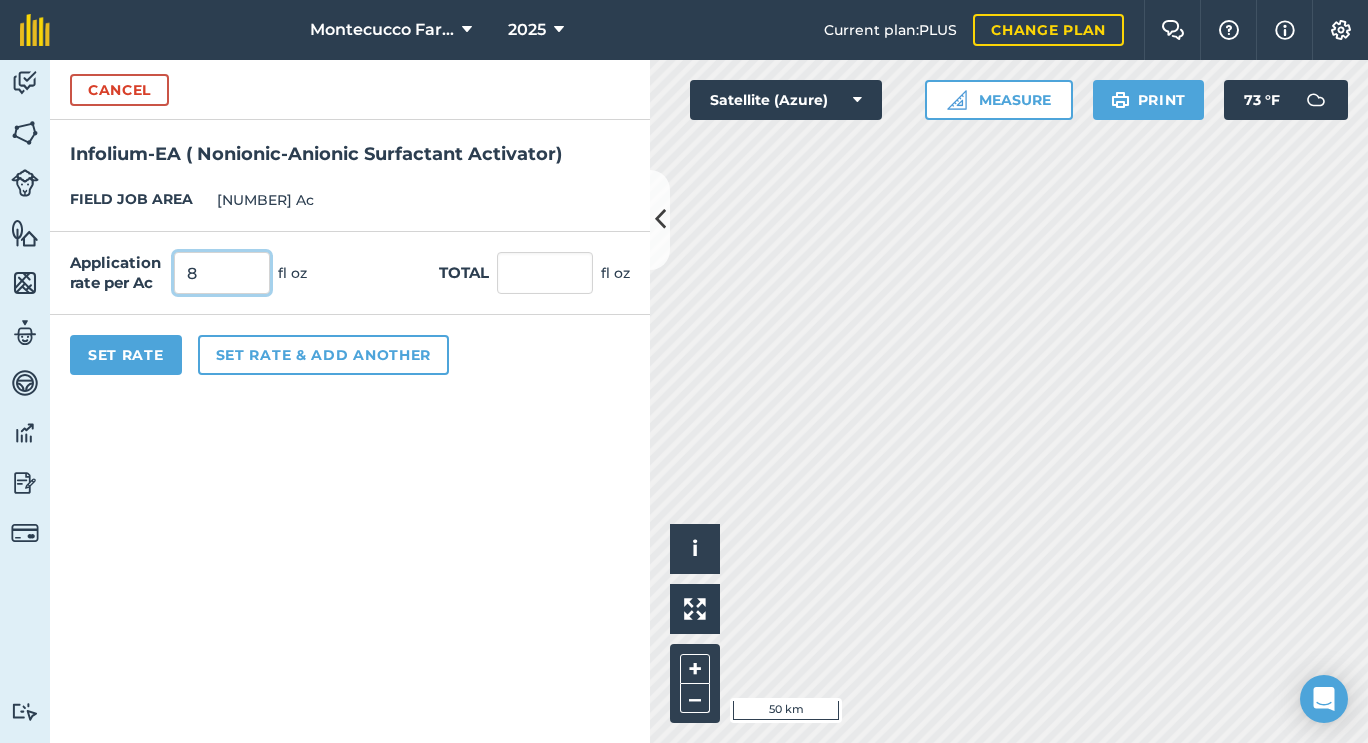 type on "8" 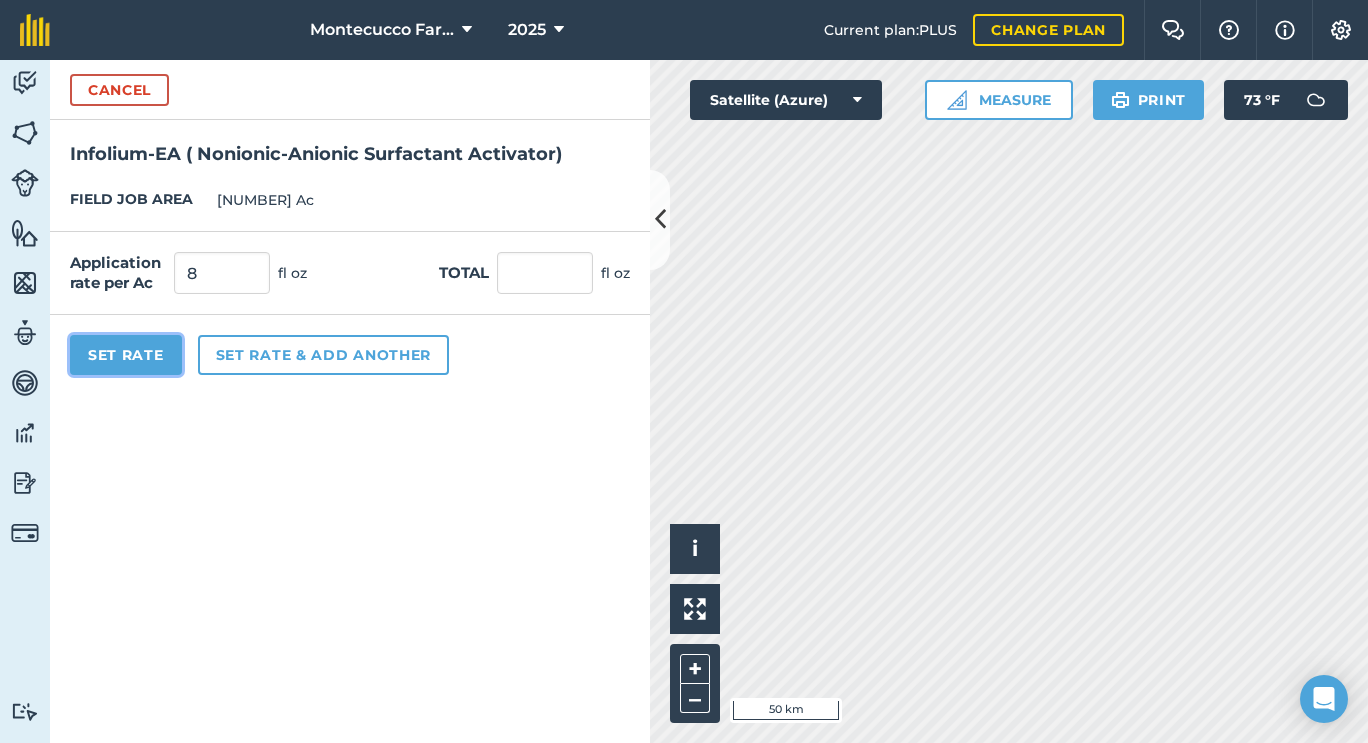 type on "58.072" 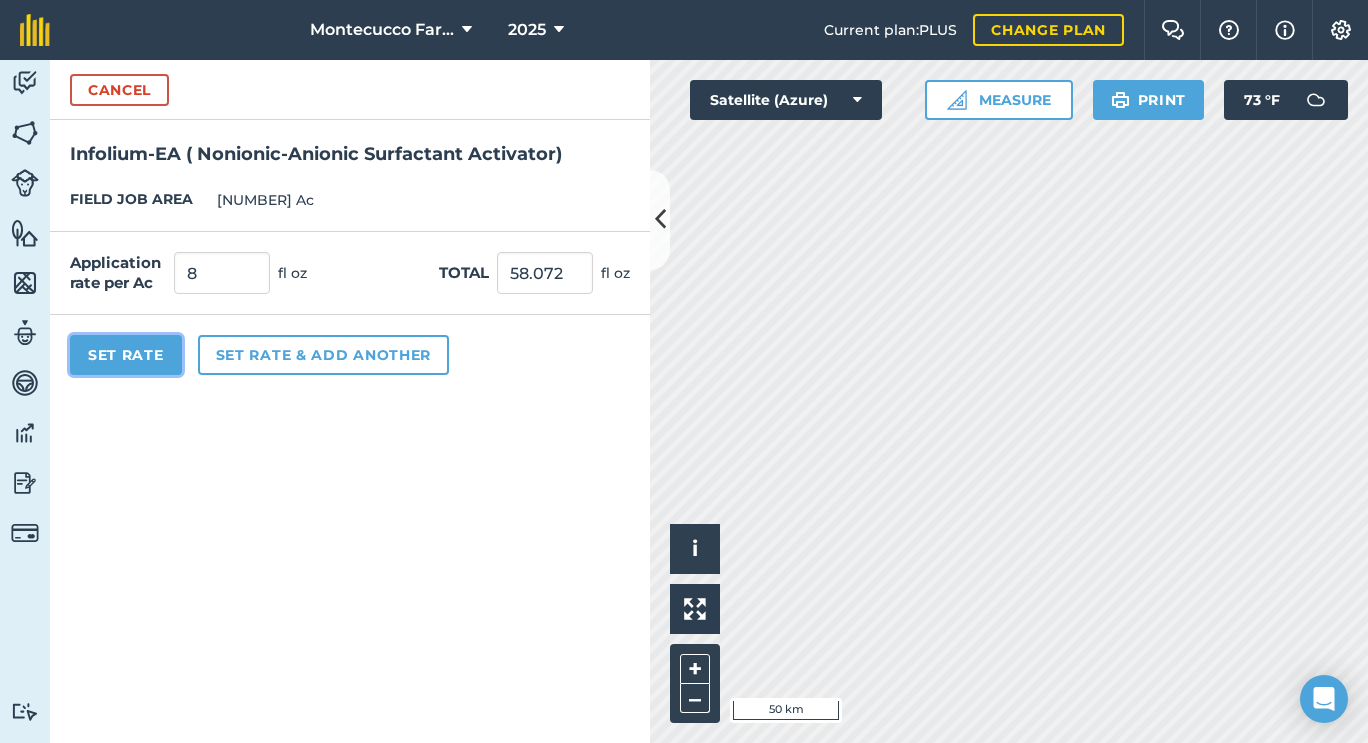 click on "Set Rate" at bounding box center (126, 355) 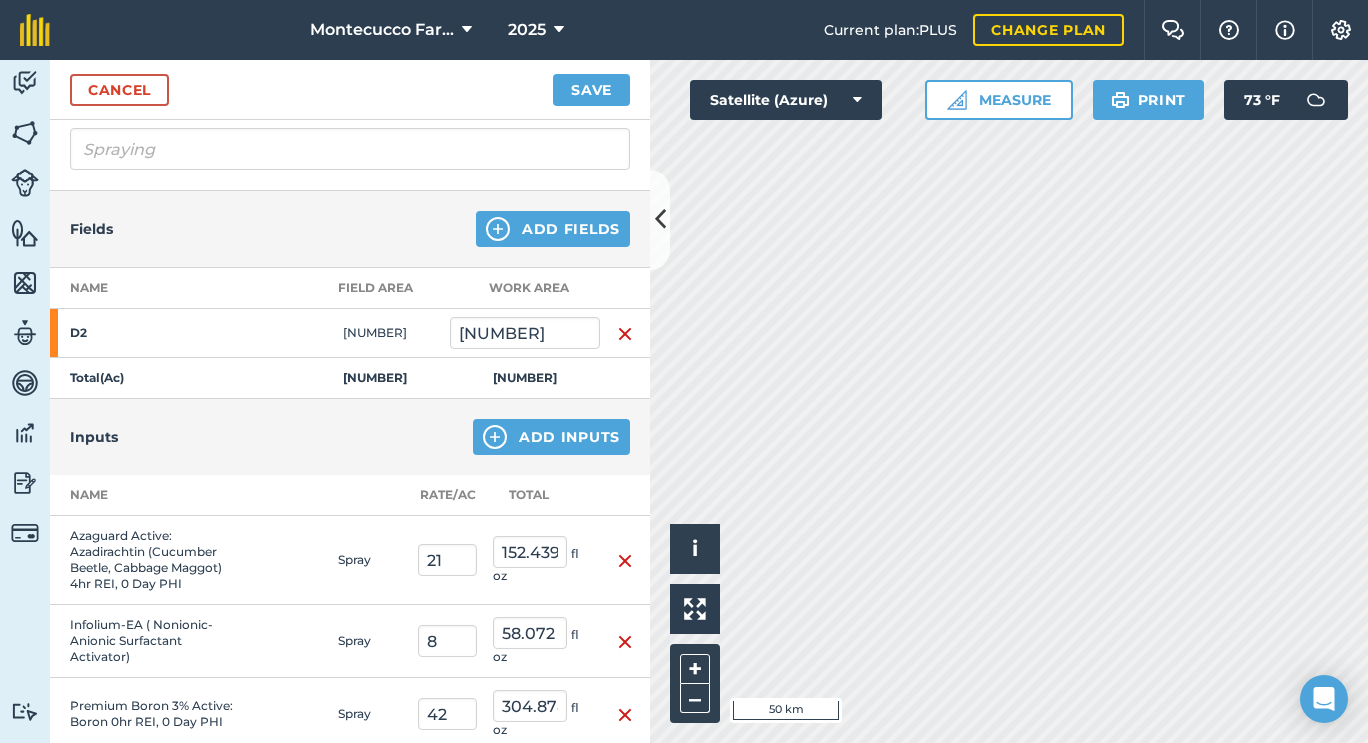 scroll, scrollTop: 31, scrollLeft: 0, axis: vertical 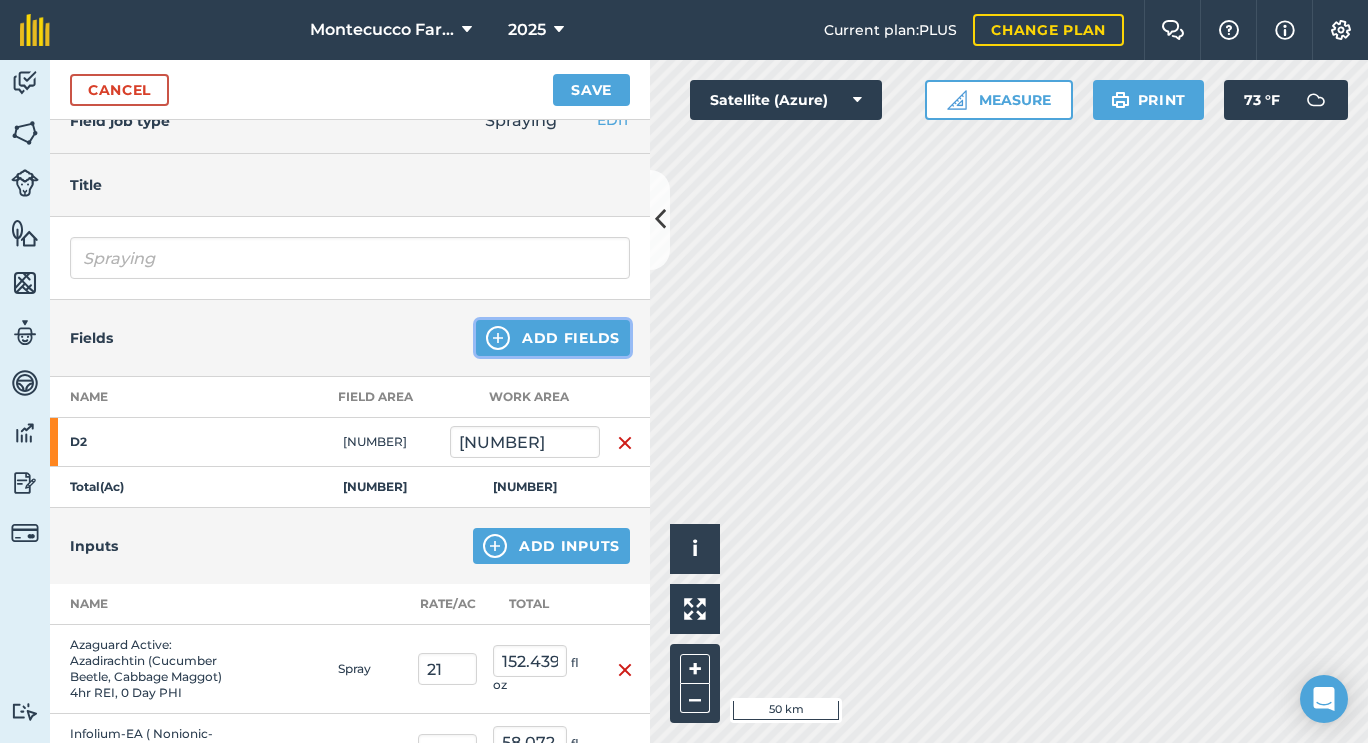 click on "Add Fields" at bounding box center (553, 338) 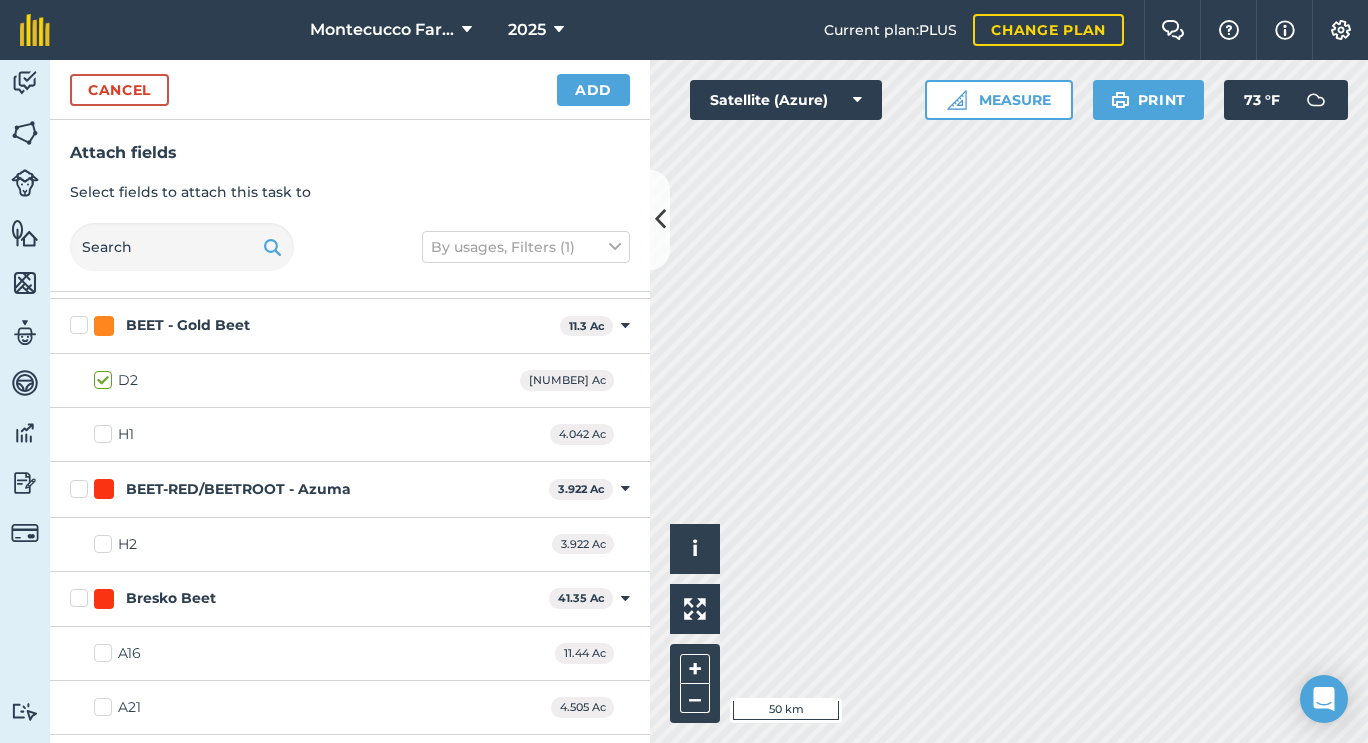 scroll, scrollTop: 983, scrollLeft: 0, axis: vertical 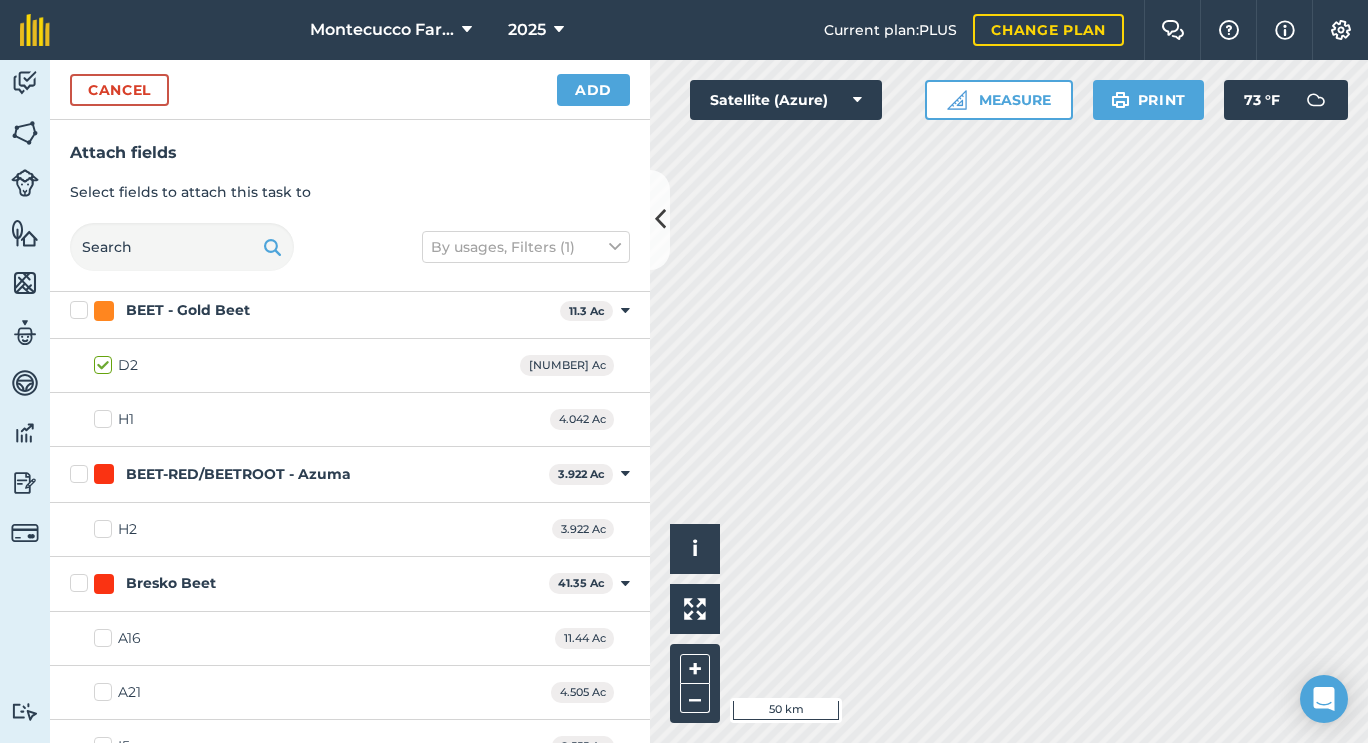 click on "H2" at bounding box center [115, 529] 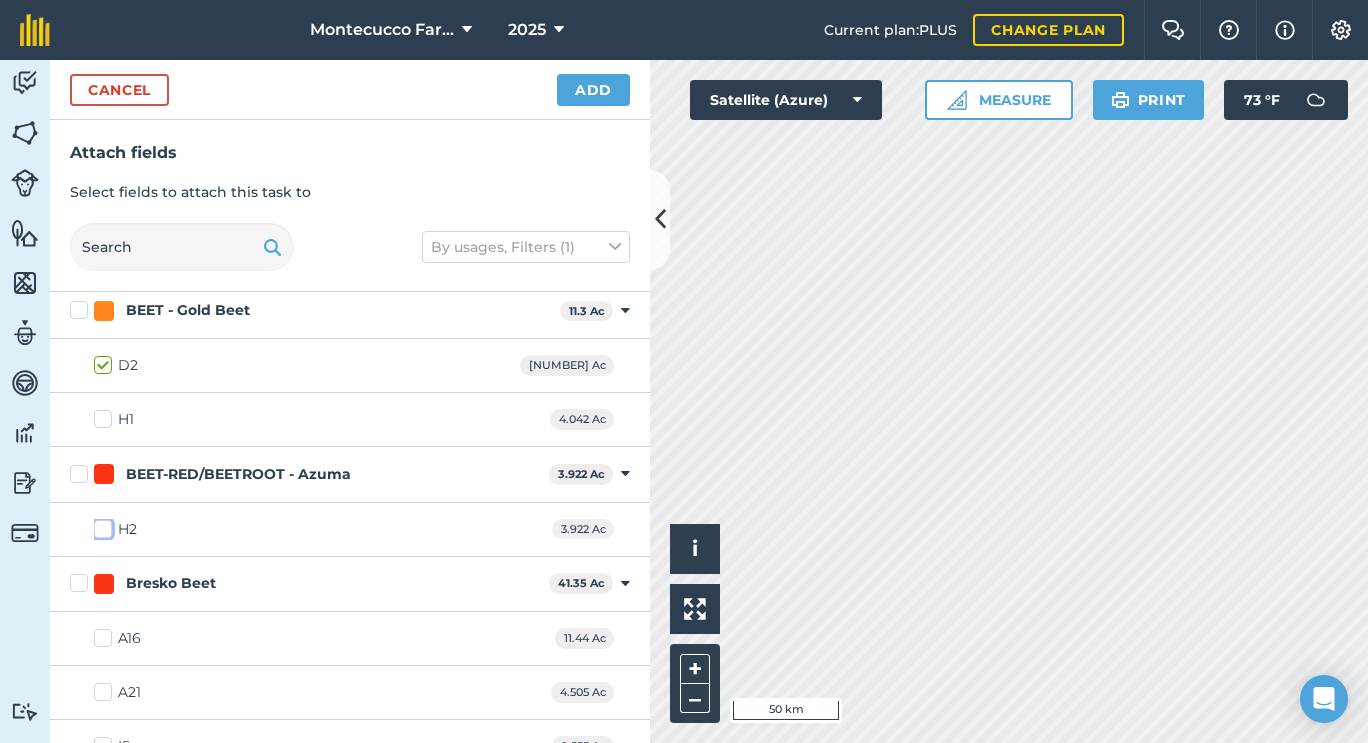 click on "H2" at bounding box center [100, 525] 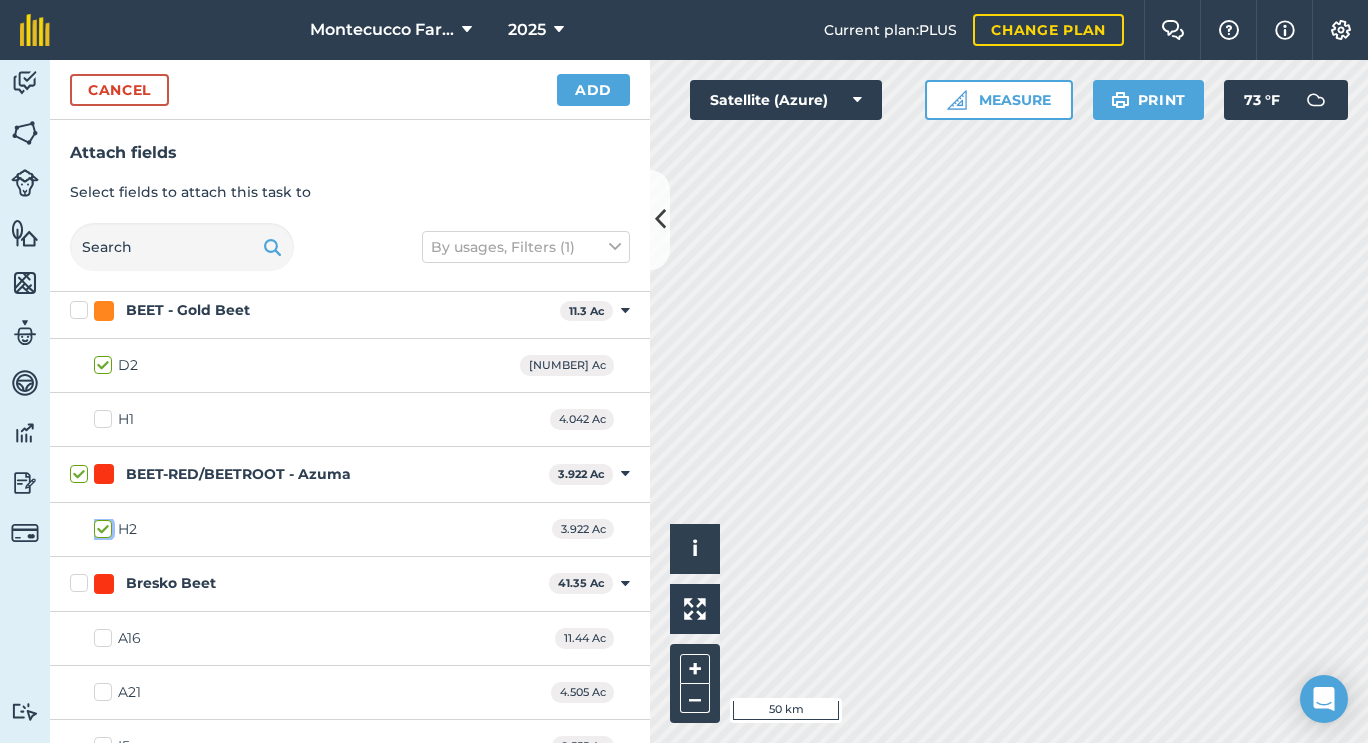 checkbox on "true" 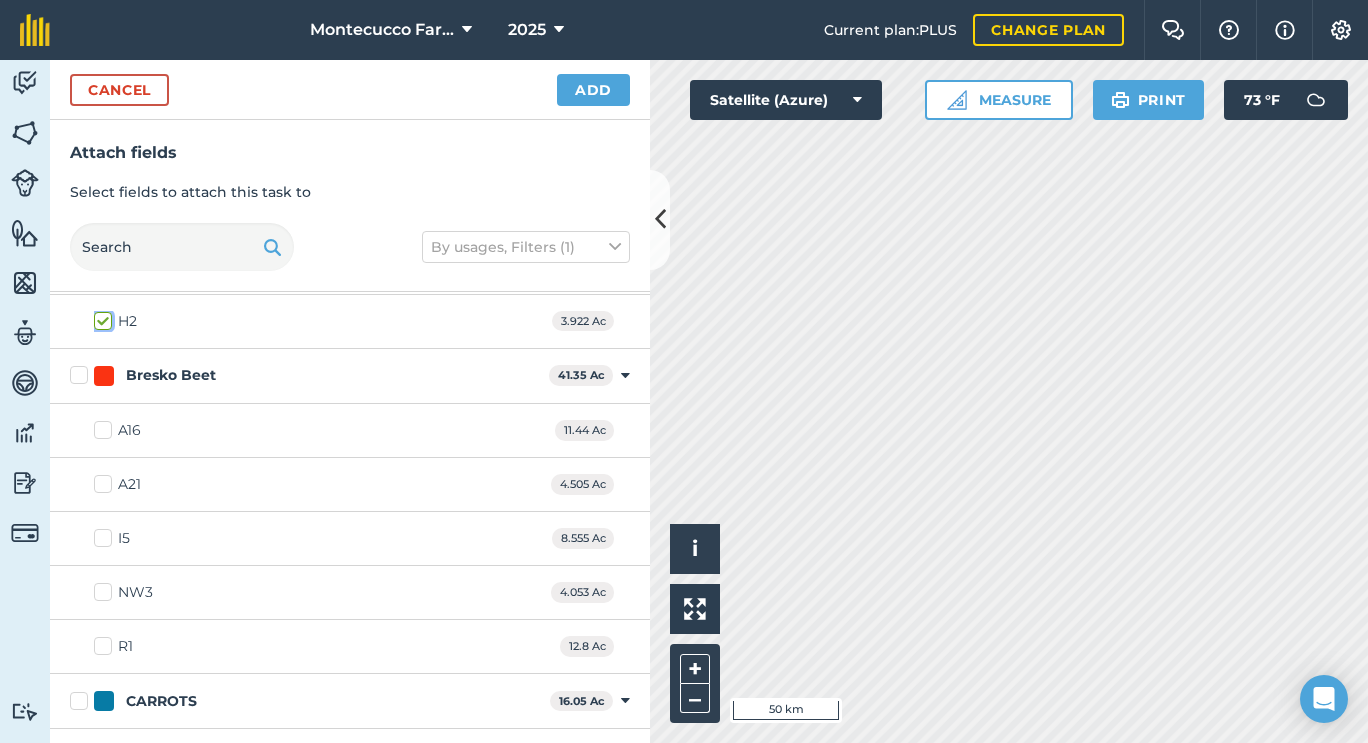 scroll, scrollTop: 1191, scrollLeft: 0, axis: vertical 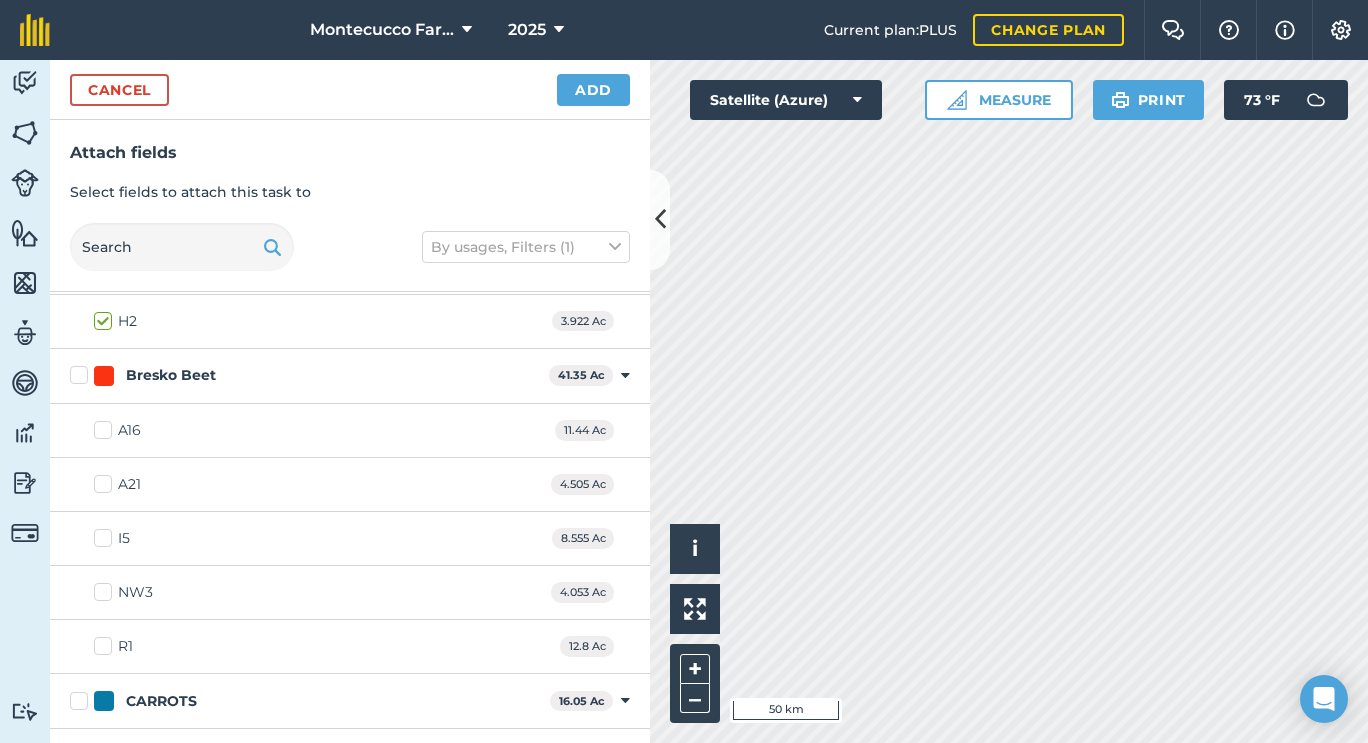 click on "I5" at bounding box center [112, 538] 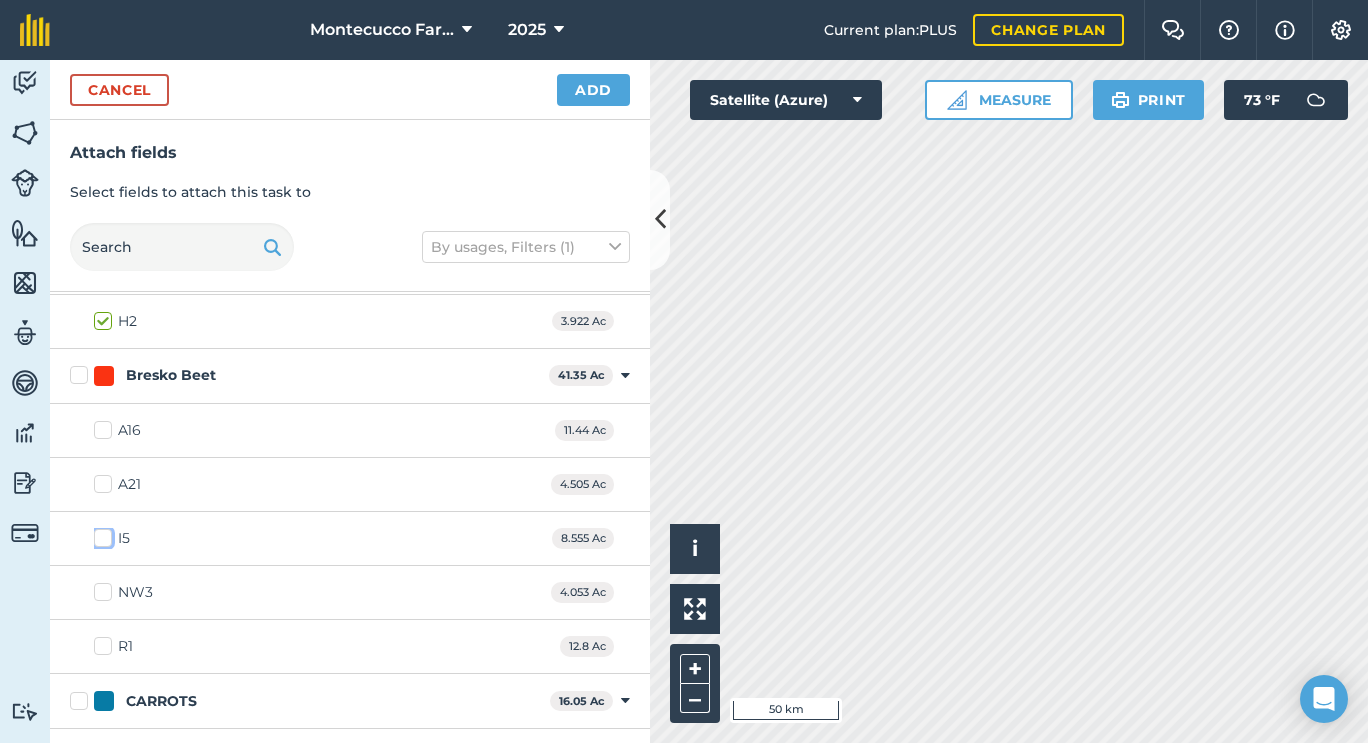 click on "I5" at bounding box center (100, 534) 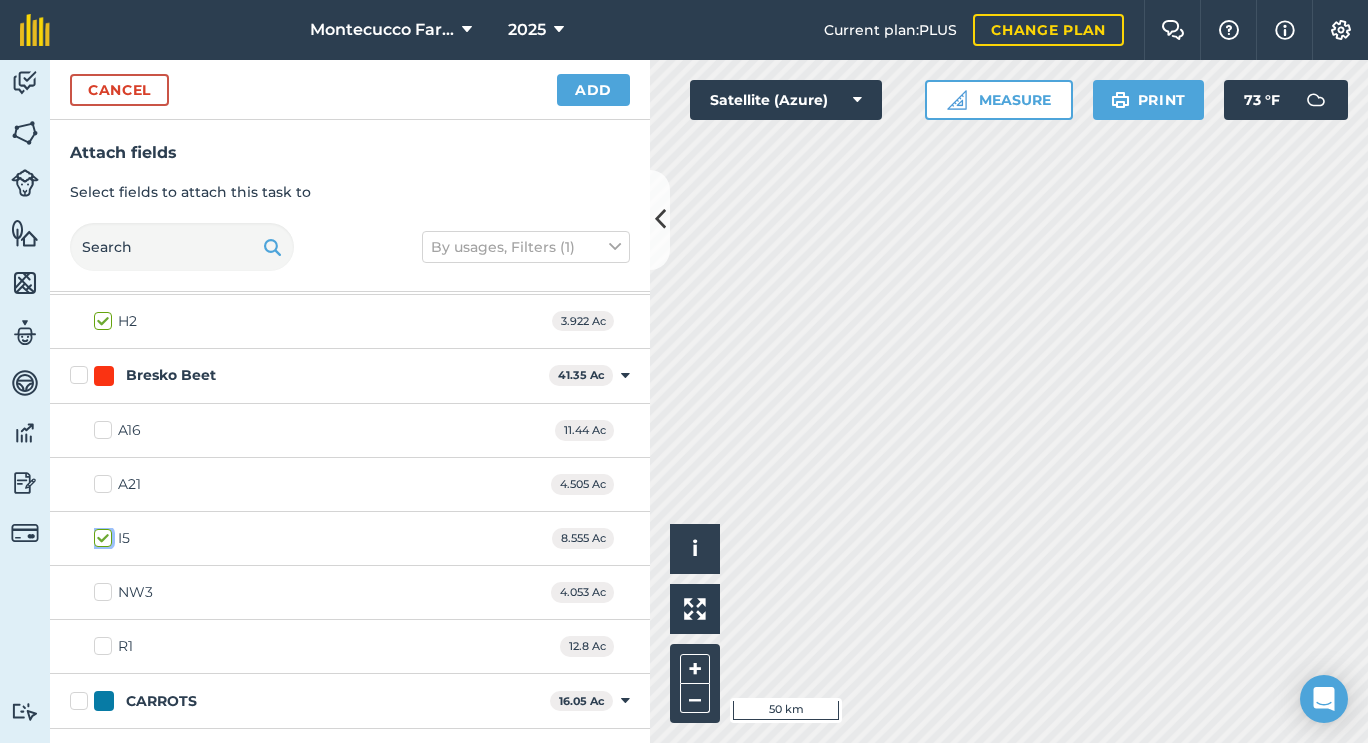 checkbox on "true" 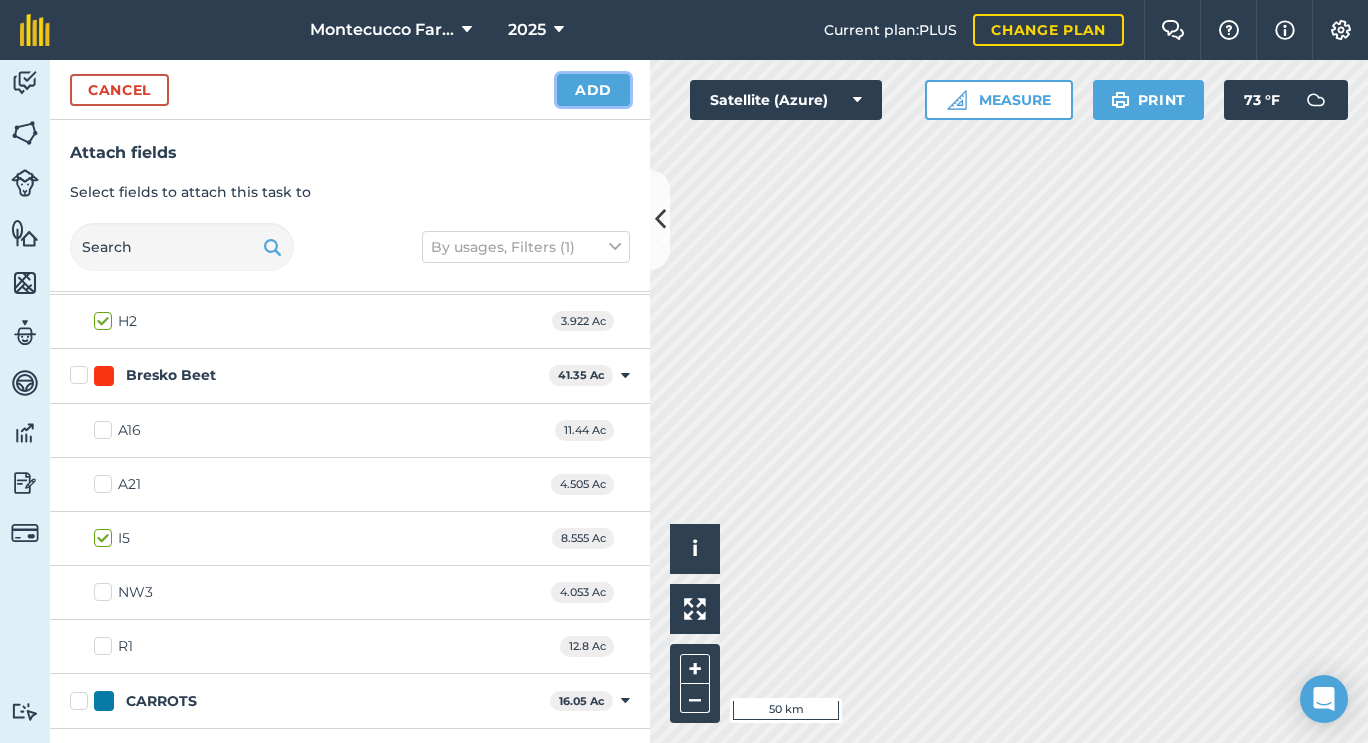 click on "Add" at bounding box center (593, 90) 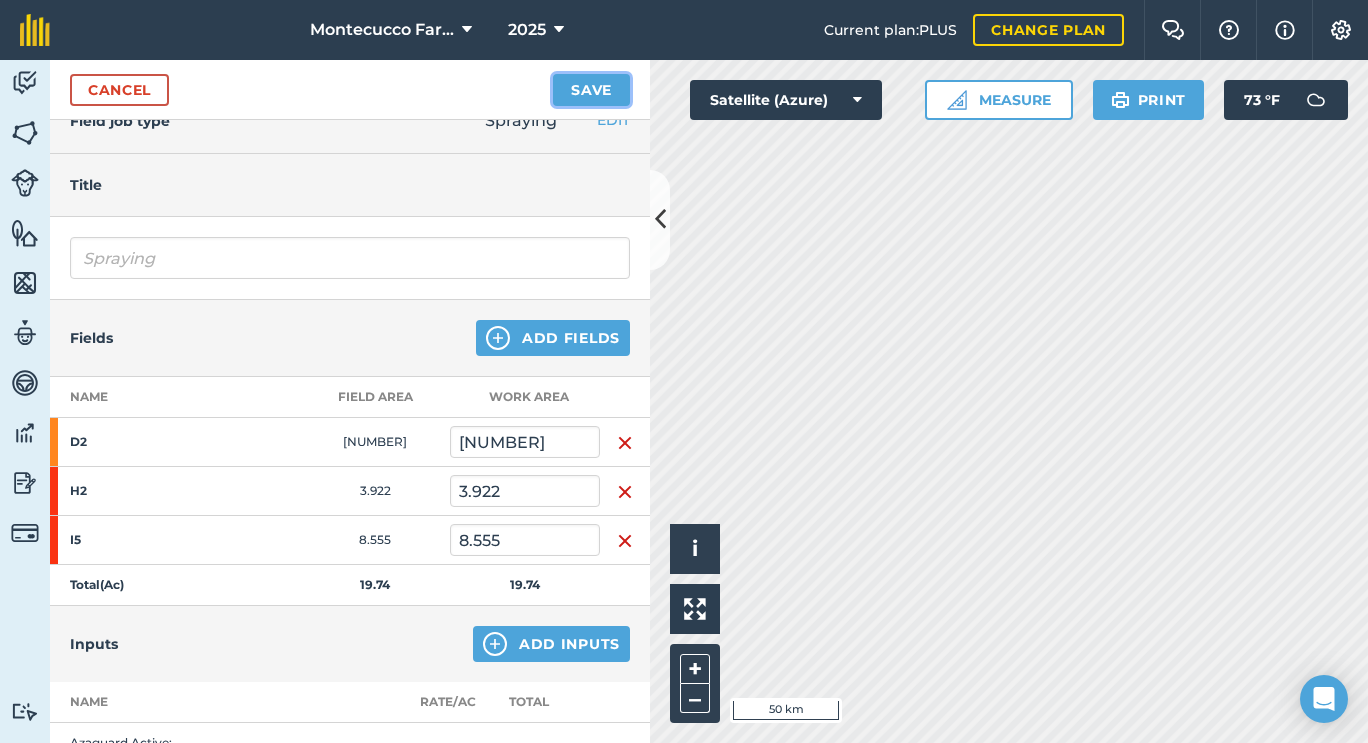click on "Save" at bounding box center (591, 90) 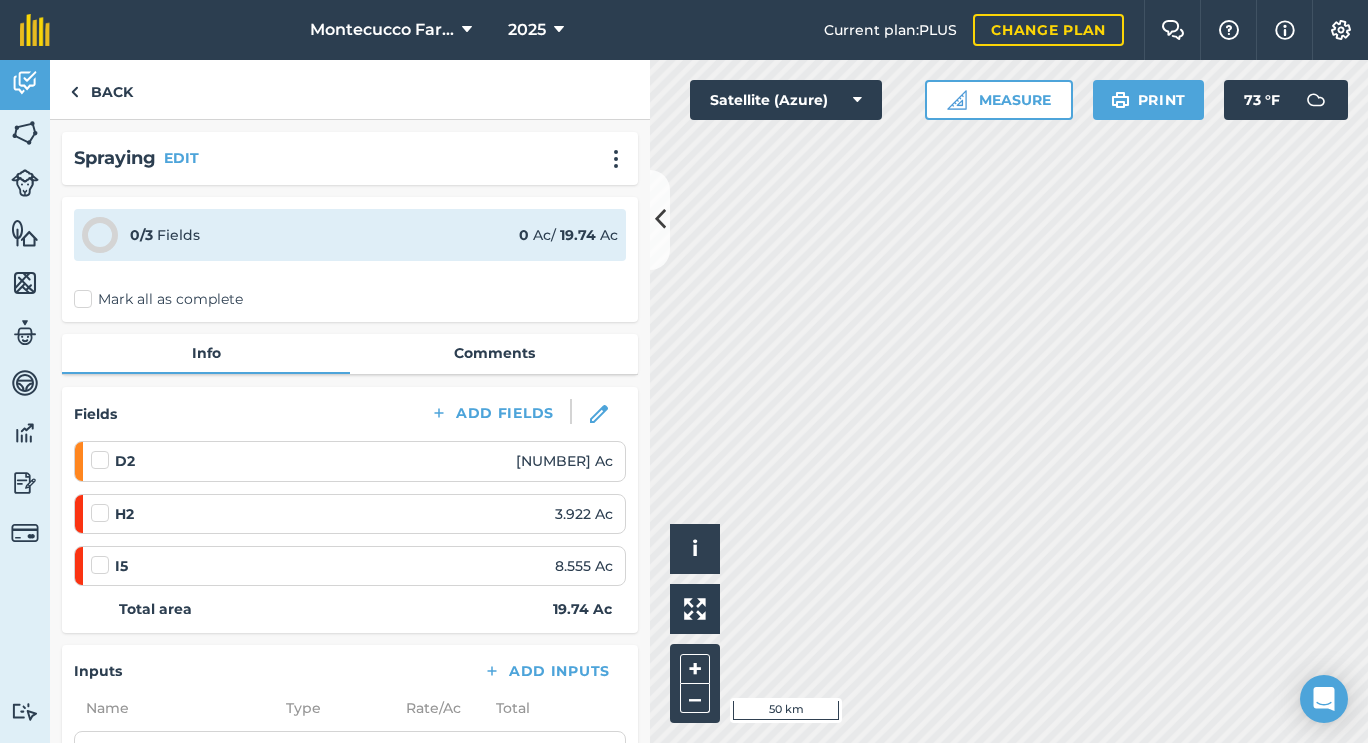 click on "Mark all as complete" at bounding box center [158, 299] 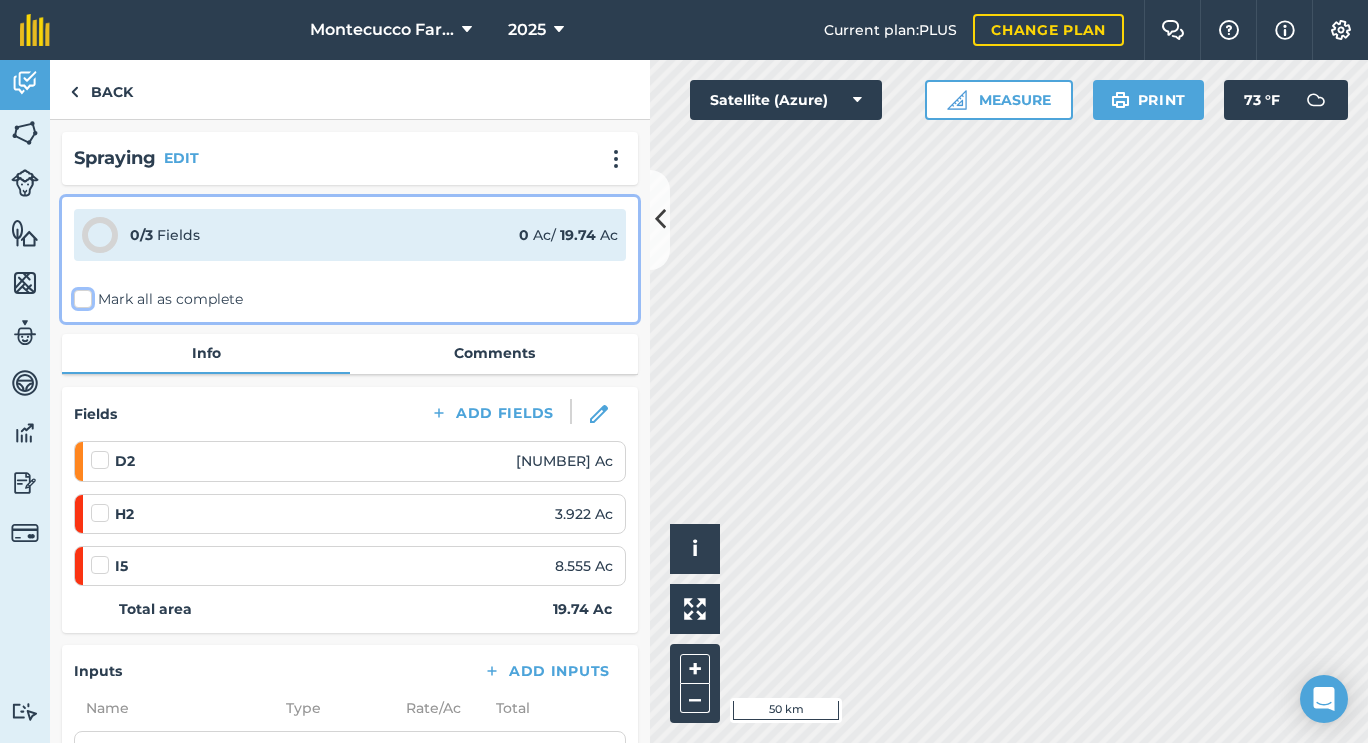 click on "Mark all as complete" at bounding box center [80, 295] 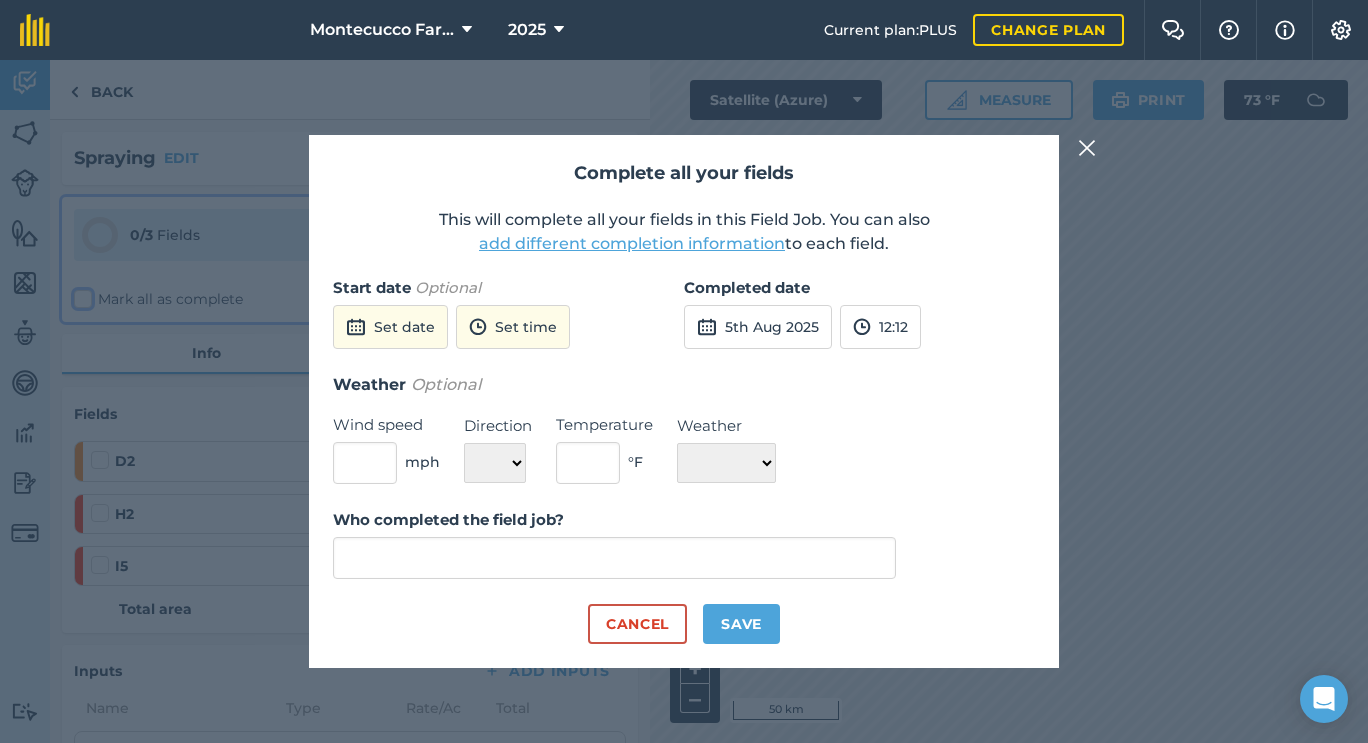 type on "[FIRST] [LAST]" 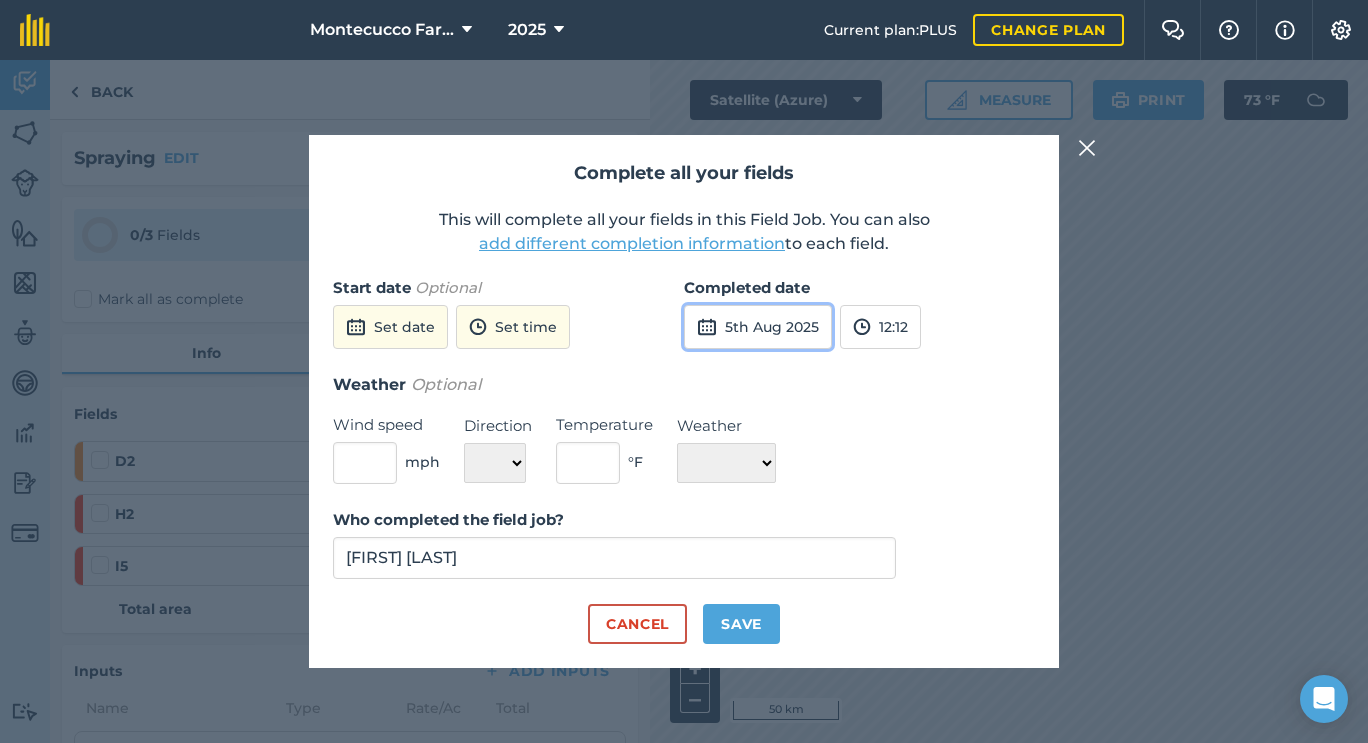 click on "5th Aug 2025" at bounding box center [758, 327] 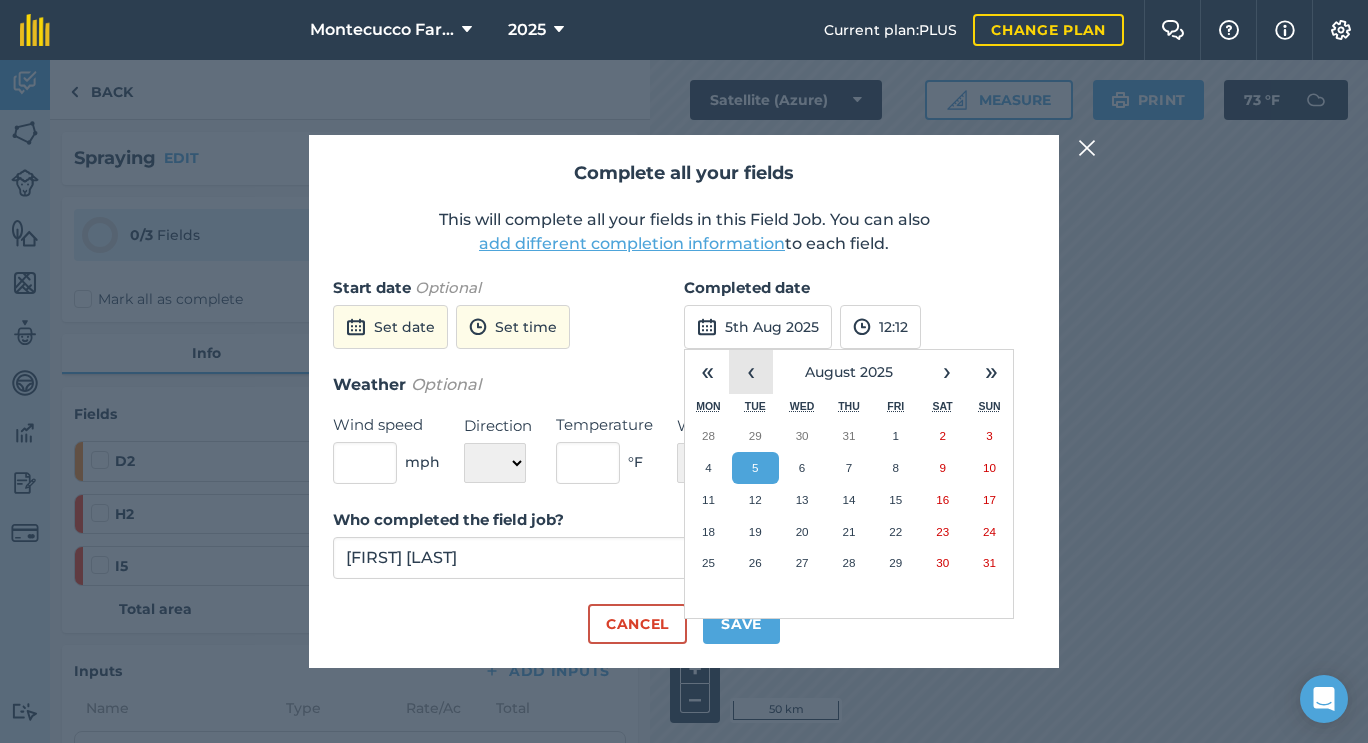 click on "‹" at bounding box center [751, 372] 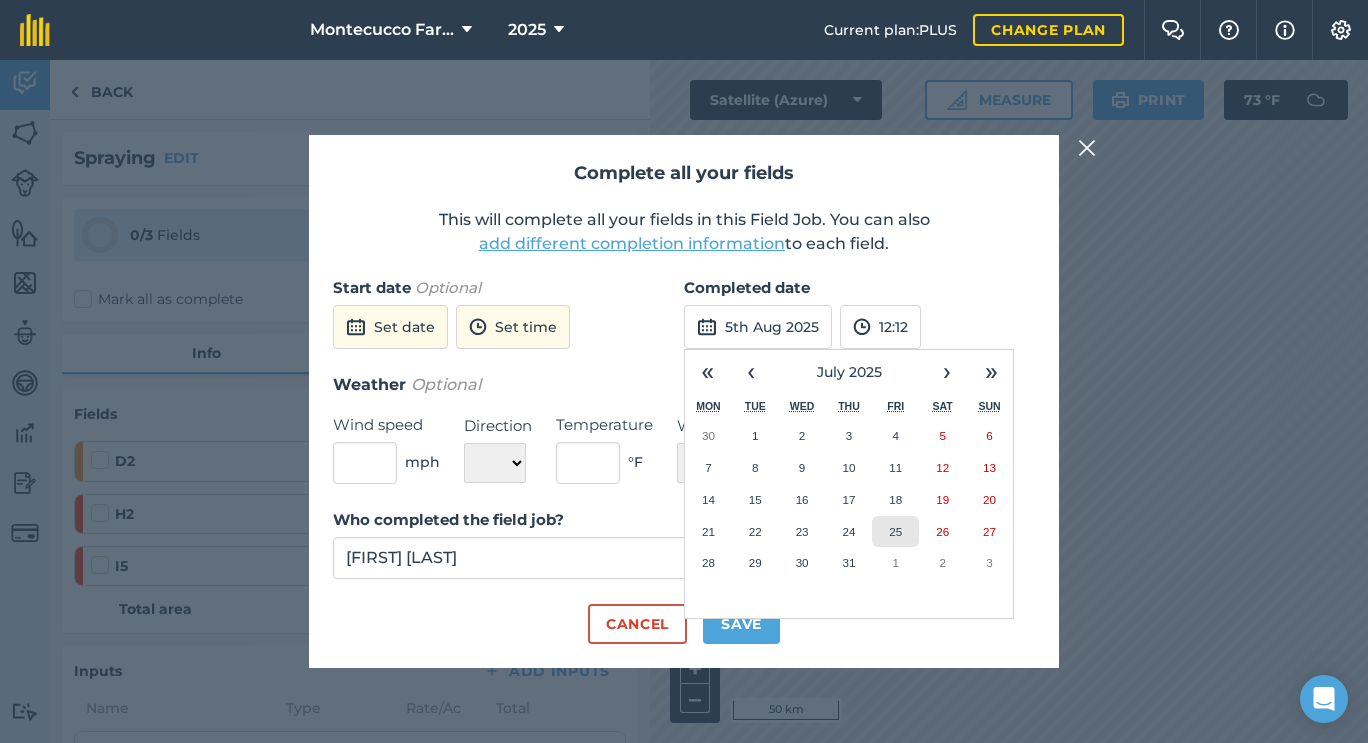 click on "25" at bounding box center (895, 531) 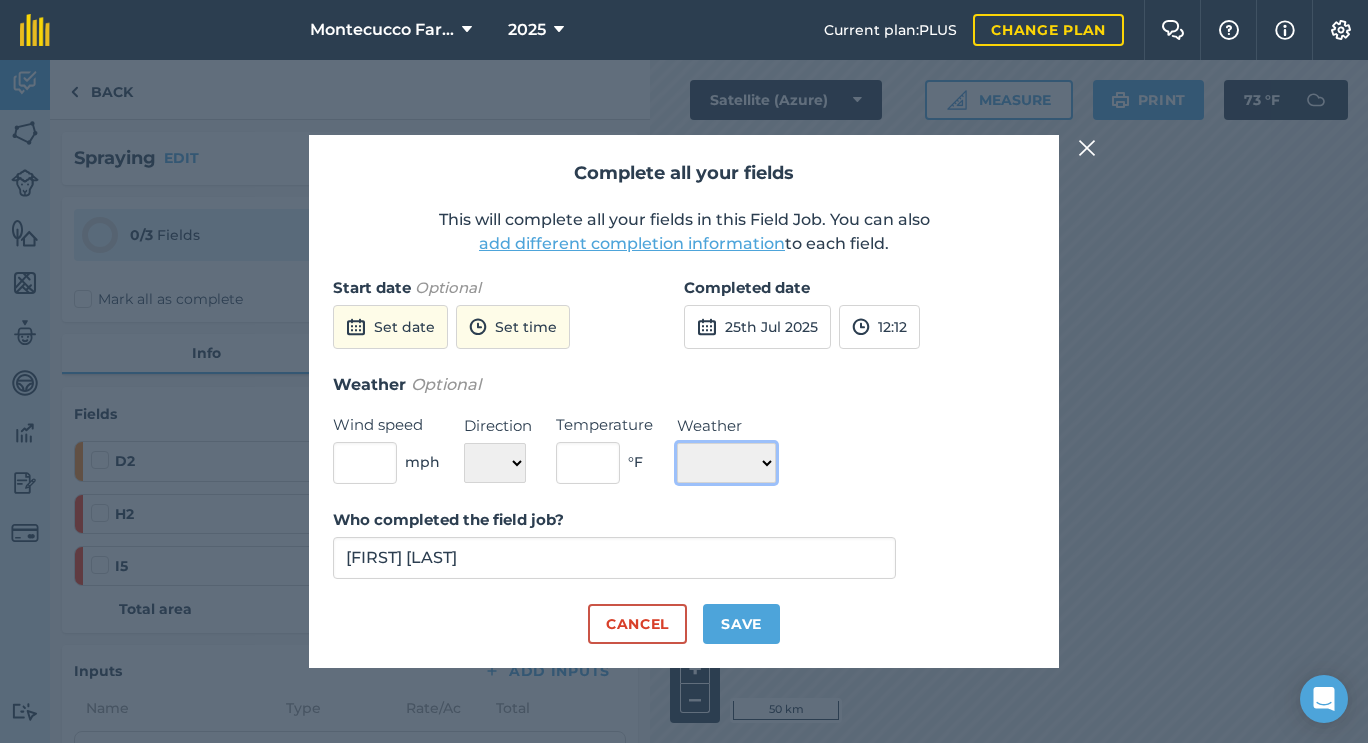 click on "☀️  Sunny 🌧  Rainy ⛅️  Cloudy 🌨  Snow ❄️  Icy" at bounding box center (726, 463) 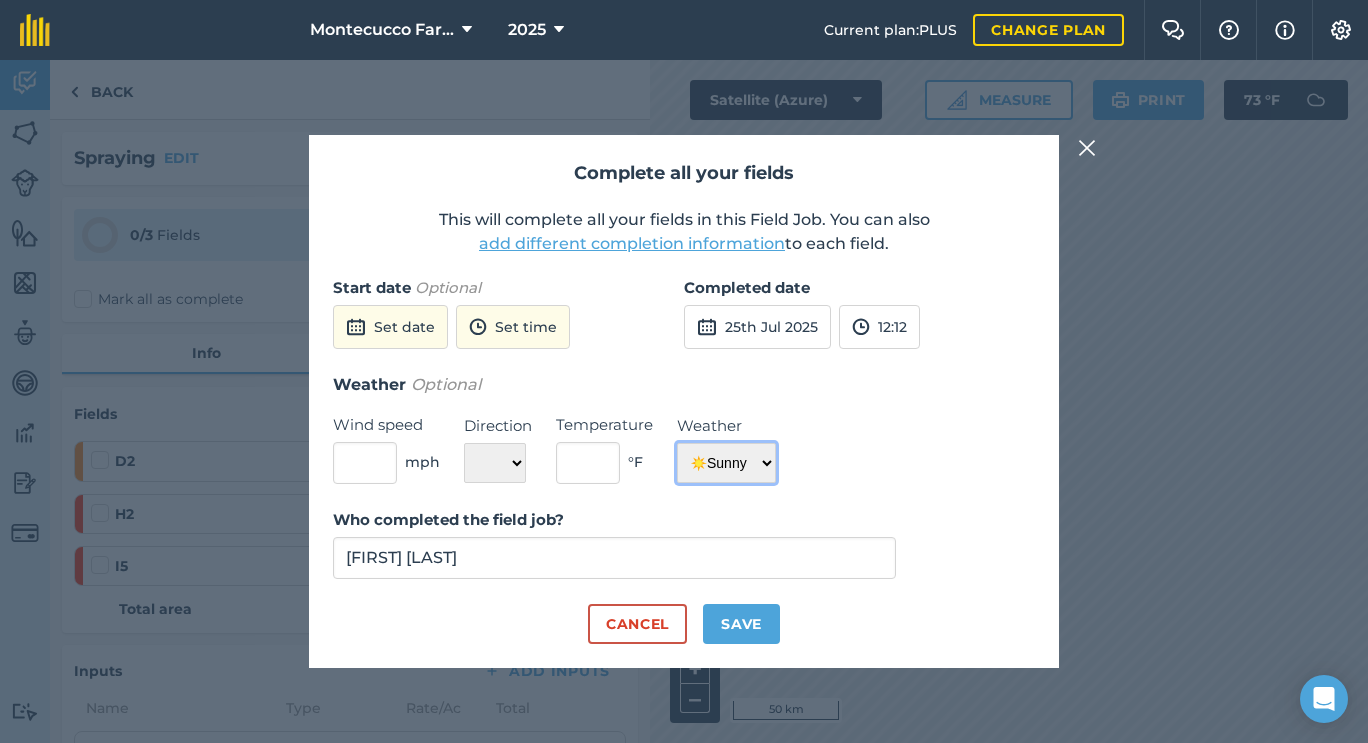 click on "☀️  Sunny 🌧  Rainy ⛅️  Cloudy 🌨  Snow ❄️  Icy" at bounding box center (726, 463) 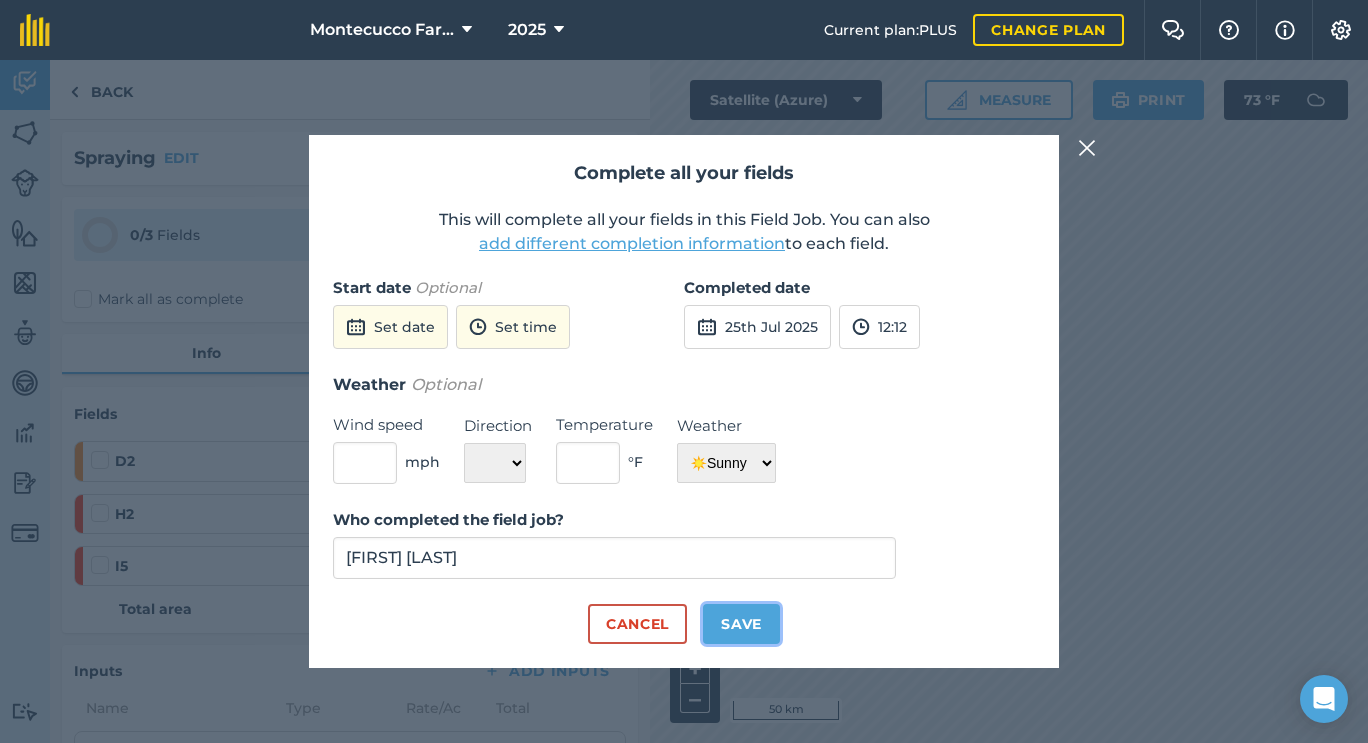 click on "Save" at bounding box center (741, 624) 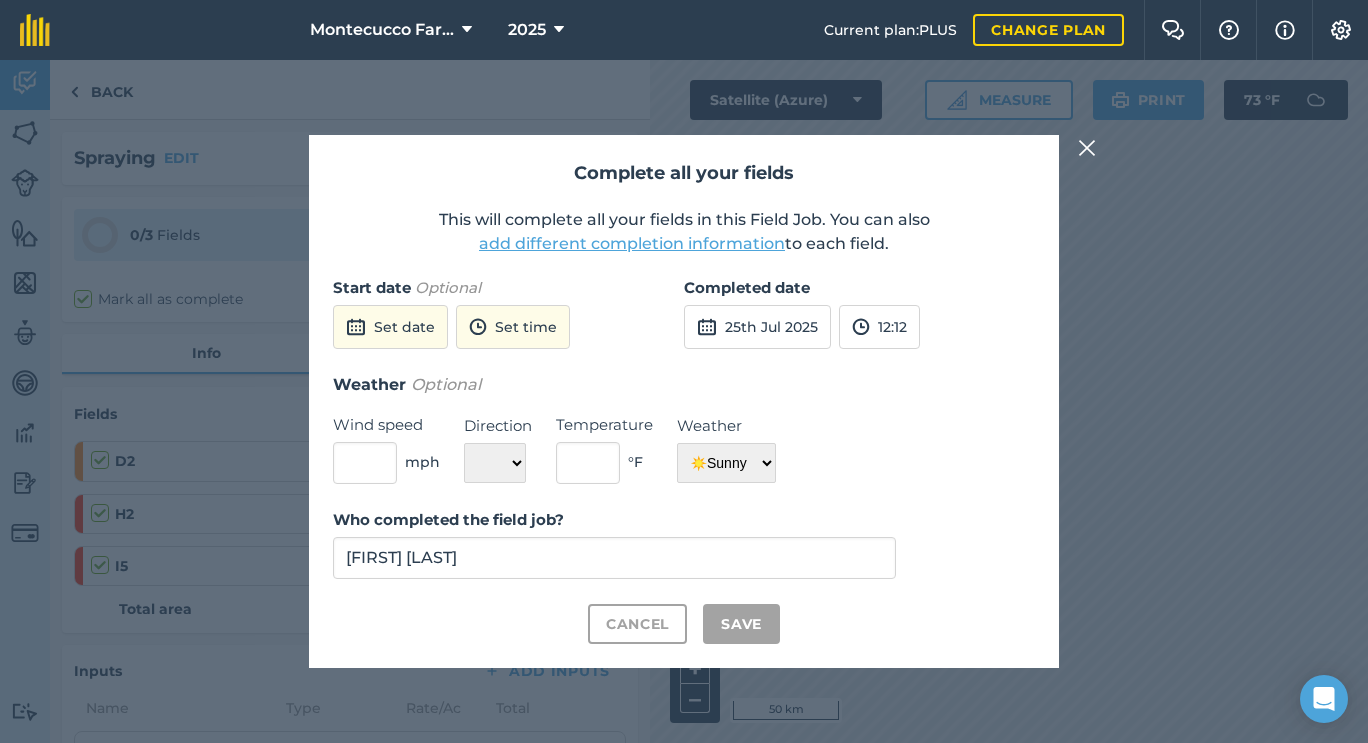 checkbox on "true" 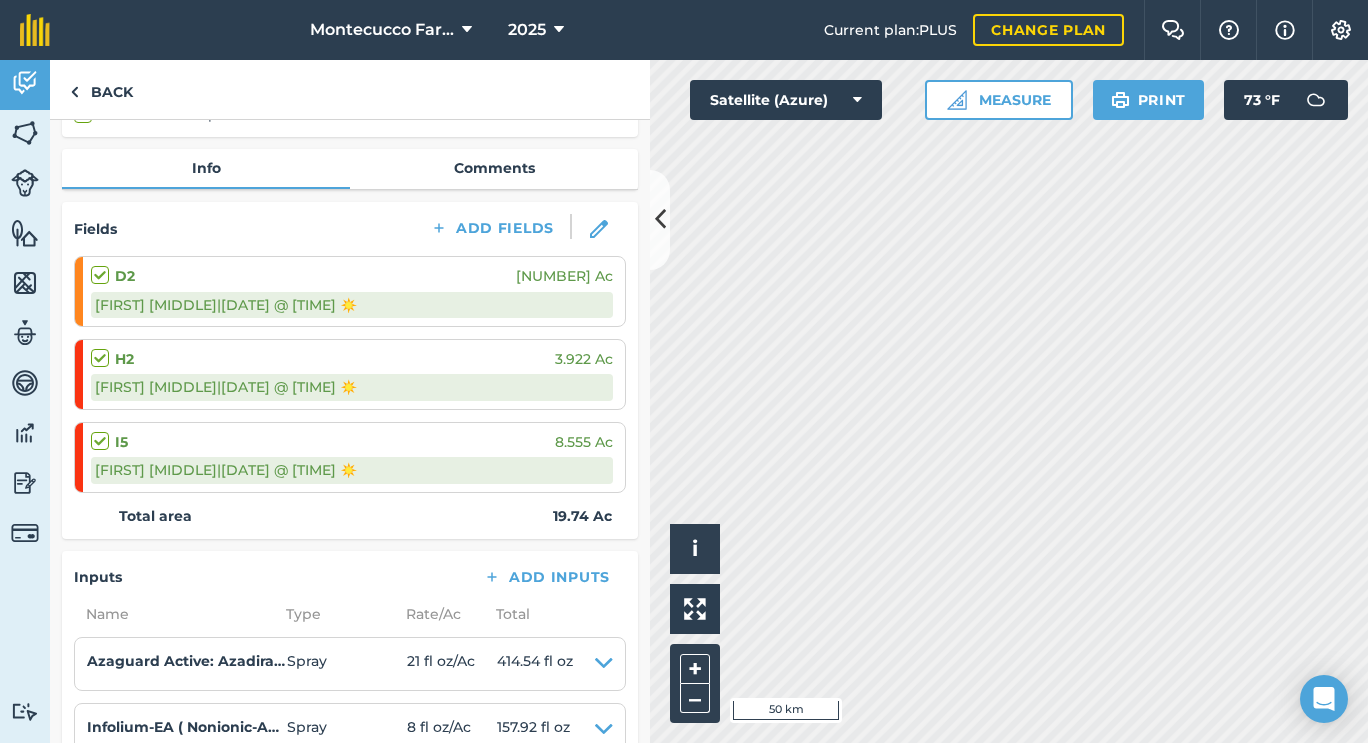 scroll, scrollTop: 201, scrollLeft: 0, axis: vertical 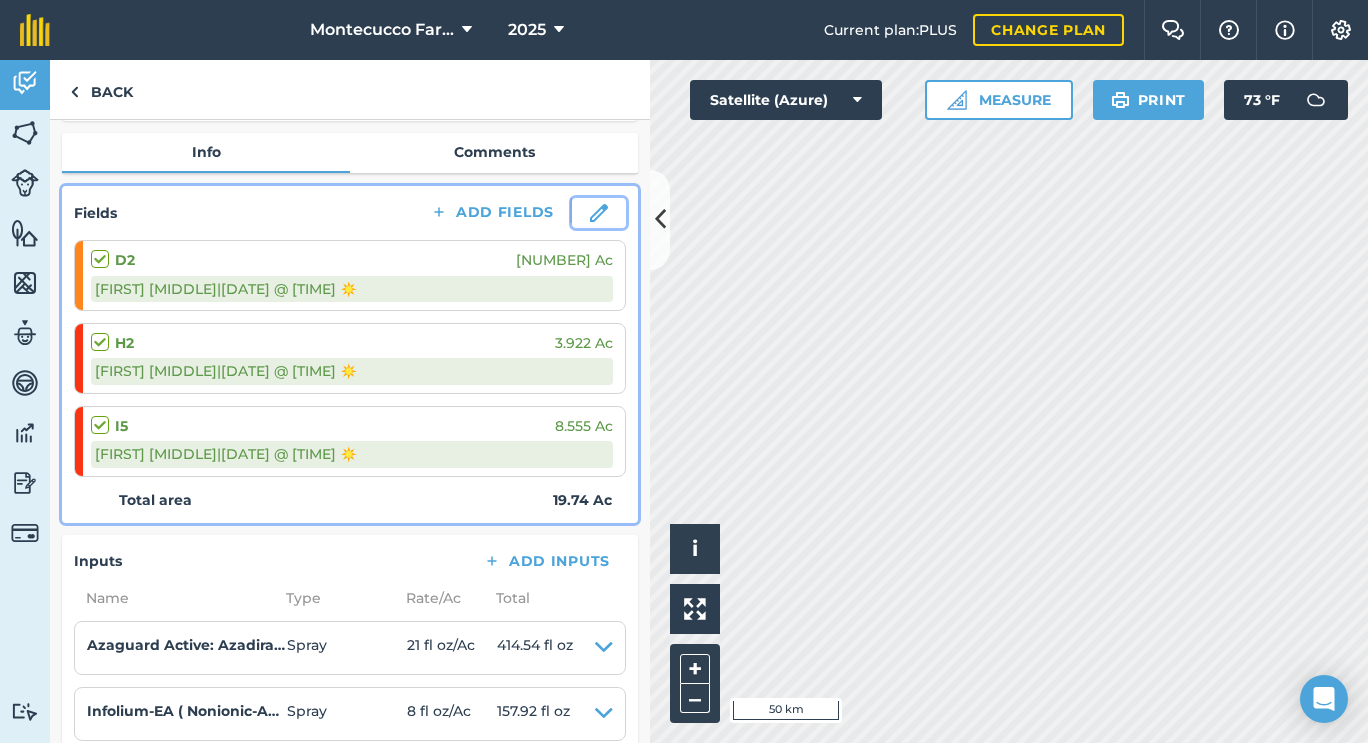 click at bounding box center (599, 213) 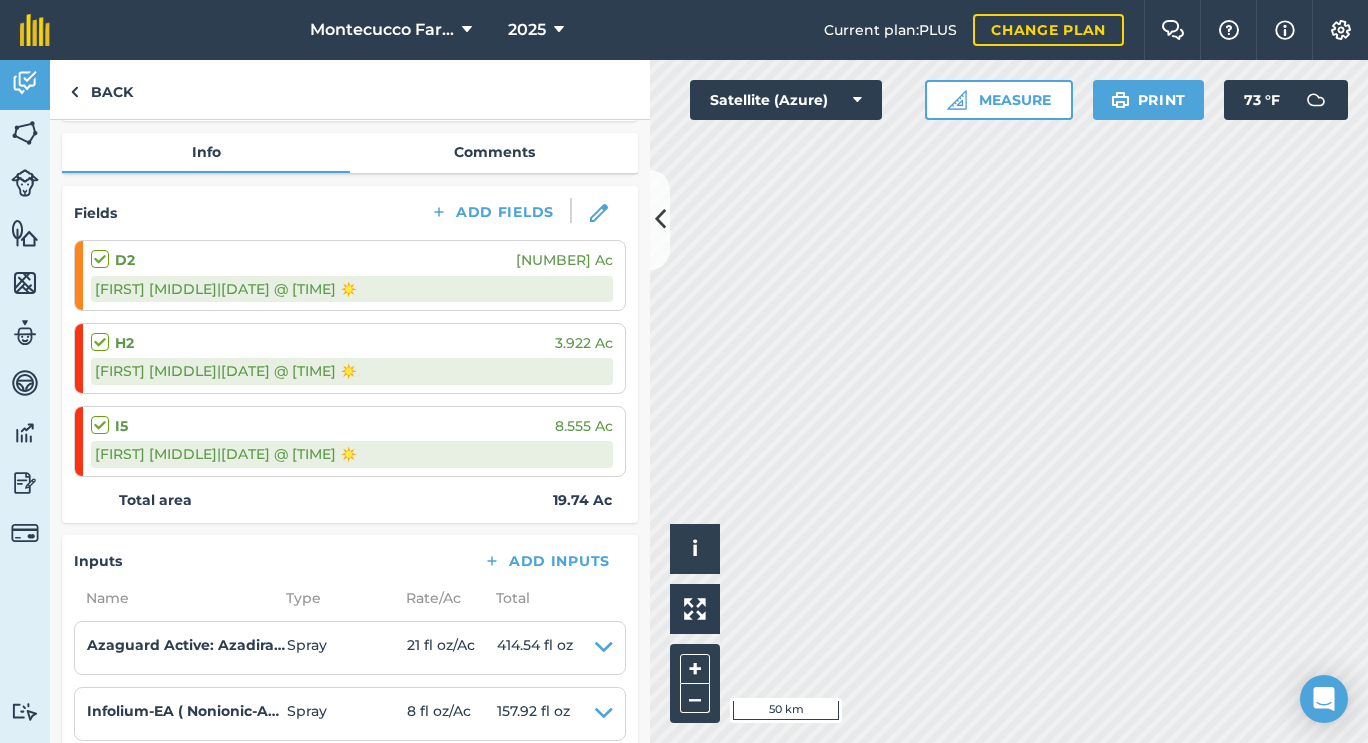 select on "Sunny" 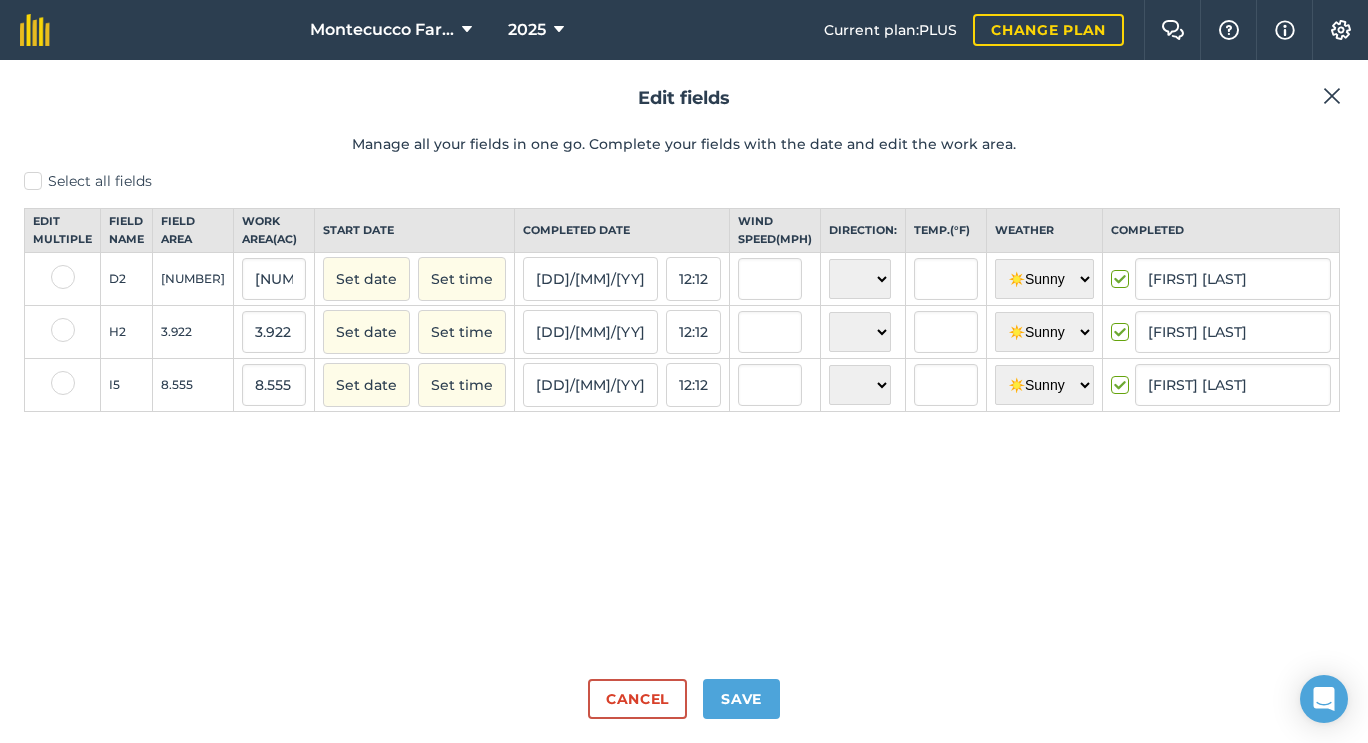 scroll, scrollTop: 0, scrollLeft: 0, axis: both 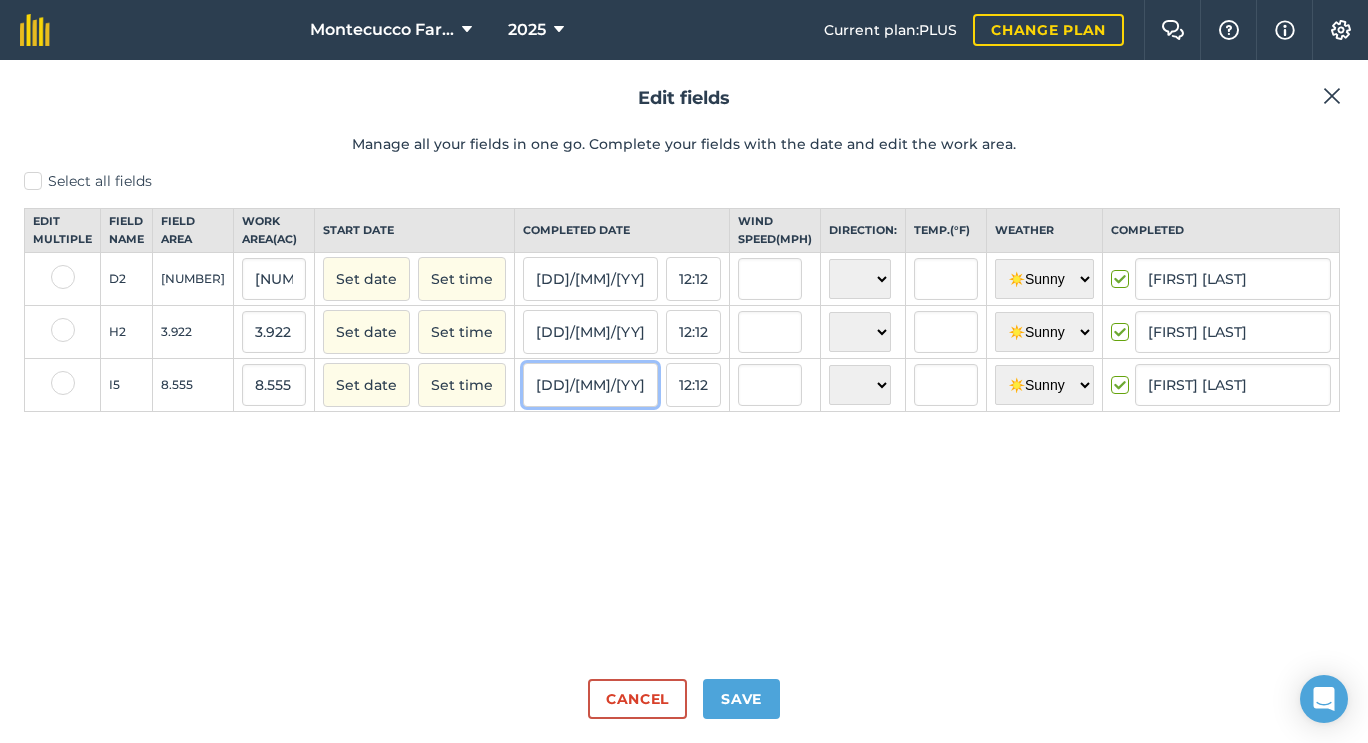 click on "[DD]/[MM]/[YY]" at bounding box center [590, 385] 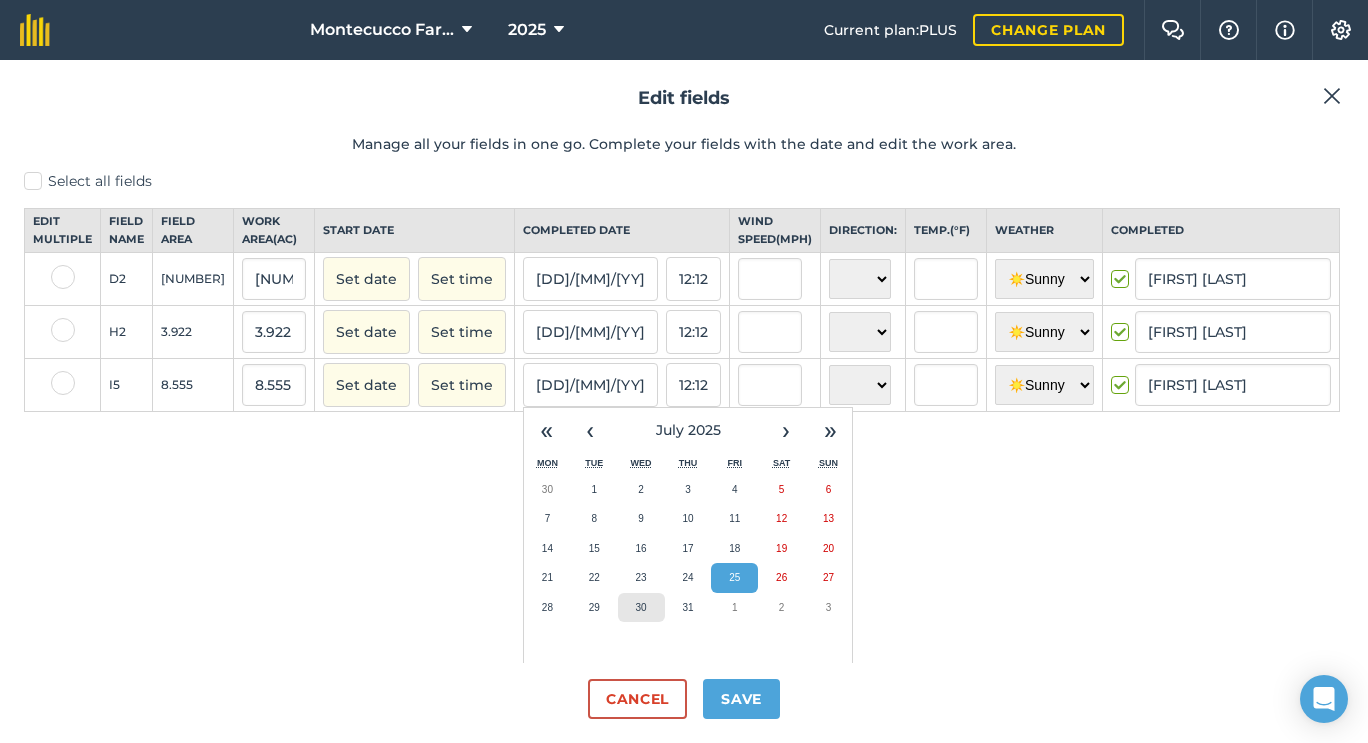 click on "30" at bounding box center (641, 607) 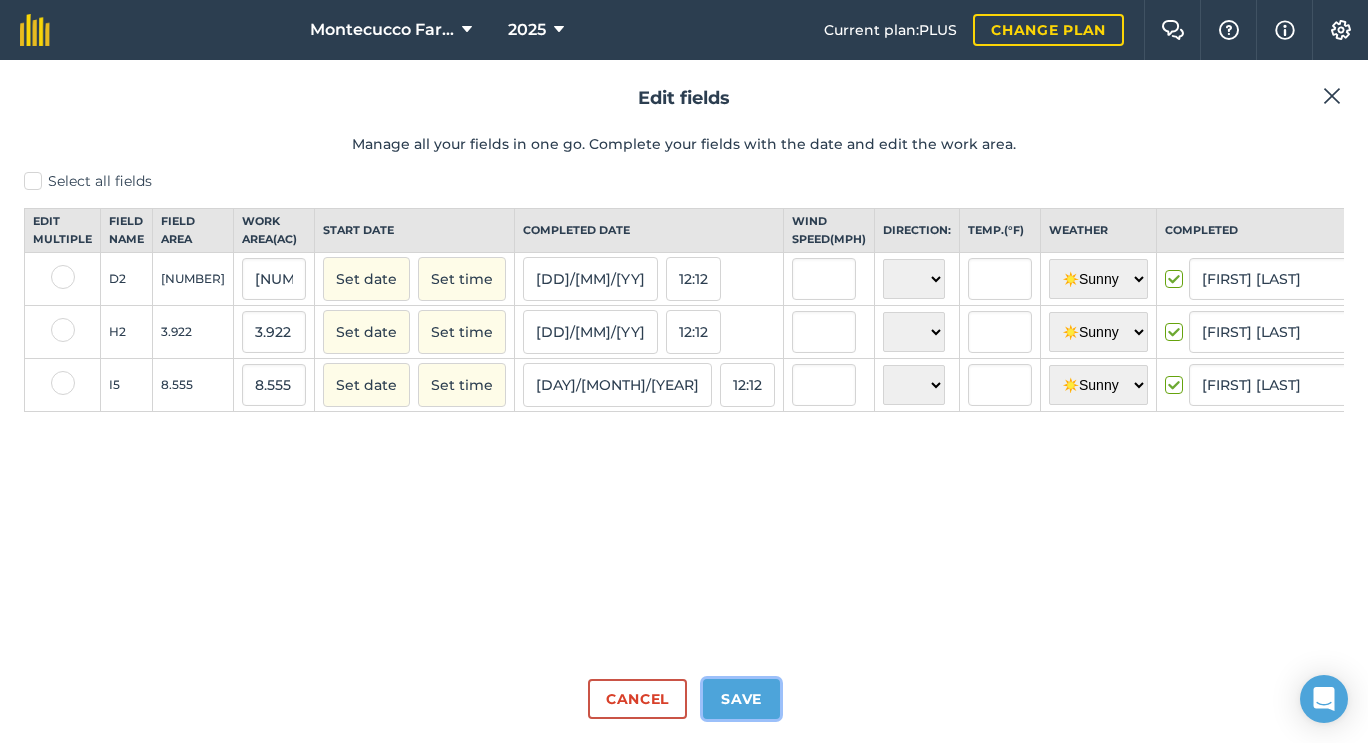 click on "Save" at bounding box center (741, 699) 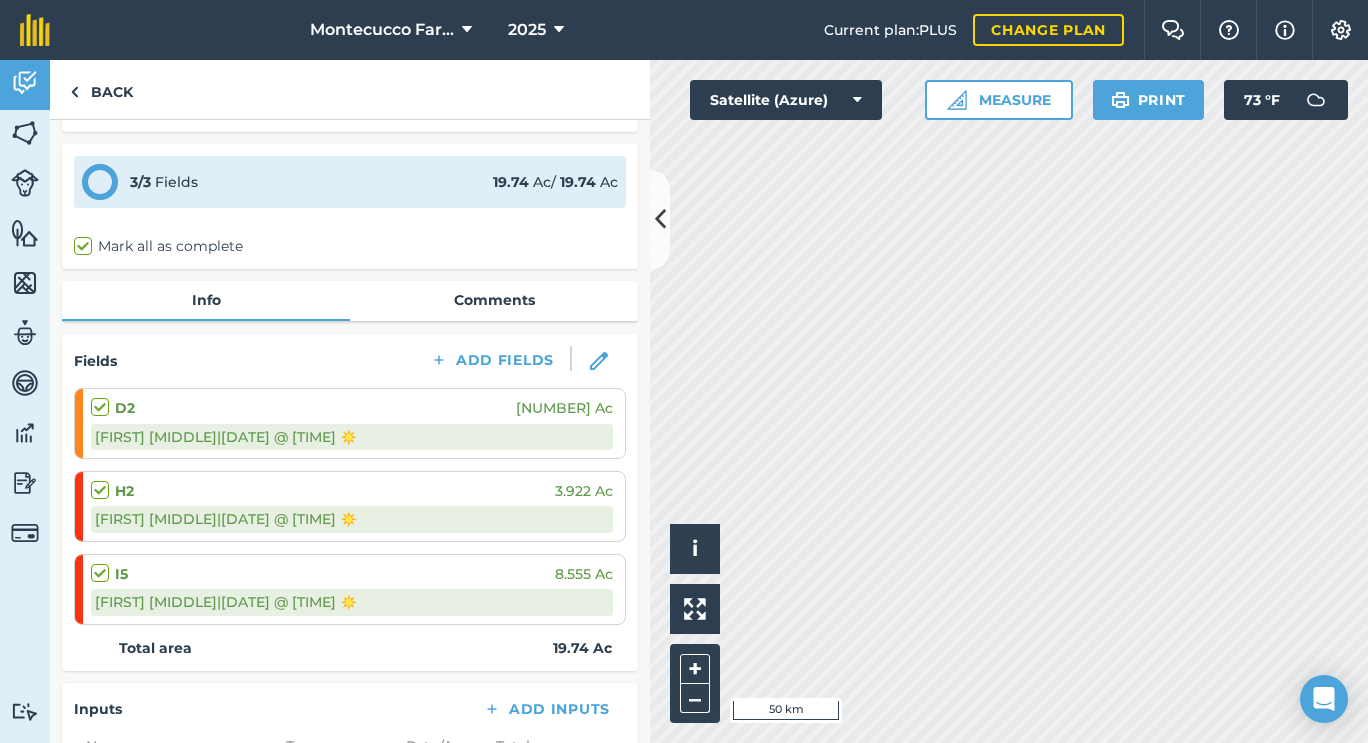 scroll, scrollTop: 0, scrollLeft: 0, axis: both 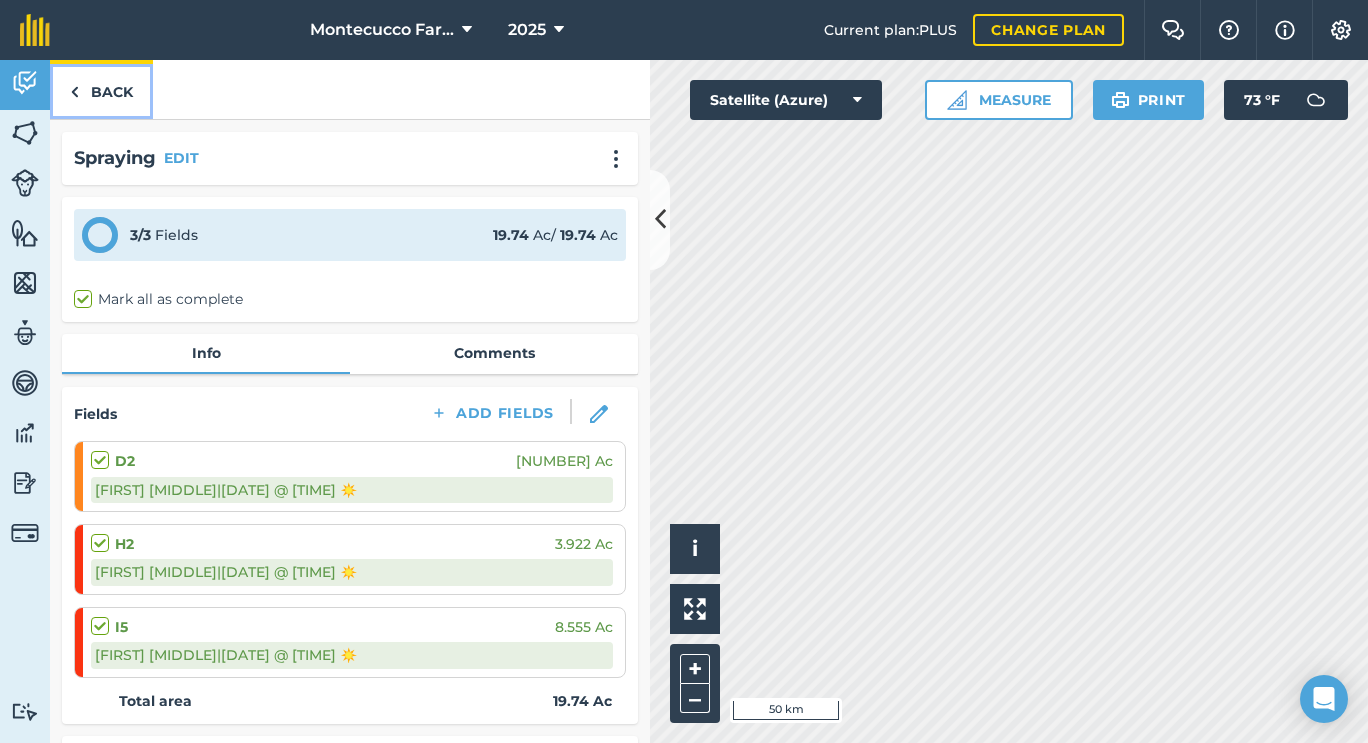 click on "Back" at bounding box center [101, 89] 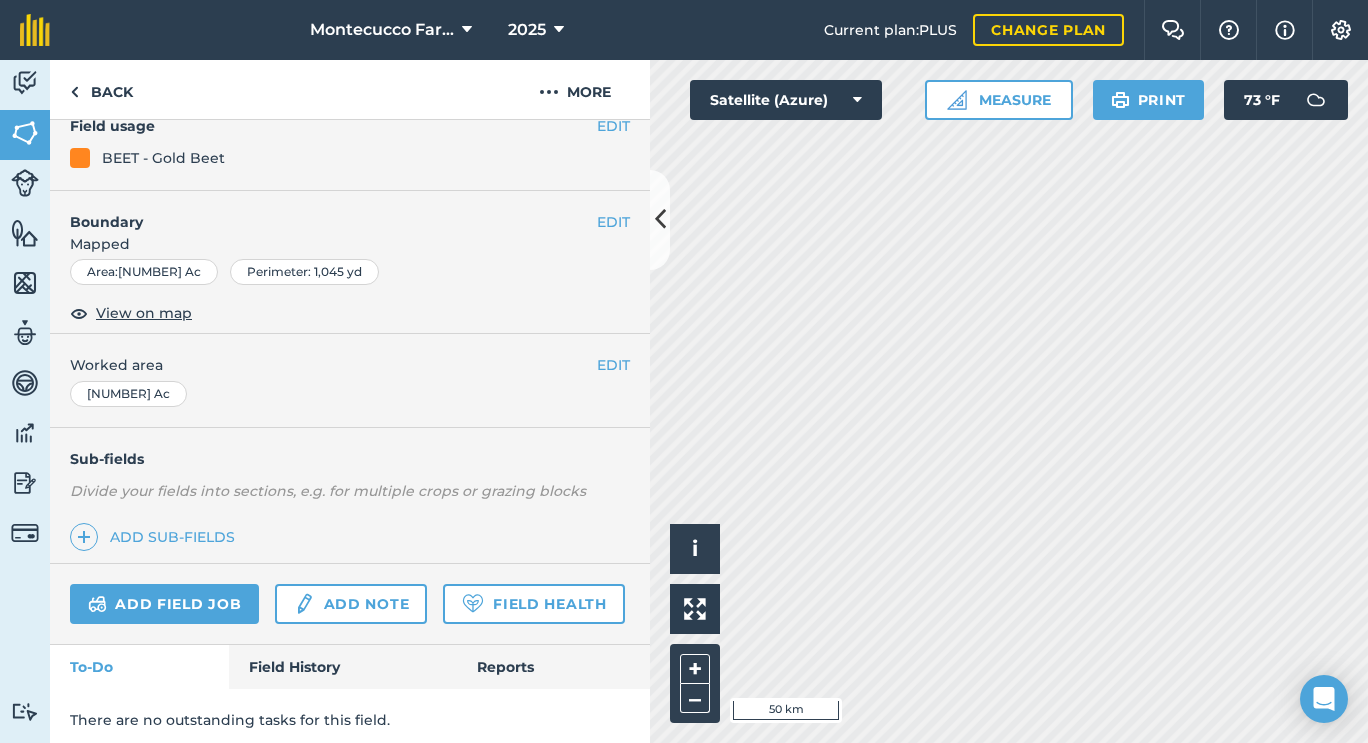 scroll, scrollTop: 254, scrollLeft: 0, axis: vertical 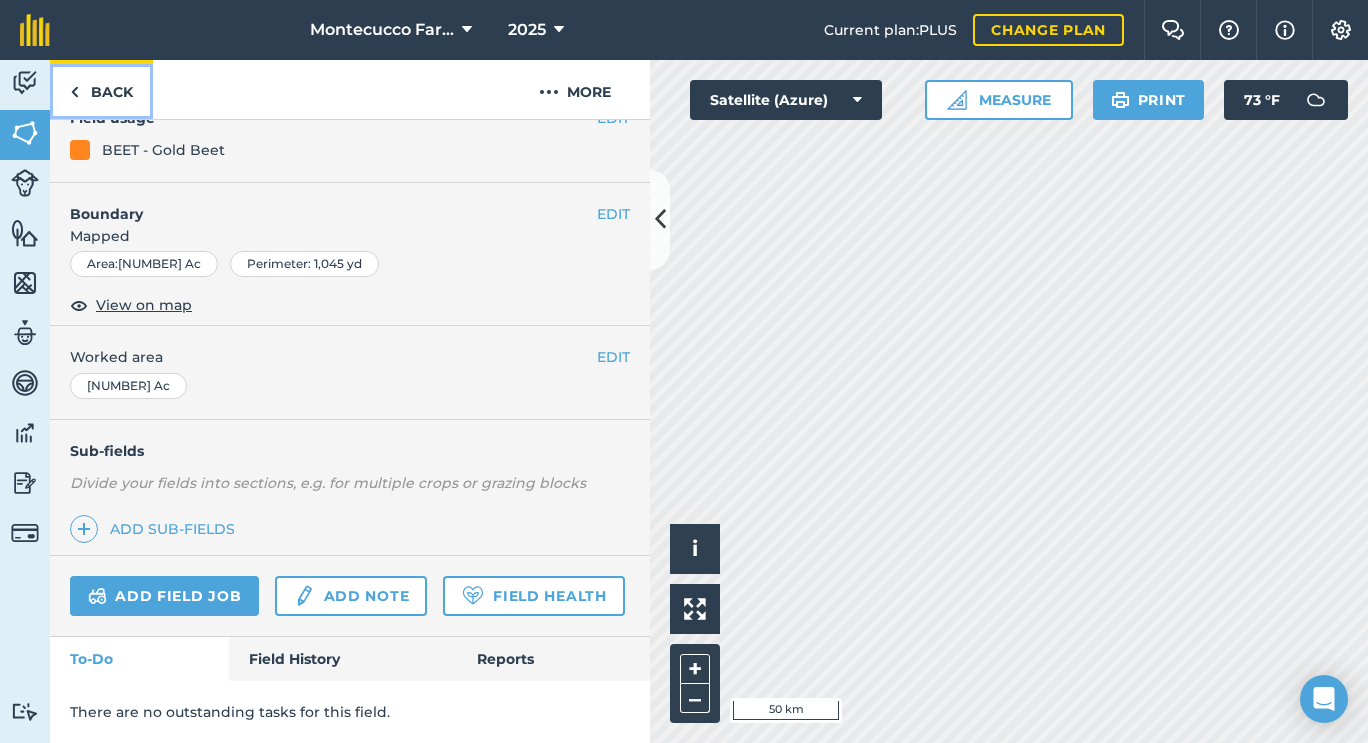 click on "Back" at bounding box center (101, 89) 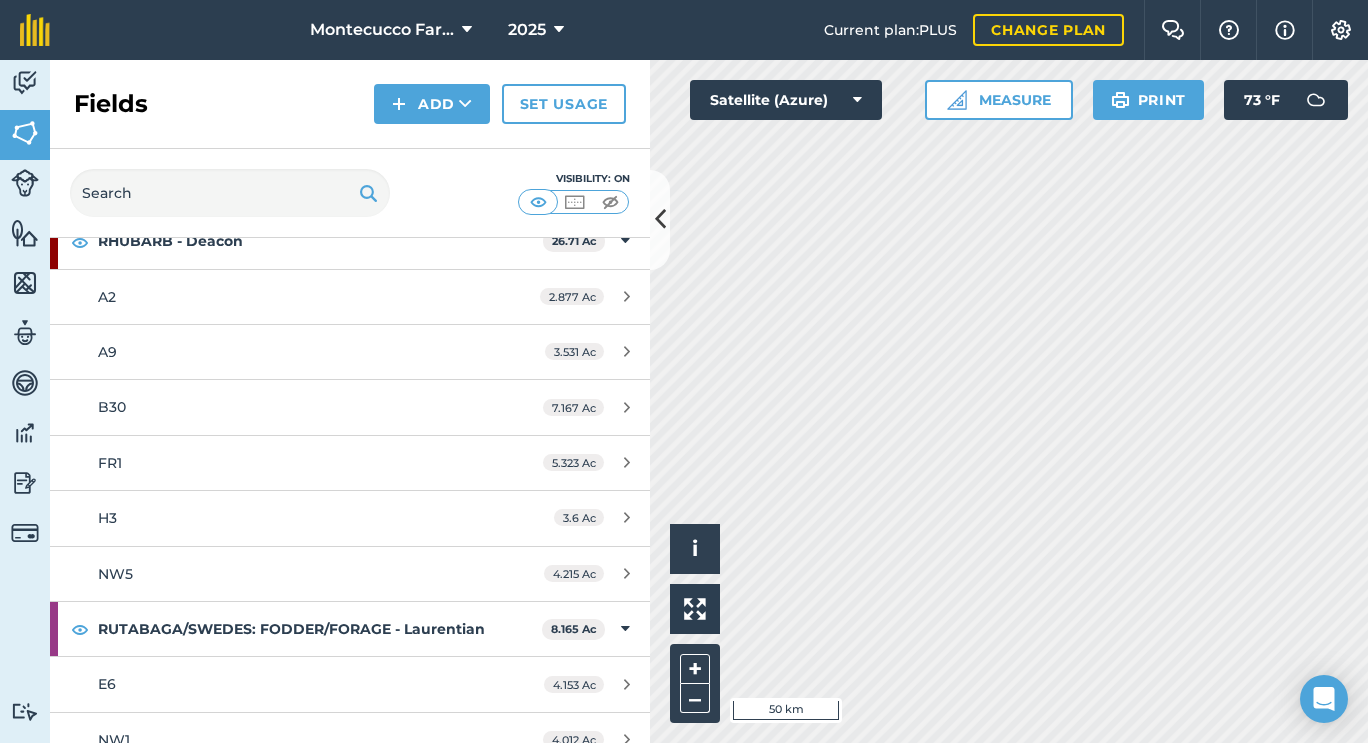 scroll, scrollTop: 3020, scrollLeft: 0, axis: vertical 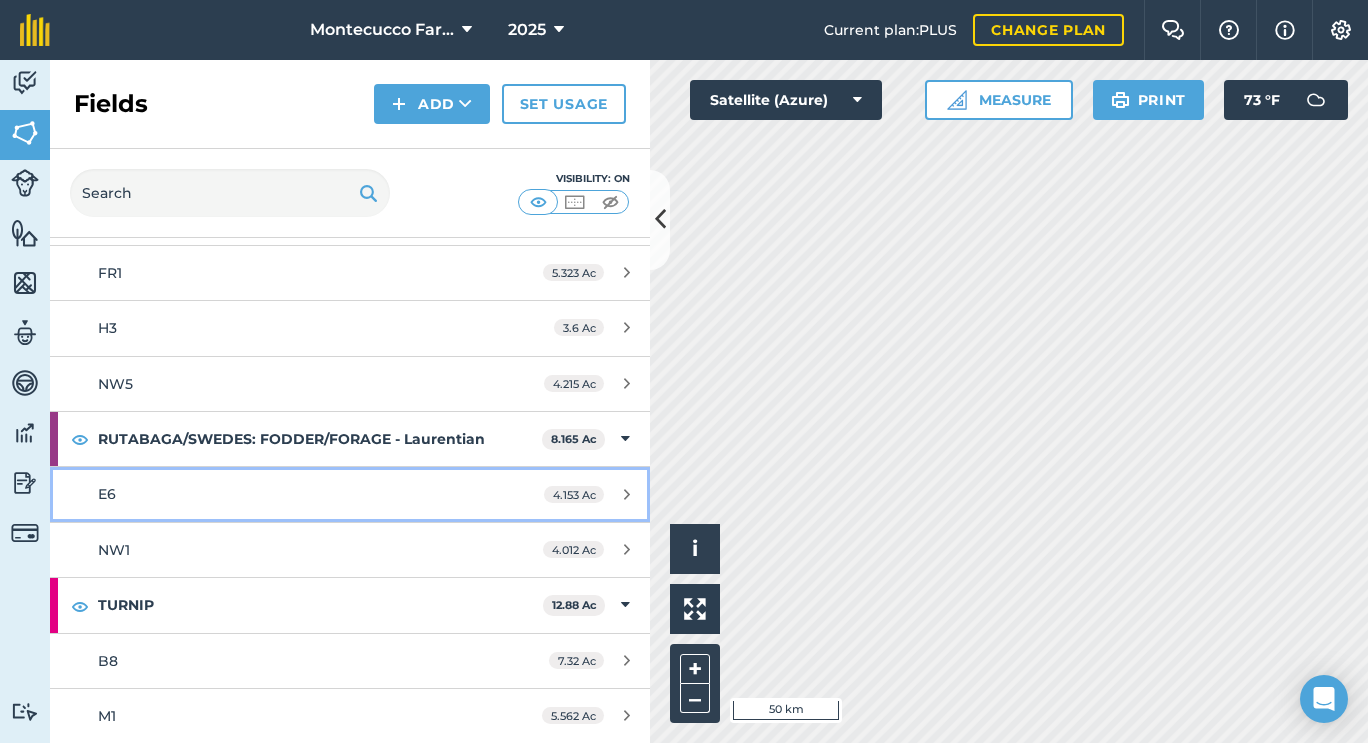click on "E6" at bounding box center (286, 494) 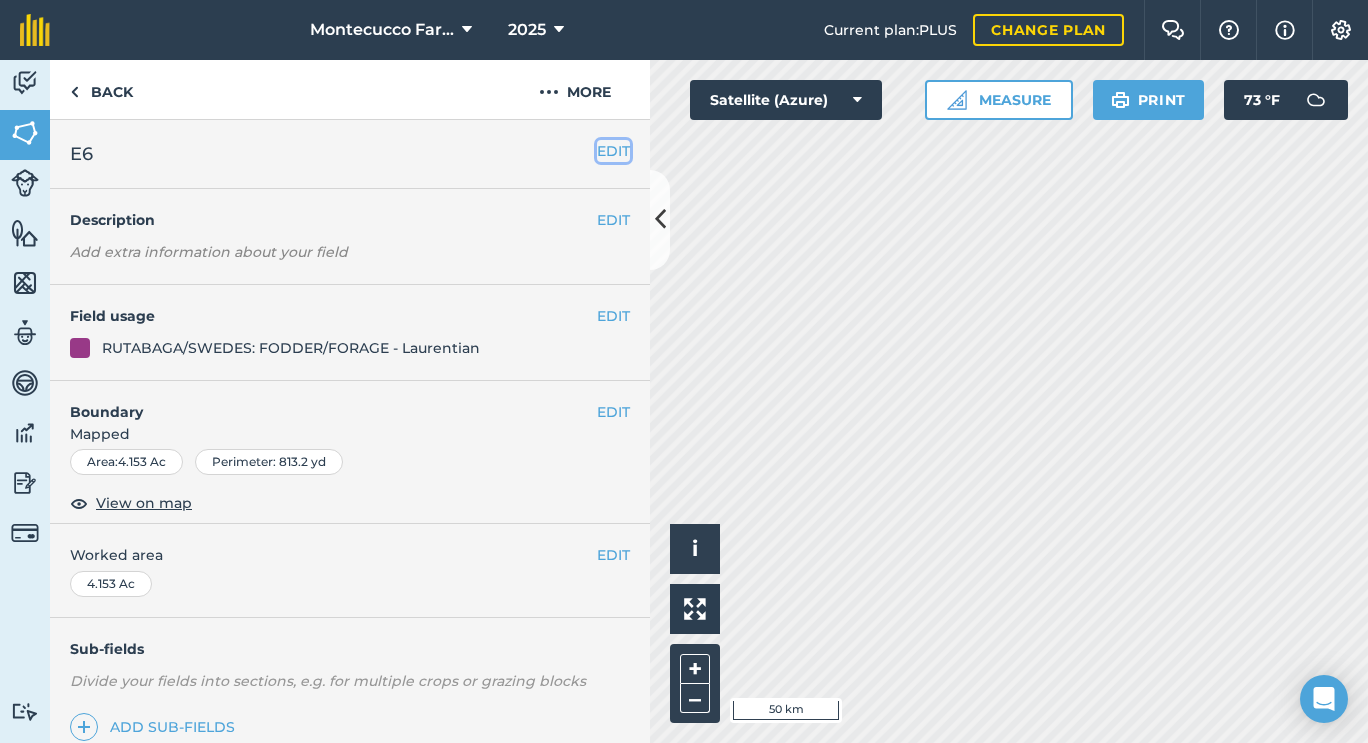 click on "EDIT" at bounding box center (613, 151) 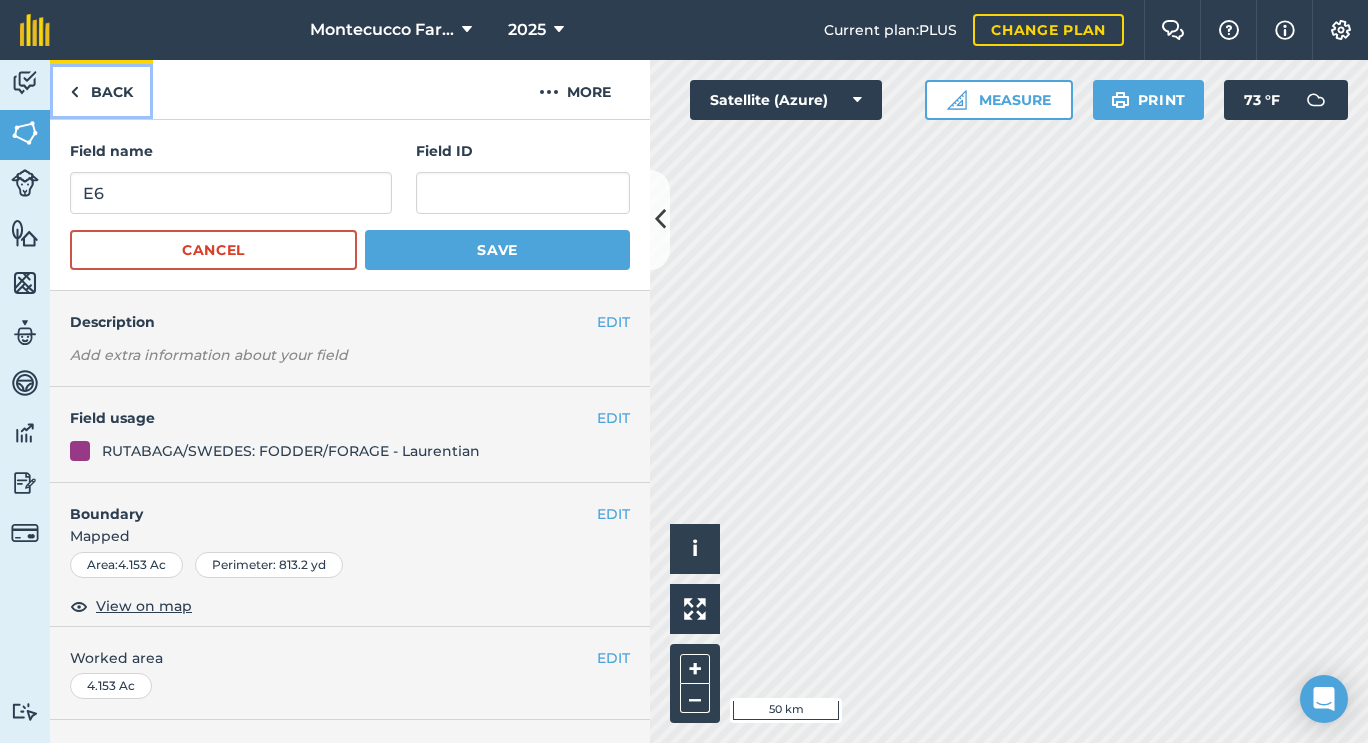 click on "Back" at bounding box center (101, 89) 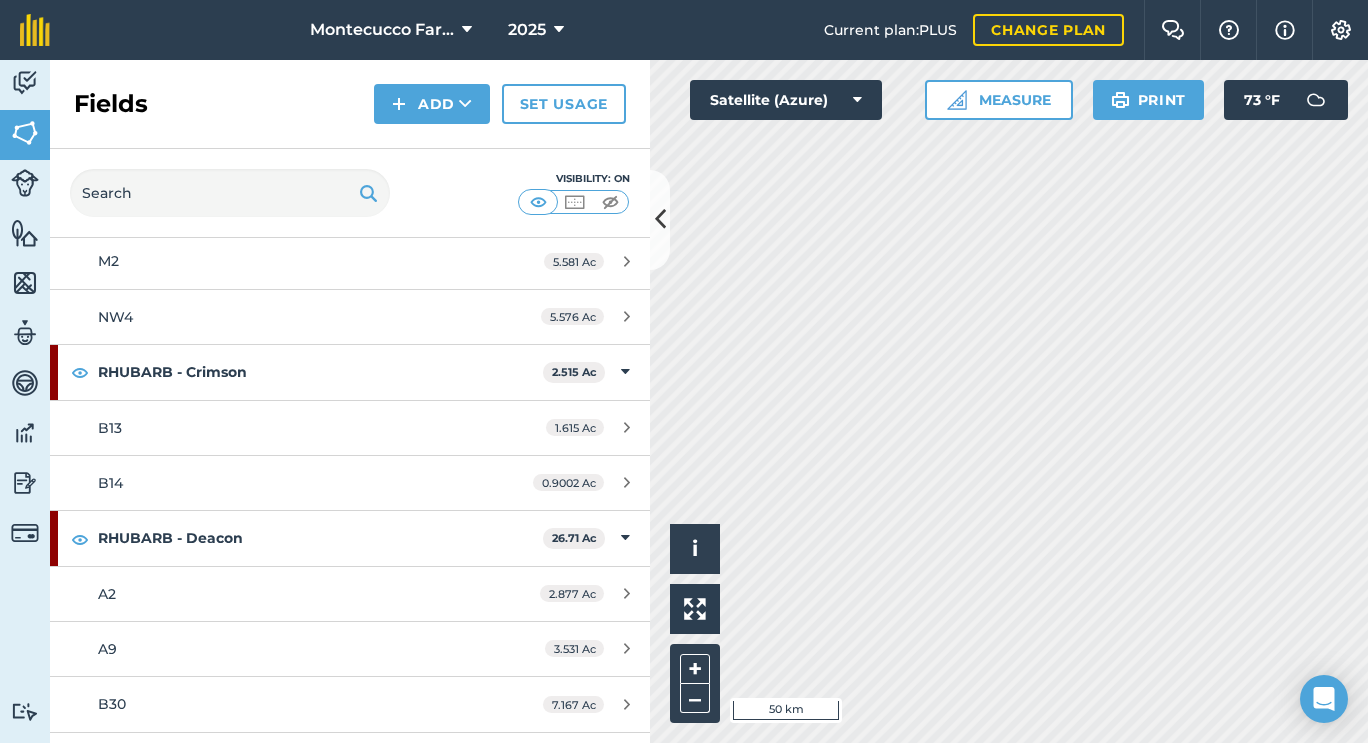 scroll, scrollTop: 3020, scrollLeft: 0, axis: vertical 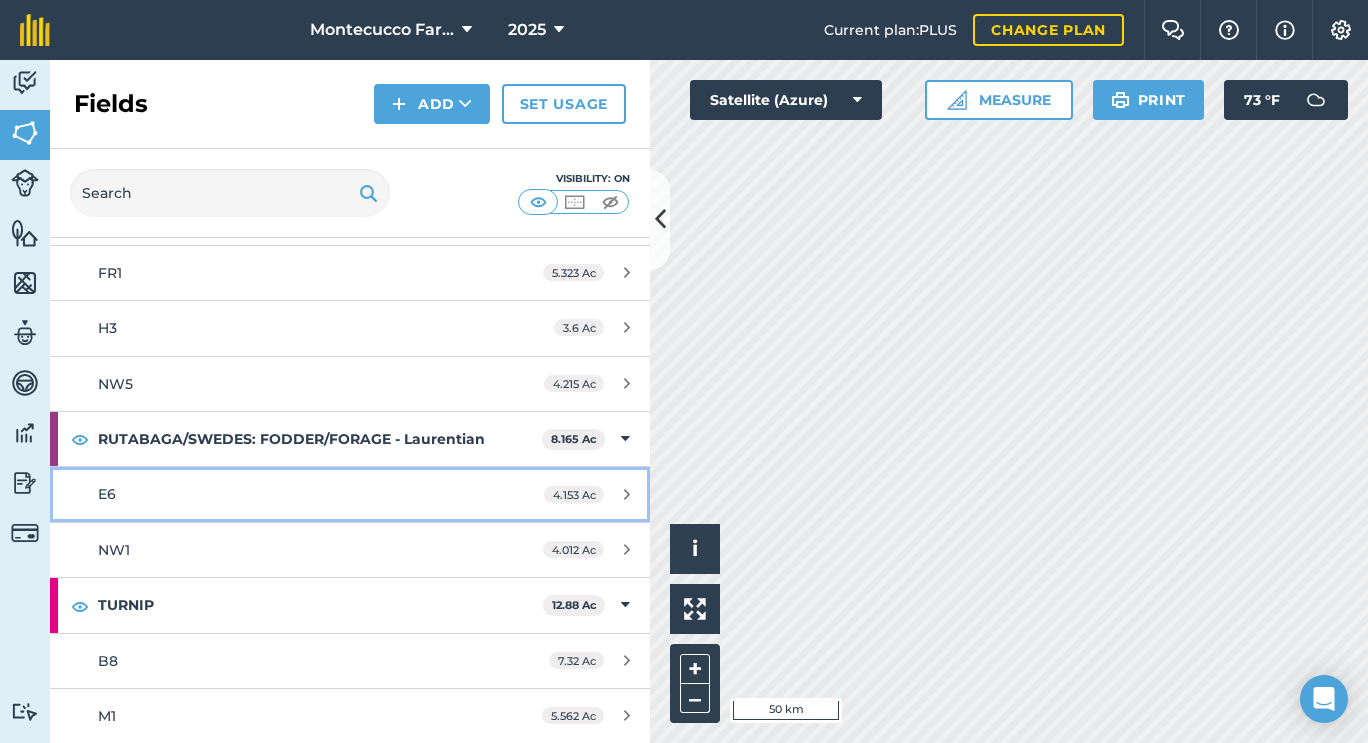 click on "E6" at bounding box center [286, 494] 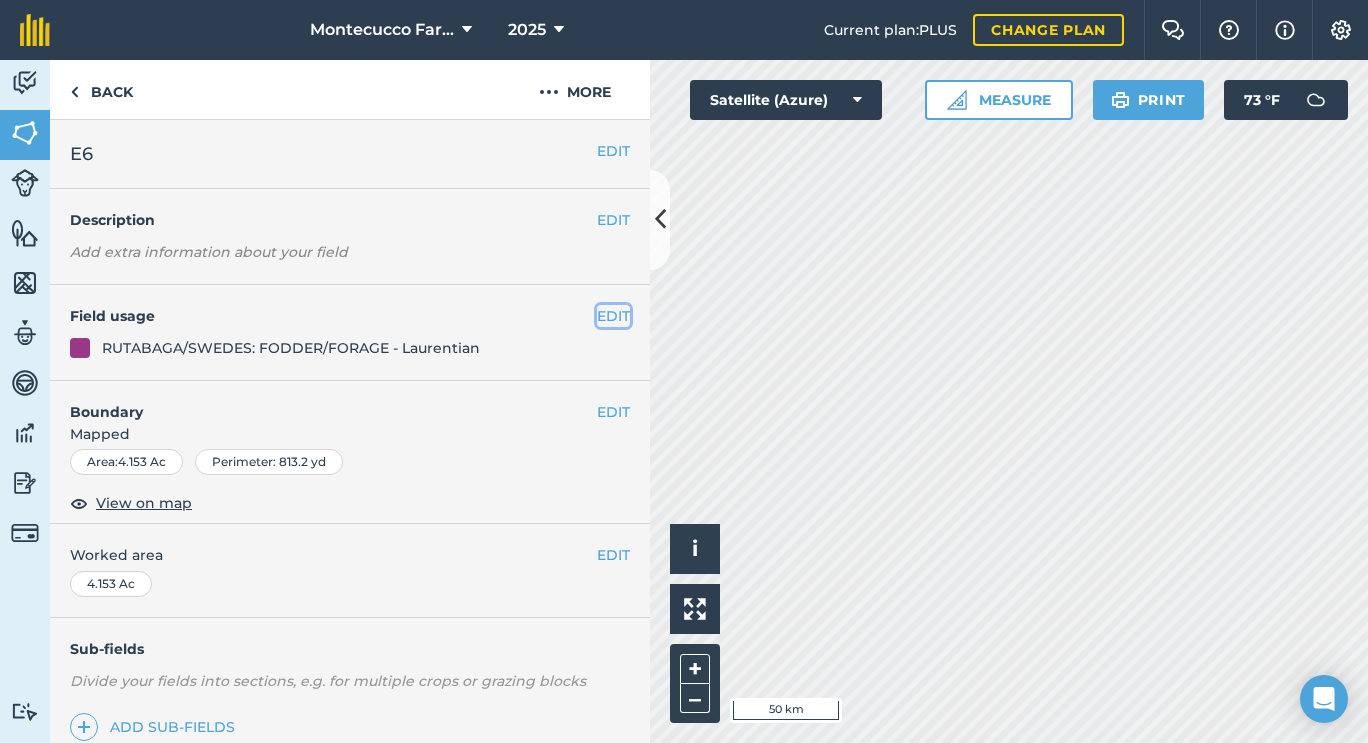 click on "EDIT" at bounding box center [613, 316] 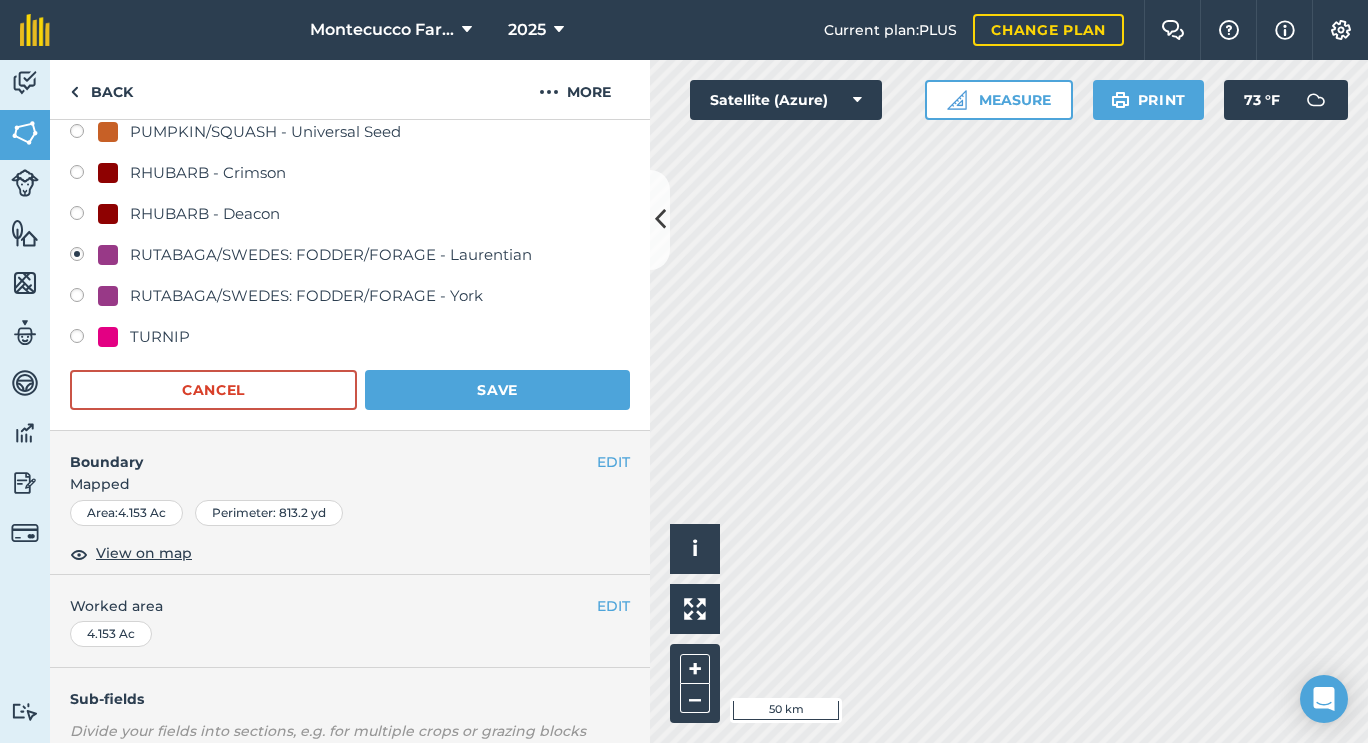 scroll, scrollTop: 679, scrollLeft: 0, axis: vertical 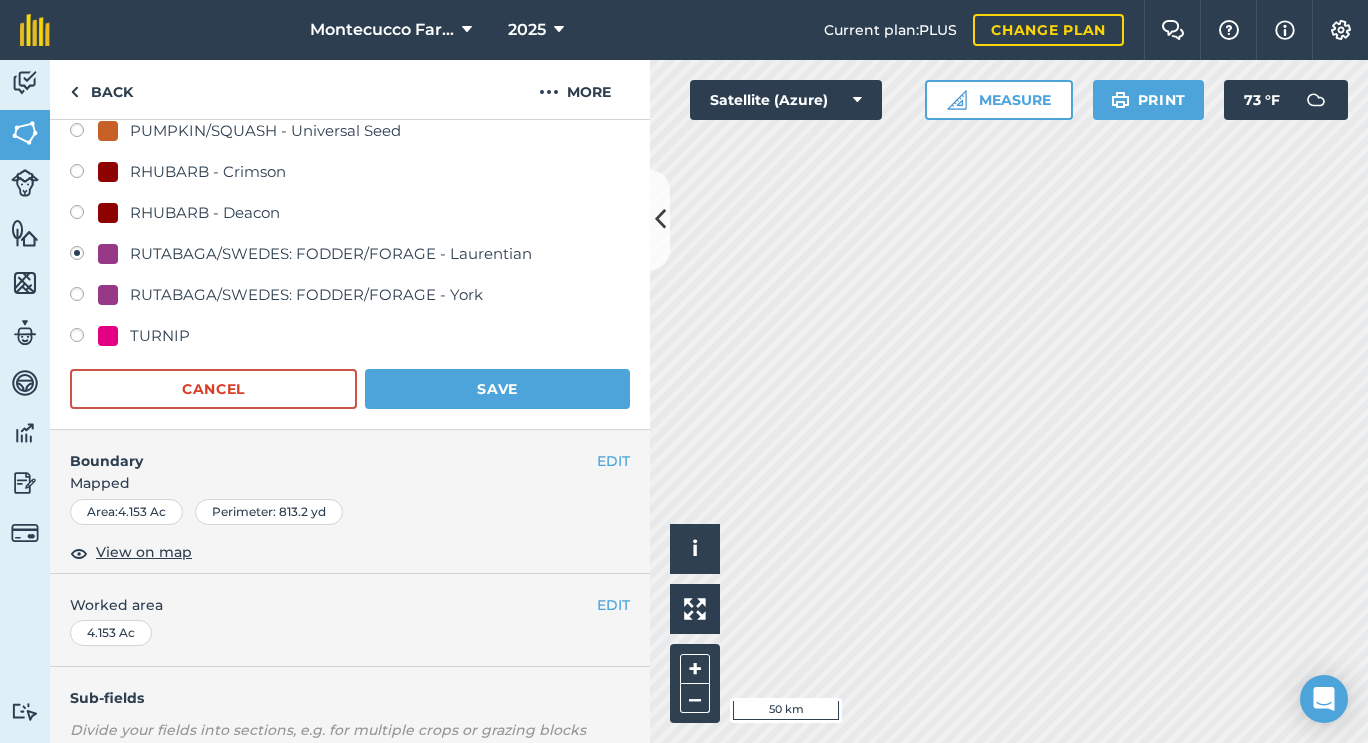 click at bounding box center (84, 338) 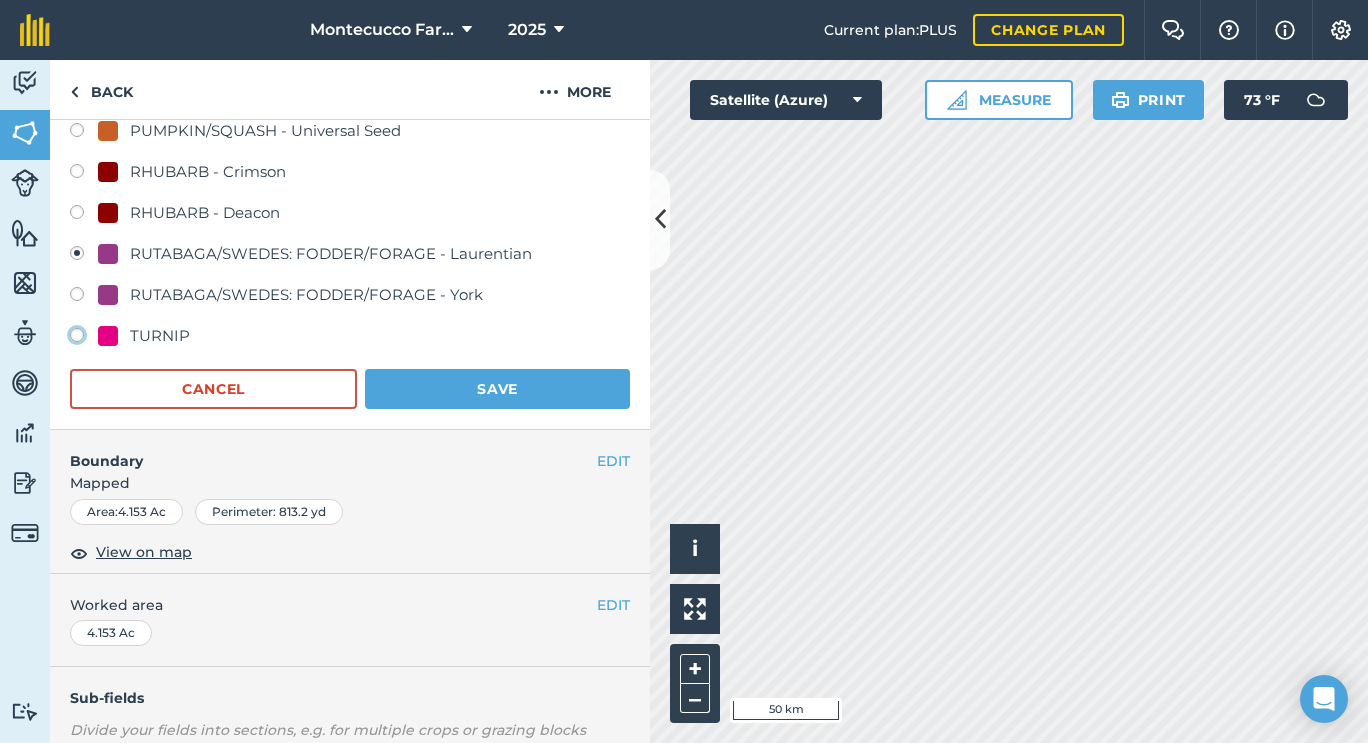 click on "TURNIP" at bounding box center [-9923, 334] 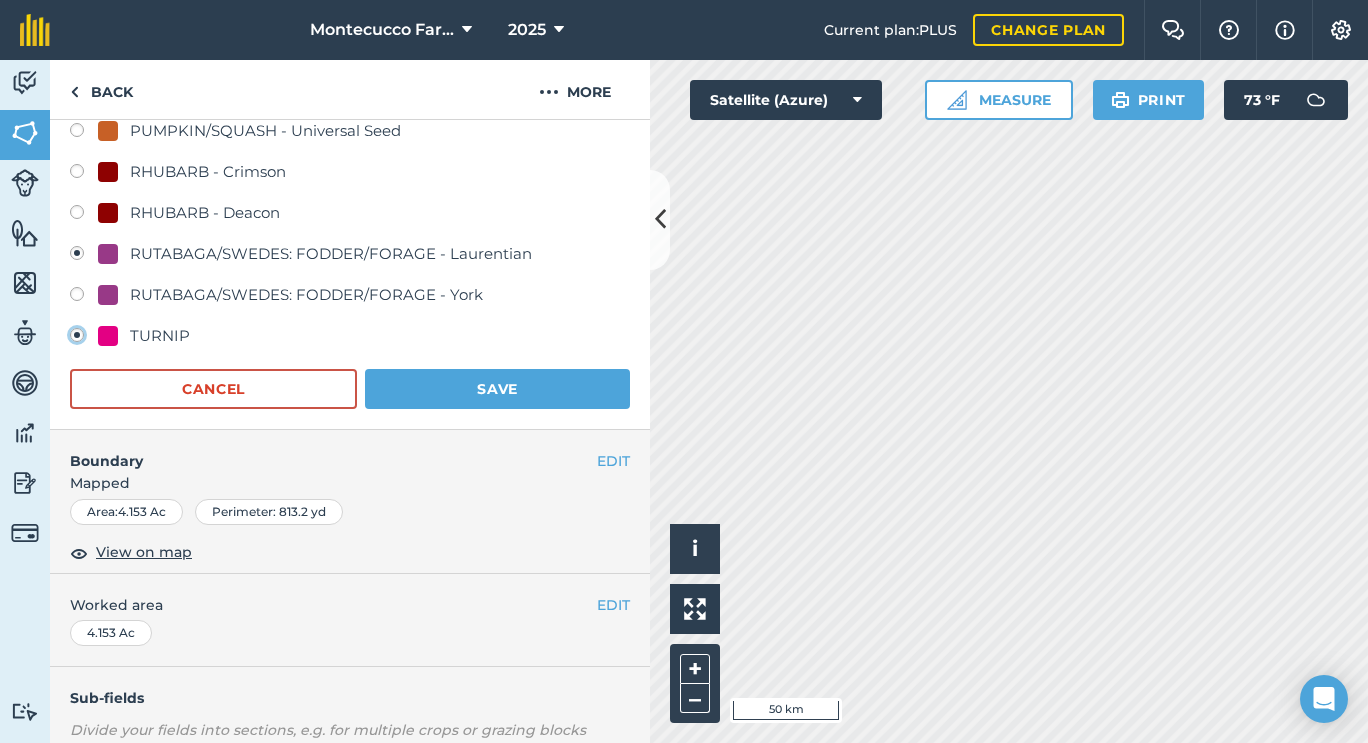 radio on "true" 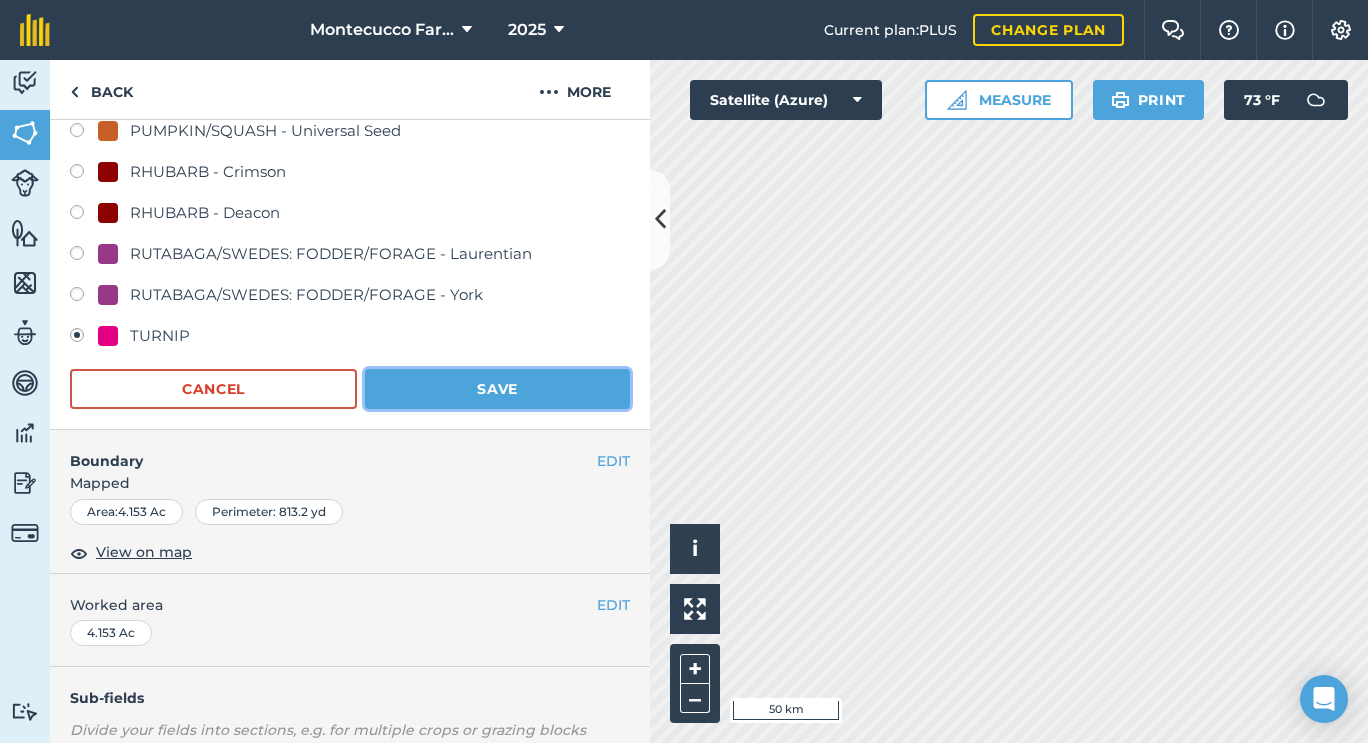 click on "Save" at bounding box center (497, 389) 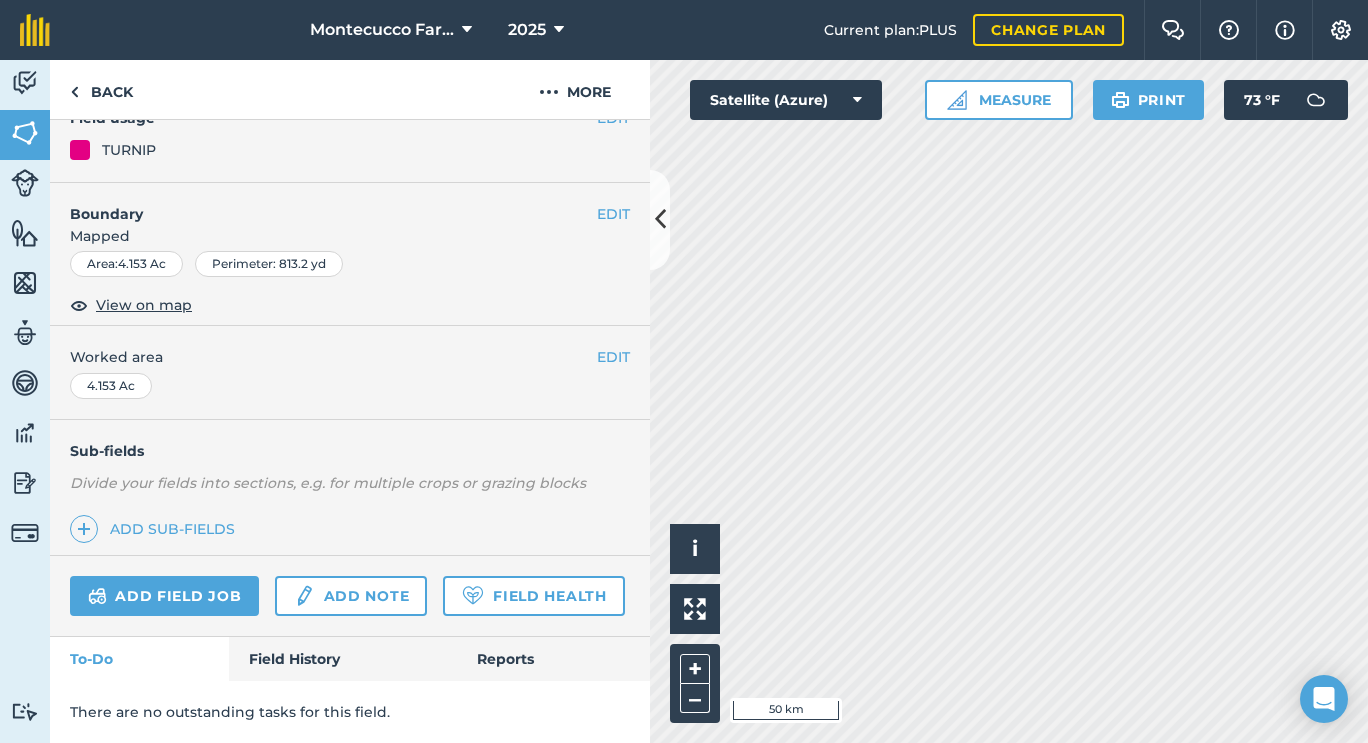 scroll, scrollTop: 254, scrollLeft: 0, axis: vertical 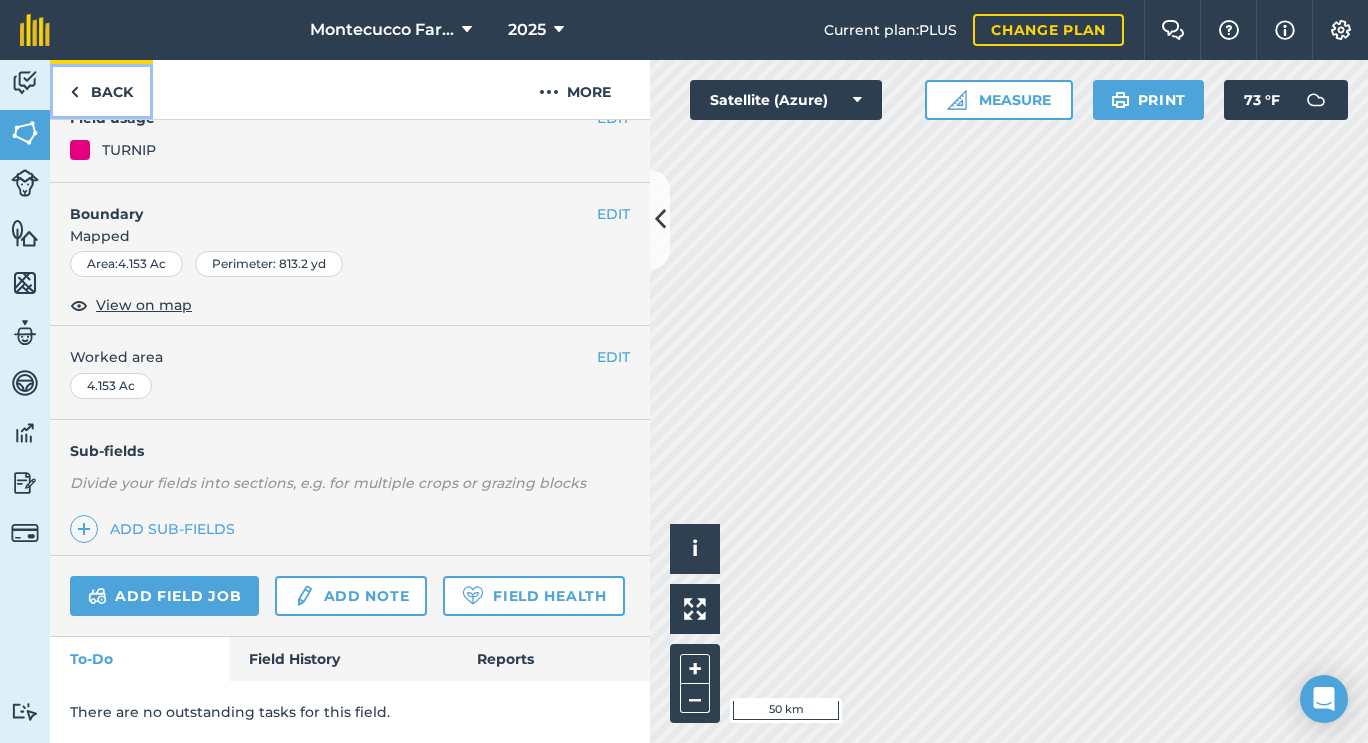 click on "Back" at bounding box center (101, 89) 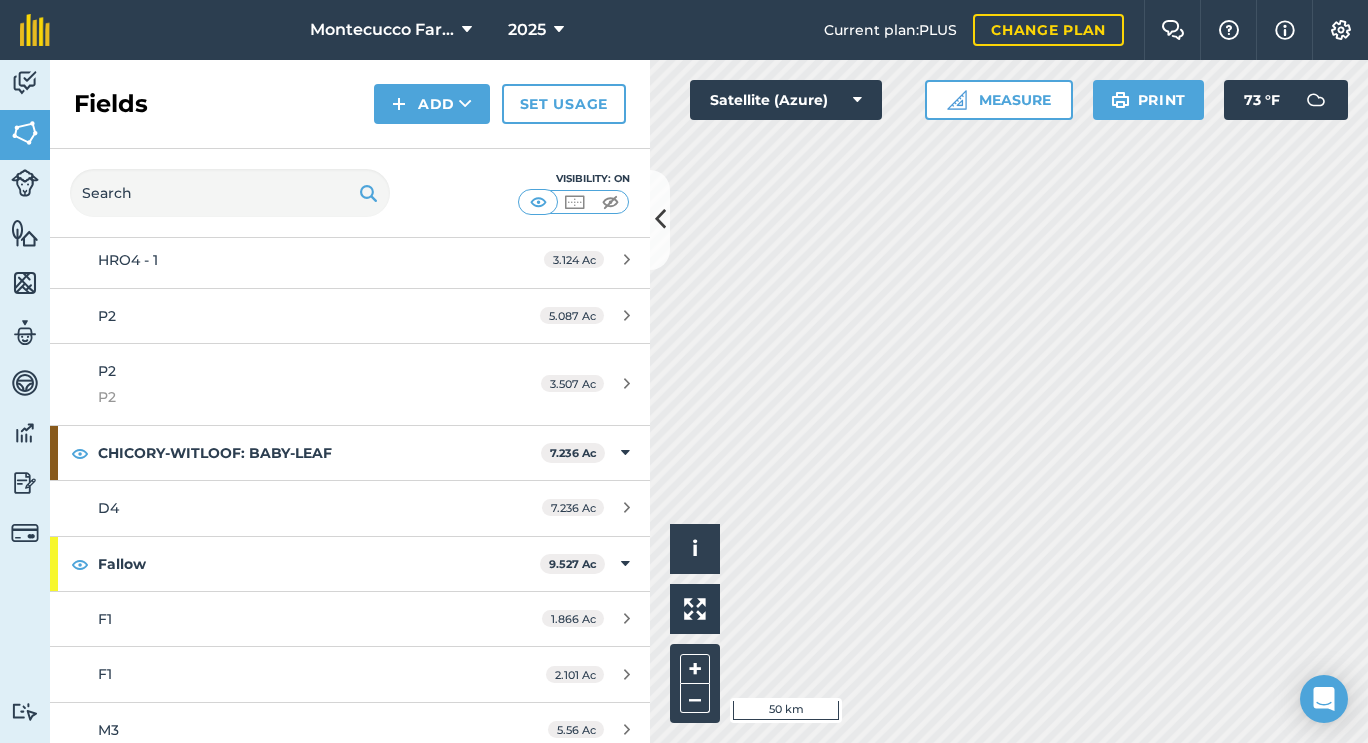 scroll, scrollTop: 3020, scrollLeft: 0, axis: vertical 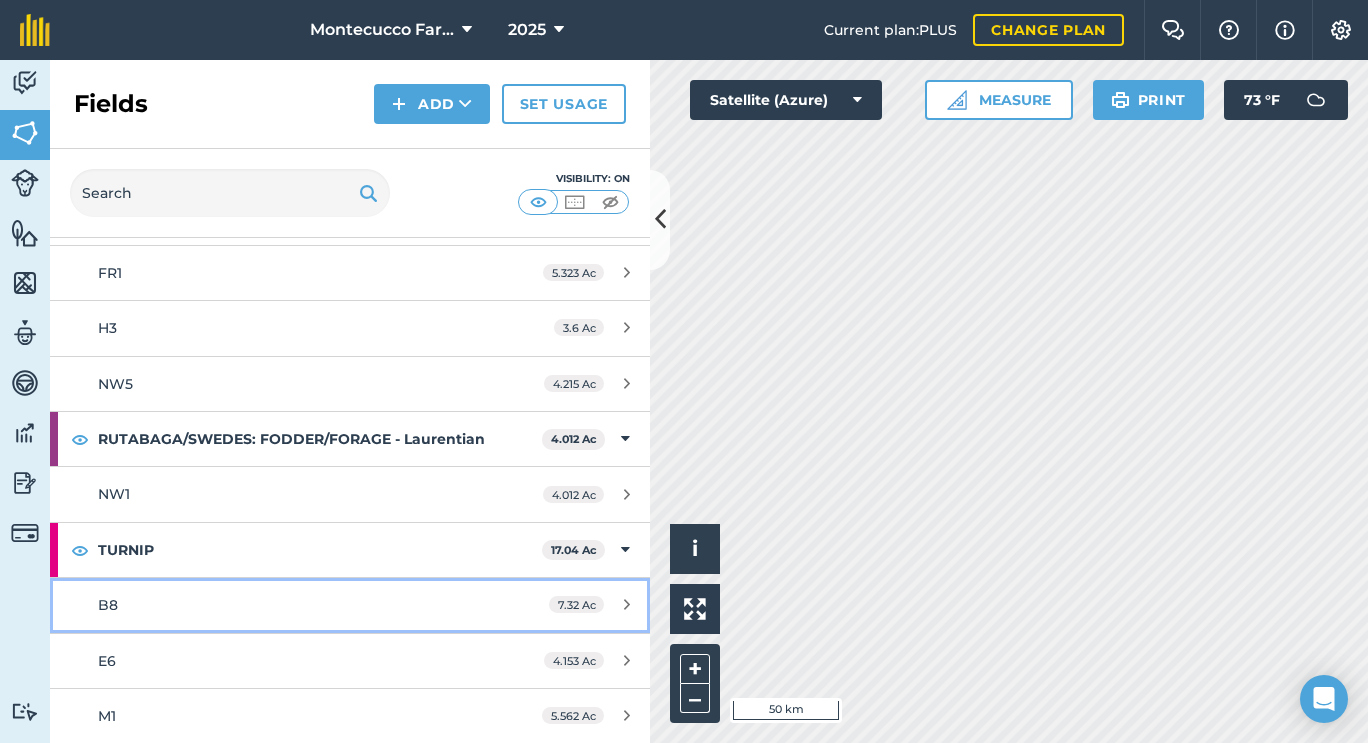 click on "B8" at bounding box center (286, 605) 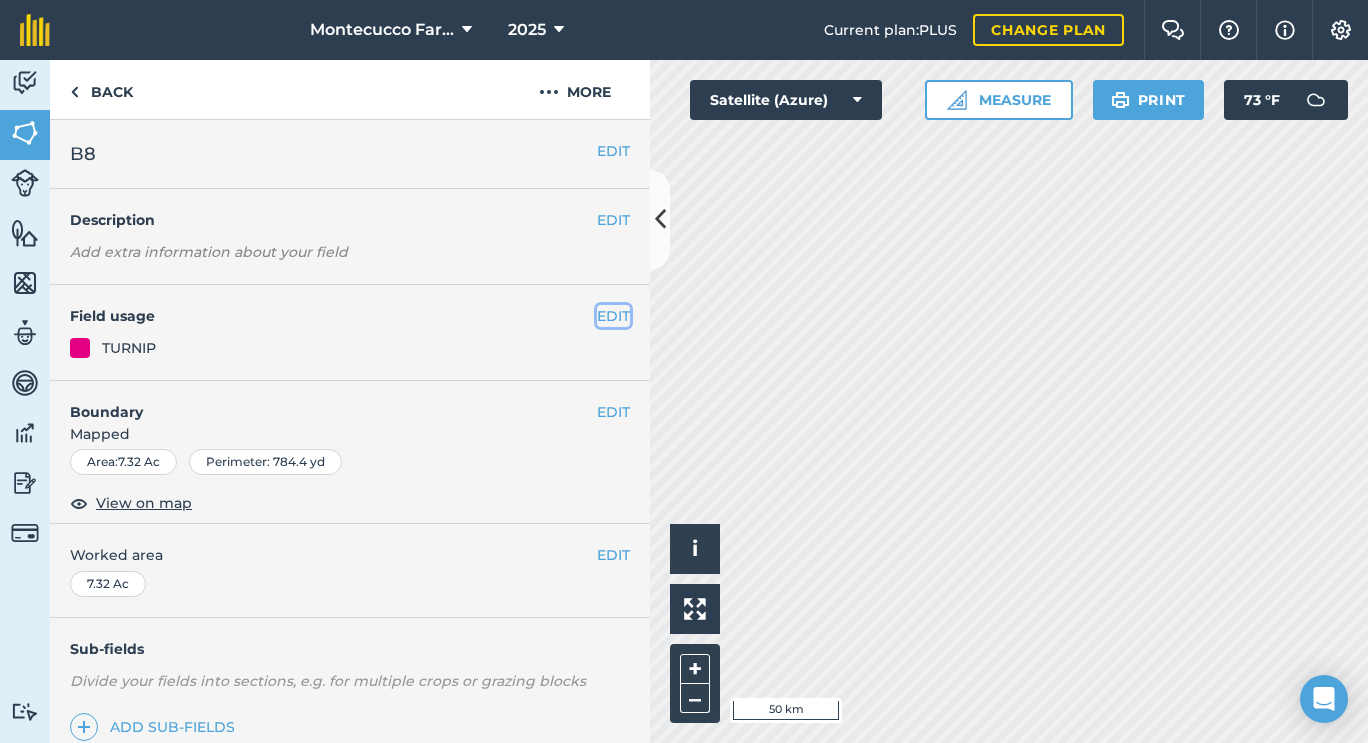 click on "EDIT" at bounding box center [613, 316] 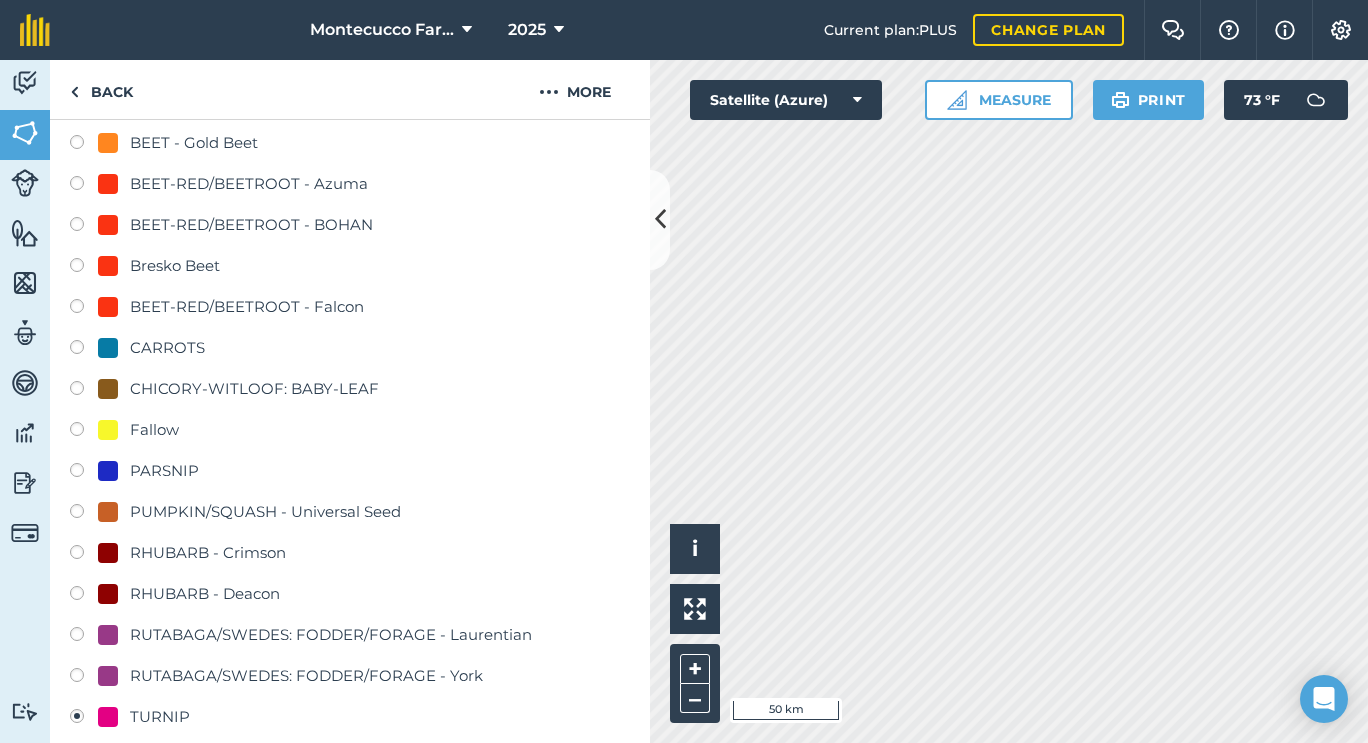 scroll, scrollTop: 323, scrollLeft: 0, axis: vertical 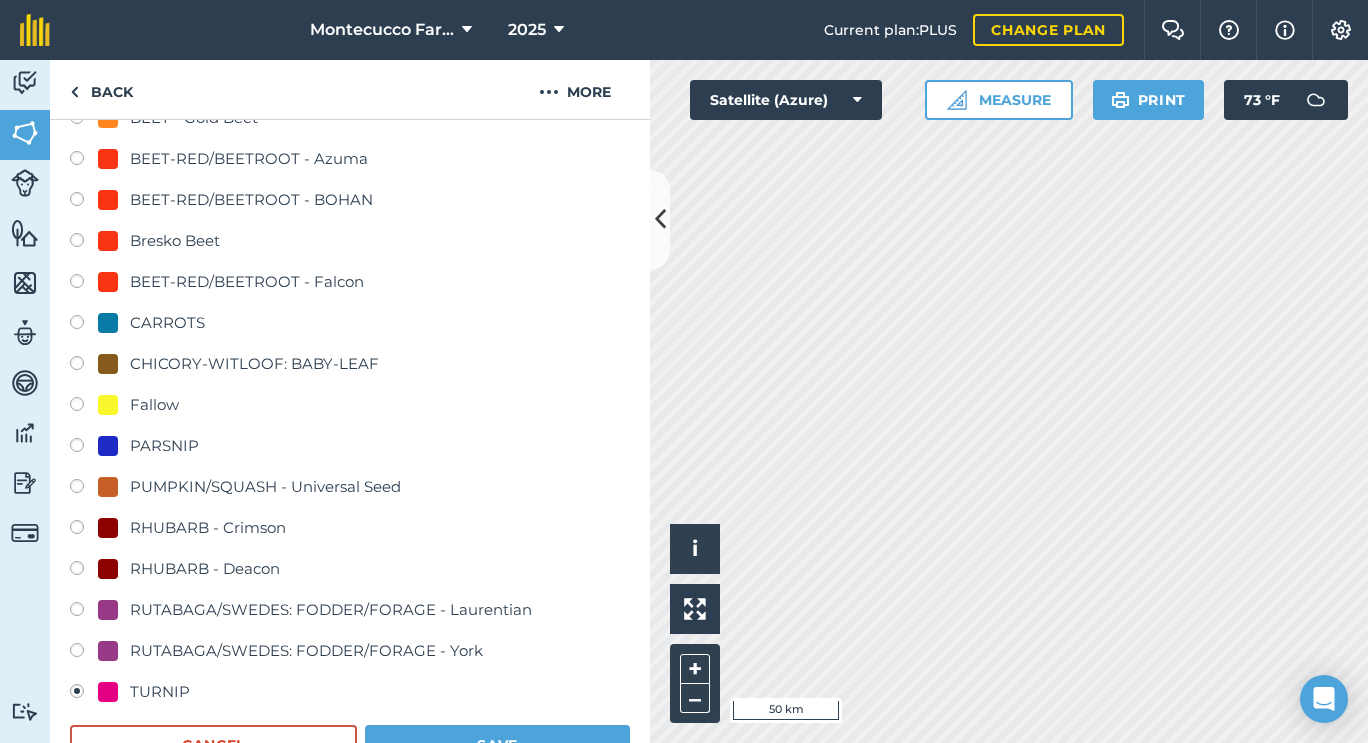 click at bounding box center (84, 612) 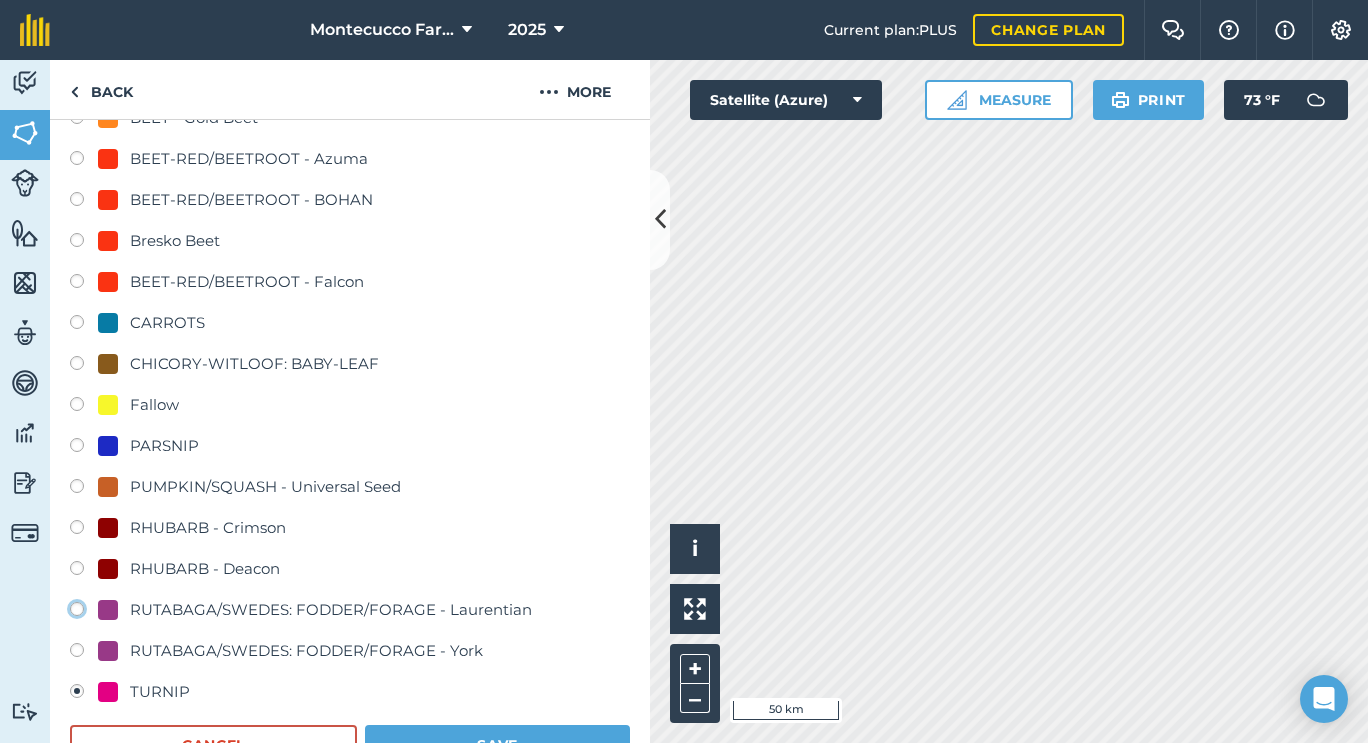 click on "RUTABAGA/SWEDES: FODDER/FORAGE - Laurentian" at bounding box center (-9923, 608) 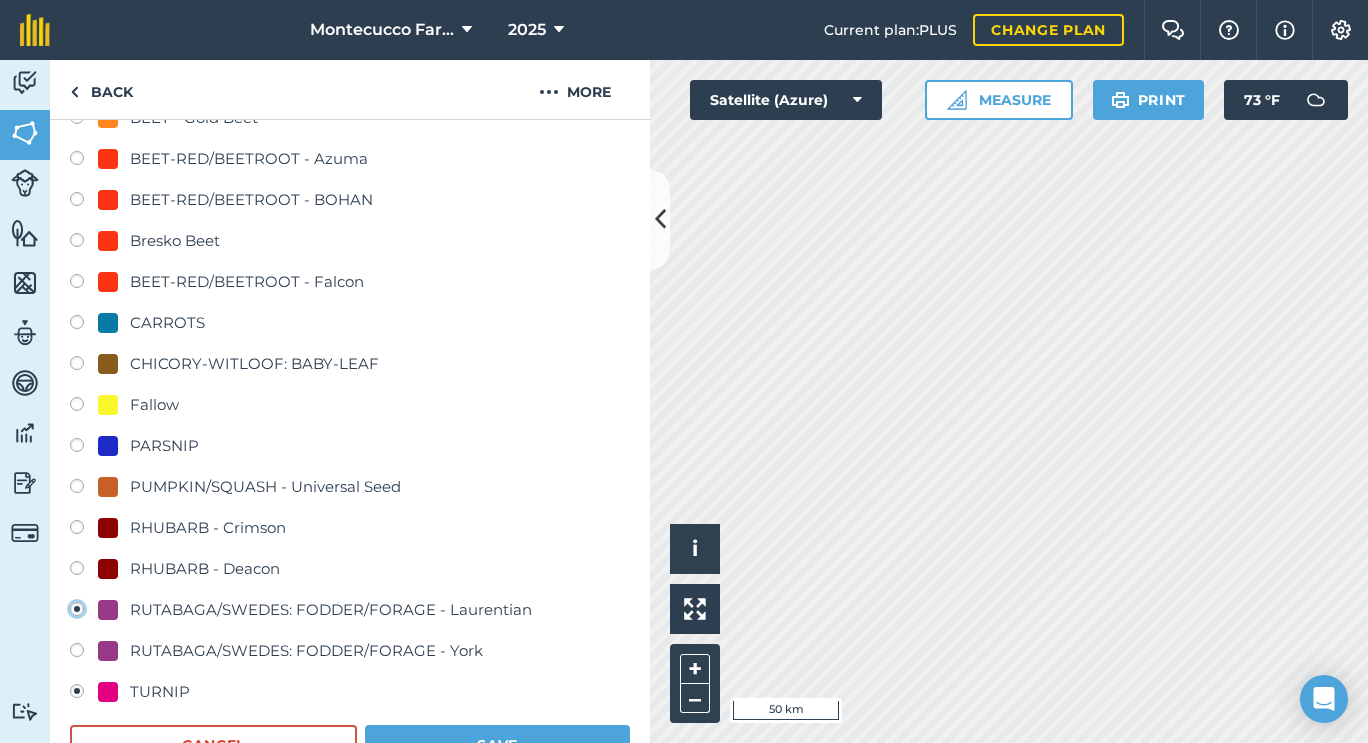 radio on "true" 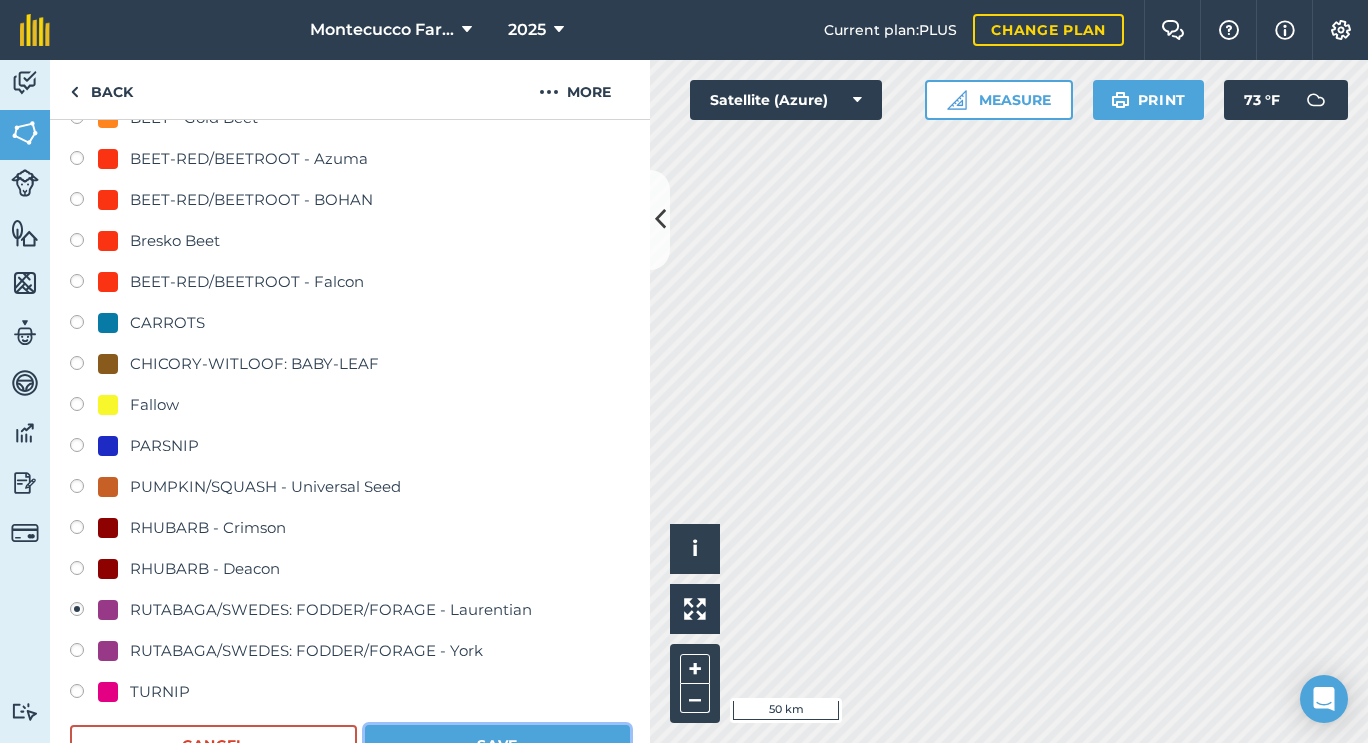 click on "Save" at bounding box center [497, 745] 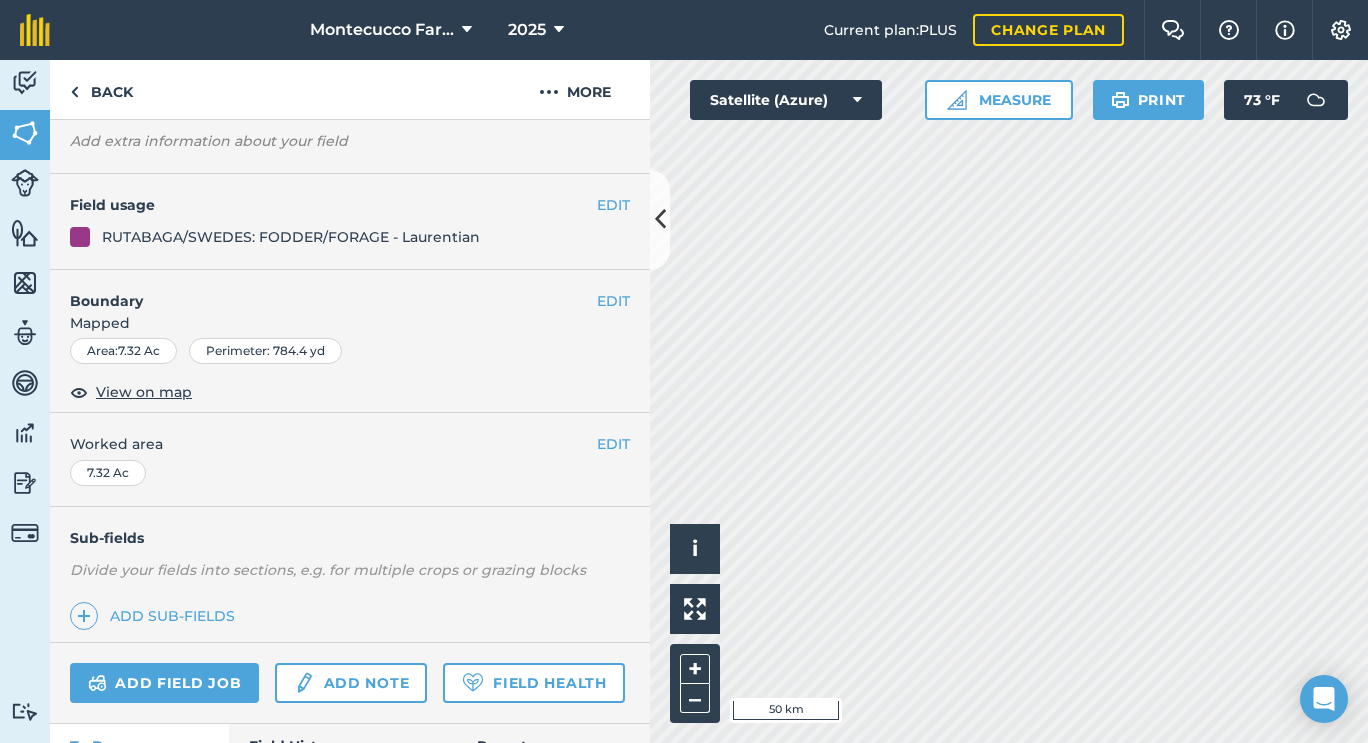 scroll, scrollTop: 0, scrollLeft: 0, axis: both 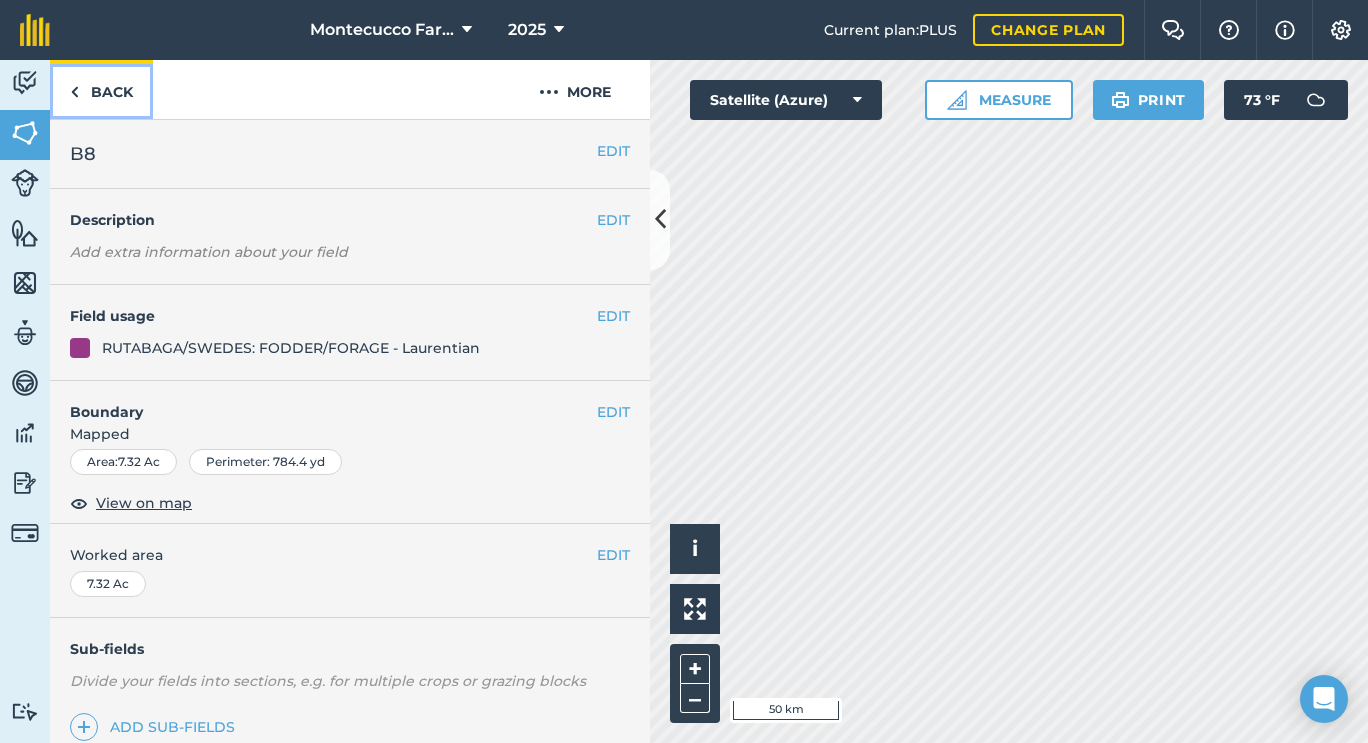click on "Back" at bounding box center [101, 89] 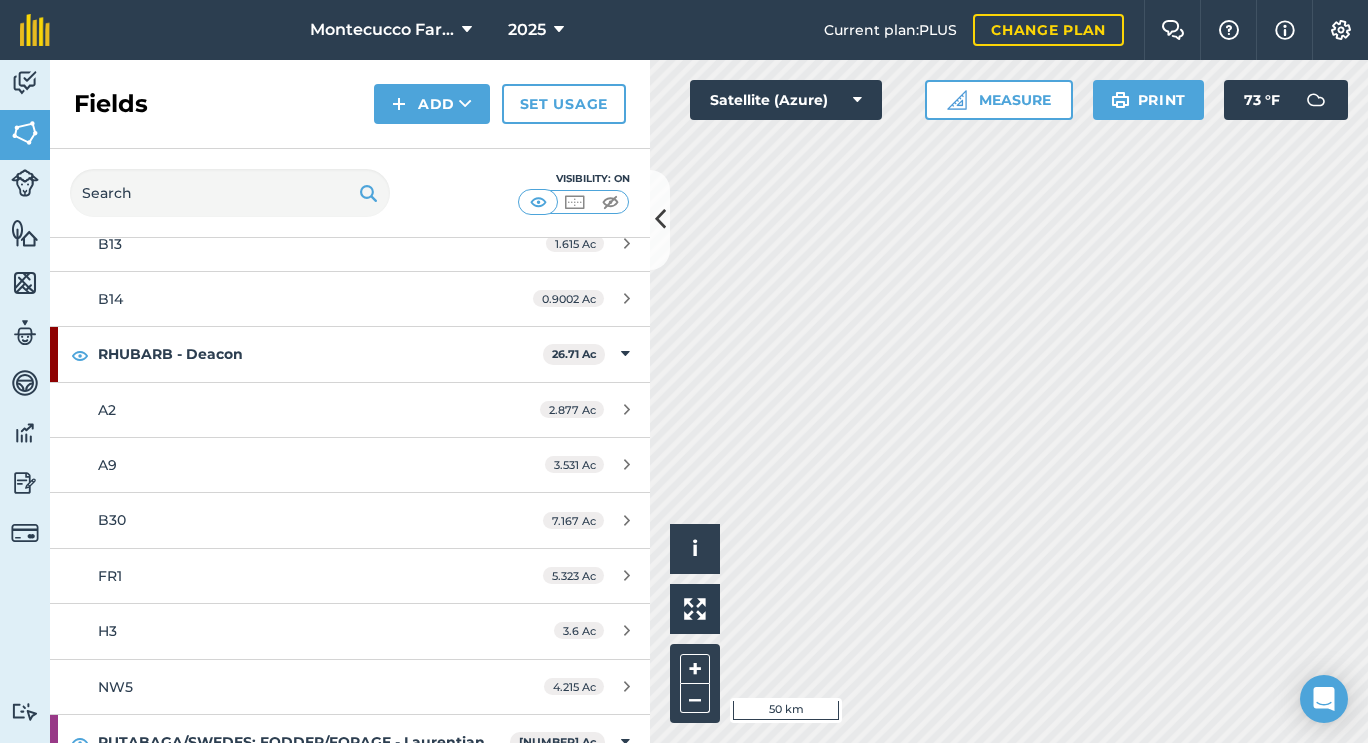 scroll, scrollTop: 3020, scrollLeft: 0, axis: vertical 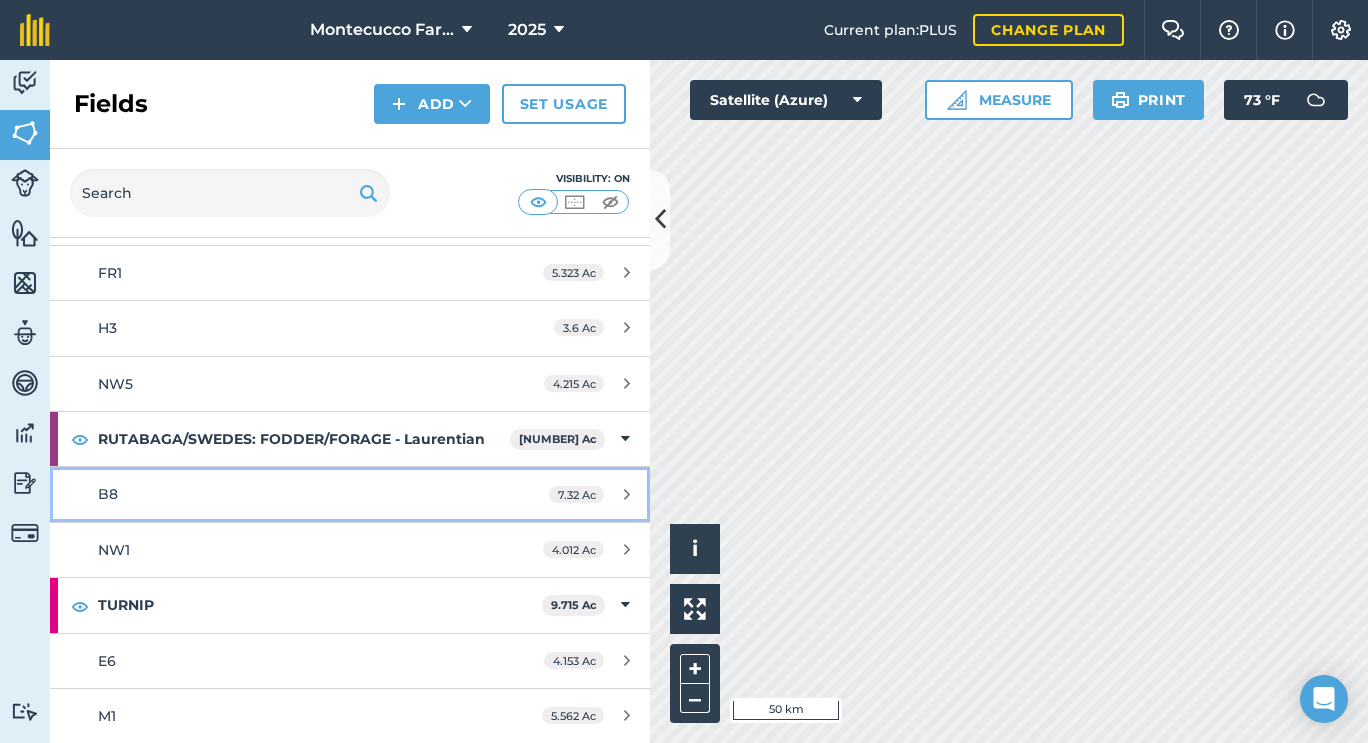 click on "B8" at bounding box center (286, 494) 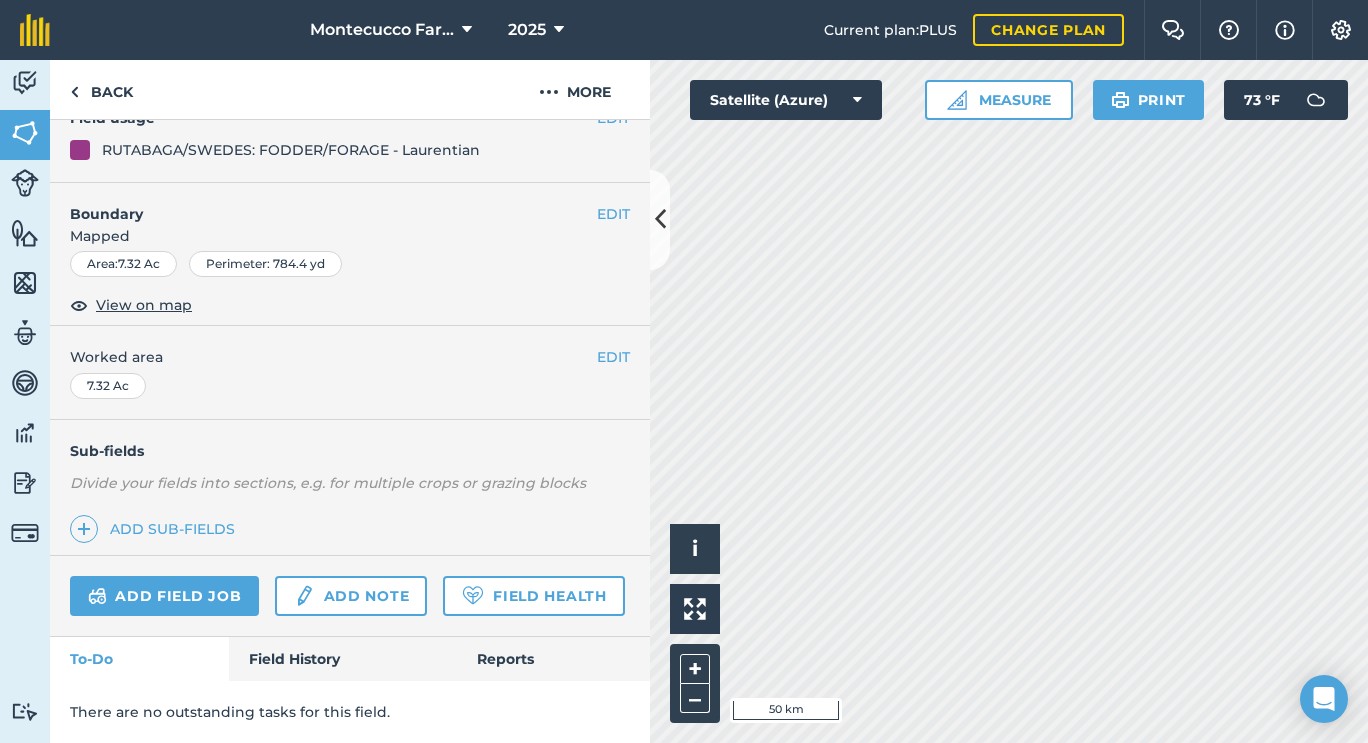 scroll, scrollTop: 254, scrollLeft: 0, axis: vertical 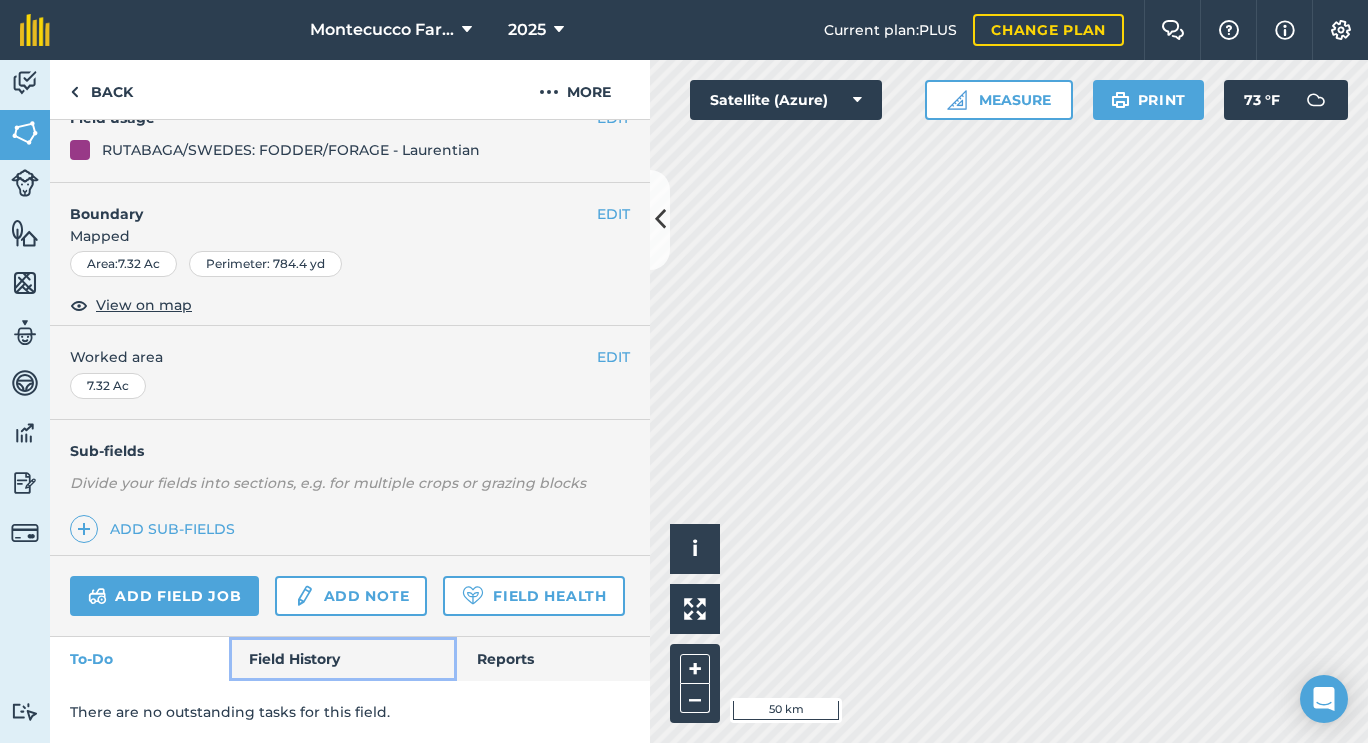 click on "Field History" at bounding box center [342, 659] 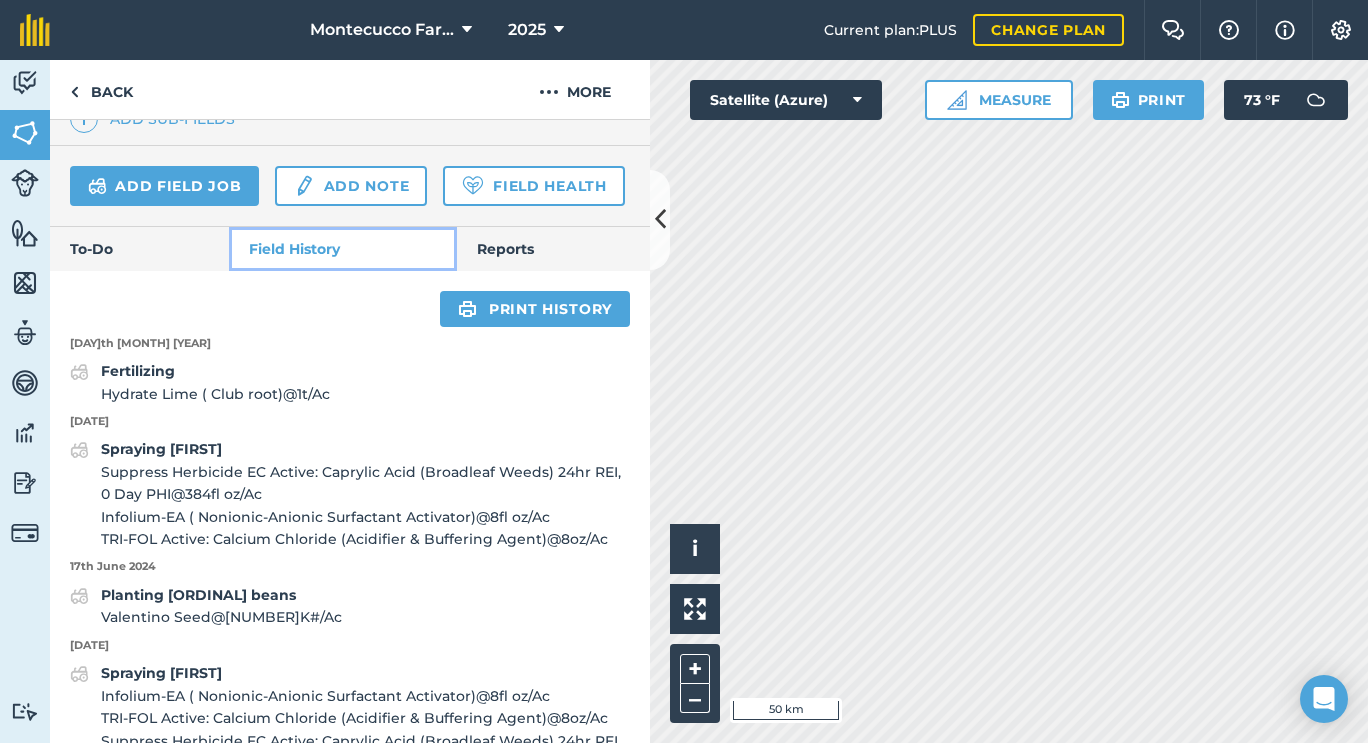 scroll, scrollTop: 610, scrollLeft: 0, axis: vertical 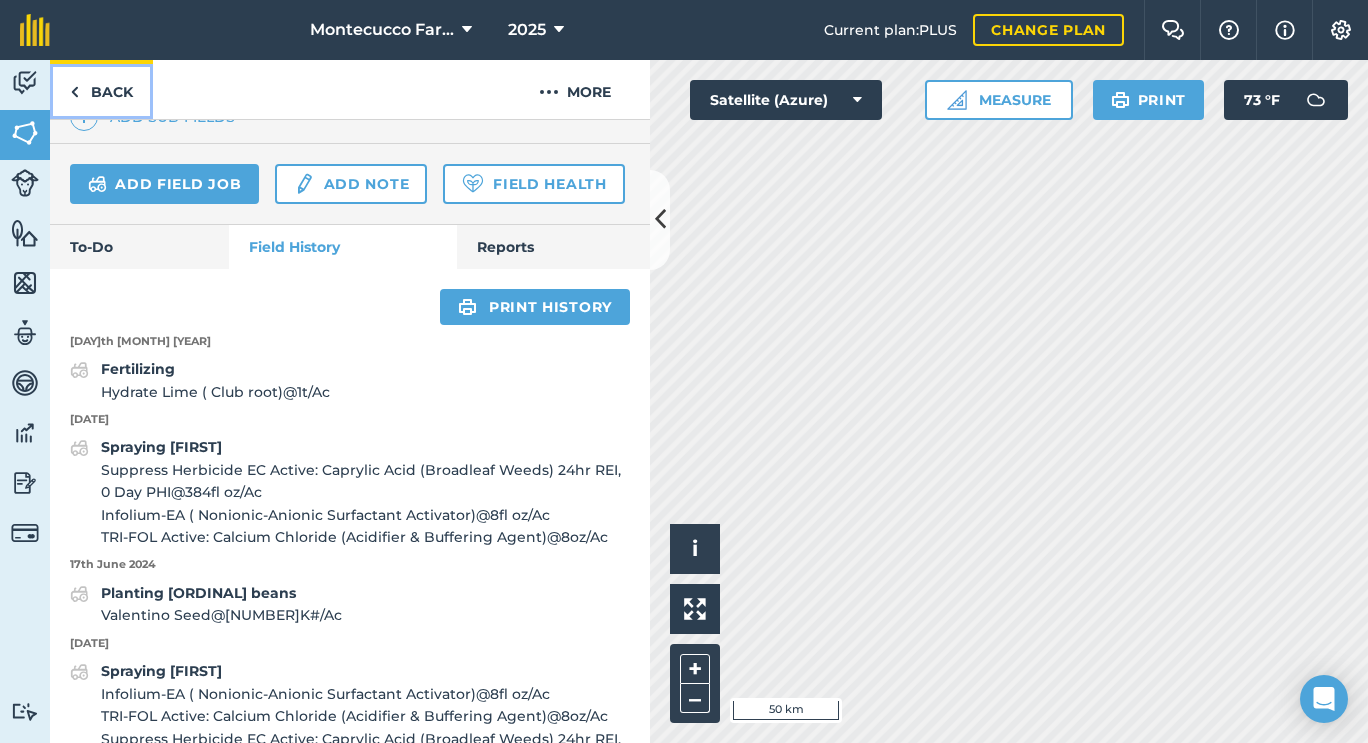 click on "Back" at bounding box center [101, 89] 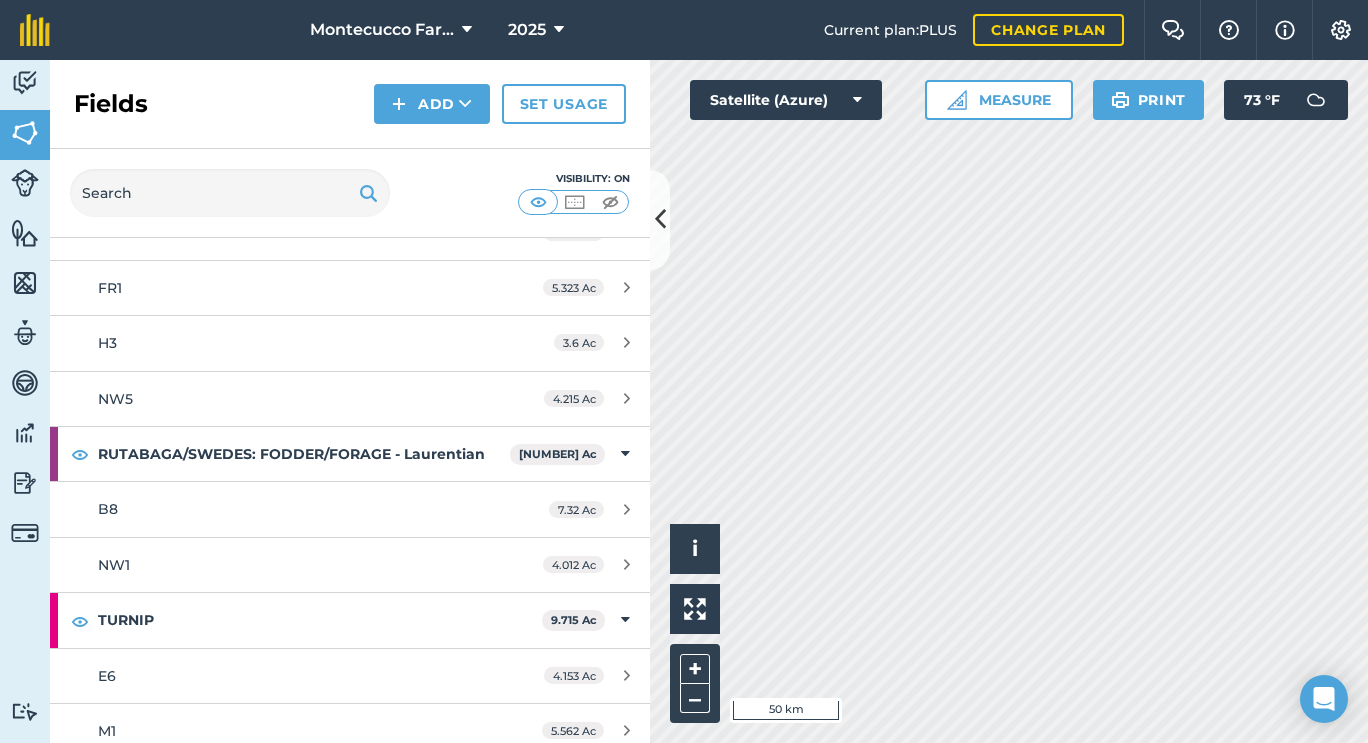 scroll, scrollTop: 3020, scrollLeft: 0, axis: vertical 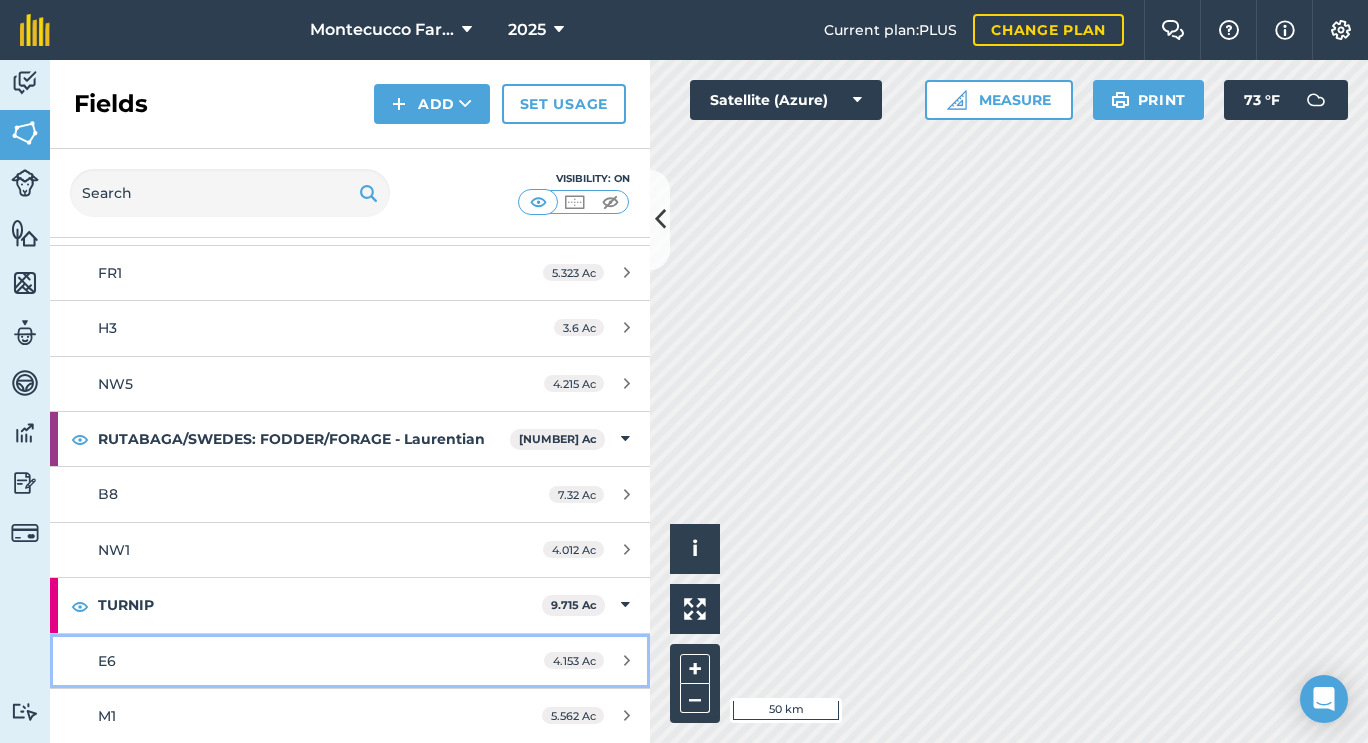 click on "E6" at bounding box center (286, 661) 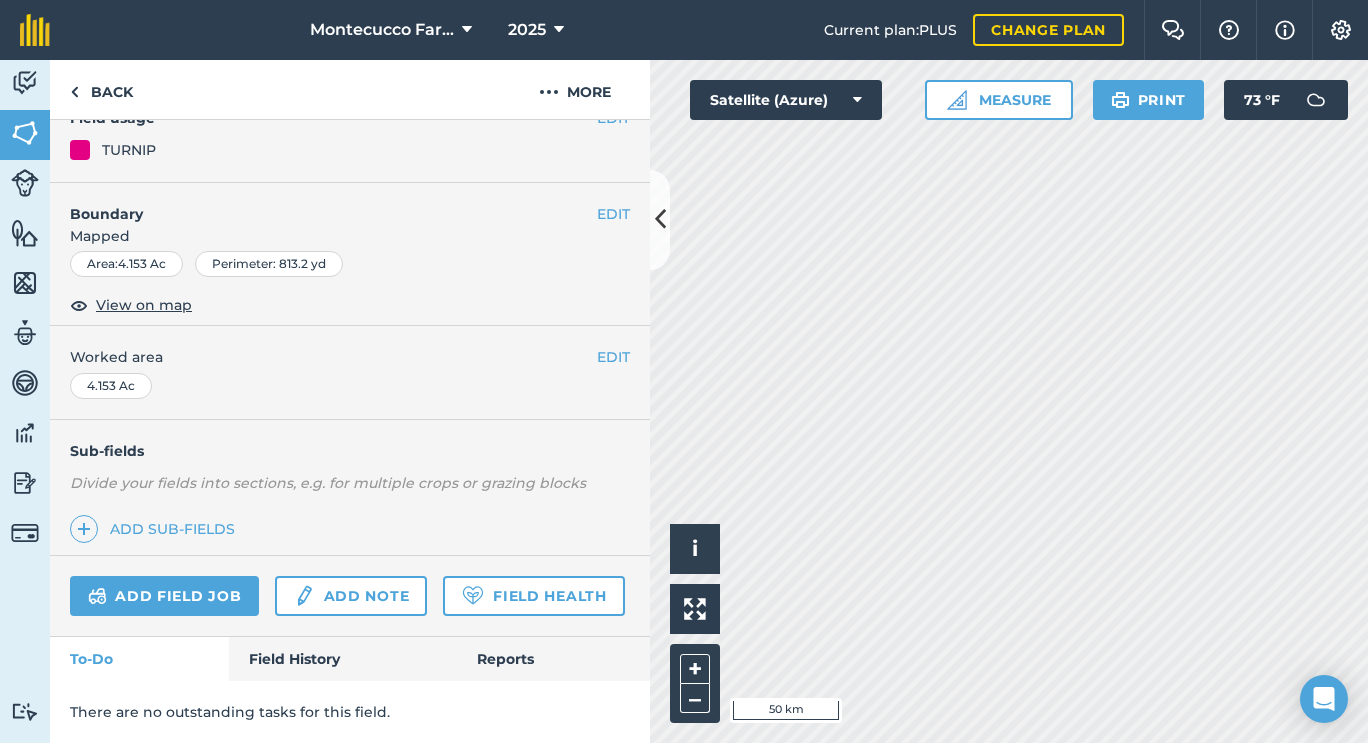 scroll, scrollTop: 254, scrollLeft: 0, axis: vertical 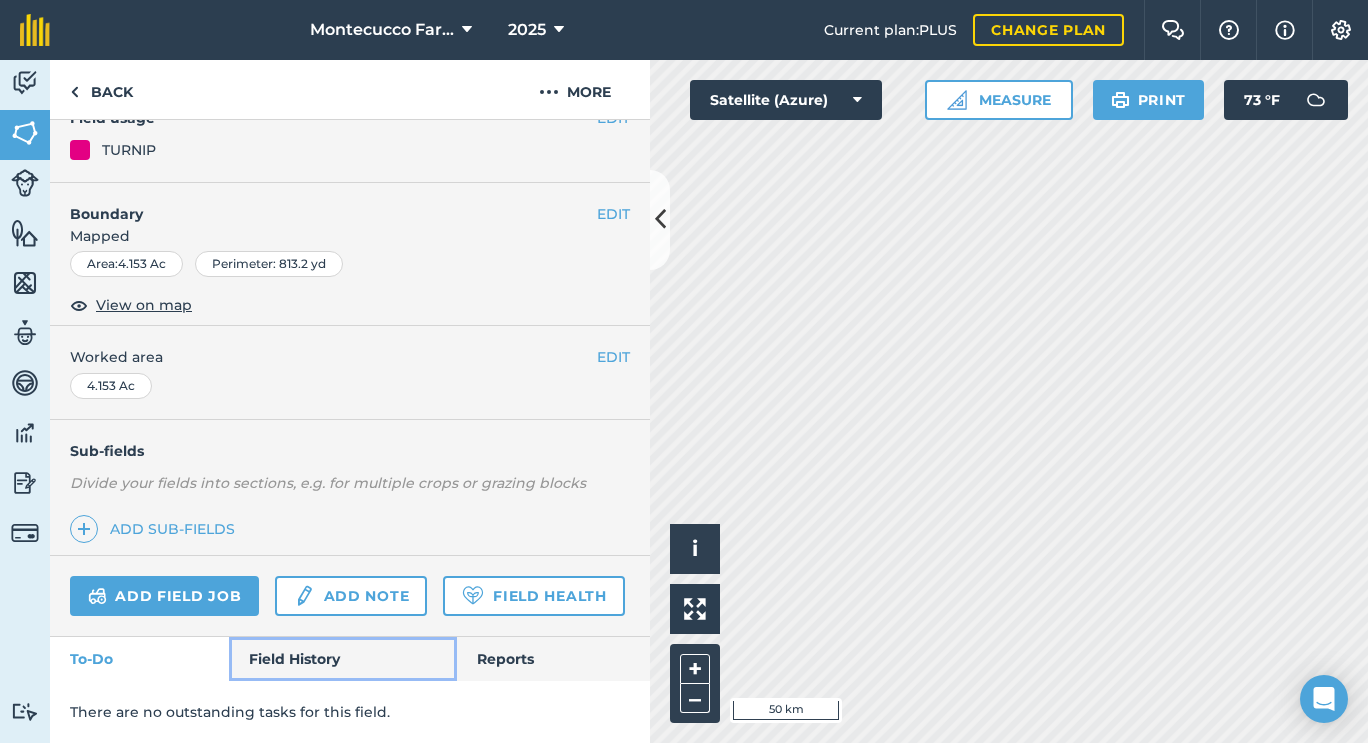 click on "Field History" at bounding box center (342, 659) 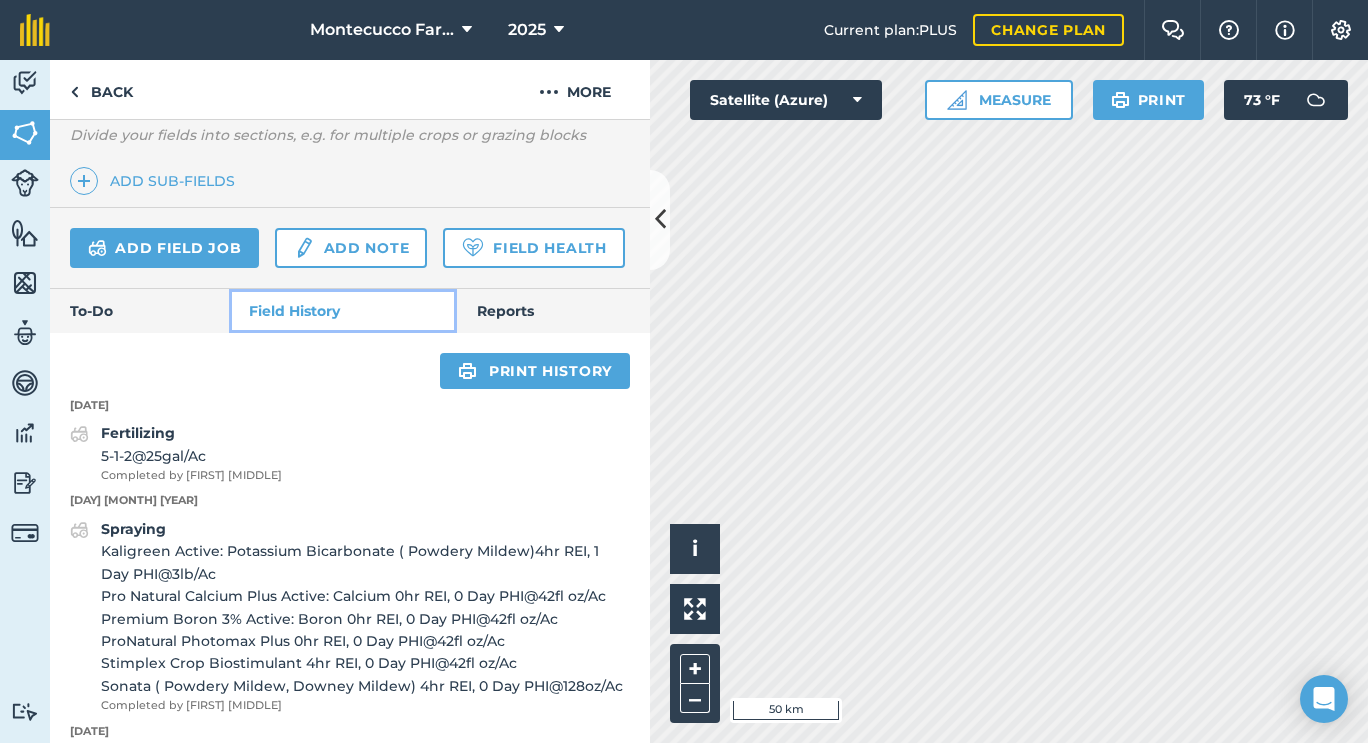 scroll, scrollTop: 549, scrollLeft: 0, axis: vertical 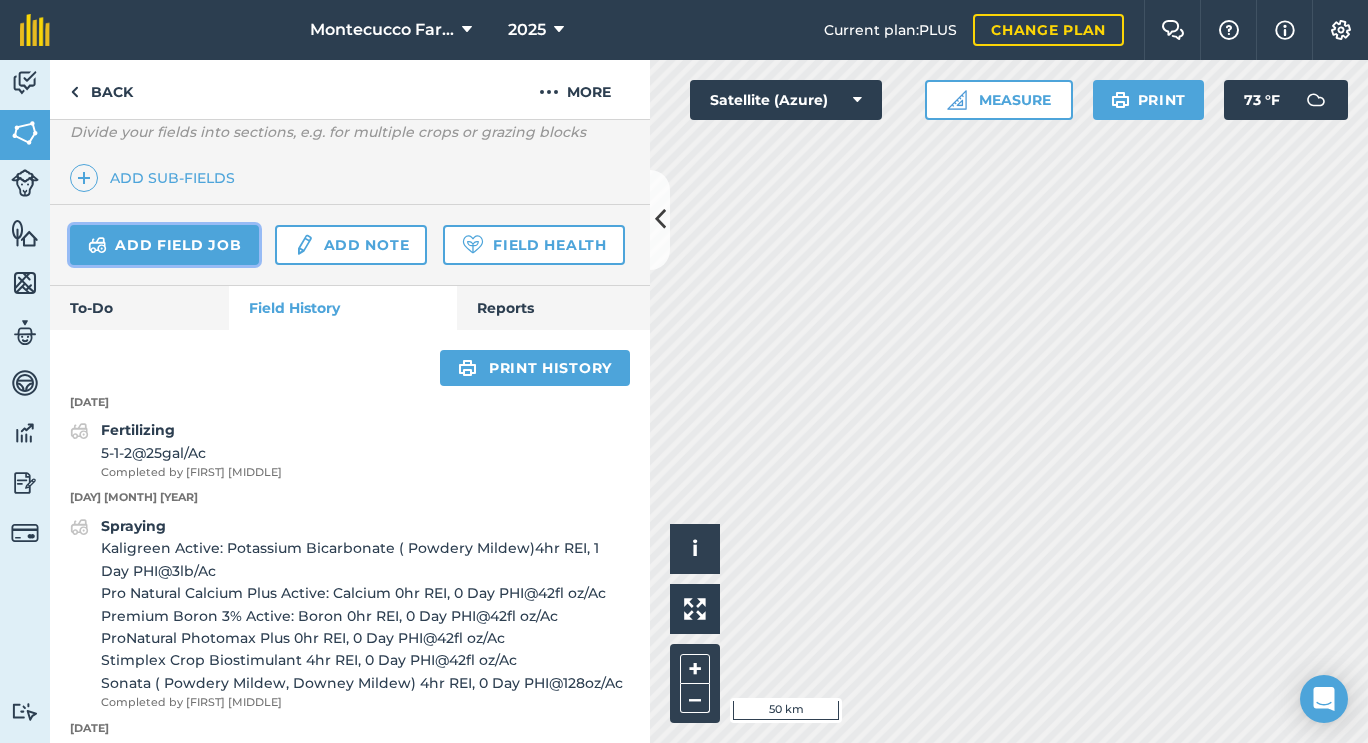 click on "Add field job" at bounding box center [164, 245] 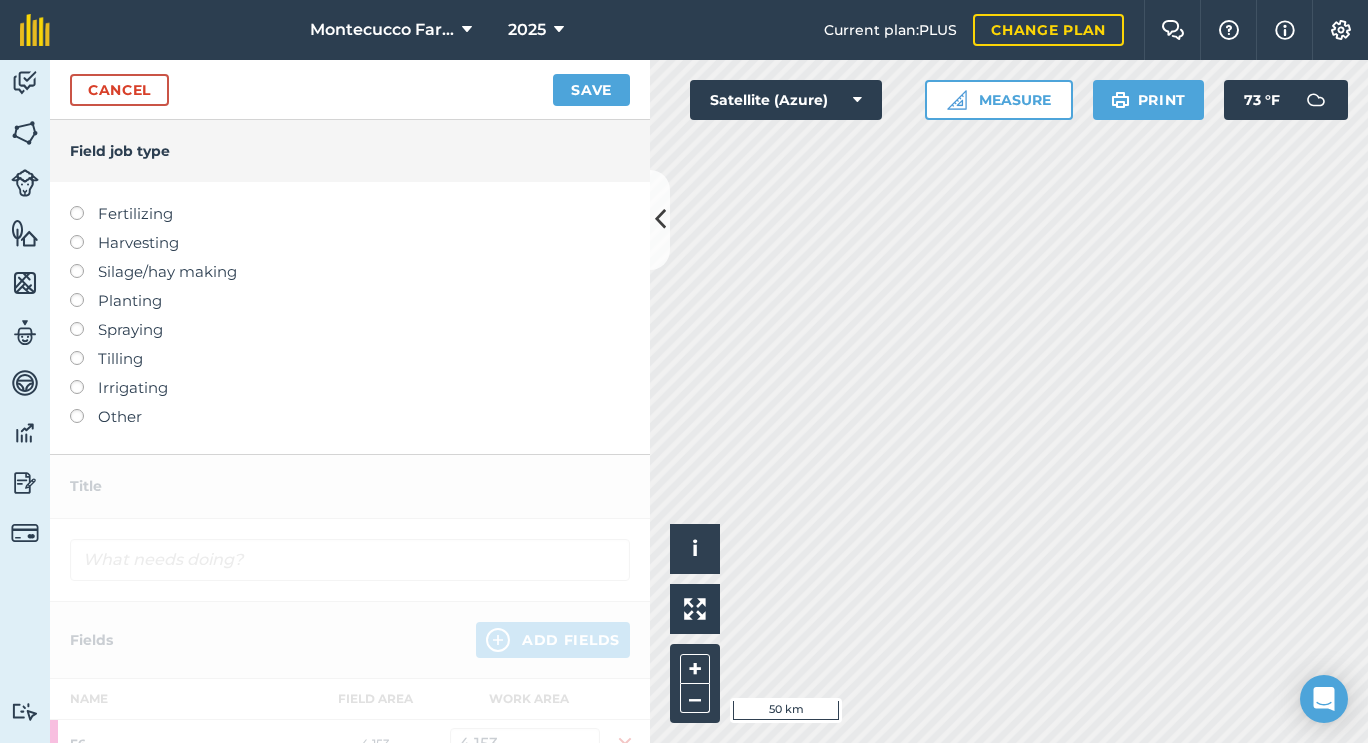 click on "Fertilizing" at bounding box center [350, 214] 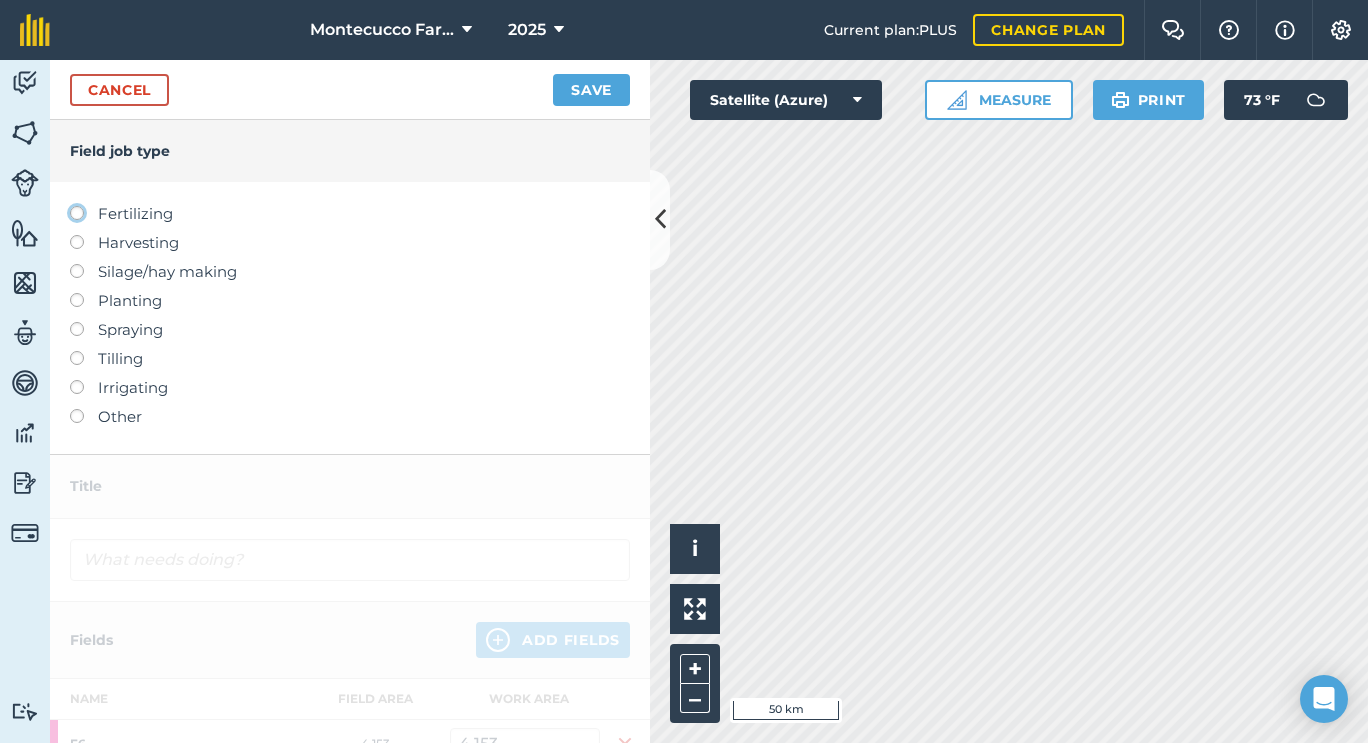 click on "Fertilizing" at bounding box center (-9943, 212) 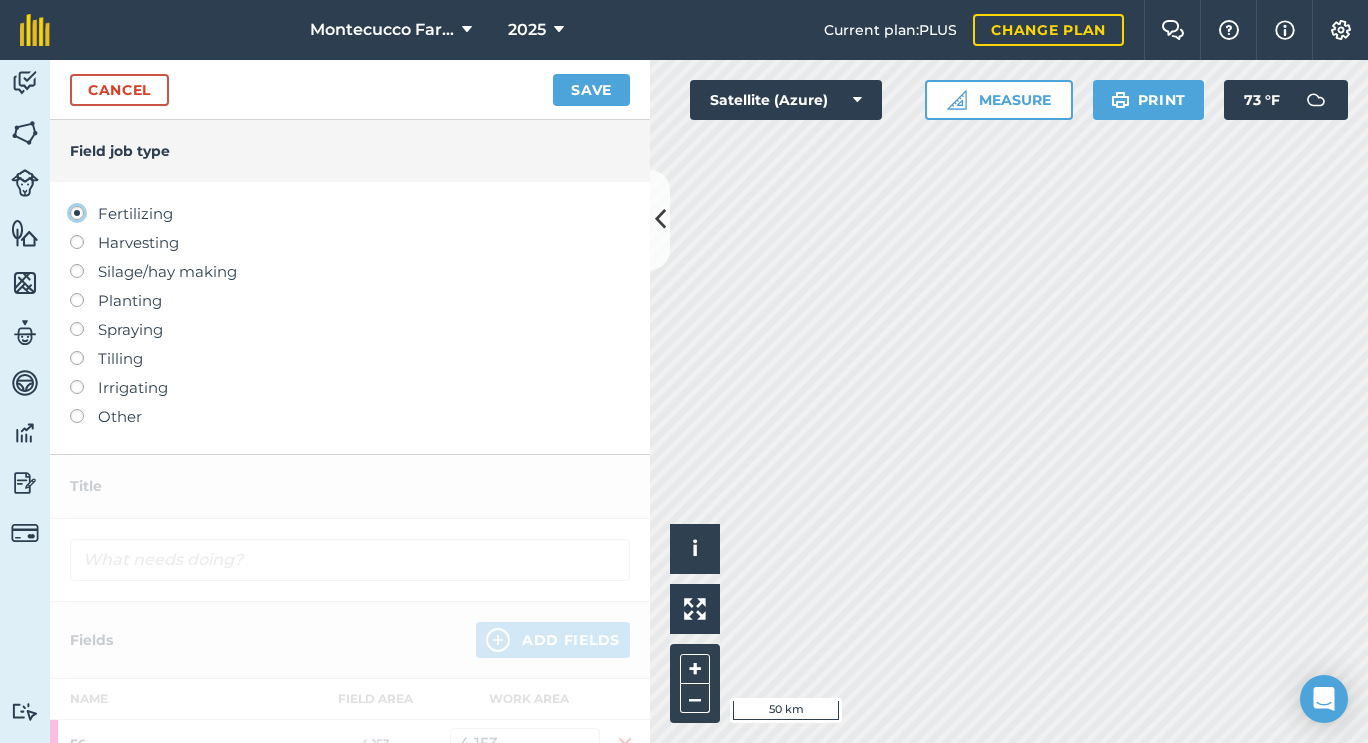 type on "Fertilizing" 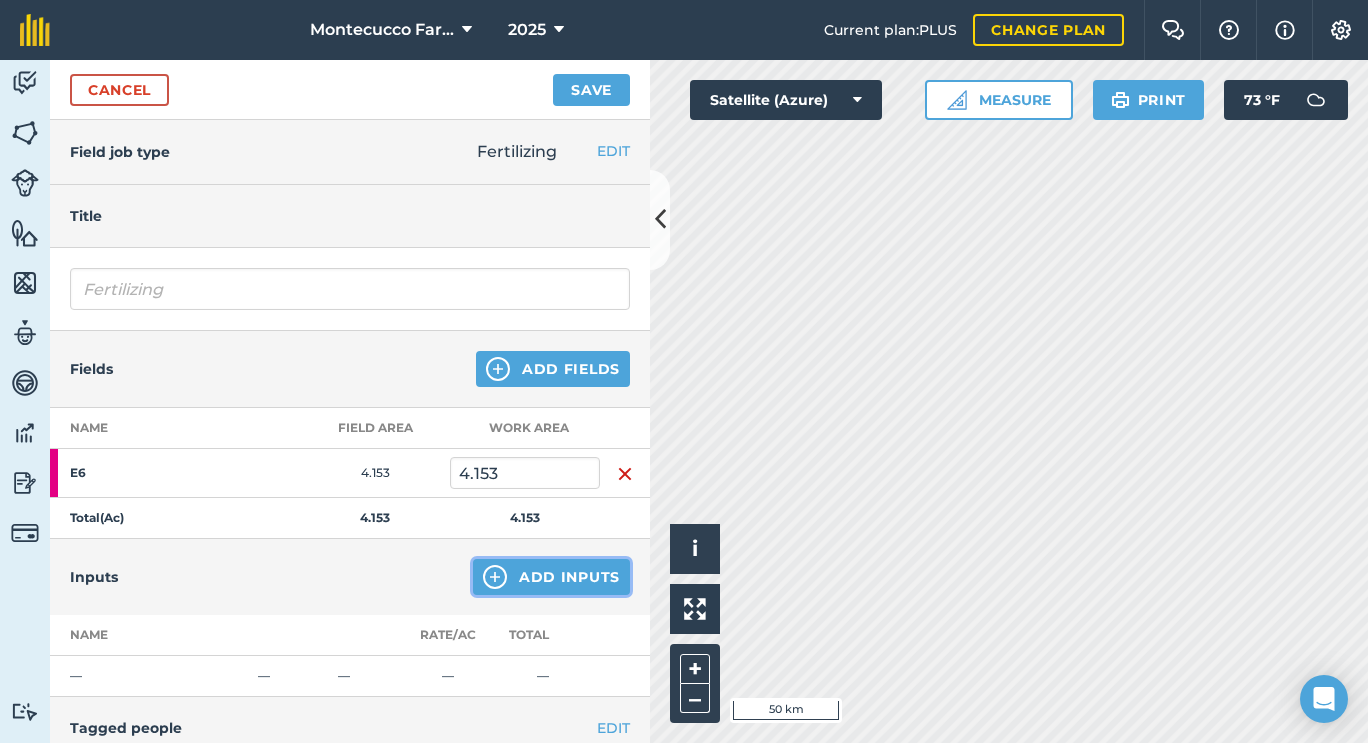 click on "Add Inputs" at bounding box center [551, 577] 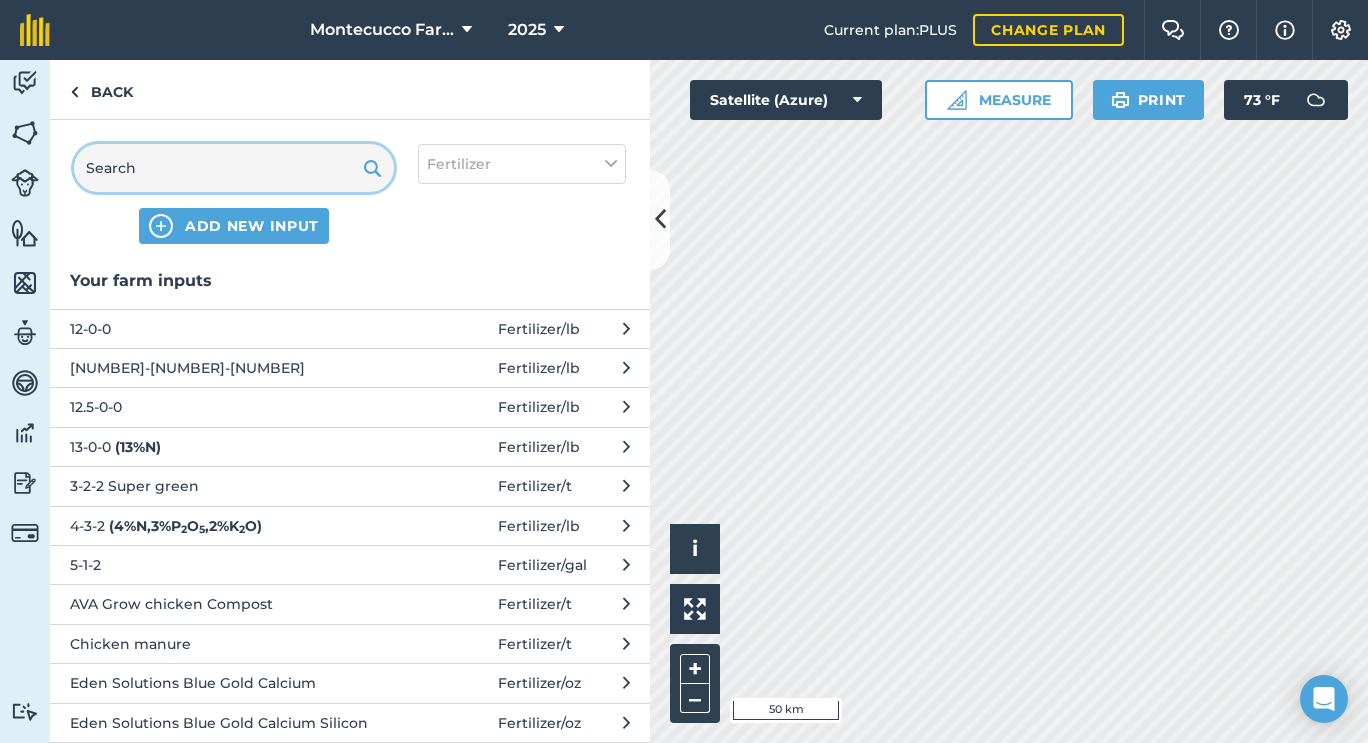 click at bounding box center (234, 168) 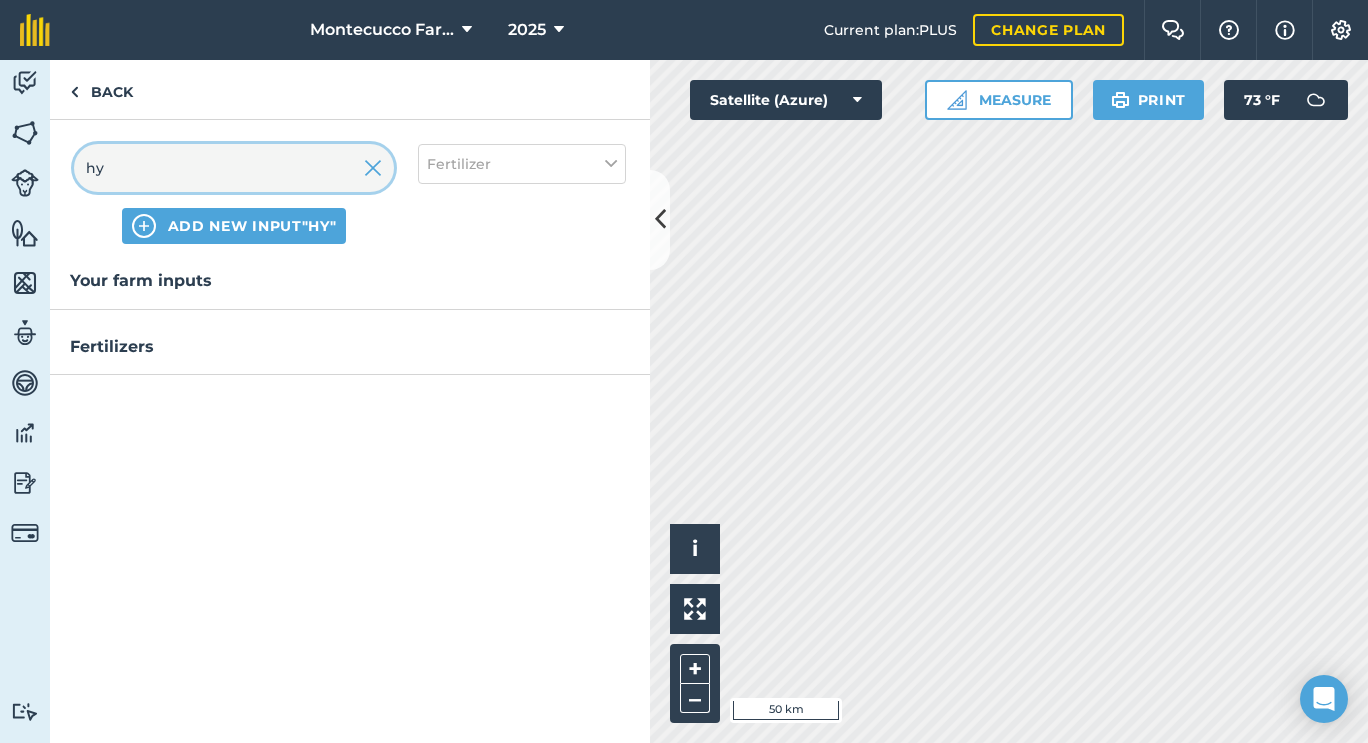 type on "h" 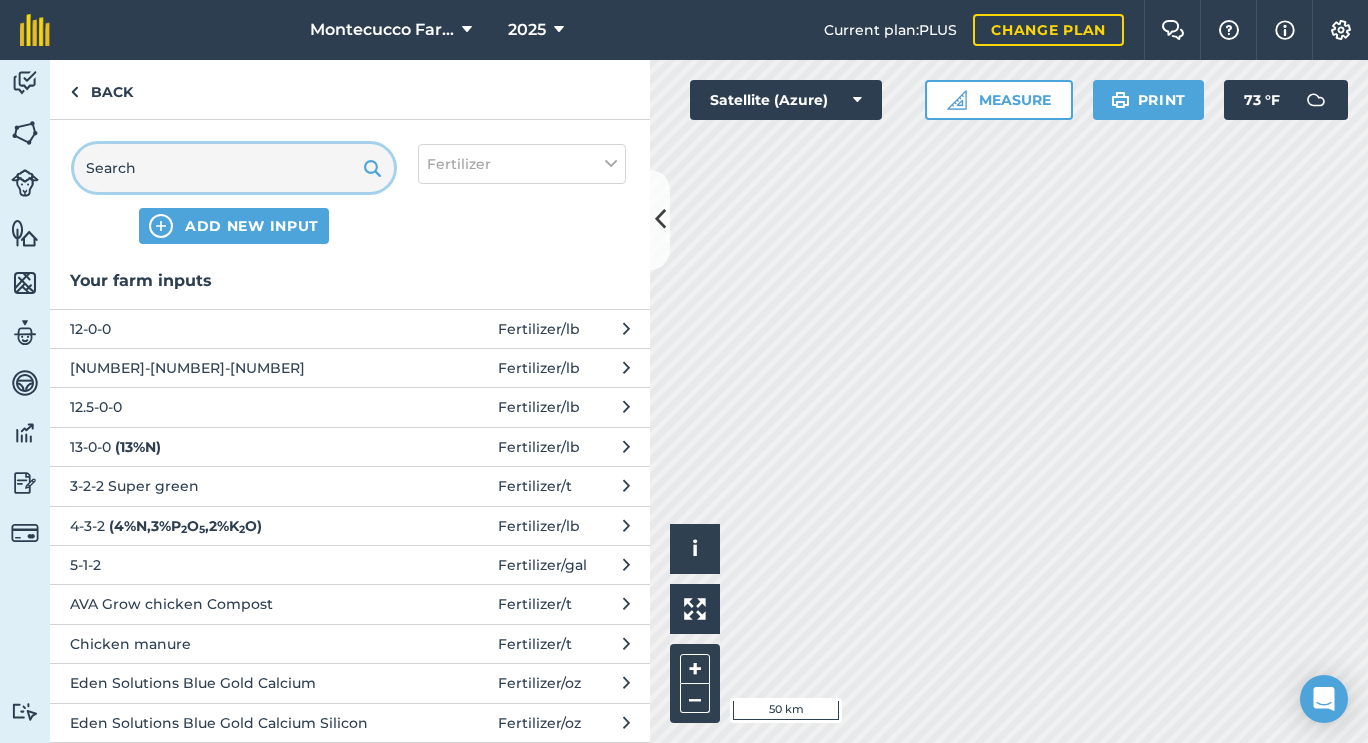 type on "H" 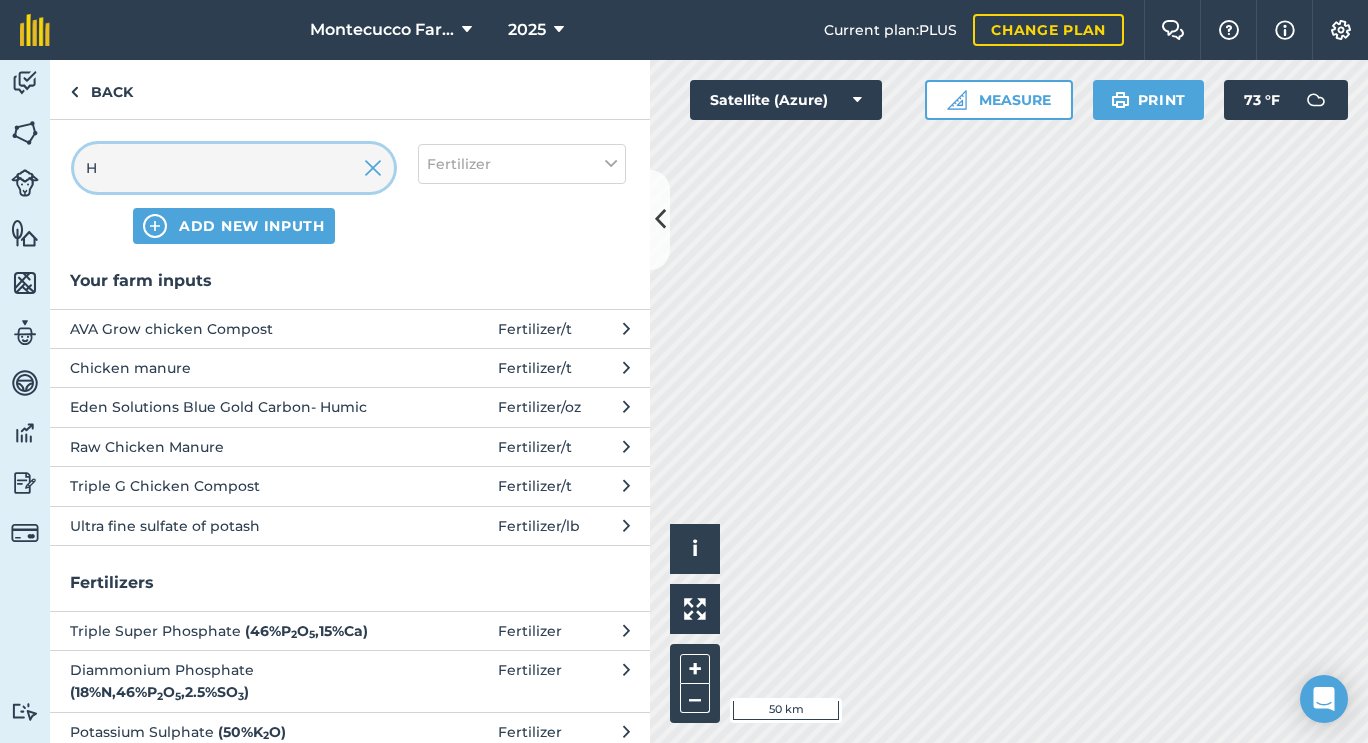 type 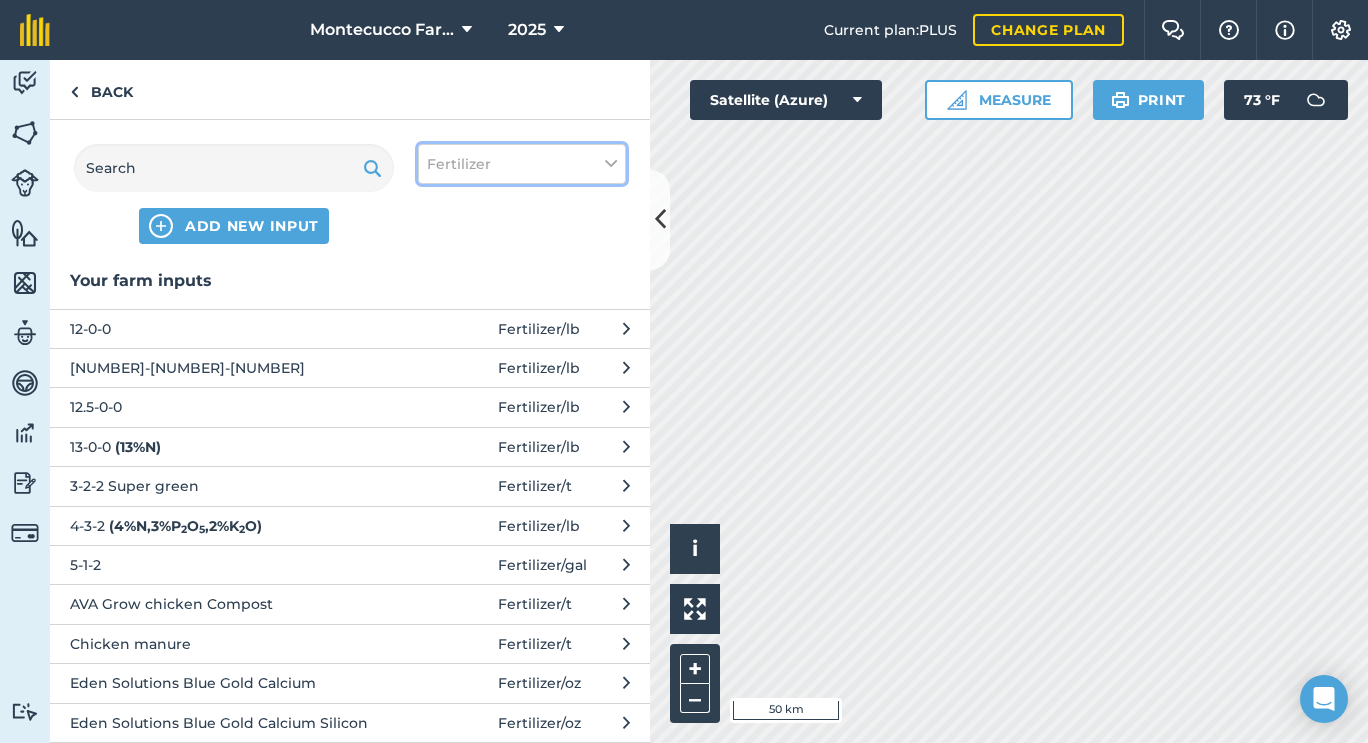 click on "Fertilizer" at bounding box center (522, 164) 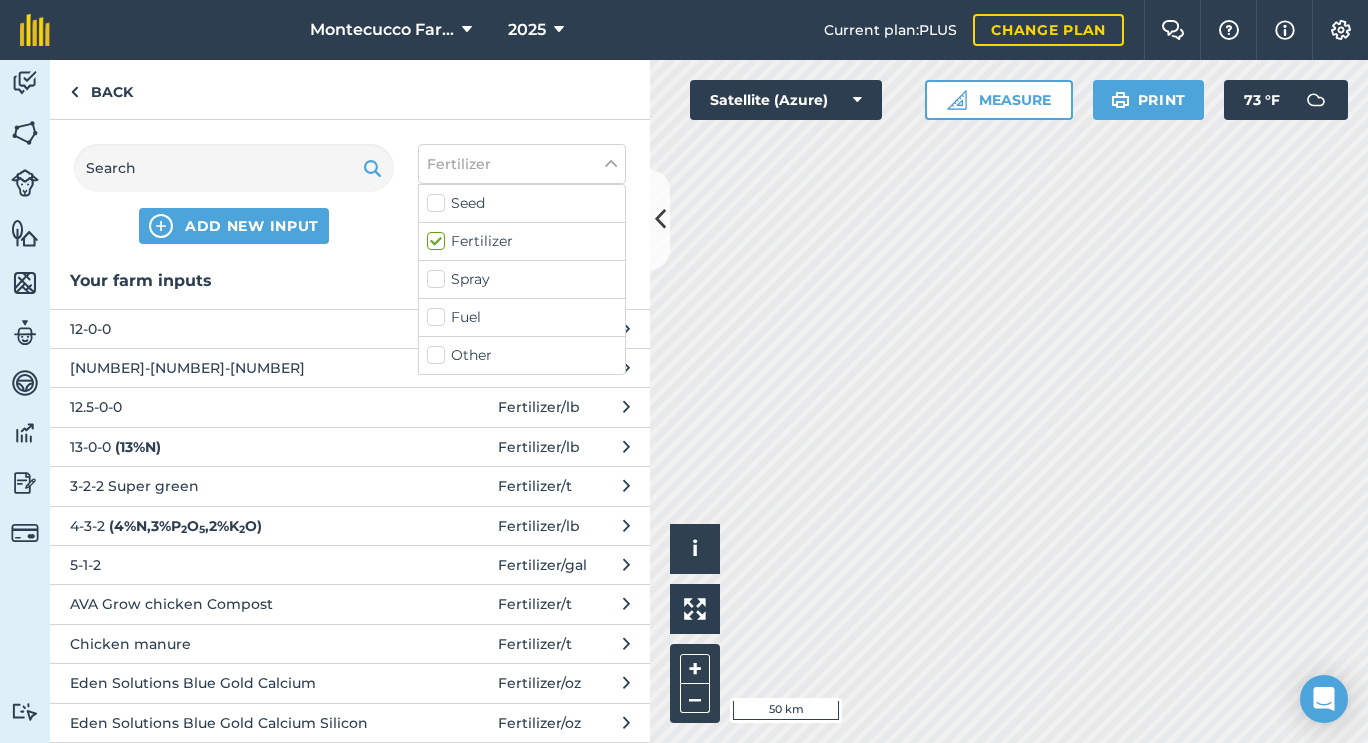 click on "Spray" at bounding box center (522, 279) 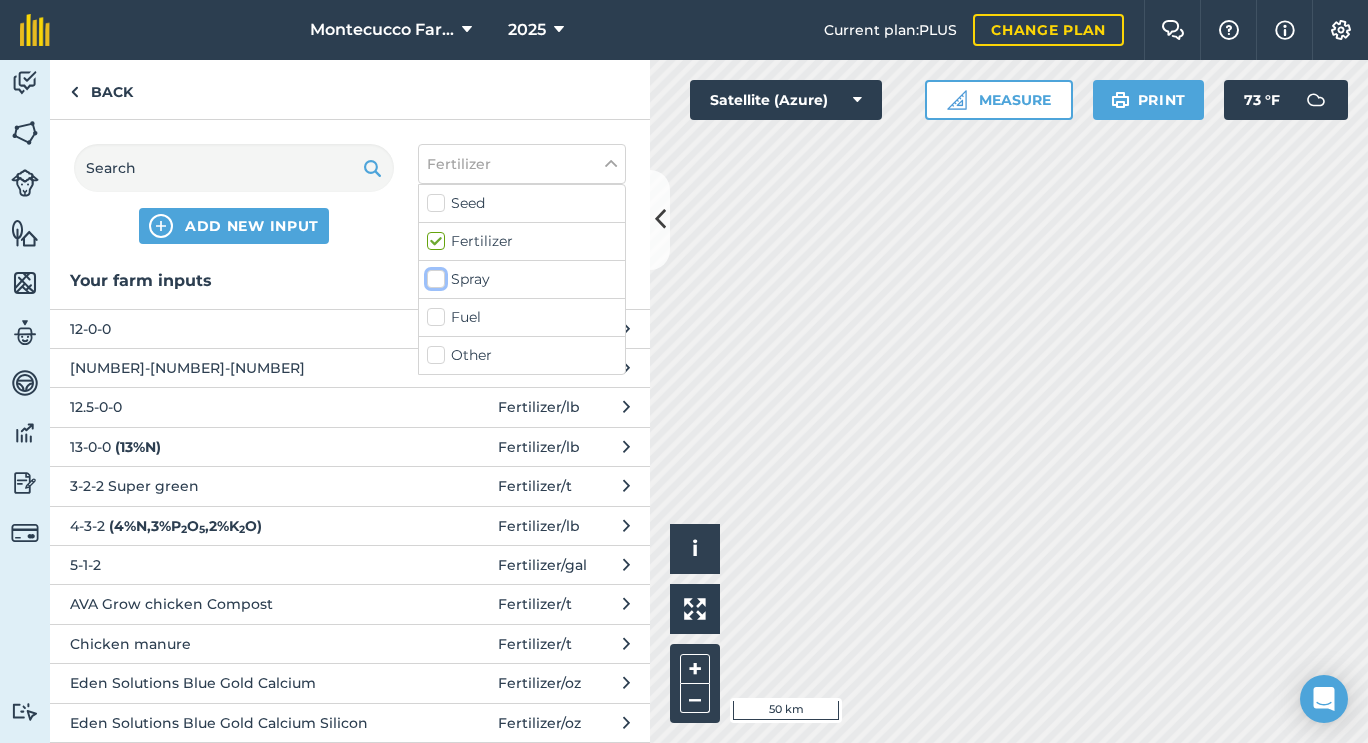 click on "Spray" at bounding box center (433, 275) 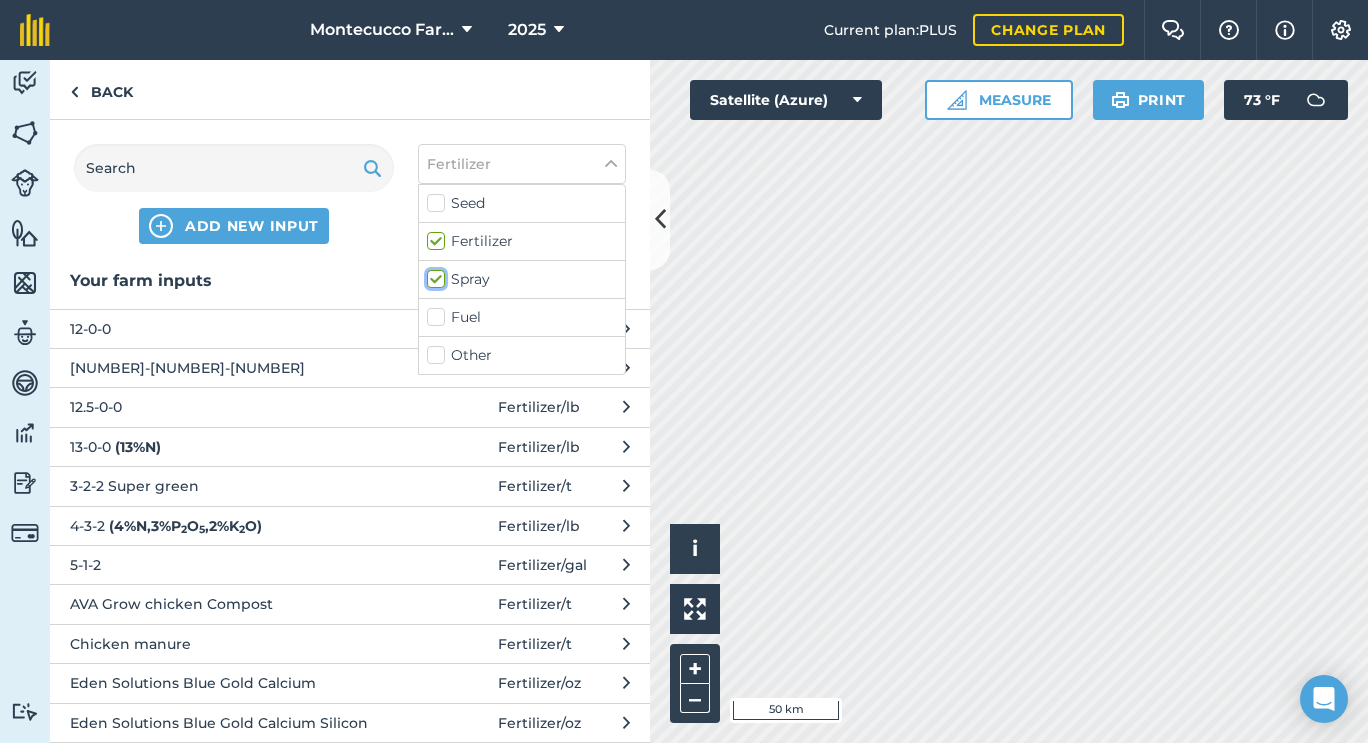checkbox on "true" 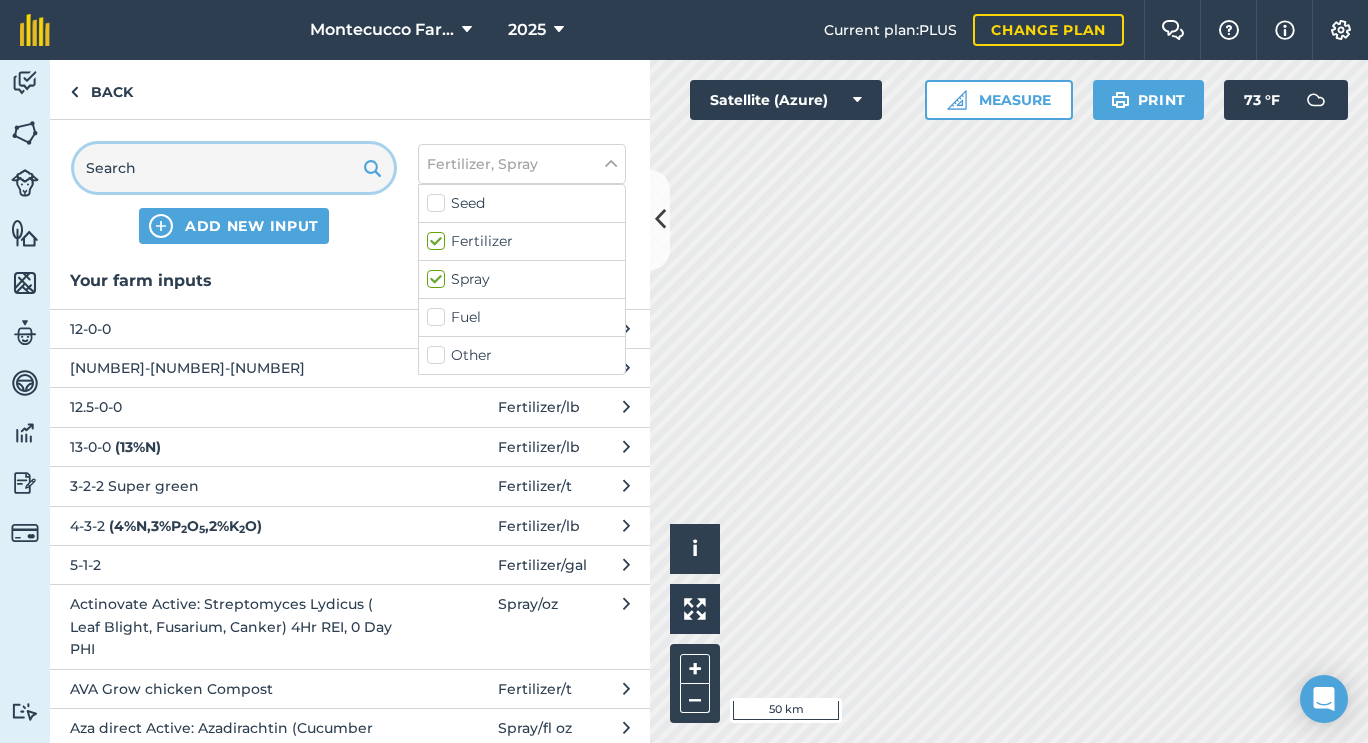 click at bounding box center [234, 168] 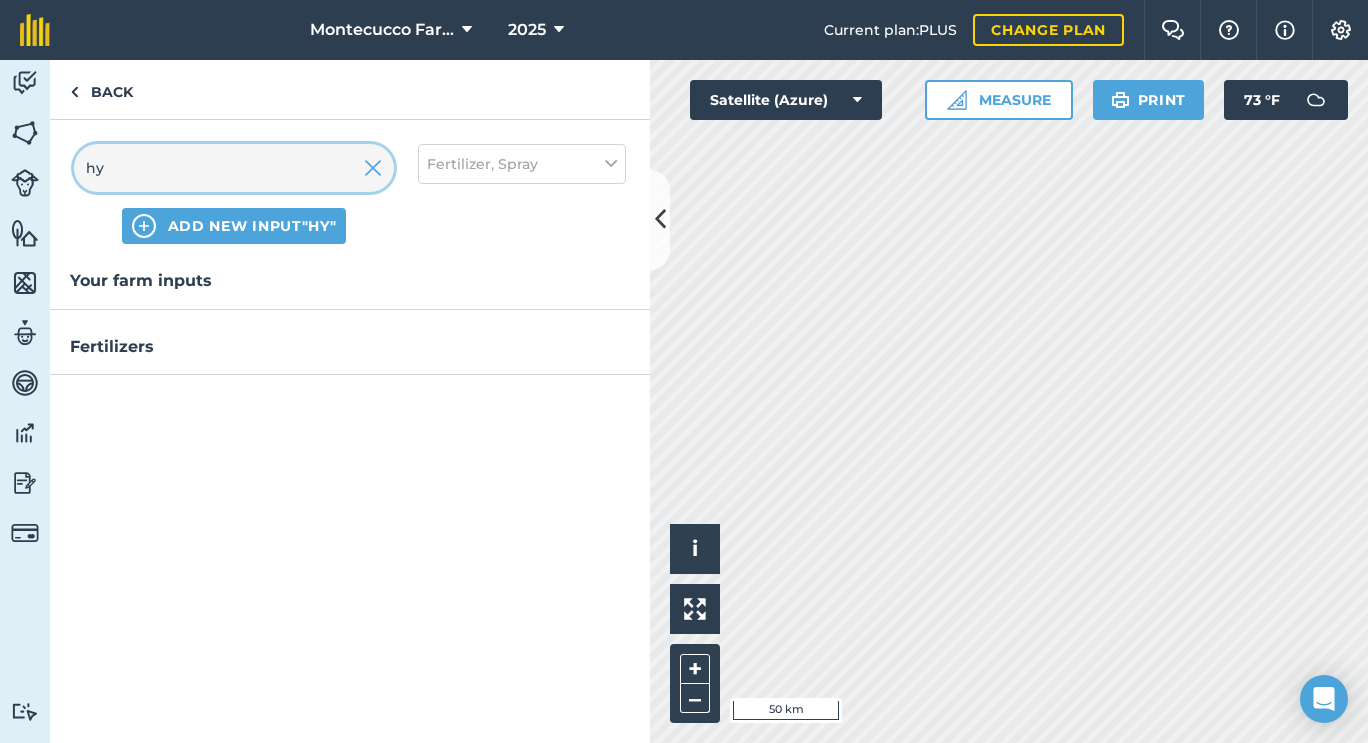 type on "h" 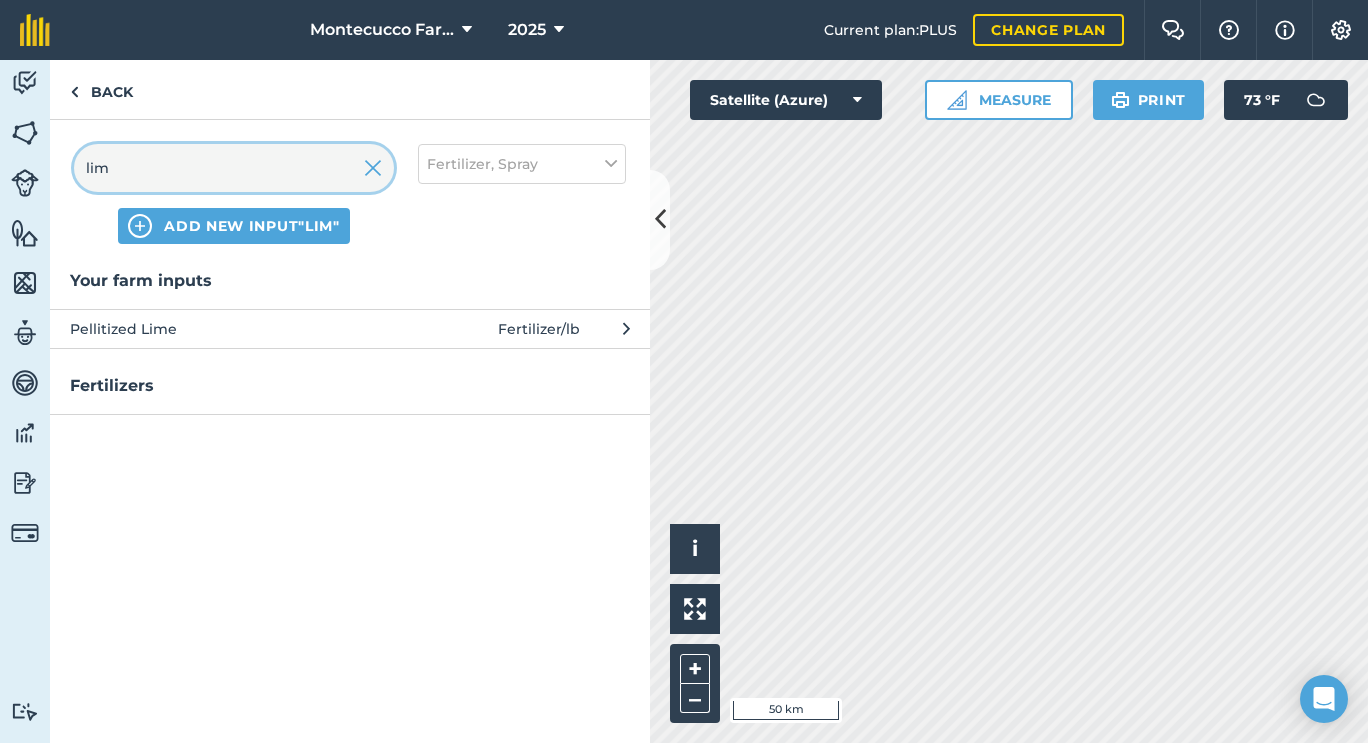 scroll, scrollTop: 0, scrollLeft: 0, axis: both 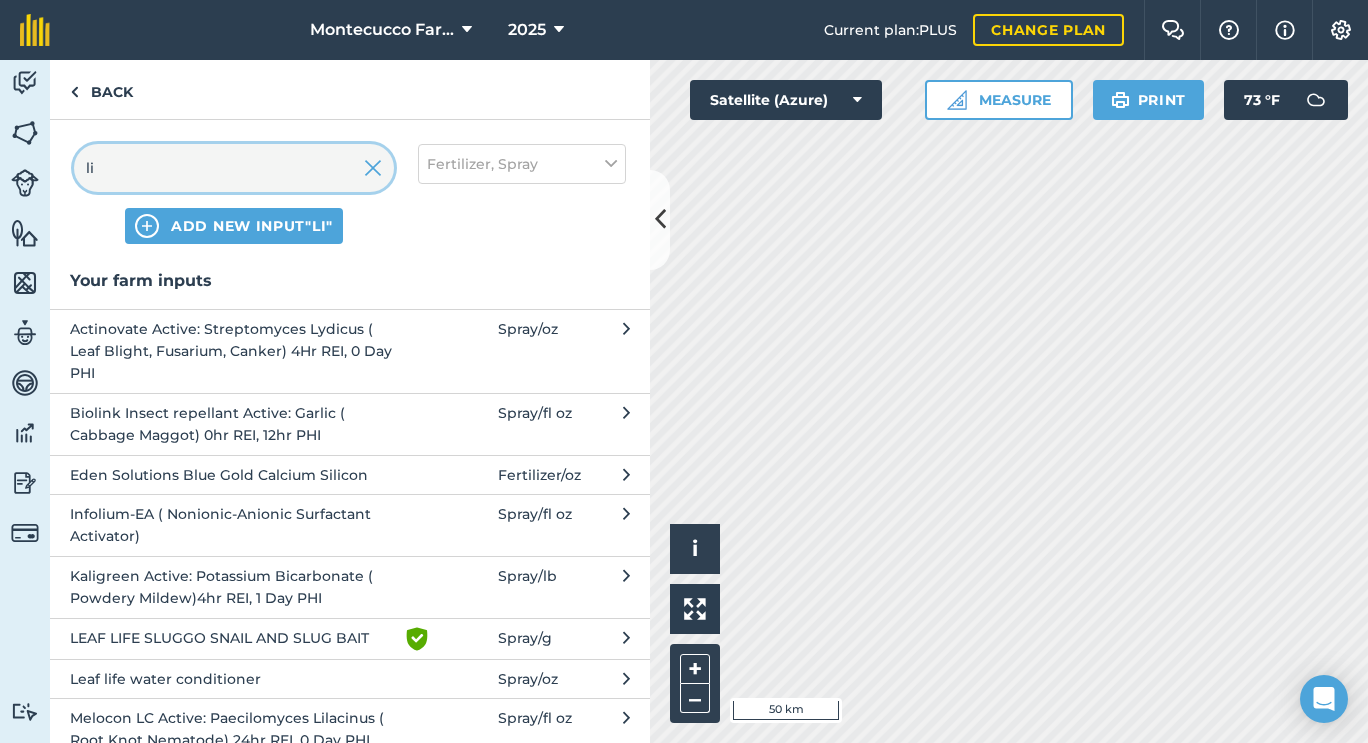 type on "l" 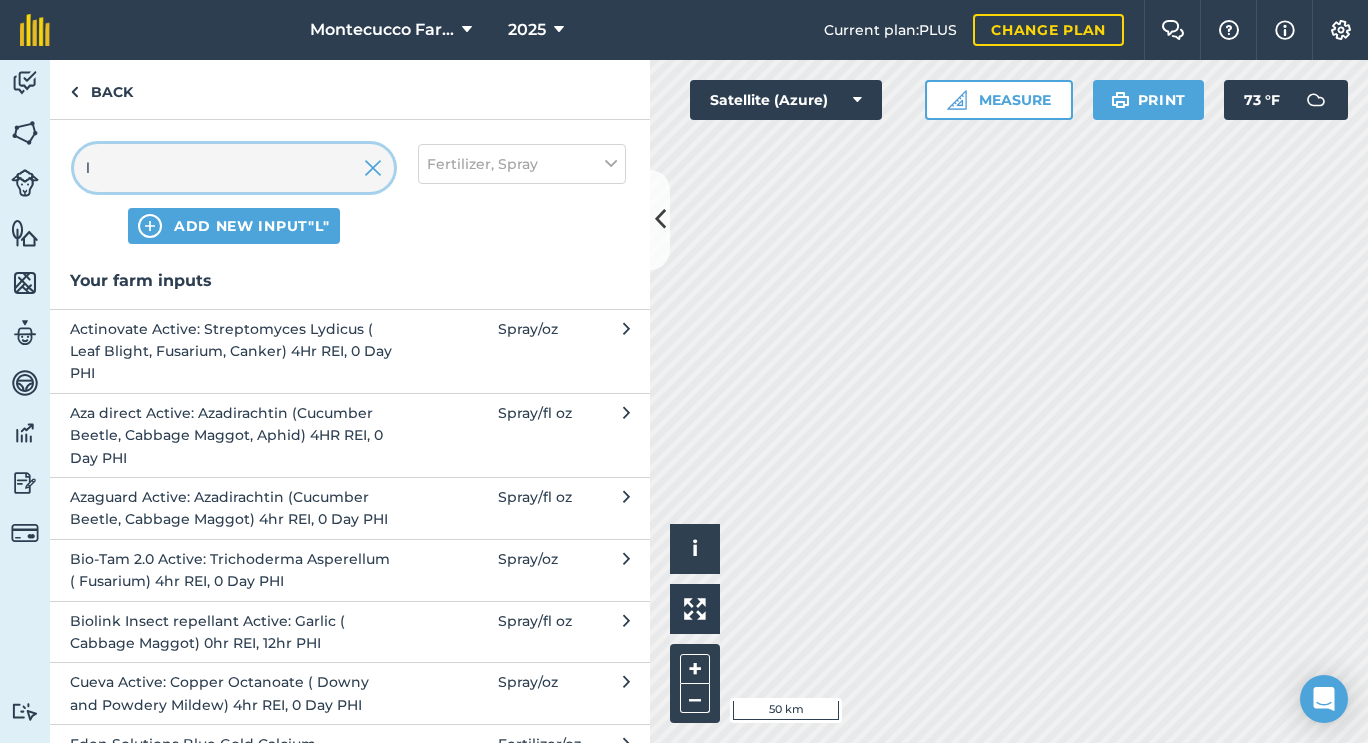 type 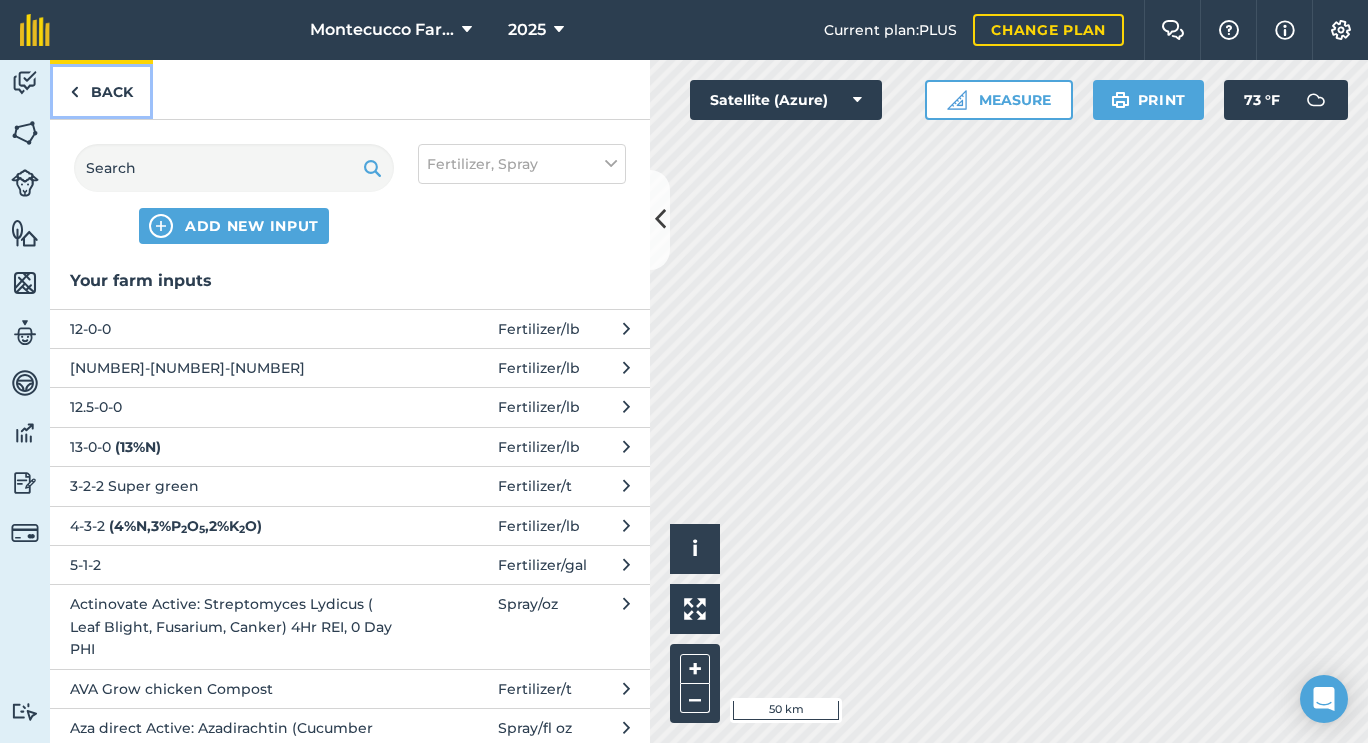 click on "Back" at bounding box center (101, 89) 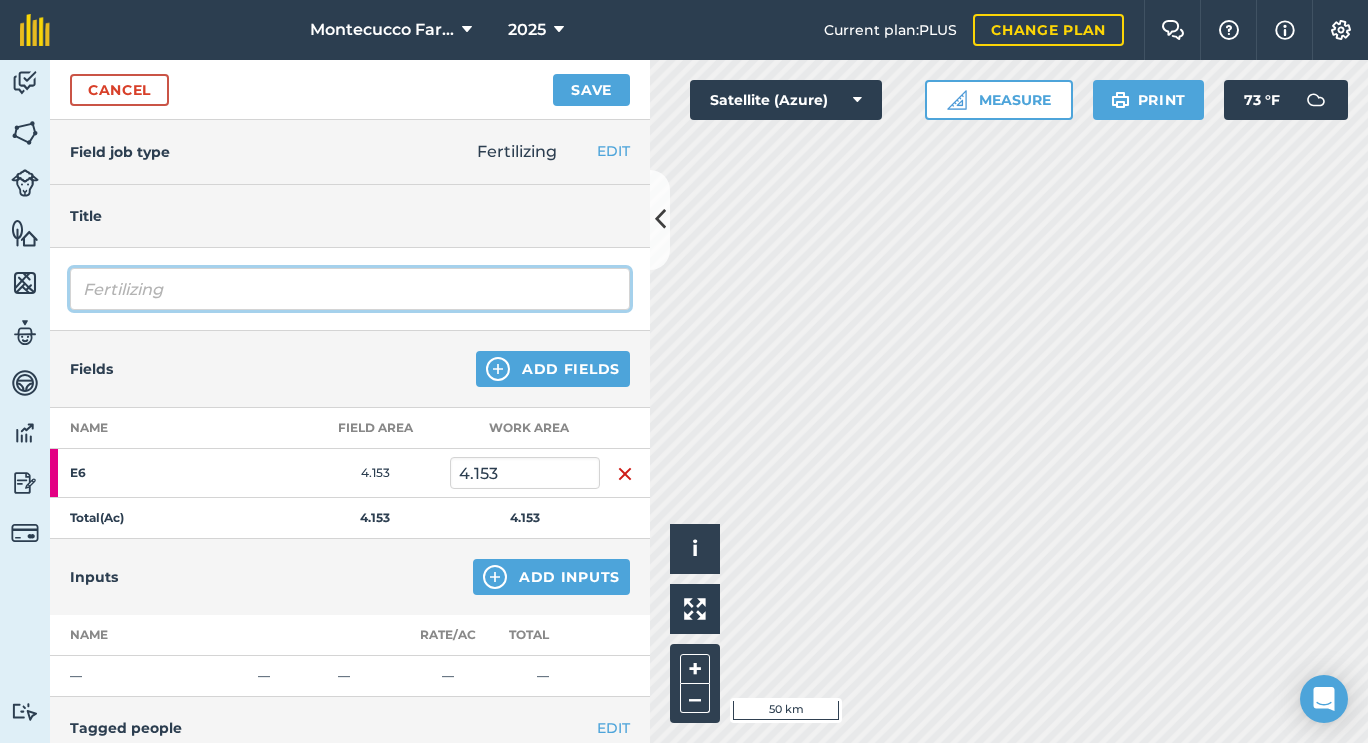 click on "Fertilizing" at bounding box center (350, 289) 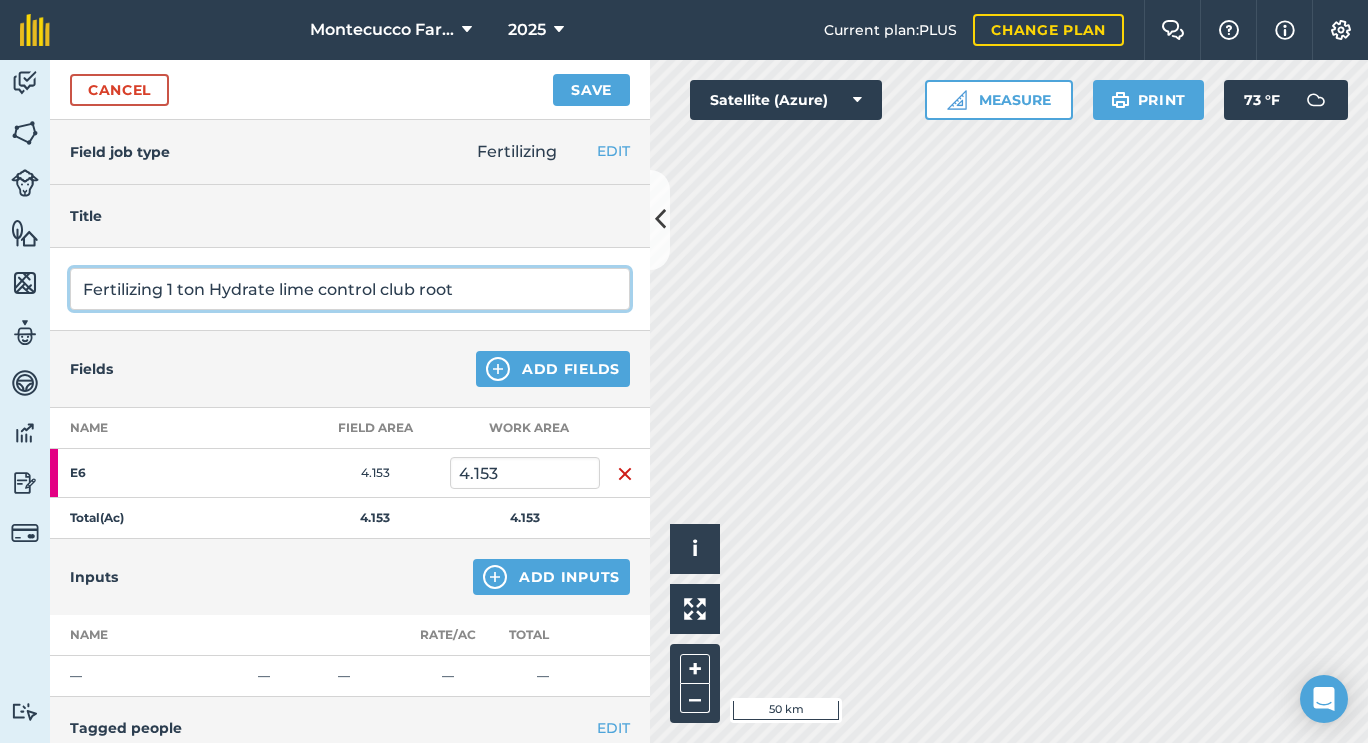 type on "Fertilizing 1 ton Hydrate lime control club root" 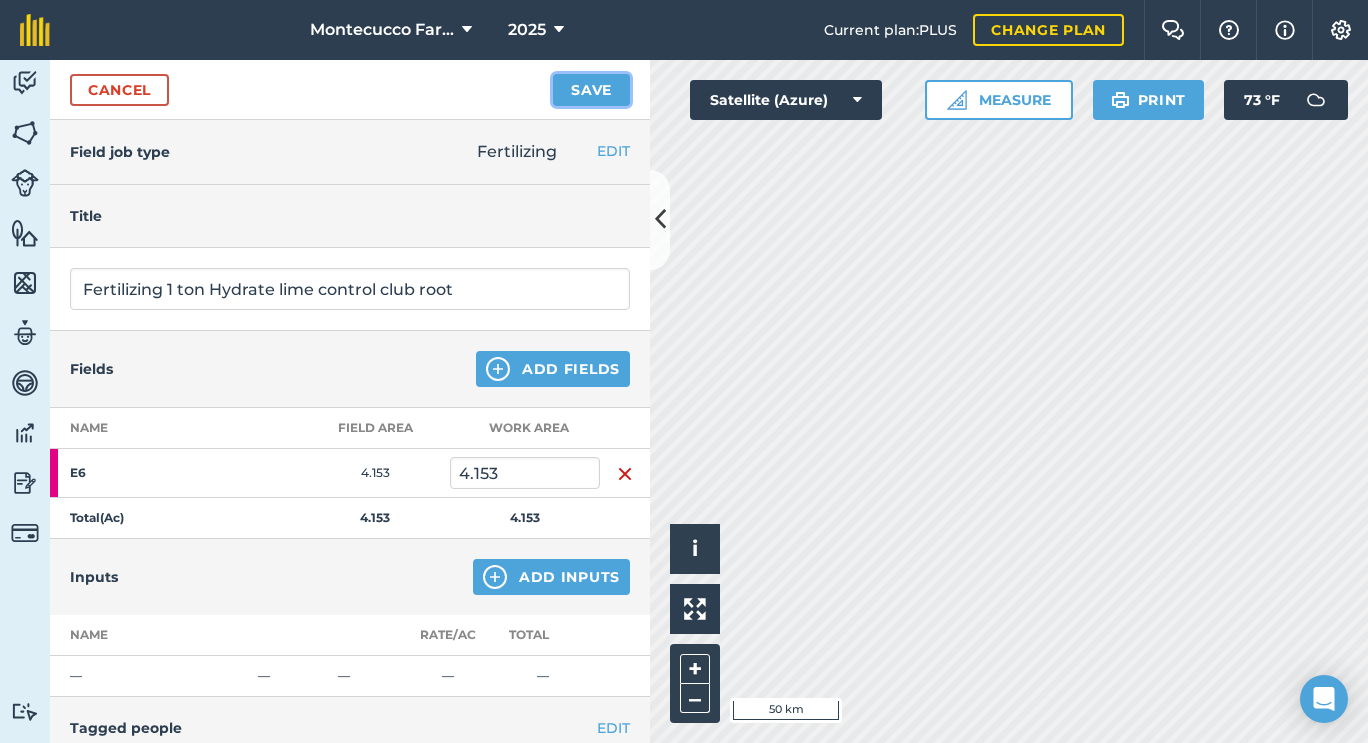 click on "Save" at bounding box center [591, 90] 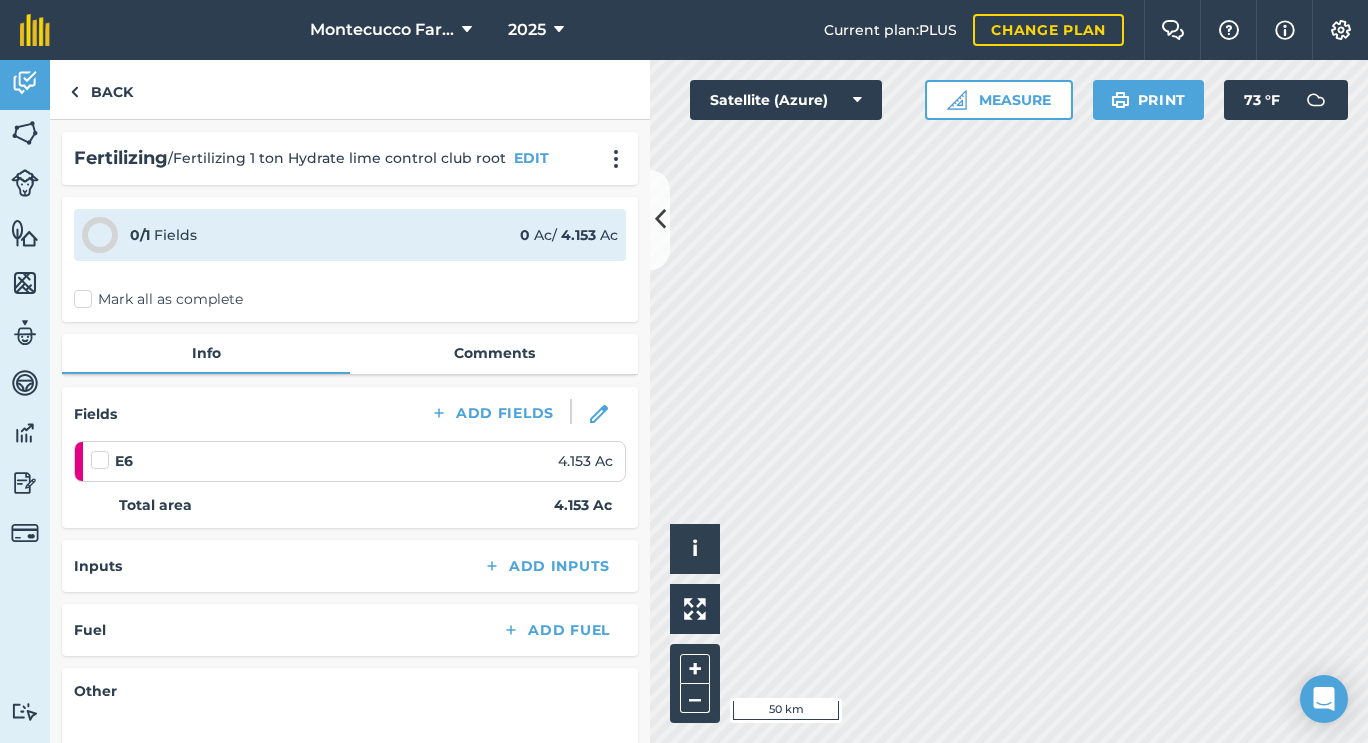 click on "Mark all as complete" at bounding box center (158, 299) 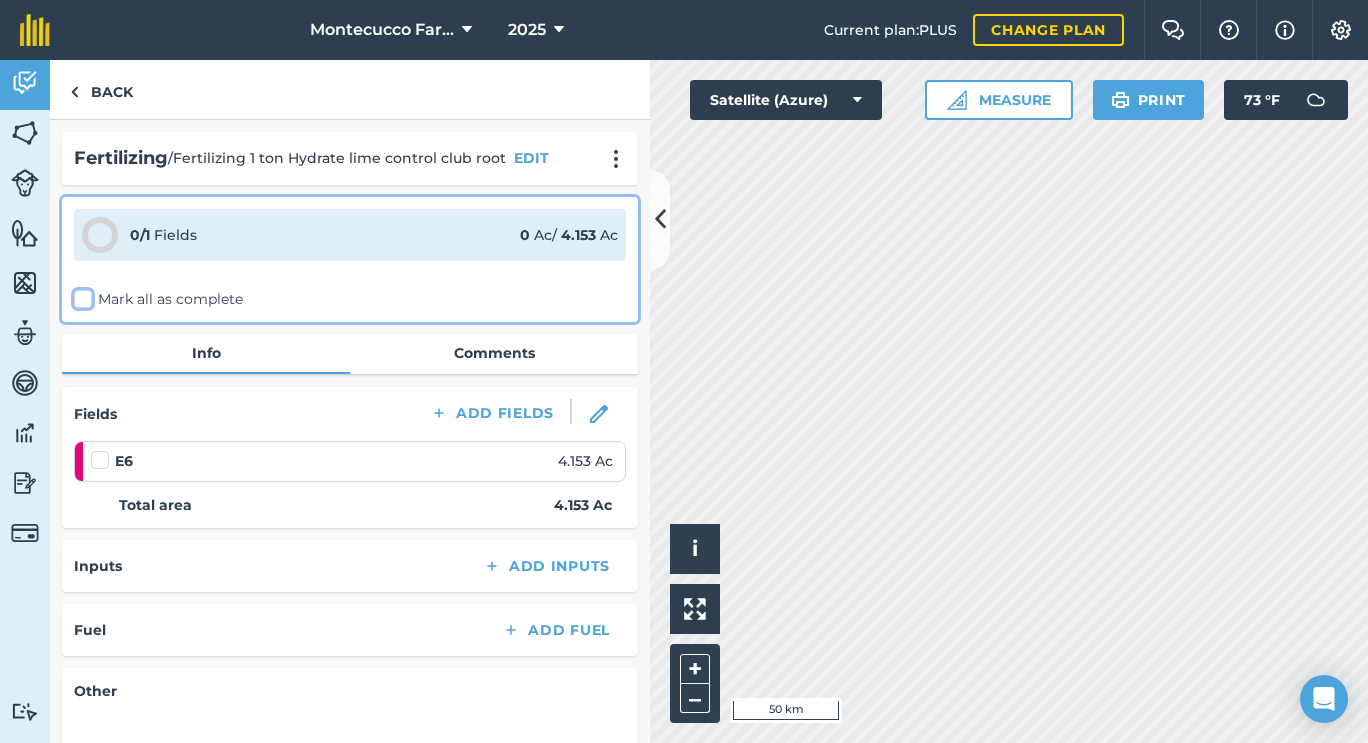 click on "Mark all as complete" at bounding box center [80, 295] 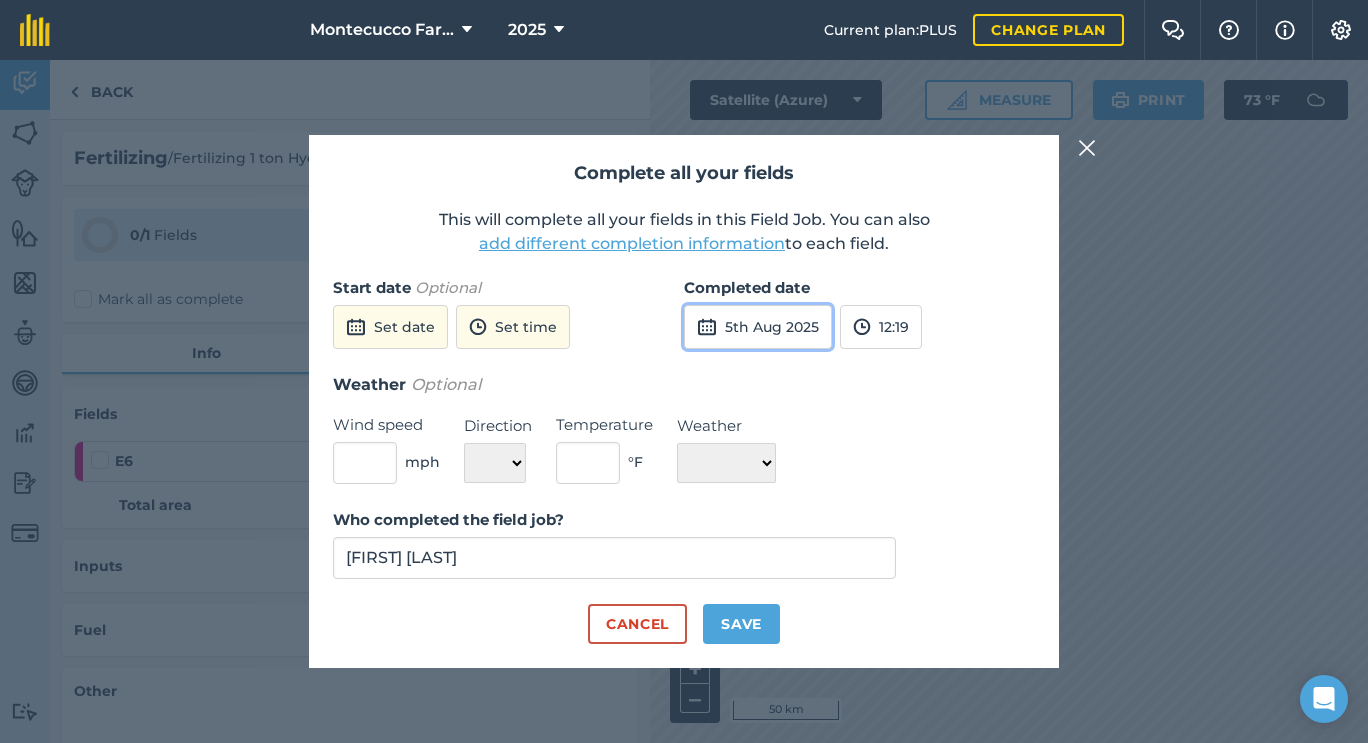 click on "5th Aug 2025" at bounding box center [758, 327] 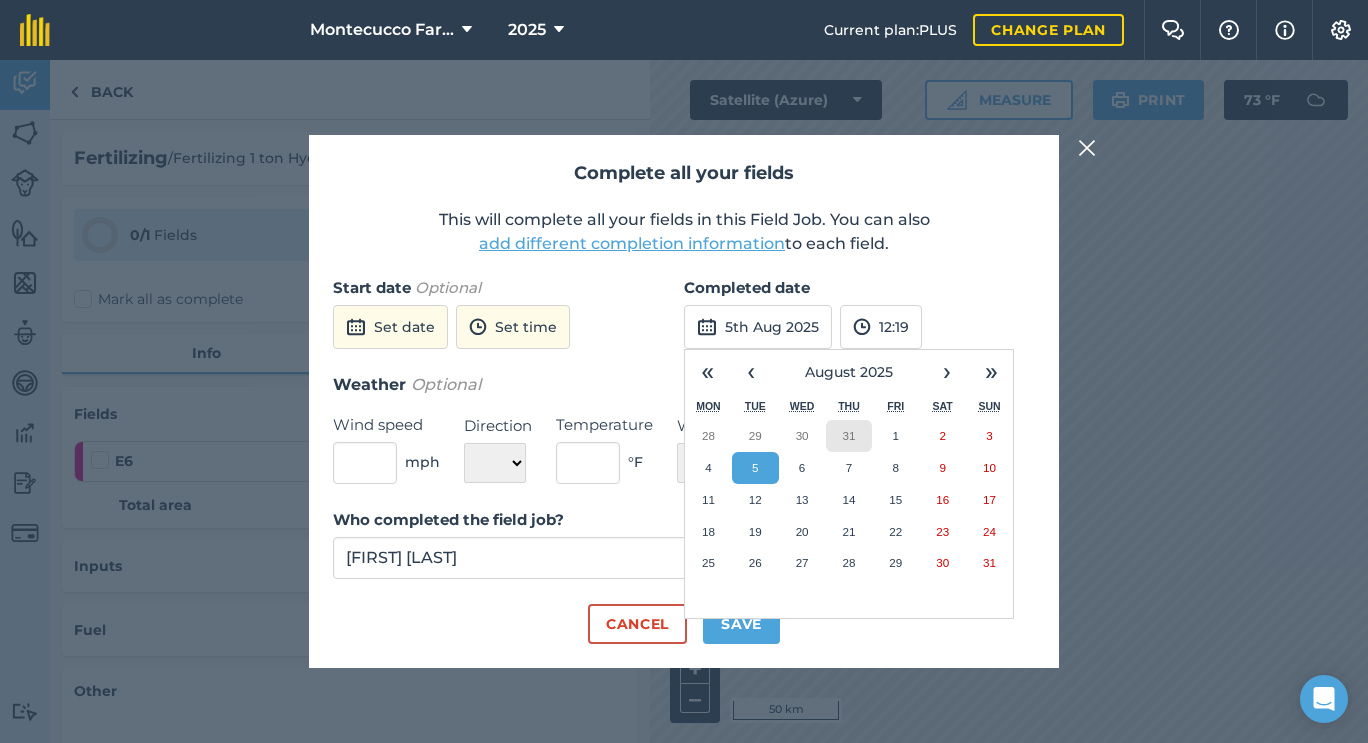 click on "31" at bounding box center [849, 436] 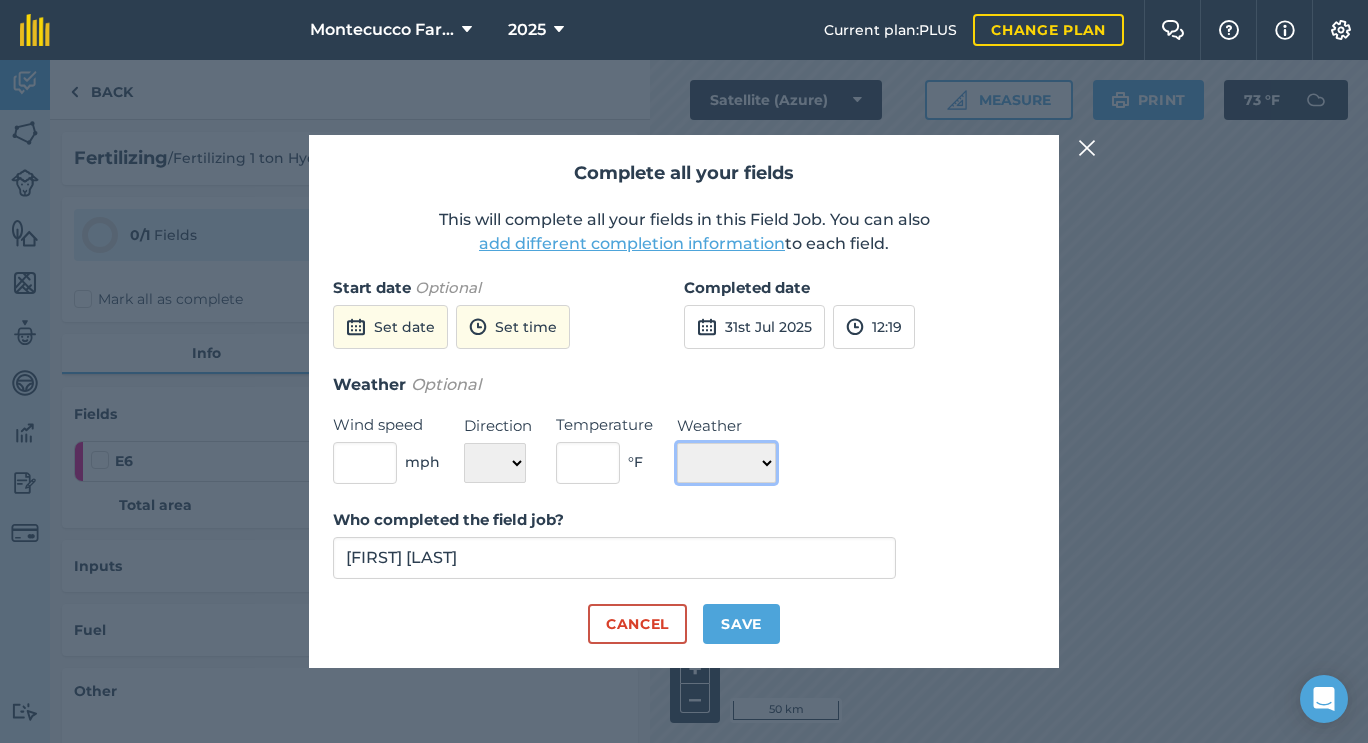 click on "☀️  Sunny 🌧  Rainy ⛅️  Cloudy 🌨  Snow ❄️  Icy" at bounding box center (726, 463) 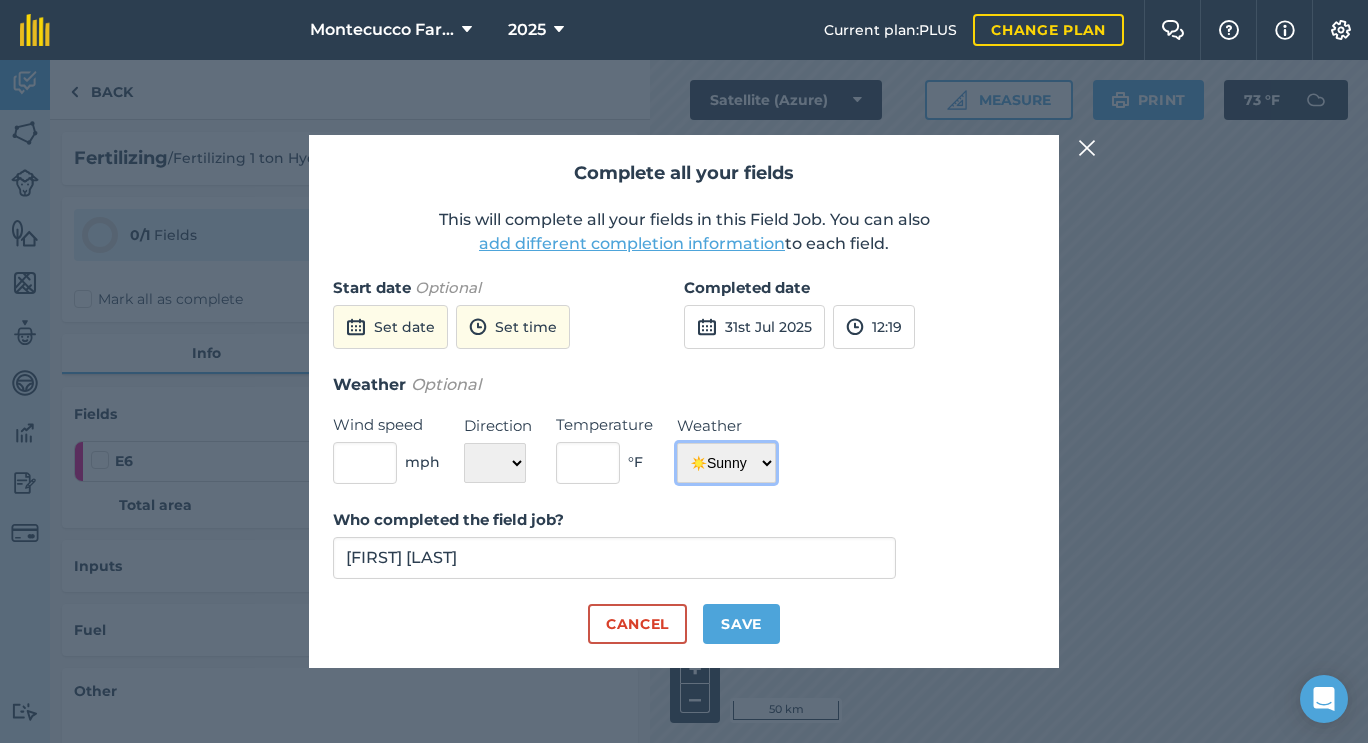 click on "☀️  Sunny 🌧  Rainy ⛅️  Cloudy 🌨  Snow ❄️  Icy" at bounding box center [726, 463] 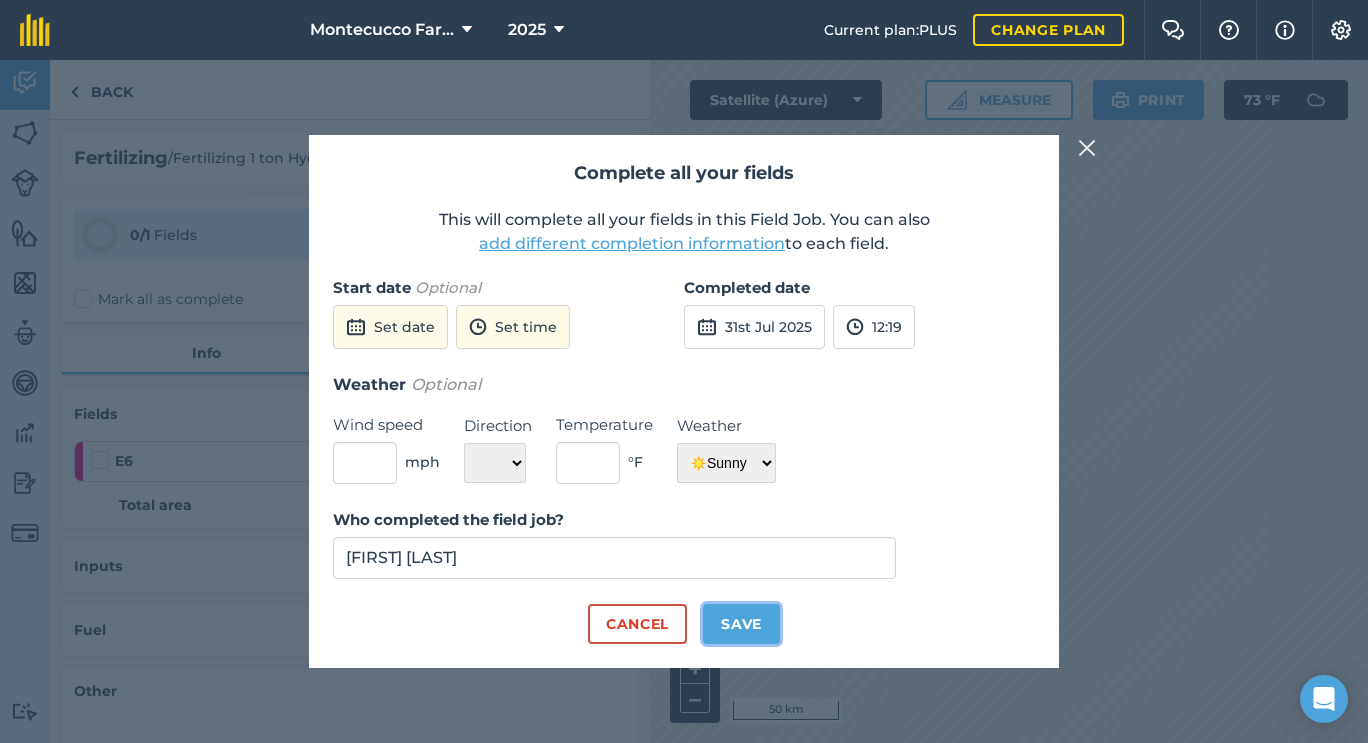 click on "Save" at bounding box center [741, 624] 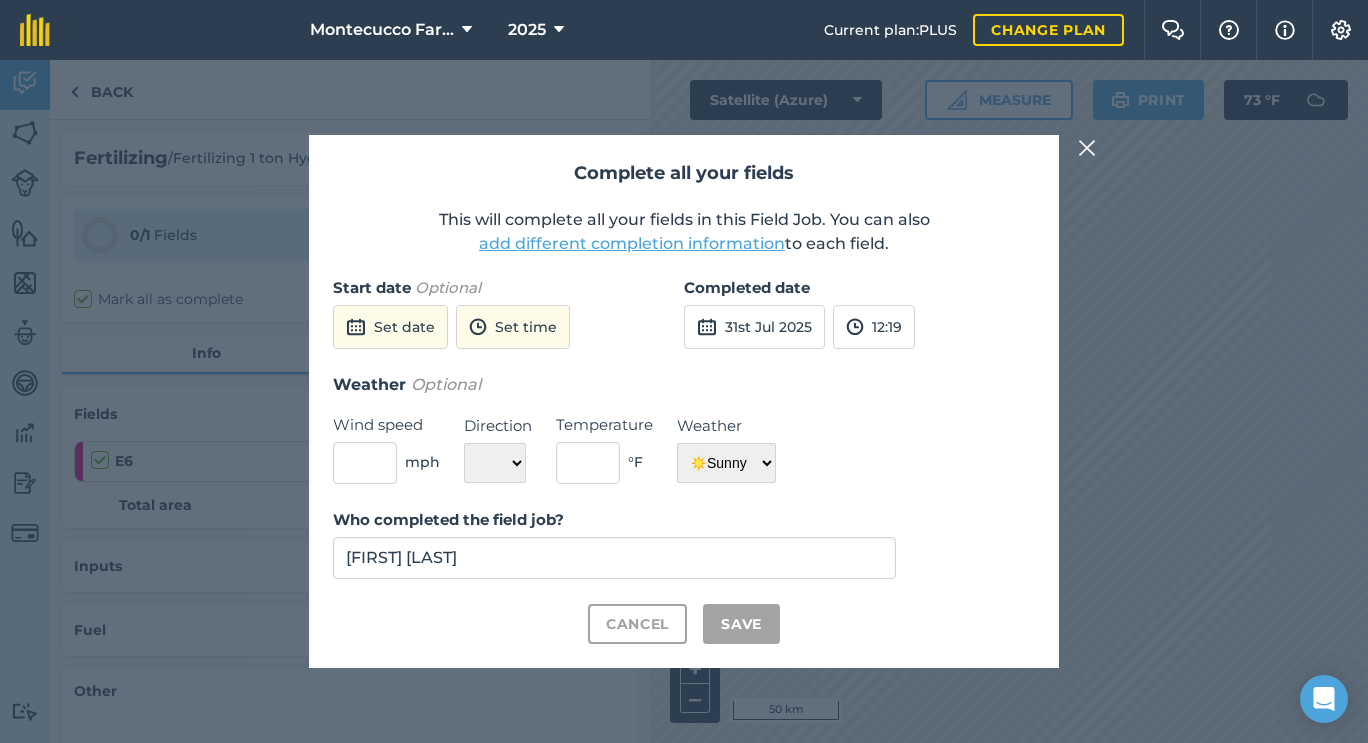 checkbox on "true" 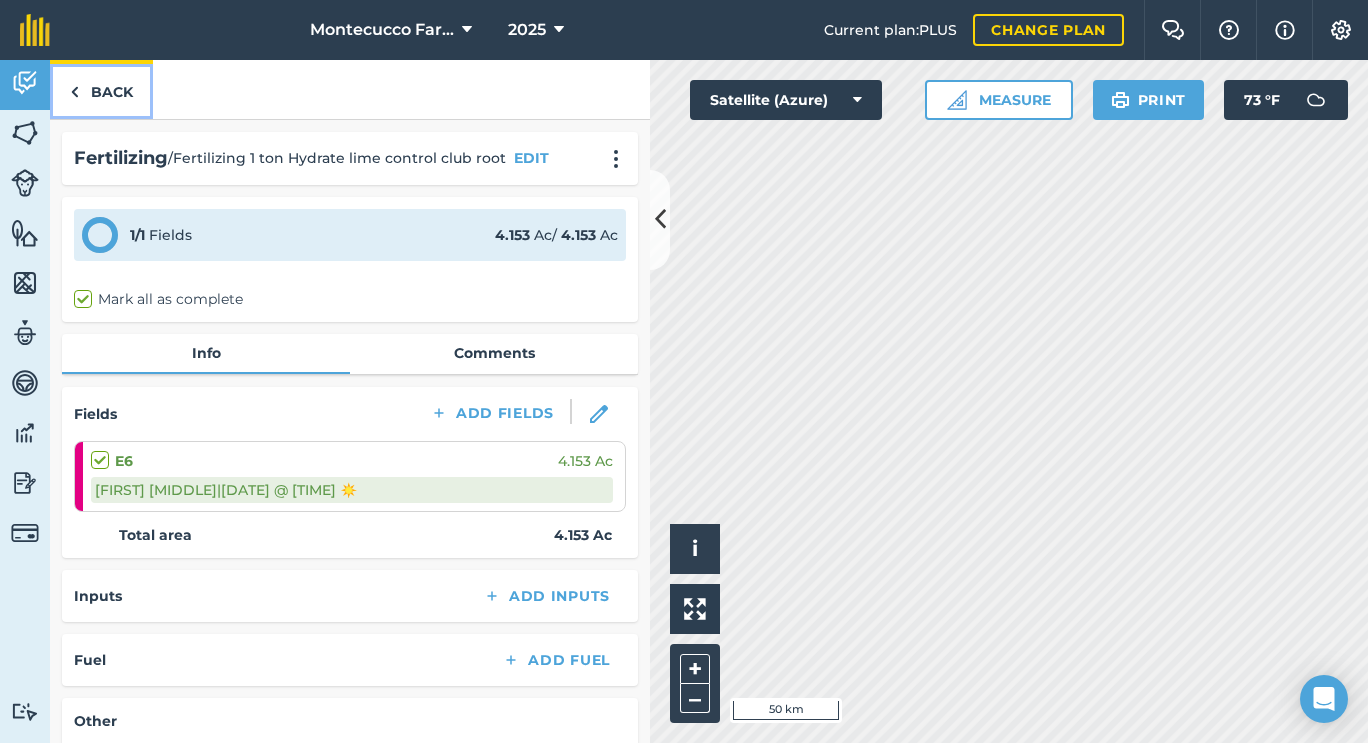 click on "Back" at bounding box center [101, 89] 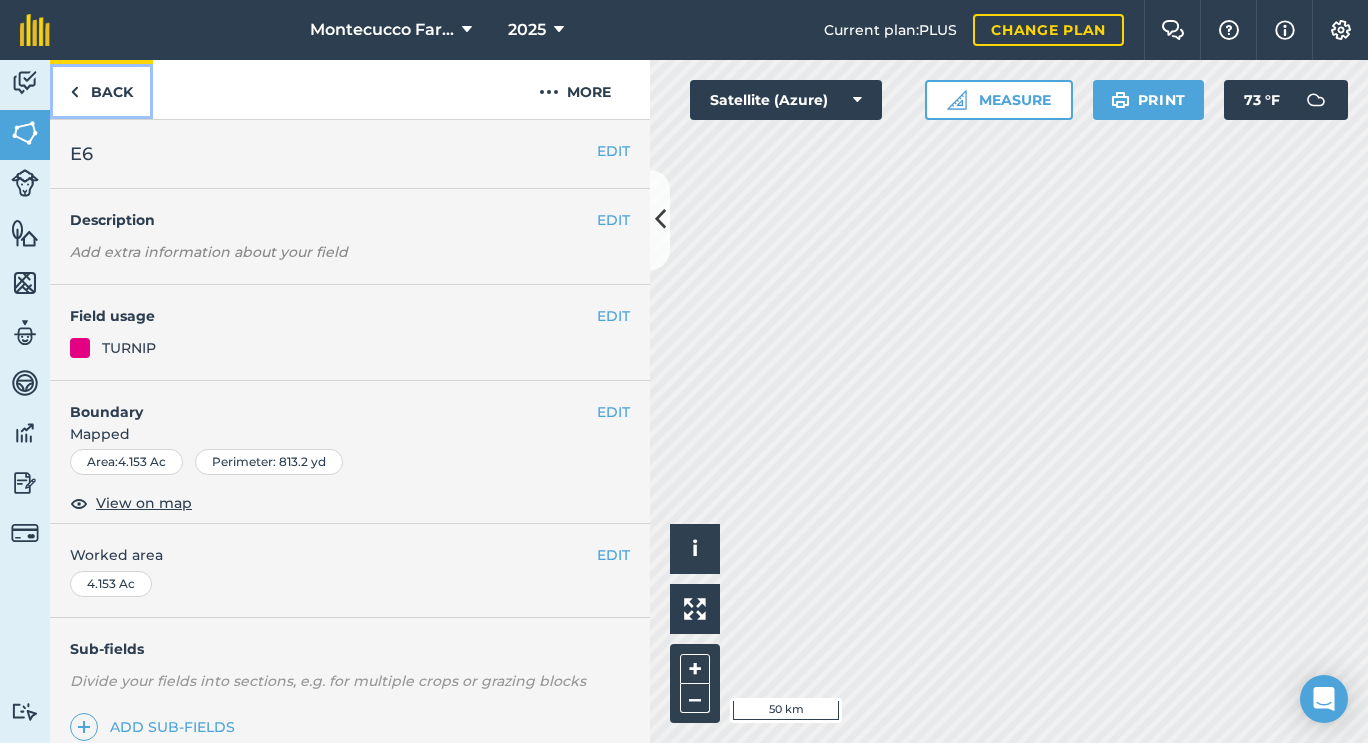 click on "Back" at bounding box center (101, 89) 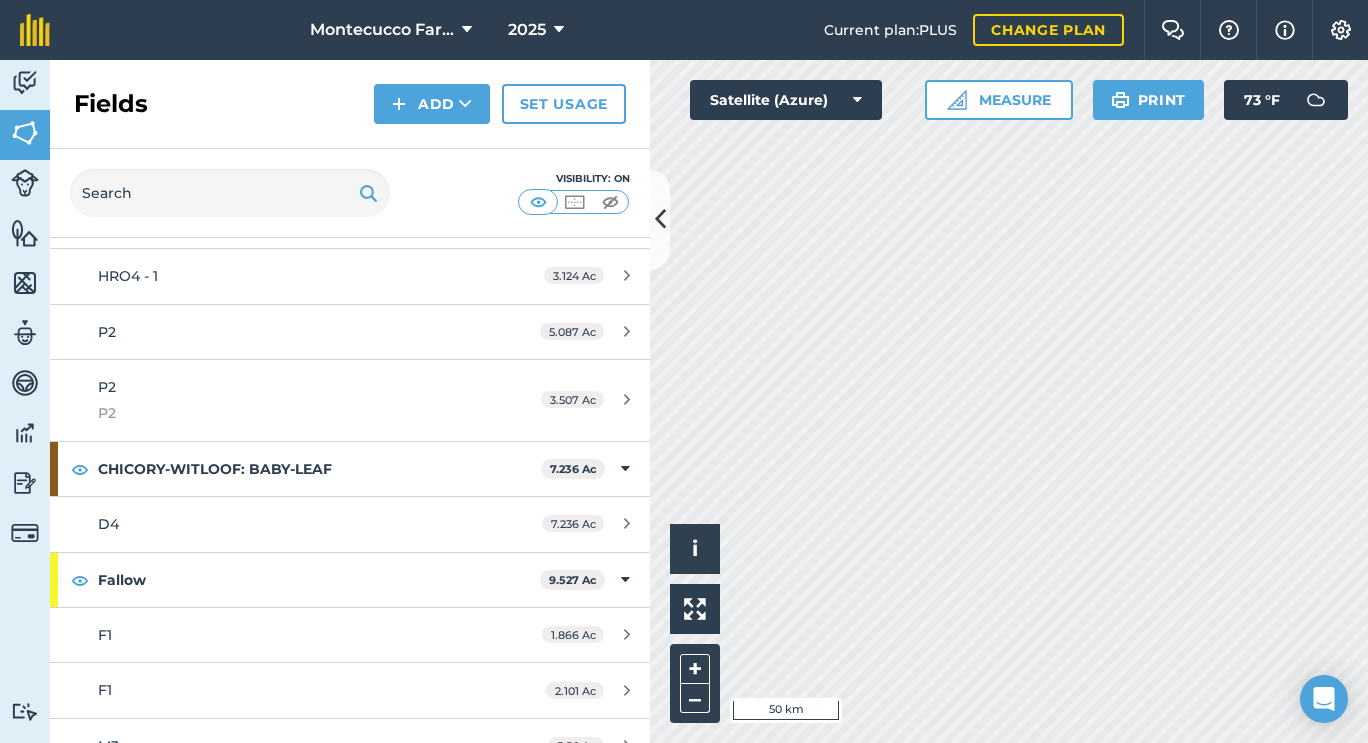 scroll, scrollTop: 3020, scrollLeft: 0, axis: vertical 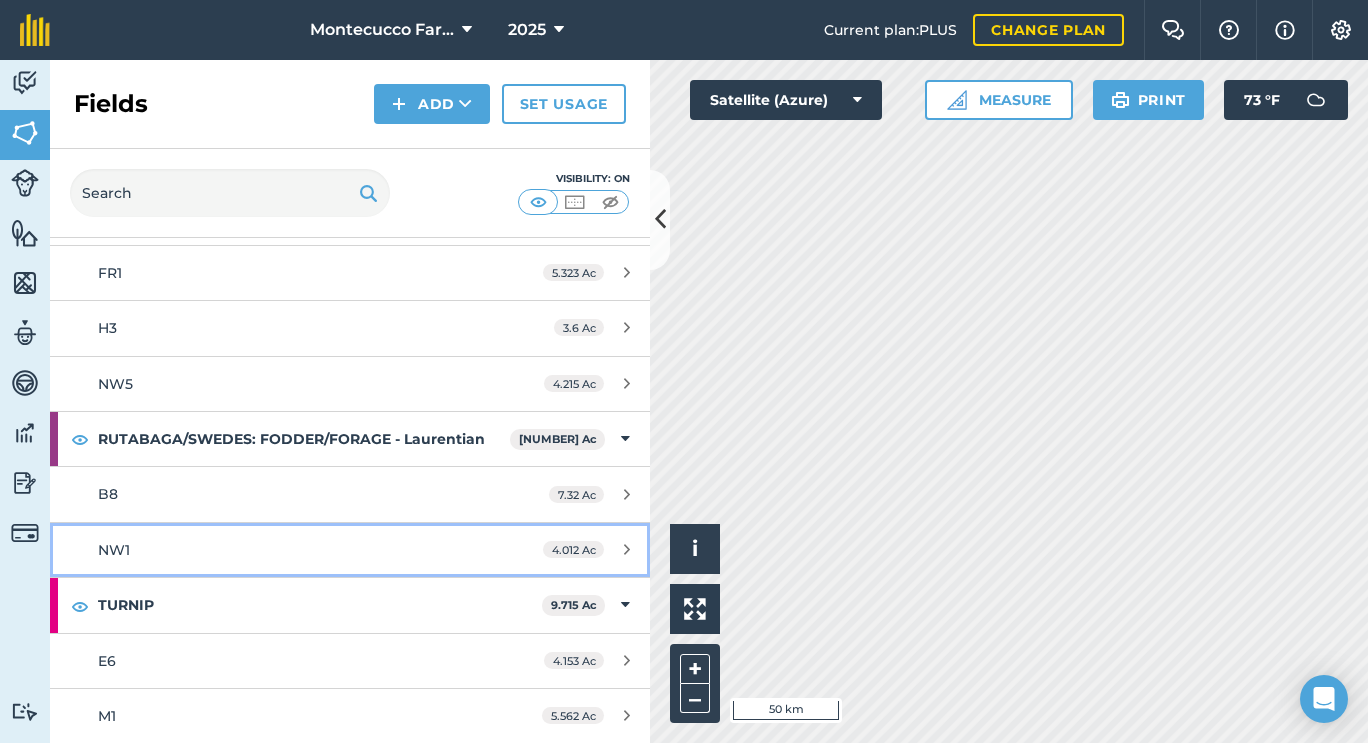 click on "NW1 [NUMBER] Ac" at bounding box center [350, 550] 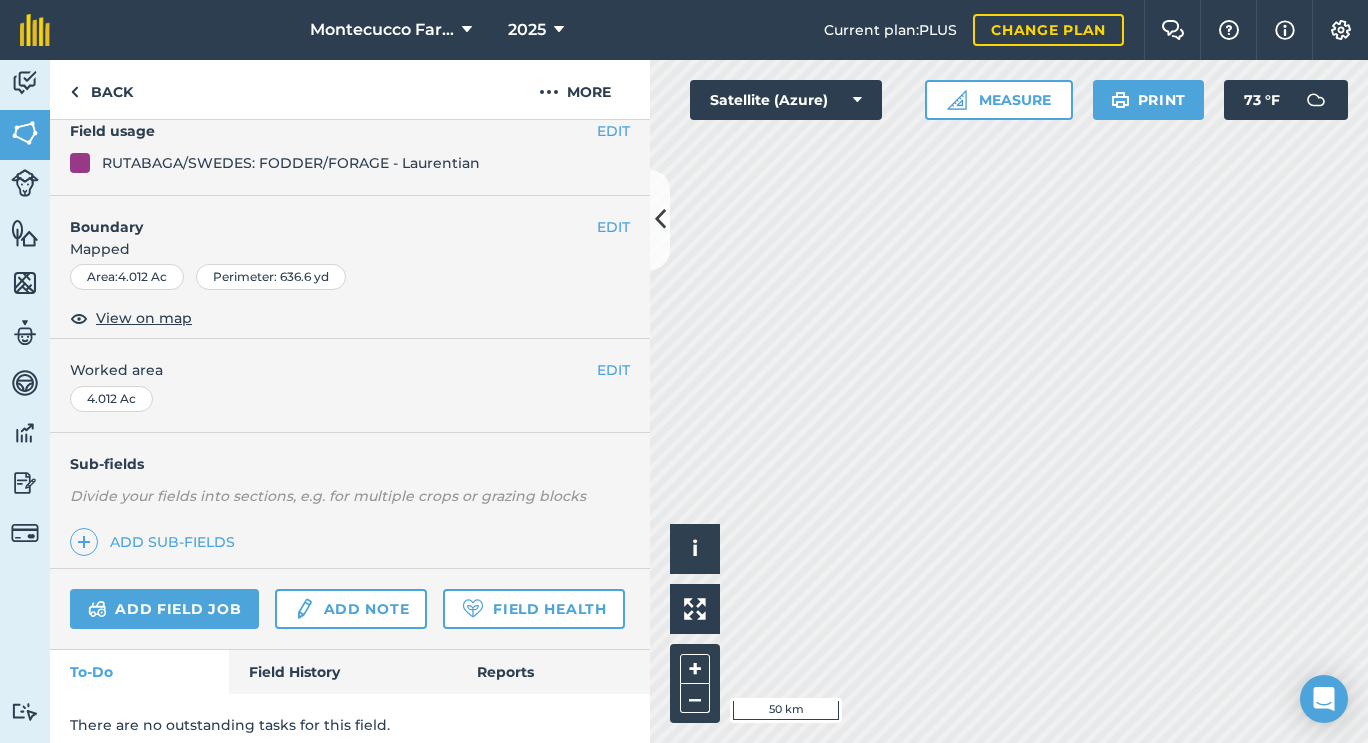 scroll, scrollTop: 254, scrollLeft: 0, axis: vertical 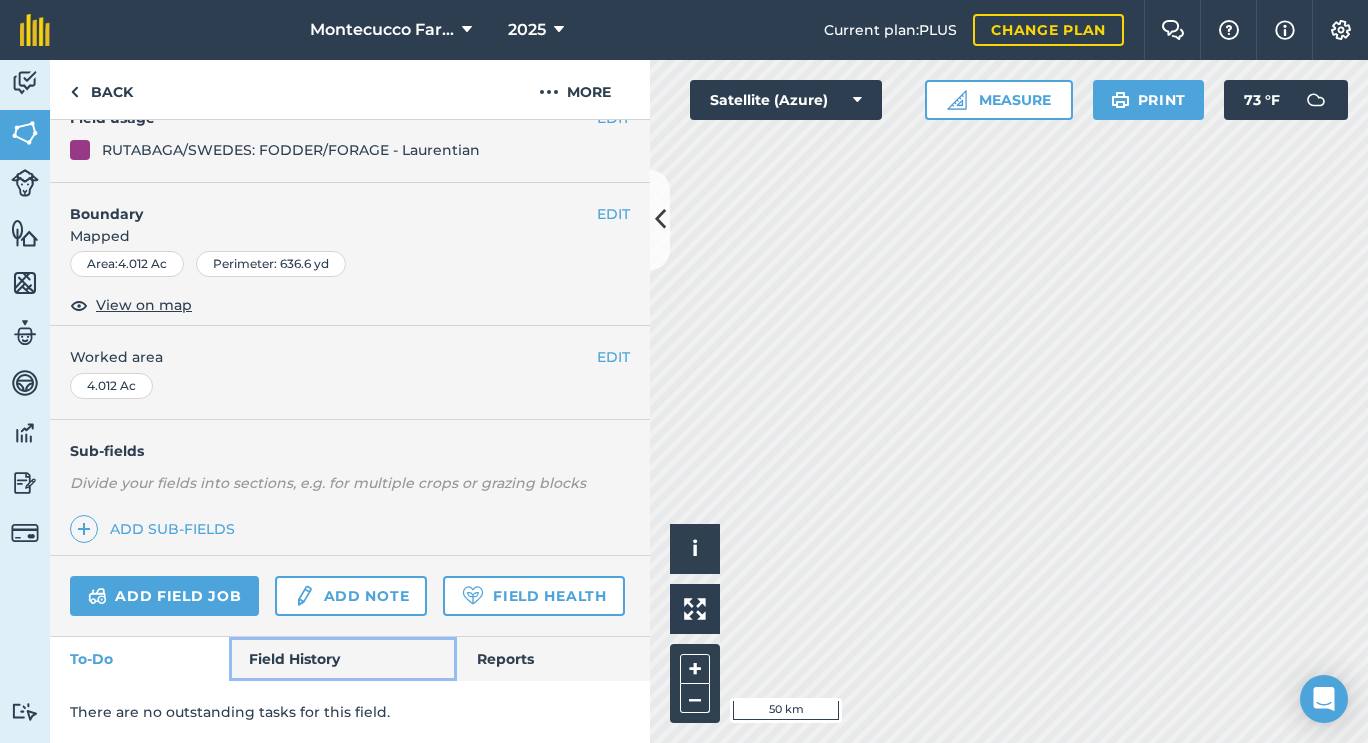 click on "Field History" at bounding box center [342, 659] 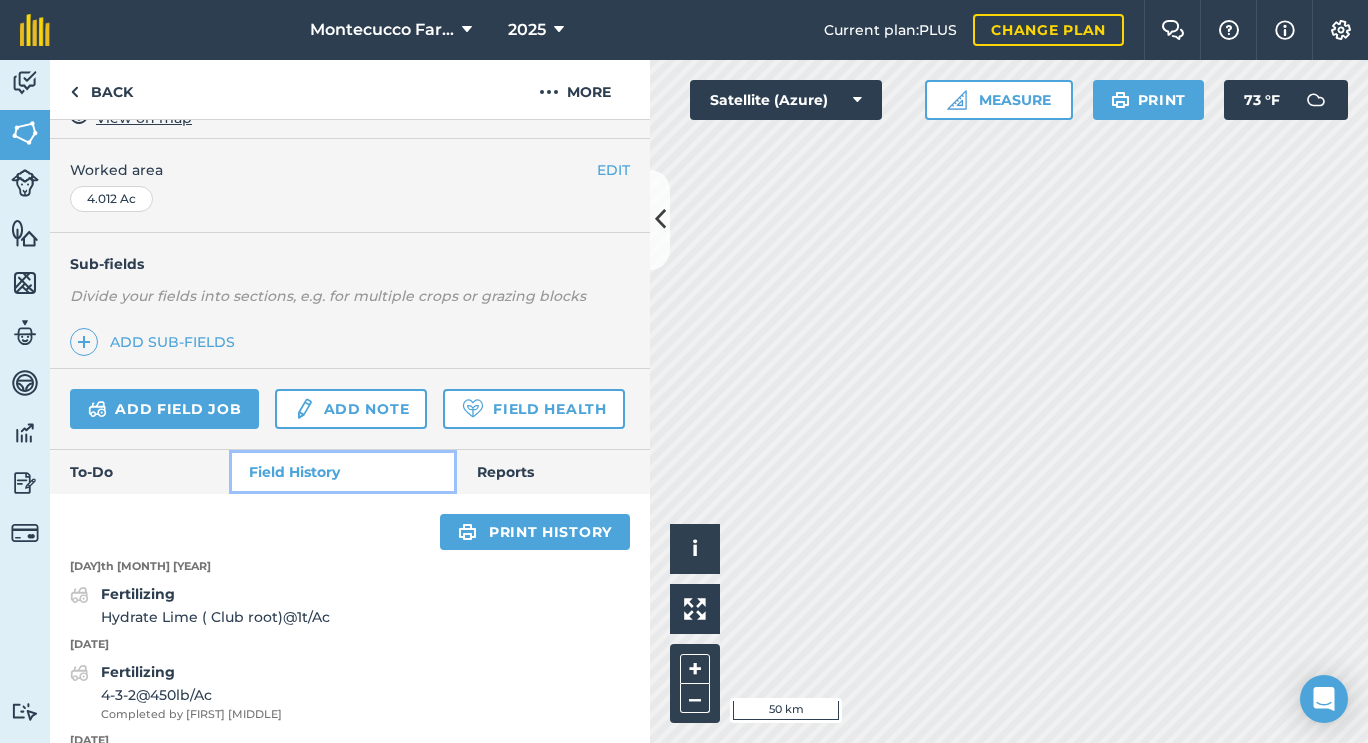 scroll, scrollTop: 456, scrollLeft: 0, axis: vertical 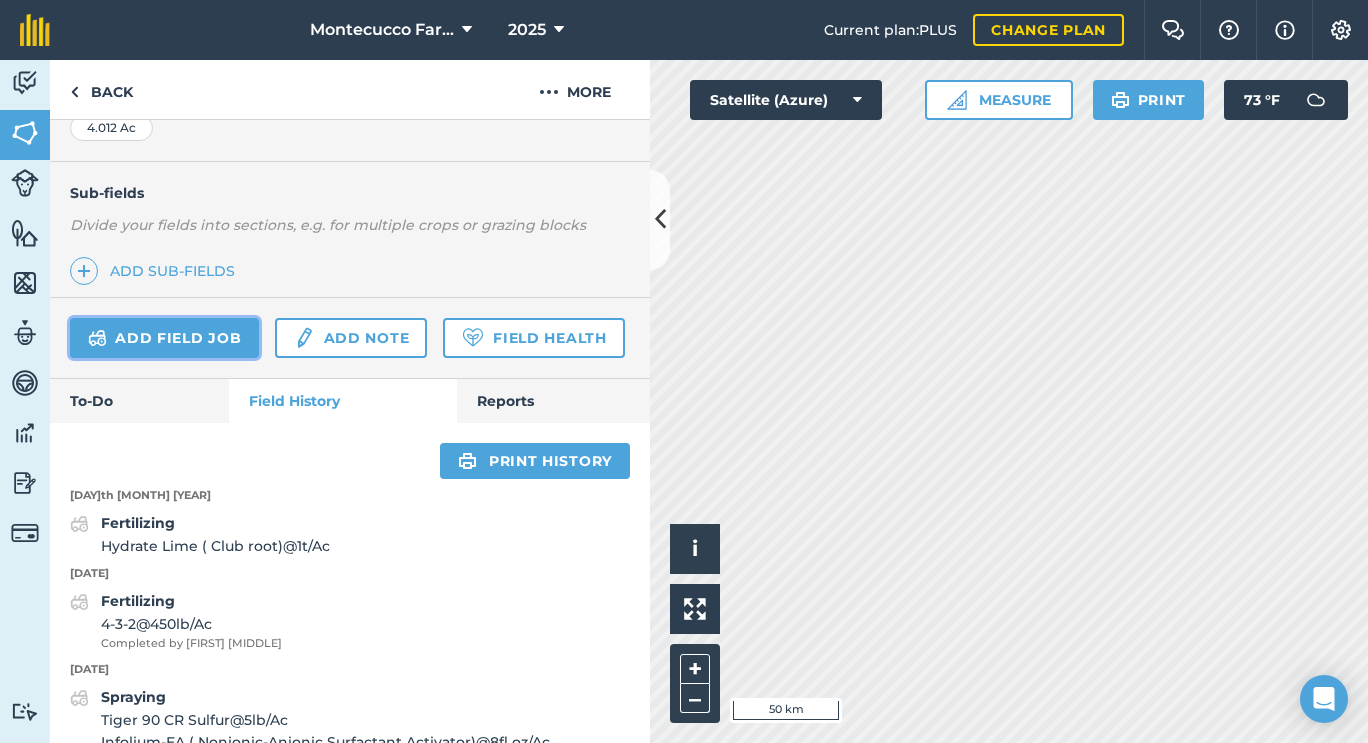 click on "Add field job" at bounding box center (164, 338) 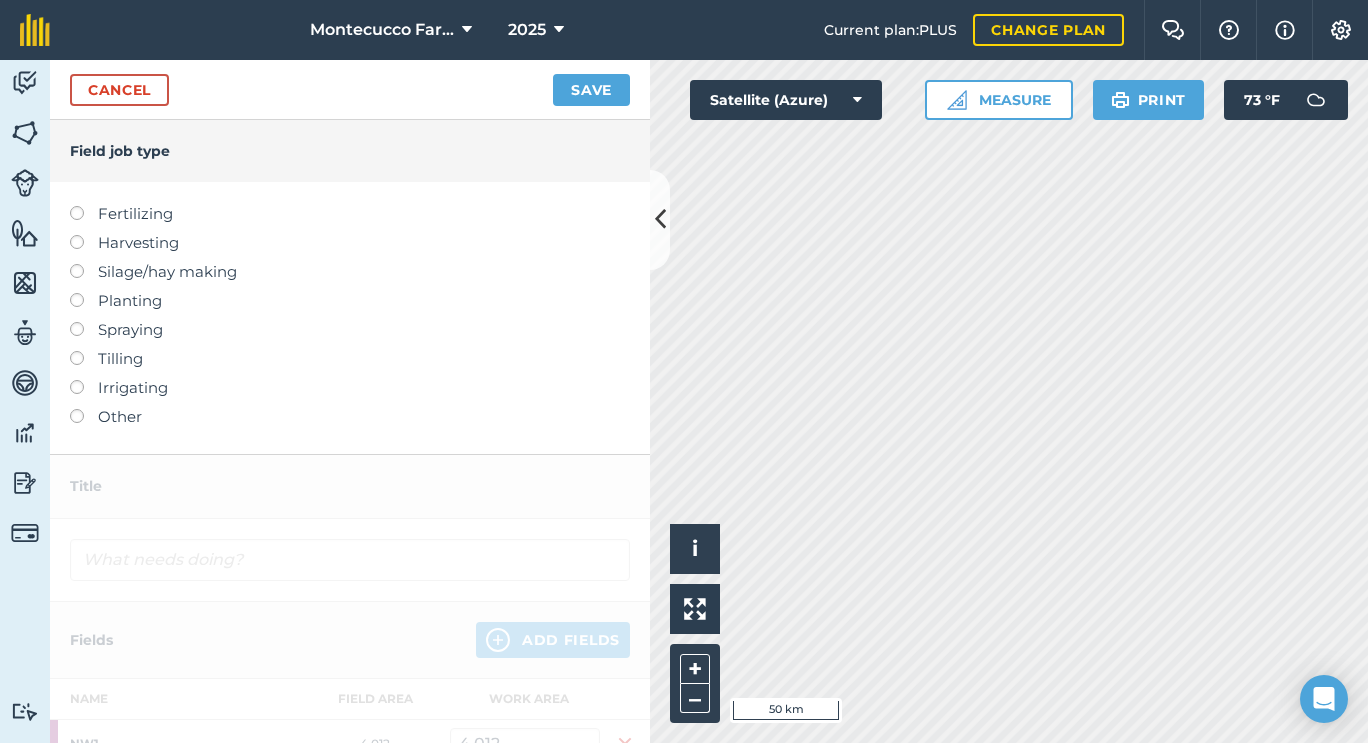 click on "Planting" at bounding box center (350, 301) 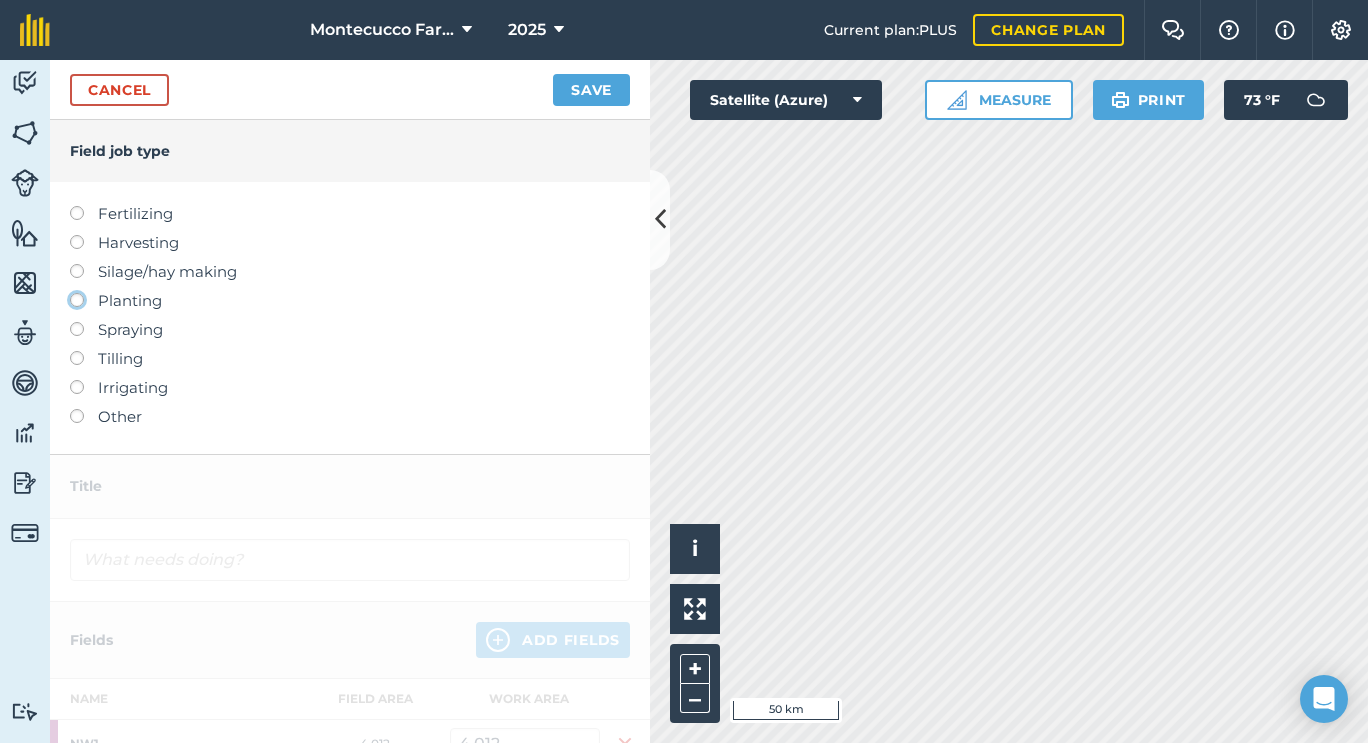 click on "Planting" at bounding box center (-9943, 299) 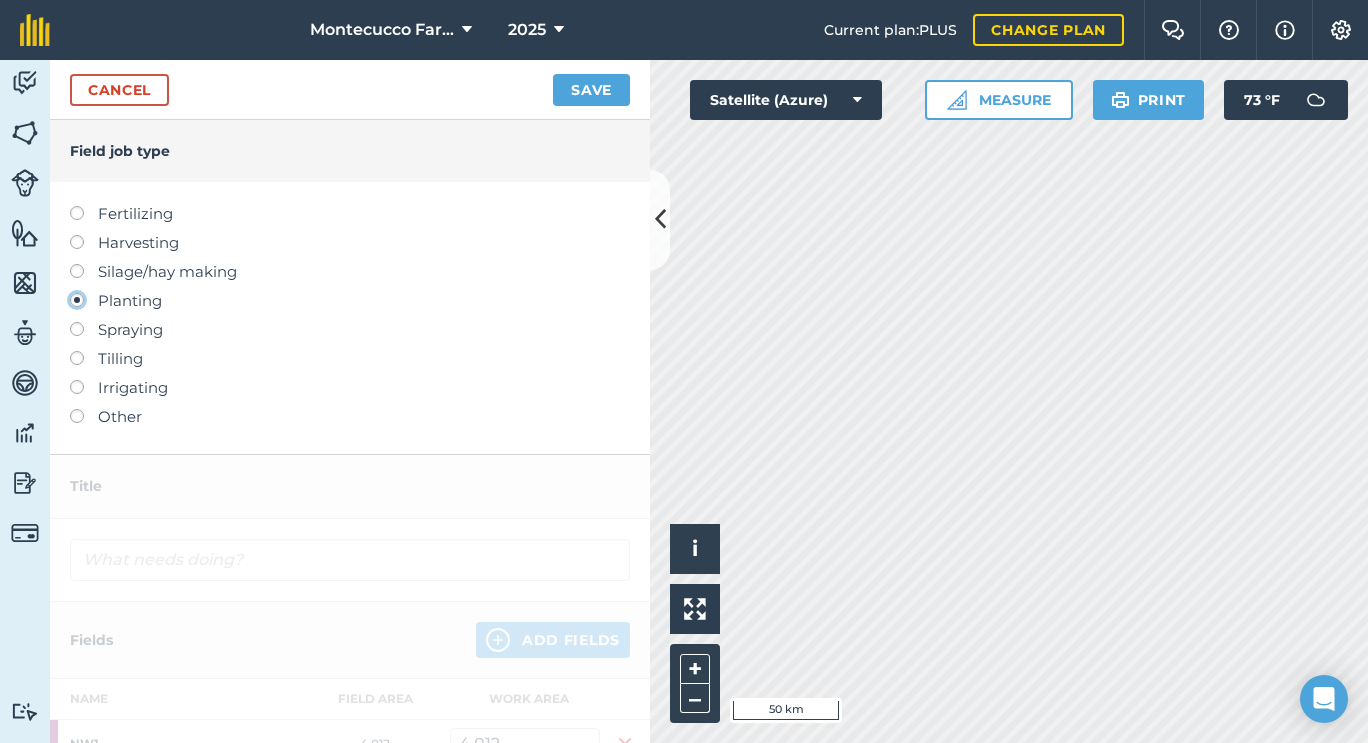 type on "Planting" 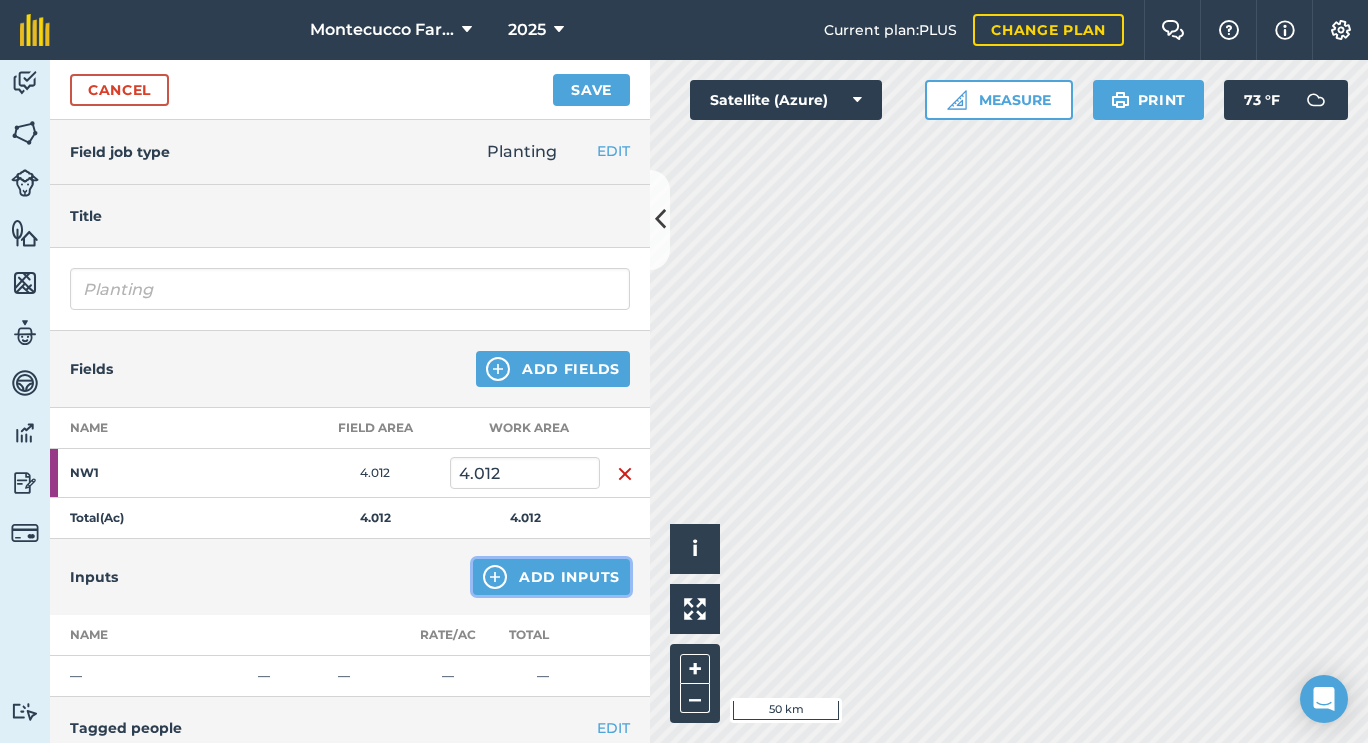 click on "Add Inputs" at bounding box center [551, 577] 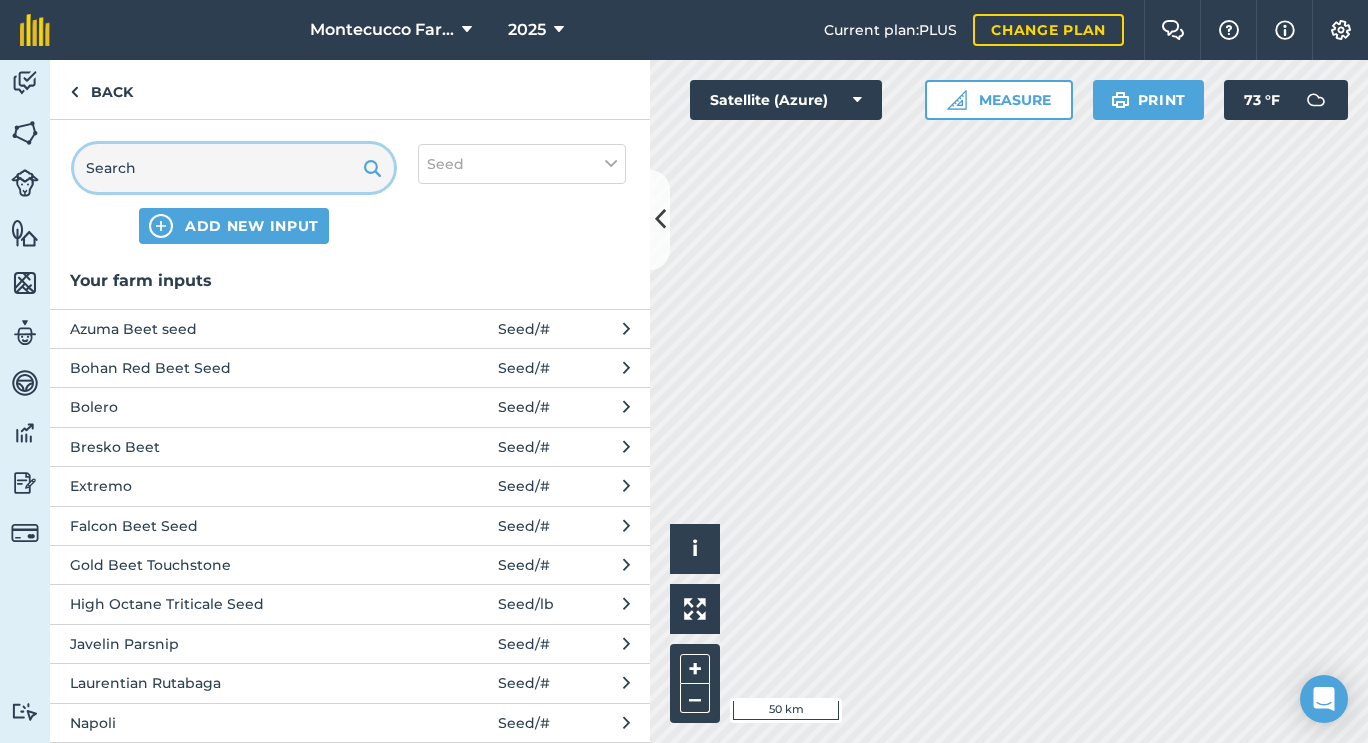 click at bounding box center (234, 168) 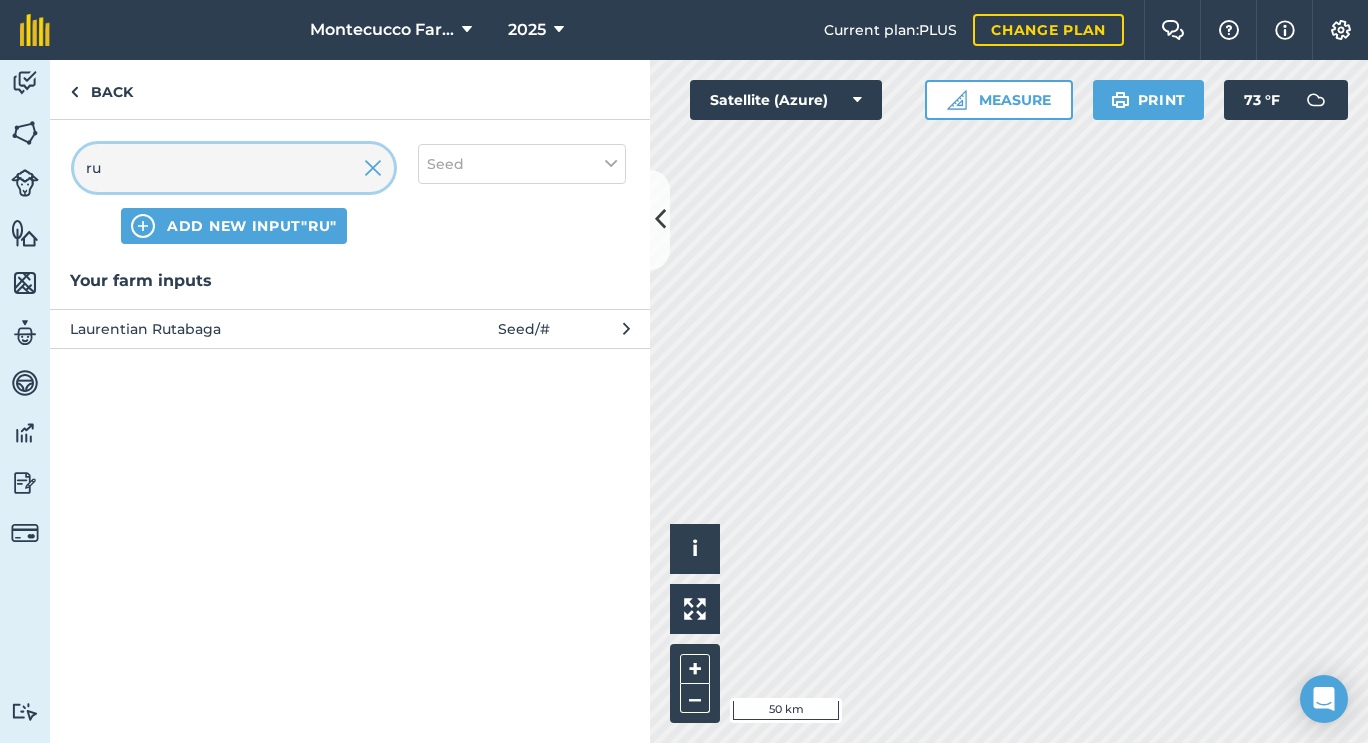 type on "ru" 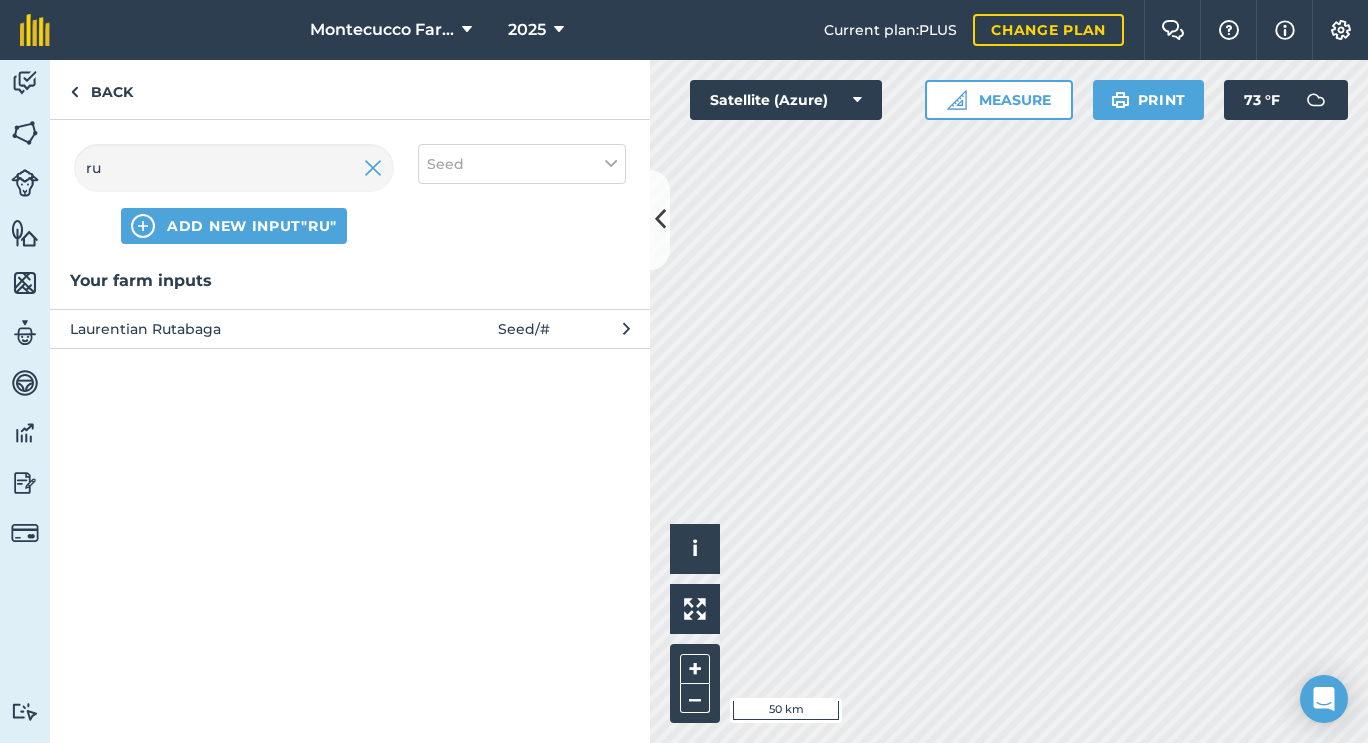 click on "Laurentian Rutabaga" at bounding box center (233, 329) 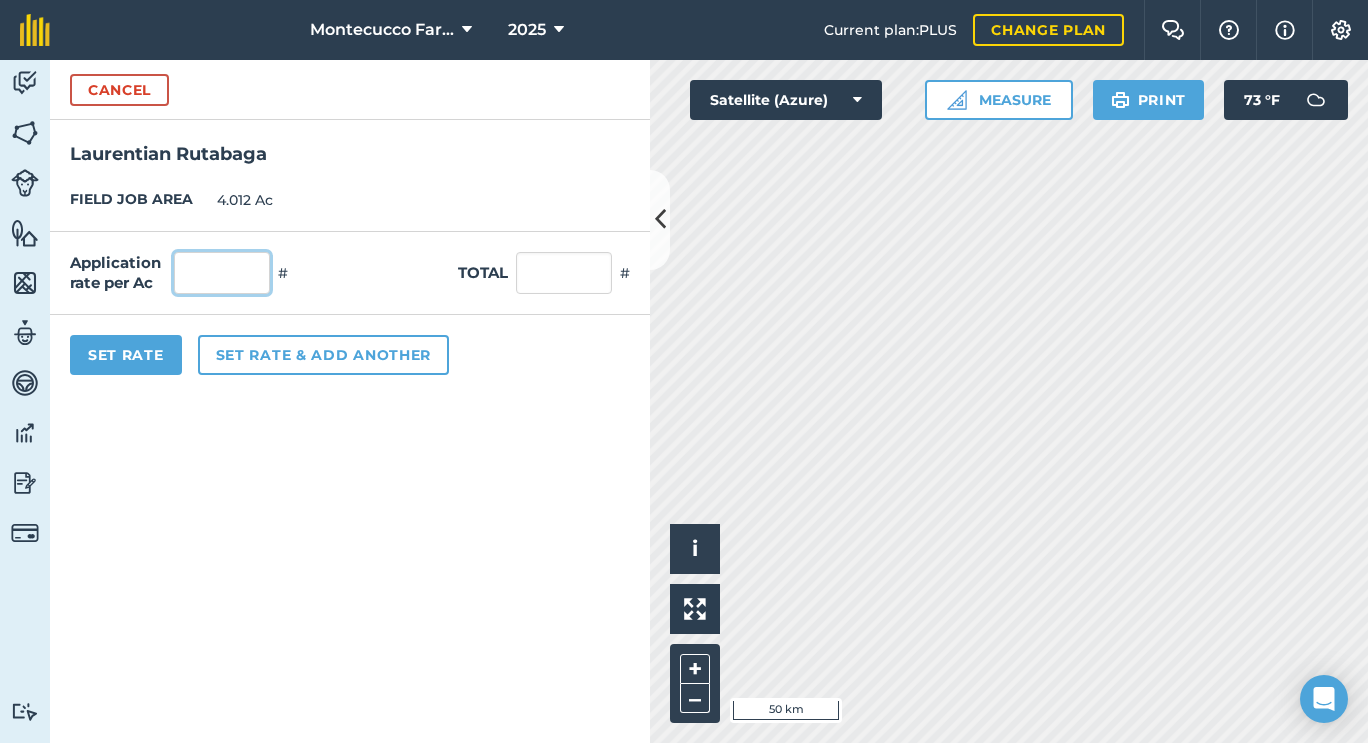click at bounding box center [222, 273] 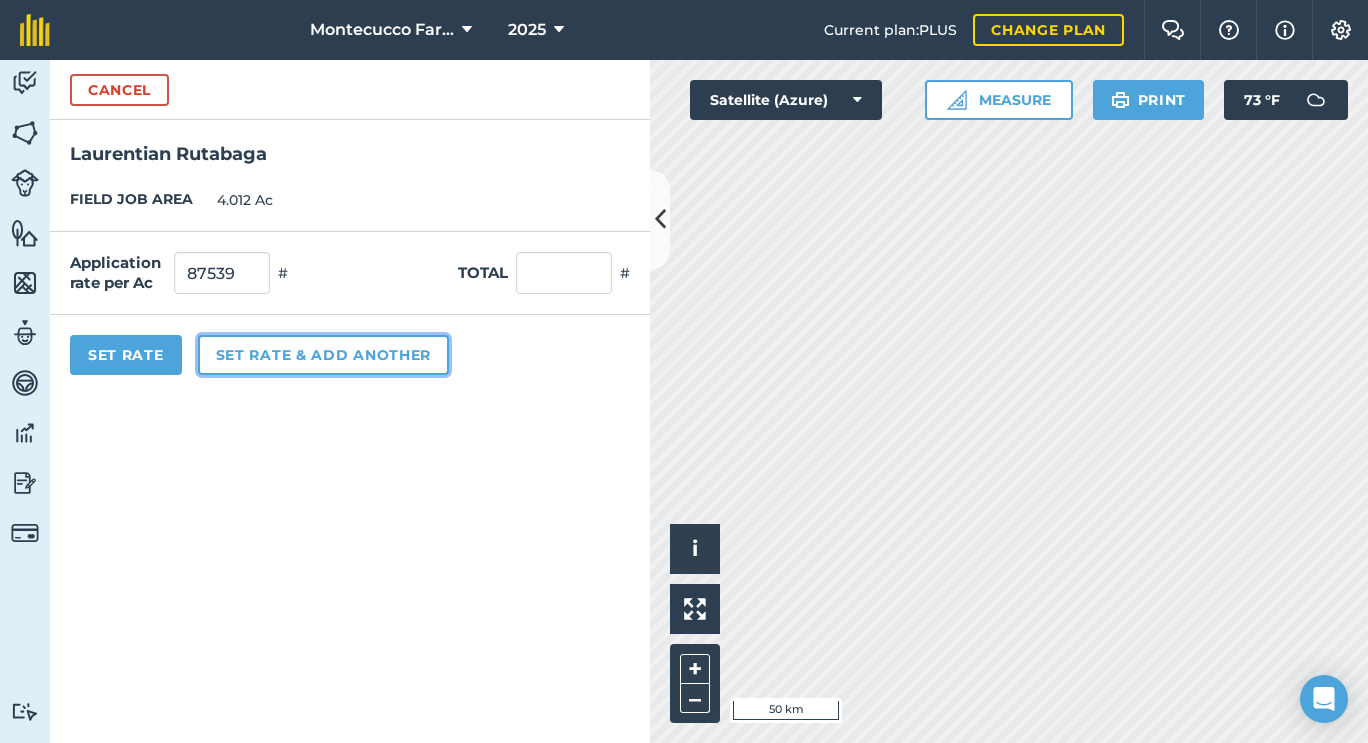 type on "87,539" 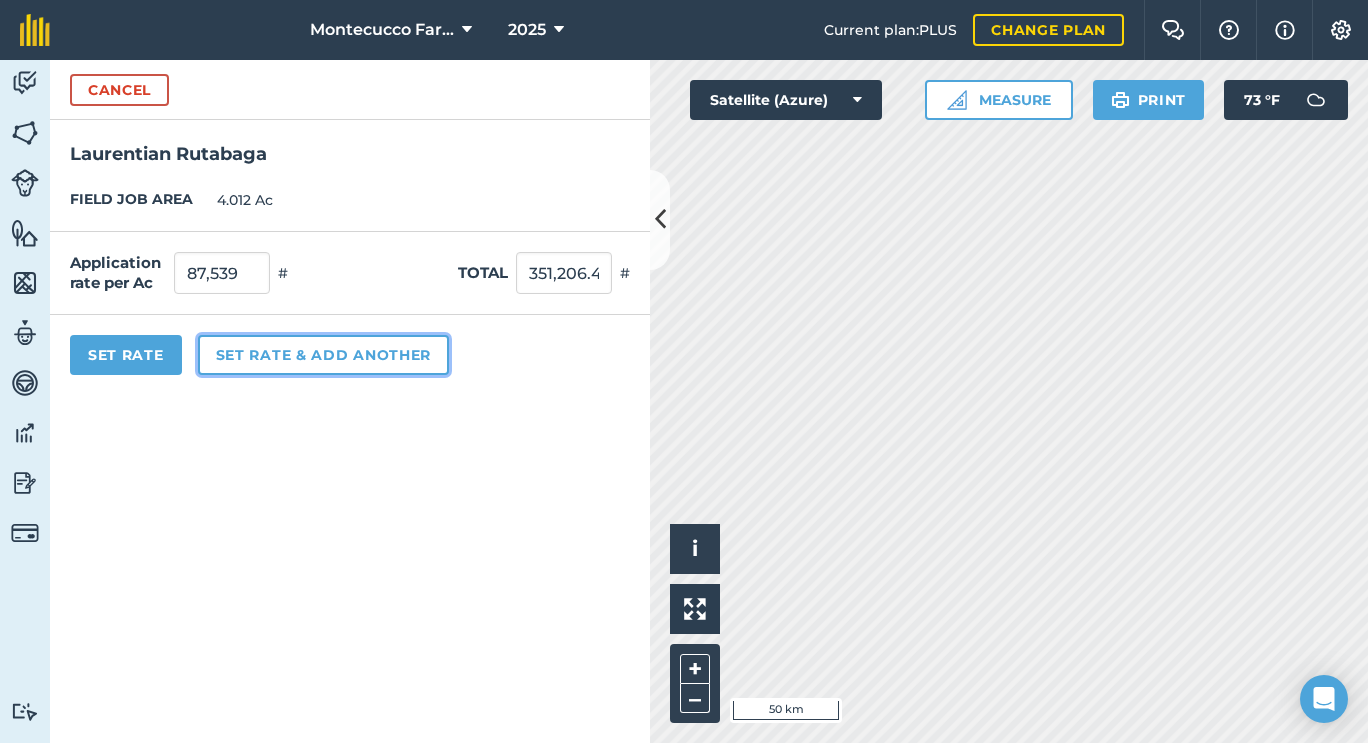 click on "Set rate & add another" at bounding box center [323, 355] 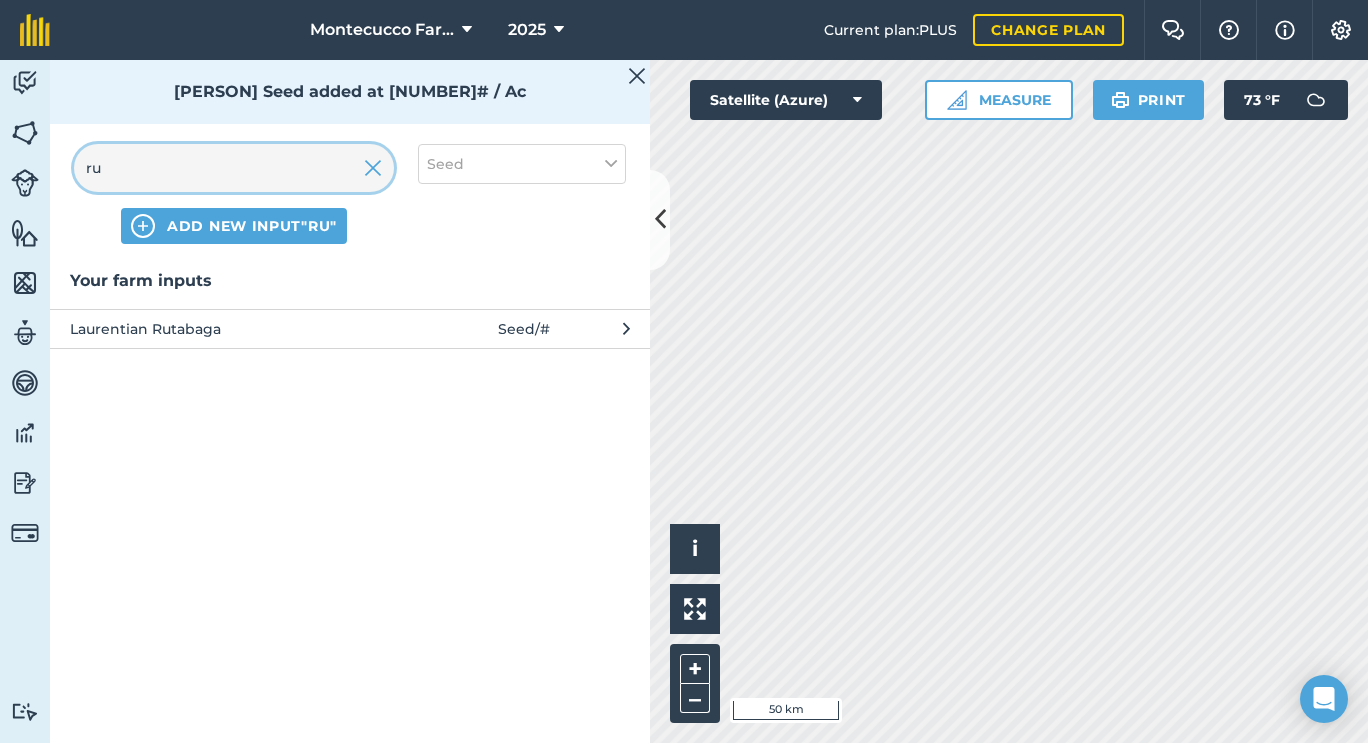 click on "ru" at bounding box center (234, 168) 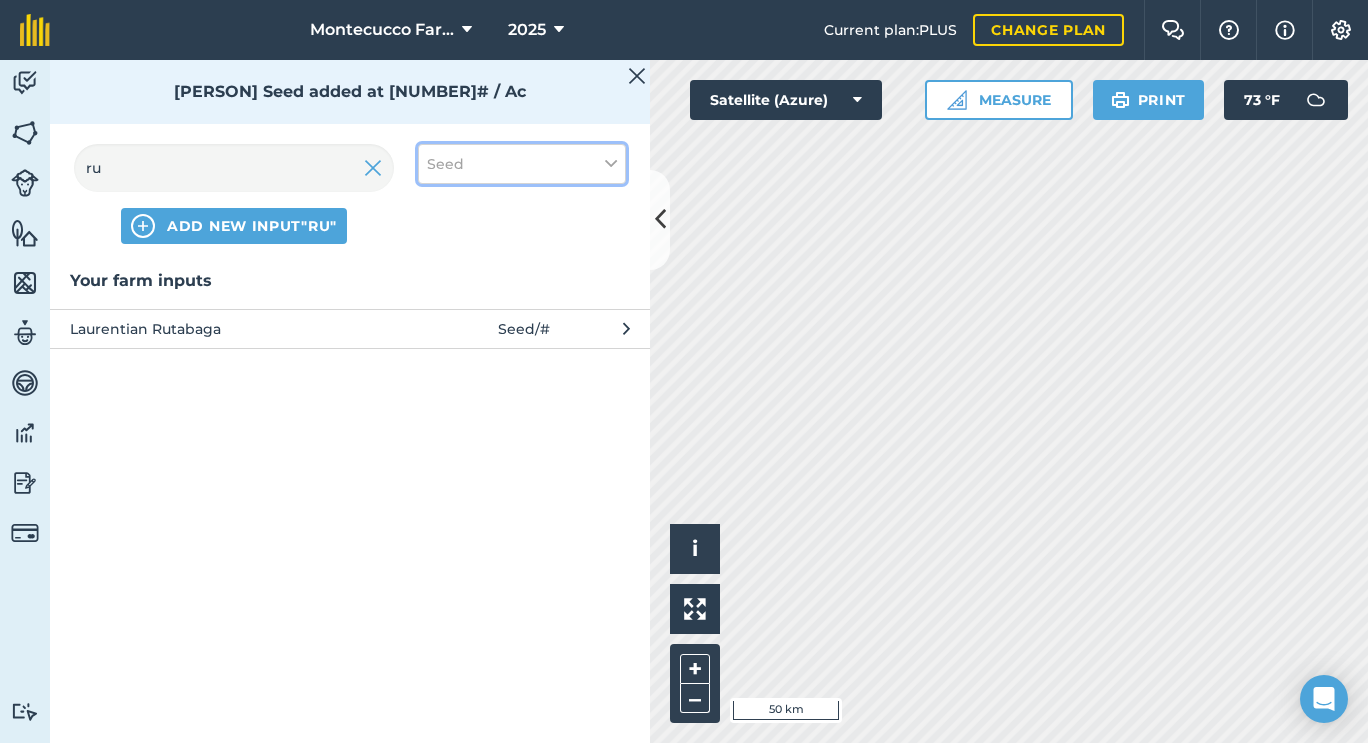 click on "Seed" at bounding box center [522, 164] 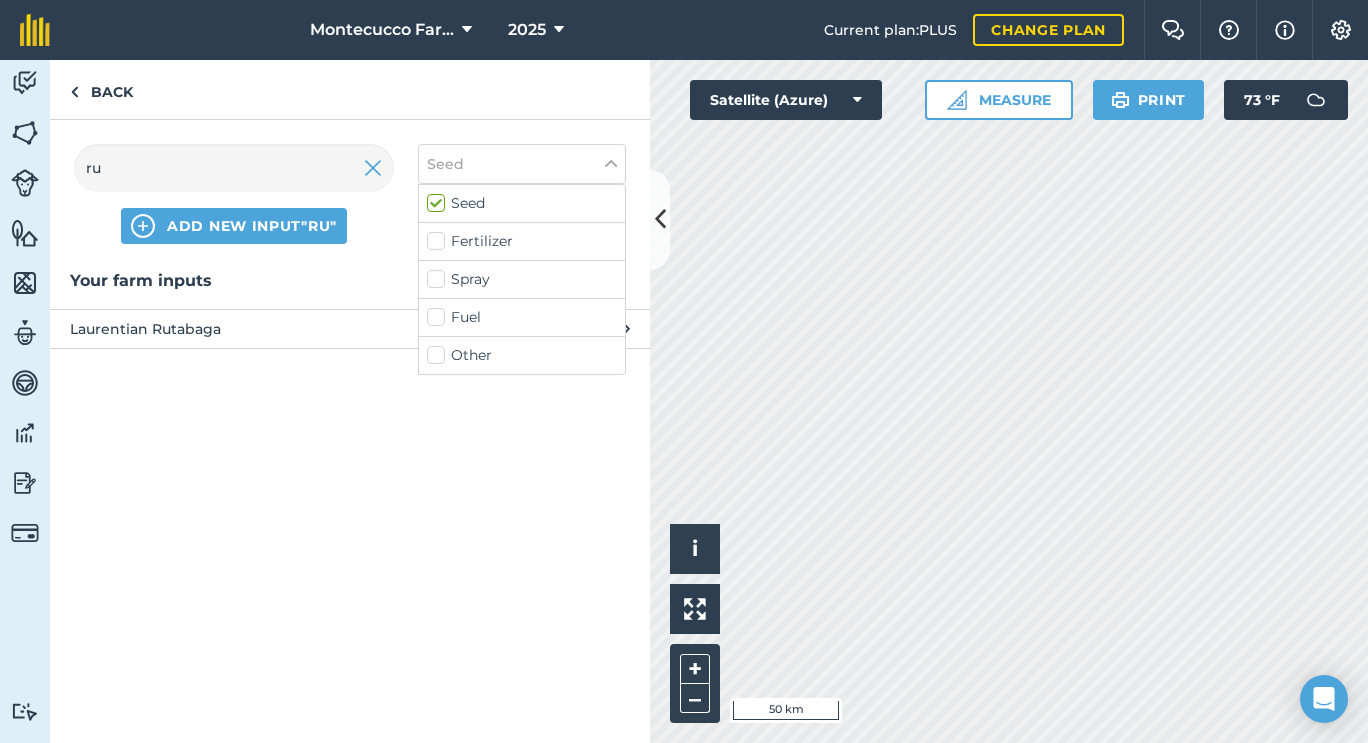 click on "Fertilizer" at bounding box center [522, 241] 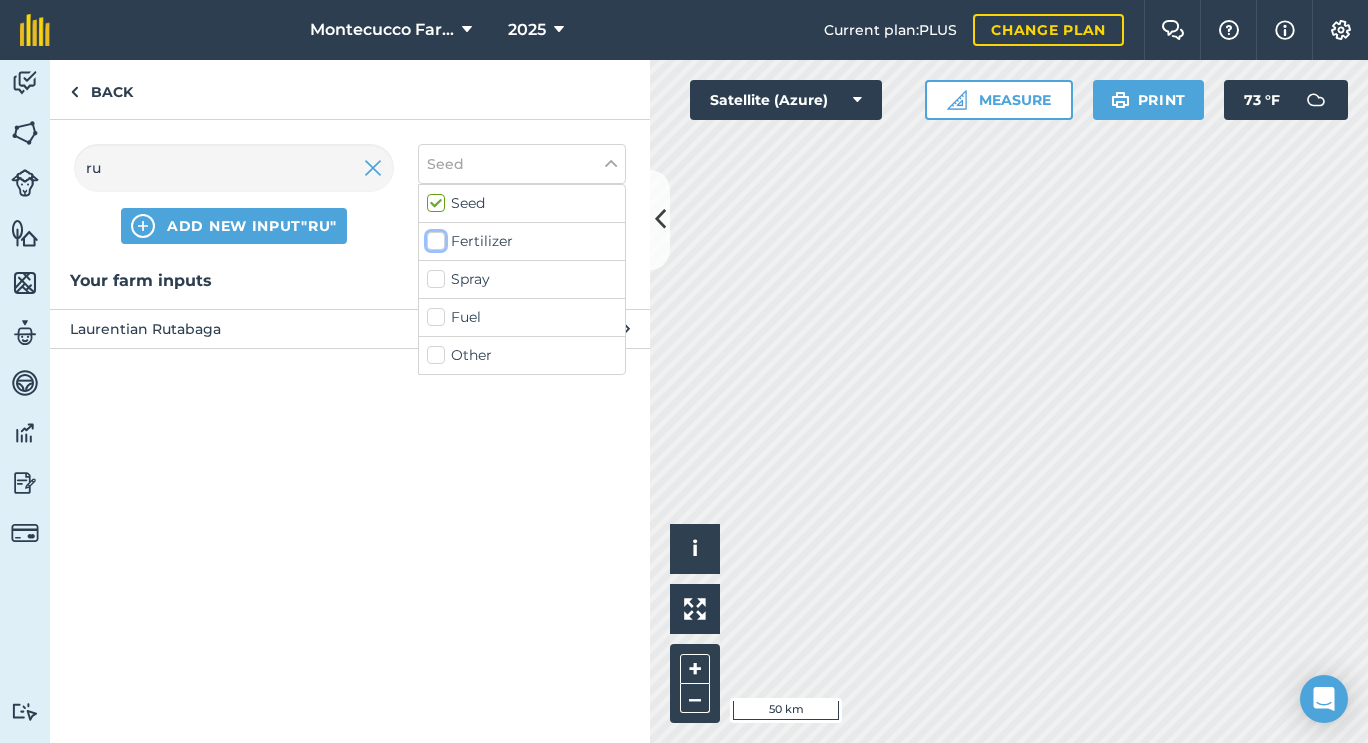 click on "Fertilizer" at bounding box center (433, 237) 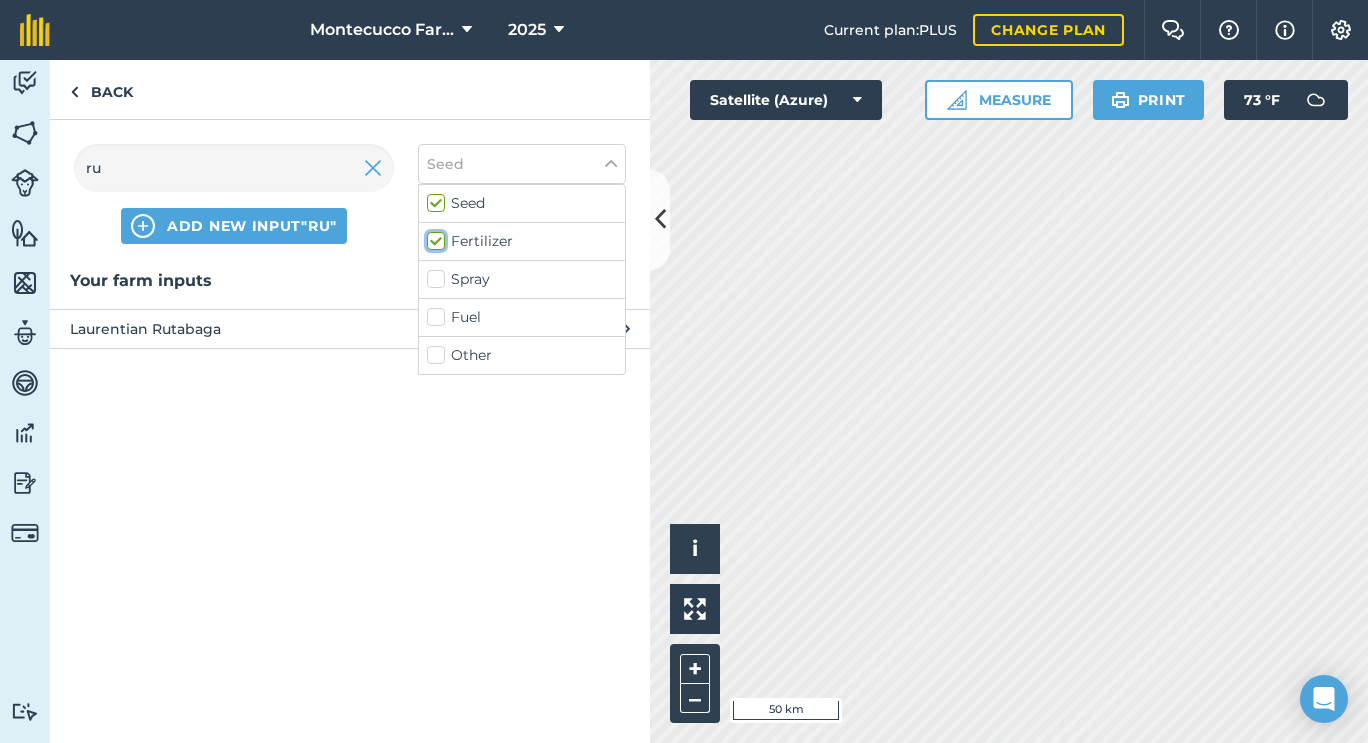 checkbox on "true" 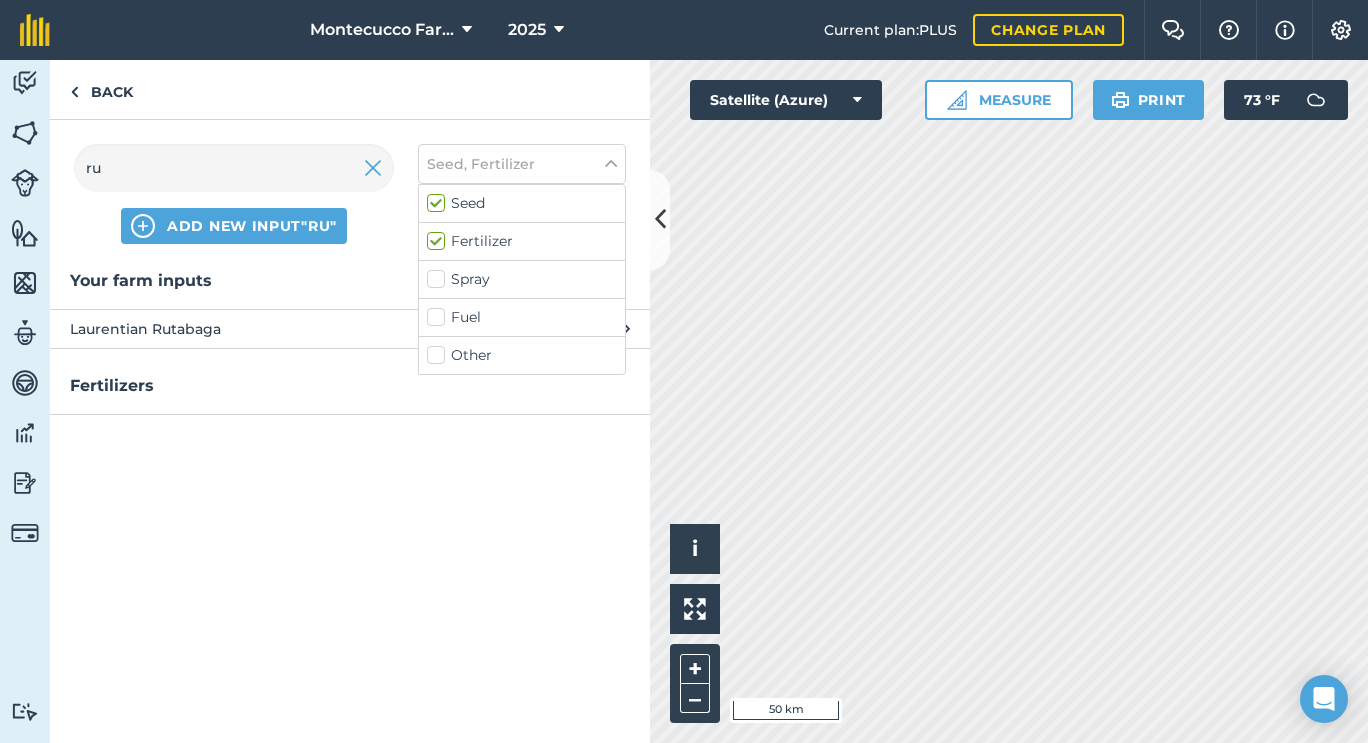 click on "Spray" at bounding box center [522, 279] 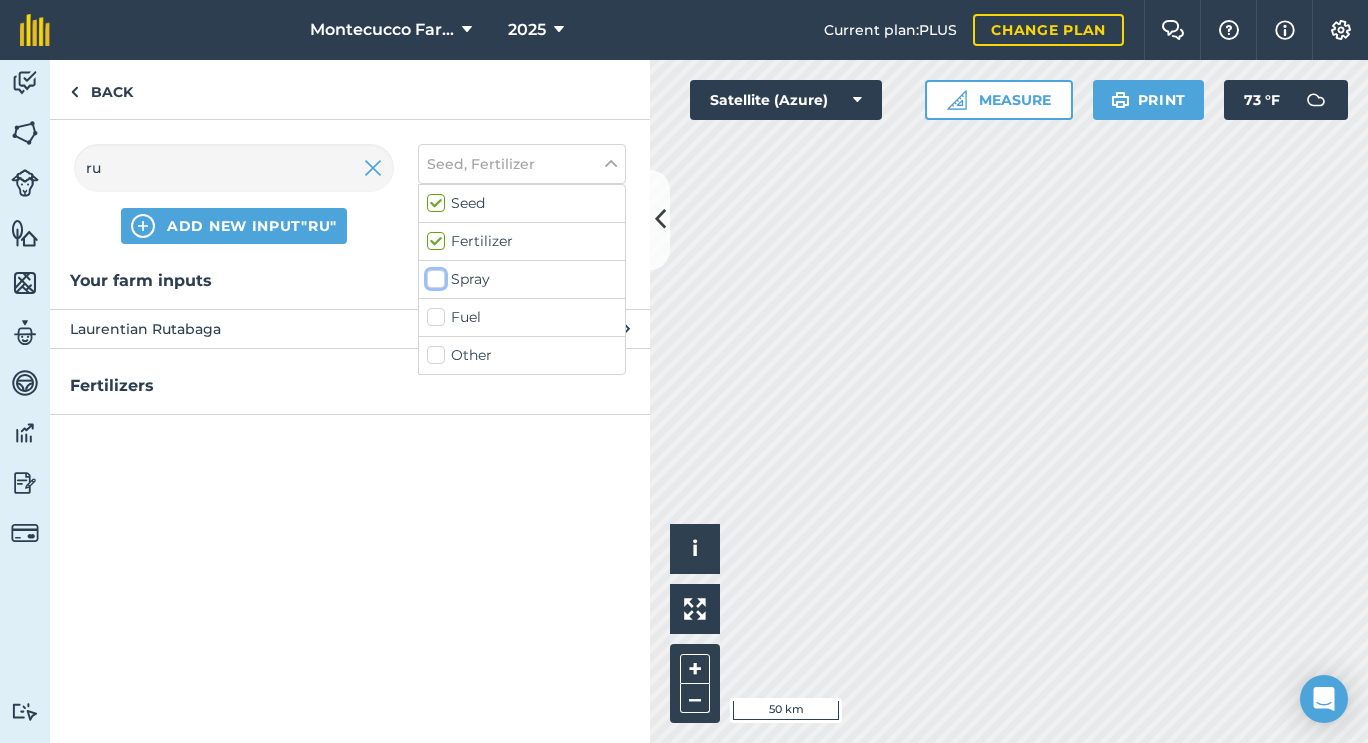 click on "Spray" at bounding box center [433, 275] 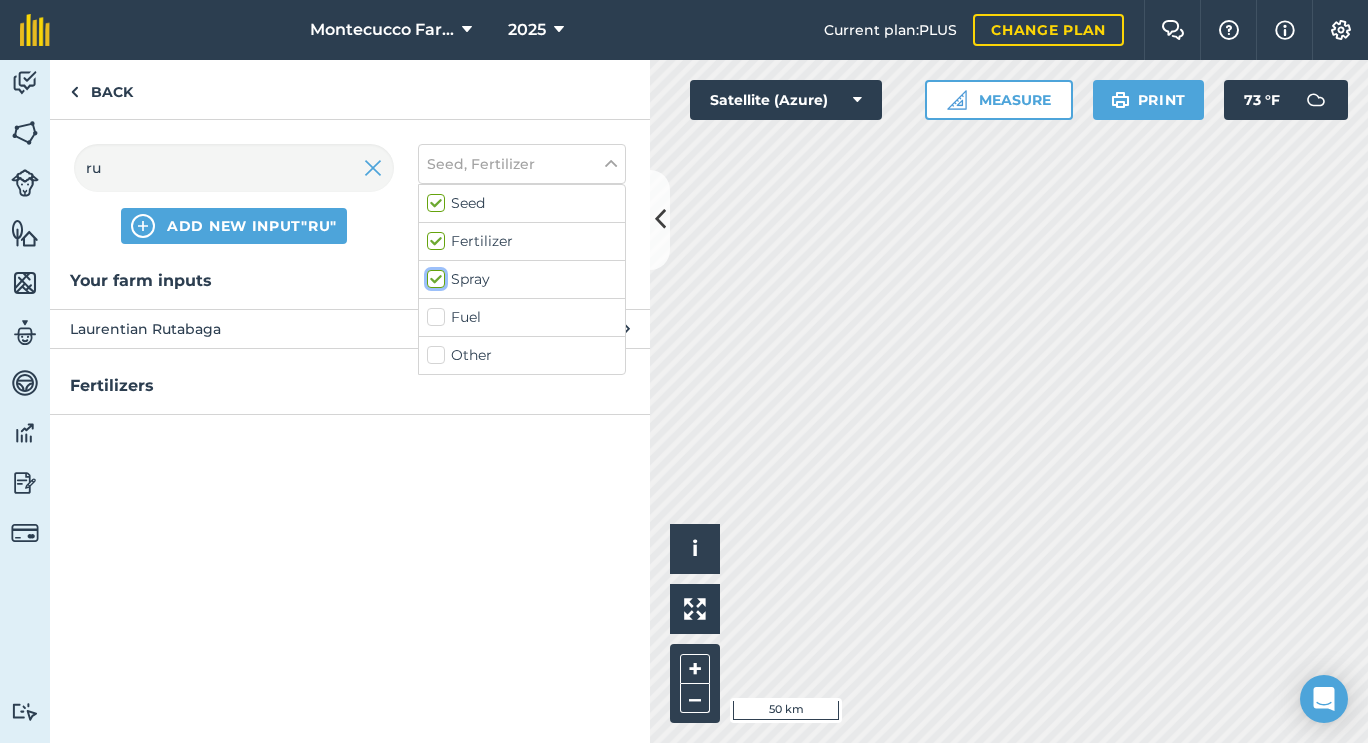 checkbox on "true" 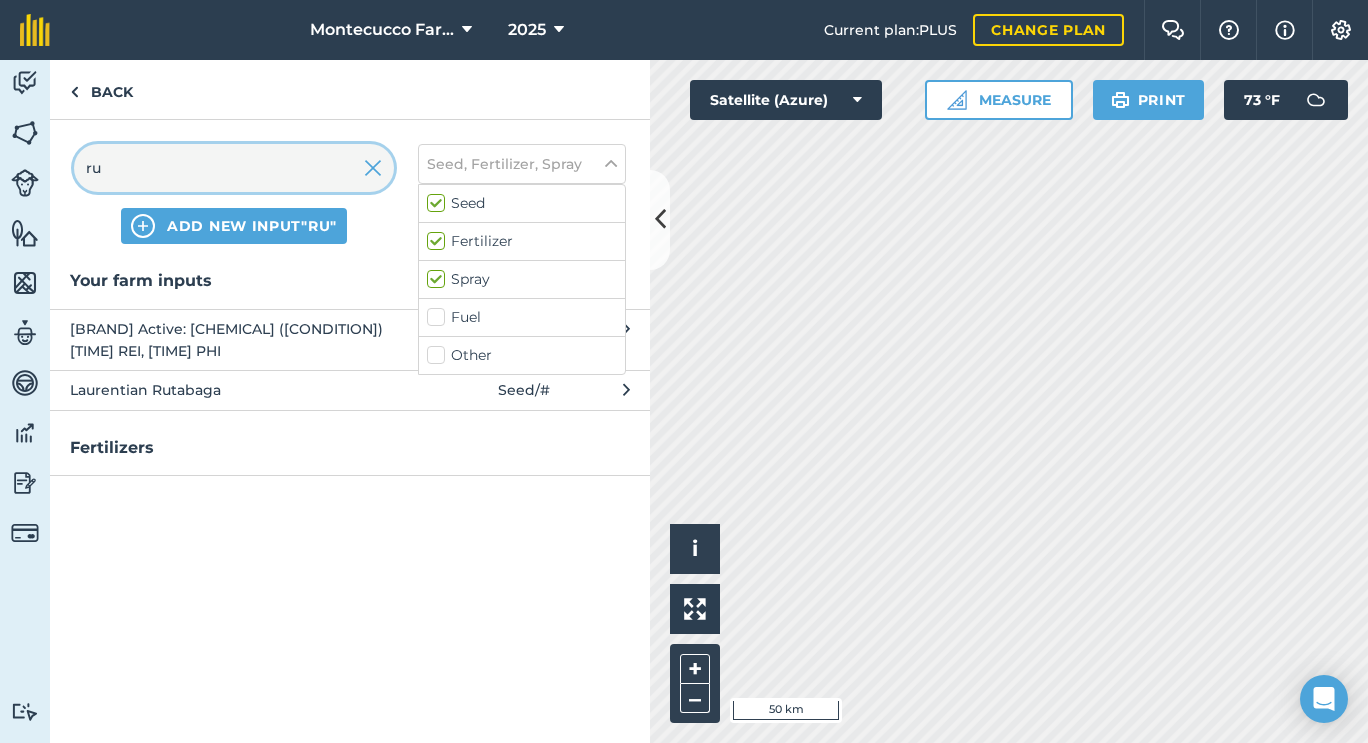 click on "ru" at bounding box center [234, 168] 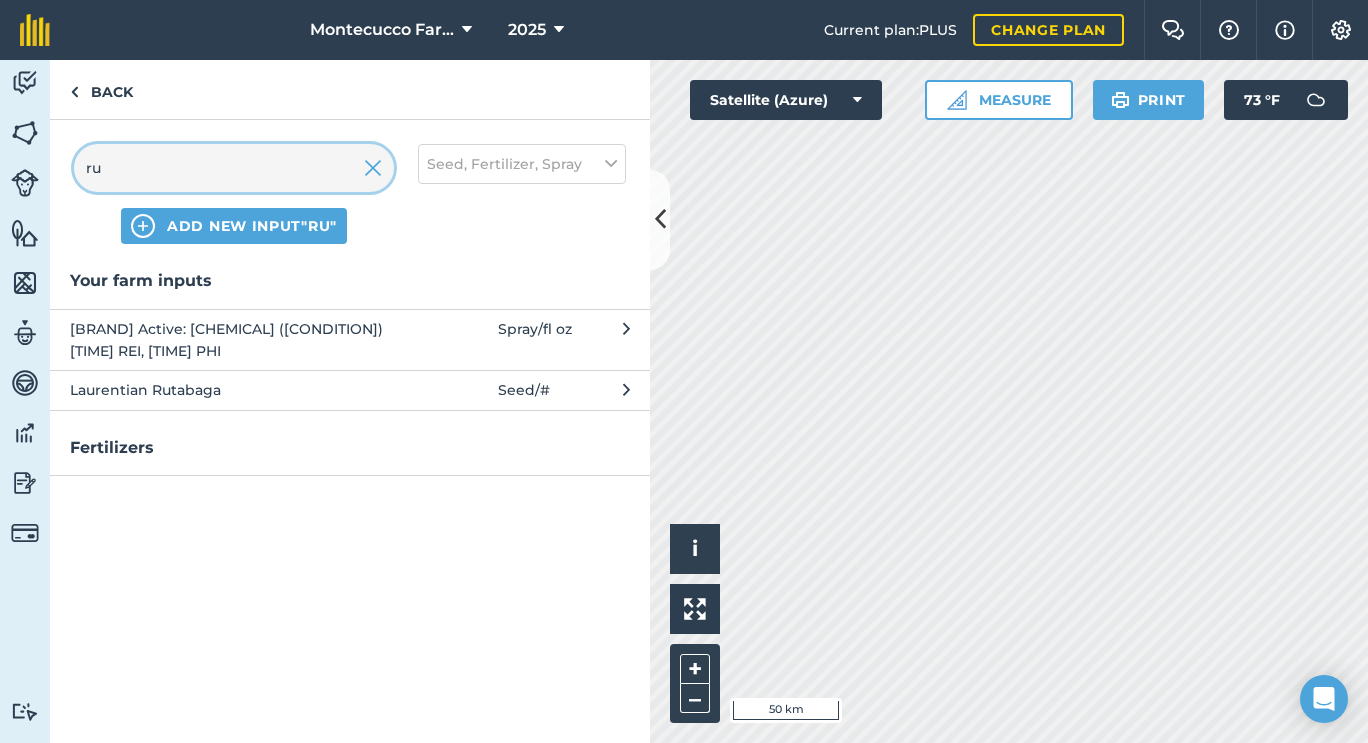 click on "ru" at bounding box center [234, 168] 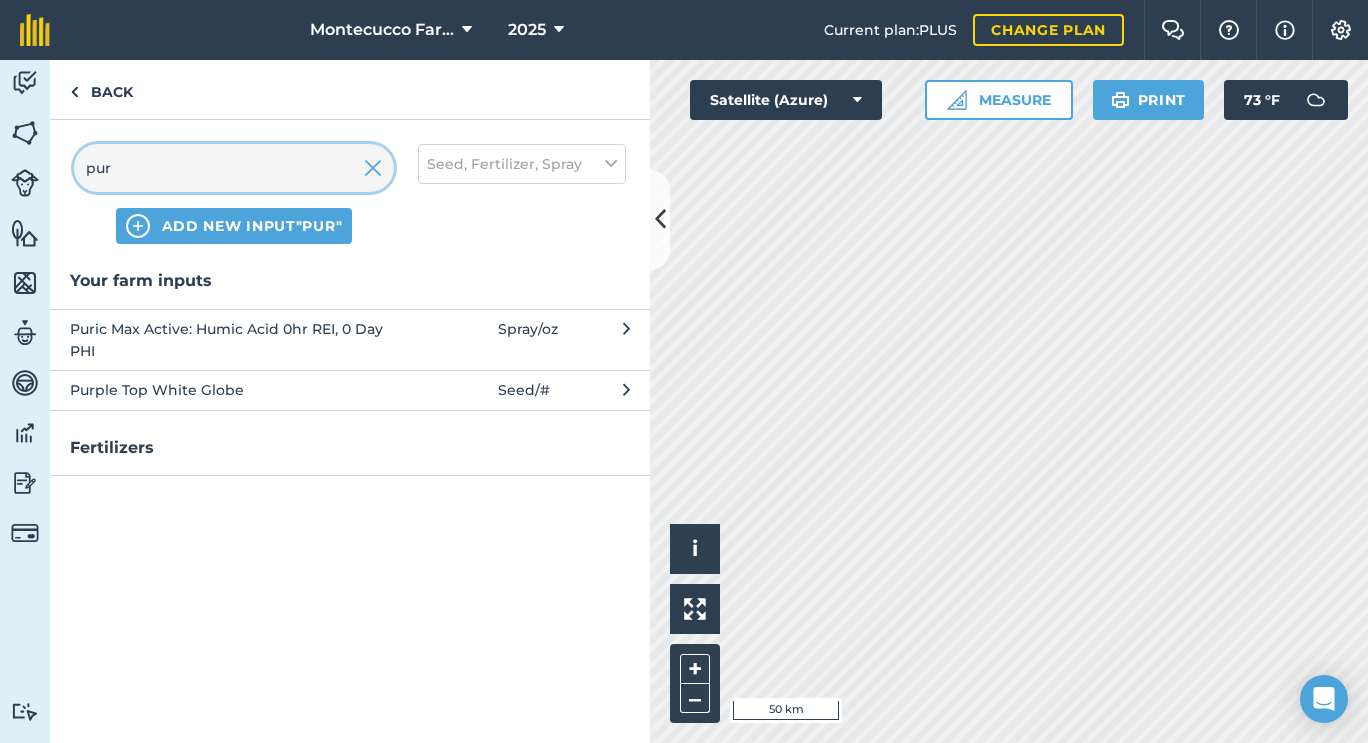 type on "pur" 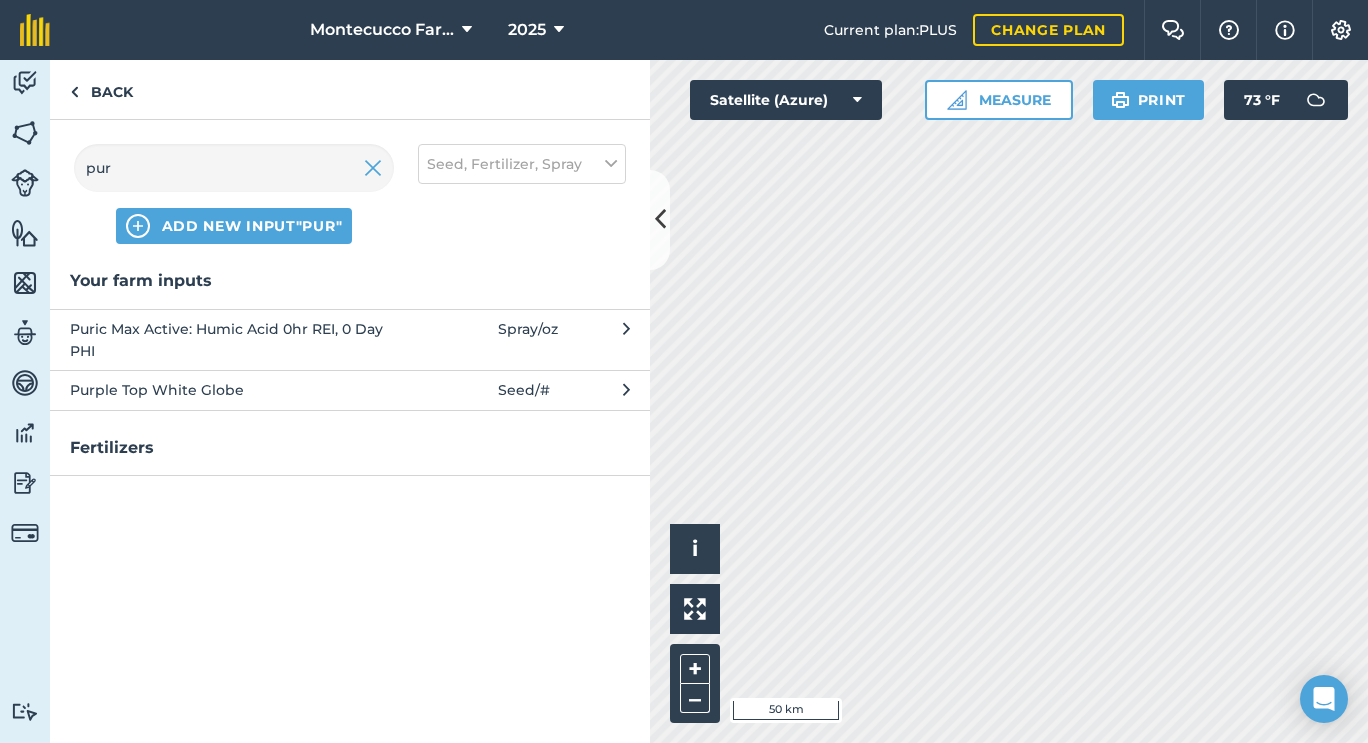 click on "Puric Max Active: Humic Acid 0hr REI, 0 Day PHI" at bounding box center [233, 340] 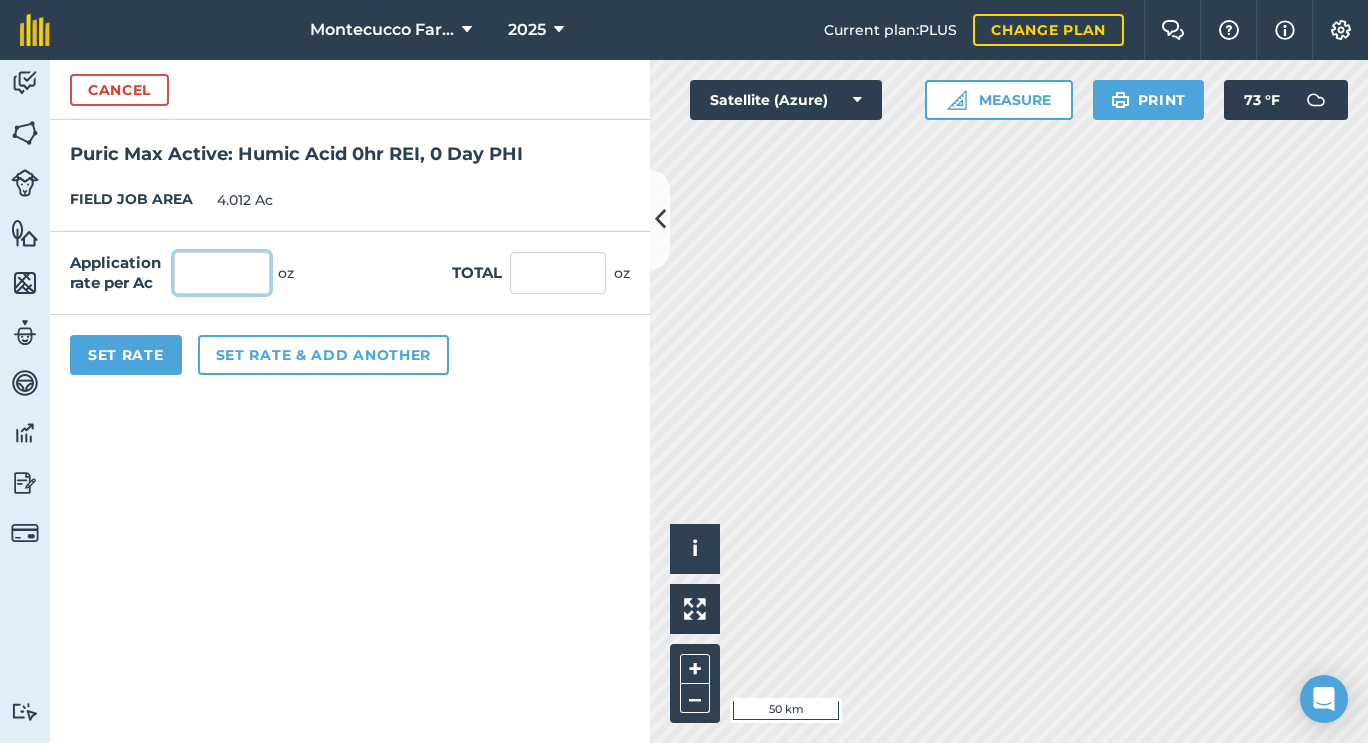 click at bounding box center [222, 273] 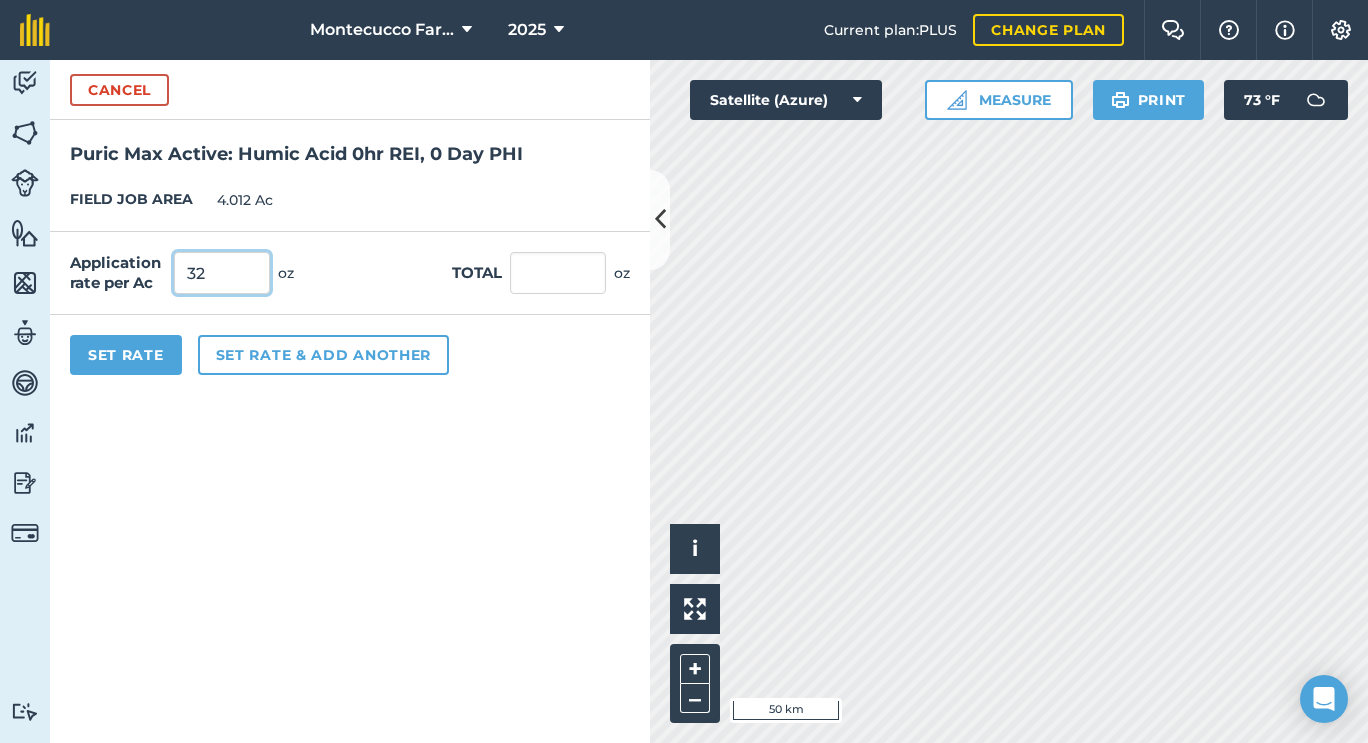 type on "32" 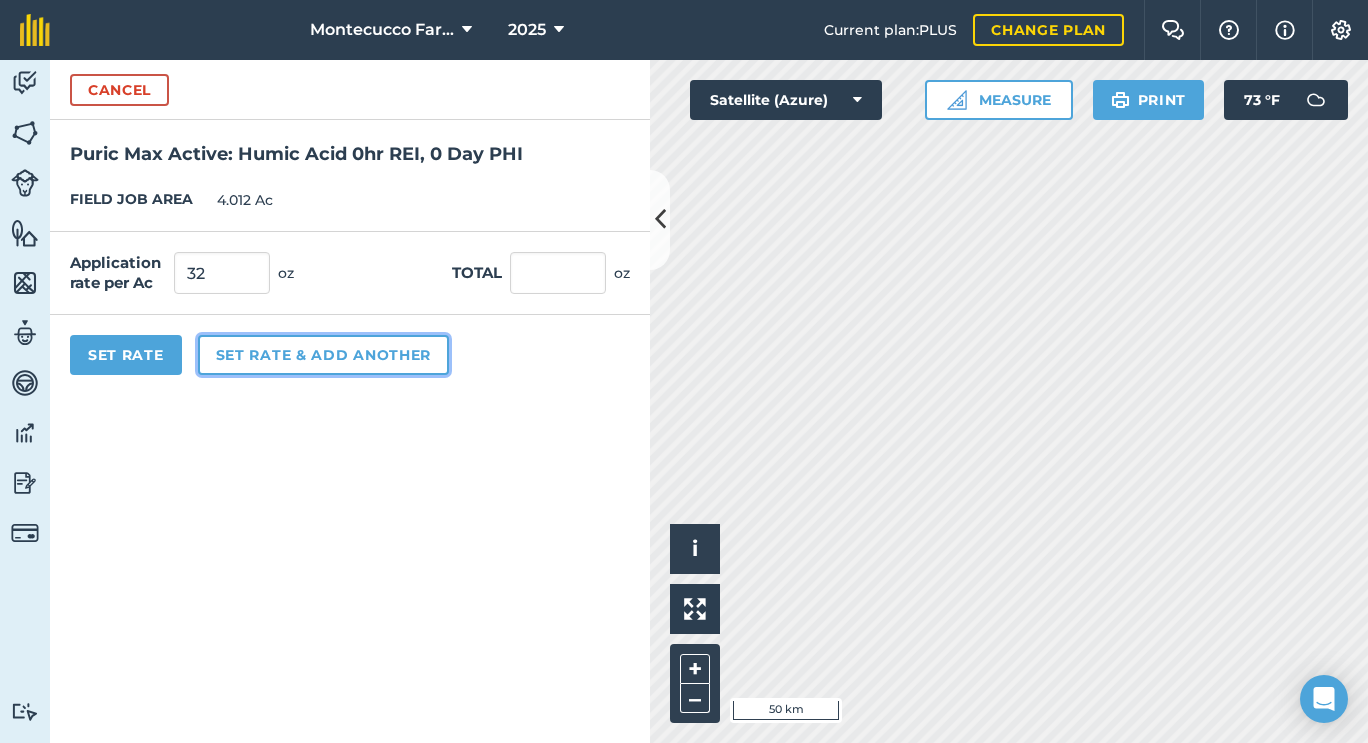 type on "128.384" 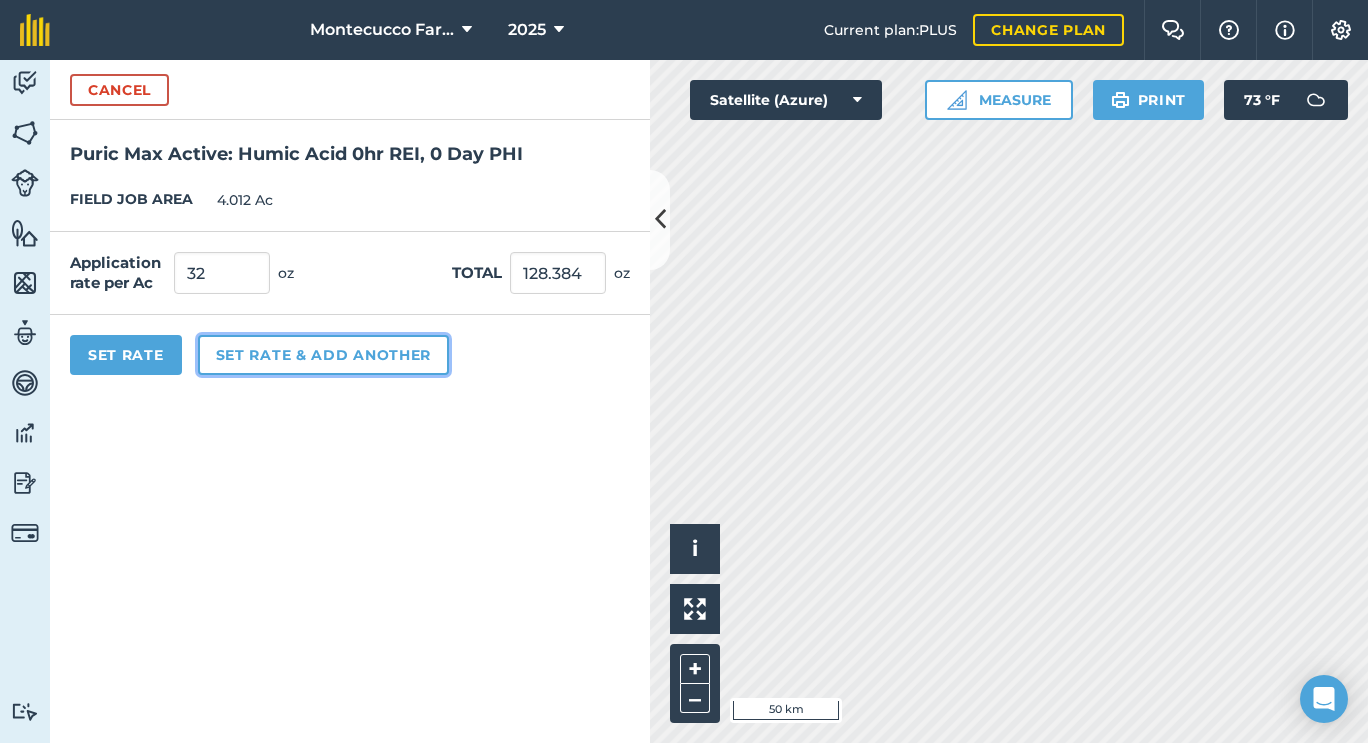 click on "Set rate & add another" at bounding box center [323, 355] 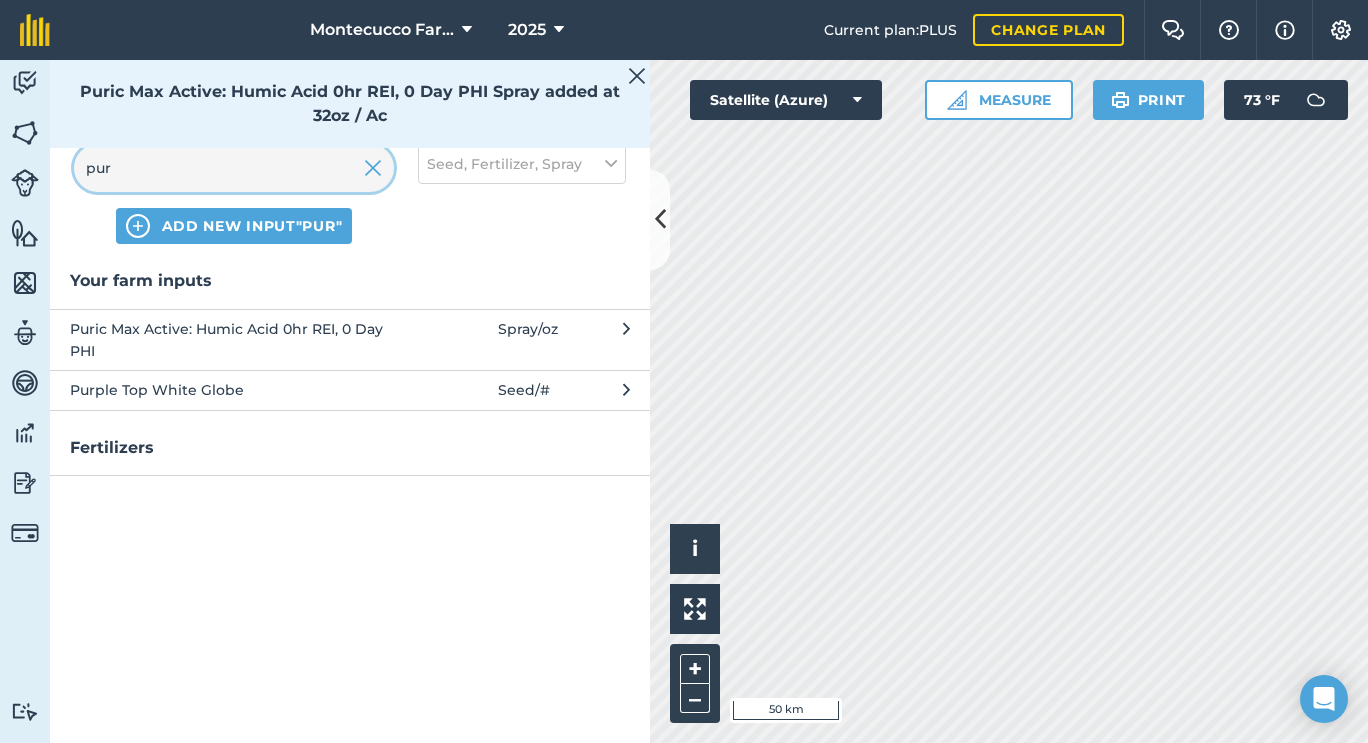 click on "pur" at bounding box center [234, 168] 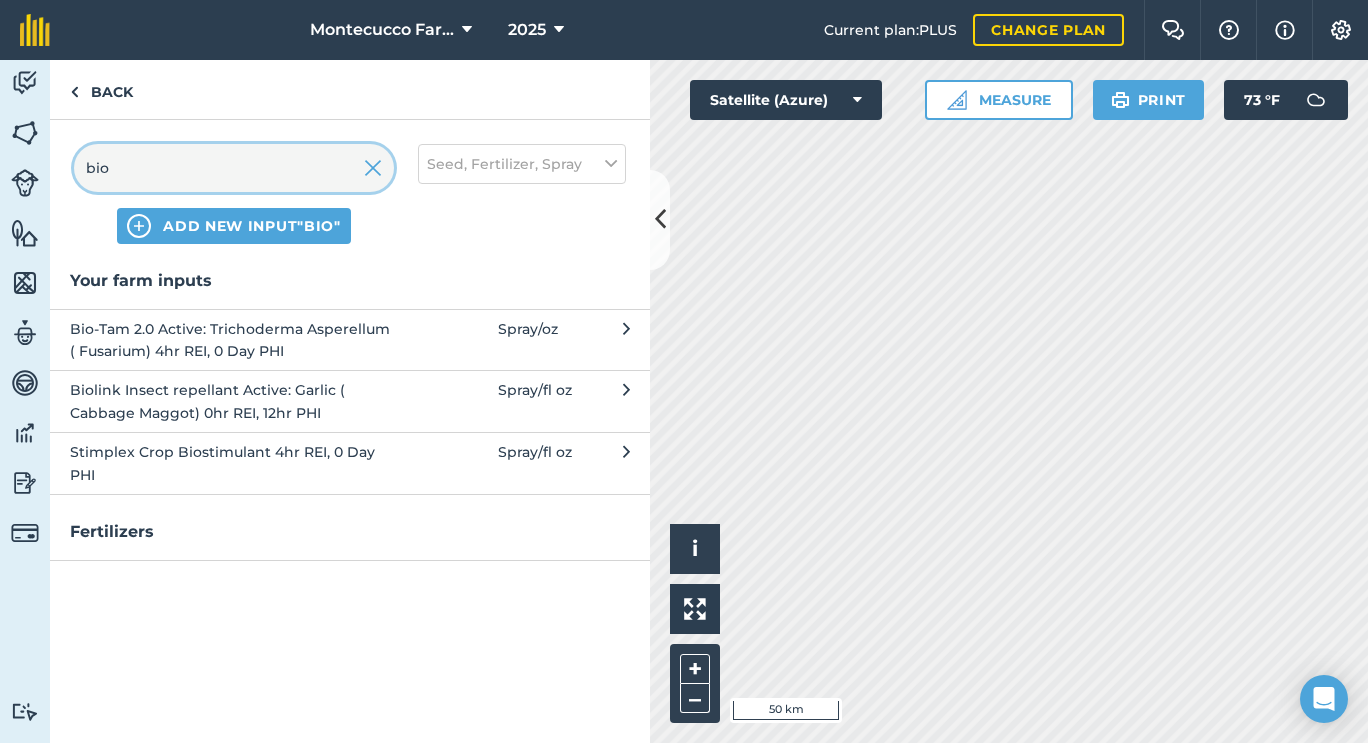 type on "bio" 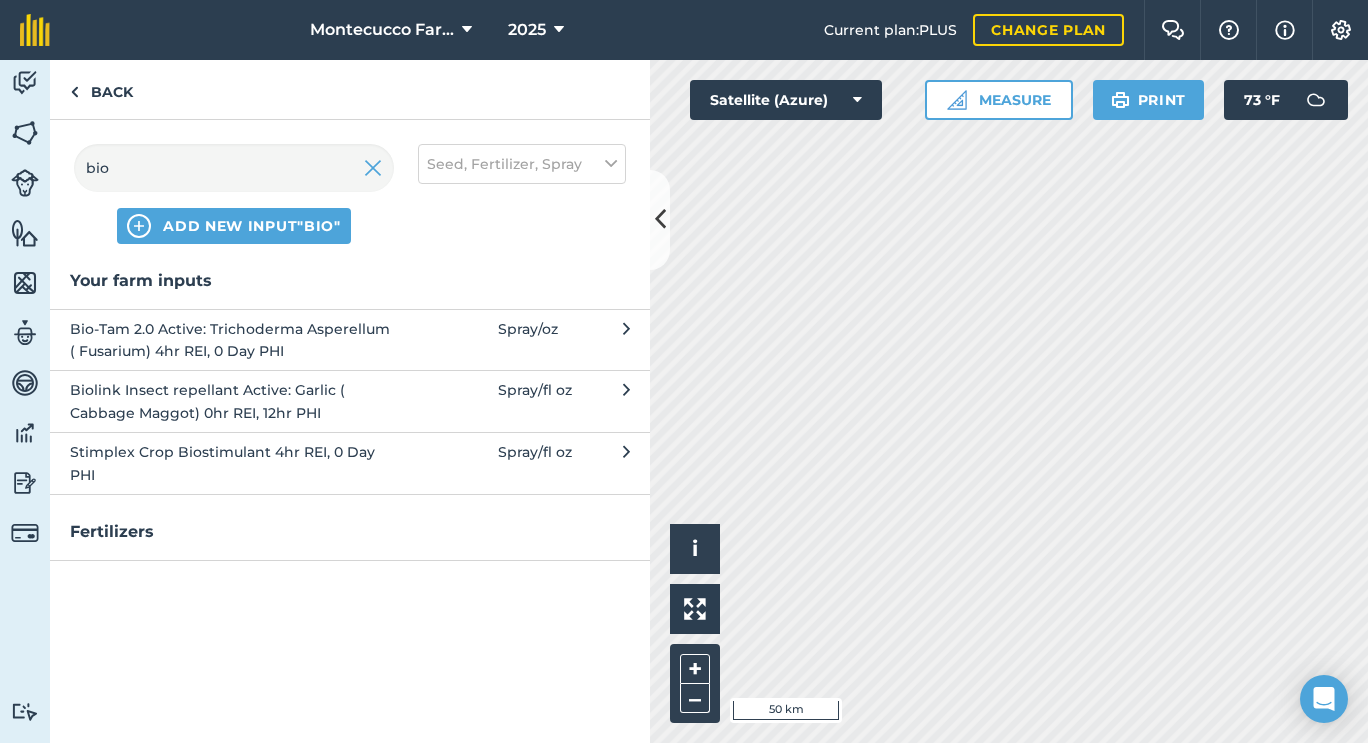 click on "Bio-Tam 2.0 Active: Trichoderma Asperellum ( Fusarium) 4hr REI, 0 Day PHI" at bounding box center (233, 340) 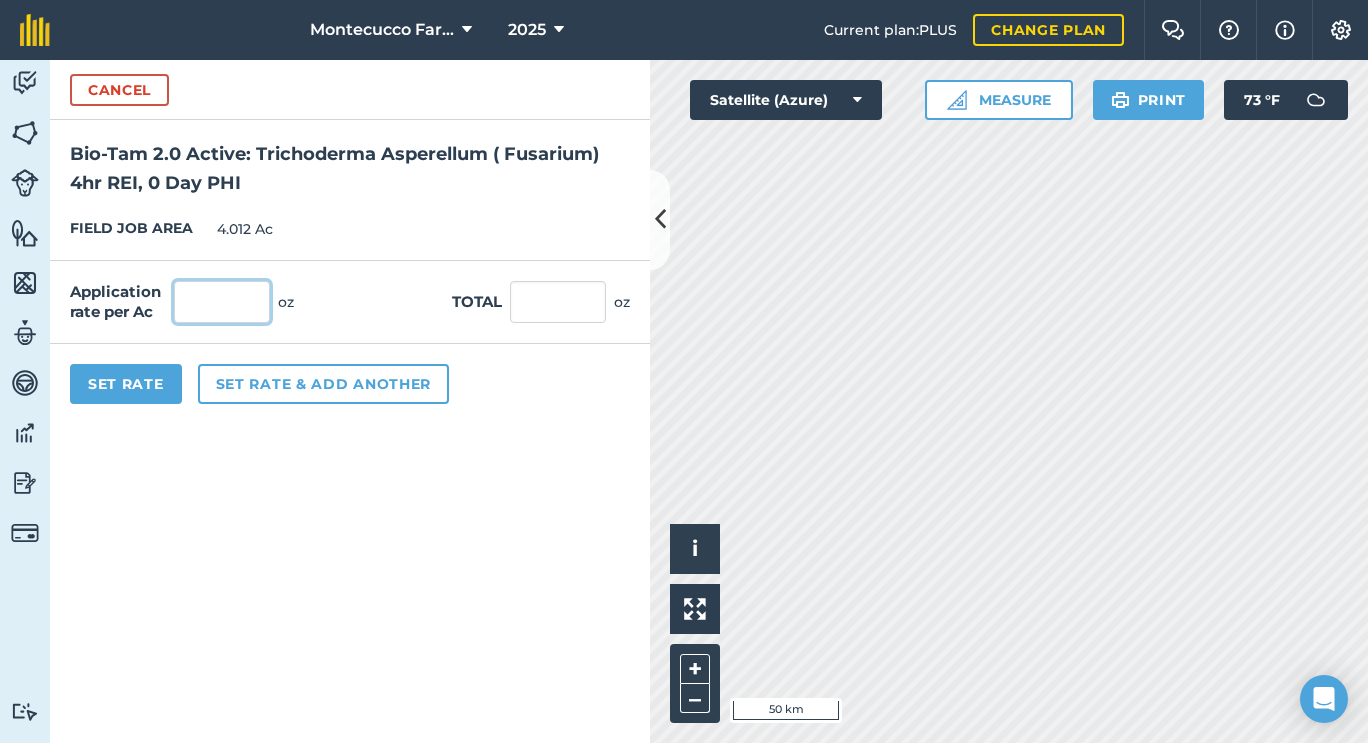 click at bounding box center (222, 302) 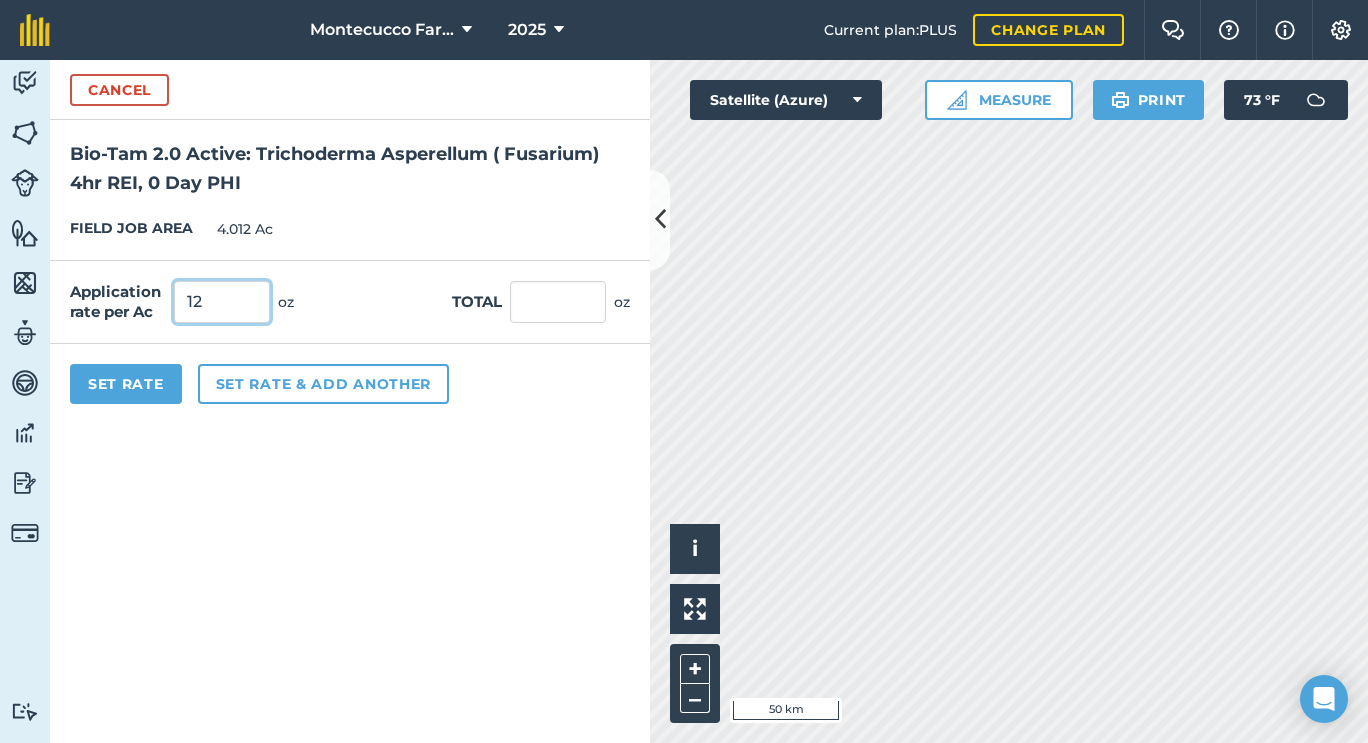 type on "12" 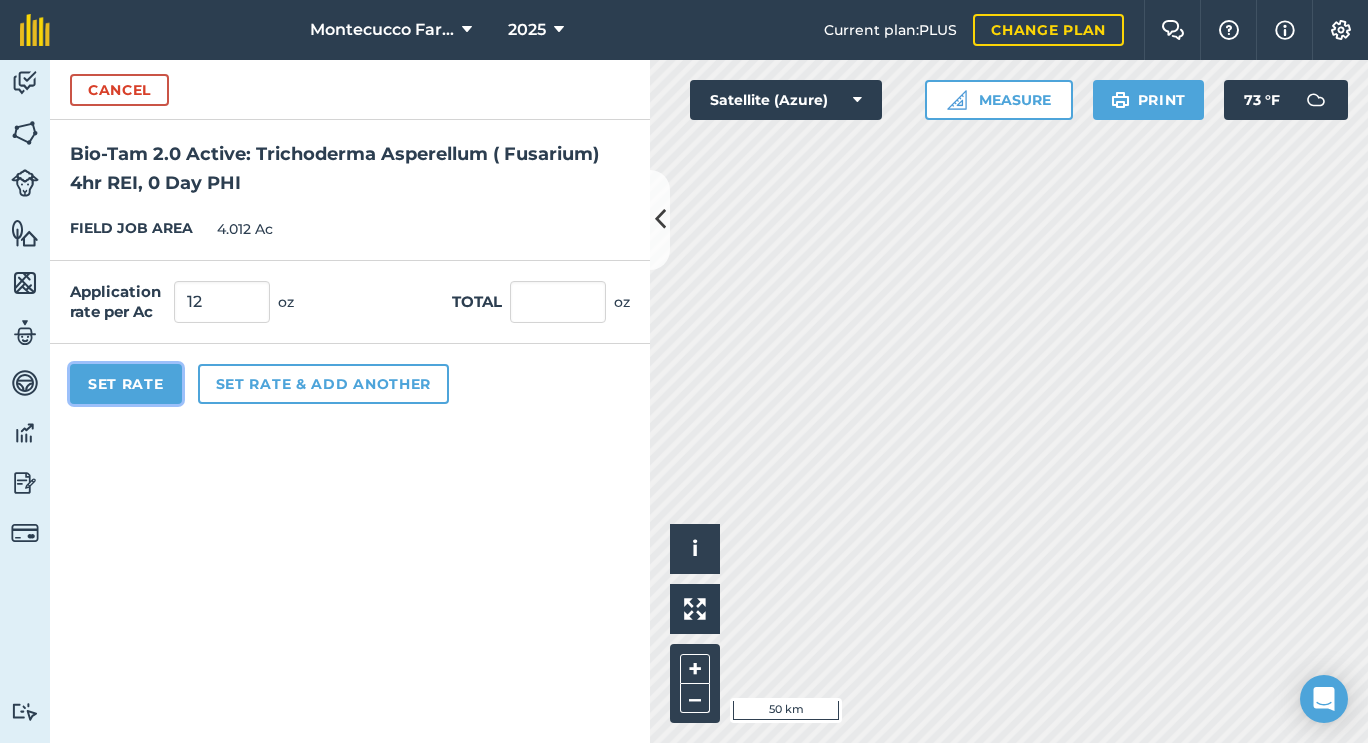 type on "48.144" 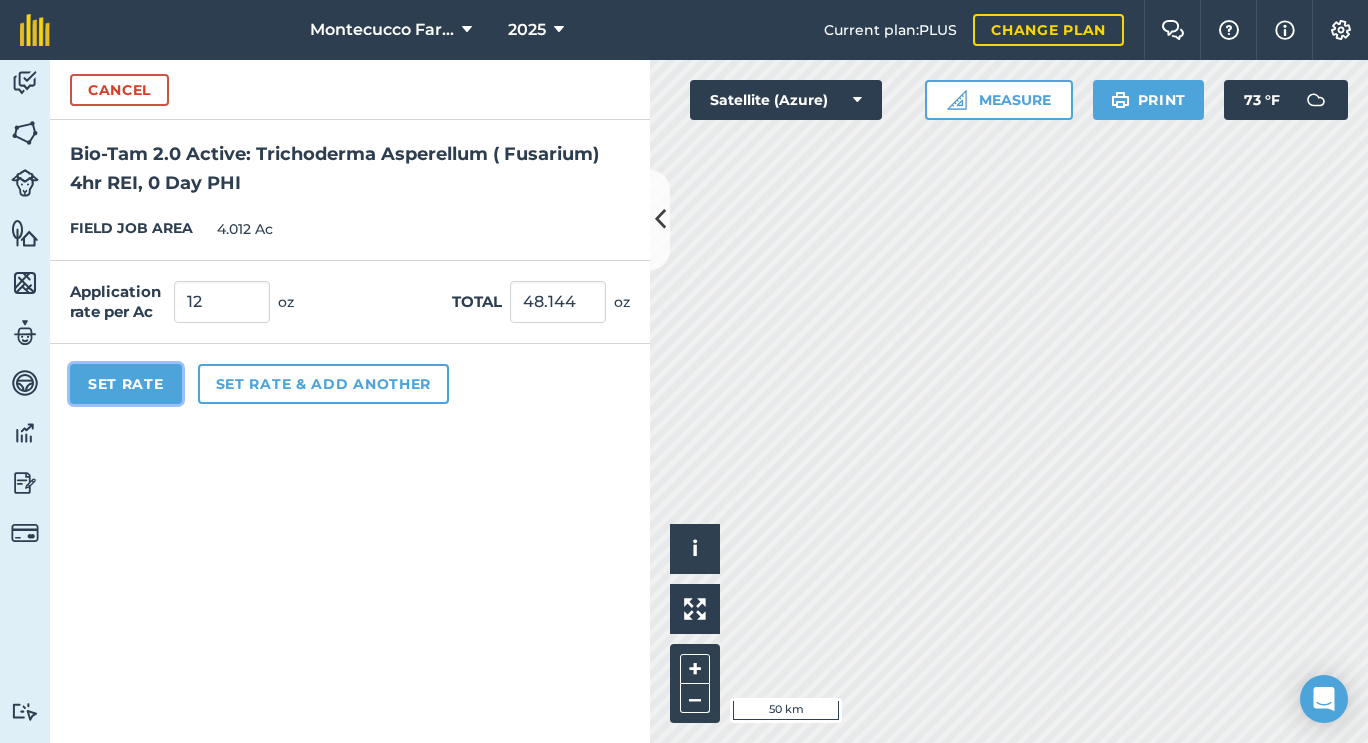 click on "Set Rate" at bounding box center [126, 384] 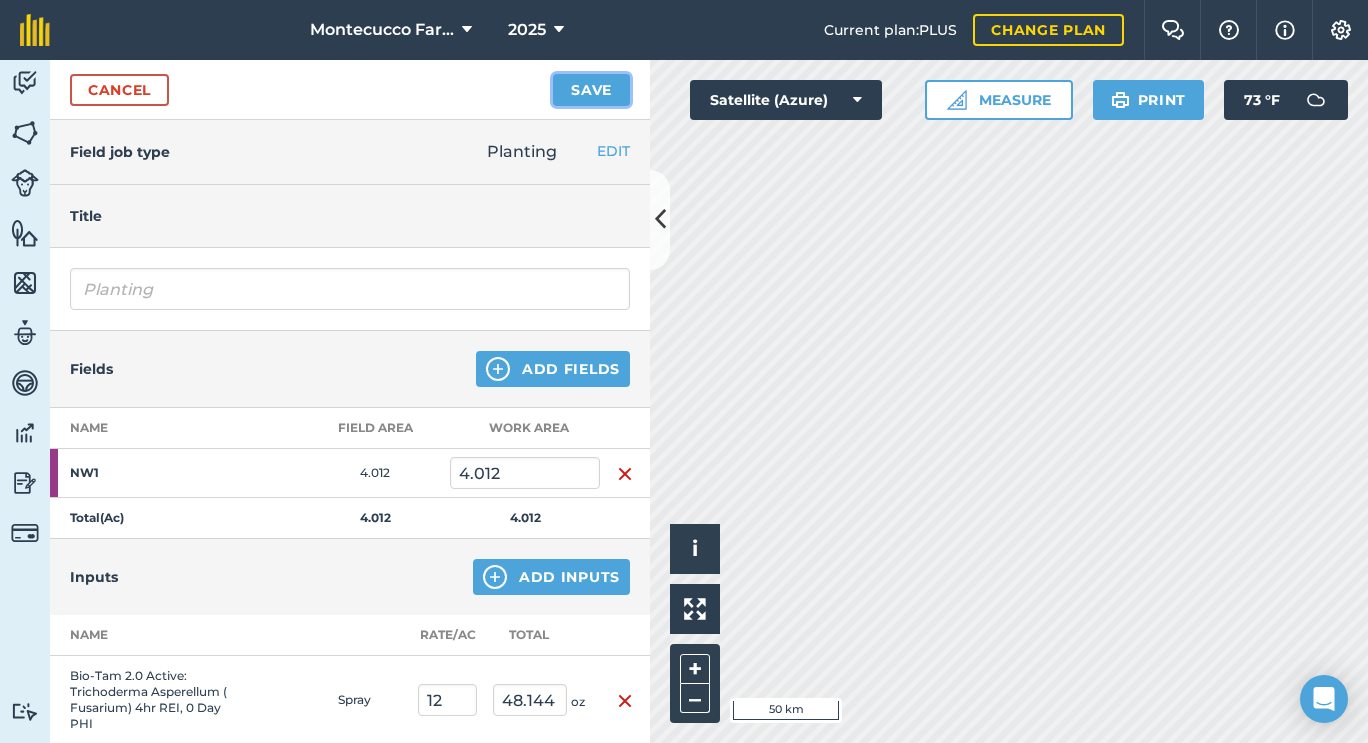 click on "Save" at bounding box center (591, 90) 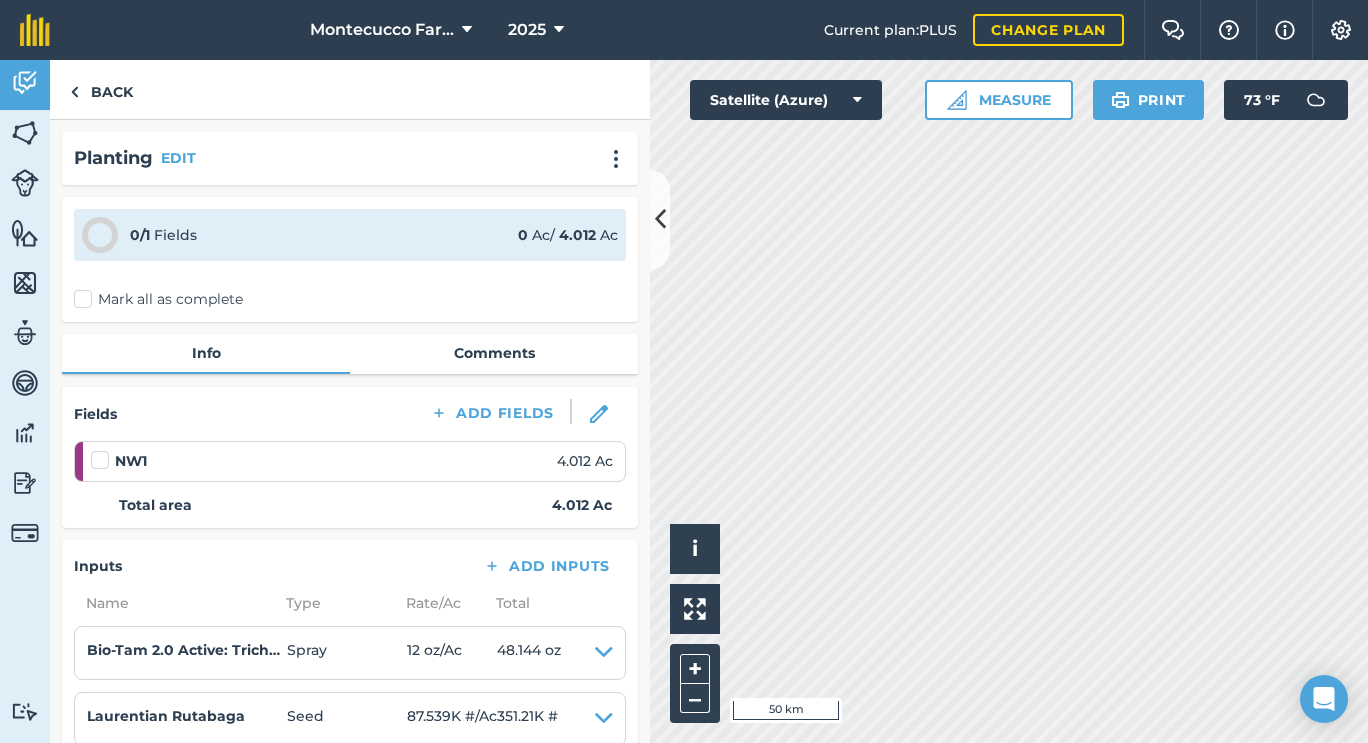 click on "Mark all as complete" at bounding box center [158, 299] 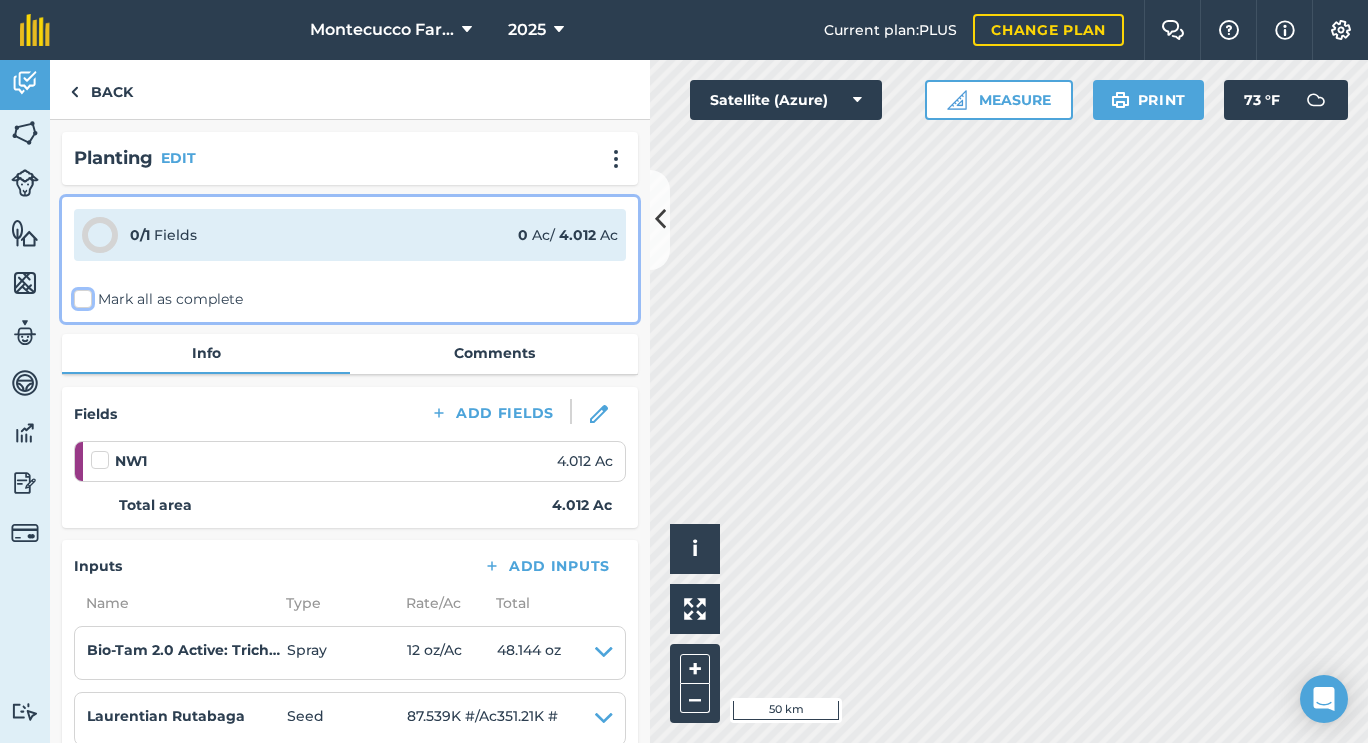click on "Mark all as complete" at bounding box center [80, 295] 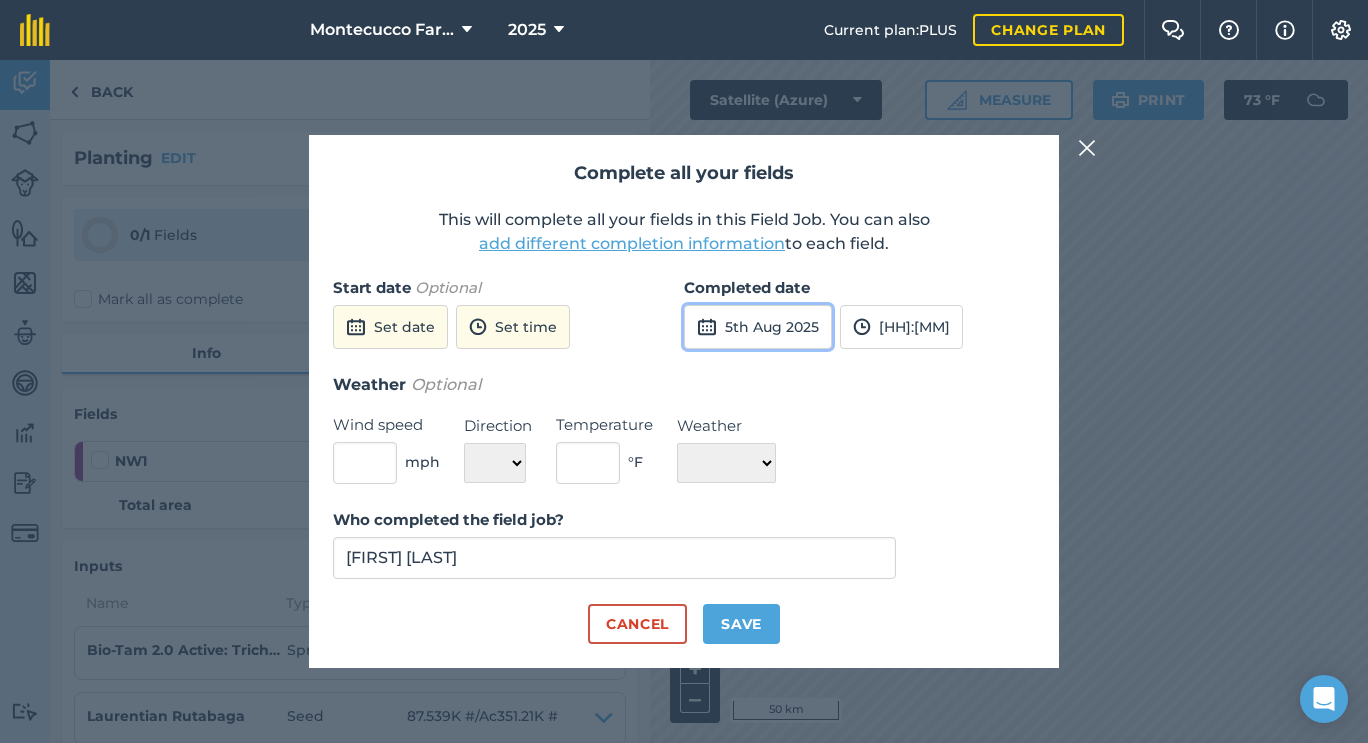 click on "5th Aug 2025" at bounding box center [758, 327] 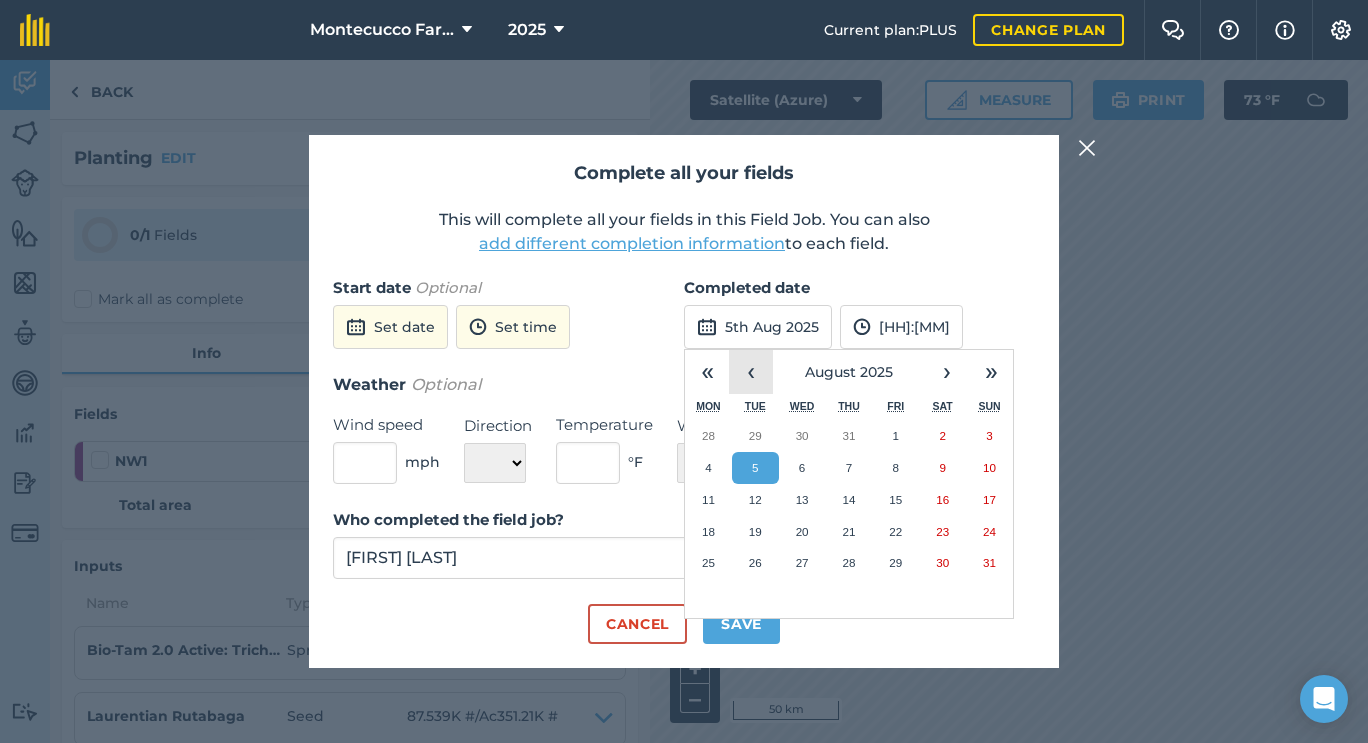 click on "‹" at bounding box center (751, 372) 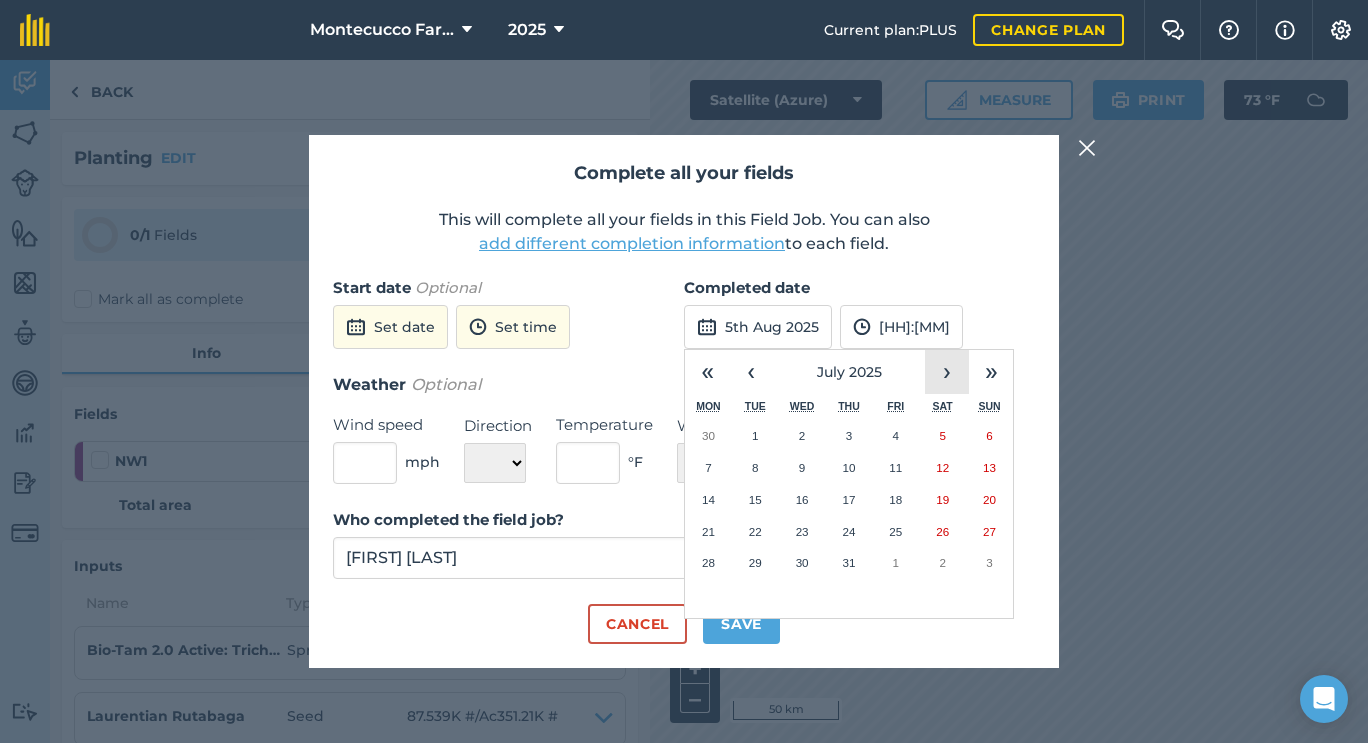 click on "›" at bounding box center (947, 372) 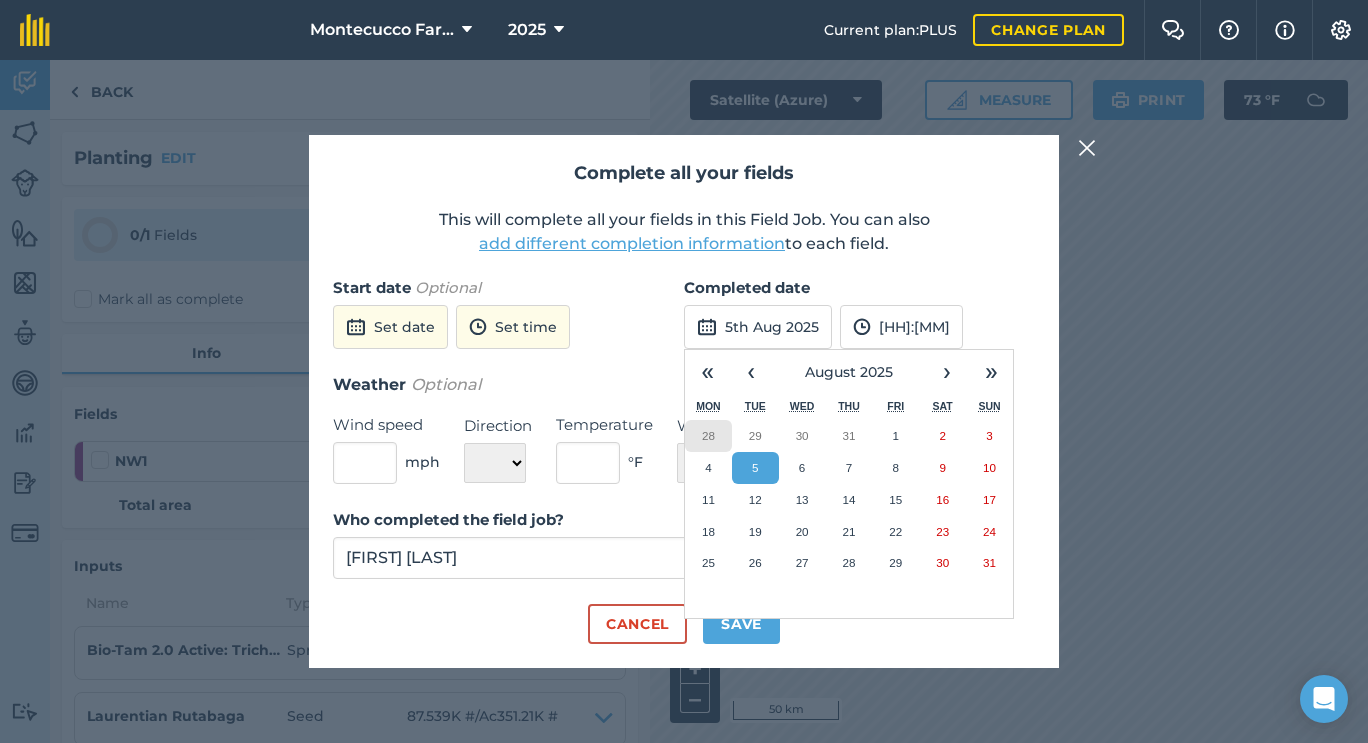 drag, startPoint x: 772, startPoint y: 319, endPoint x: 711, endPoint y: 430, distance: 126.65702 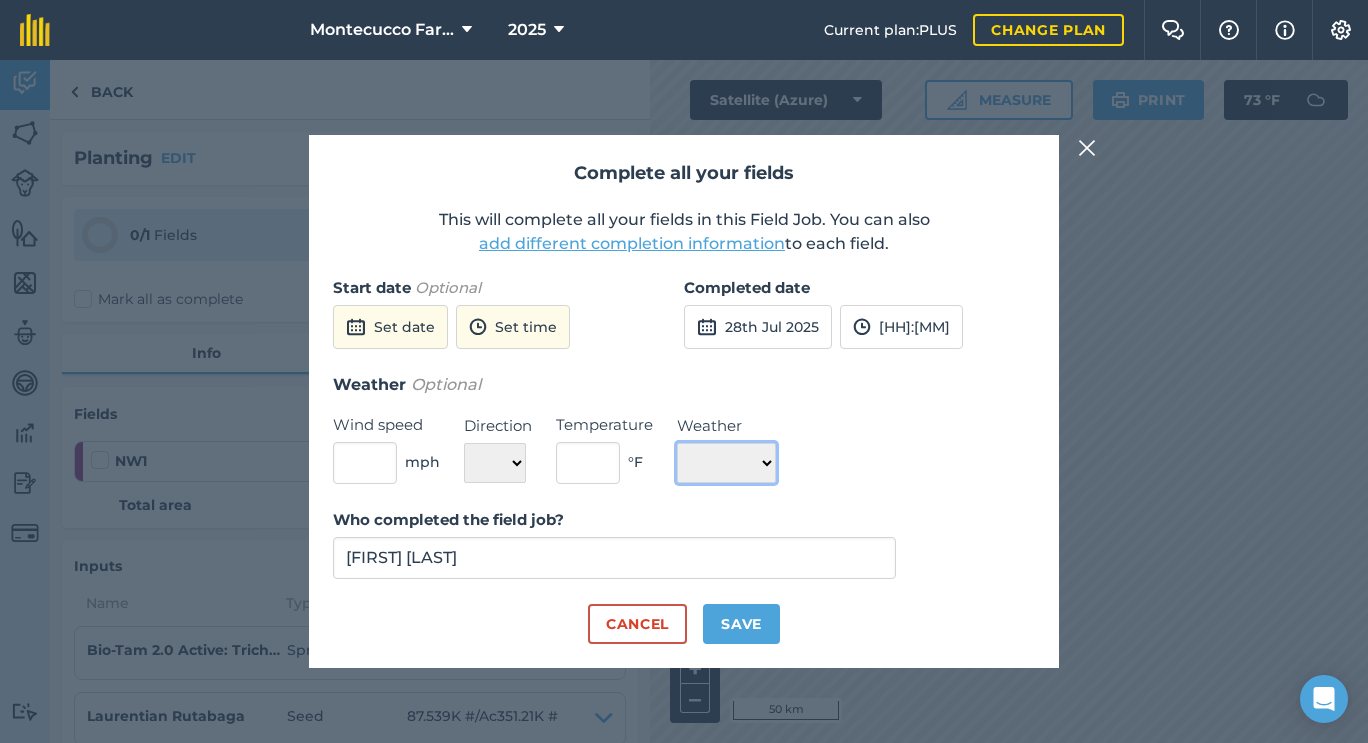 click on "☀️  Sunny 🌧  Rainy ⛅️  Cloudy 🌨  Snow ❄️  Icy" at bounding box center (726, 463) 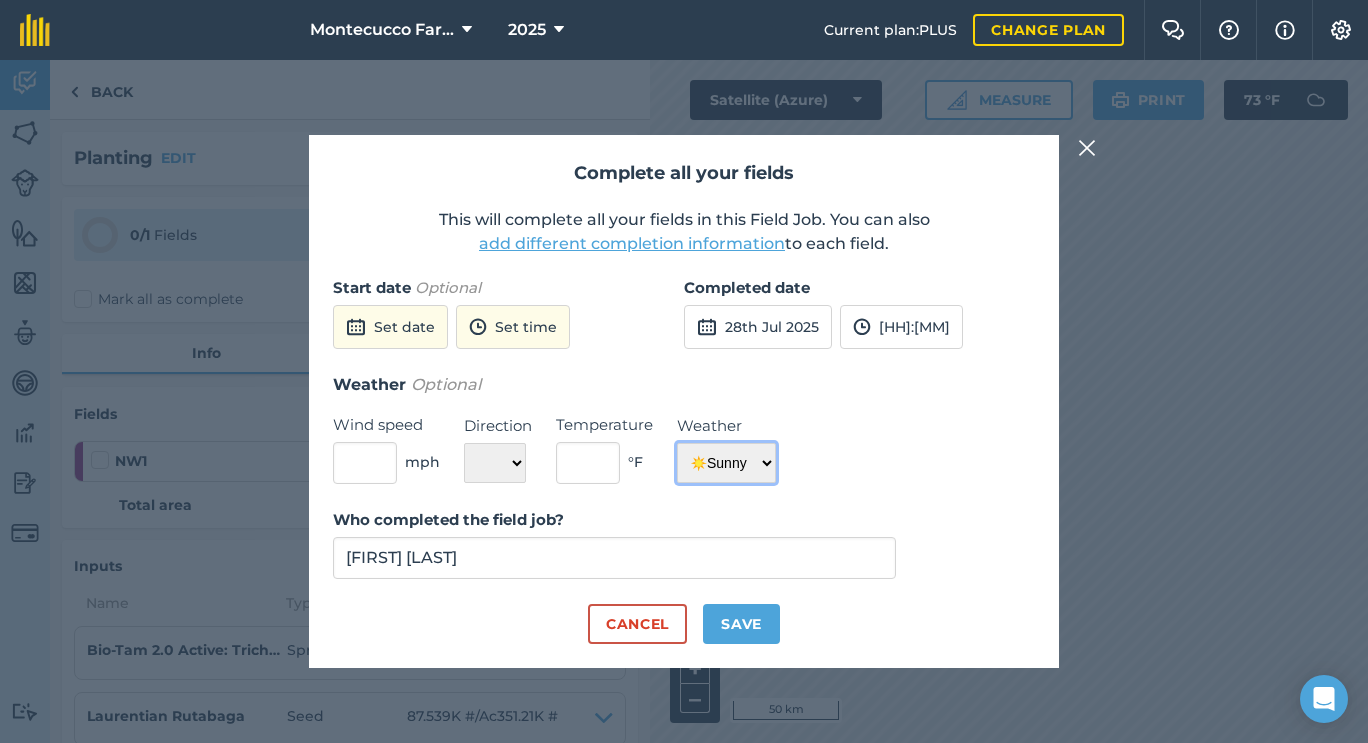 click on "☀️  Sunny 🌧  Rainy ⛅️  Cloudy 🌨  Snow ❄️  Icy" at bounding box center (726, 463) 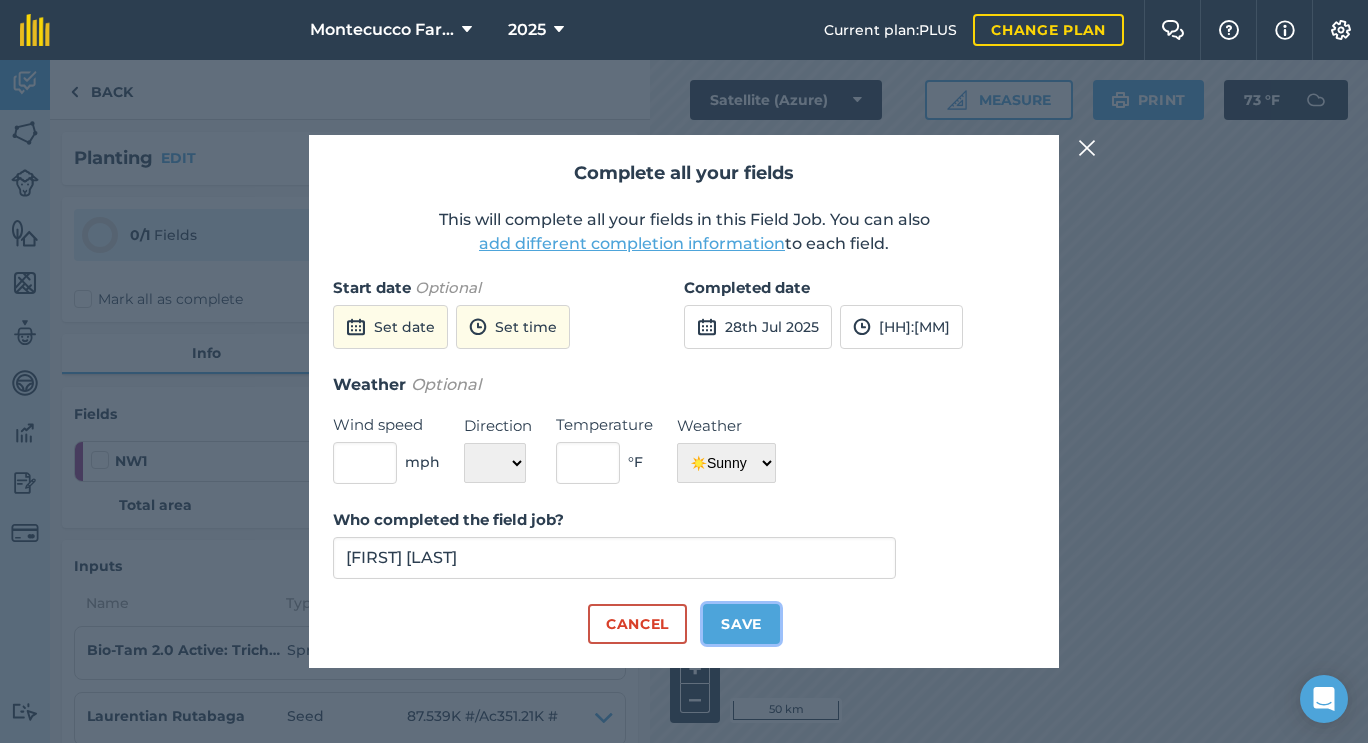 click on "Save" at bounding box center (741, 624) 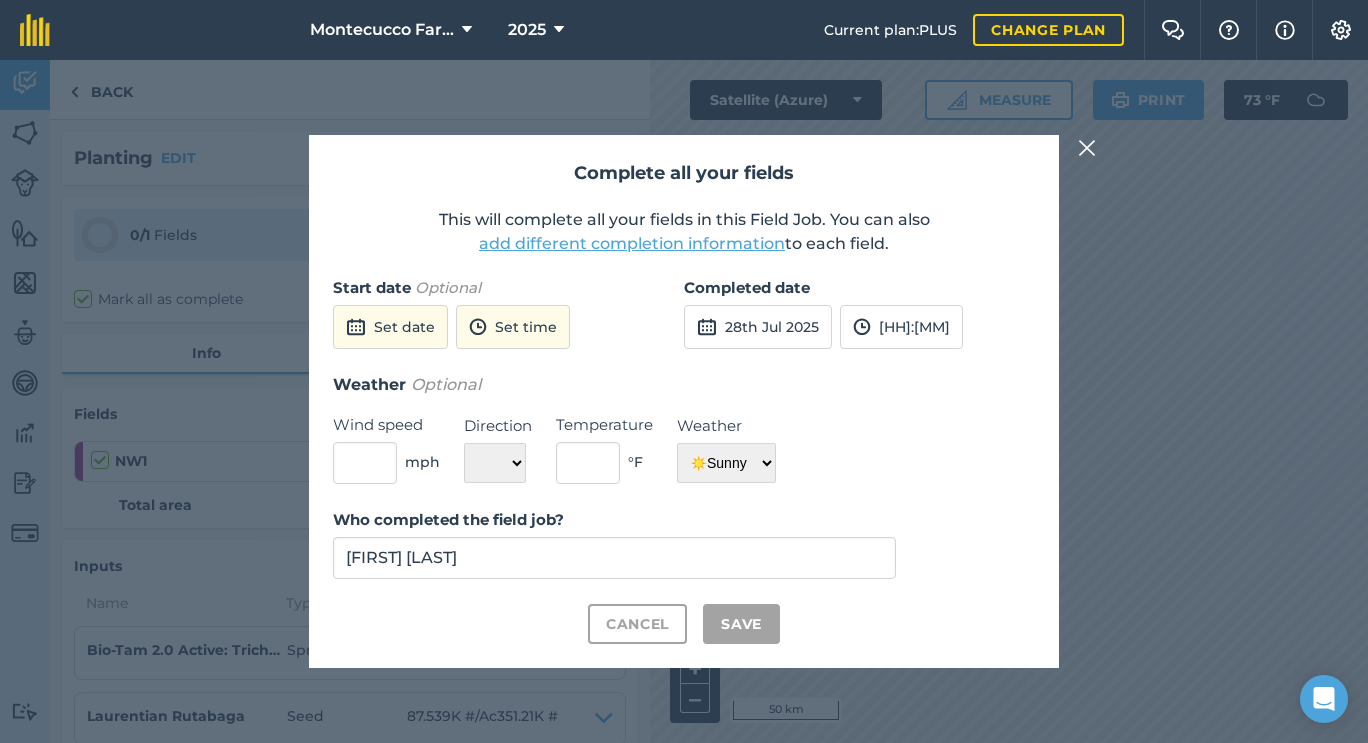 checkbox on "true" 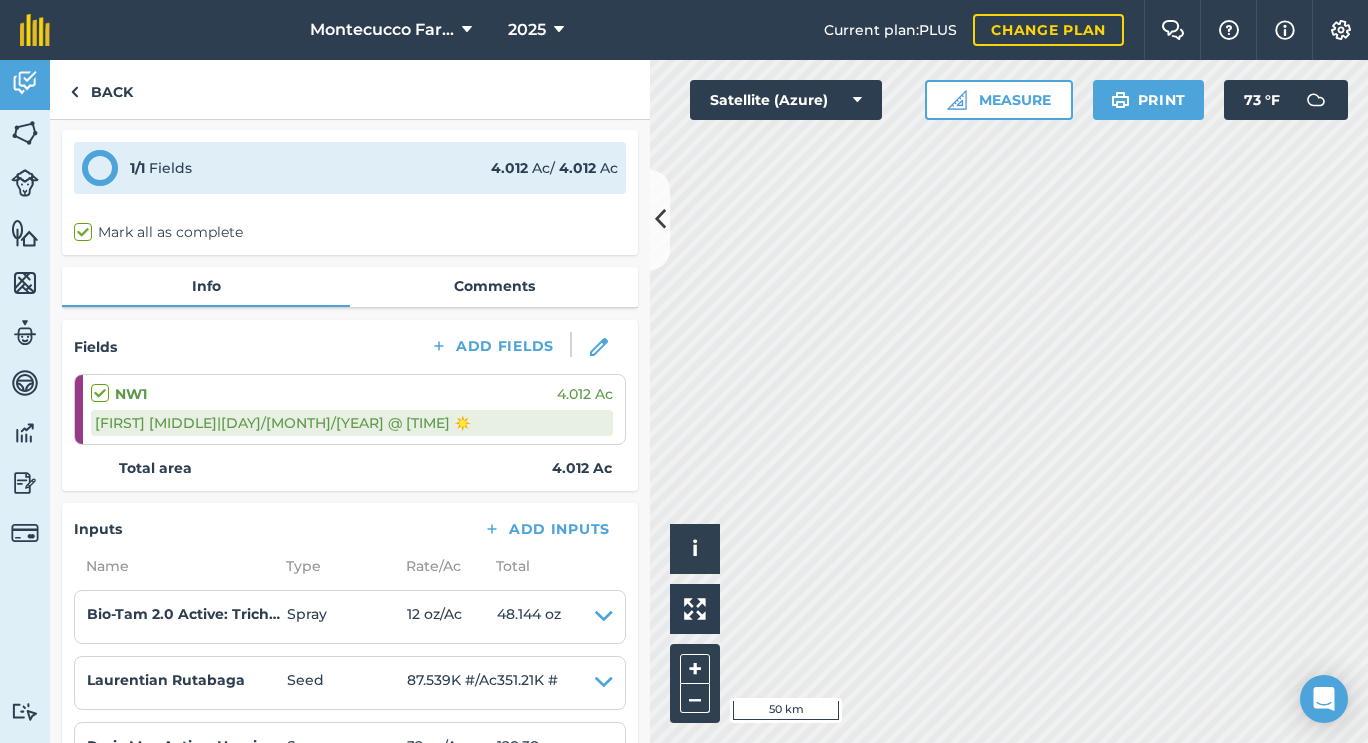 scroll, scrollTop: 66, scrollLeft: 0, axis: vertical 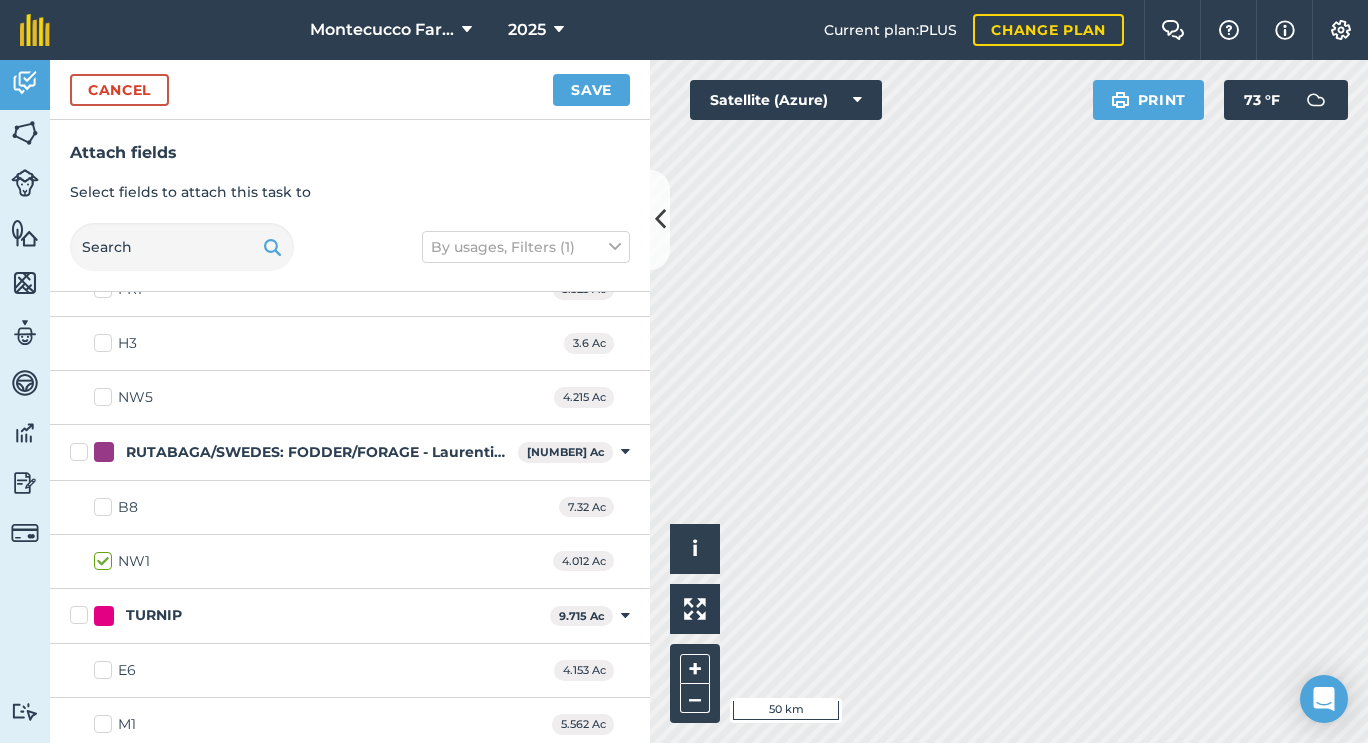 click on "B8" at bounding box center (116, 507) 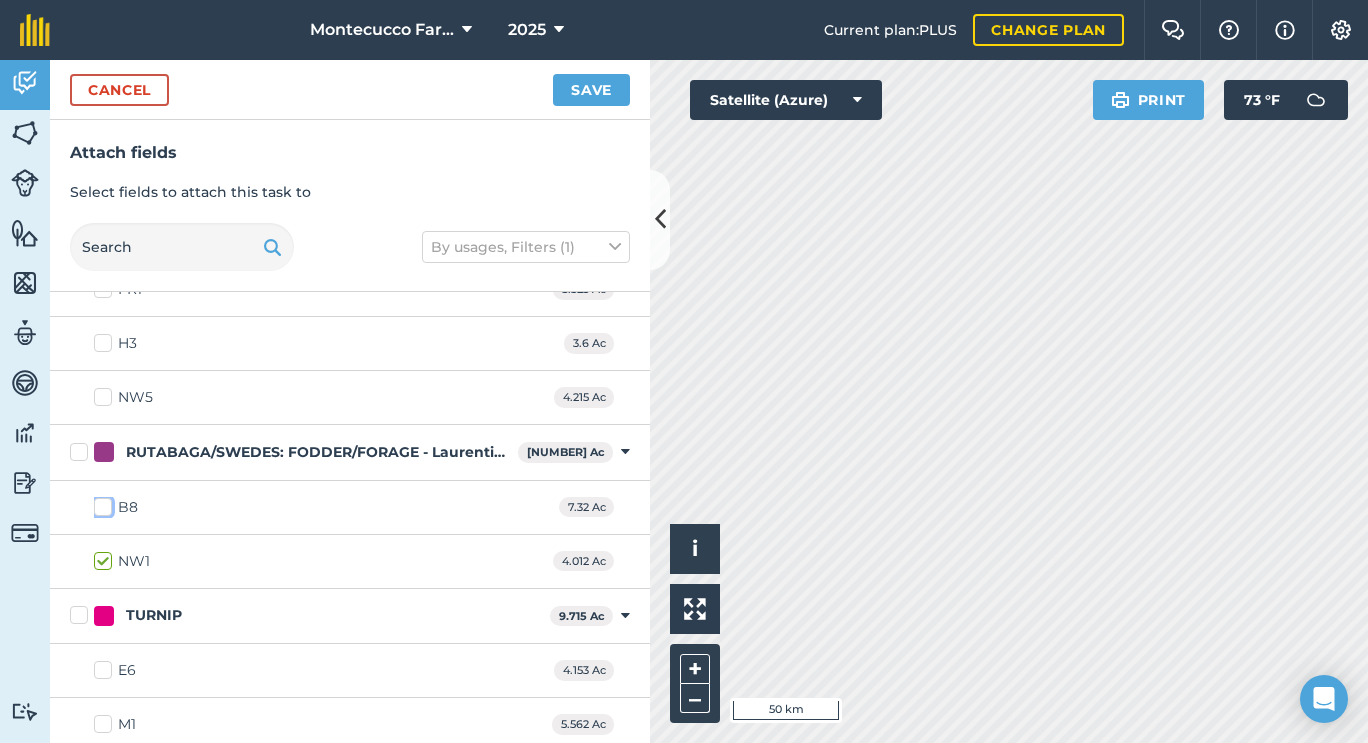 click on "B8" at bounding box center (100, 503) 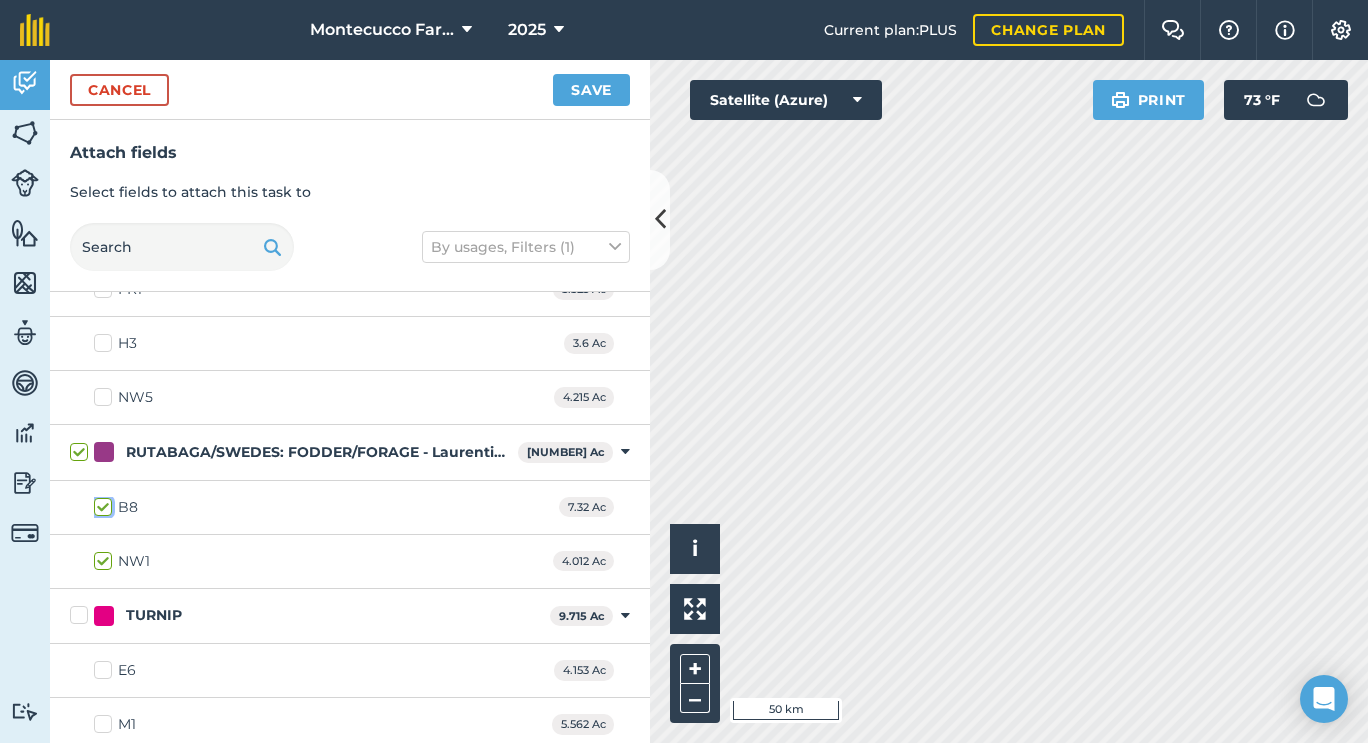 checkbox on "true" 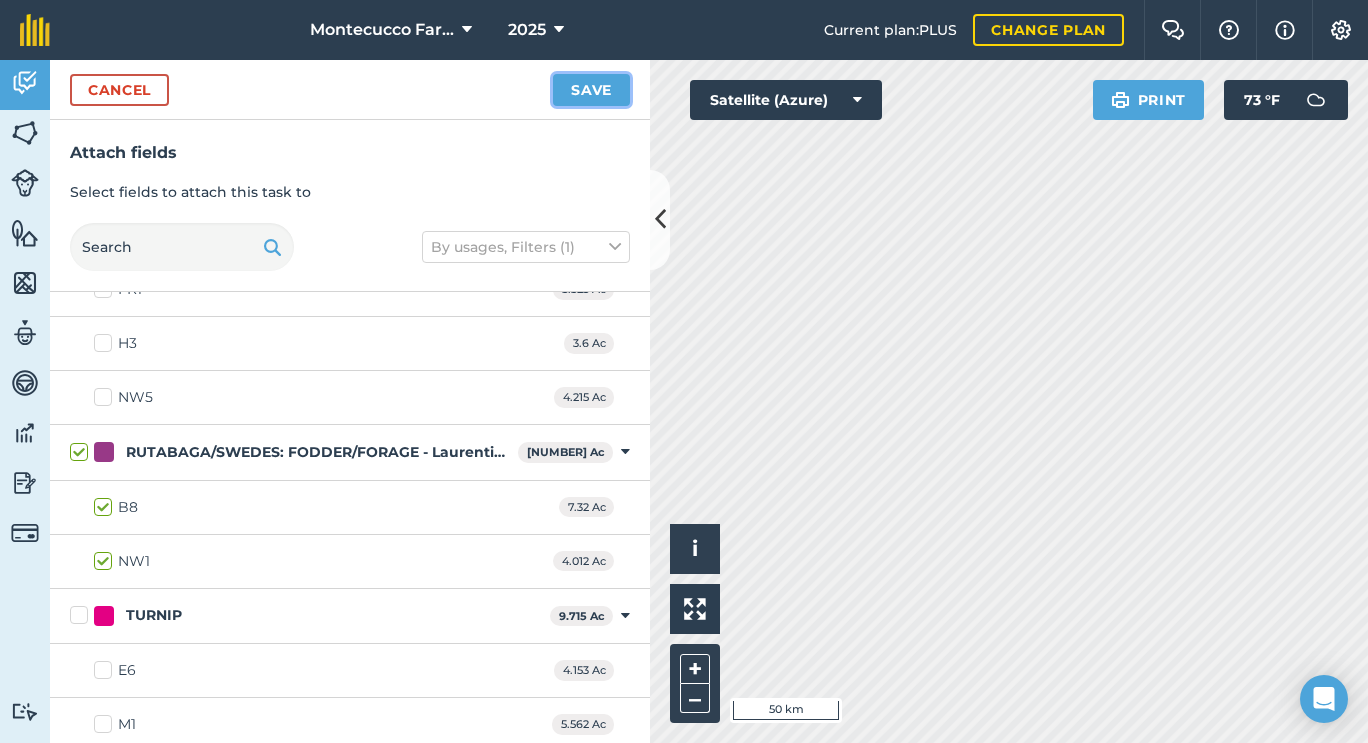 click on "Save" at bounding box center [591, 90] 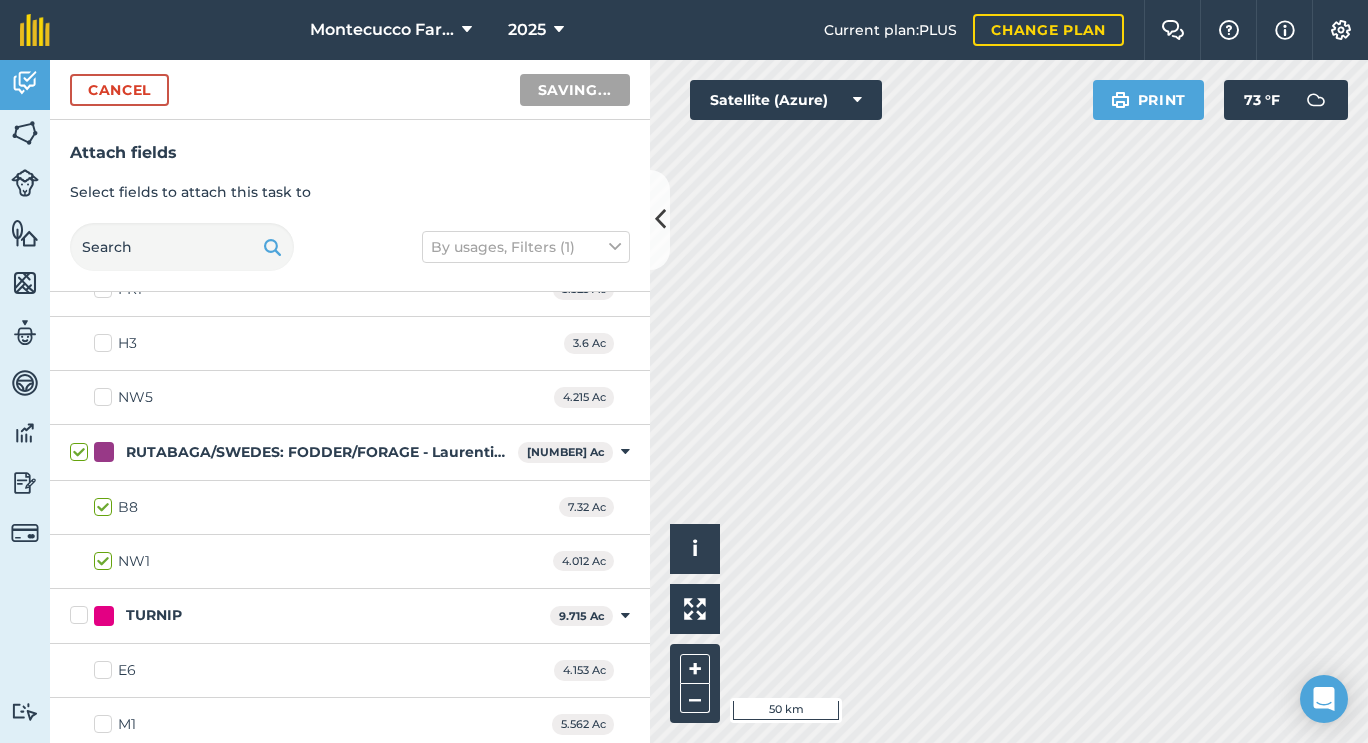 checkbox on "false" 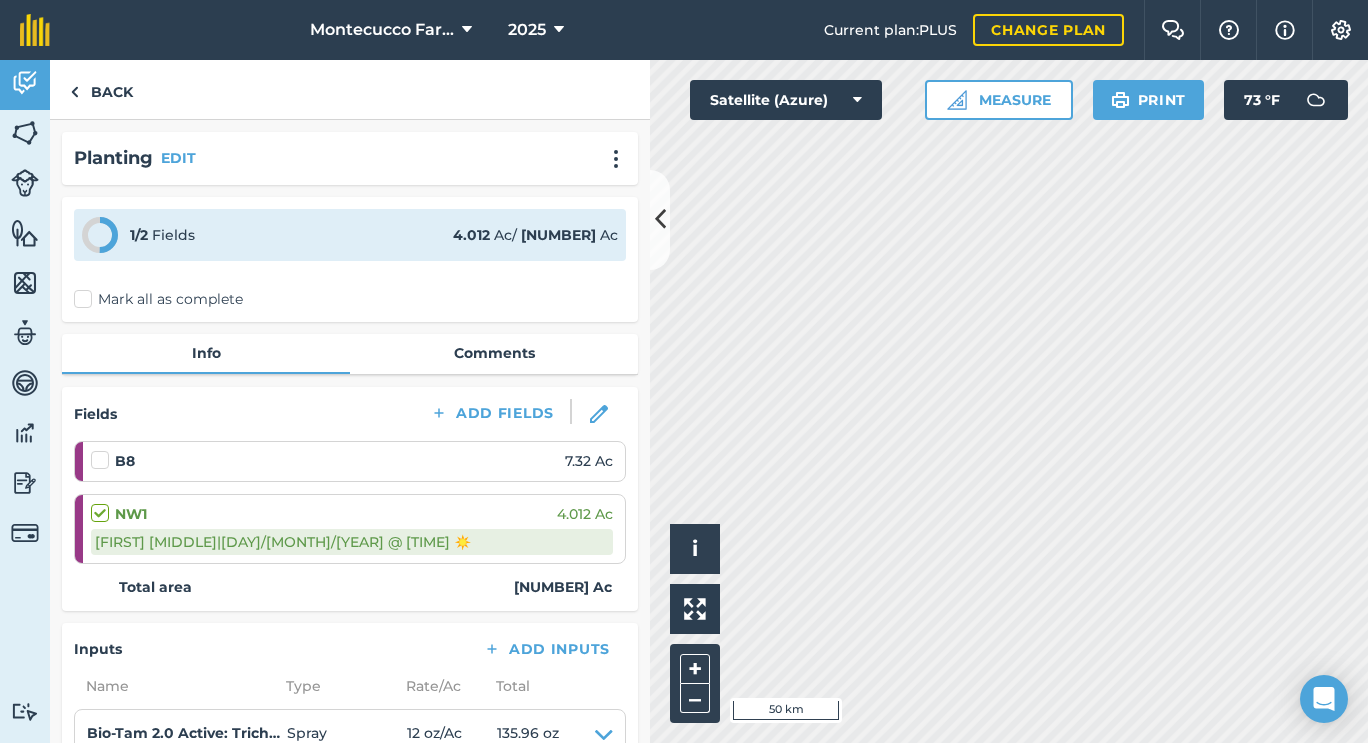 click at bounding box center [103, 450] 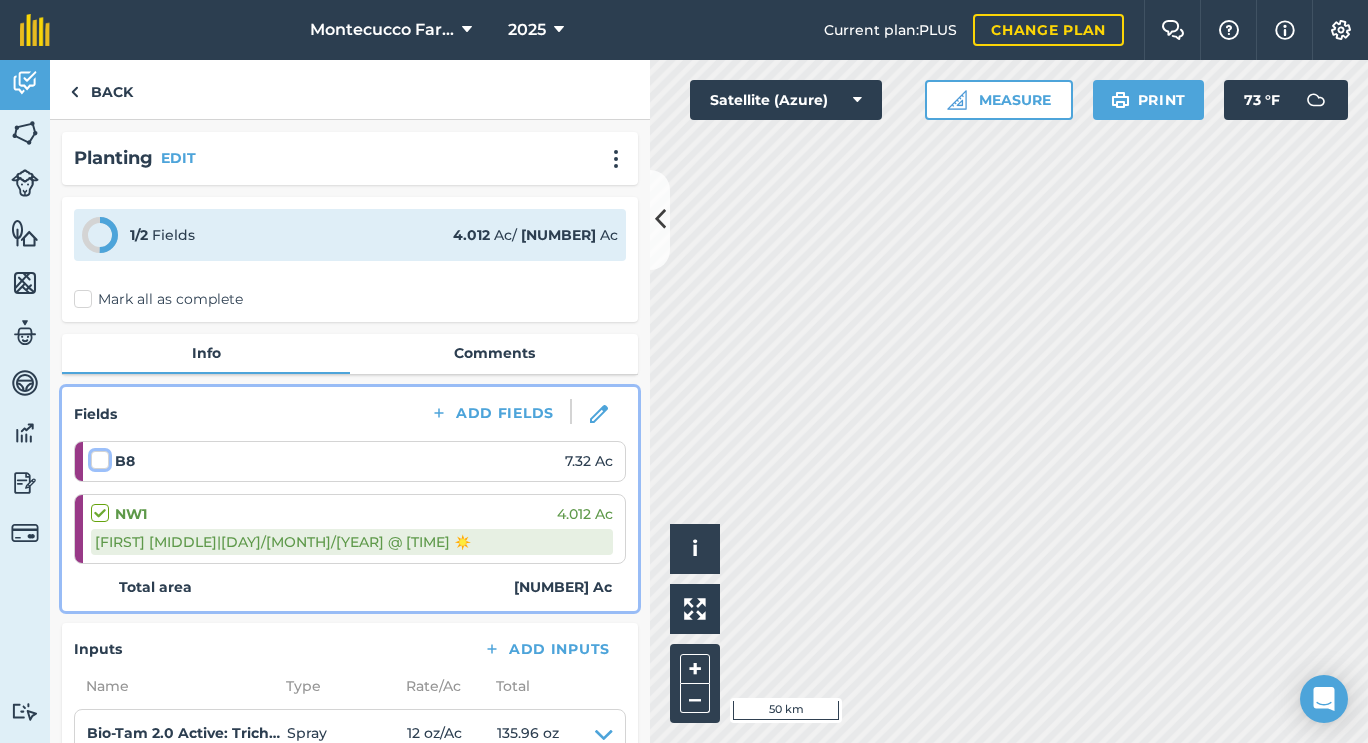 click at bounding box center [97, 456] 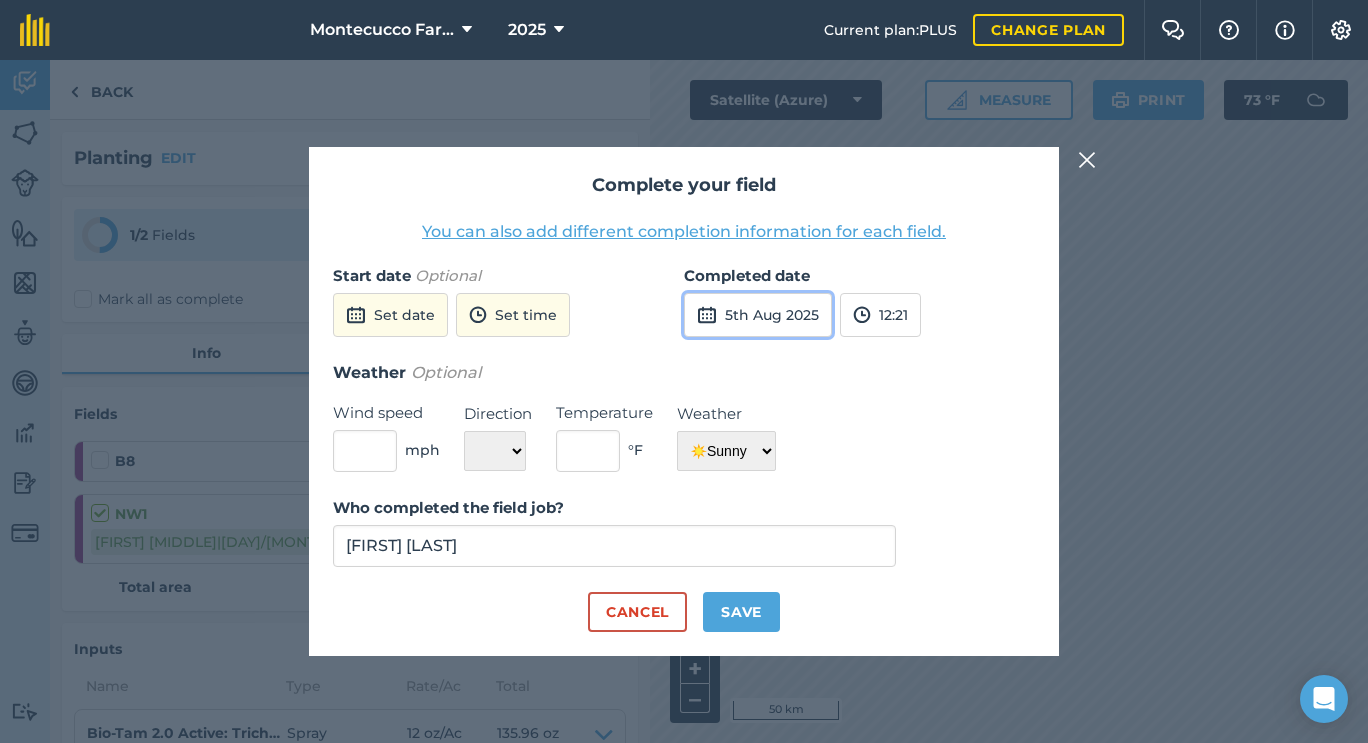 click on "5th Aug 2025" at bounding box center (758, 315) 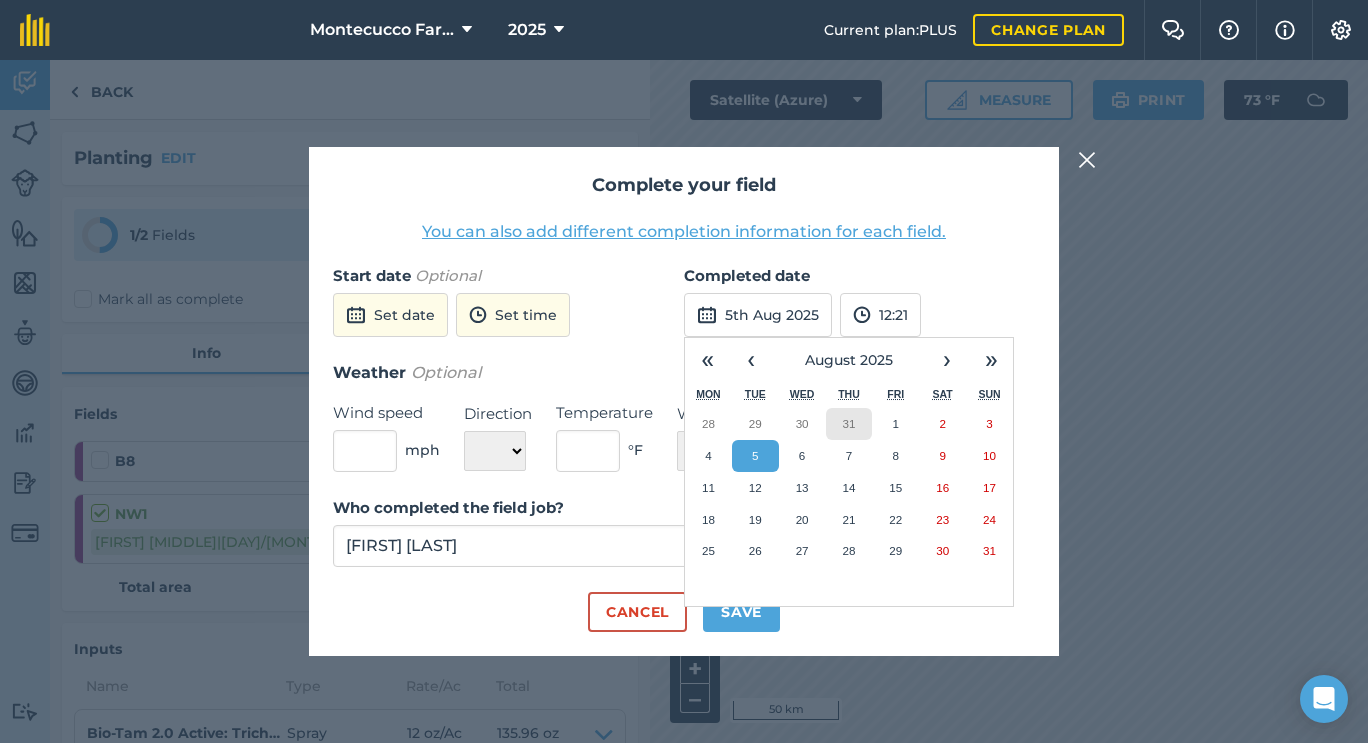 click on "31" at bounding box center (849, 424) 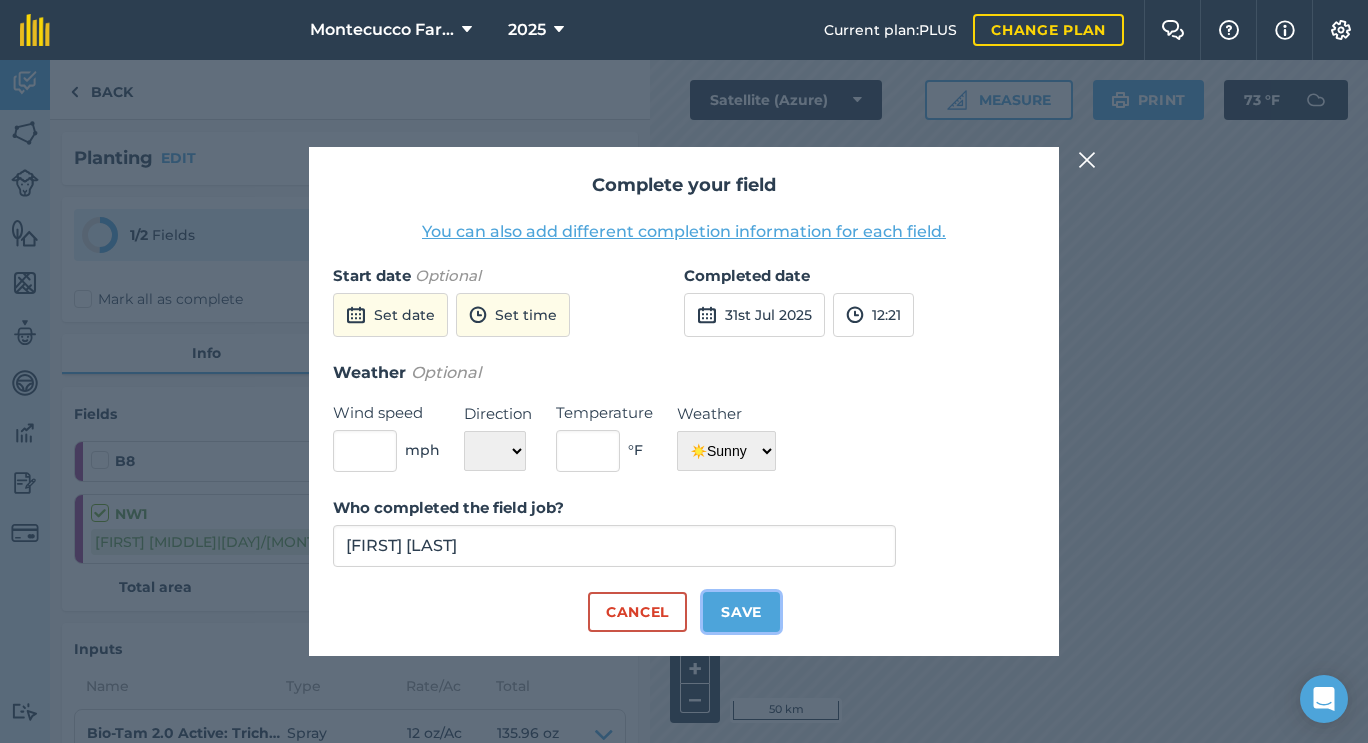click on "Save" at bounding box center [741, 612] 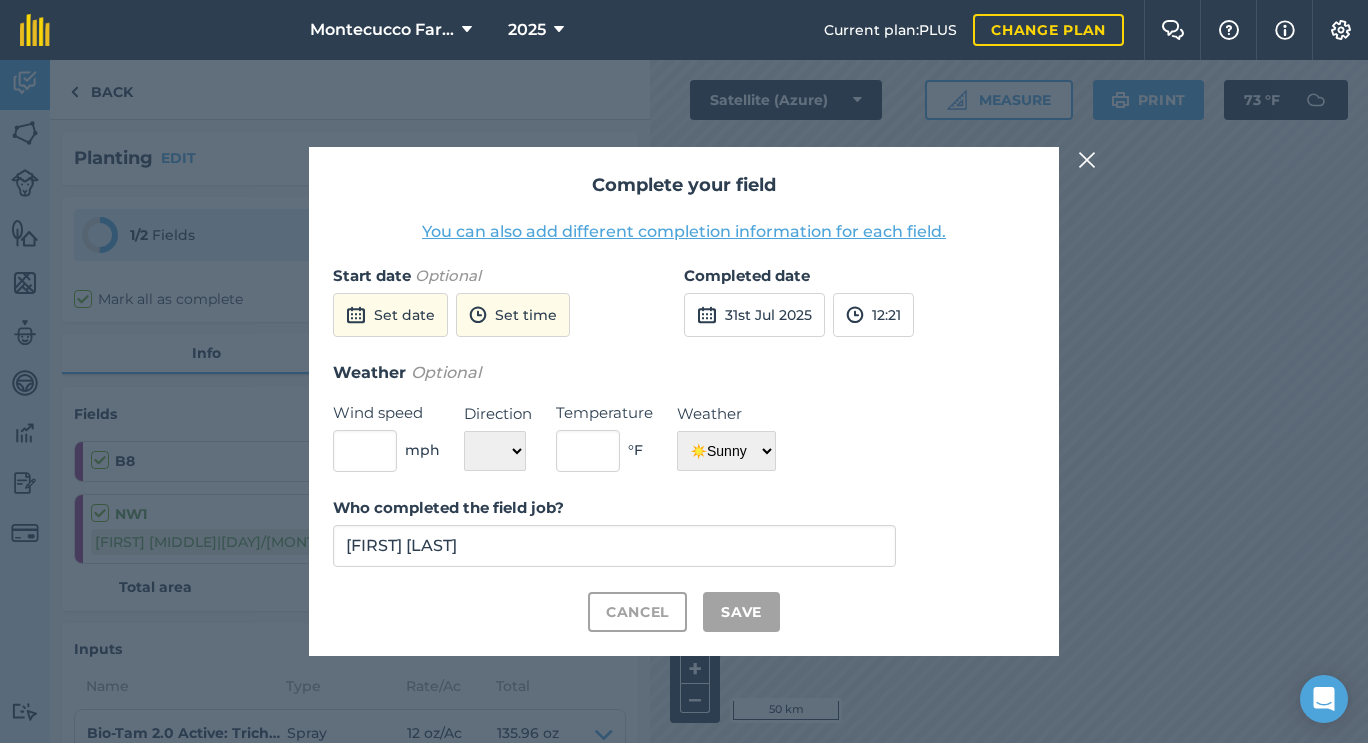 checkbox on "true" 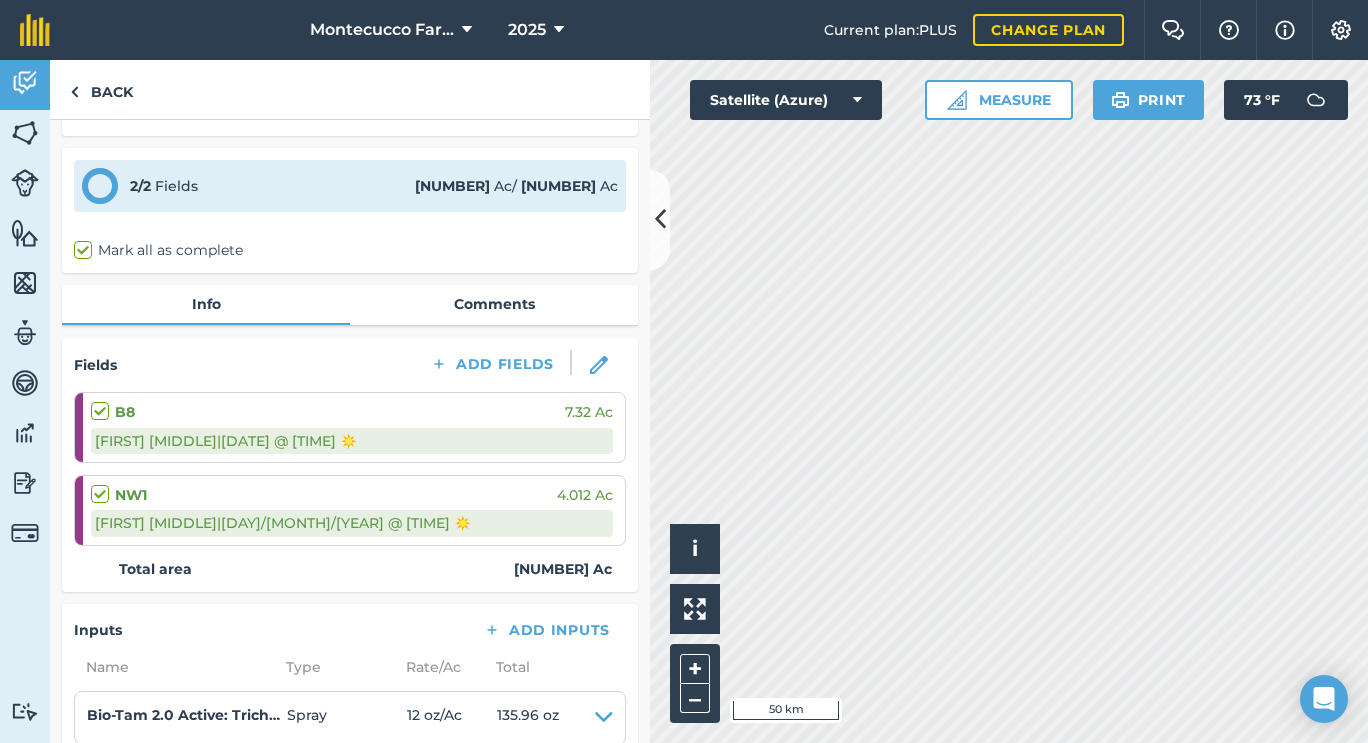 scroll, scrollTop: 48, scrollLeft: 0, axis: vertical 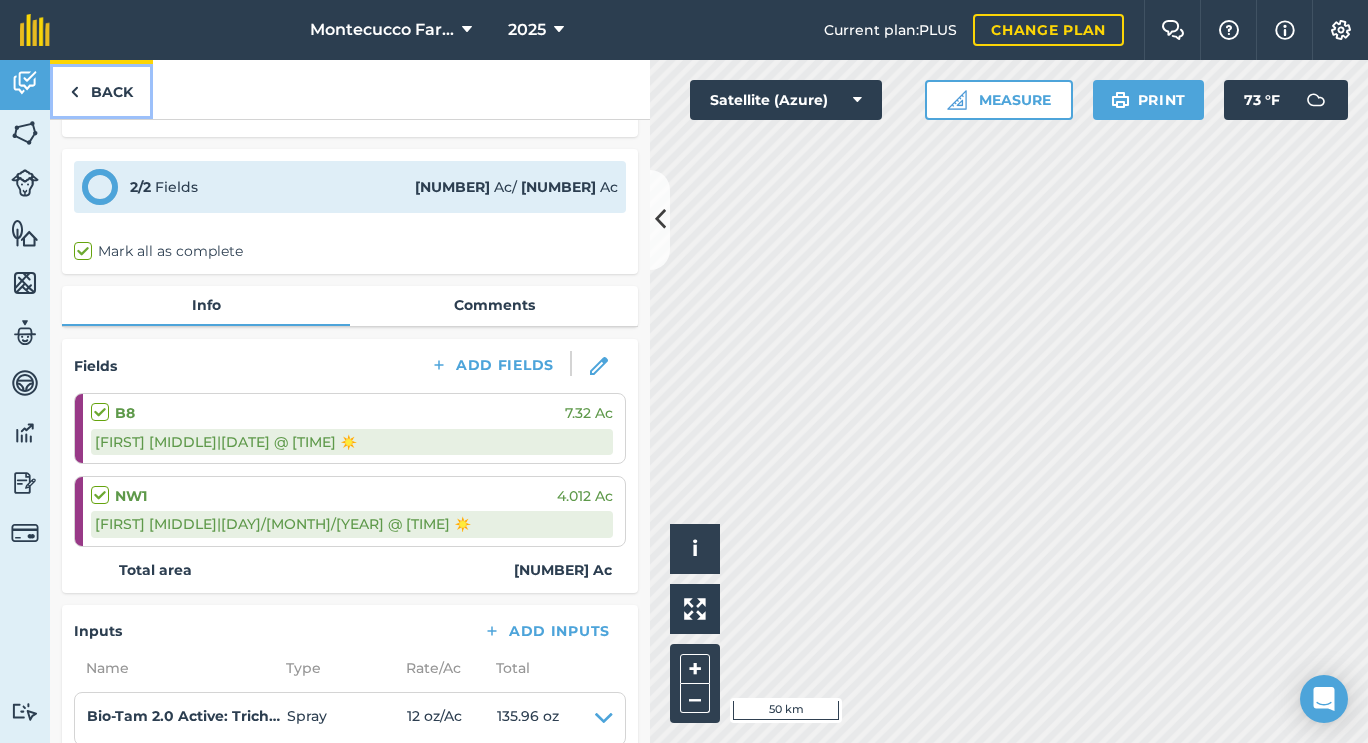 click on "Back" at bounding box center [101, 89] 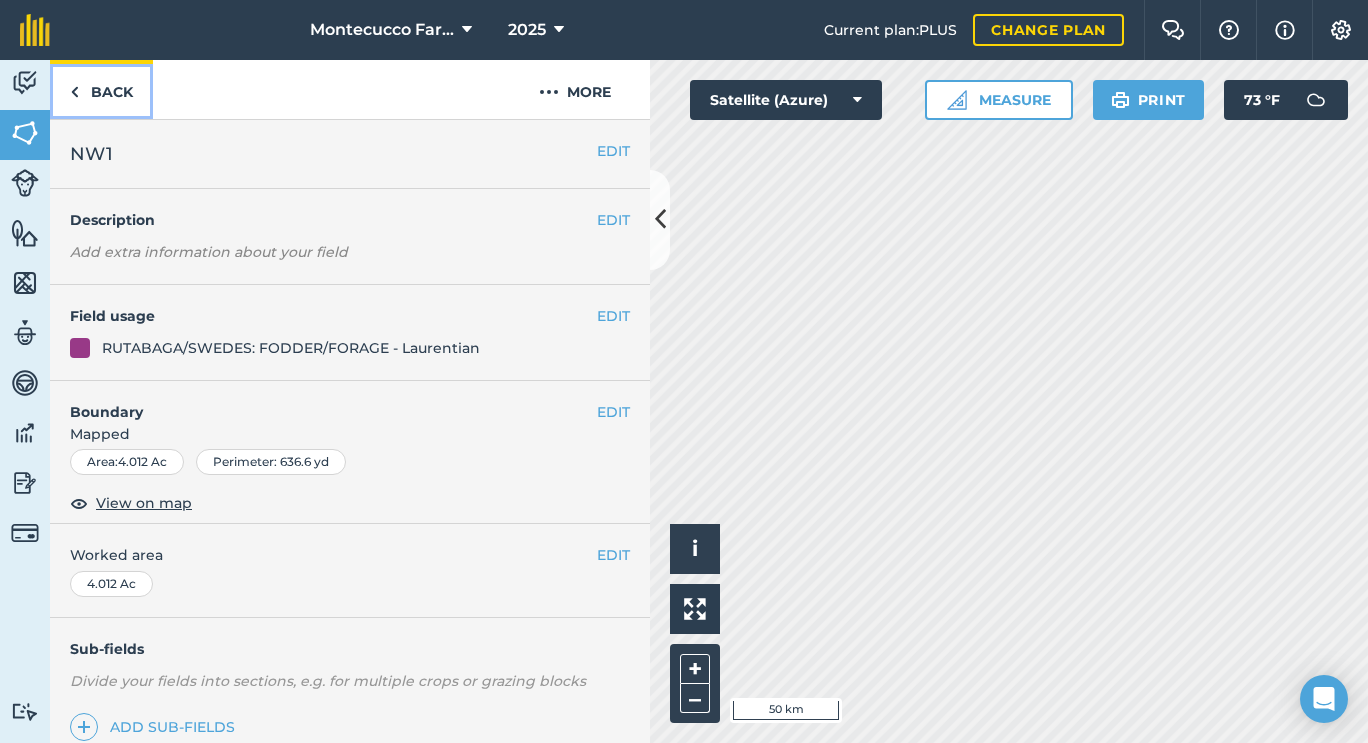 click on "Back" at bounding box center [101, 89] 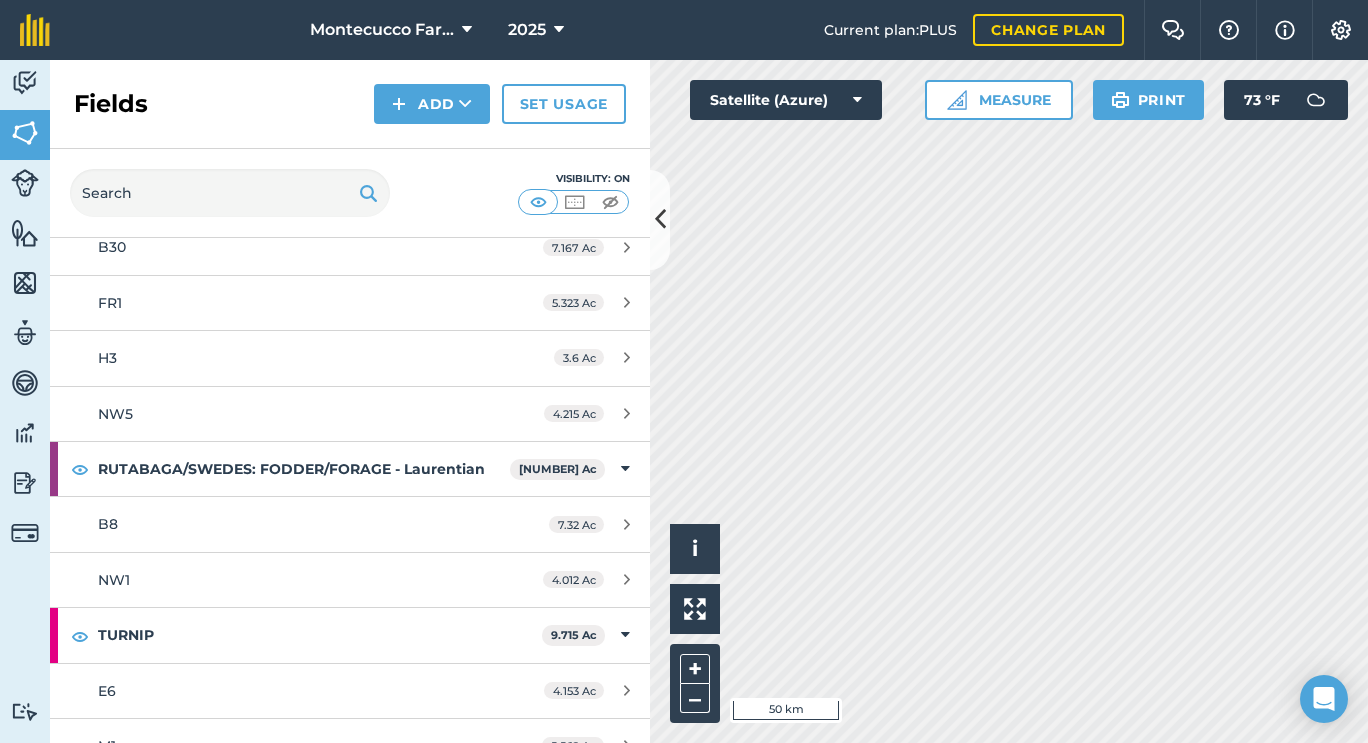 scroll, scrollTop: 3020, scrollLeft: 0, axis: vertical 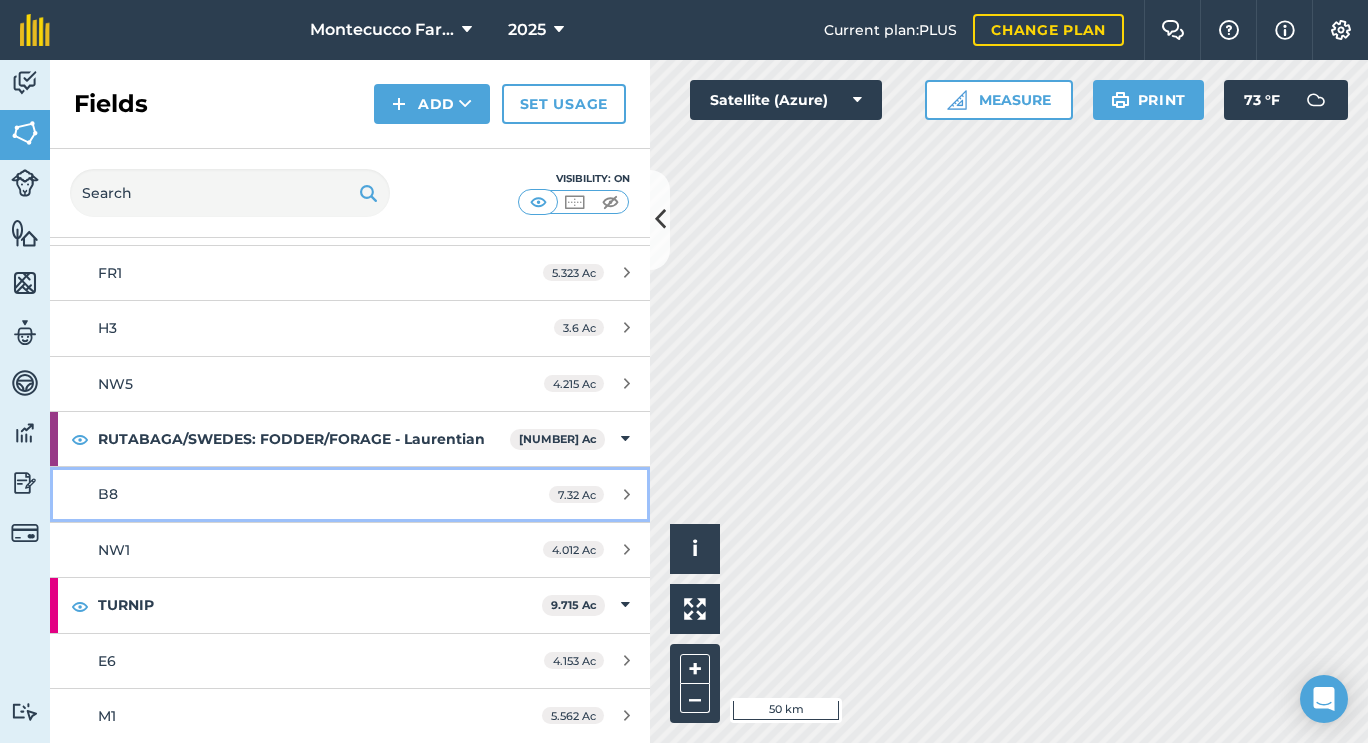 click on "B8" at bounding box center [286, 494] 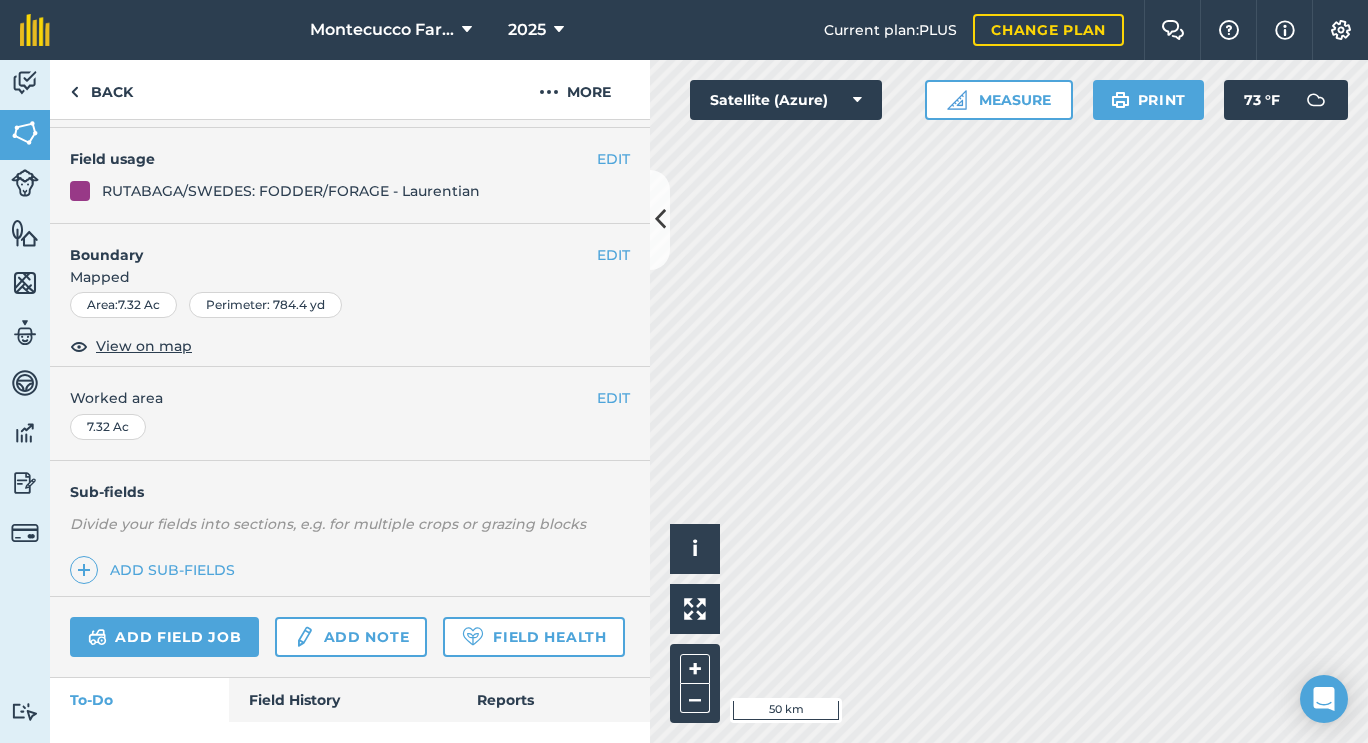 scroll, scrollTop: 254, scrollLeft: 0, axis: vertical 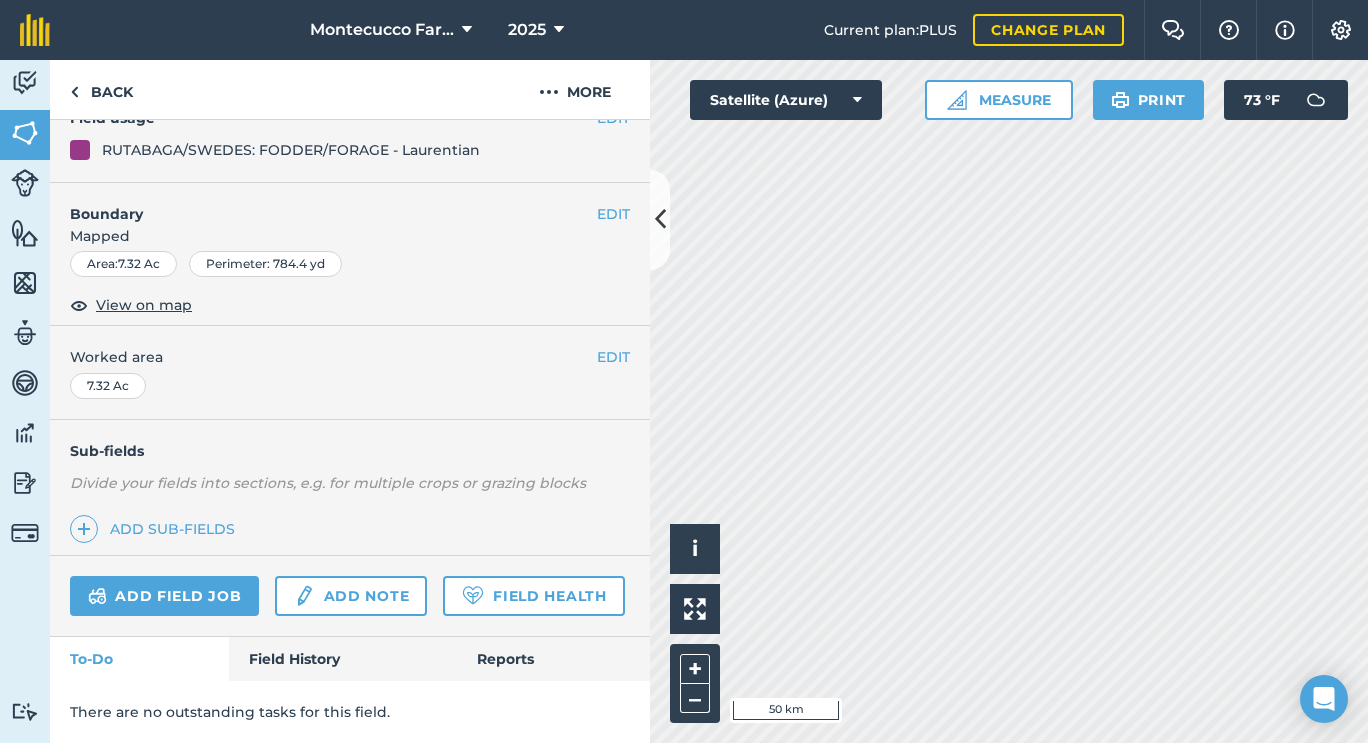 click on "Add field job Add note   Field Health" at bounding box center [350, 596] 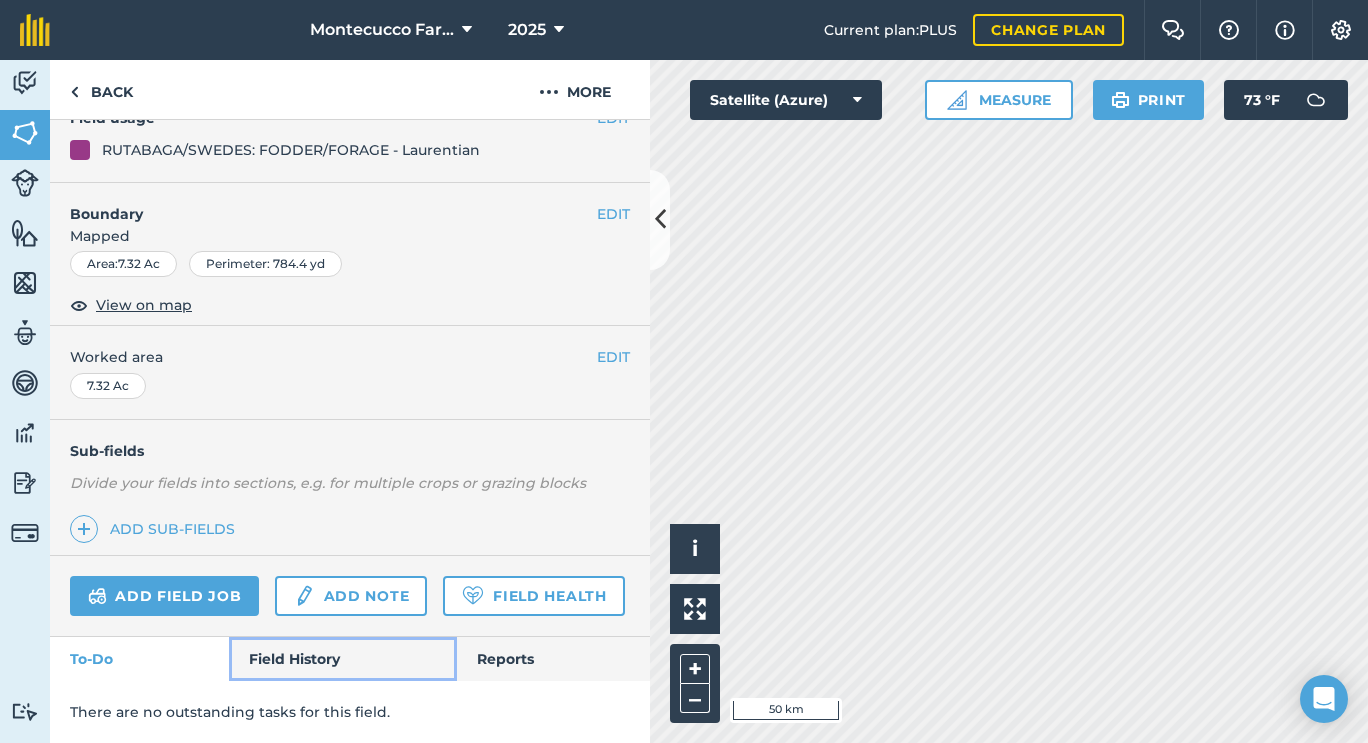 click on "Field History" at bounding box center (342, 659) 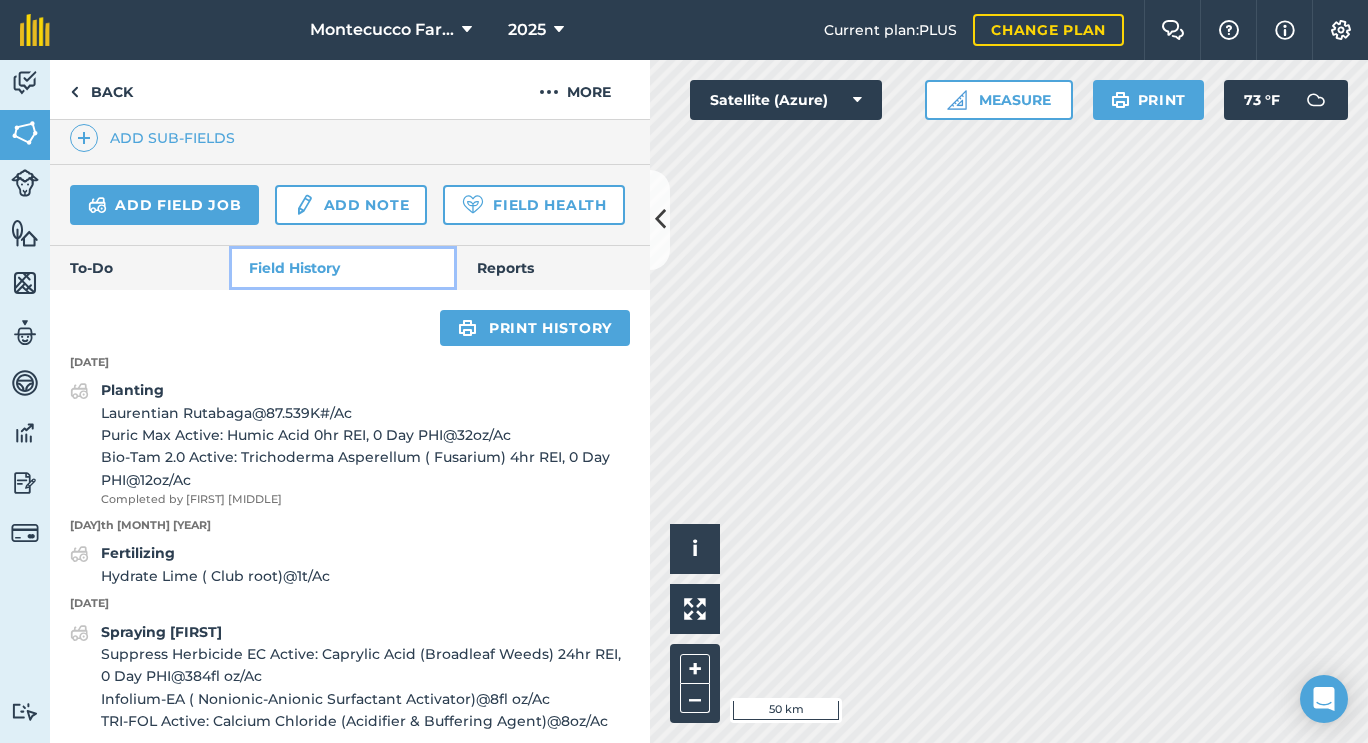 scroll, scrollTop: 596, scrollLeft: 0, axis: vertical 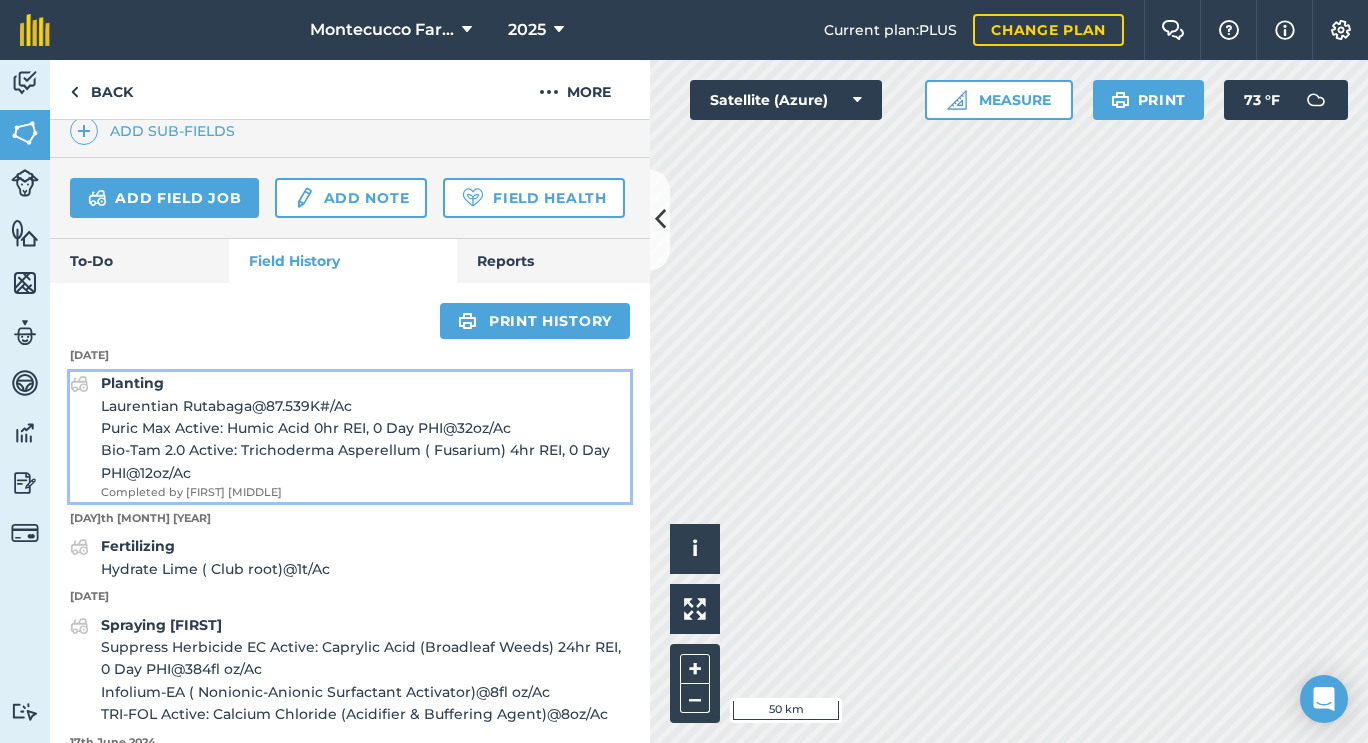 click on "Puric Max Active: Humic Acid 0hr REI, 0 Day PHI @ 32 oz / Ac" at bounding box center [365, 428] 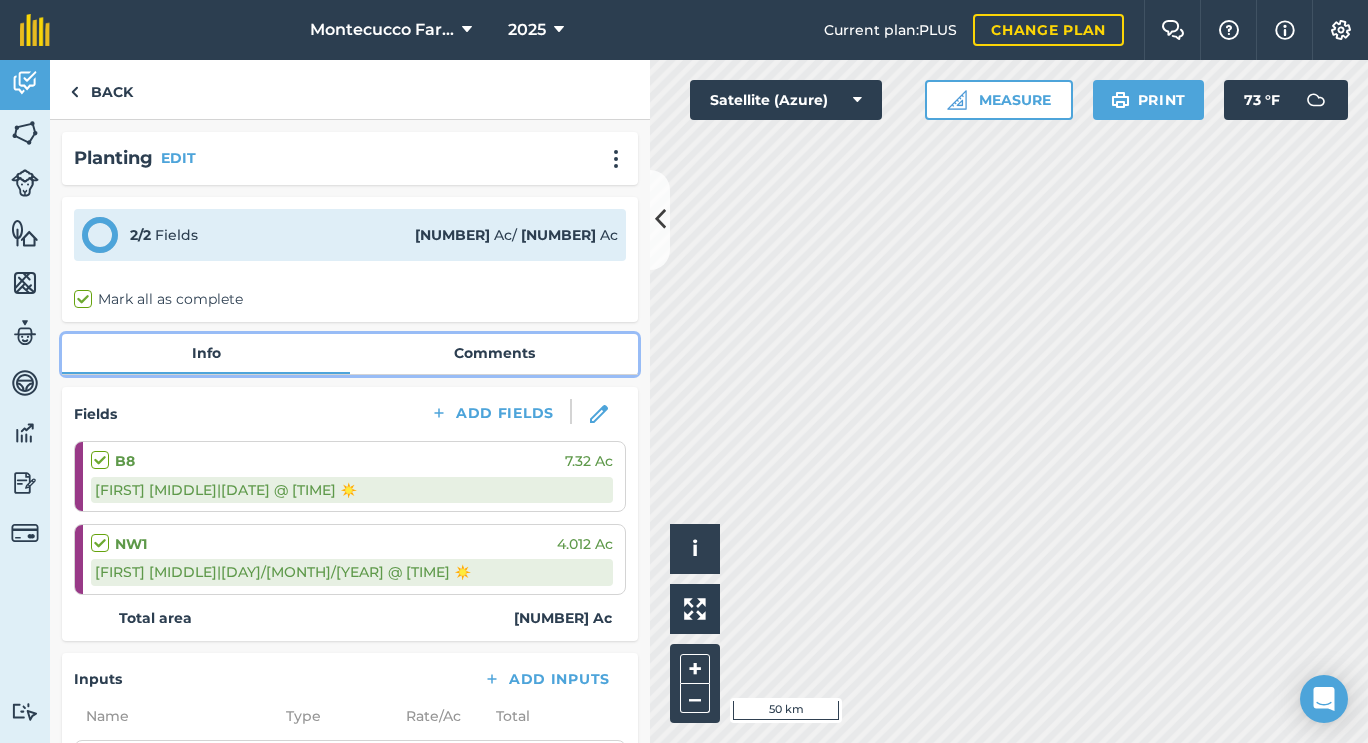 click on "Comments" at bounding box center [494, 353] 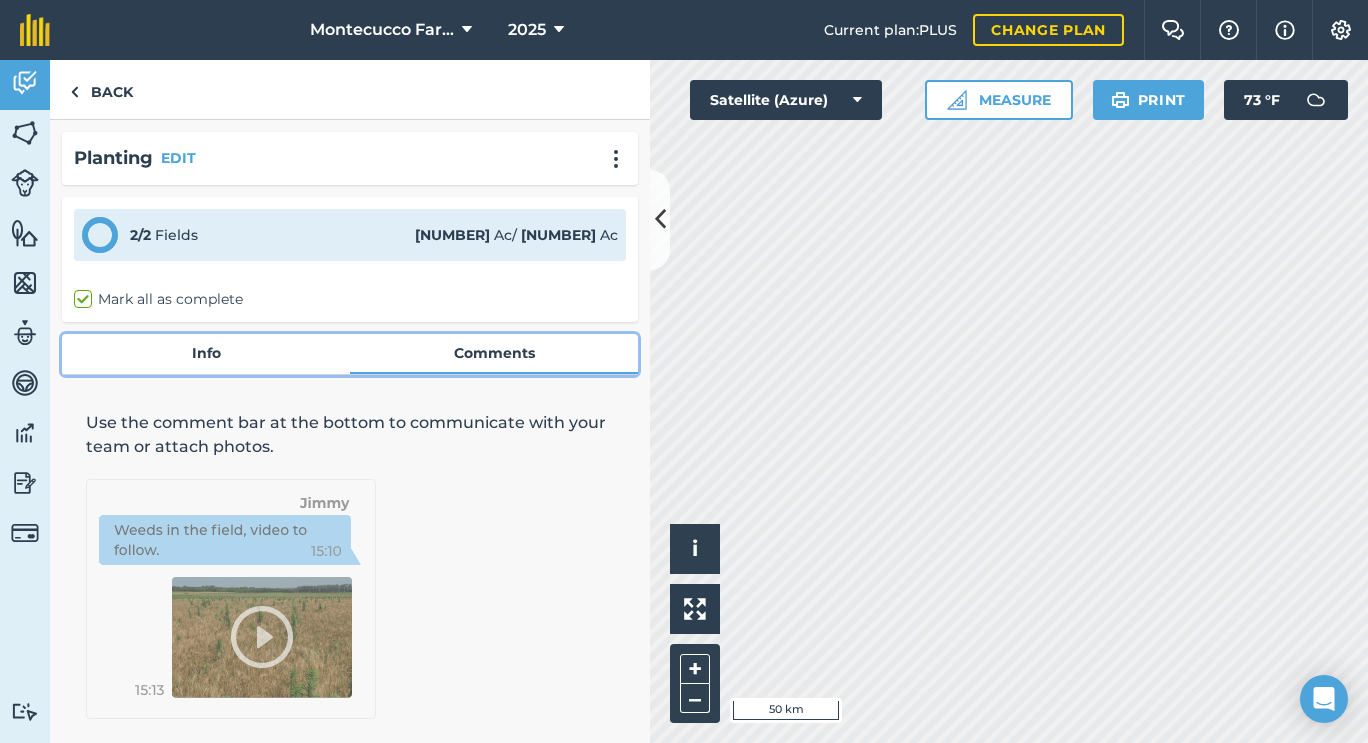 scroll, scrollTop: 80, scrollLeft: 0, axis: vertical 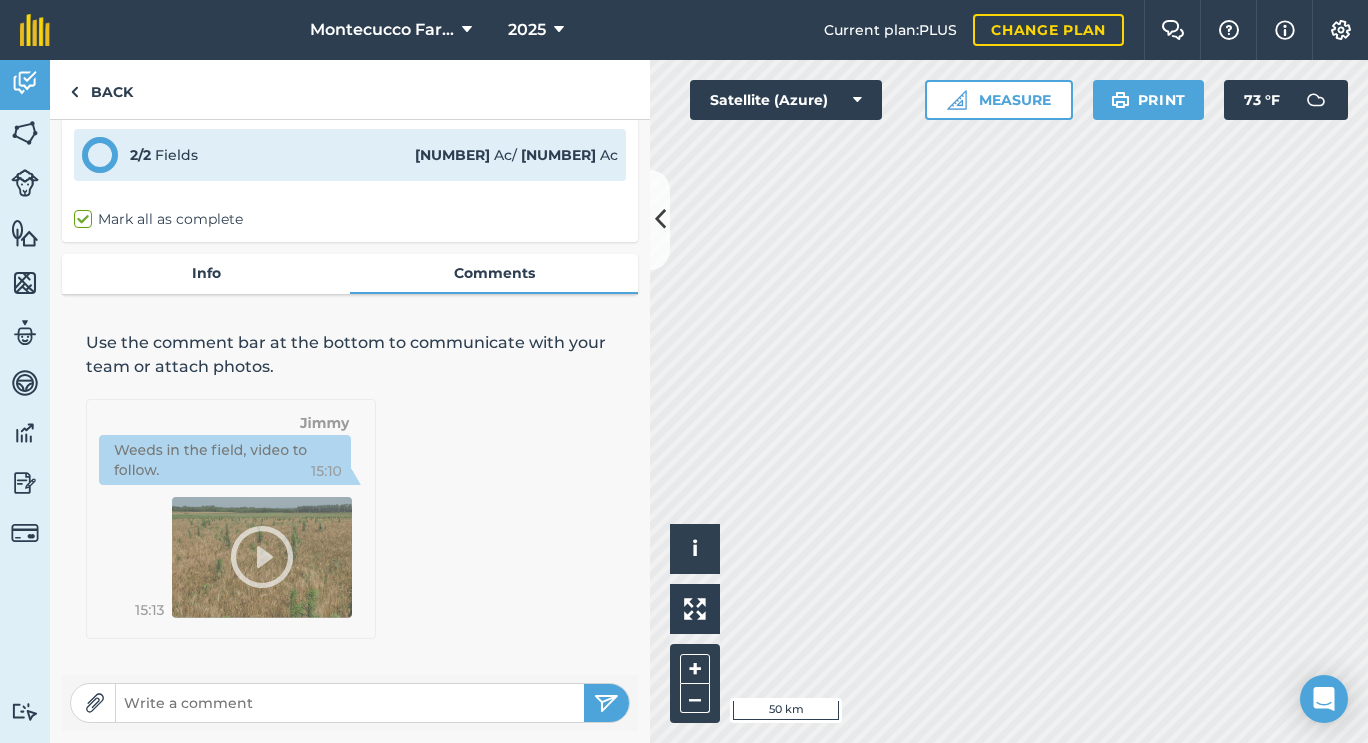 click at bounding box center (350, 703) 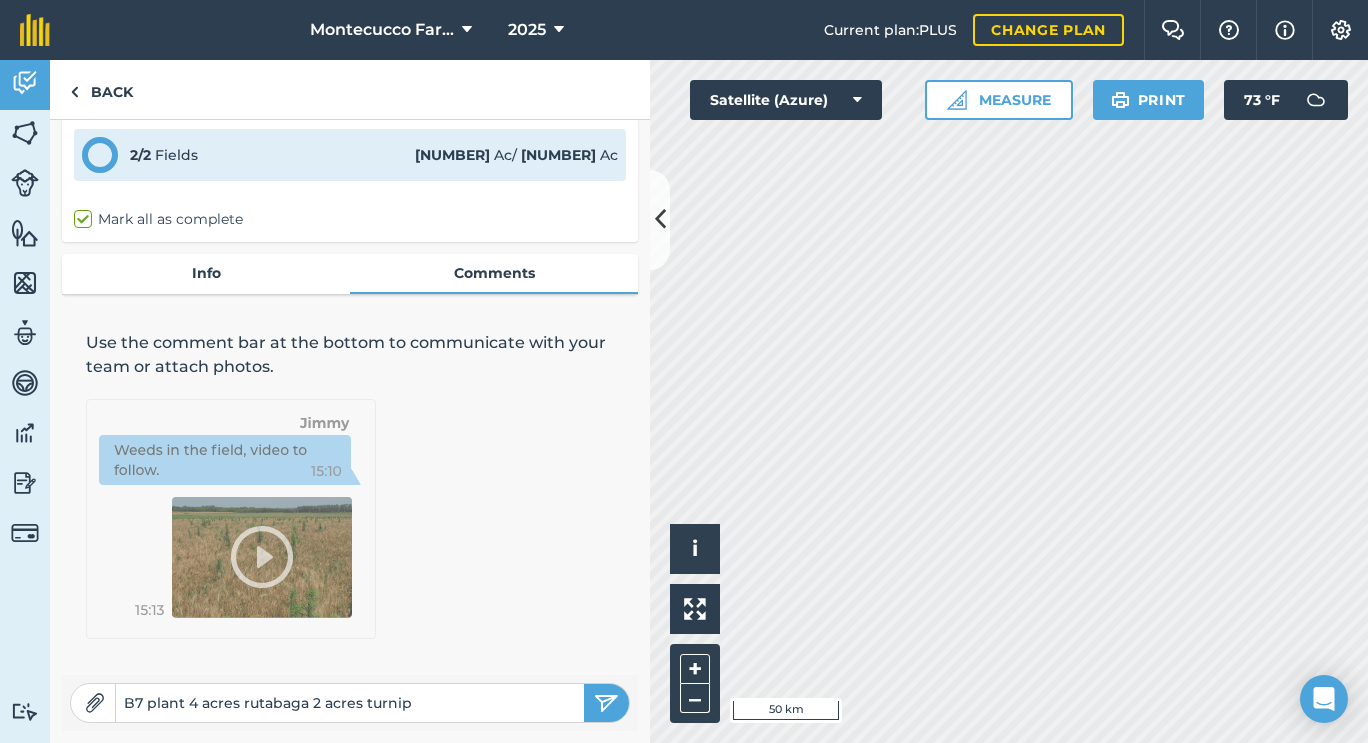 type on "B7 plant 4 acres rutabaga 2 acres turnip" 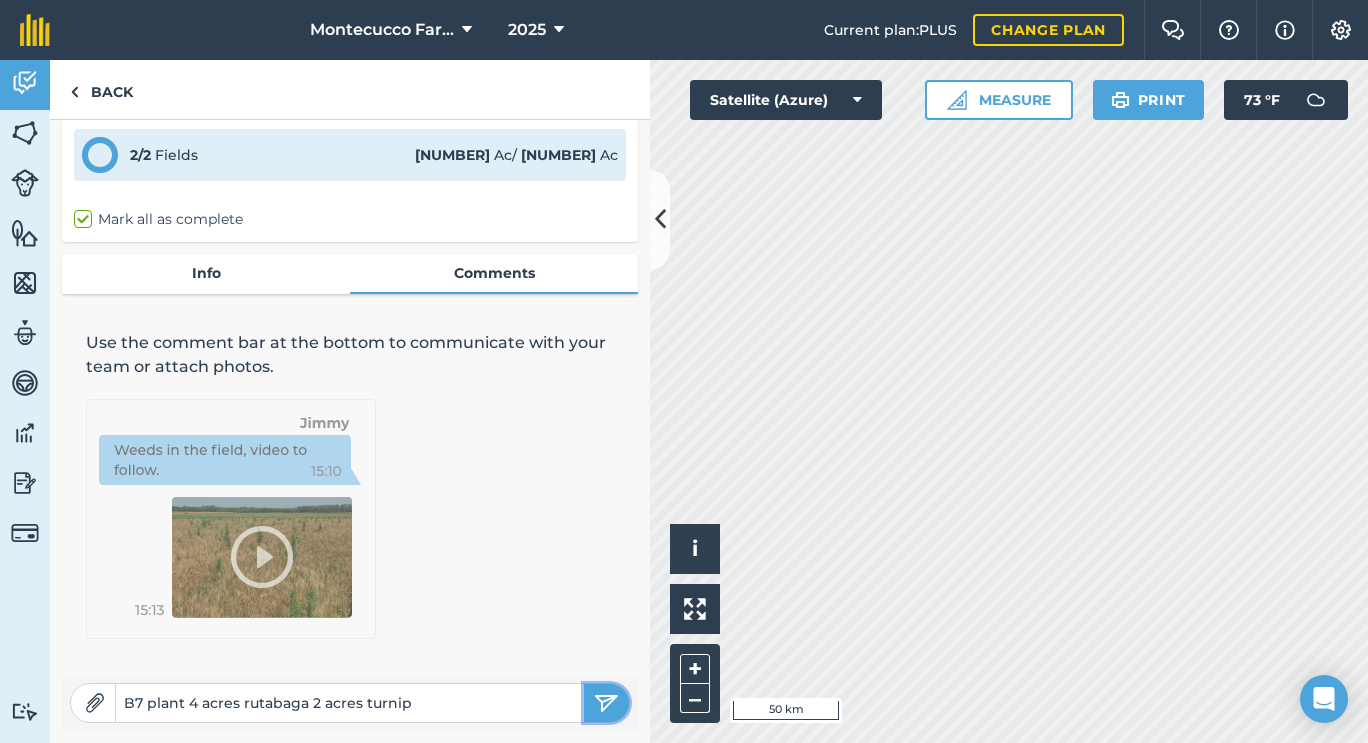click at bounding box center [606, 703] 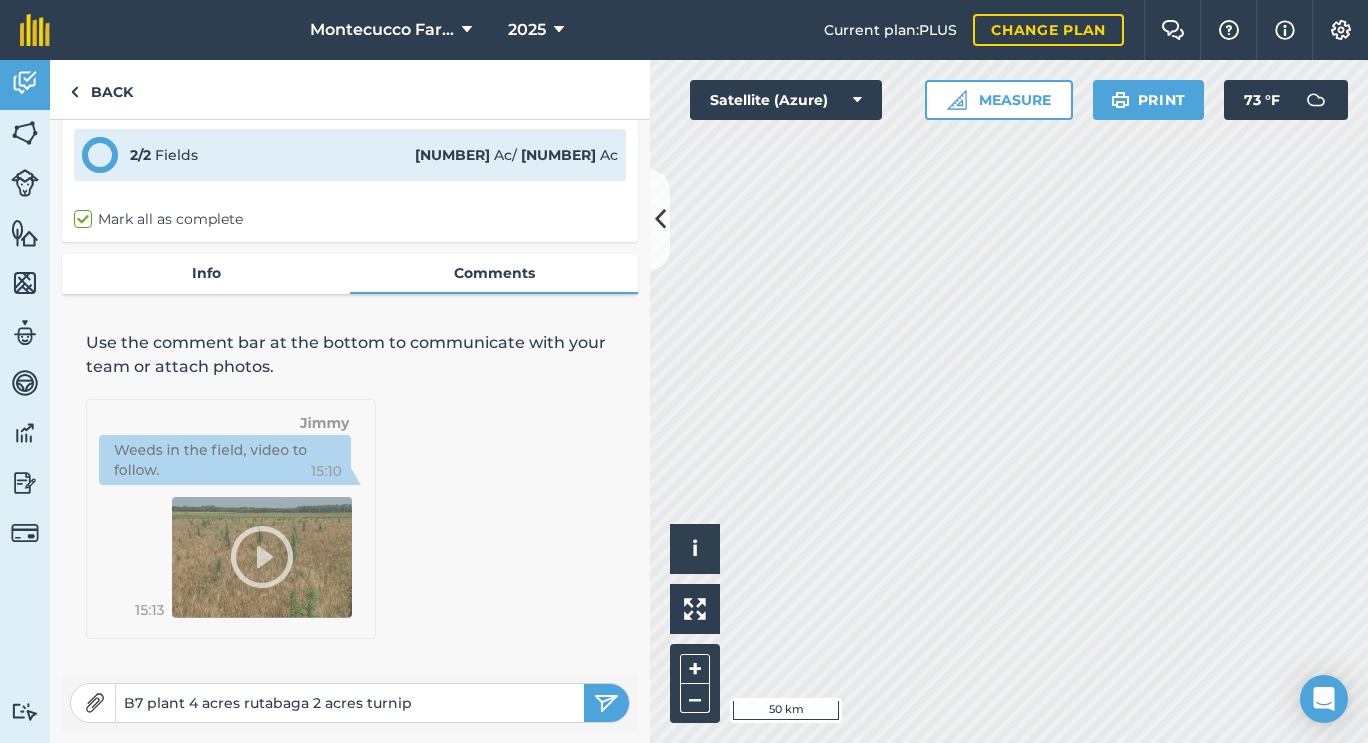 type 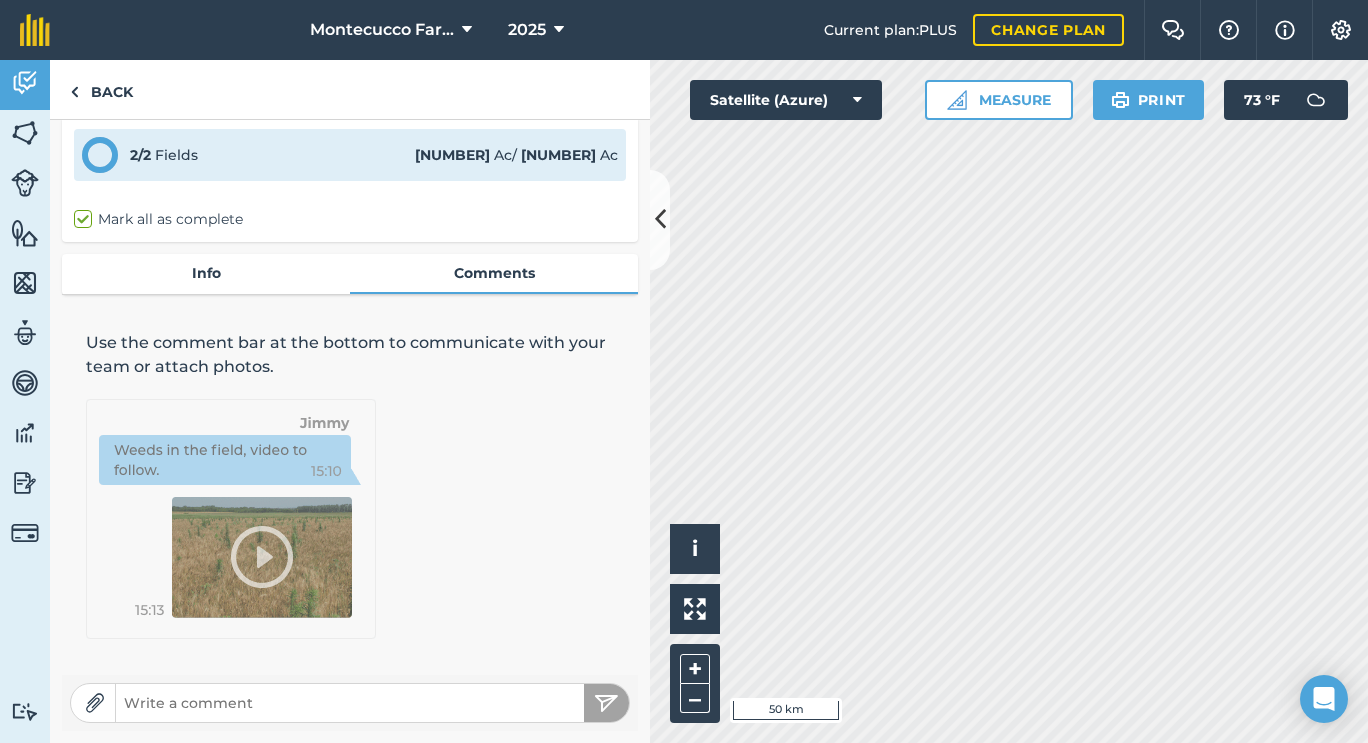 scroll, scrollTop: 0, scrollLeft: 0, axis: both 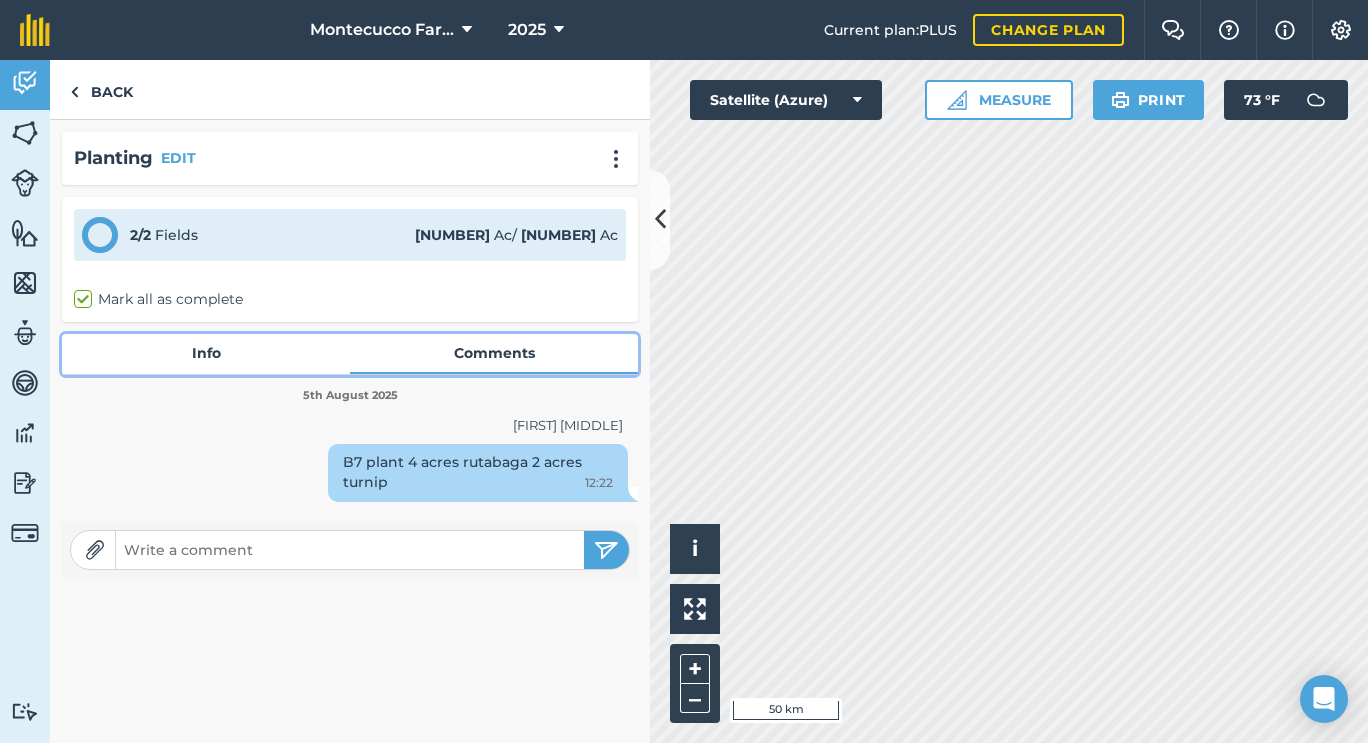 click on "Info" at bounding box center (206, 353) 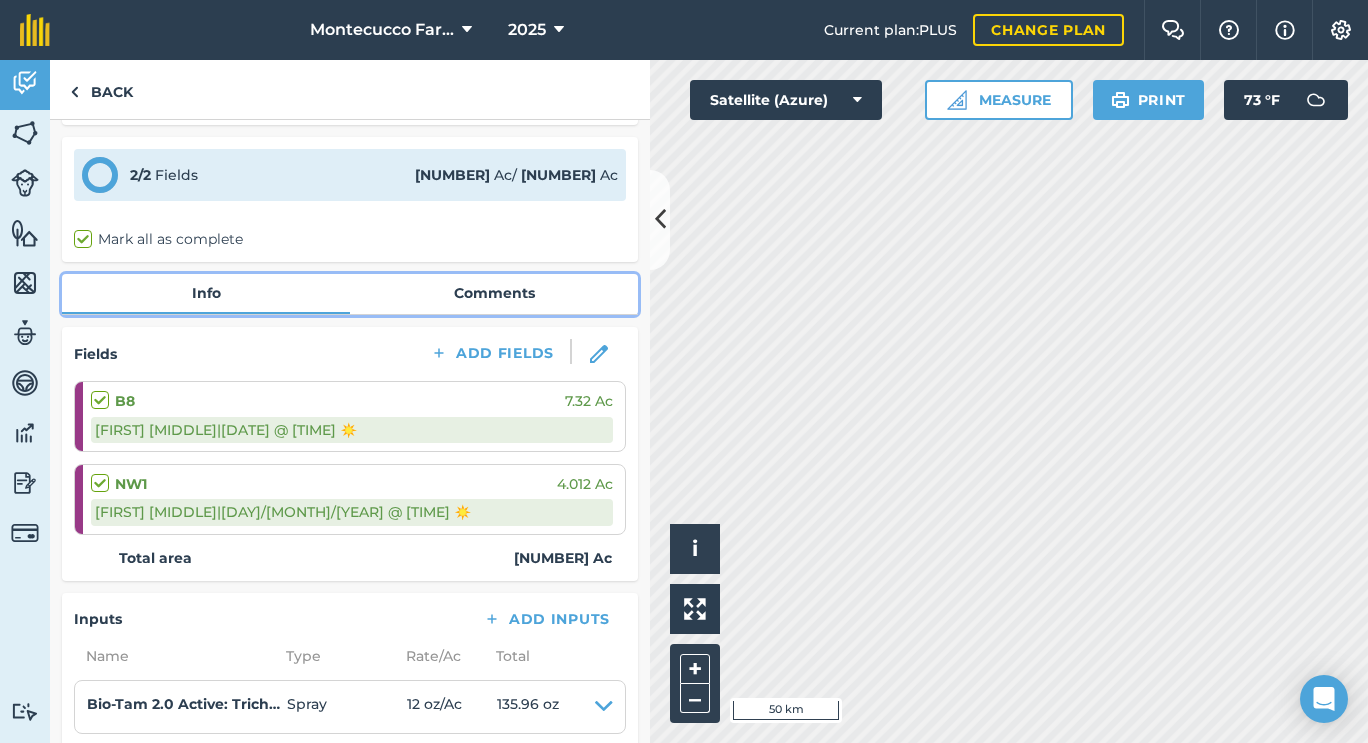 scroll, scrollTop: 86, scrollLeft: 0, axis: vertical 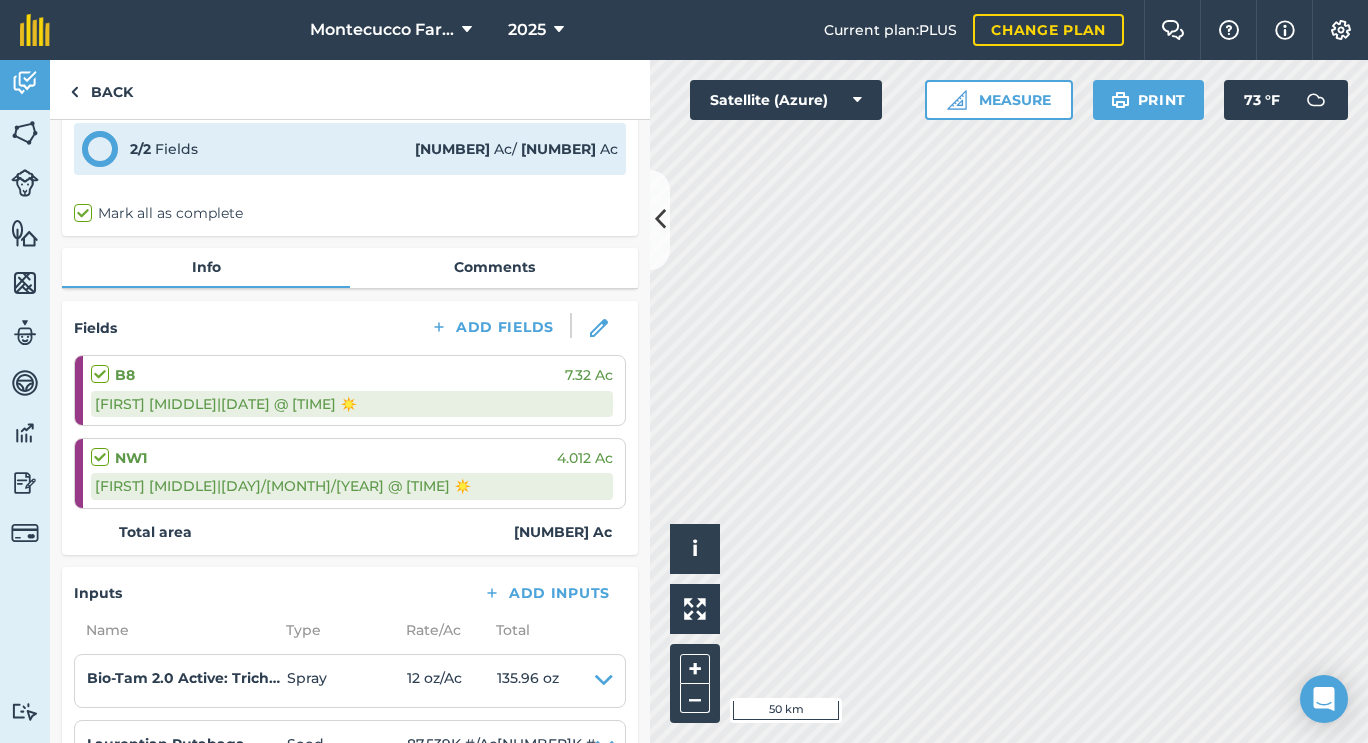 click on "B8 7.32 Ac" at bounding box center [352, 375] 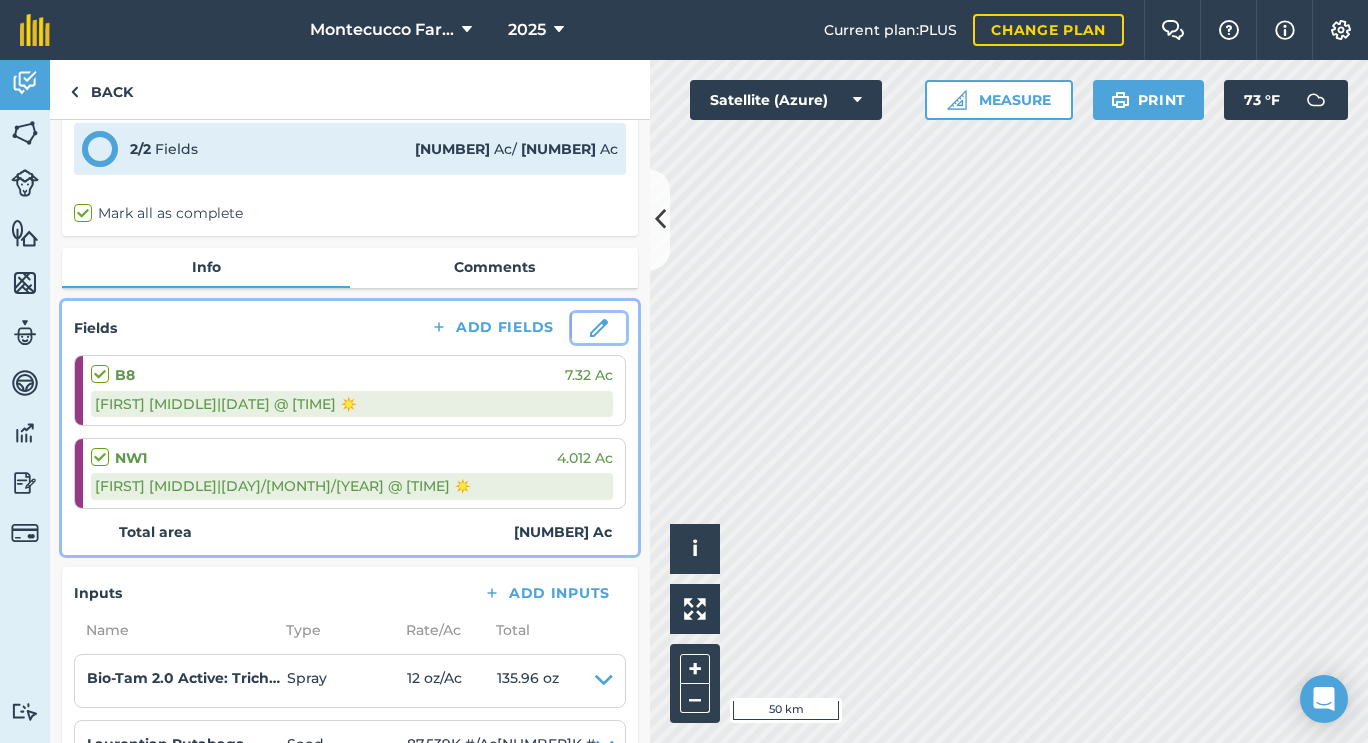 click at bounding box center [599, 328] 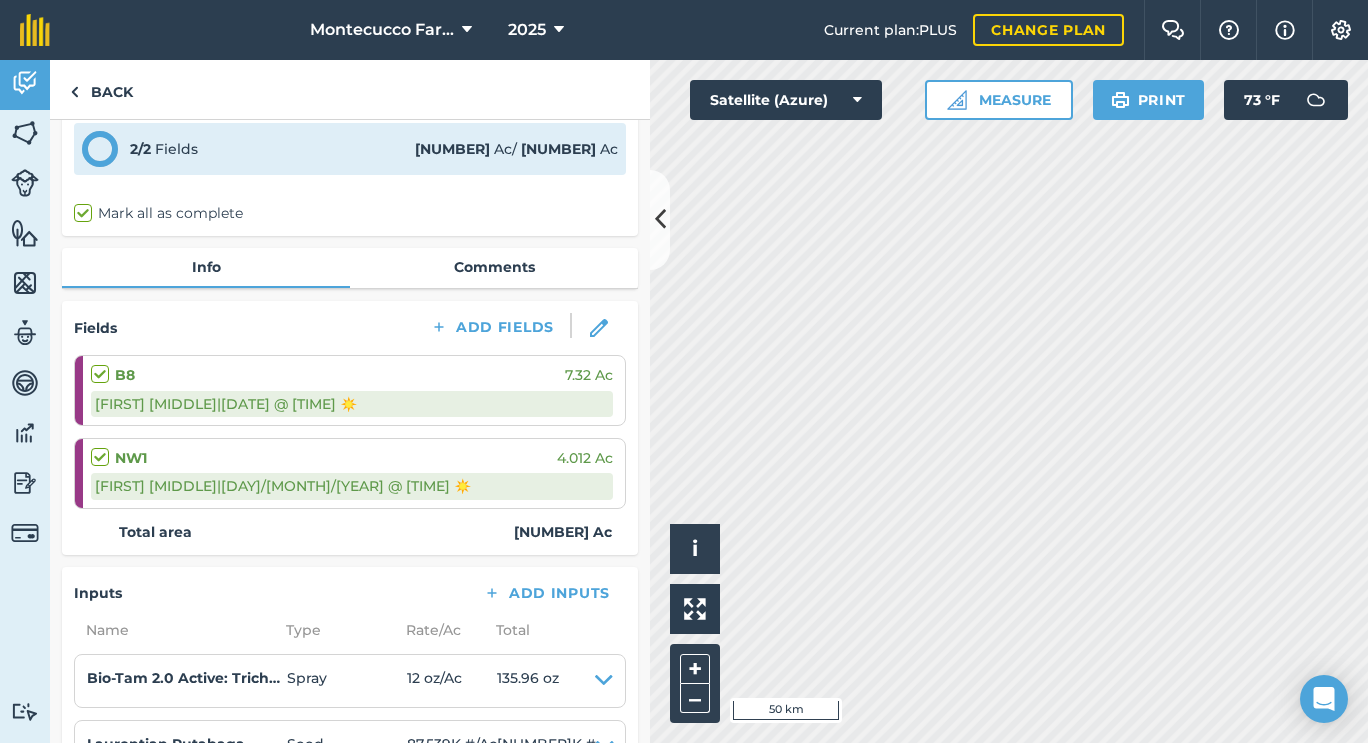 select on "Sunny" 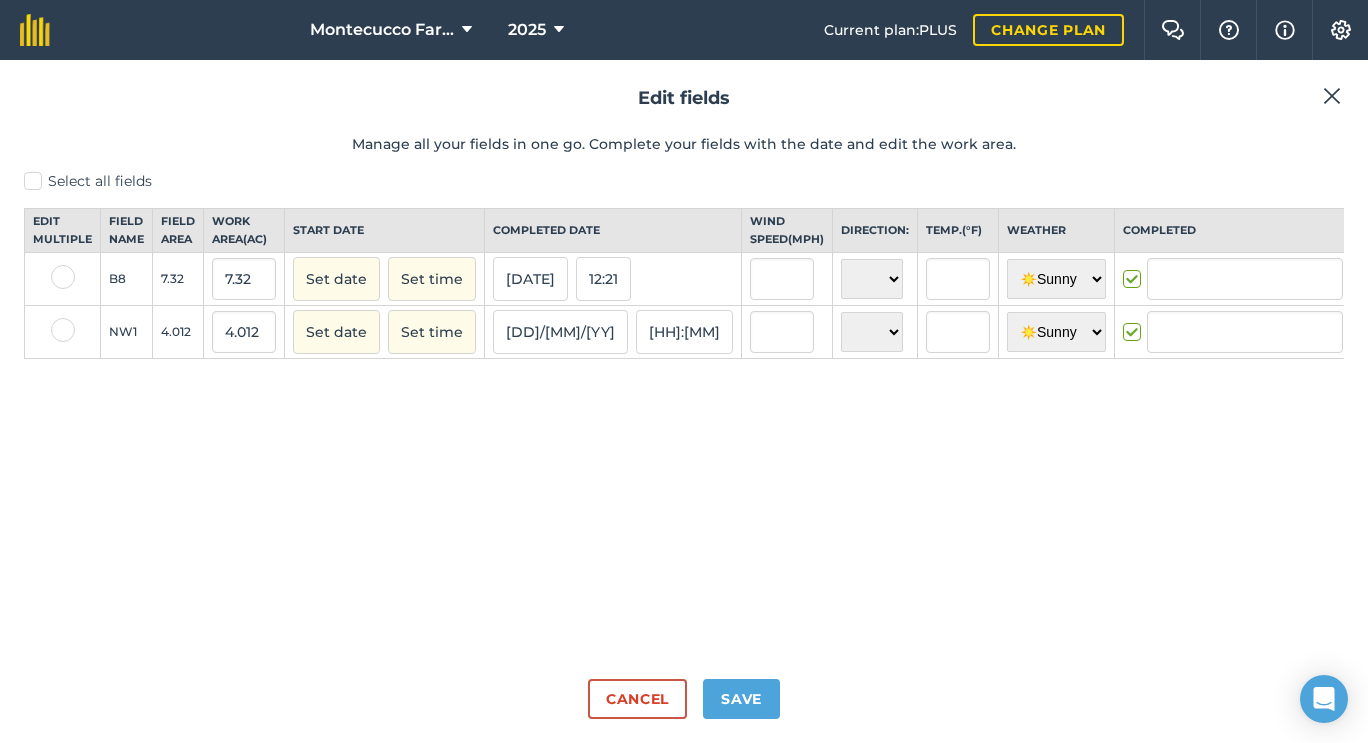 type on "[FIRST] [LAST]" 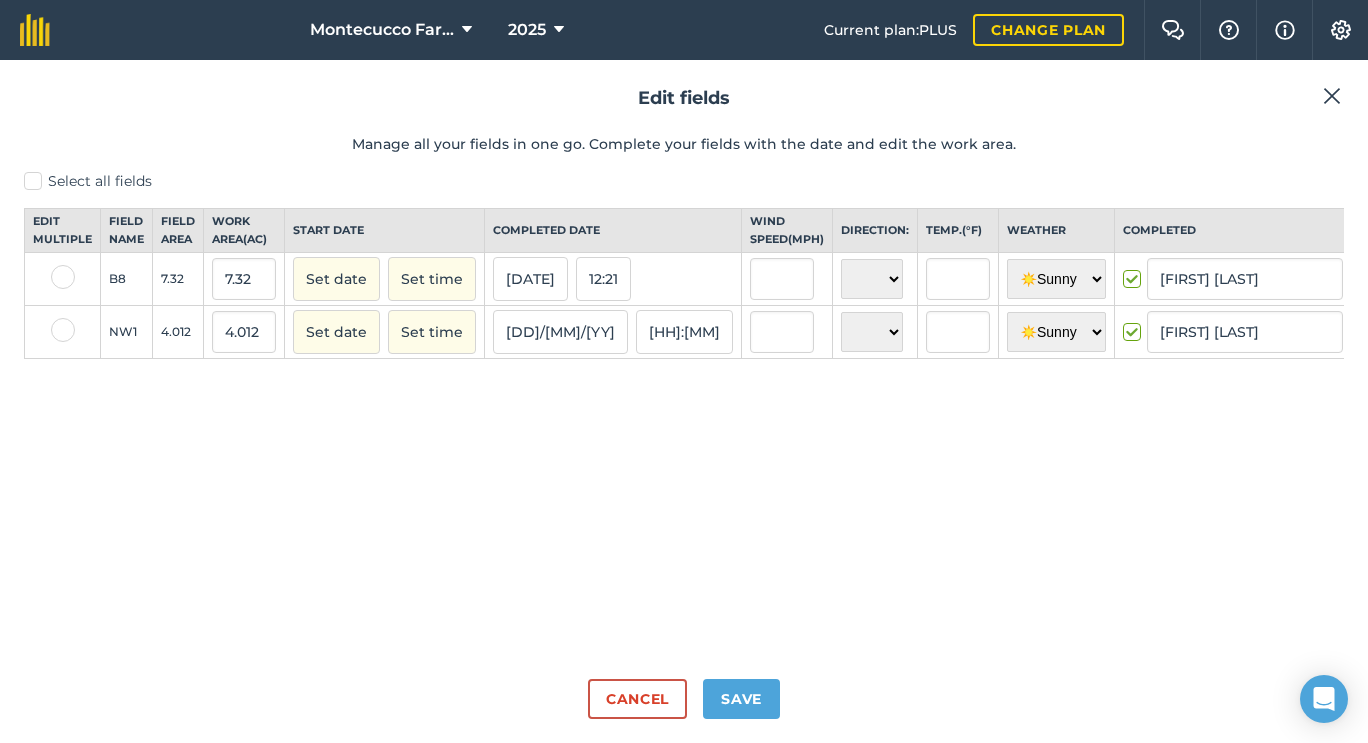 scroll, scrollTop: 0, scrollLeft: 0, axis: both 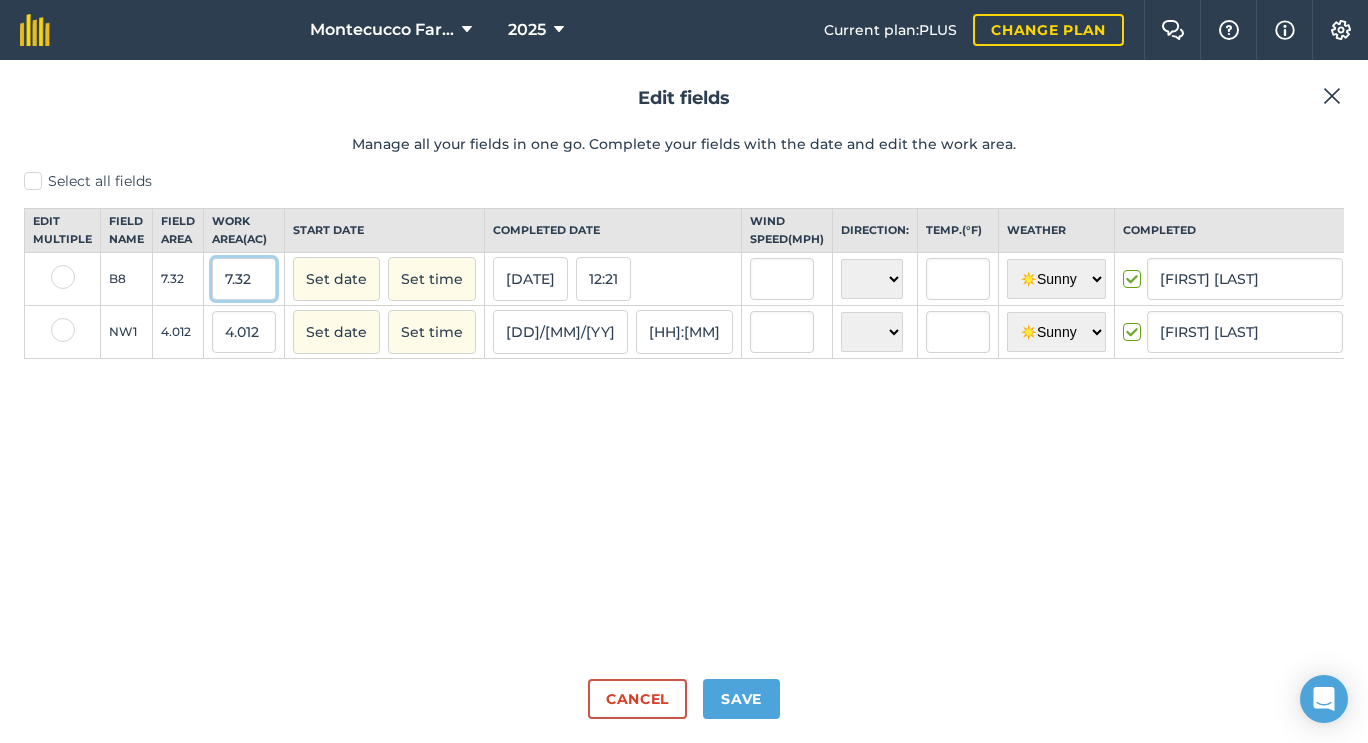 click on "7.32" at bounding box center (244, 279) 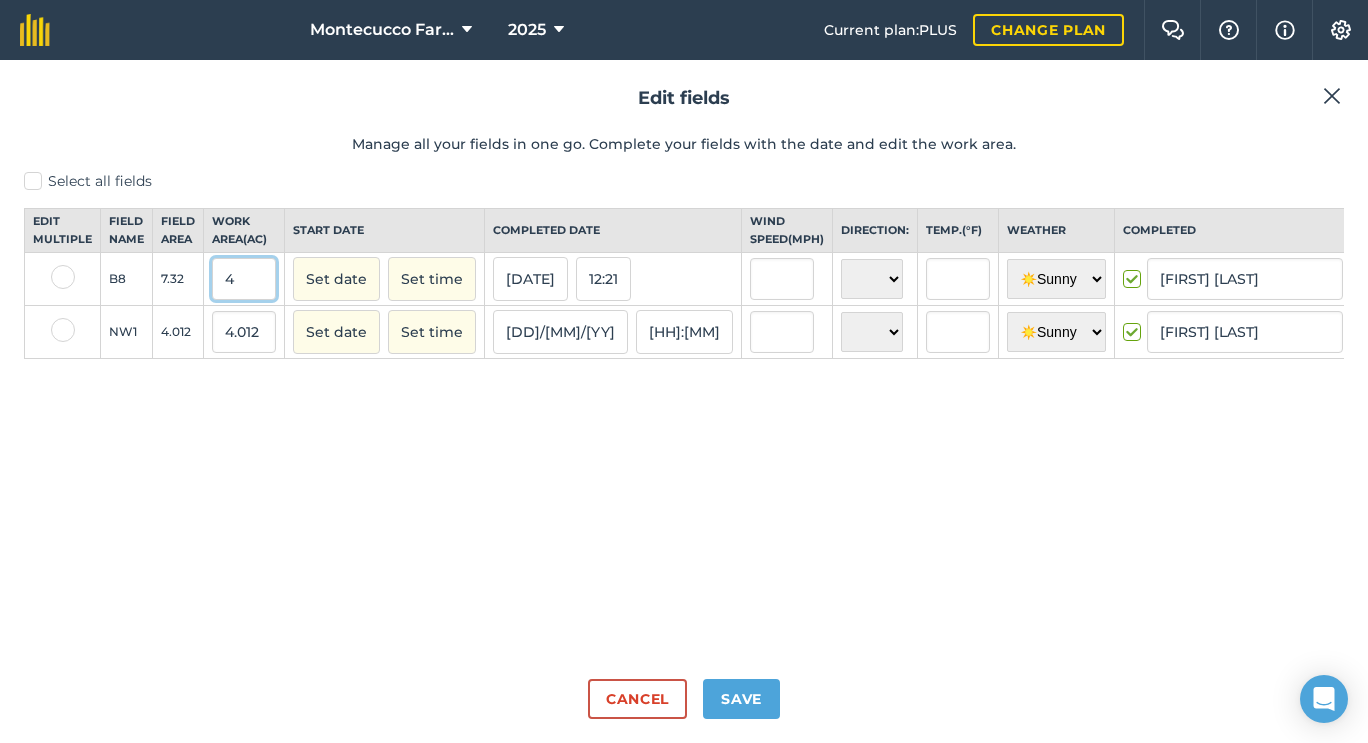 type on "4" 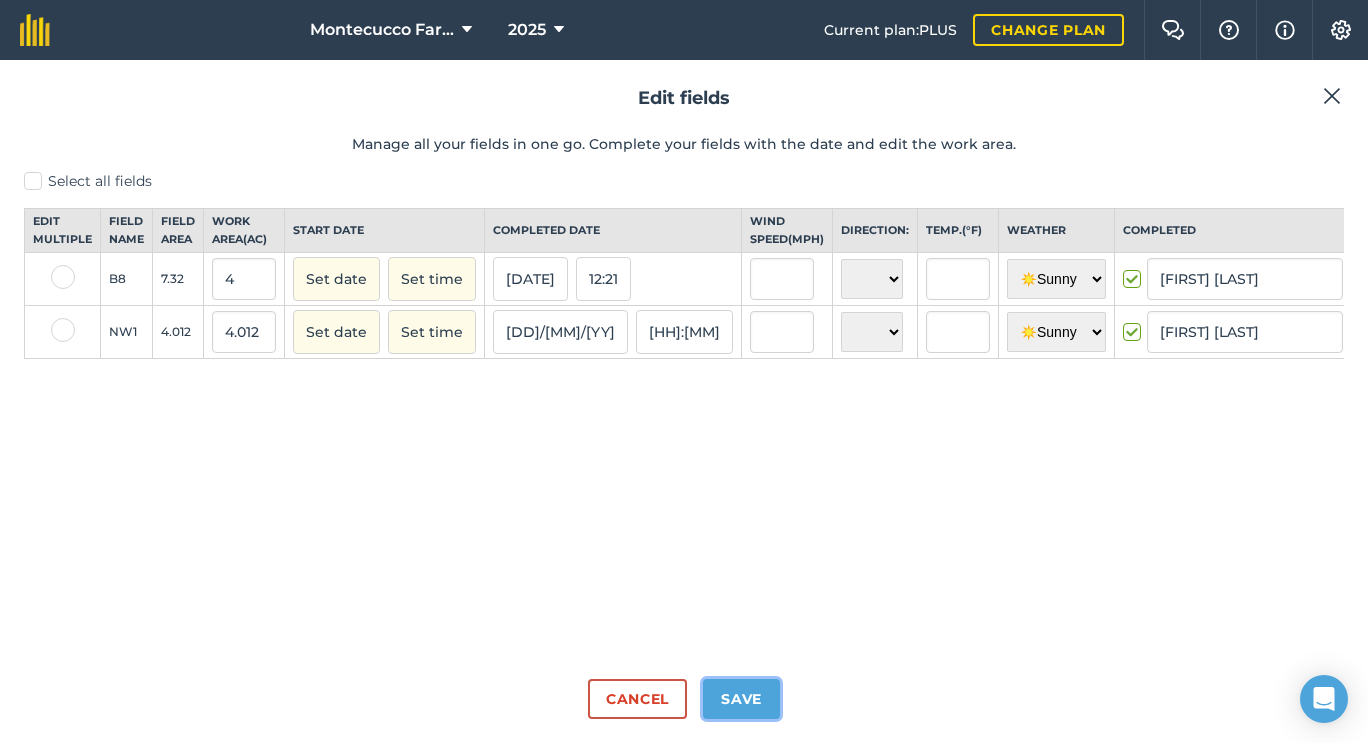 click on "Save" at bounding box center (741, 699) 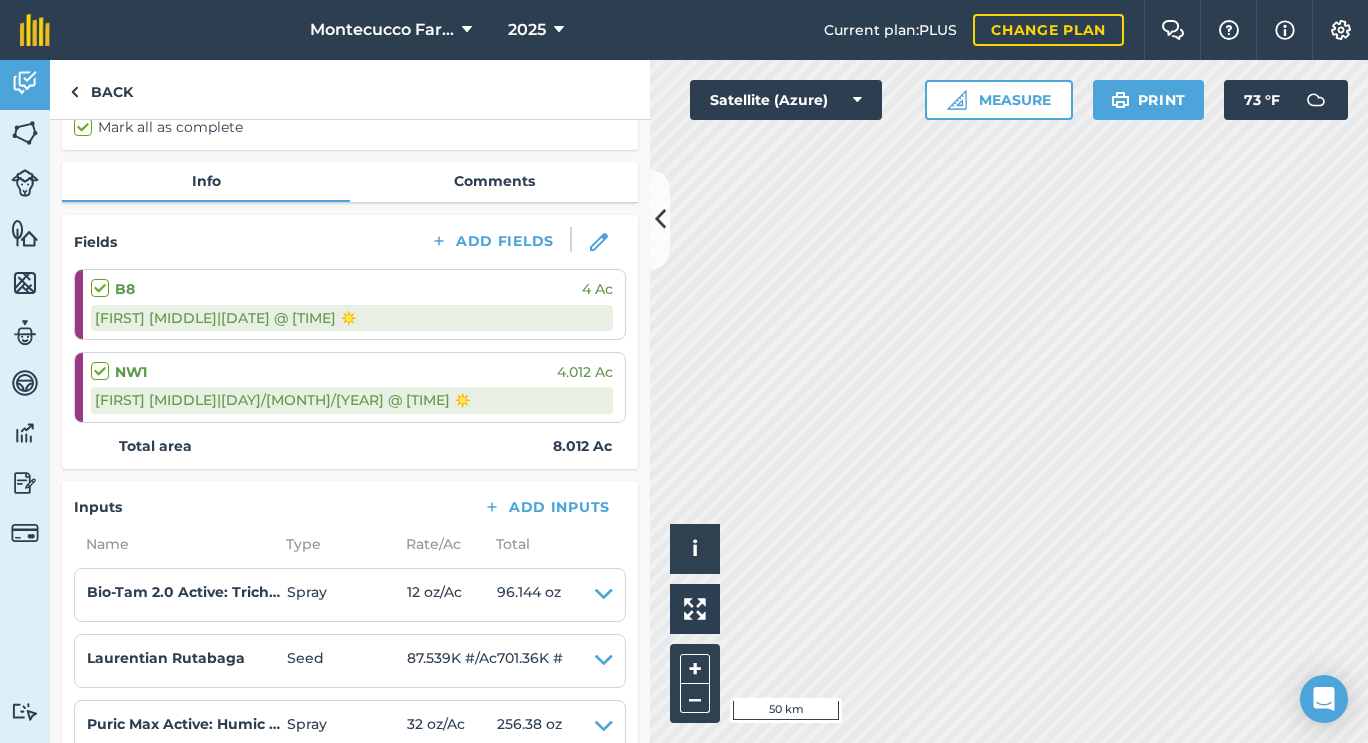 scroll, scrollTop: 159, scrollLeft: 0, axis: vertical 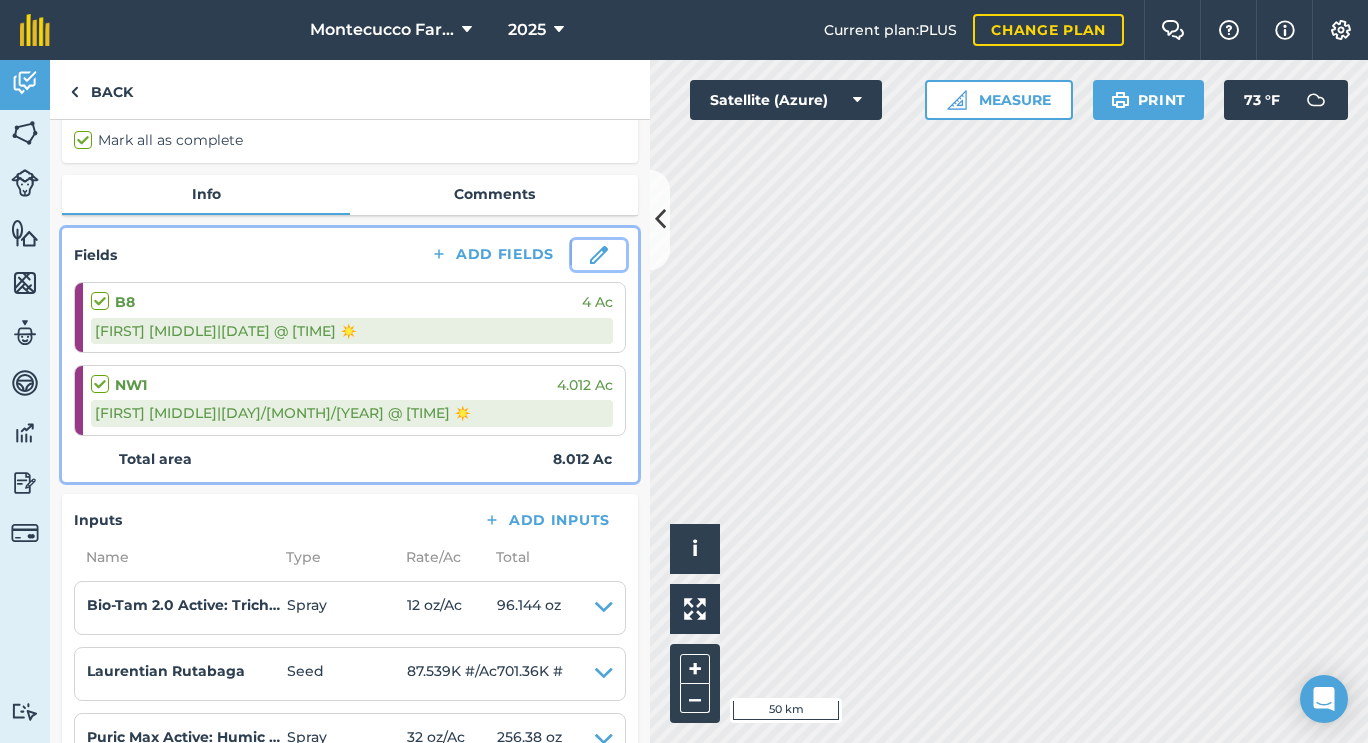 click at bounding box center [599, 255] 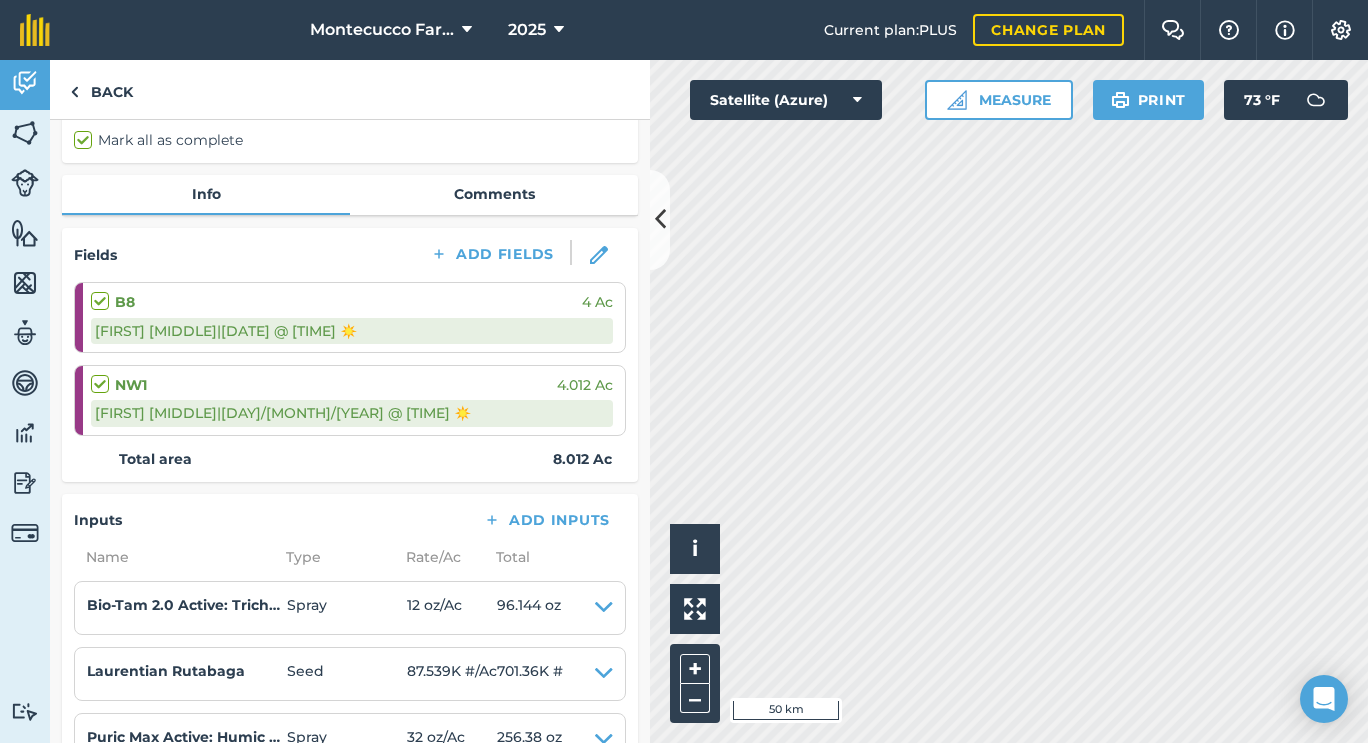 select on "Sunny" 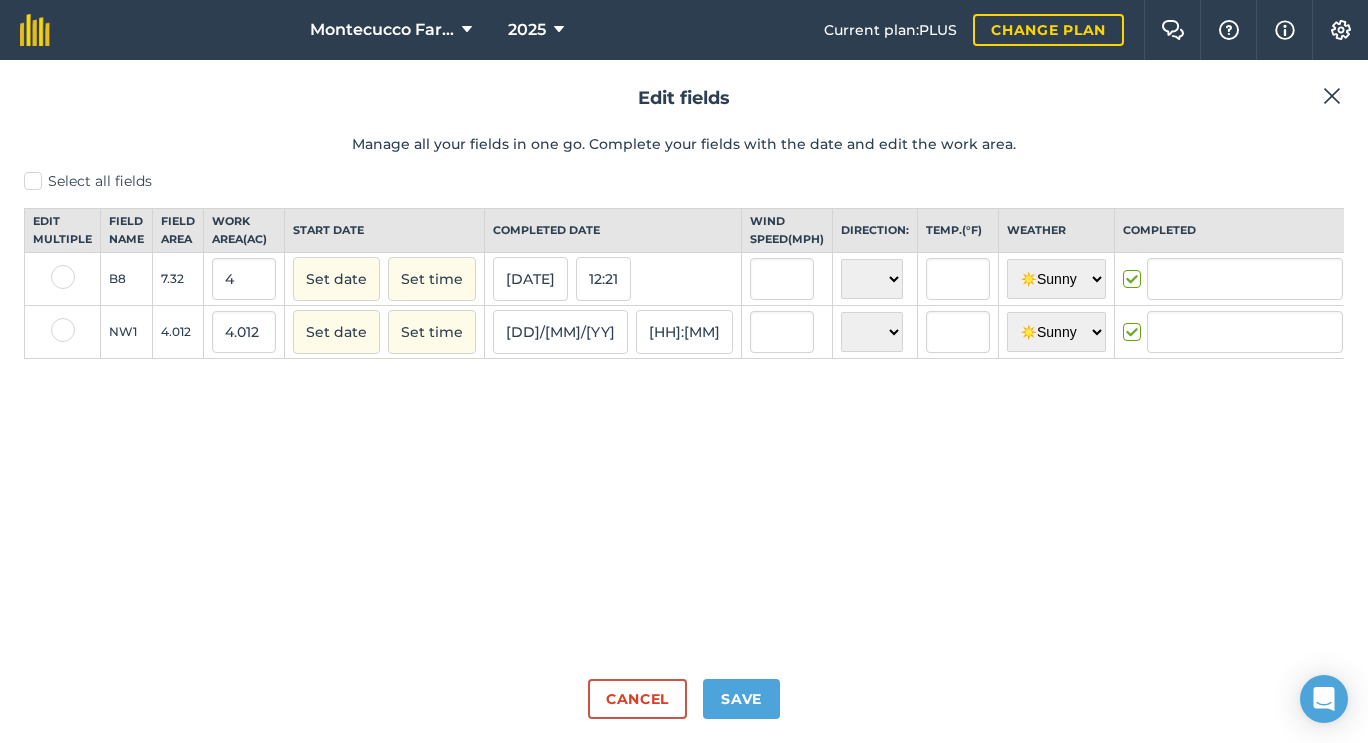 type on "[FIRST] [LAST]" 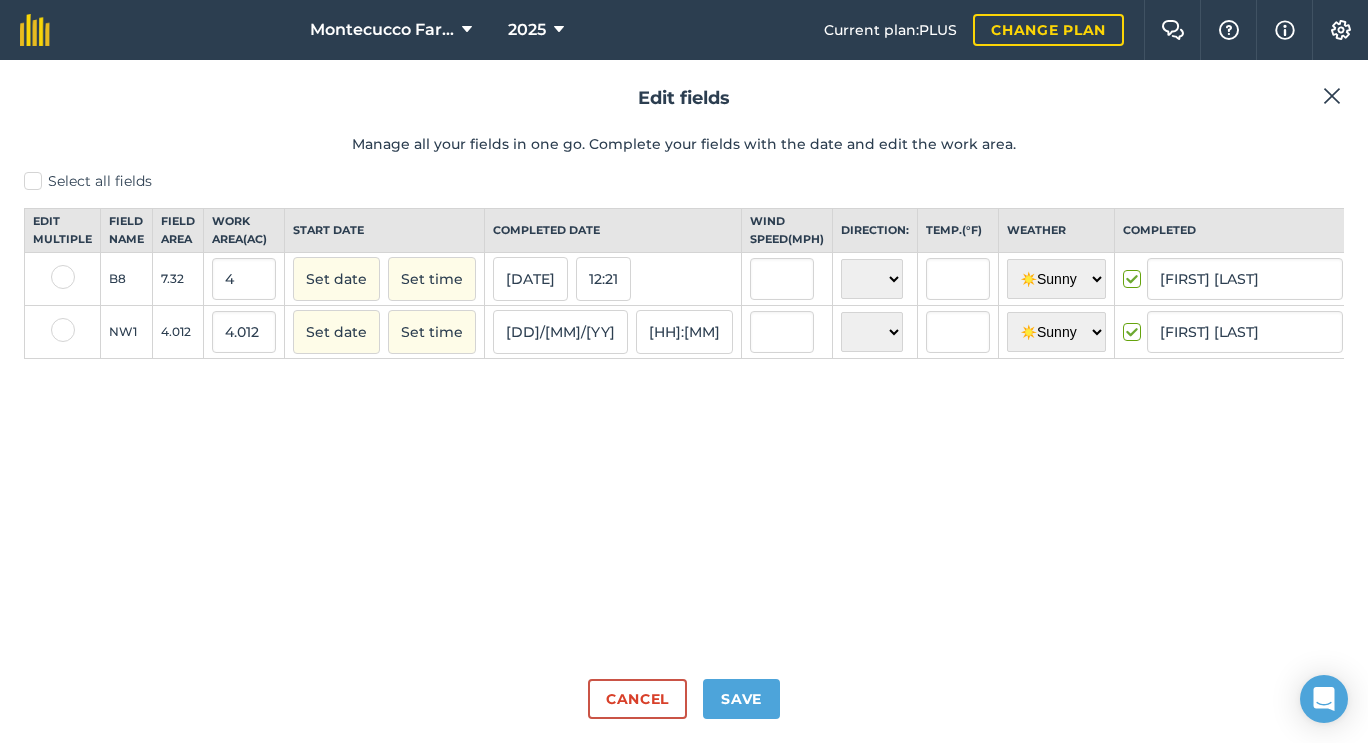scroll, scrollTop: 0, scrollLeft: 0, axis: both 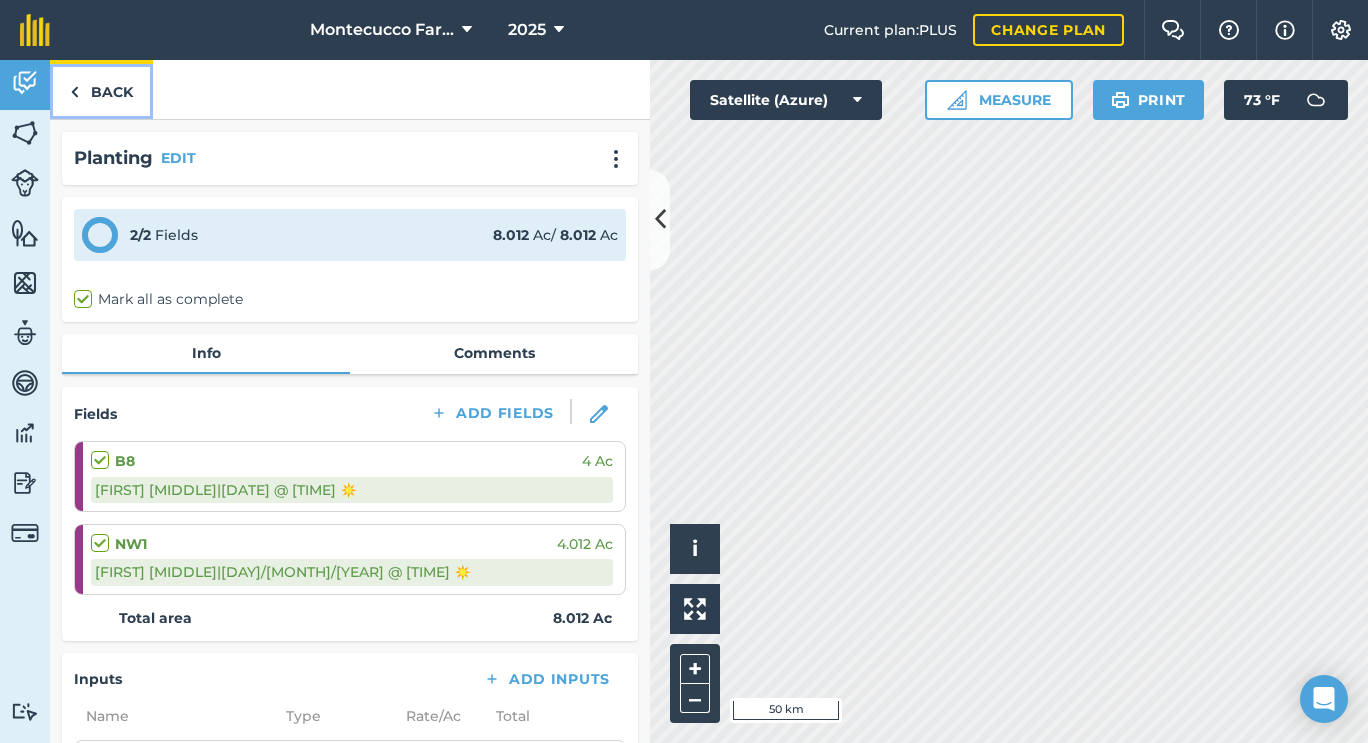 click on "Back" at bounding box center [101, 89] 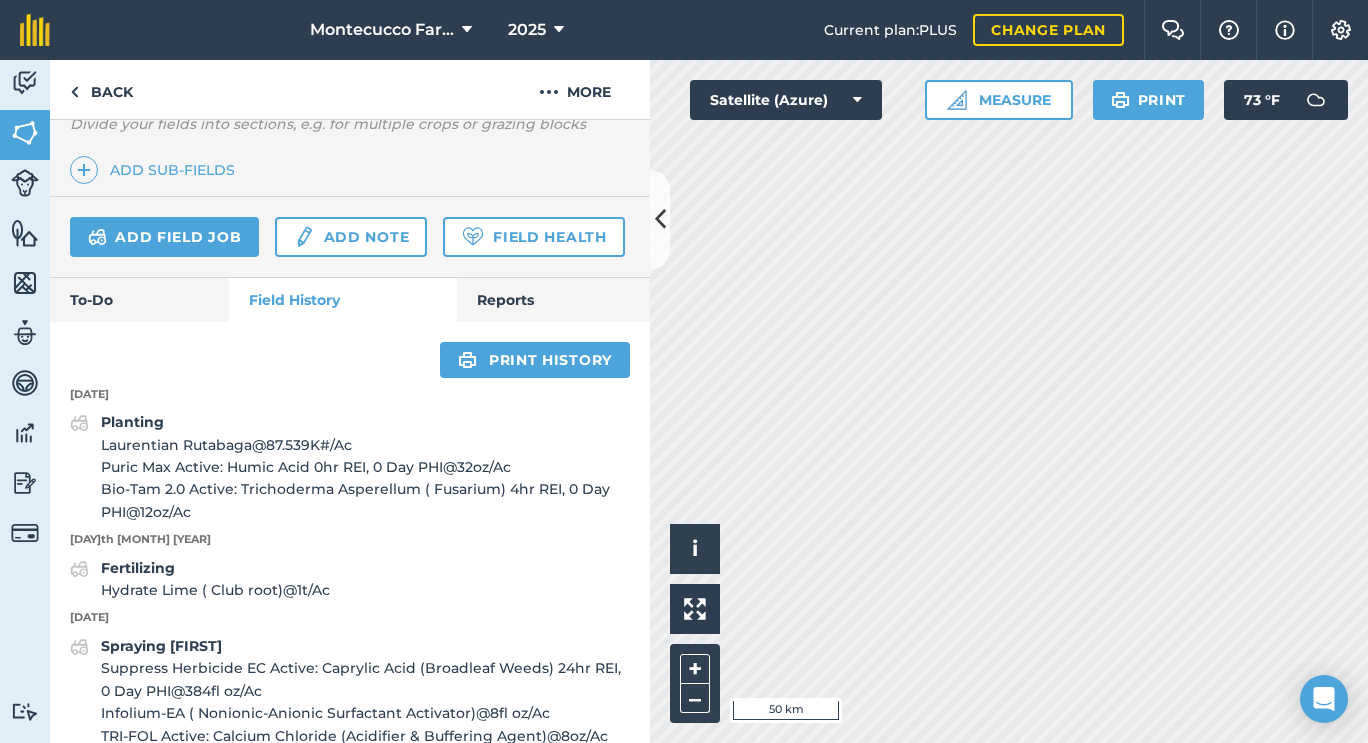 scroll, scrollTop: 557, scrollLeft: 0, axis: vertical 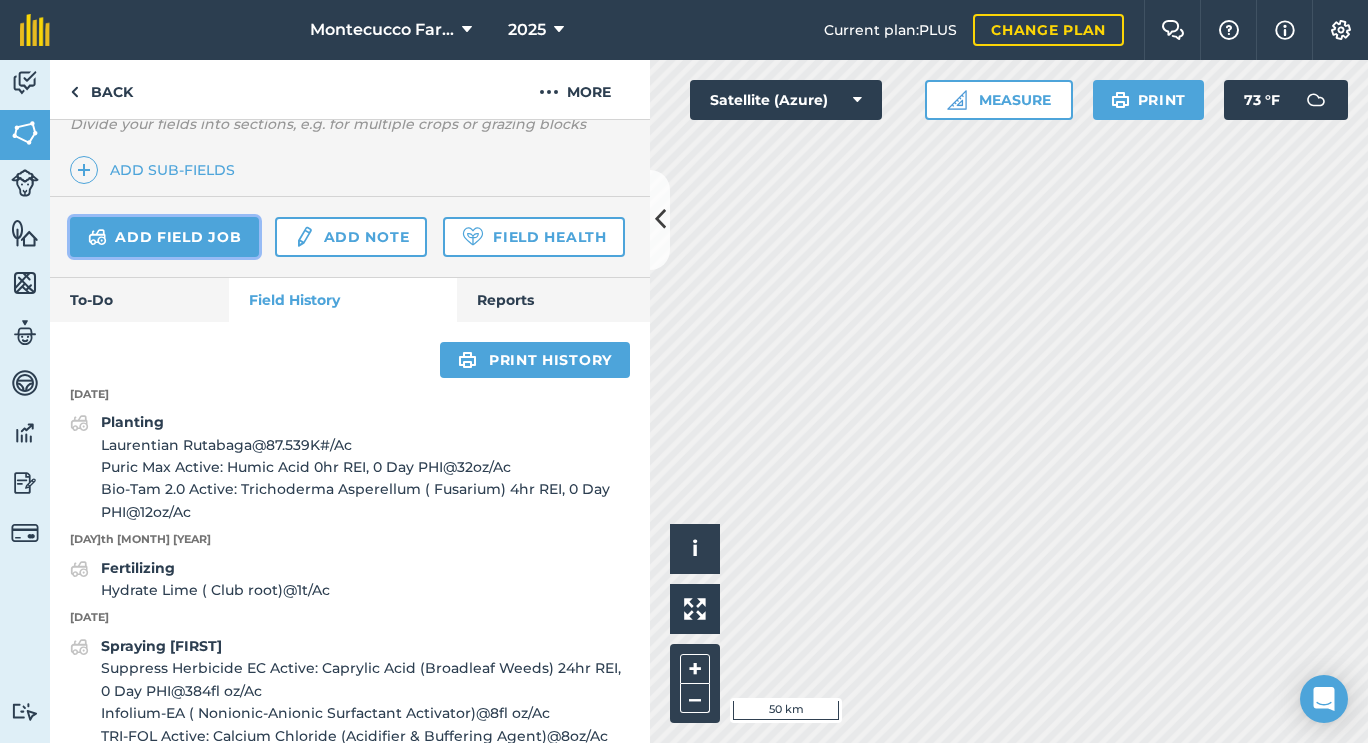 click on "Add field job" at bounding box center [164, 237] 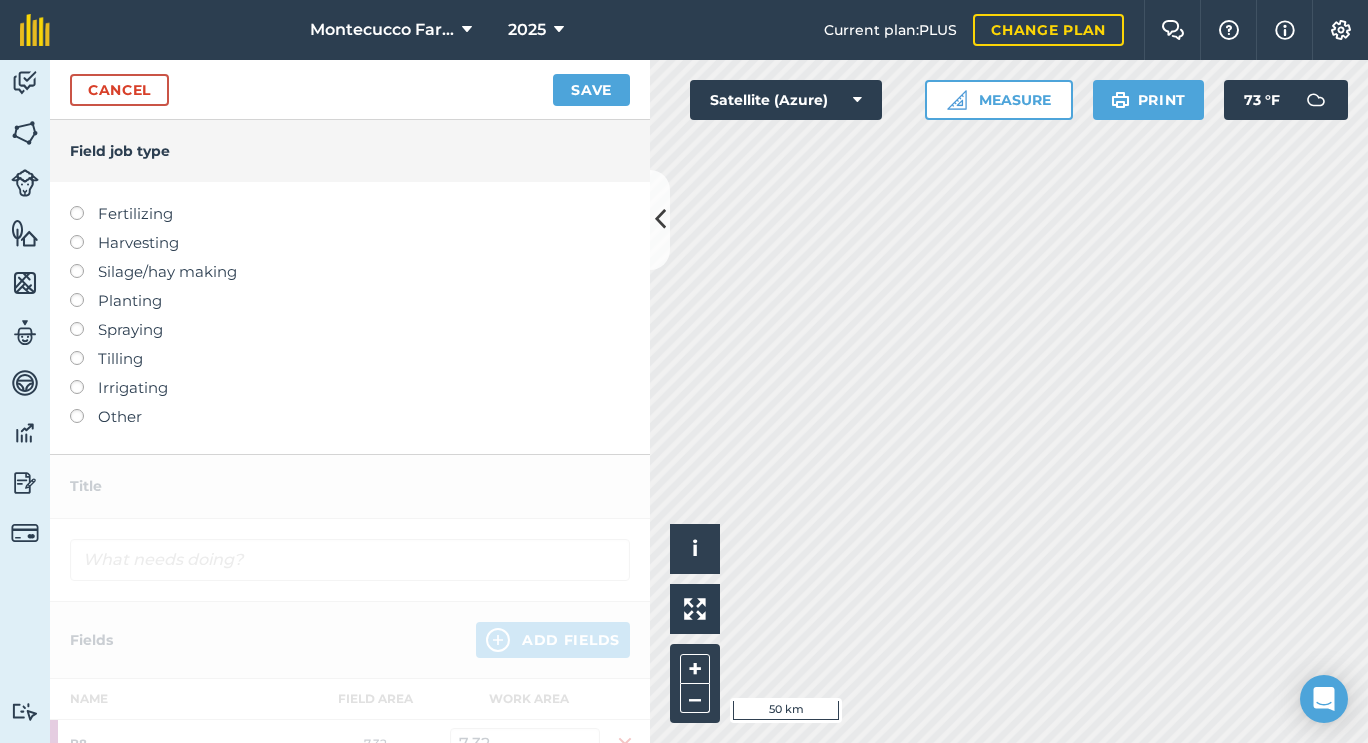 click at bounding box center (84, 291) 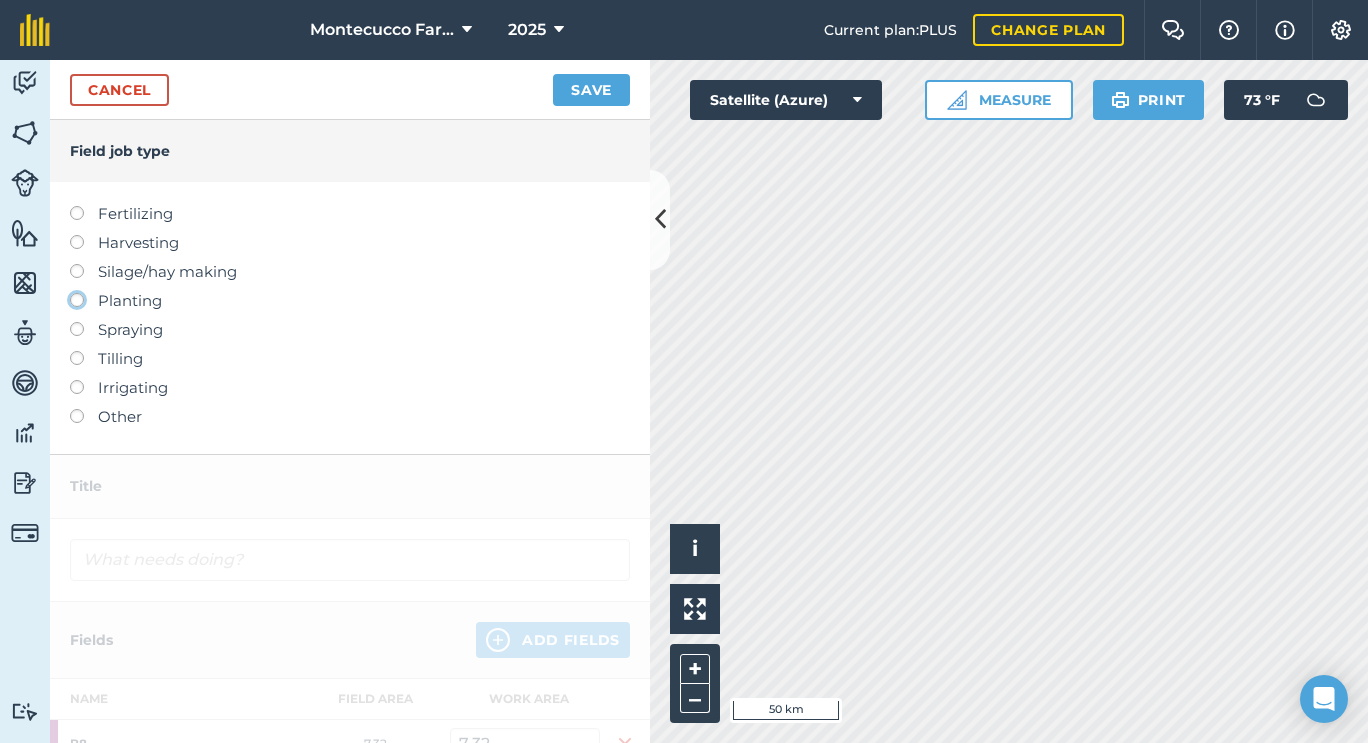 click on "Planting" at bounding box center [-9943, 299] 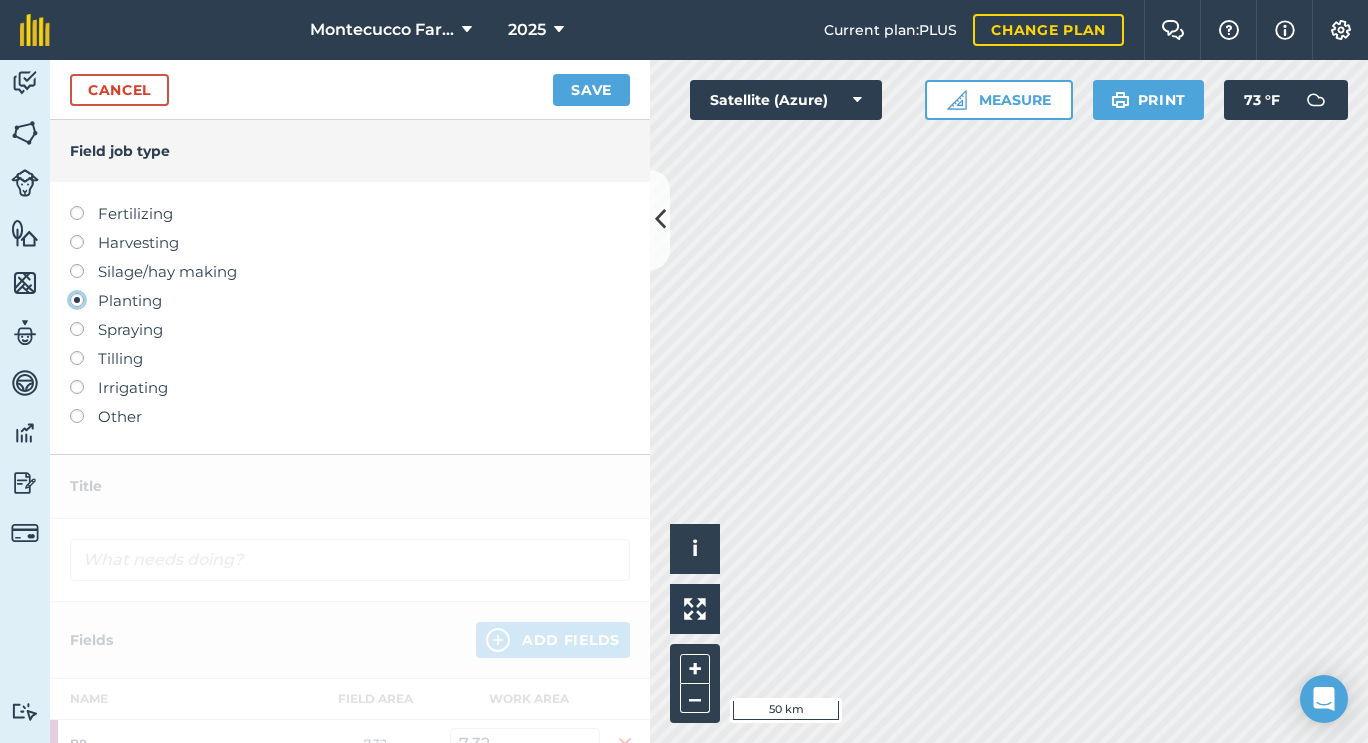 type on "Planting" 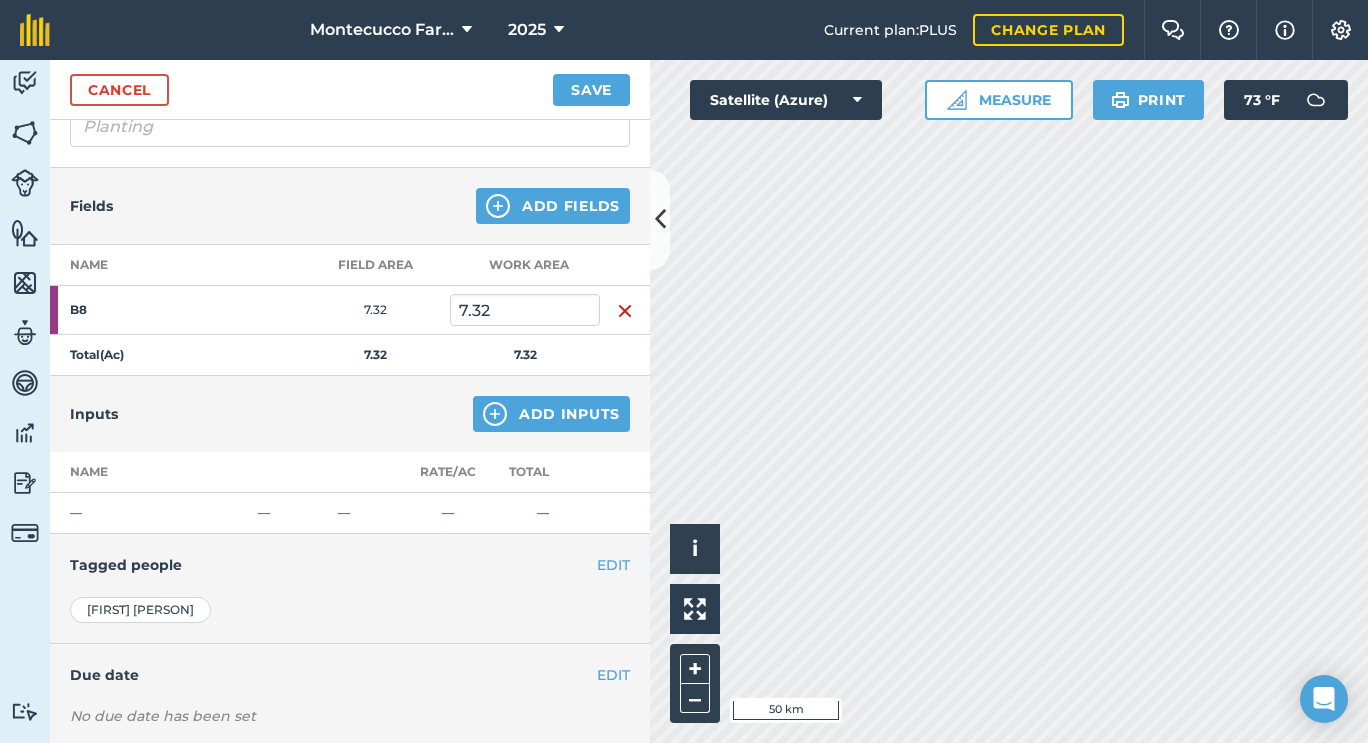 scroll, scrollTop: 165, scrollLeft: 0, axis: vertical 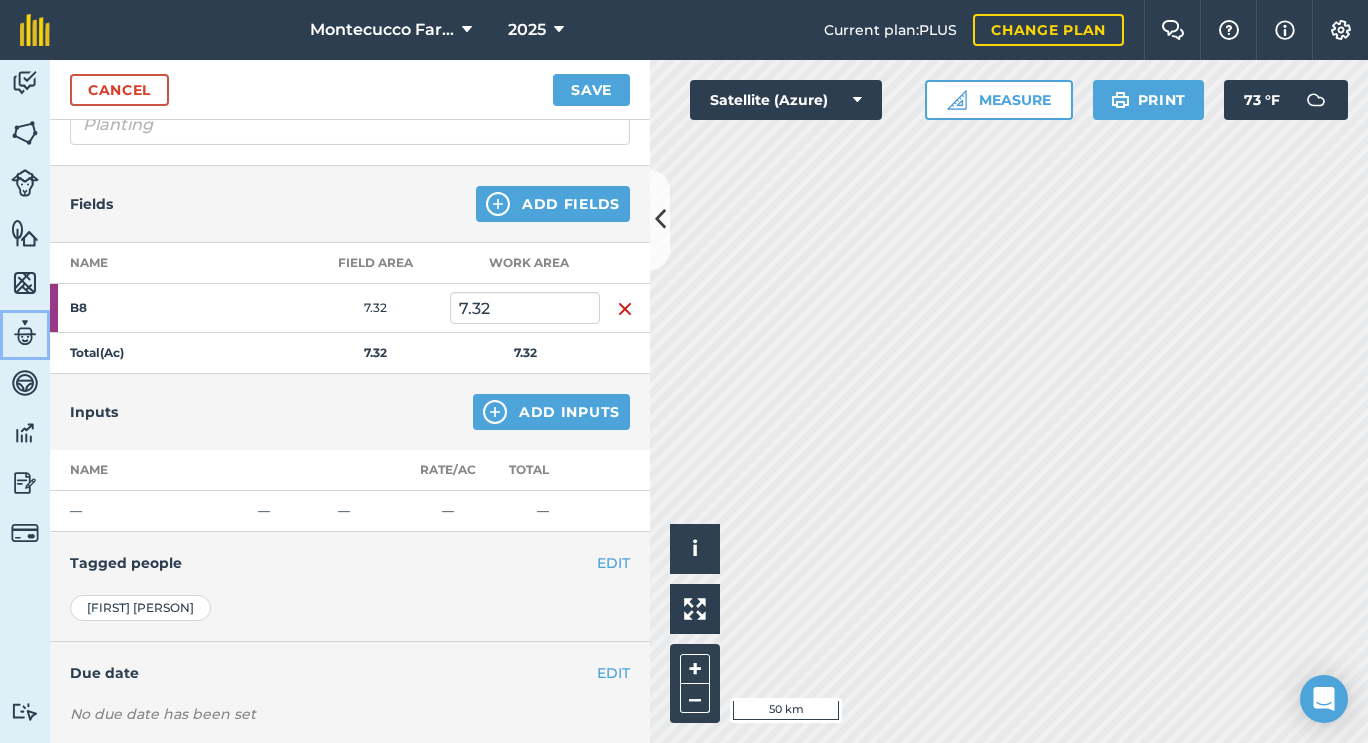 click at bounding box center (25, 333) 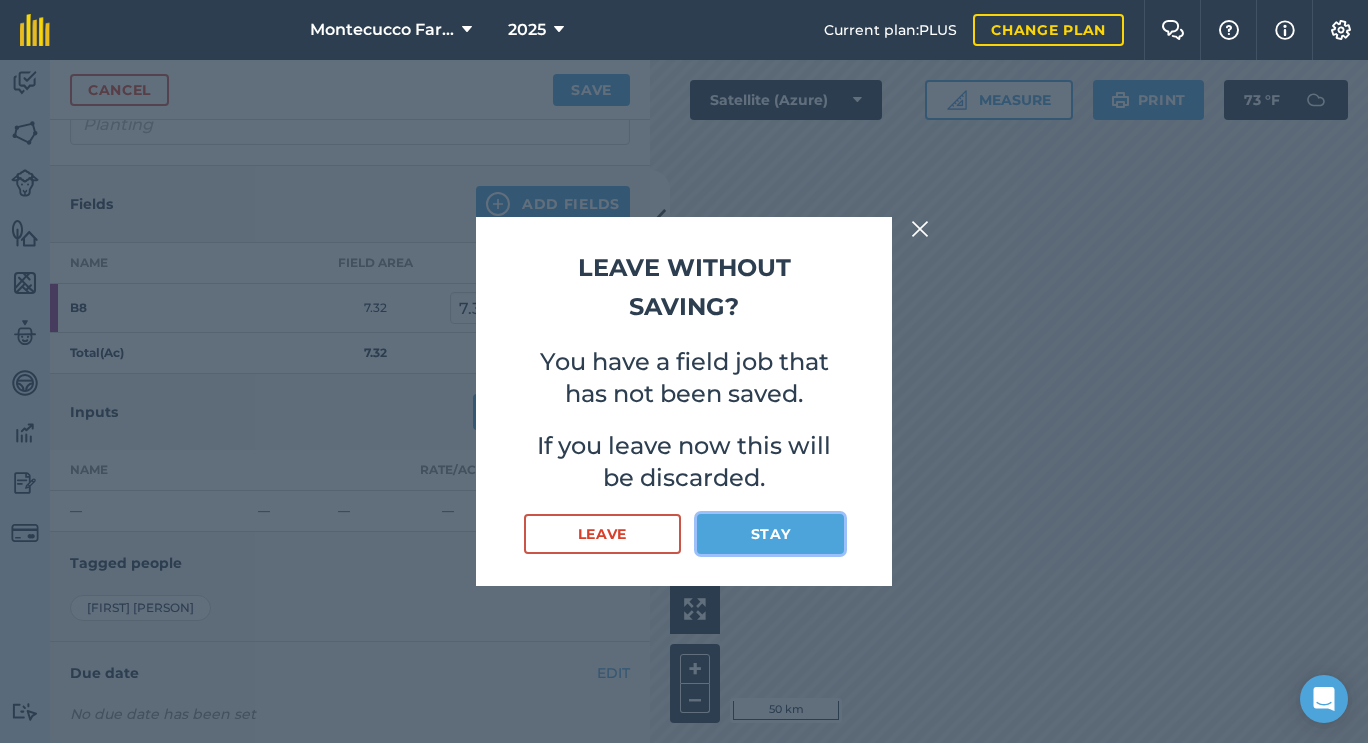 click on "Stay" at bounding box center [770, 534] 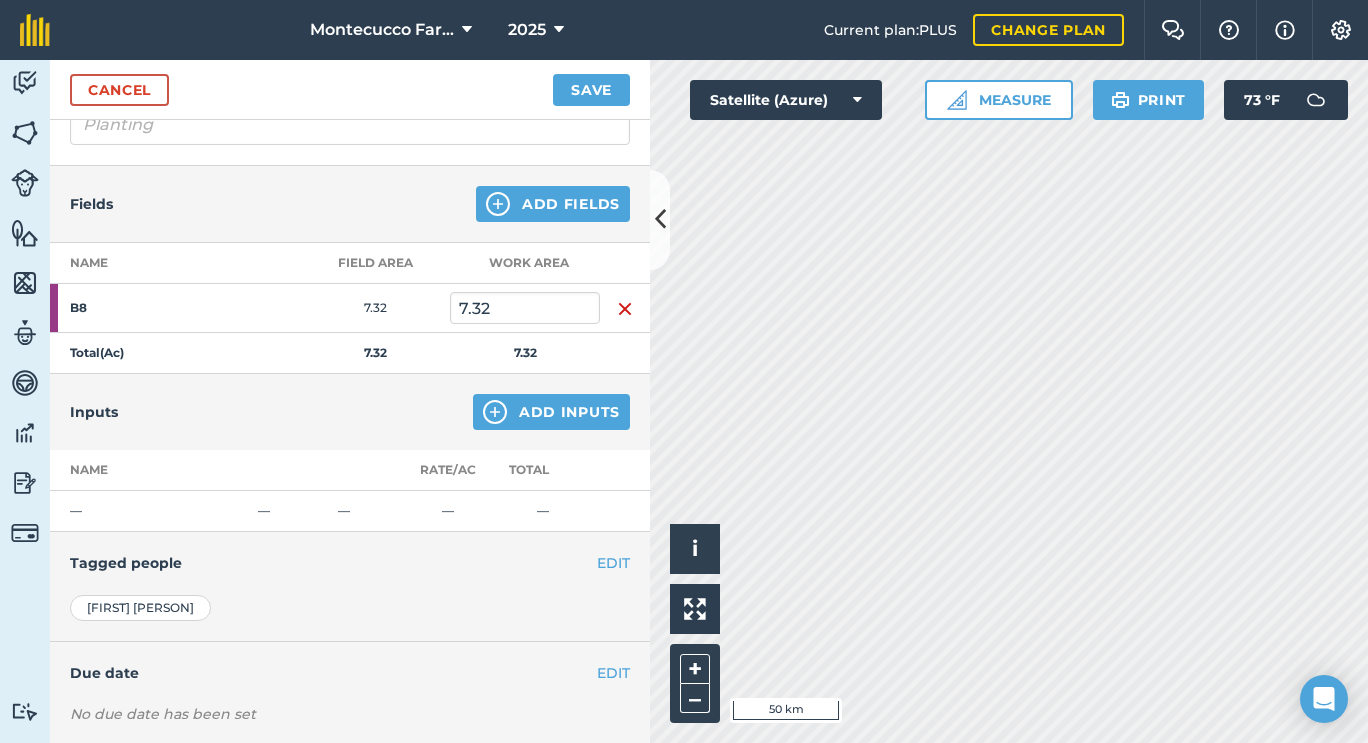click on "B8" at bounding box center (148, 308) 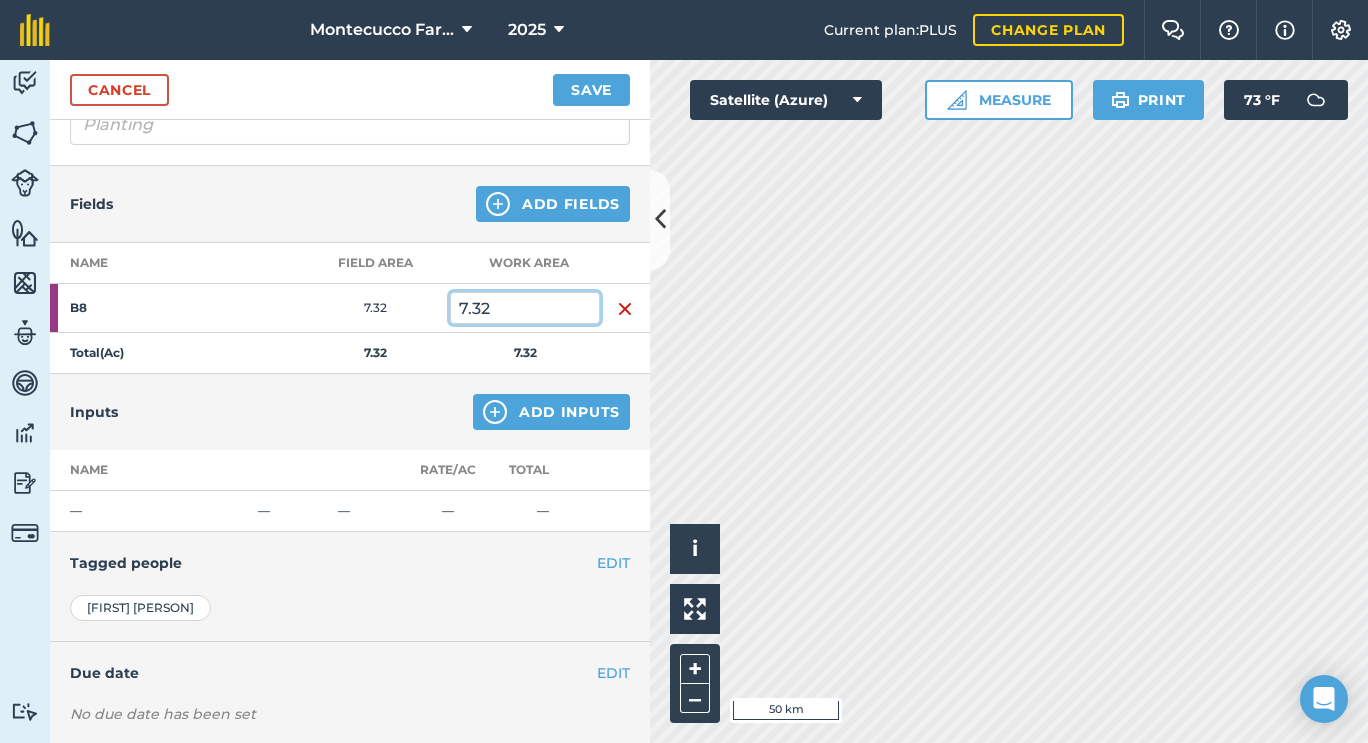 click on "7.32" at bounding box center [525, 308] 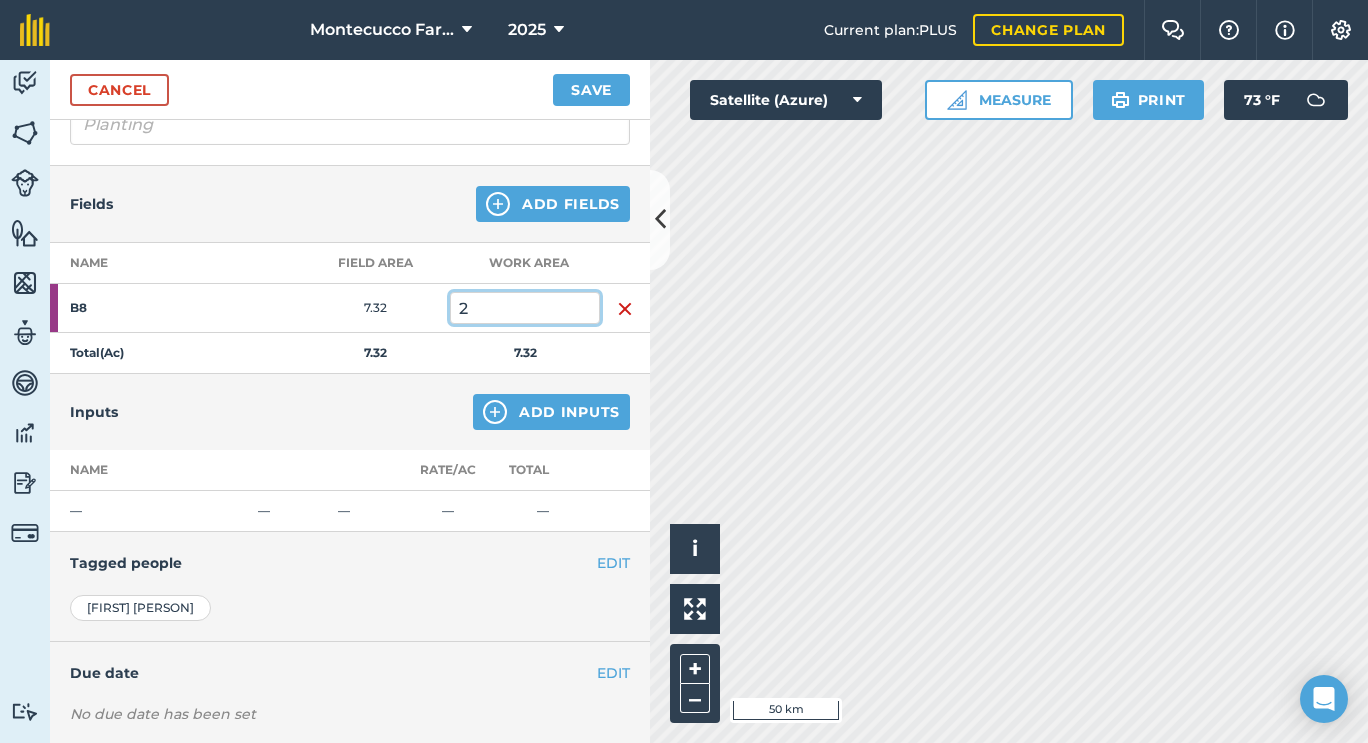 type on "2" 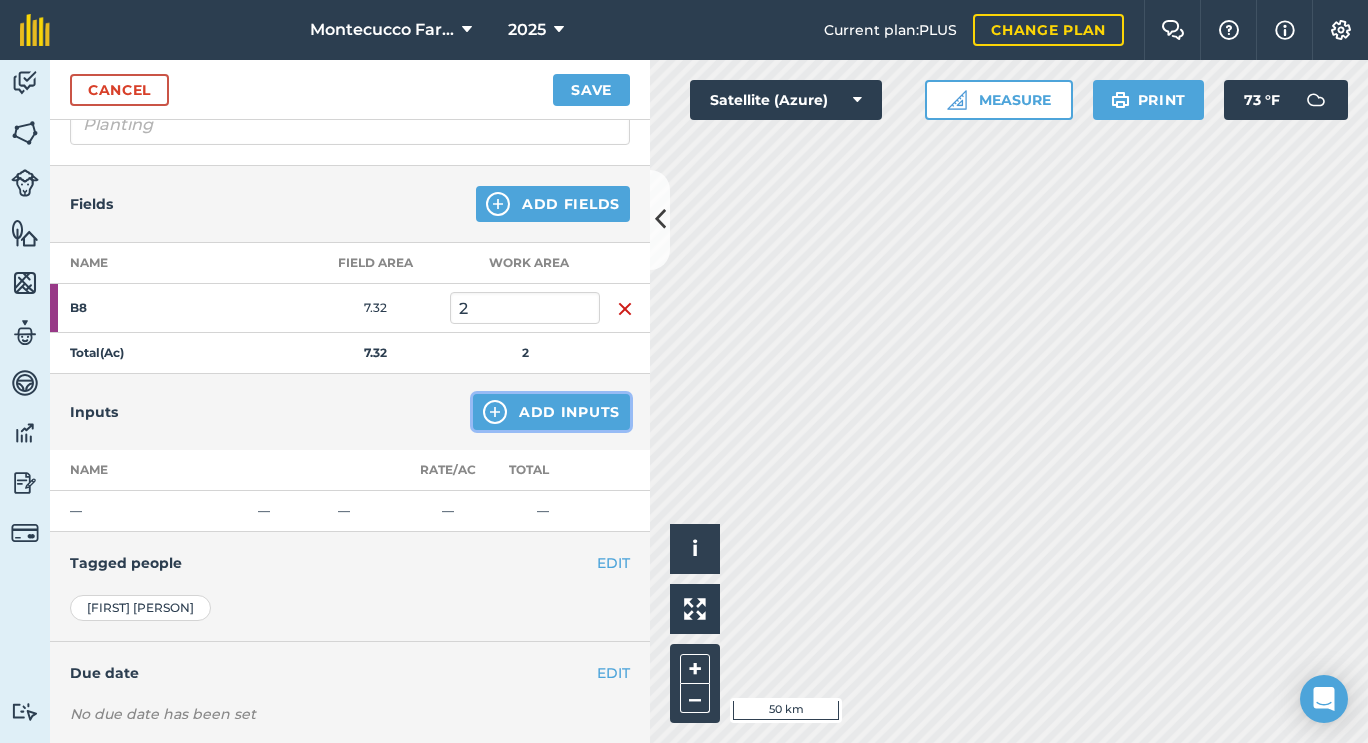 click on "Add Inputs" at bounding box center (551, 412) 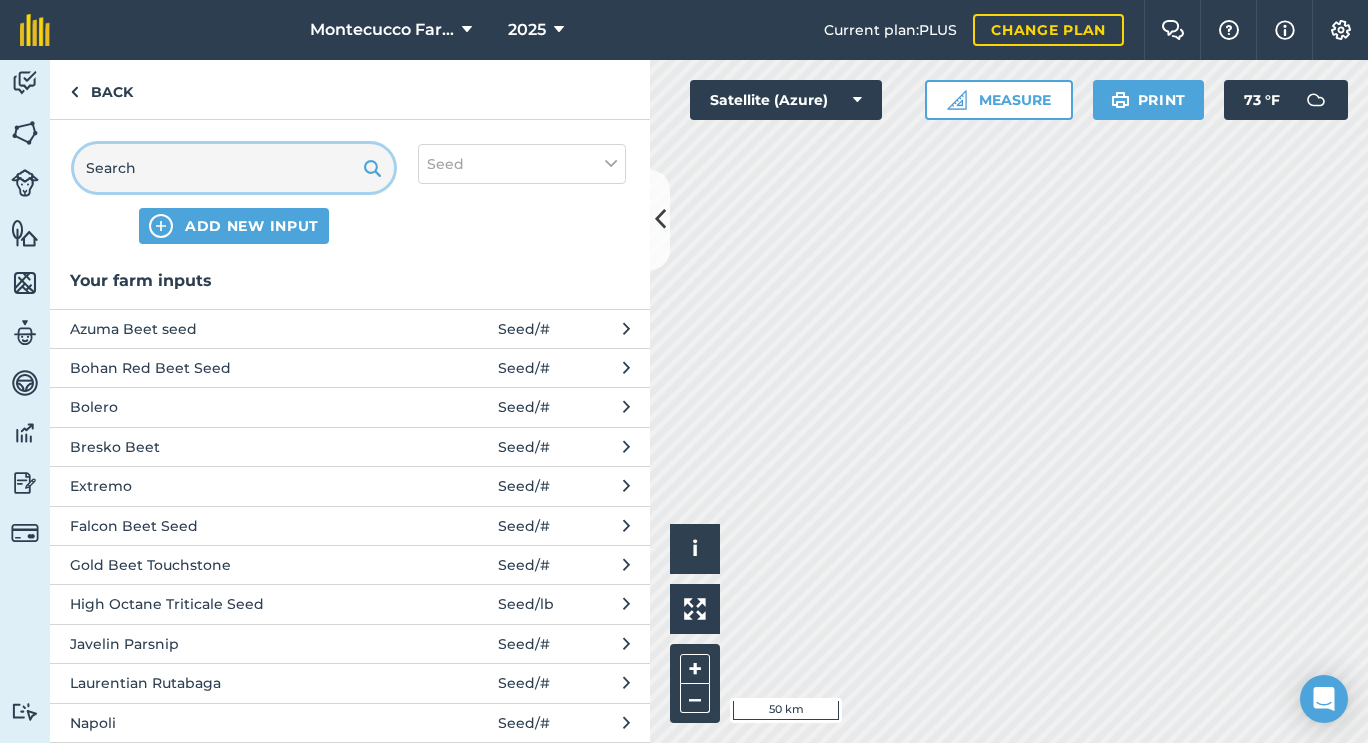 click at bounding box center [234, 168] 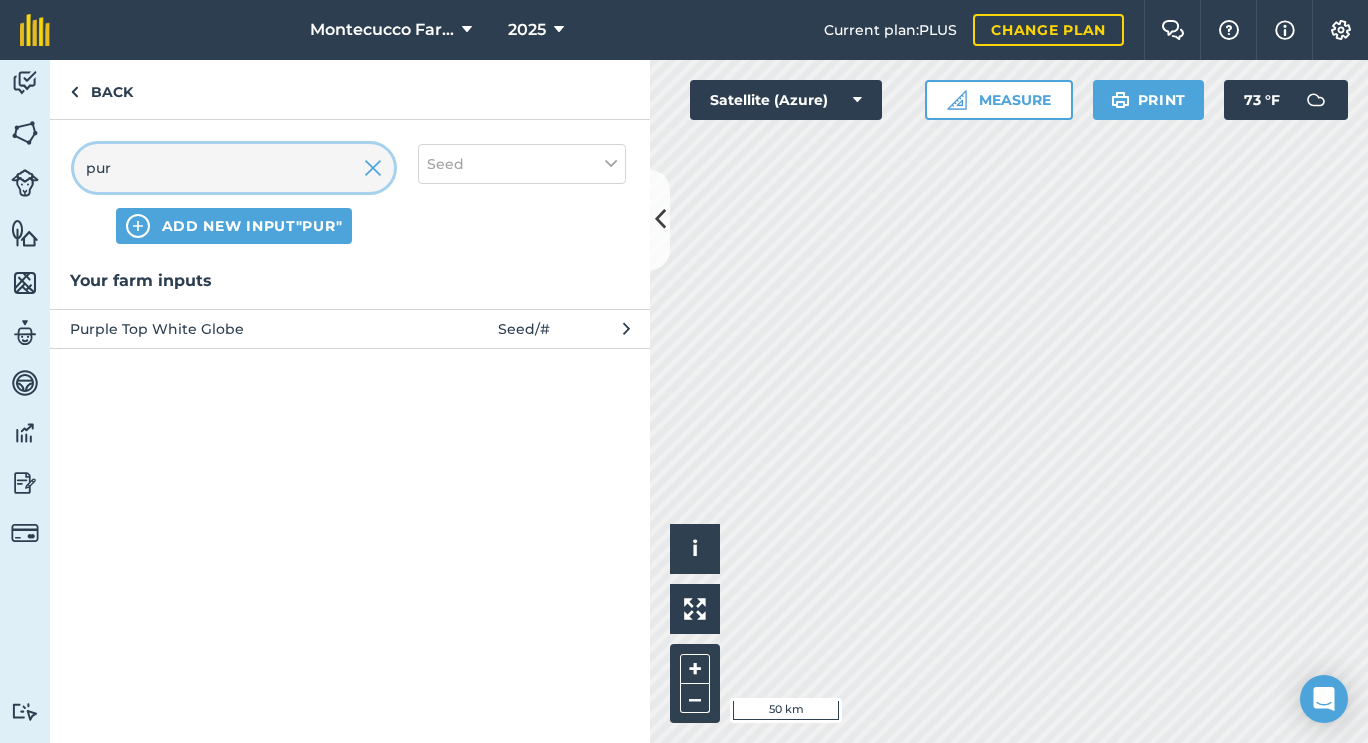 type on "pur" 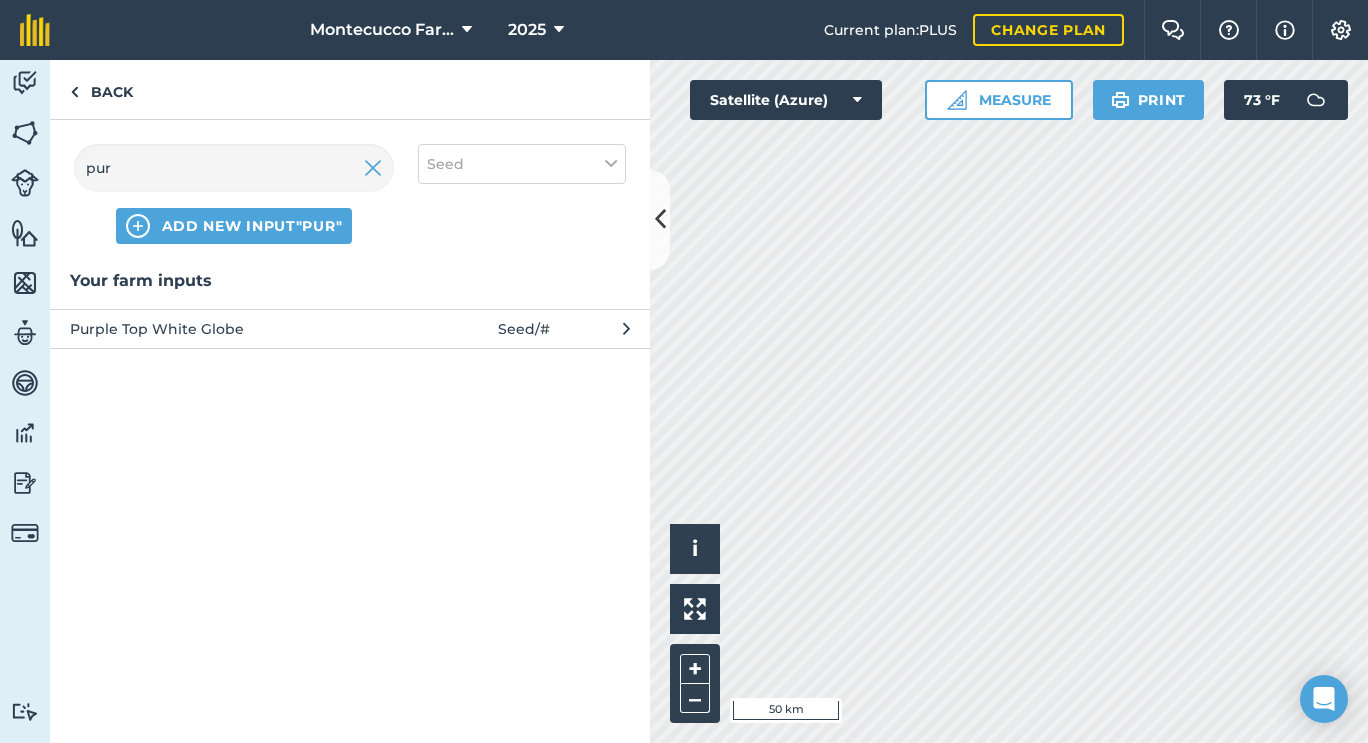 click on "Purple Top White Globe" at bounding box center (233, 329) 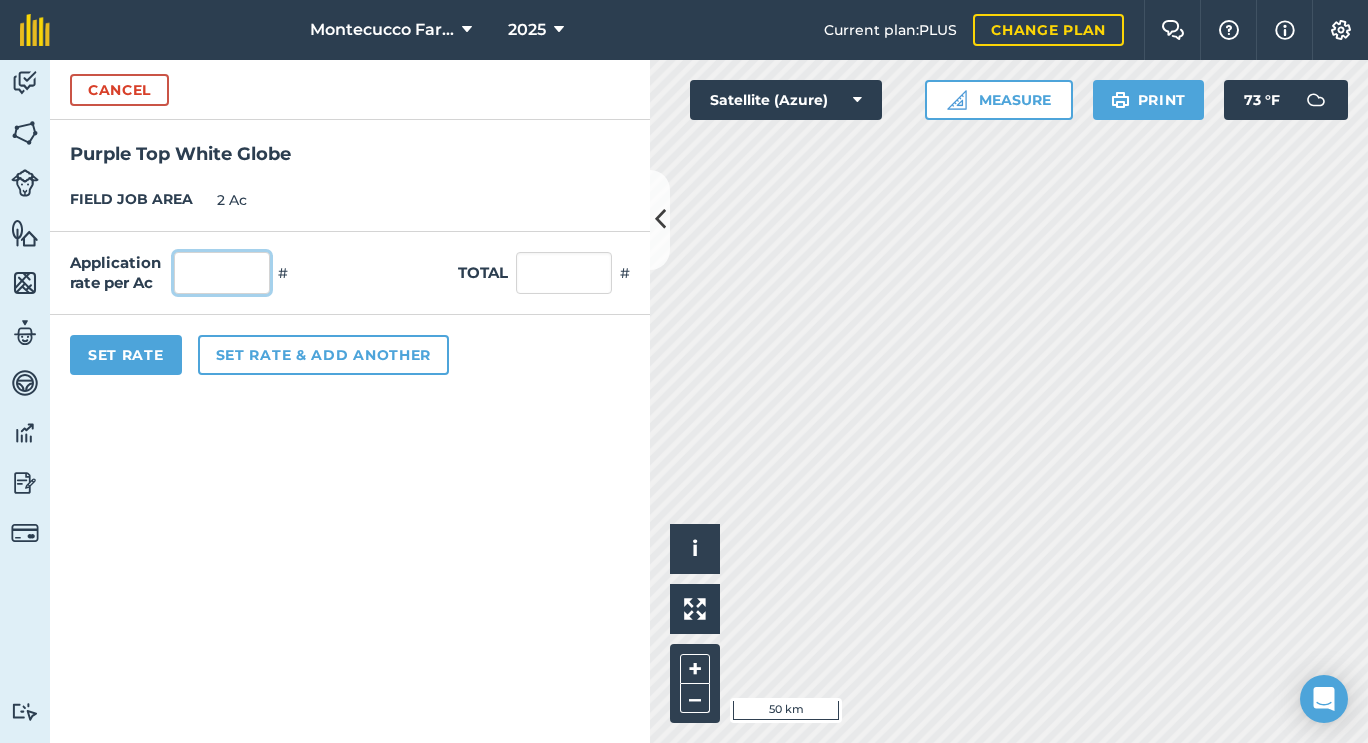 click at bounding box center (222, 273) 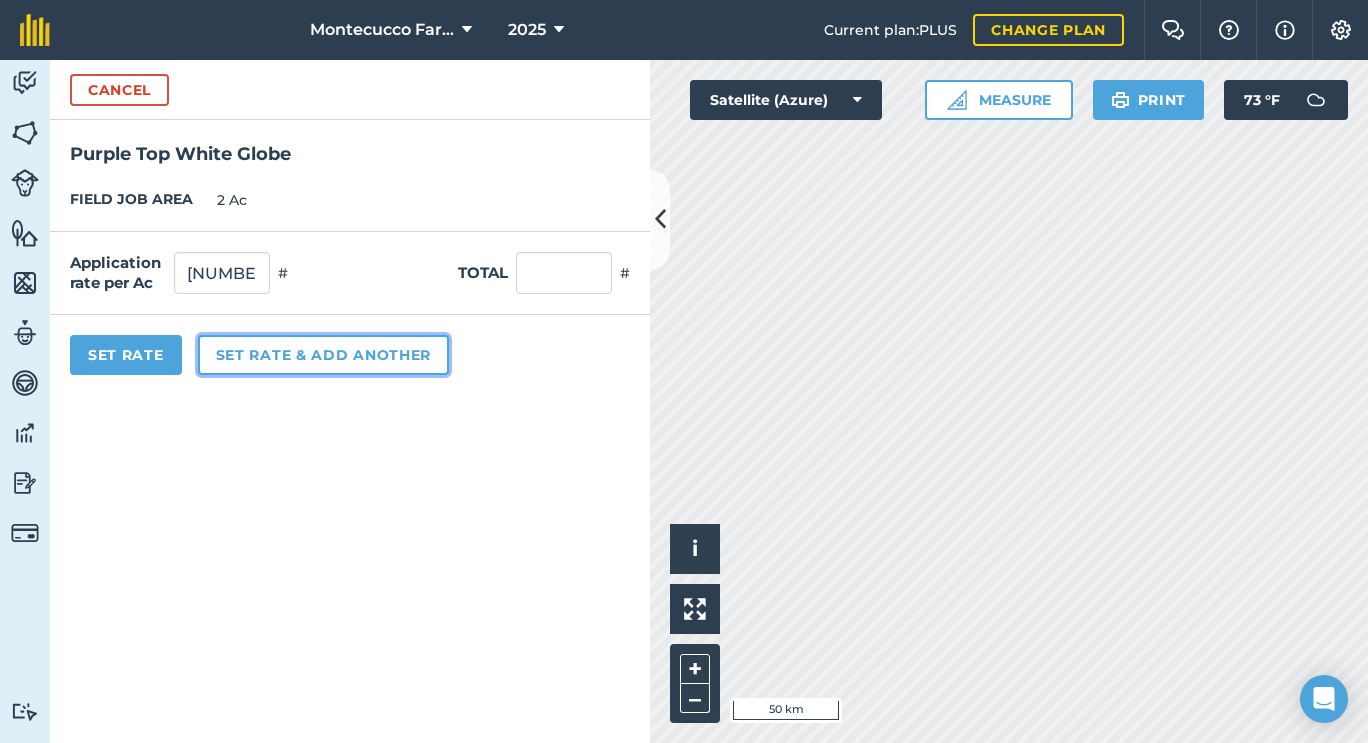 type on "184,707" 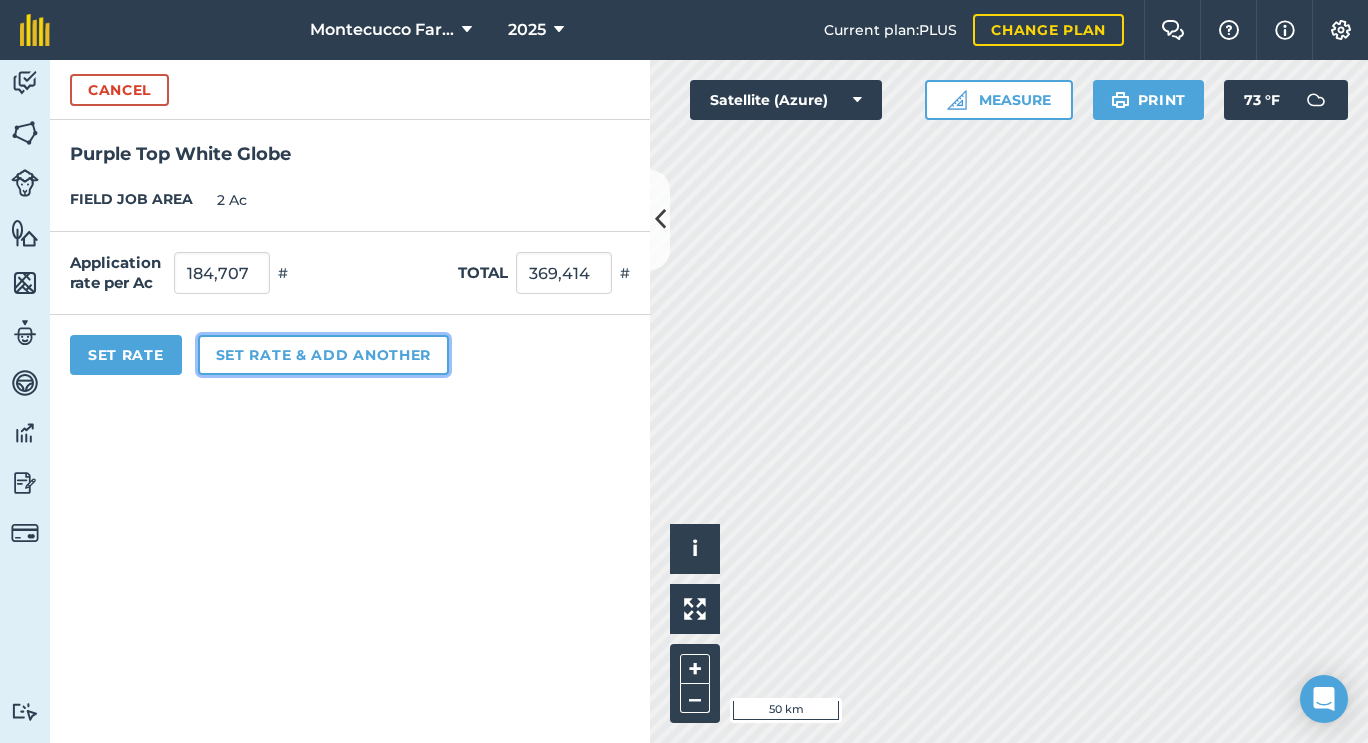 click on "Set rate & add another" at bounding box center [323, 355] 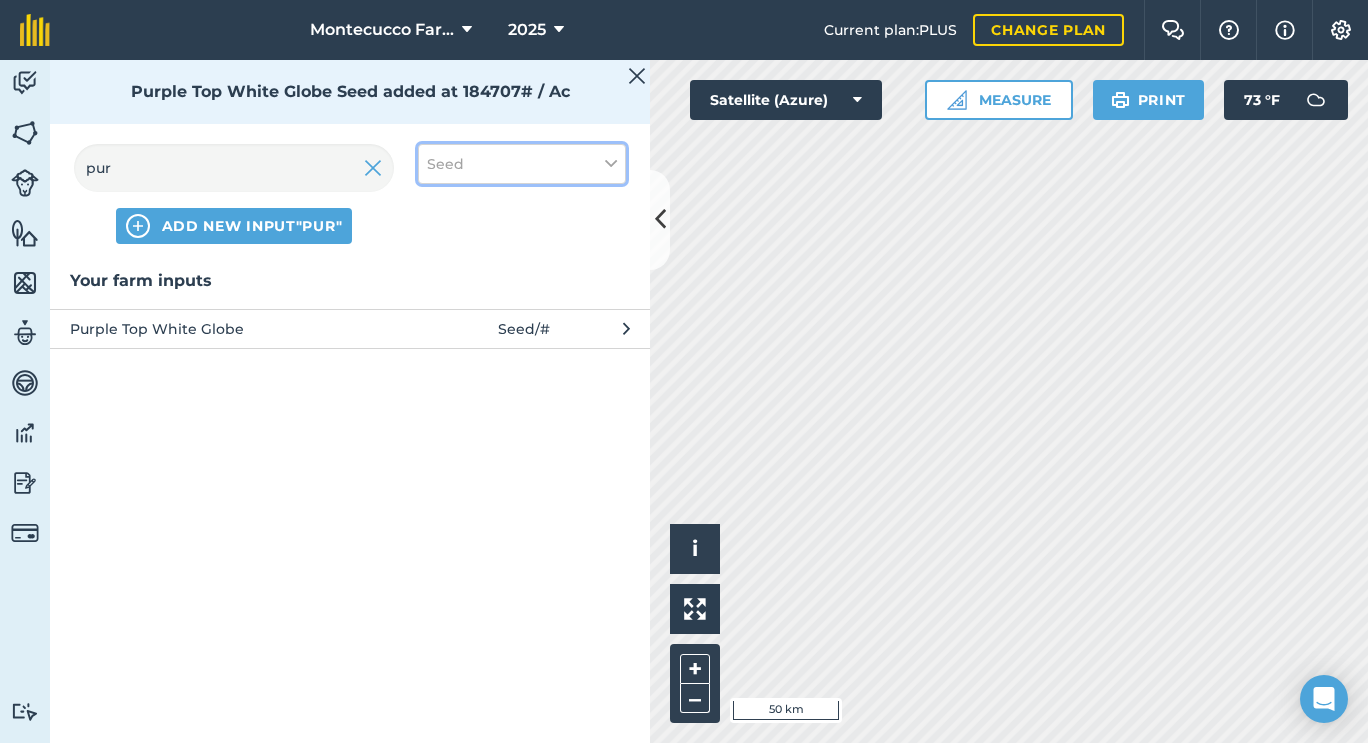 drag, startPoint x: 468, startPoint y: 159, endPoint x: 453, endPoint y: 159, distance: 15 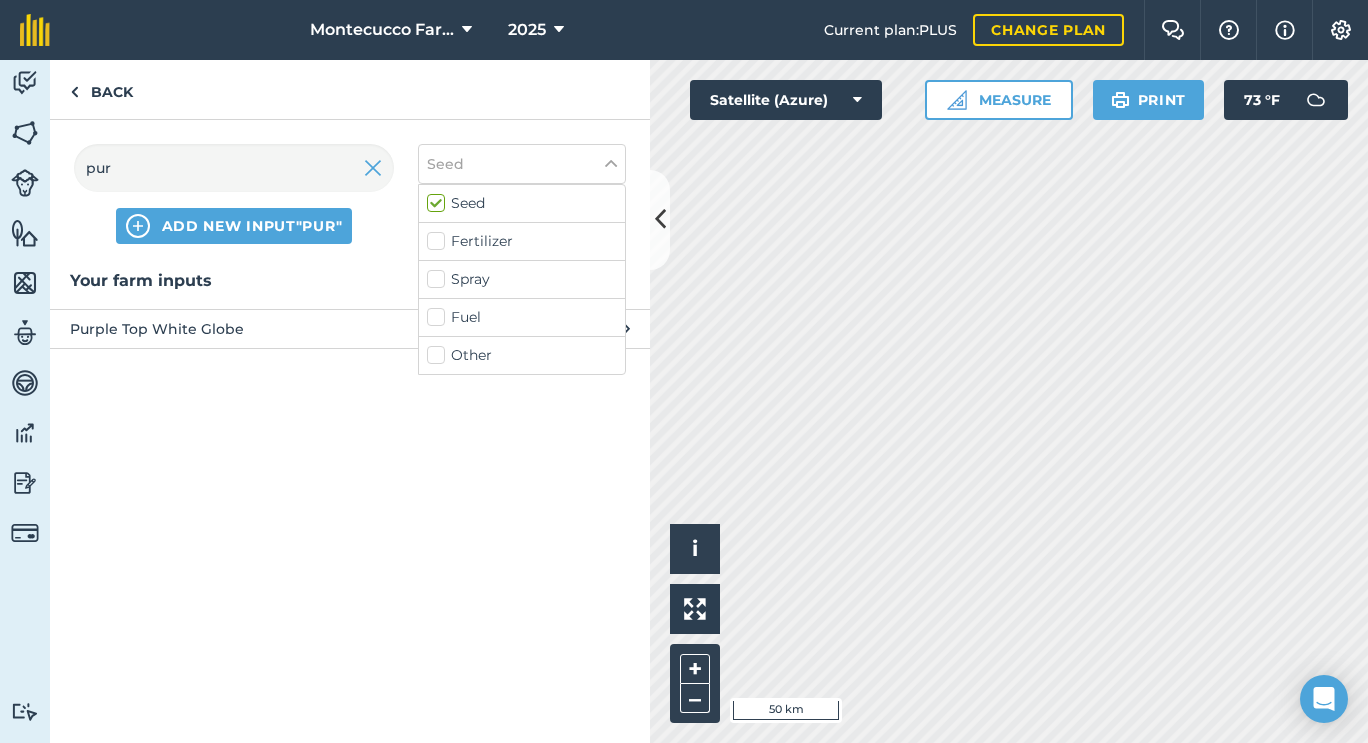 click on "Fertilizer" at bounding box center (522, 241) 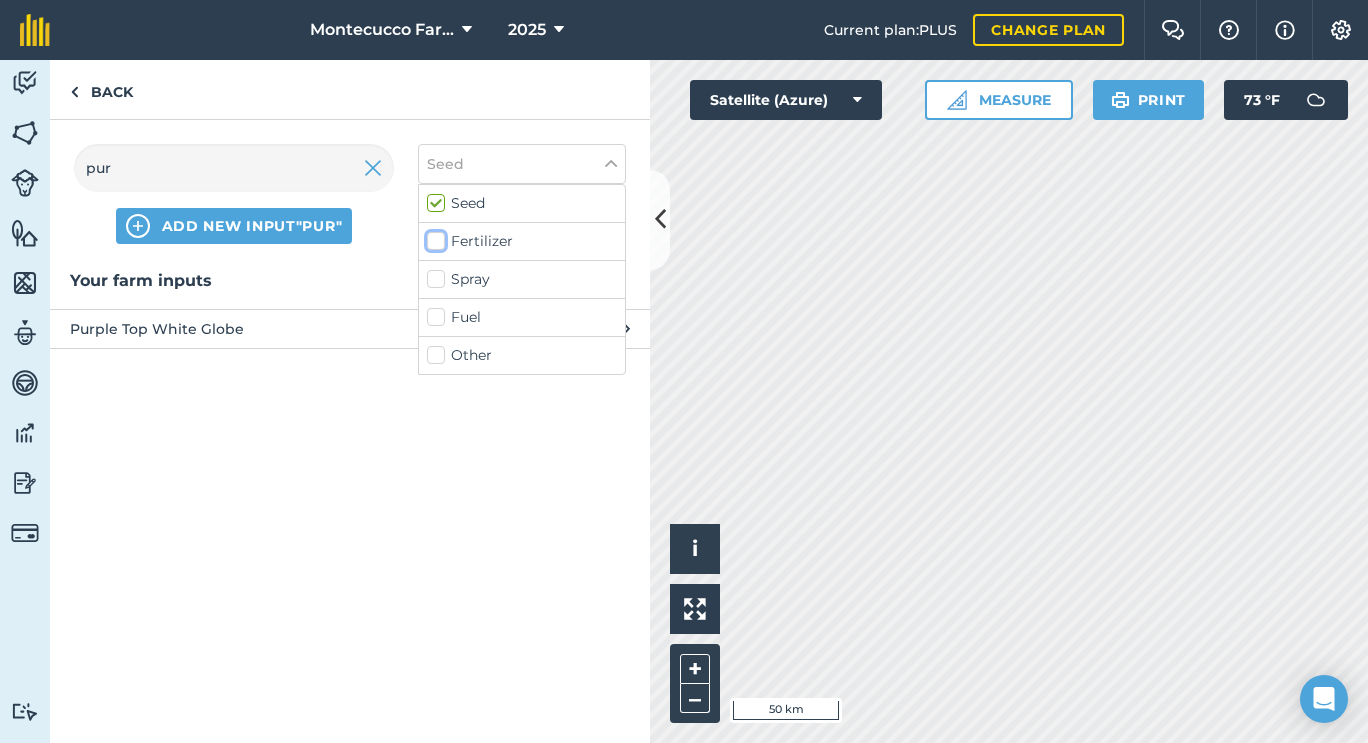 click on "Fertilizer" at bounding box center (433, 237) 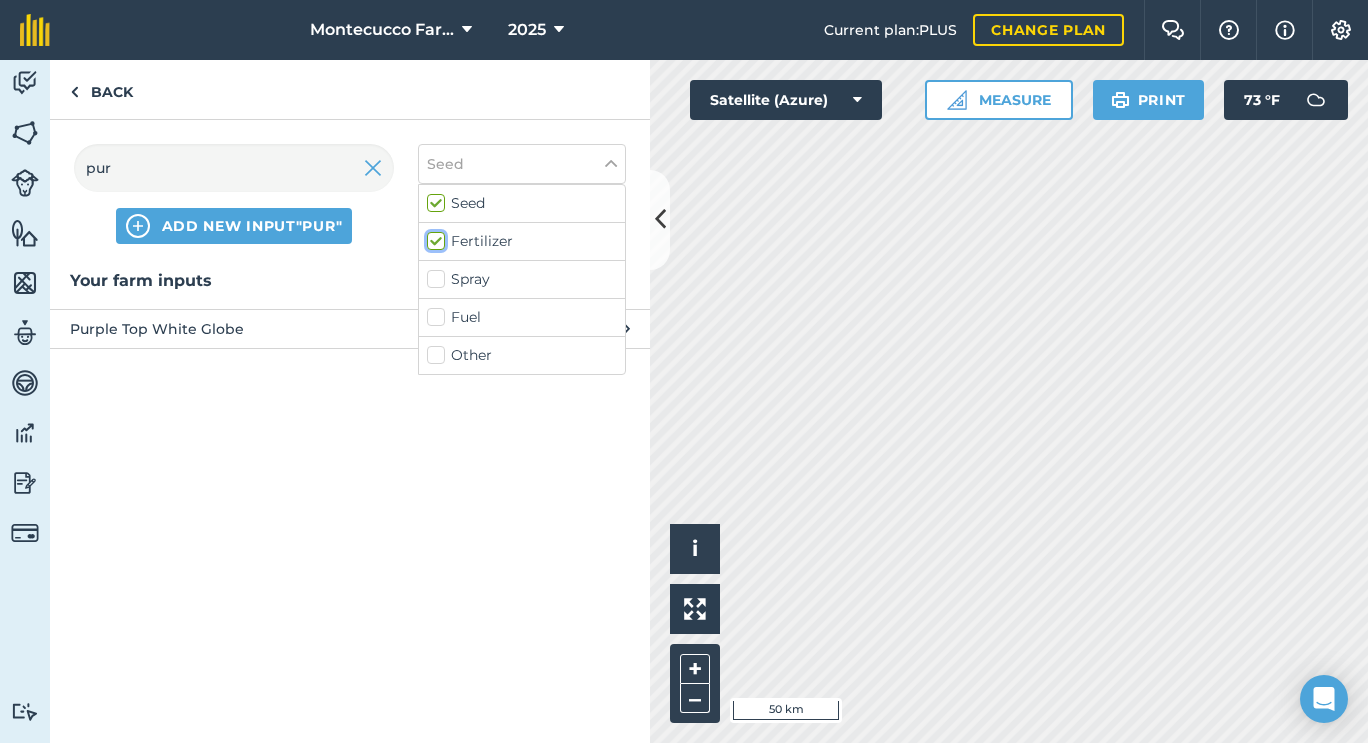 checkbox on "true" 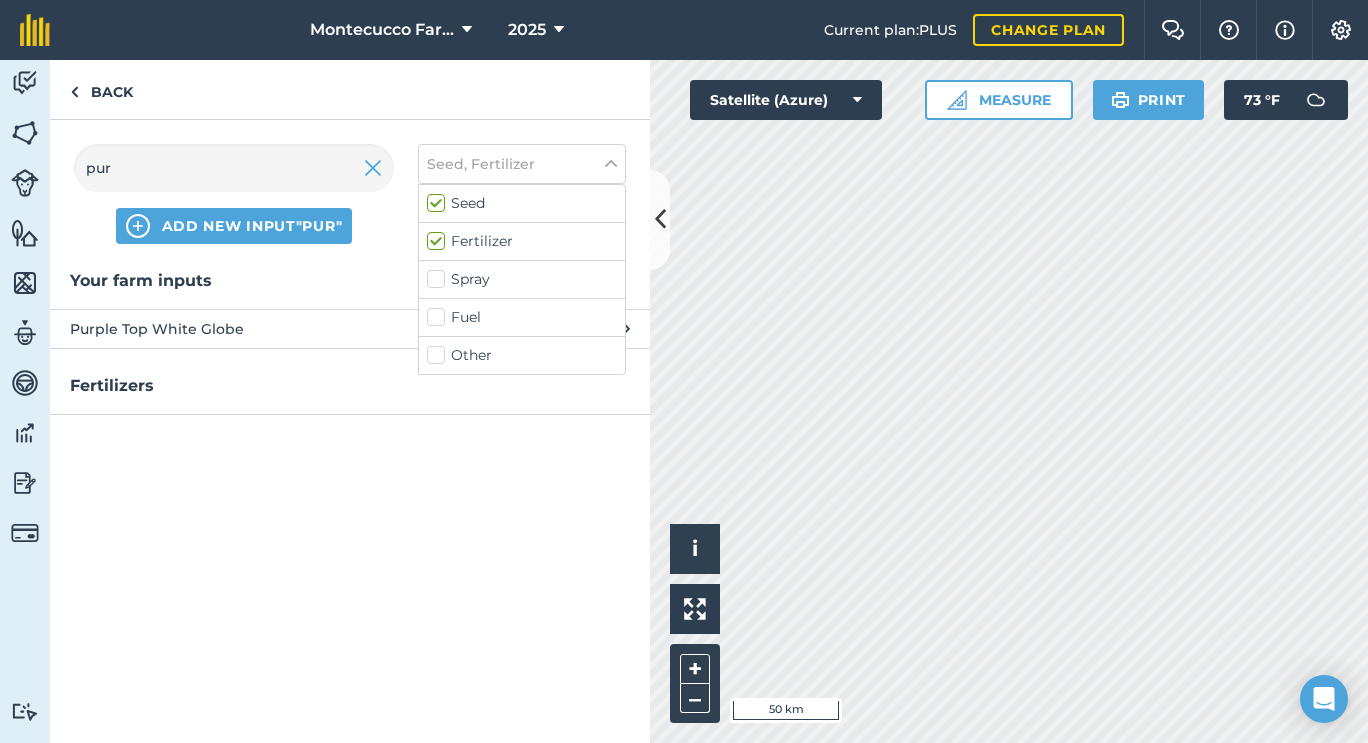 click on "Spray" at bounding box center [522, 279] 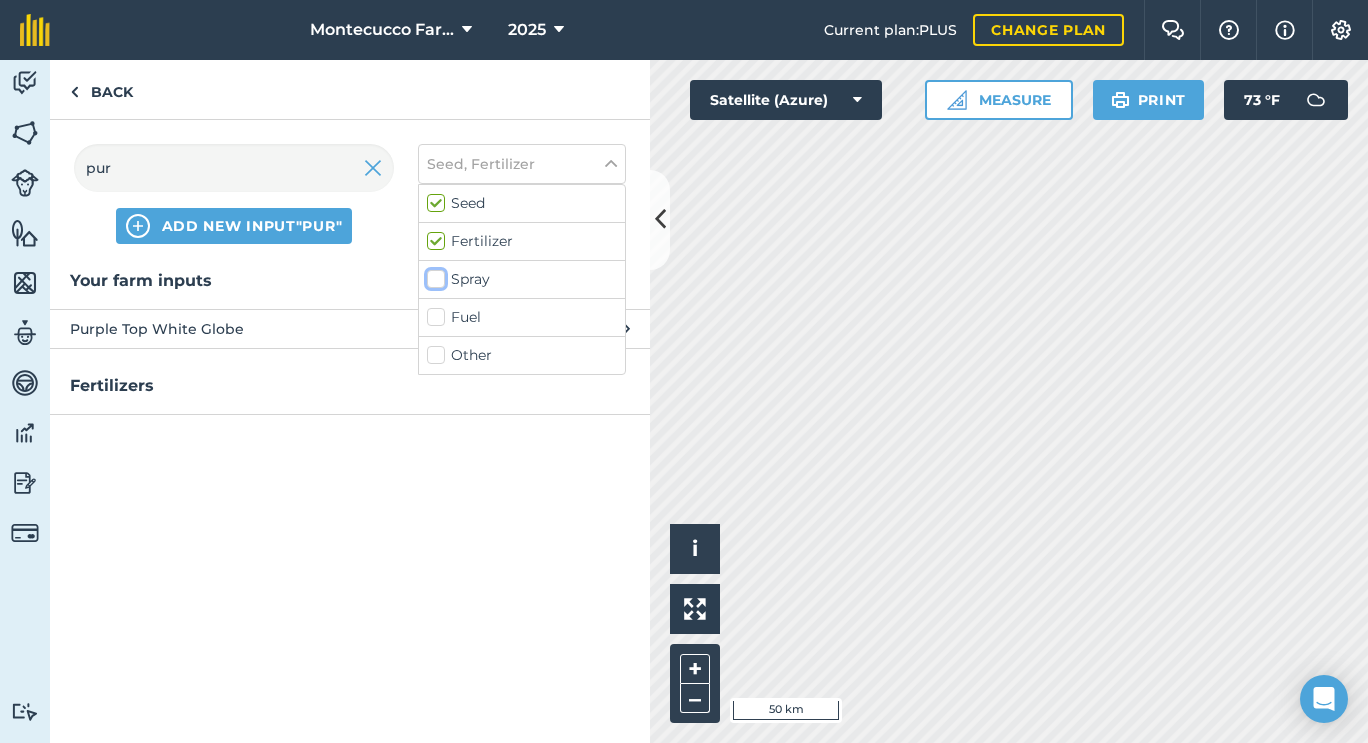 click on "Spray" at bounding box center (433, 275) 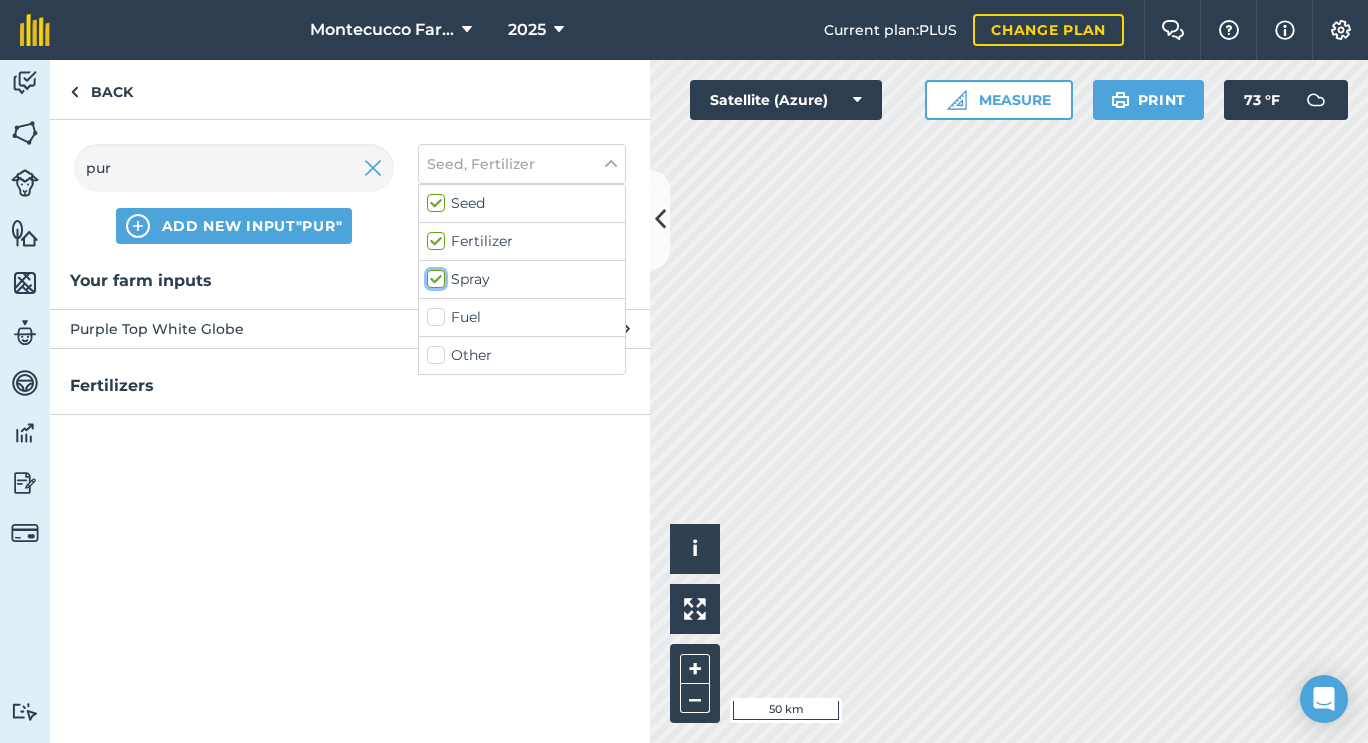 checkbox on "true" 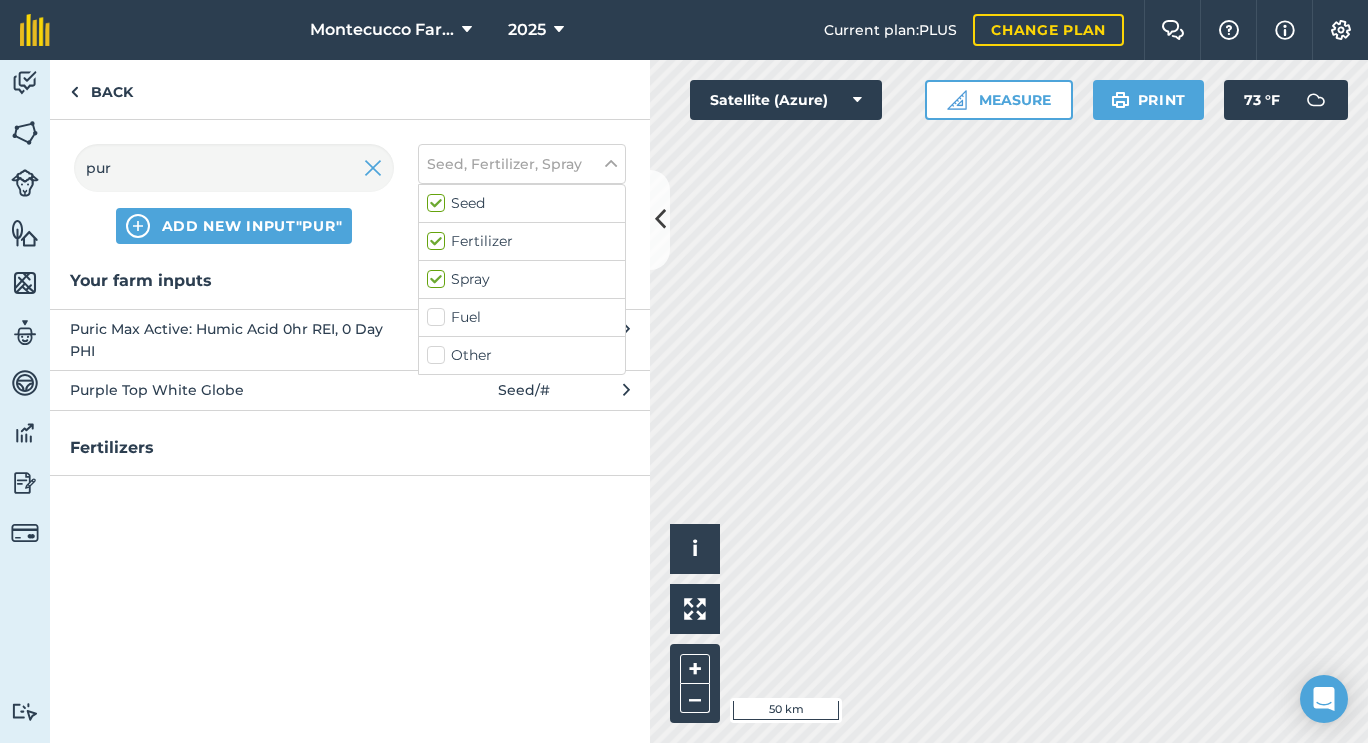 click on "Puric Max Active: Humic Acid 0hr REI, 0 Day PHI" at bounding box center (233, 340) 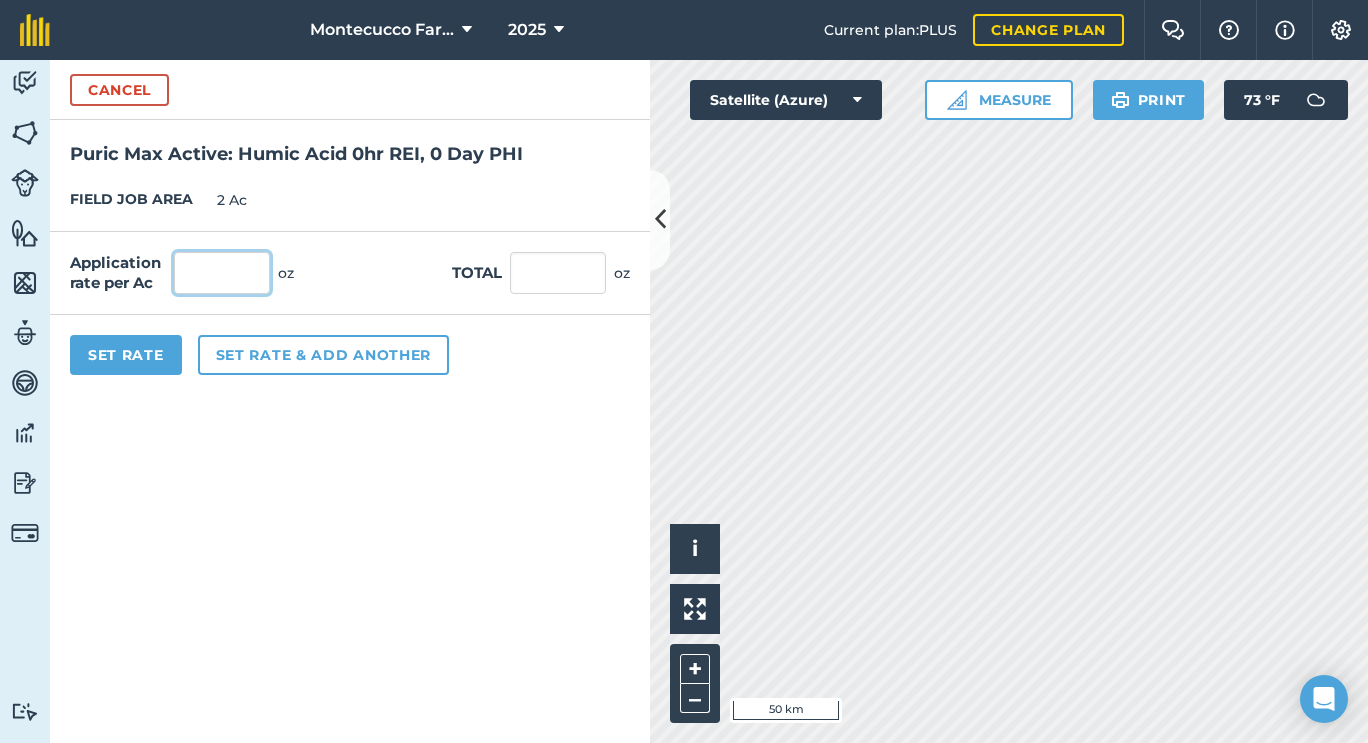 click at bounding box center [222, 273] 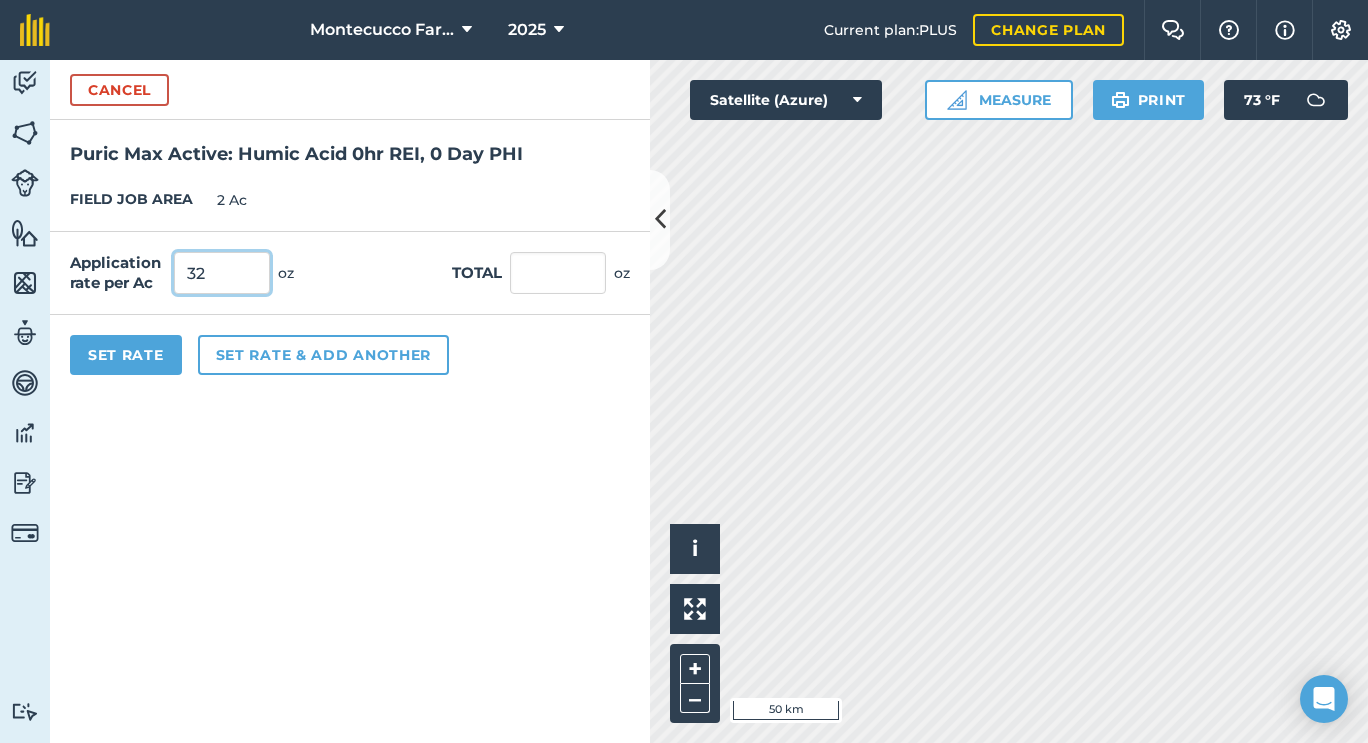 type on "32" 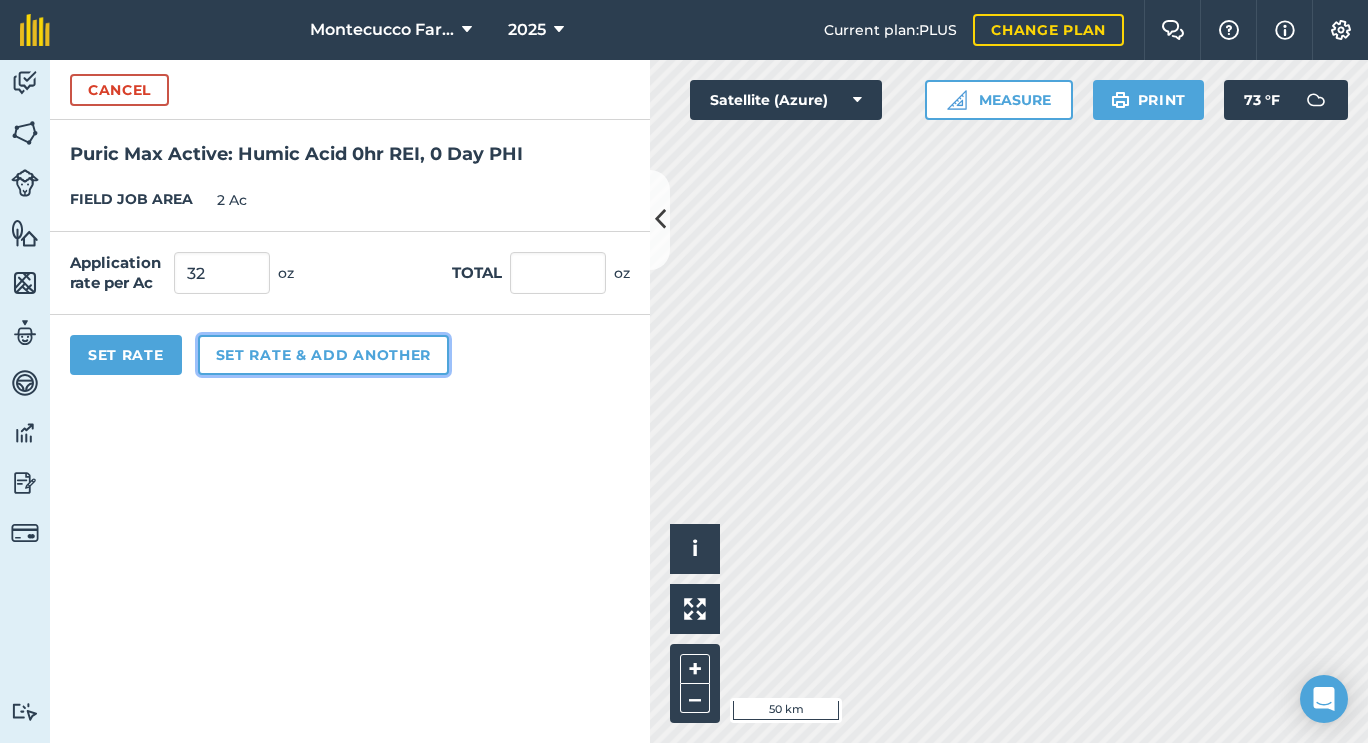 type on "64" 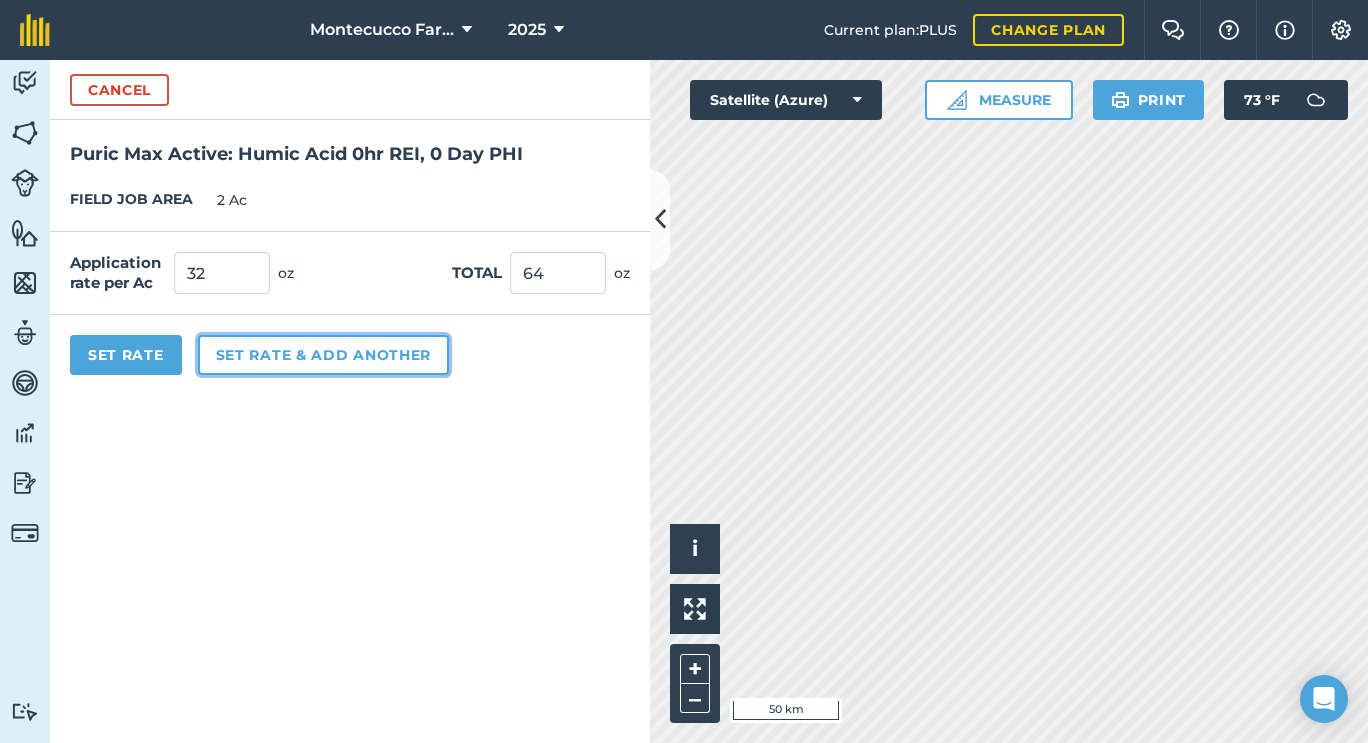 click on "Set rate & add another" at bounding box center [323, 355] 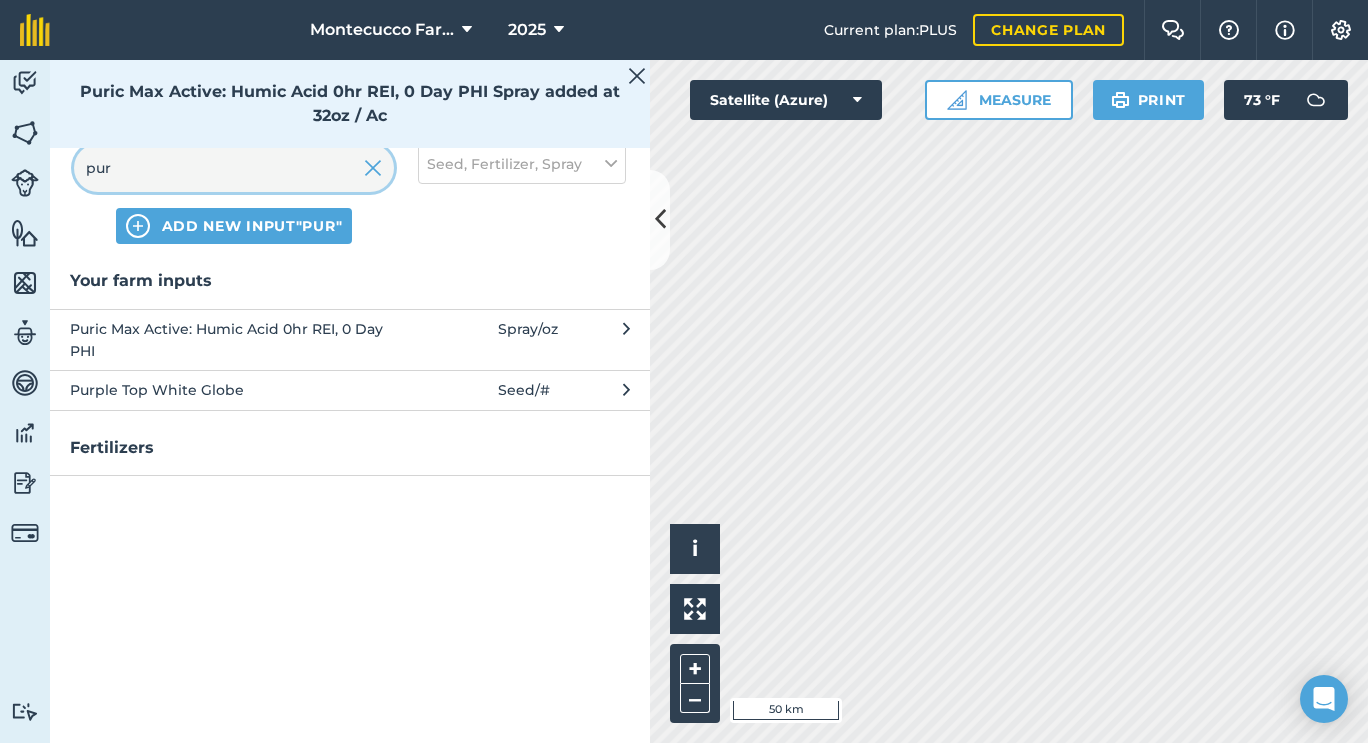 click on "pur" at bounding box center (234, 168) 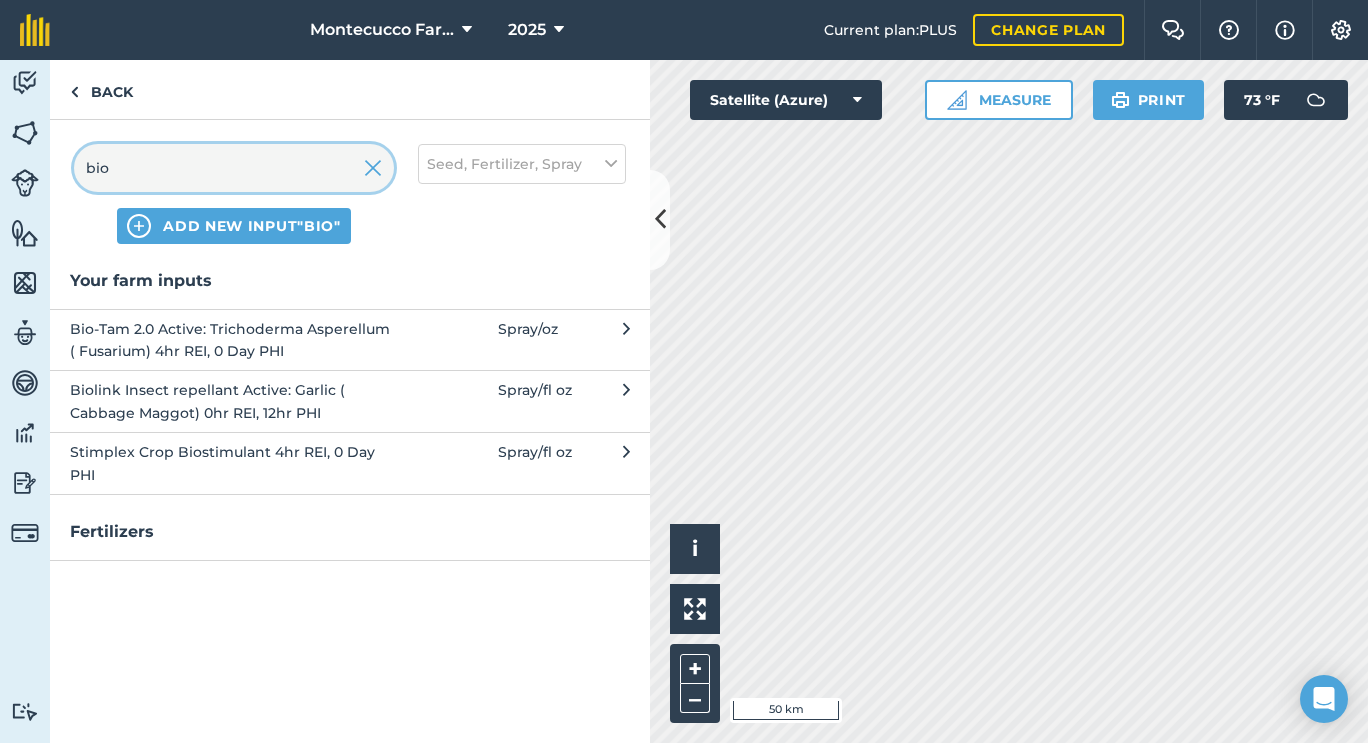 type on "bio" 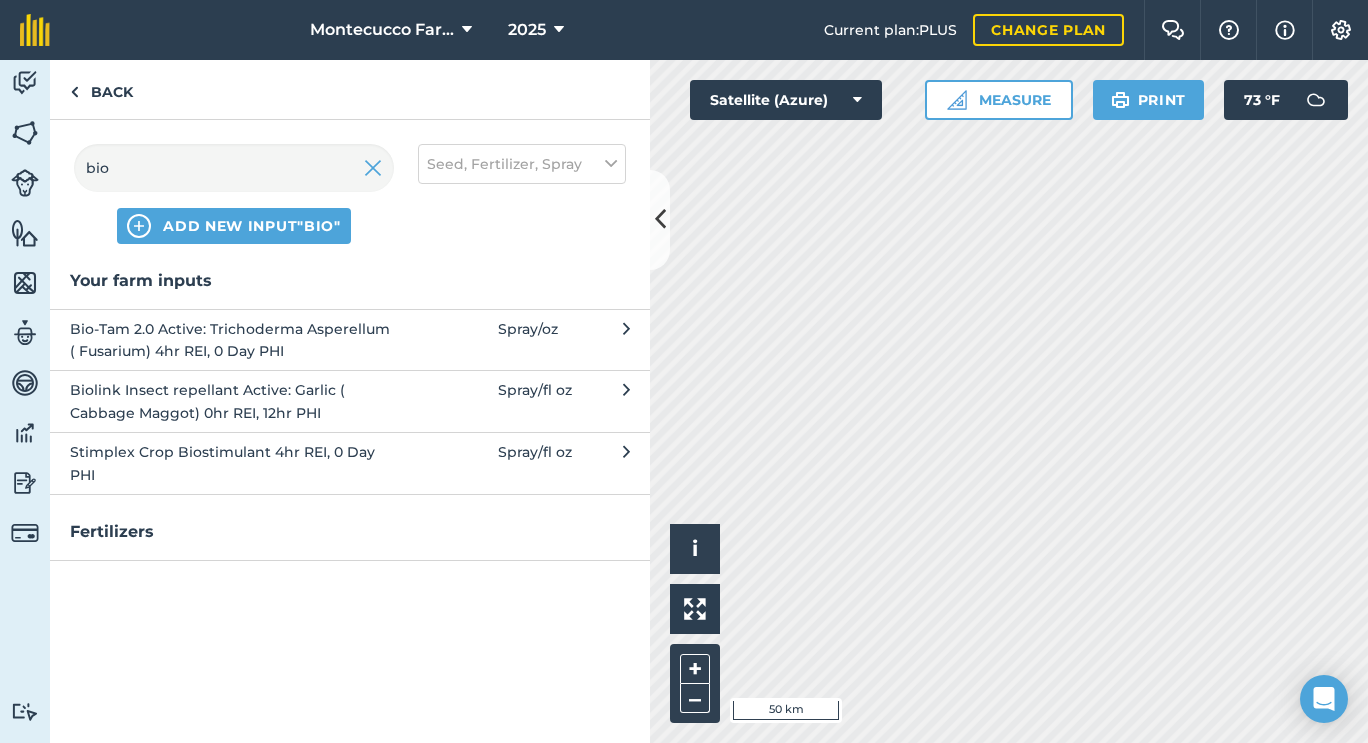 click on "Bio-Tam 2.0 Active: Trichoderma Asperellum ( Fusarium) 4hr REI, 0 Day PHI" at bounding box center [233, 340] 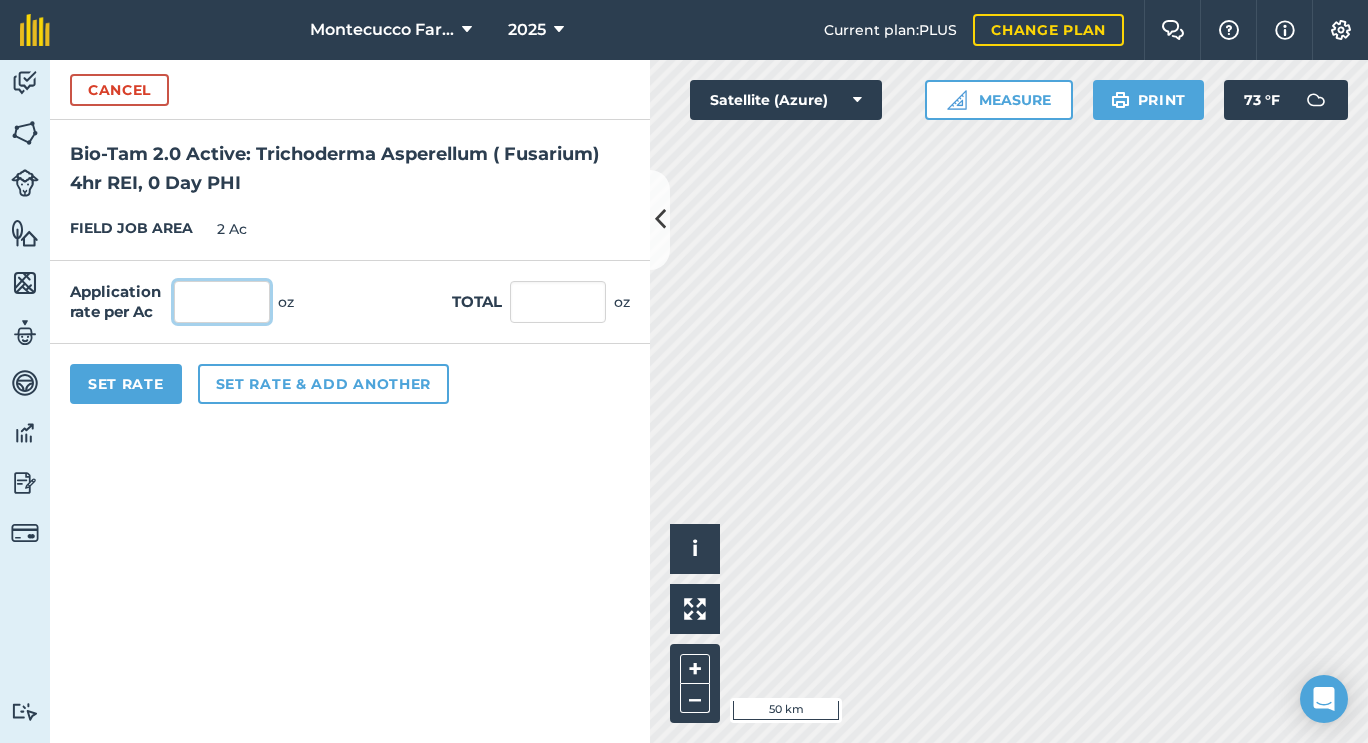 click at bounding box center (222, 302) 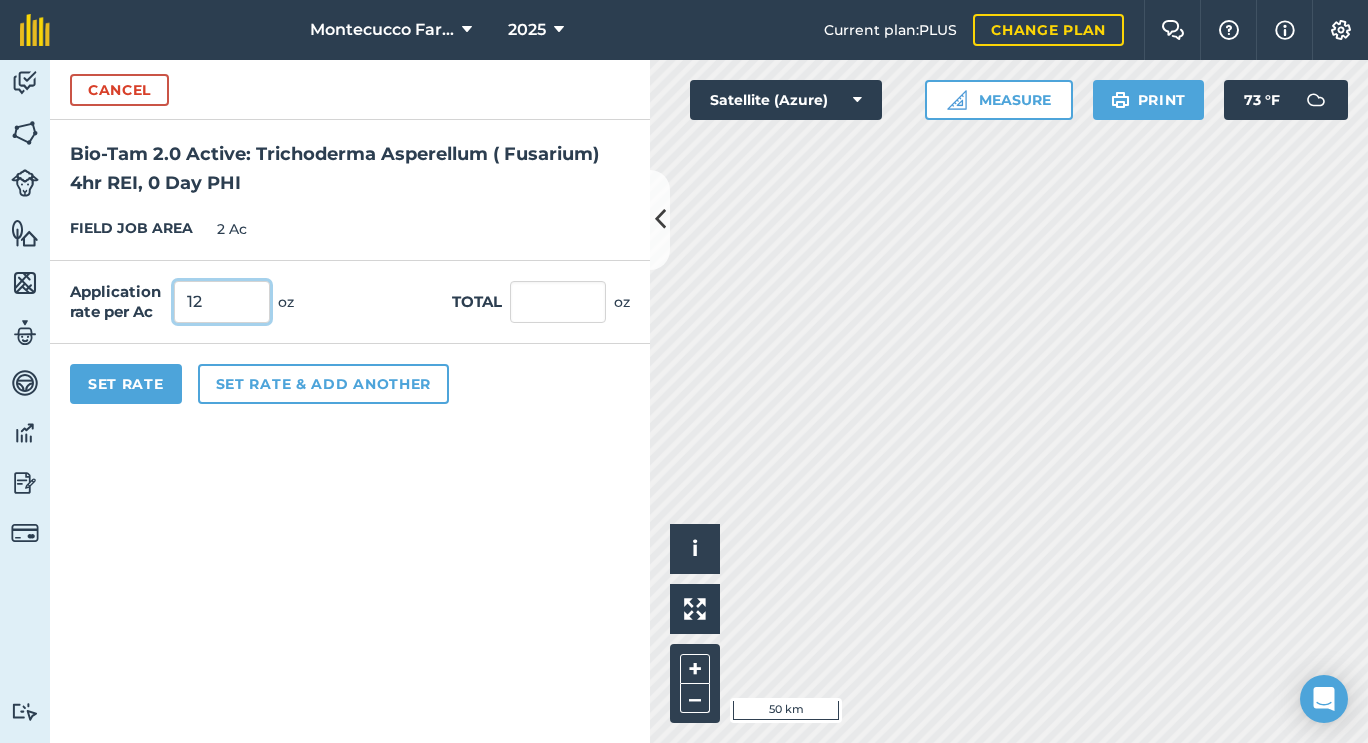 type on "12" 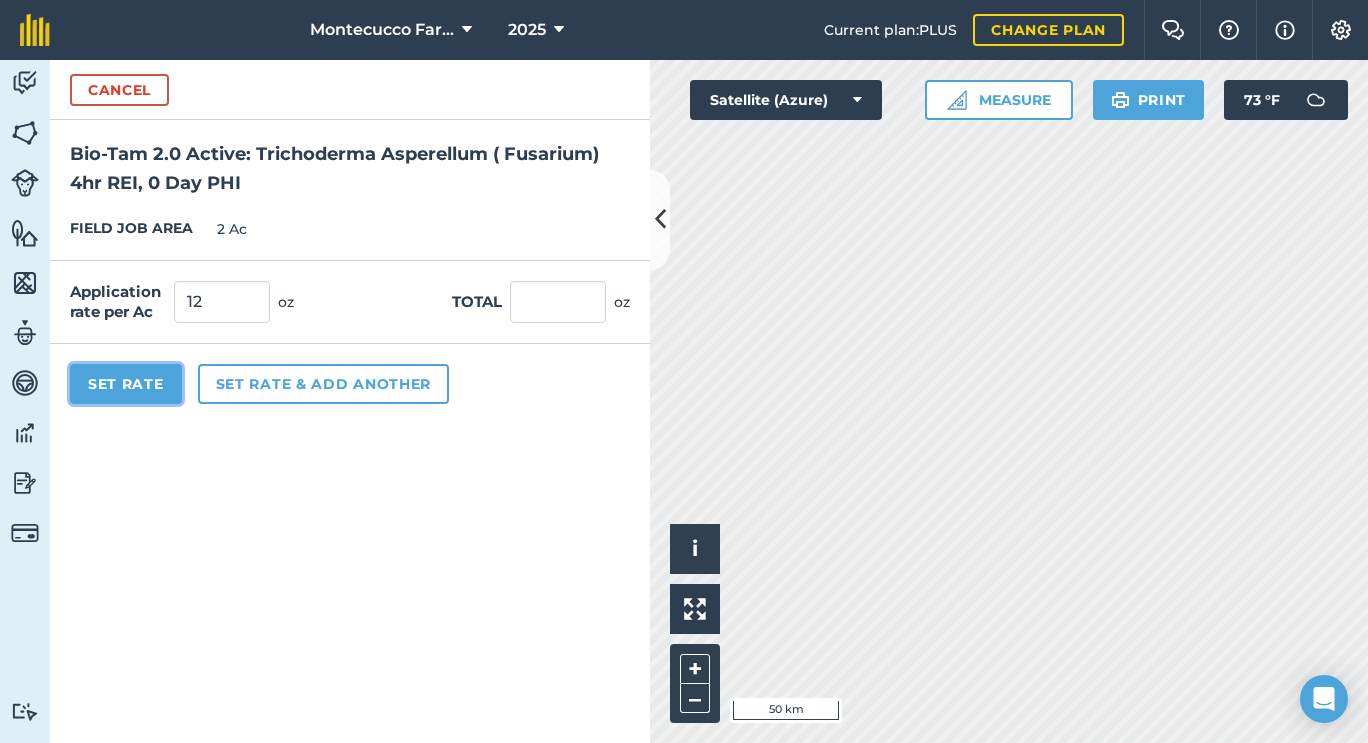 type on "24" 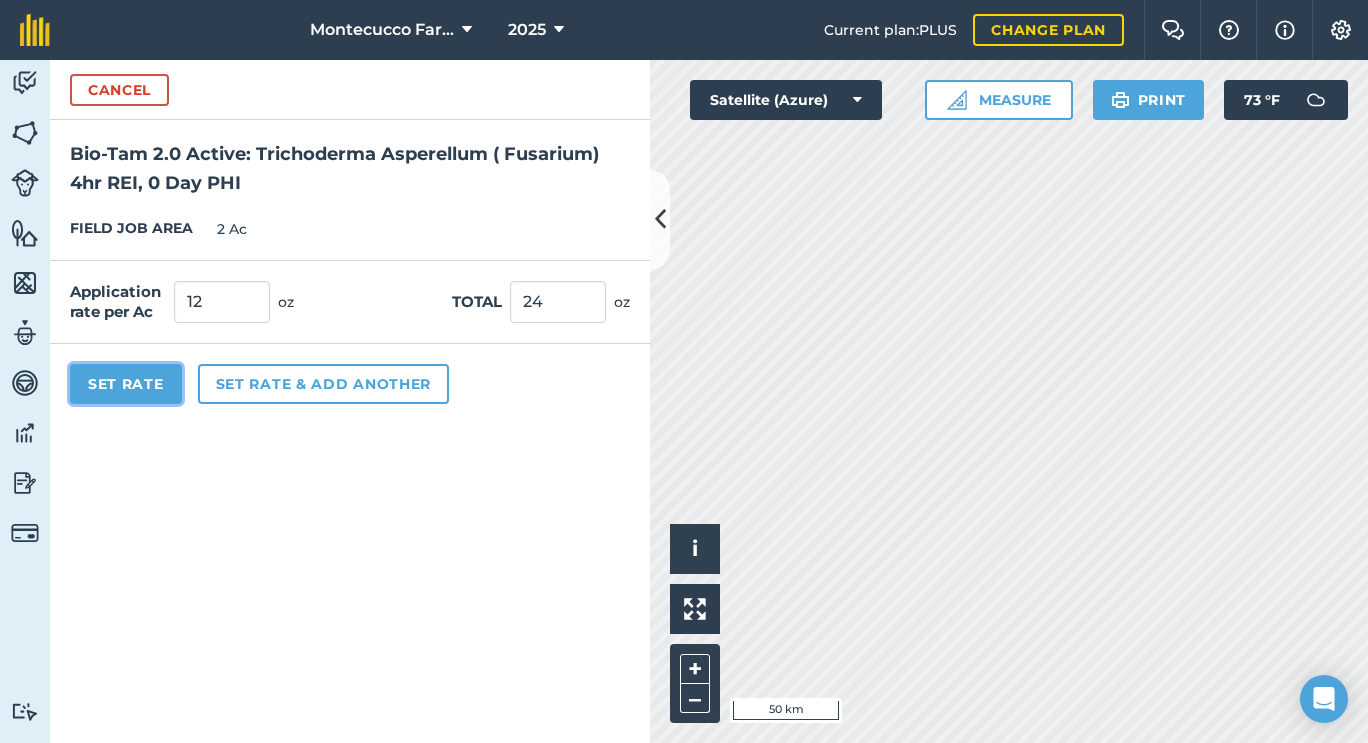 click on "Set Rate" at bounding box center [126, 384] 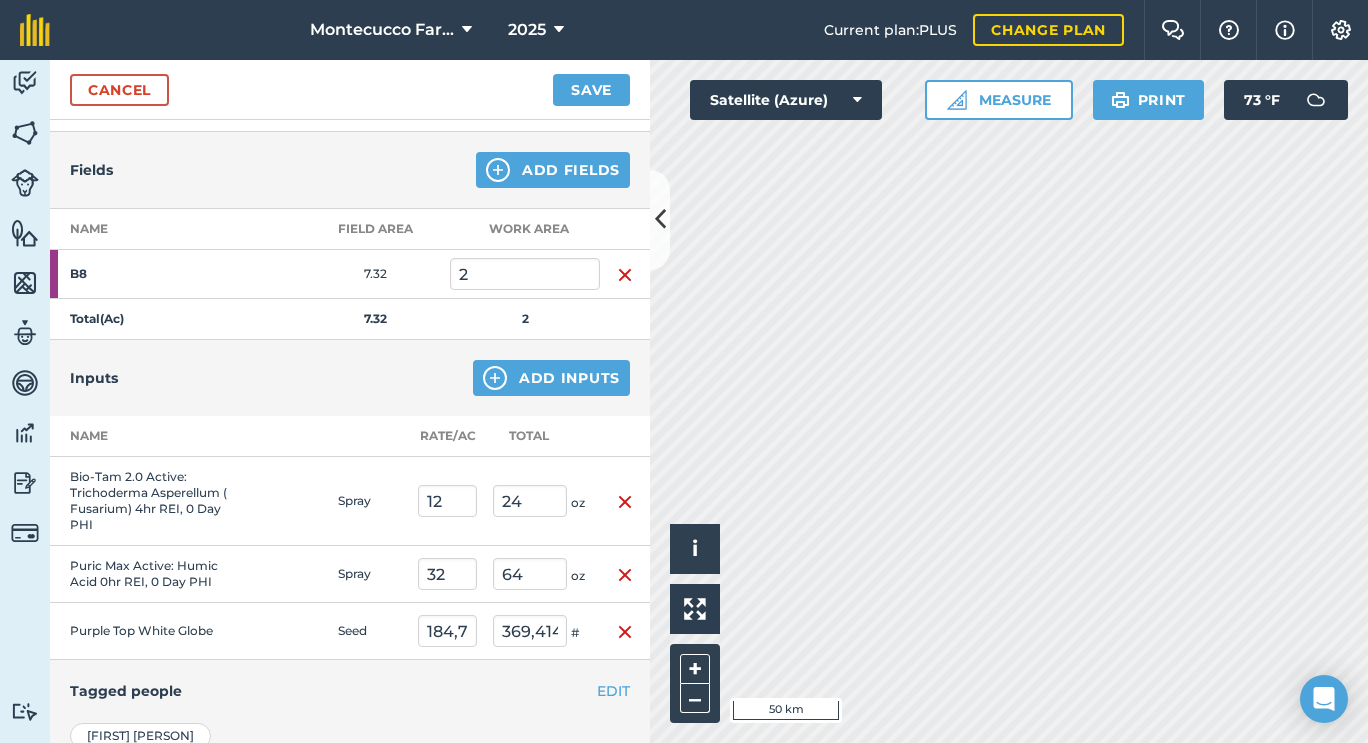 scroll, scrollTop: 435, scrollLeft: 0, axis: vertical 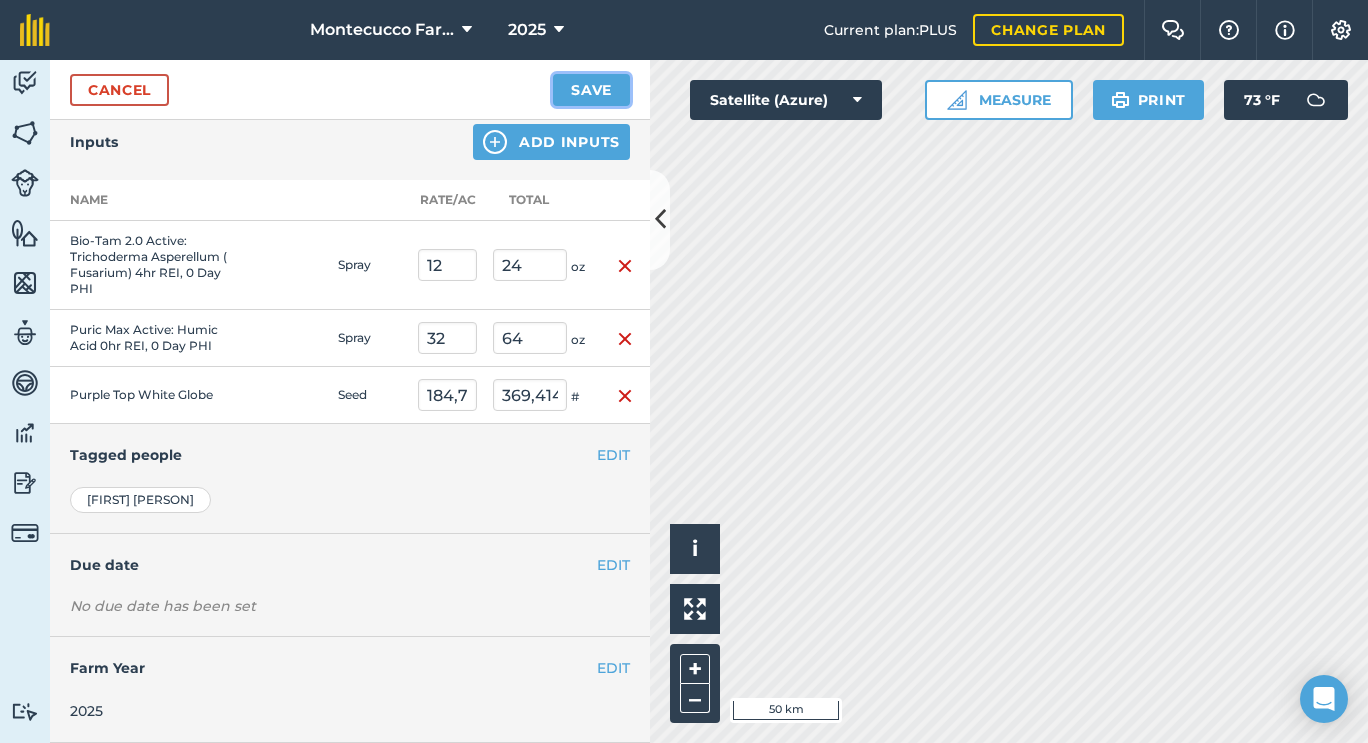 click on "Save" at bounding box center [591, 90] 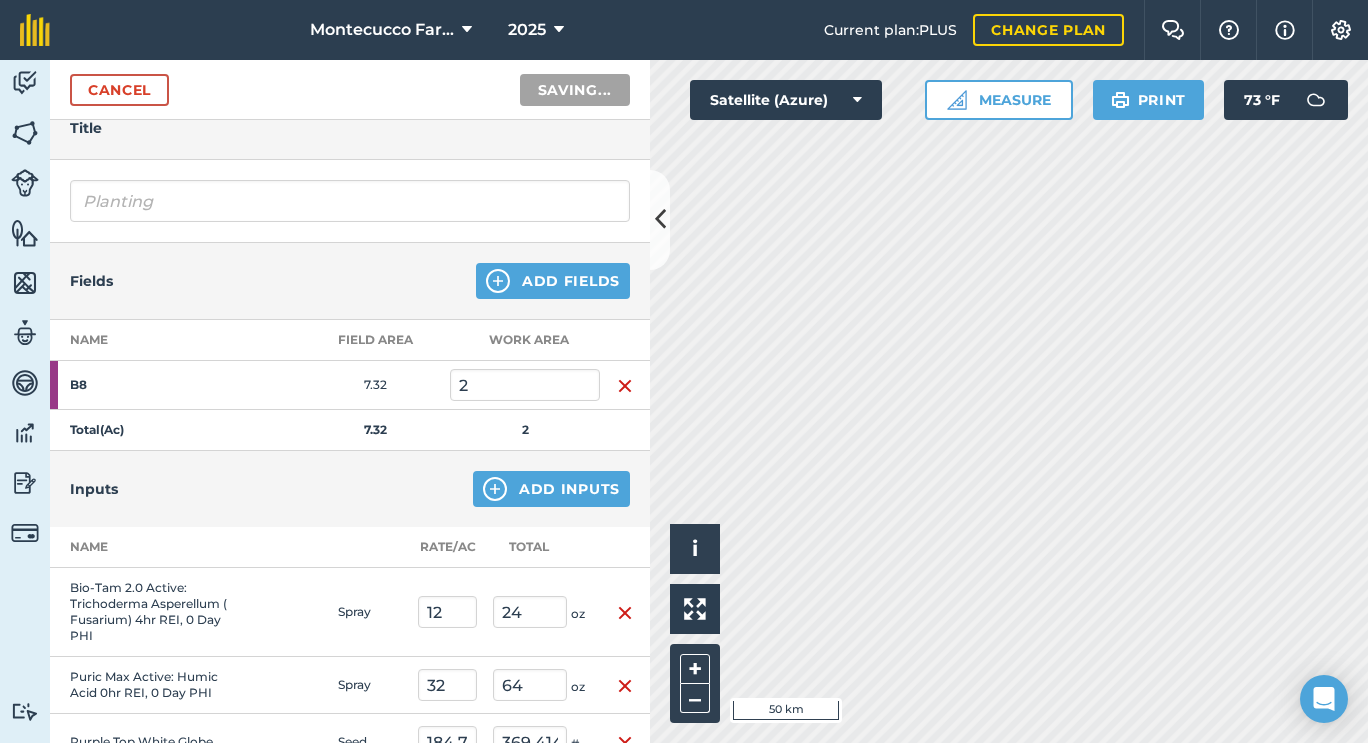 scroll, scrollTop: 0, scrollLeft: 0, axis: both 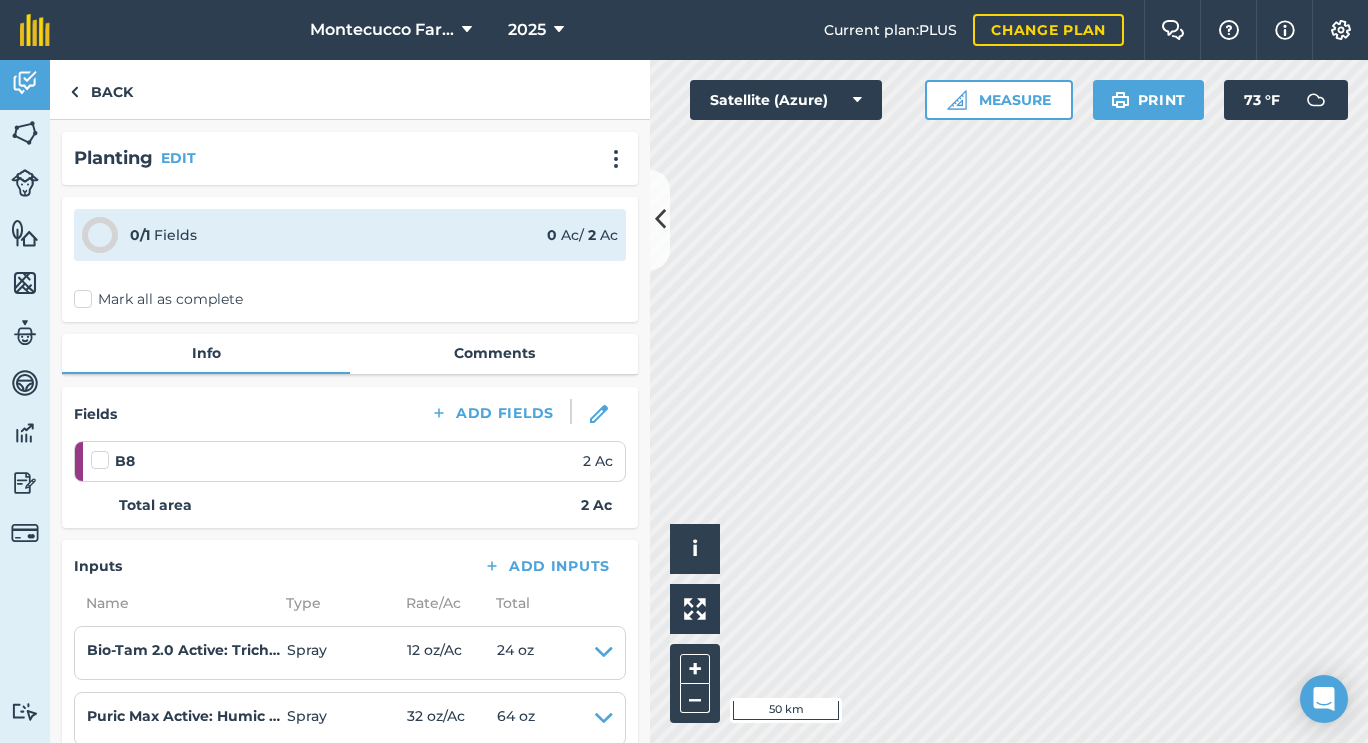 click on "Mark all as complete" at bounding box center (158, 299) 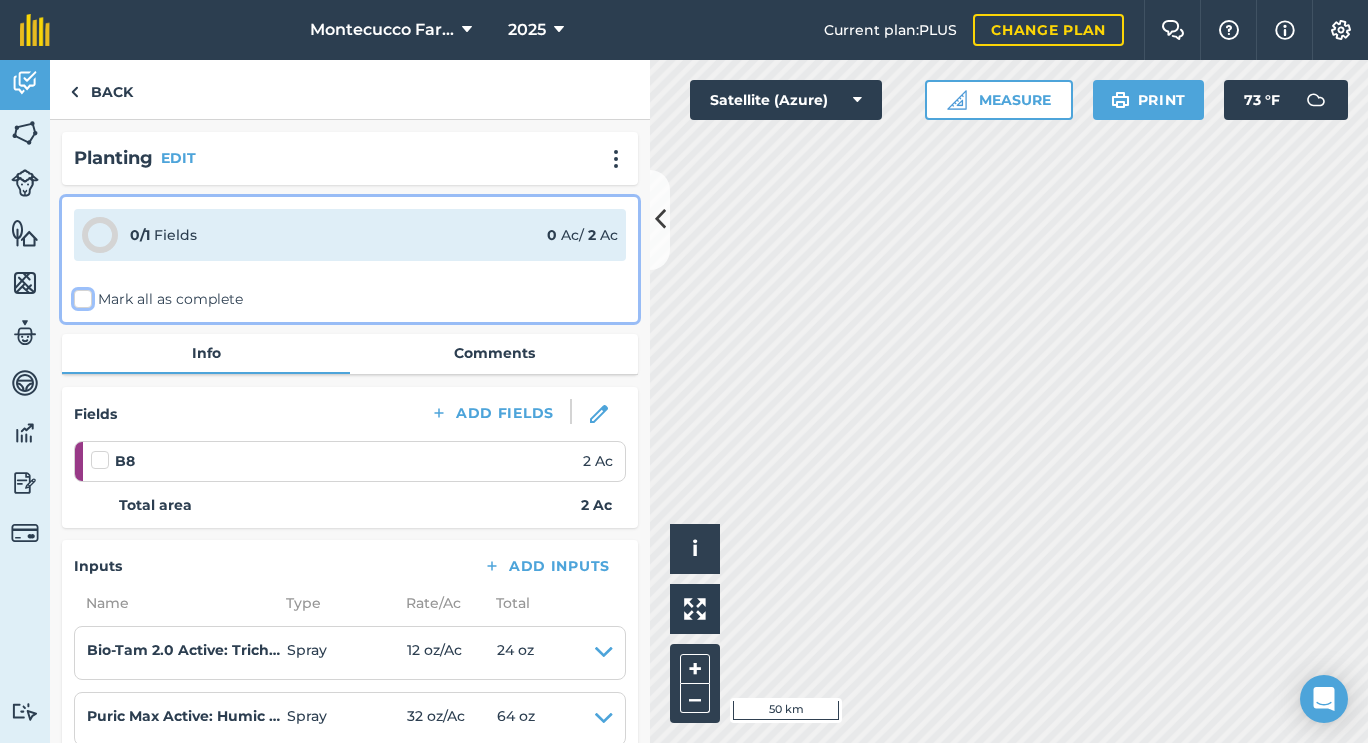 click on "Mark all as complete" at bounding box center (80, 295) 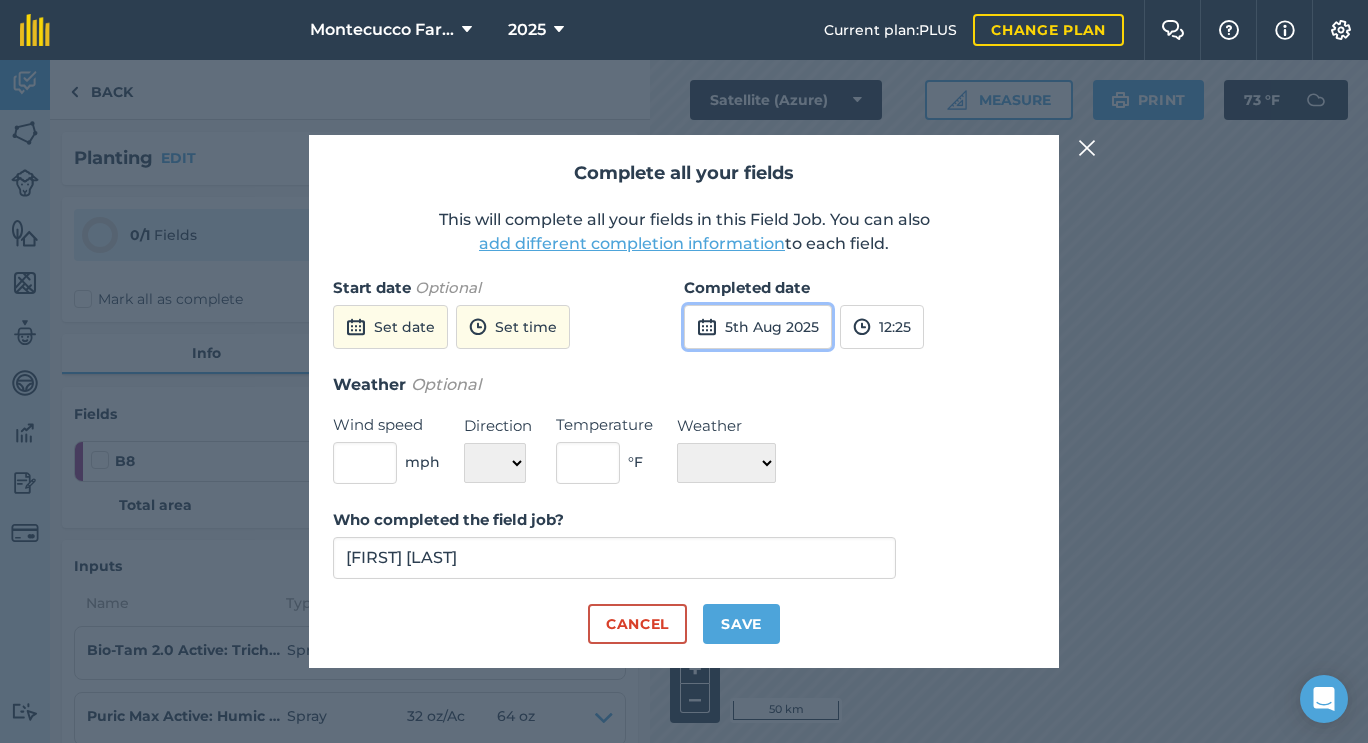 click on "5th Aug 2025" at bounding box center [758, 327] 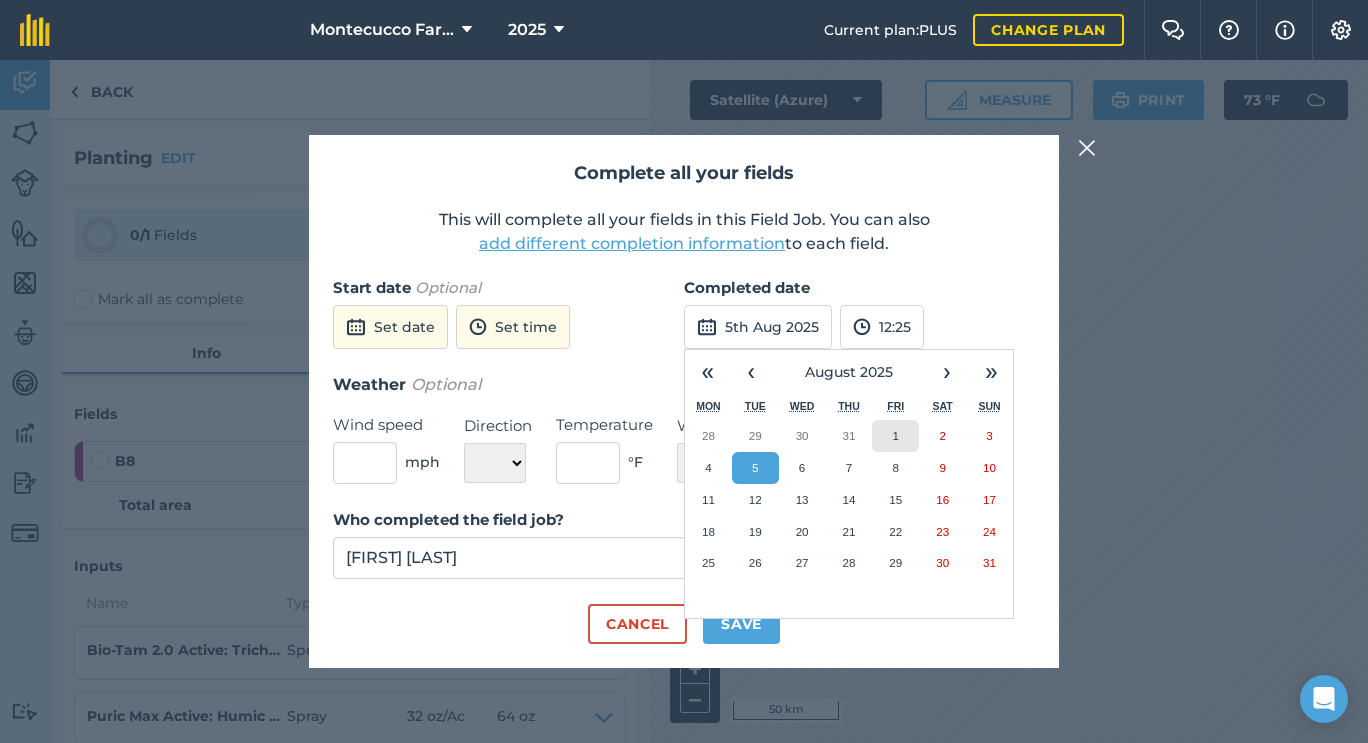 click on "1" at bounding box center [895, 436] 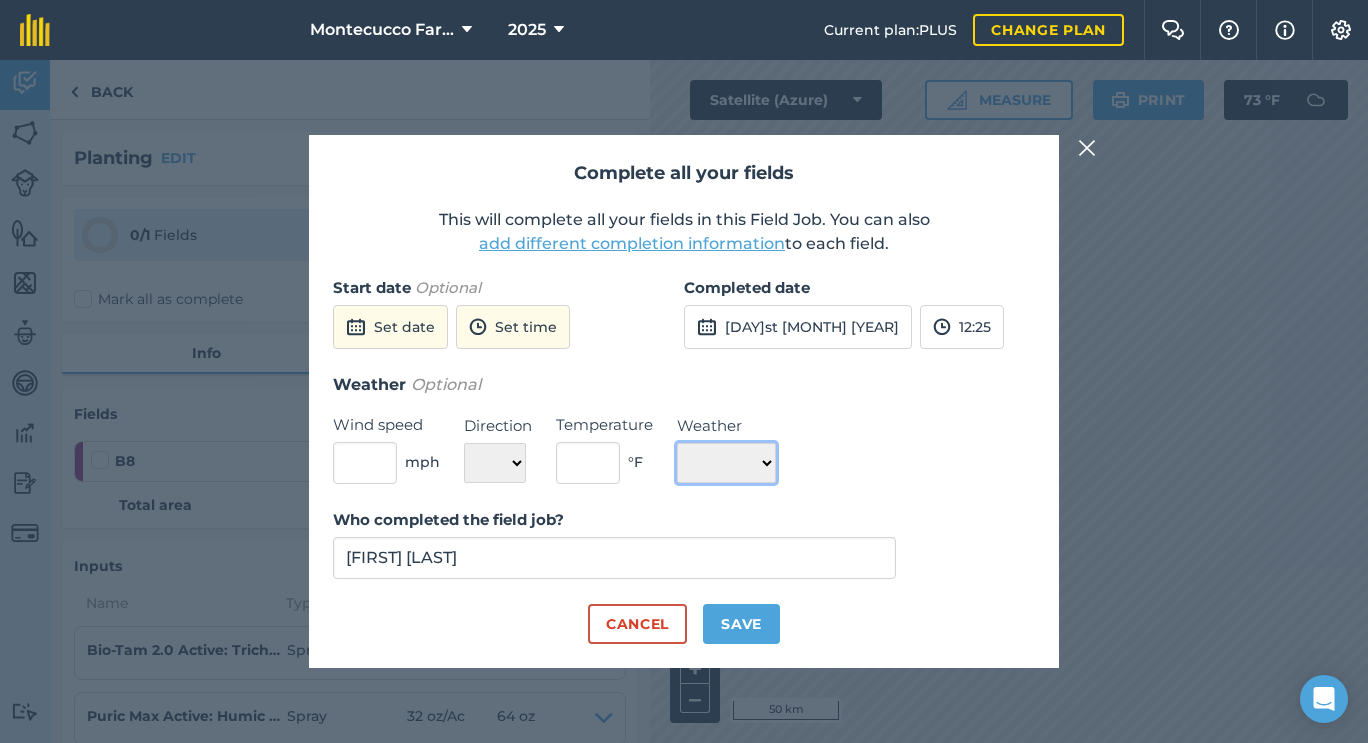 click on "☀️  Sunny 🌧  Rainy ⛅️  Cloudy 🌨  Snow ❄️  Icy" at bounding box center (726, 463) 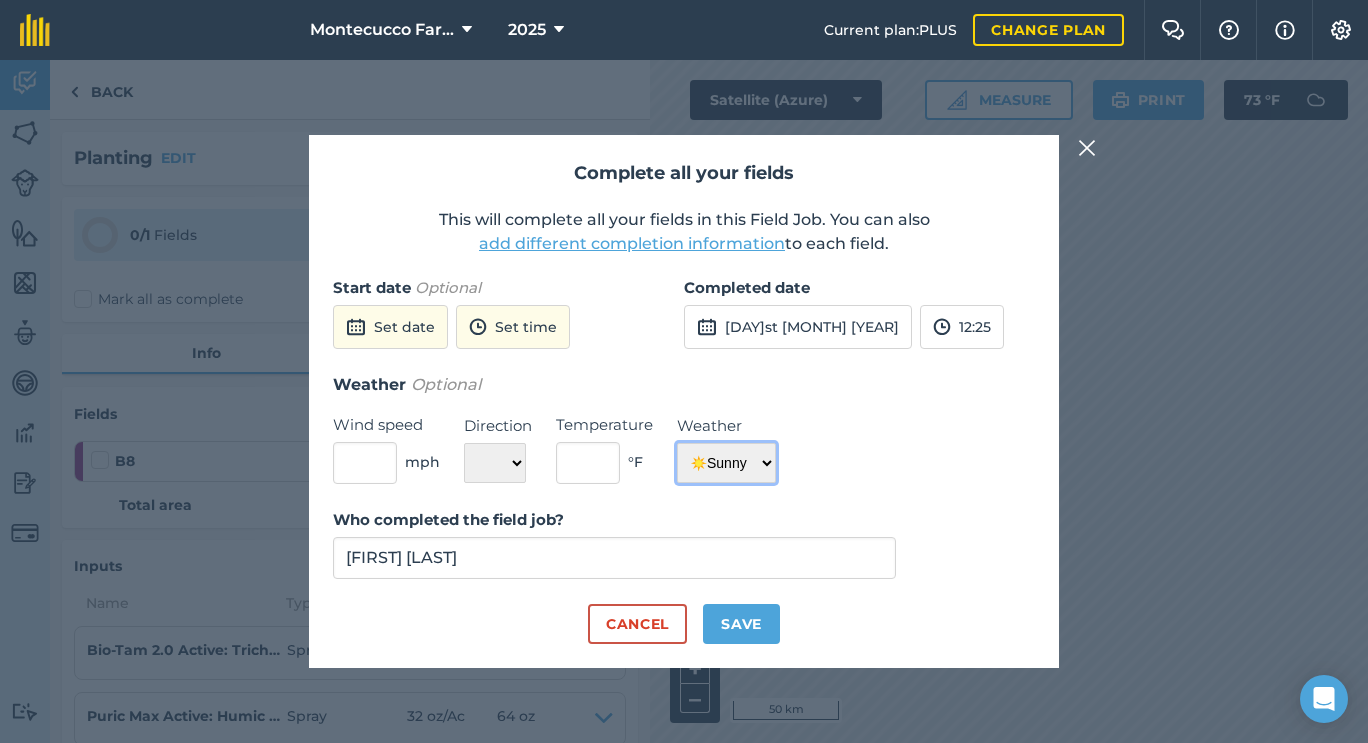 click on "☀️  Sunny 🌧  Rainy ⛅️  Cloudy 🌨  Snow ❄️  Icy" at bounding box center (726, 463) 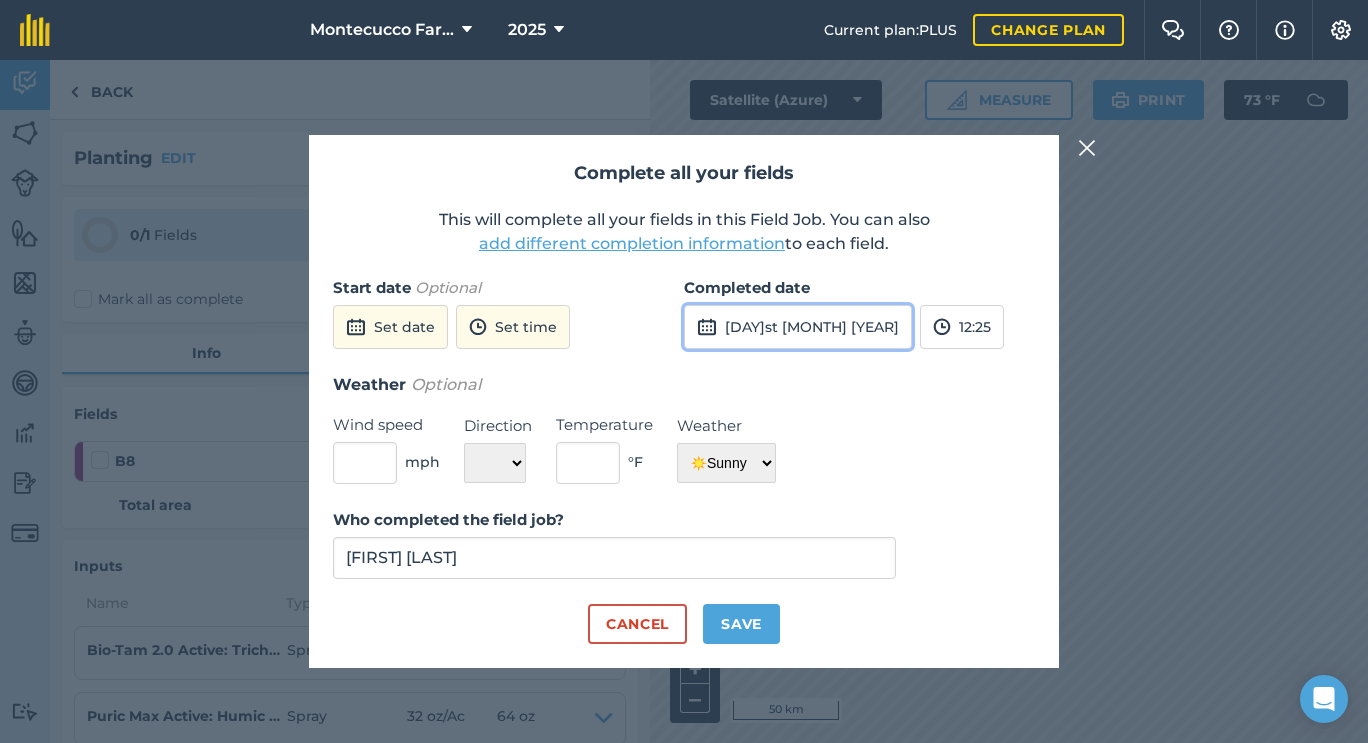 click on "[DAY]st [MONTH] [YEAR]" at bounding box center (798, 327) 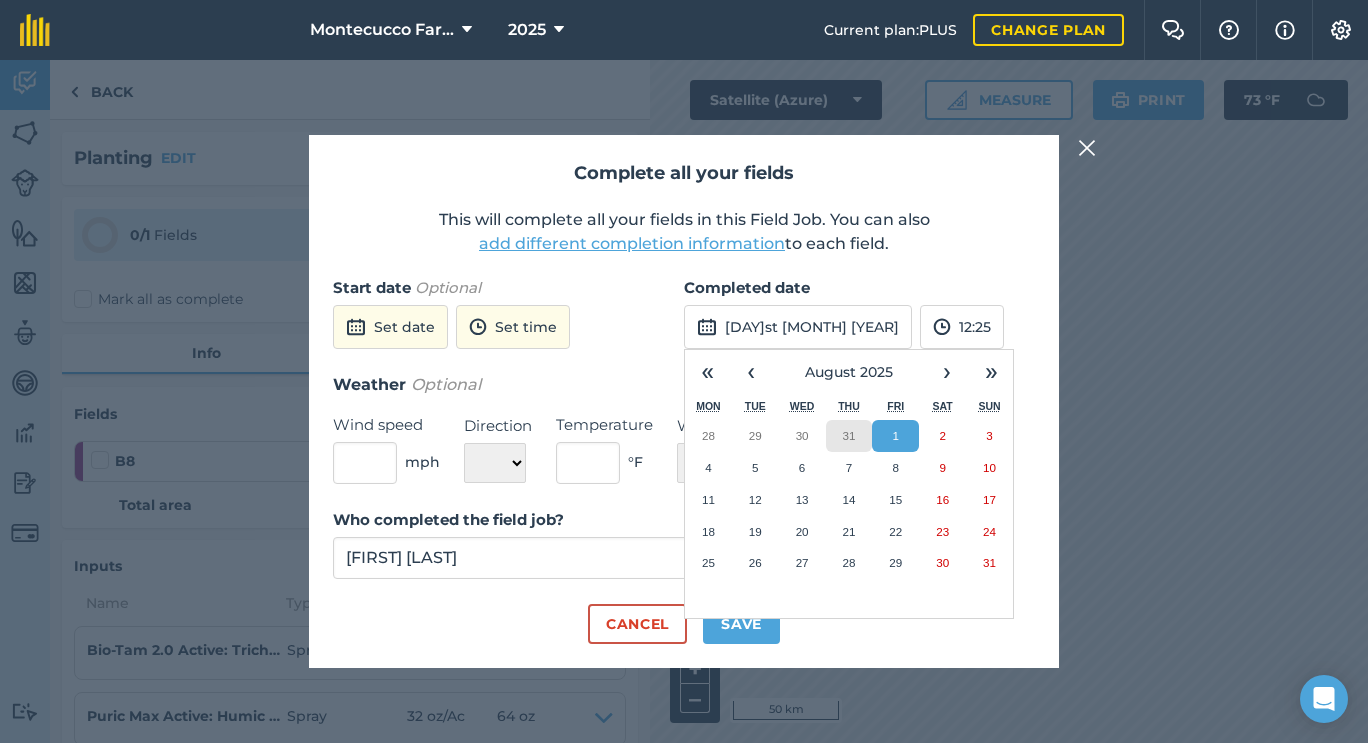 click on "31" at bounding box center (849, 436) 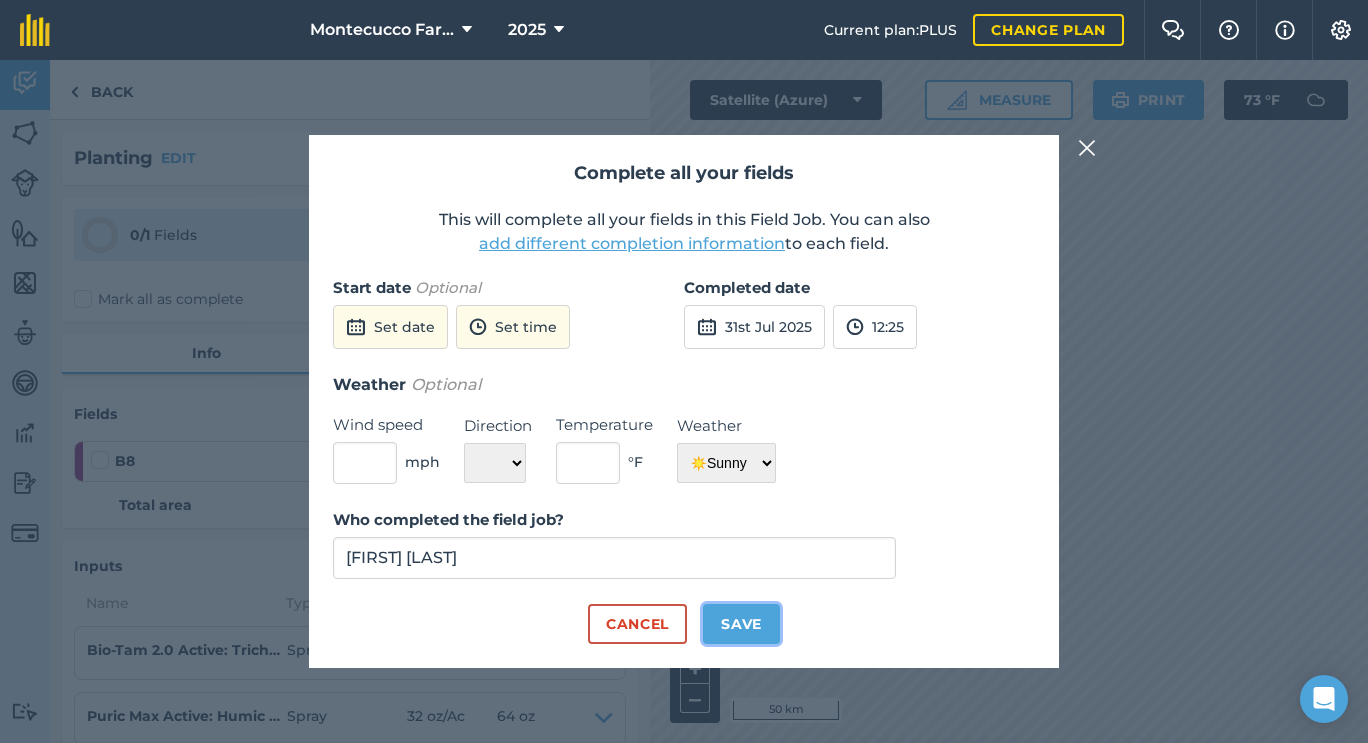 click on "Save" at bounding box center (741, 624) 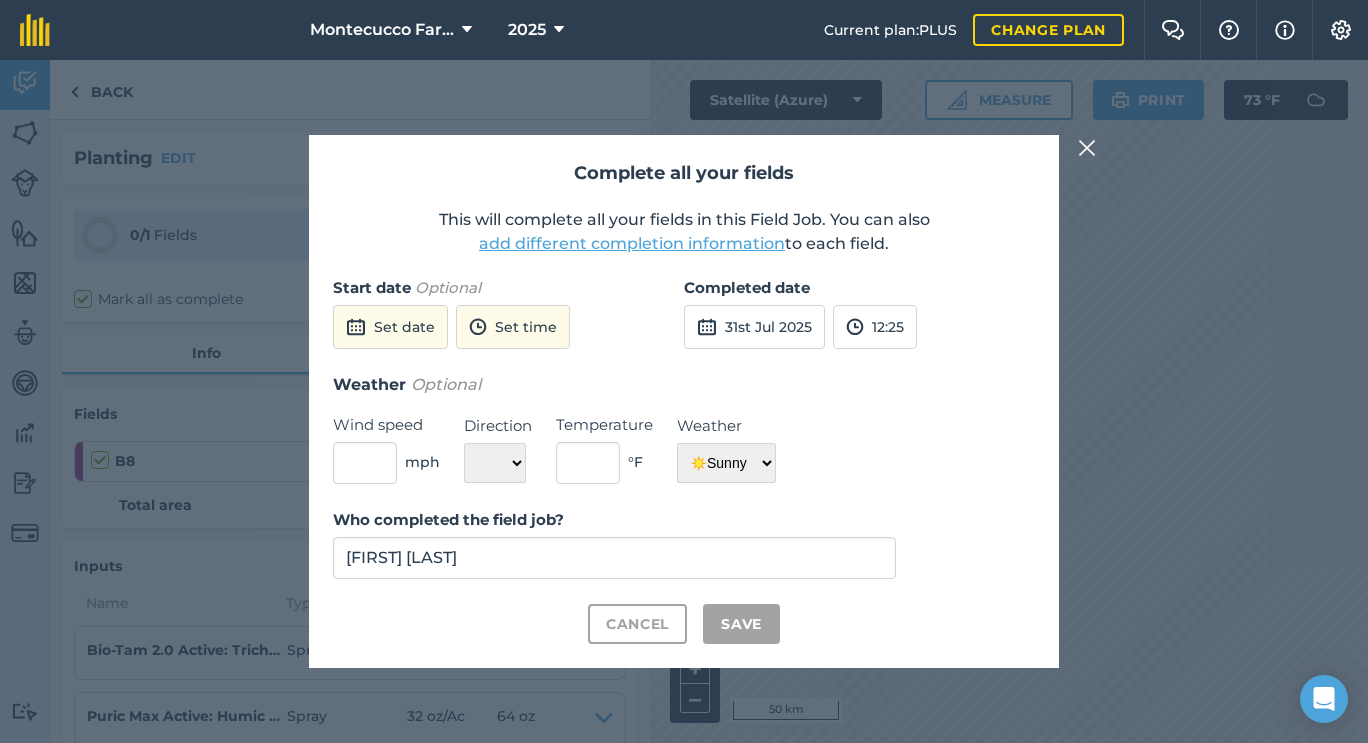 checkbox on "true" 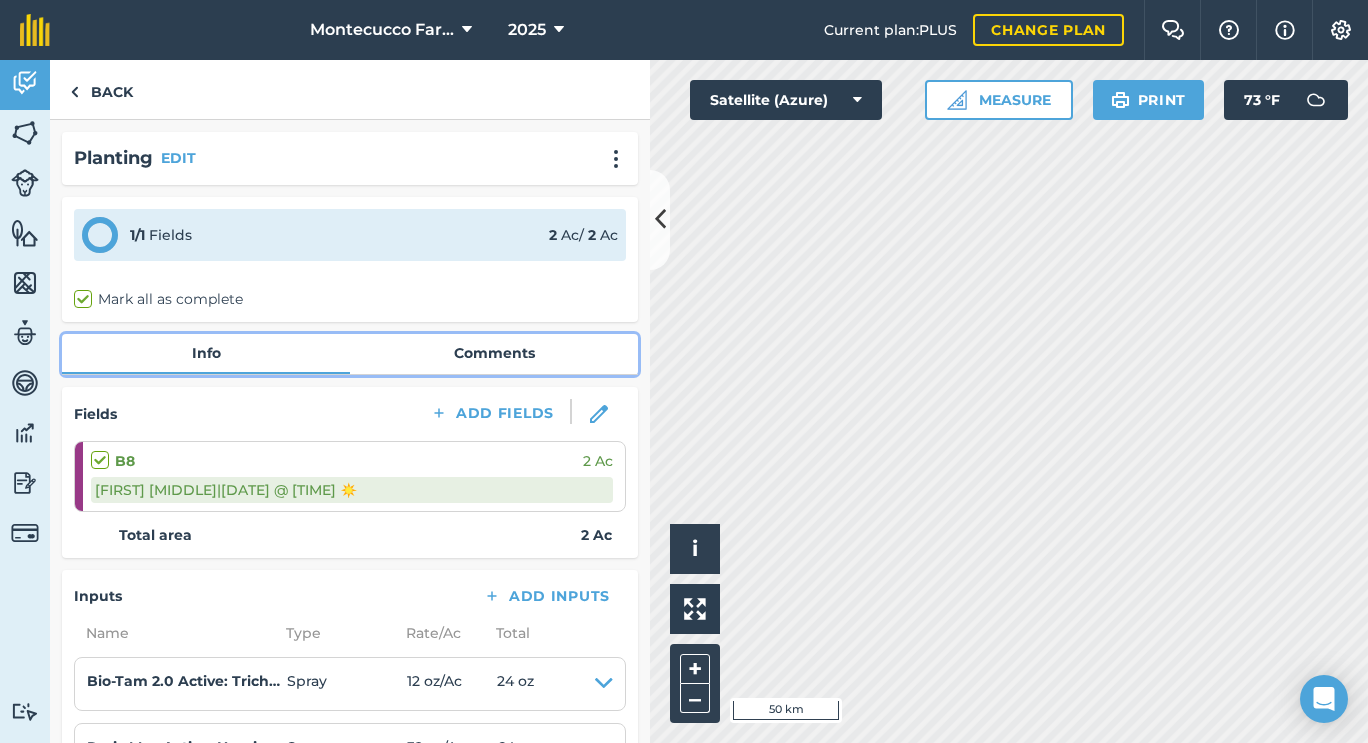 click on "Comments" at bounding box center [494, 353] 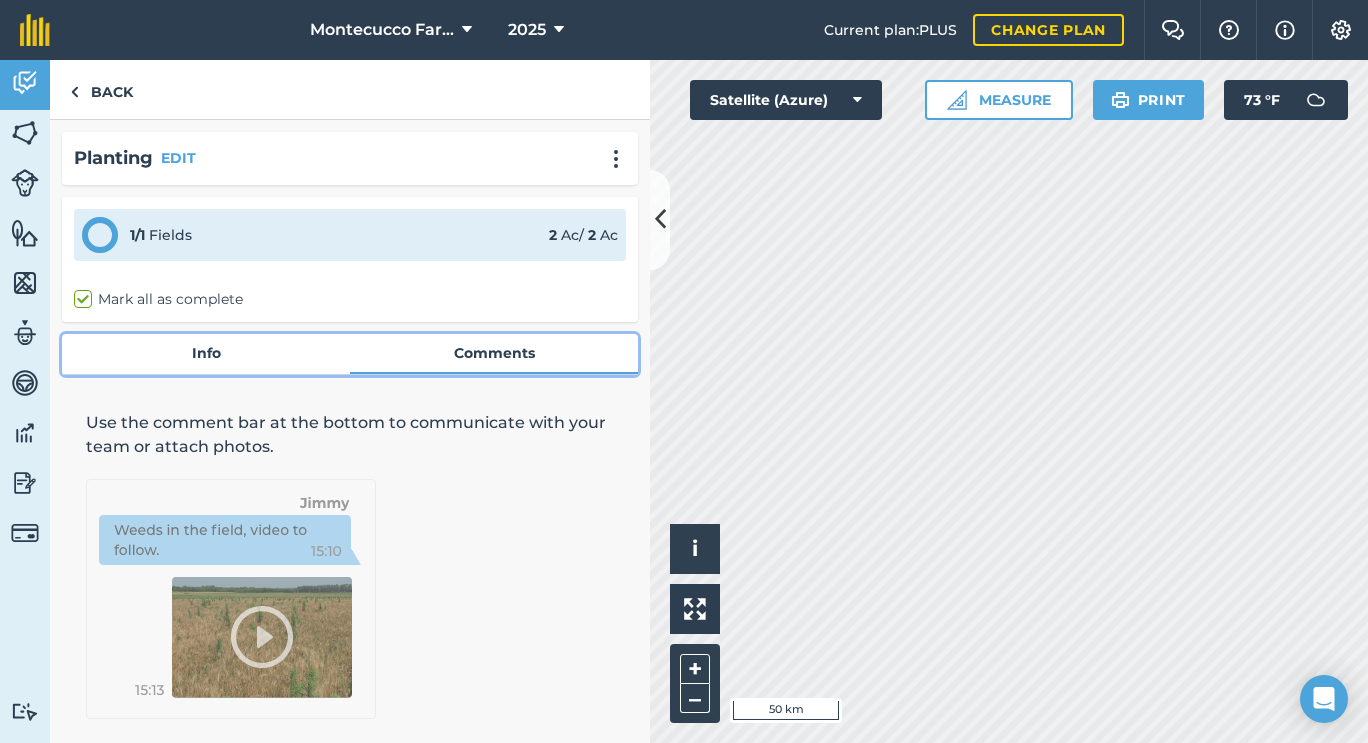 scroll, scrollTop: 80, scrollLeft: 0, axis: vertical 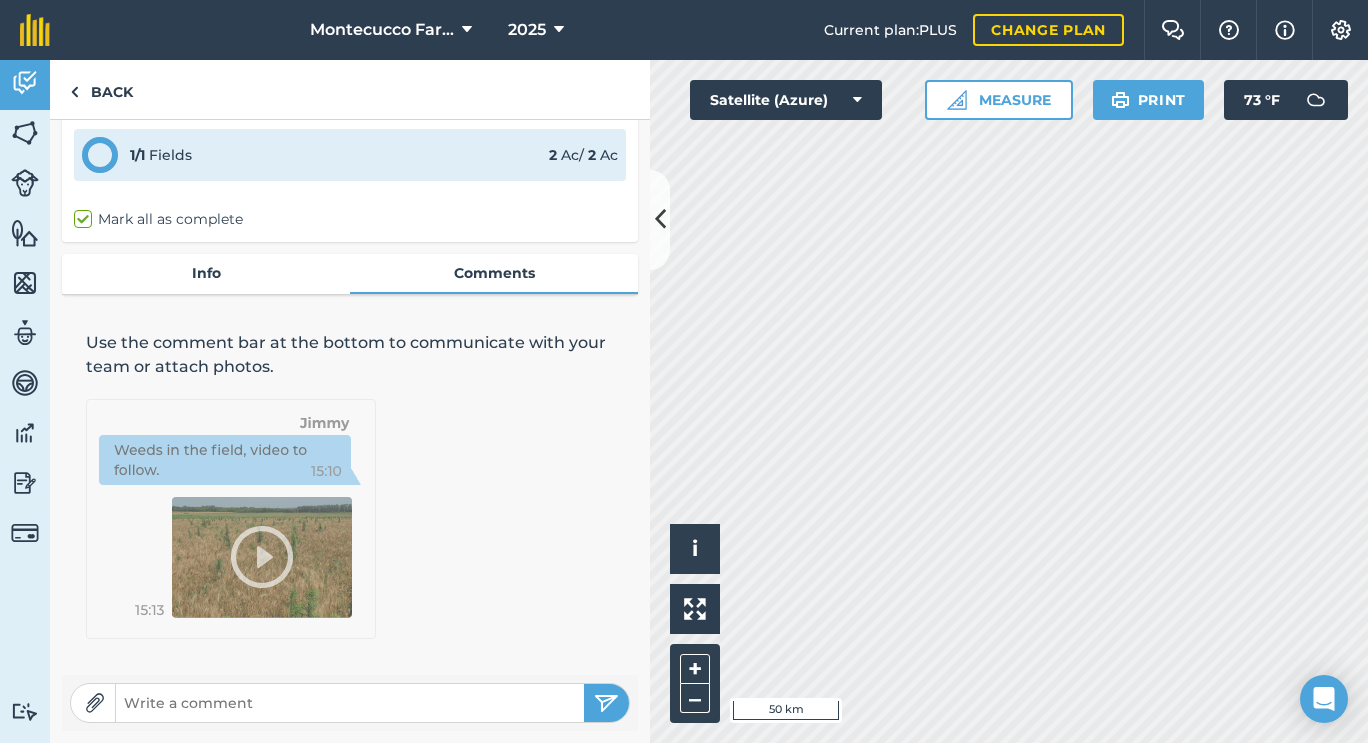 click at bounding box center [350, 703] 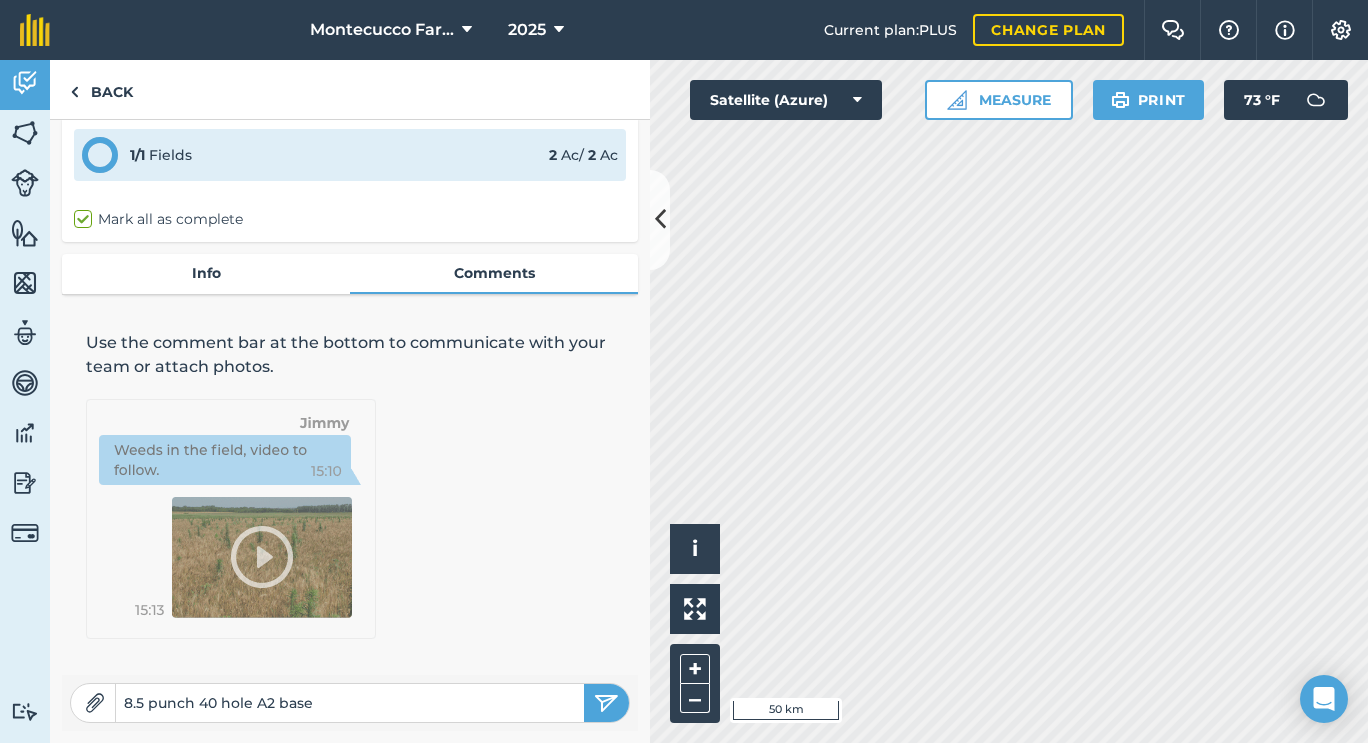 type on "8.5 punch 40 hole A2 base" 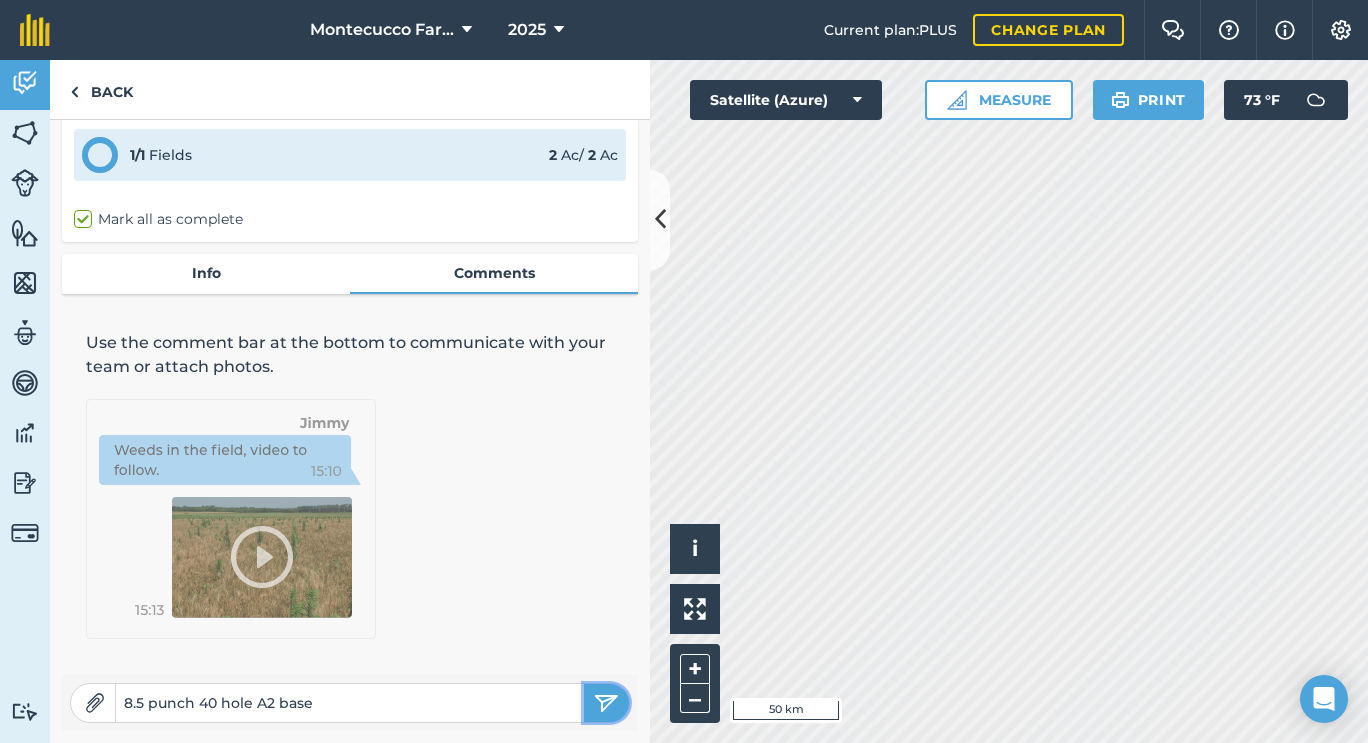 click at bounding box center [606, 703] 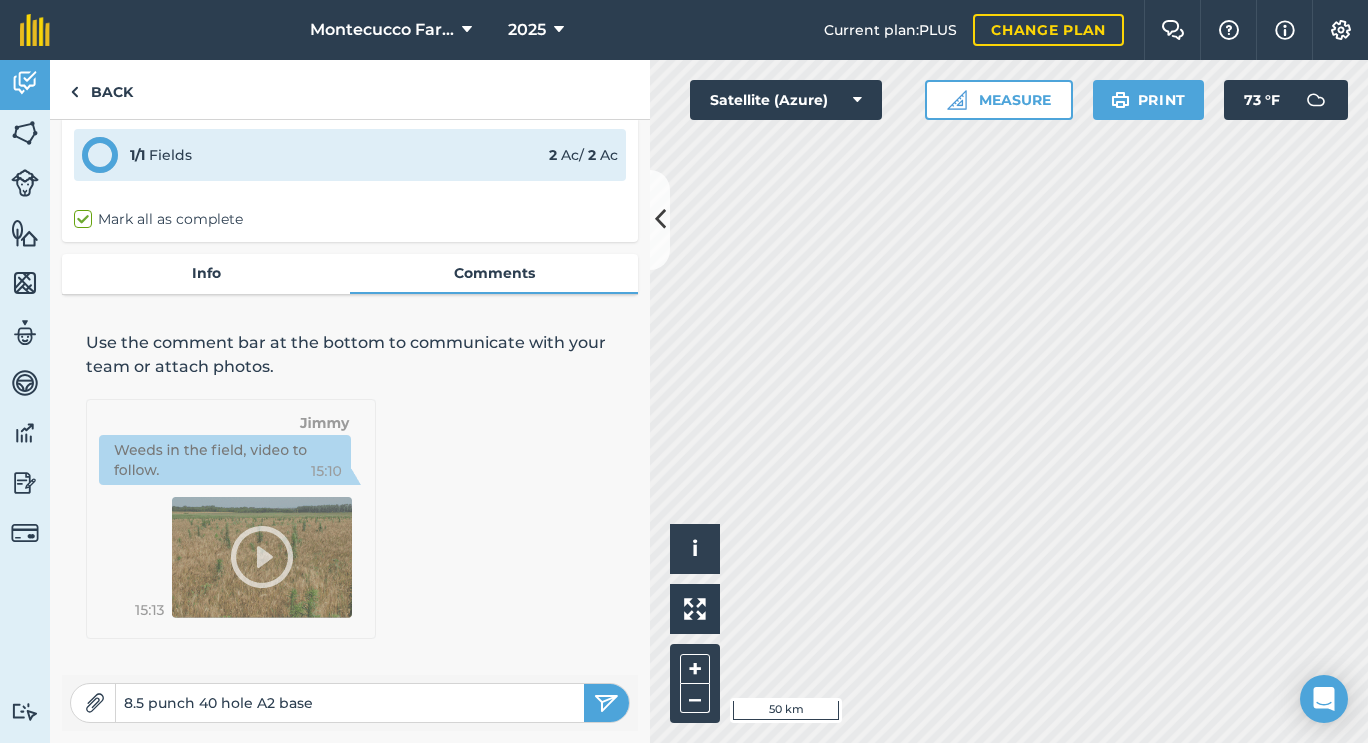 type 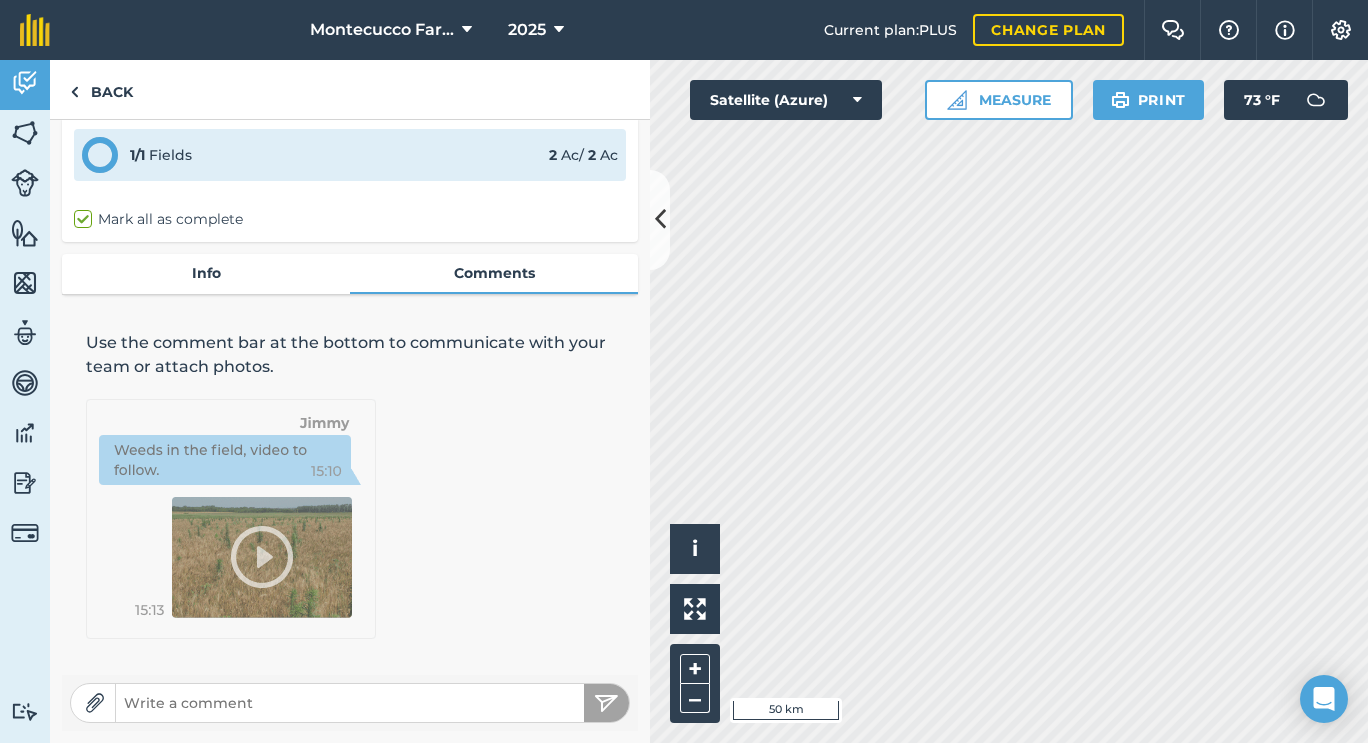 scroll, scrollTop: 0, scrollLeft: 0, axis: both 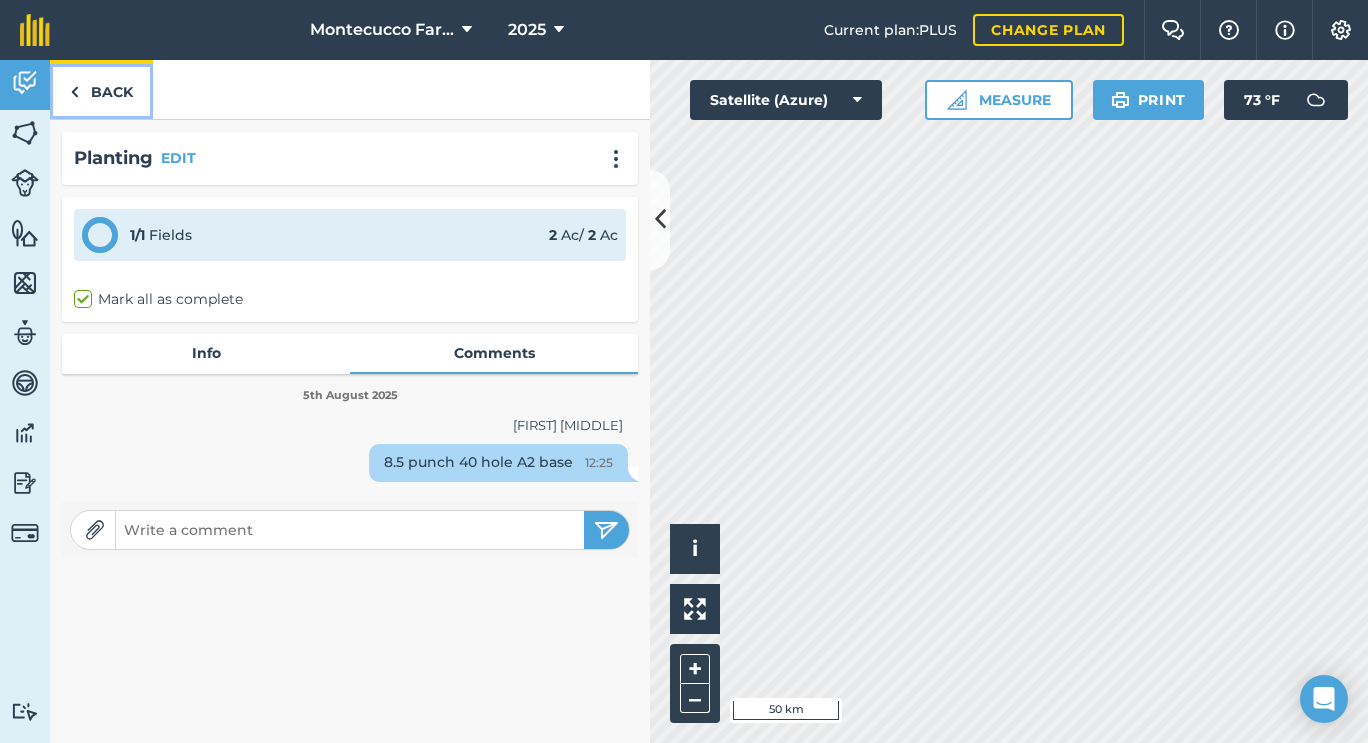 click on "Back" at bounding box center [101, 89] 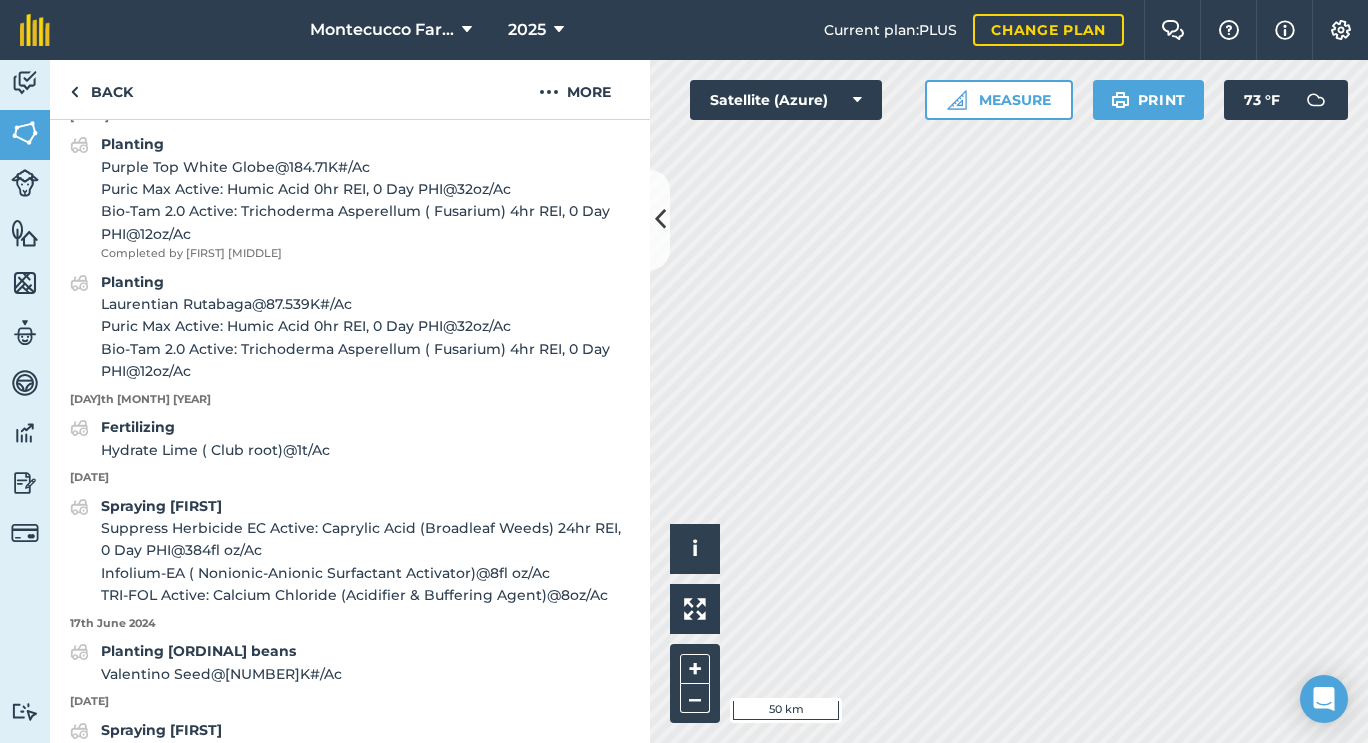scroll, scrollTop: 837, scrollLeft: 0, axis: vertical 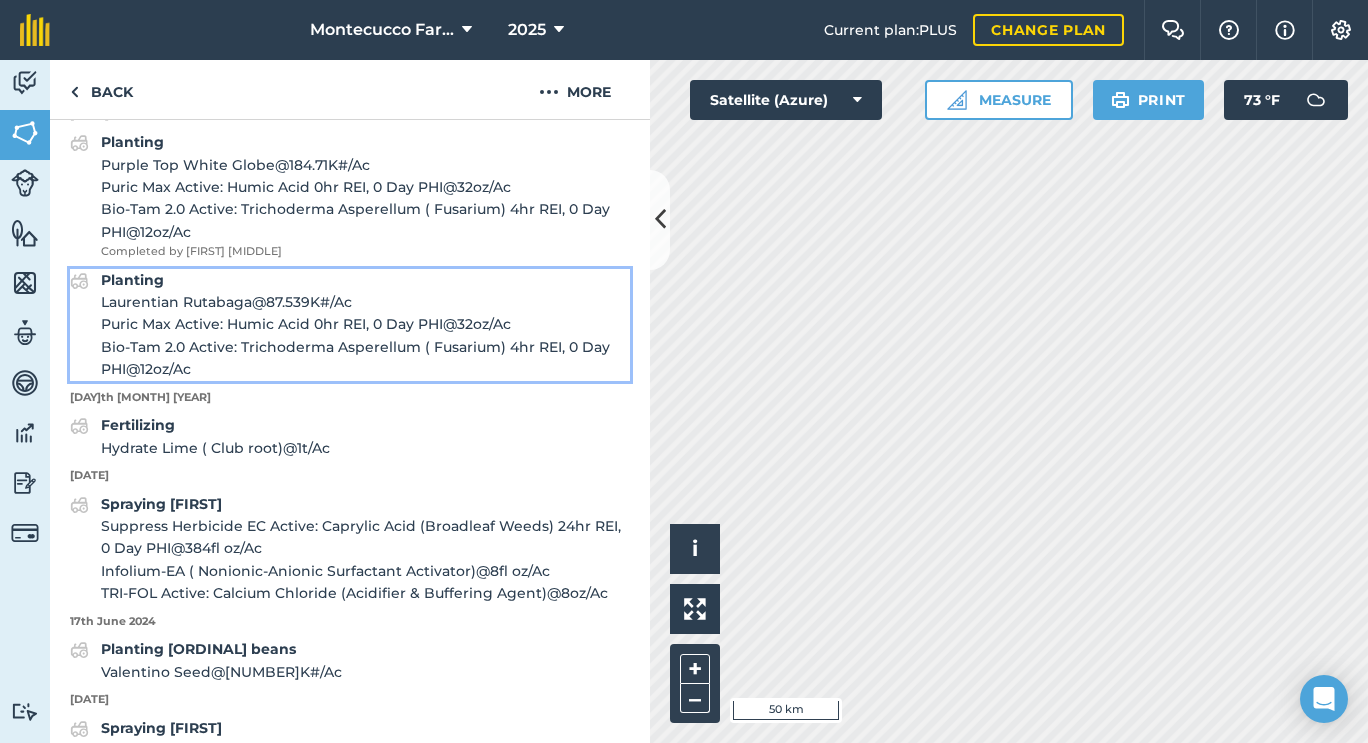 click on "Puric Max Active: Humic Acid 0hr REI, 0 Day PHI @ 32 oz / Ac" at bounding box center [365, 324] 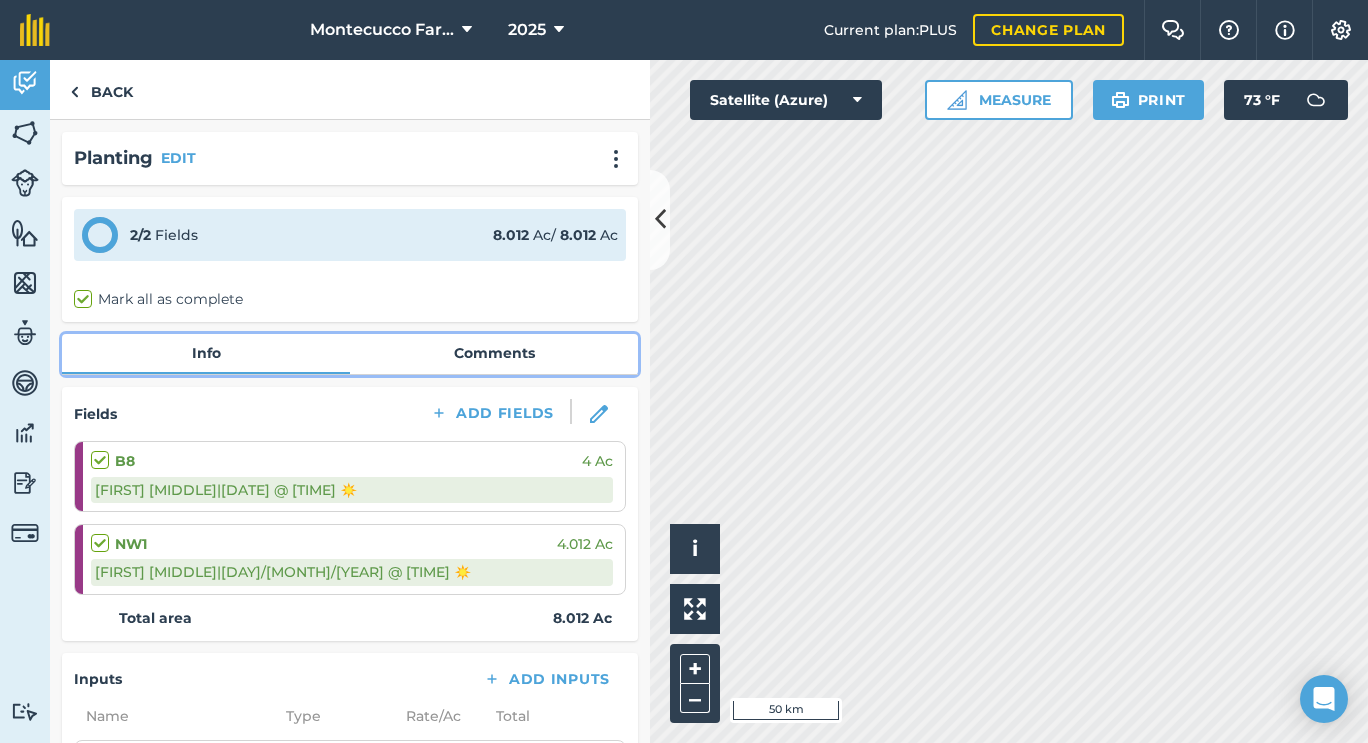click on "Comments" at bounding box center [494, 353] 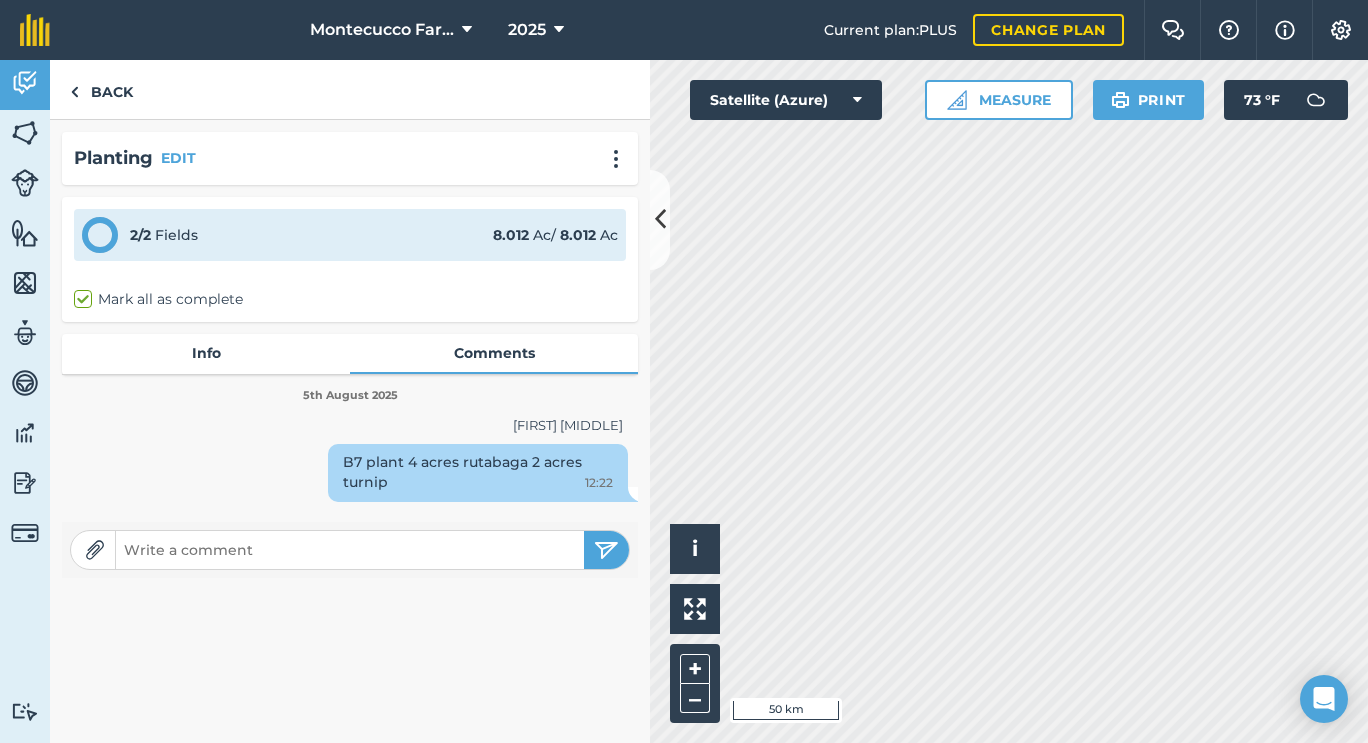 click at bounding box center [350, 550] 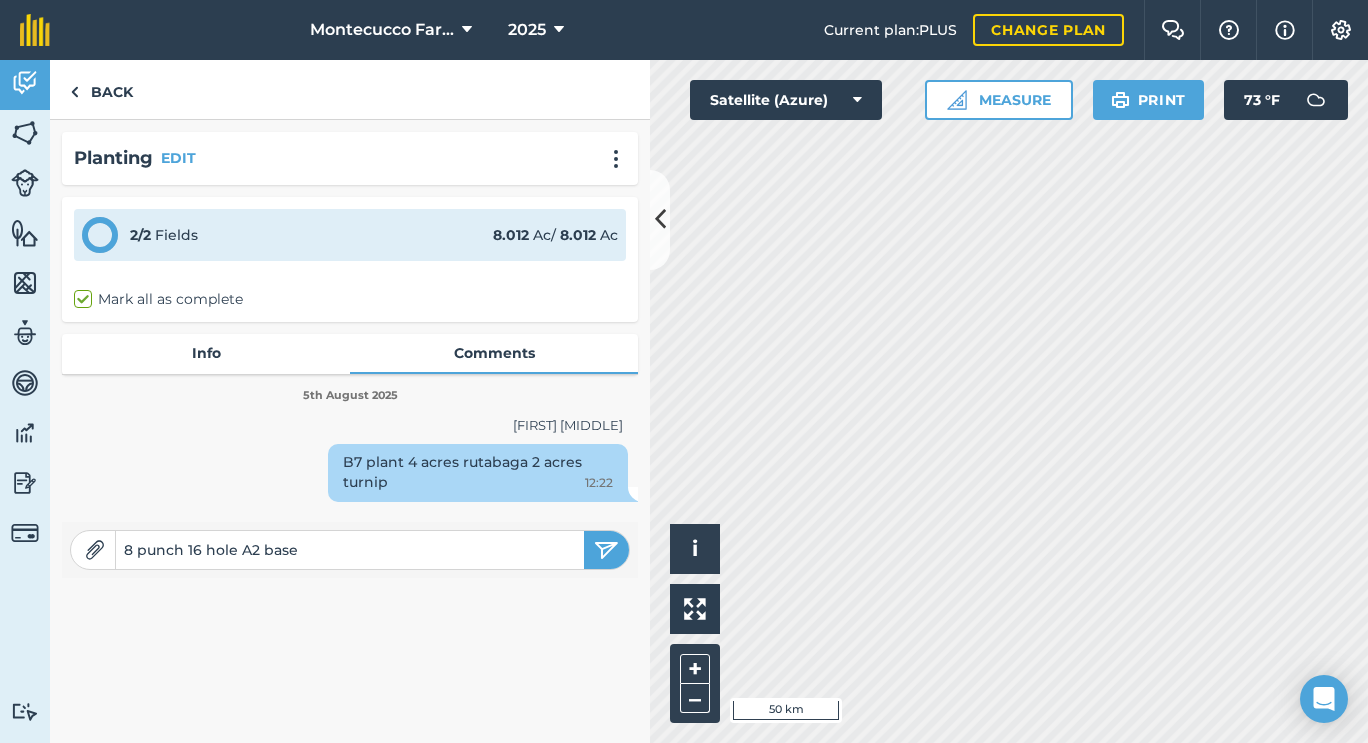 type on "8 punch 16 hole A2 base" 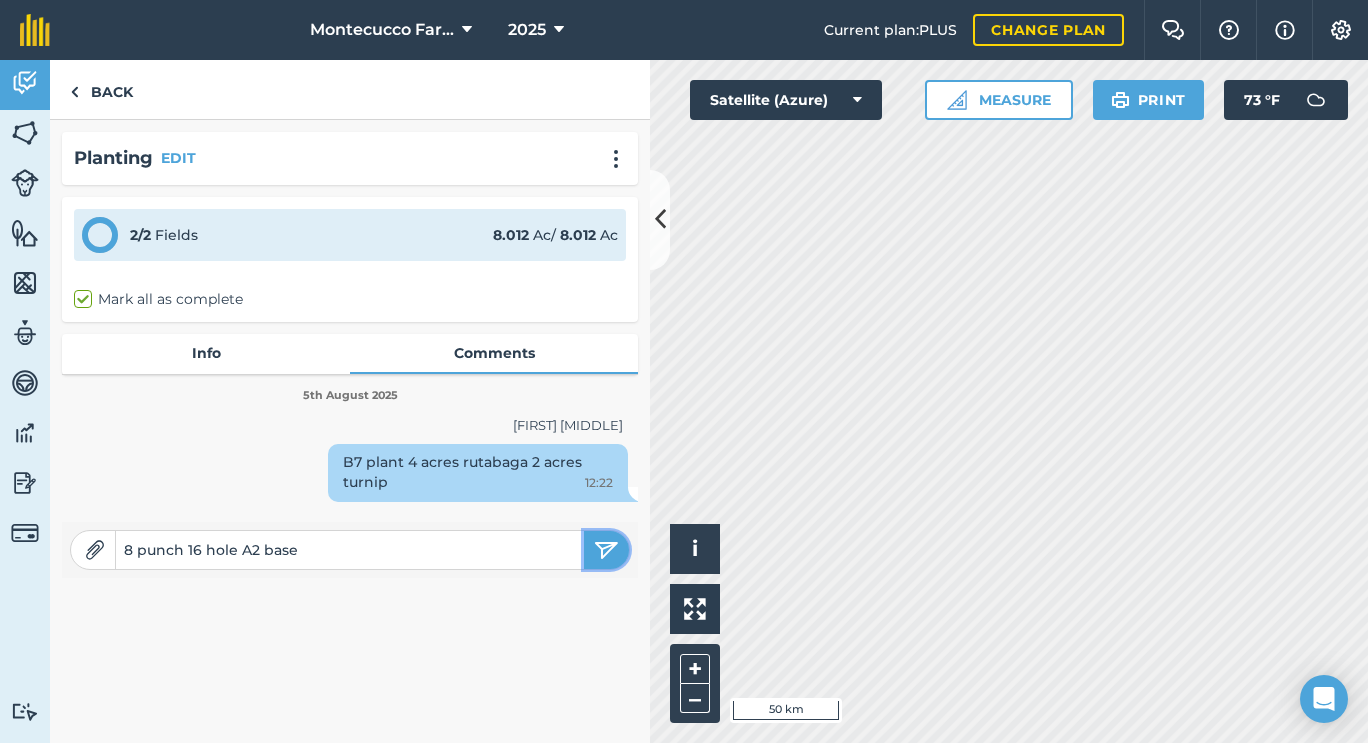 click at bounding box center [606, 550] 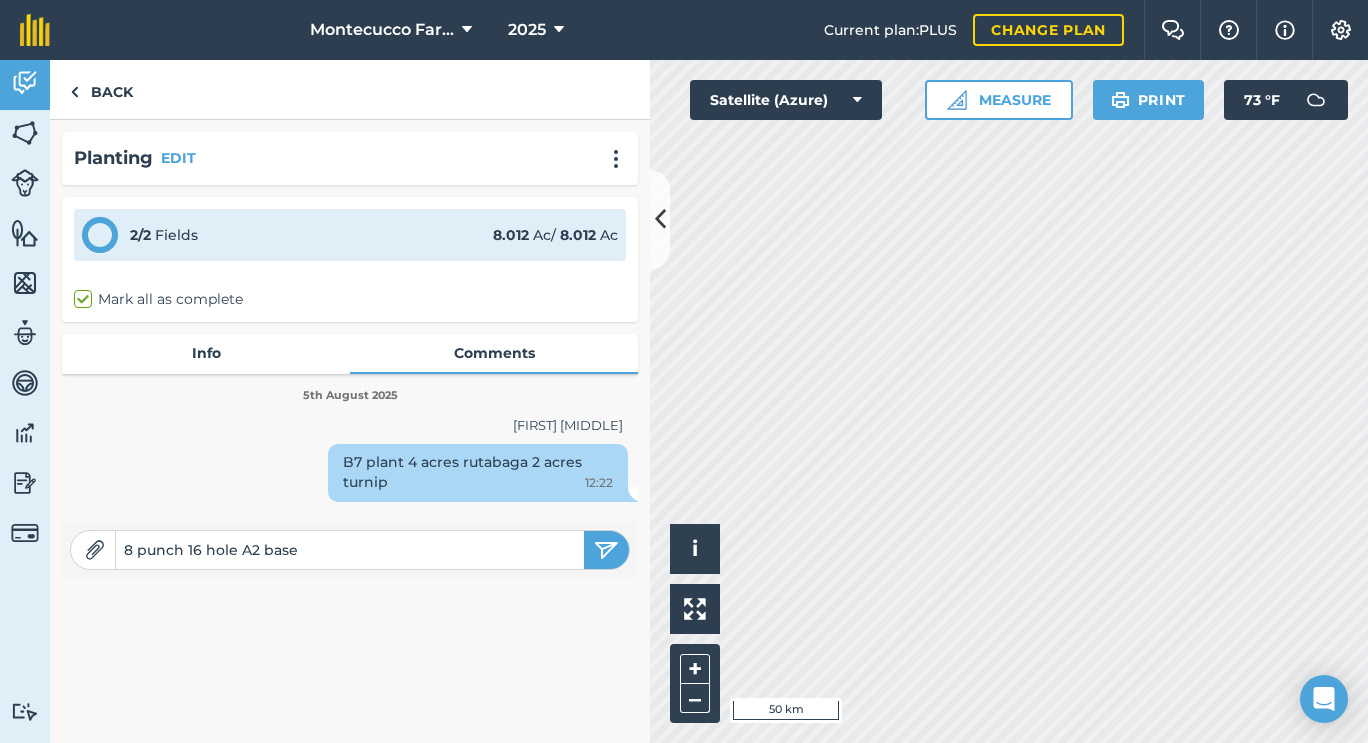 type 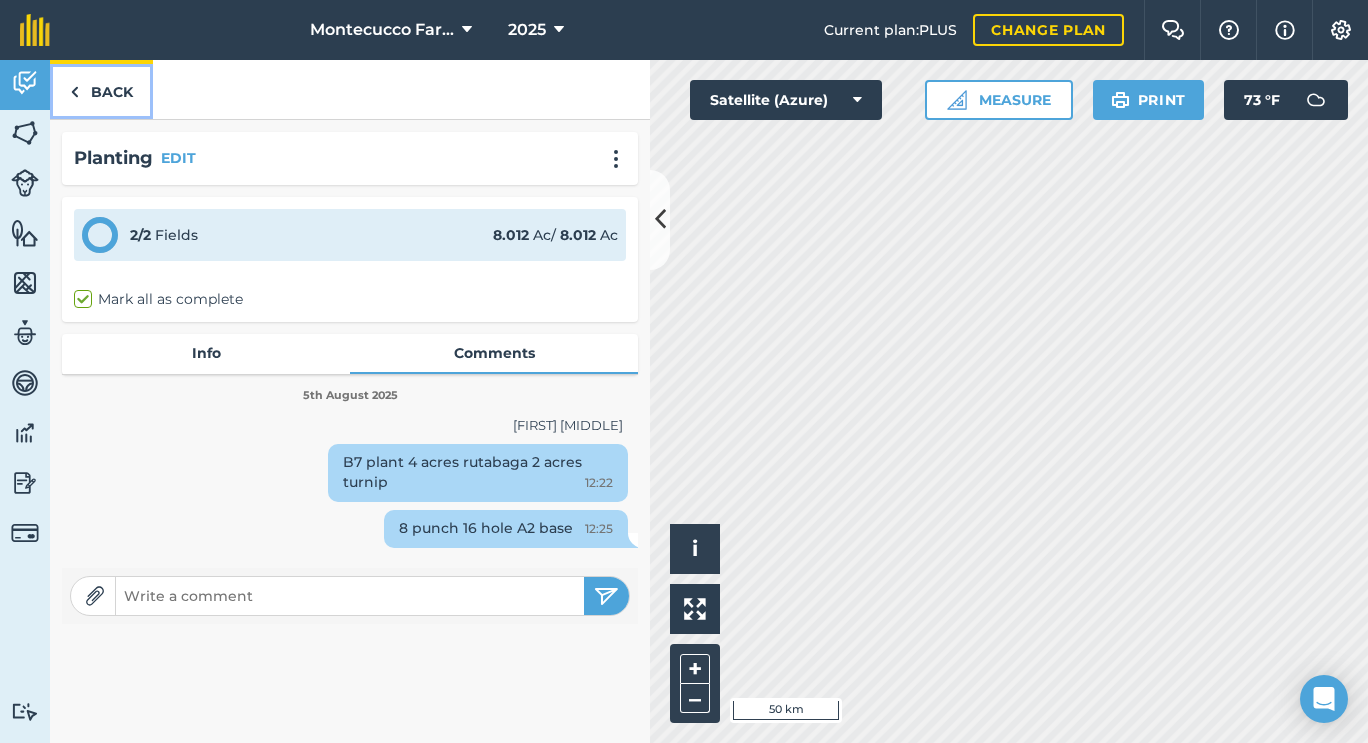 click on "Back" at bounding box center [101, 89] 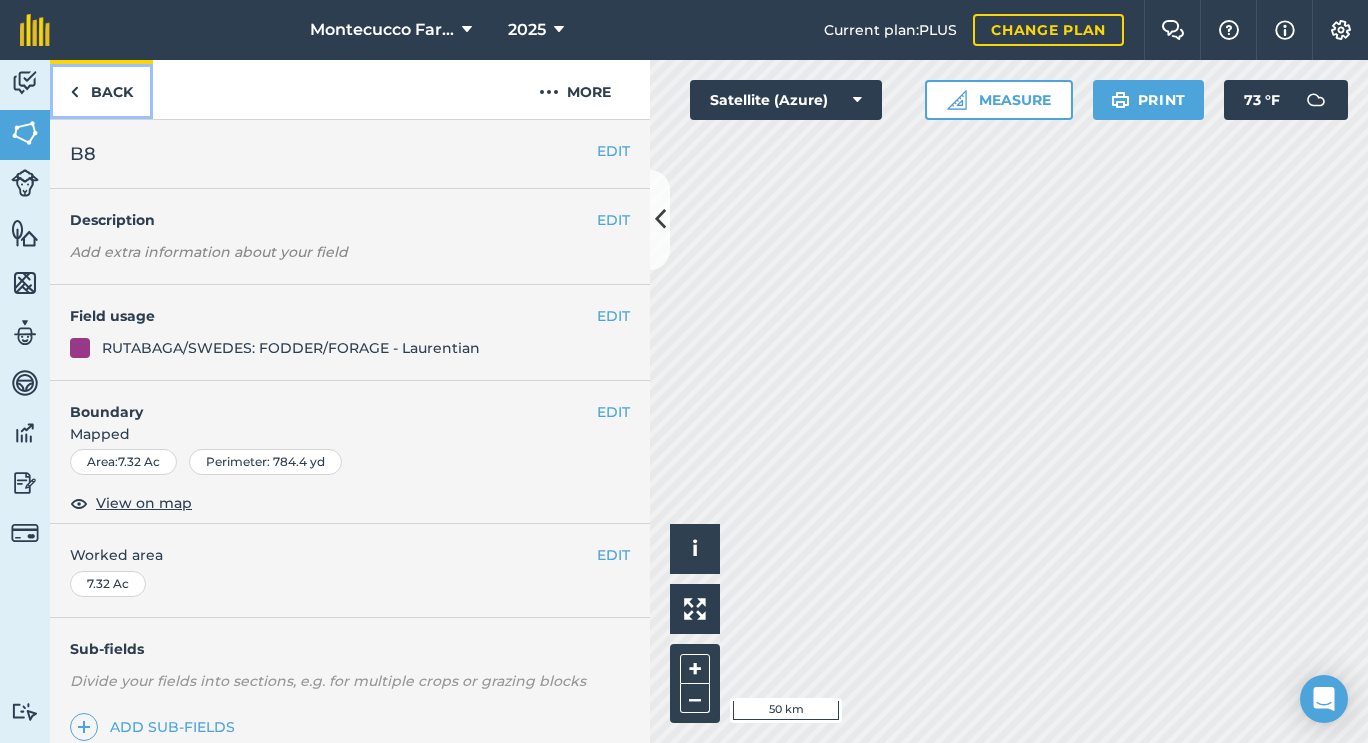 click on "Back" at bounding box center [101, 89] 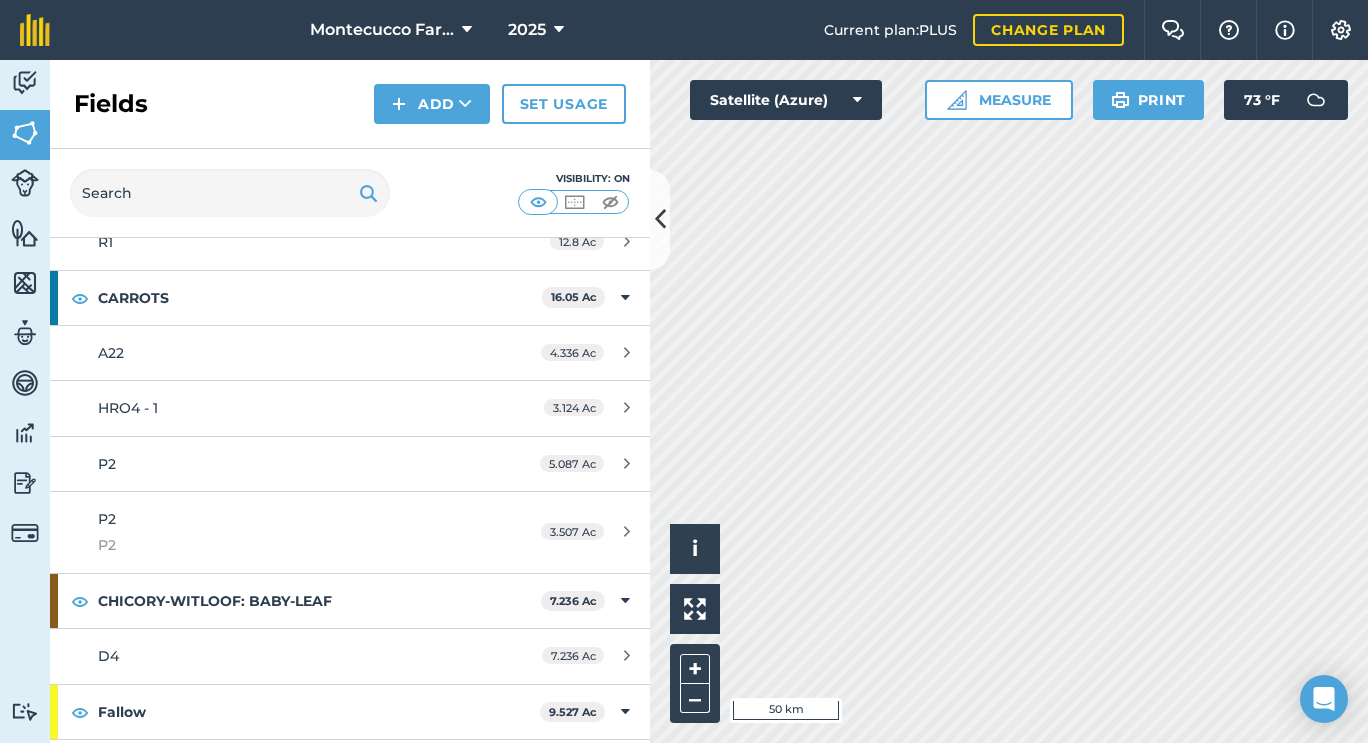 scroll, scrollTop: 1700, scrollLeft: 0, axis: vertical 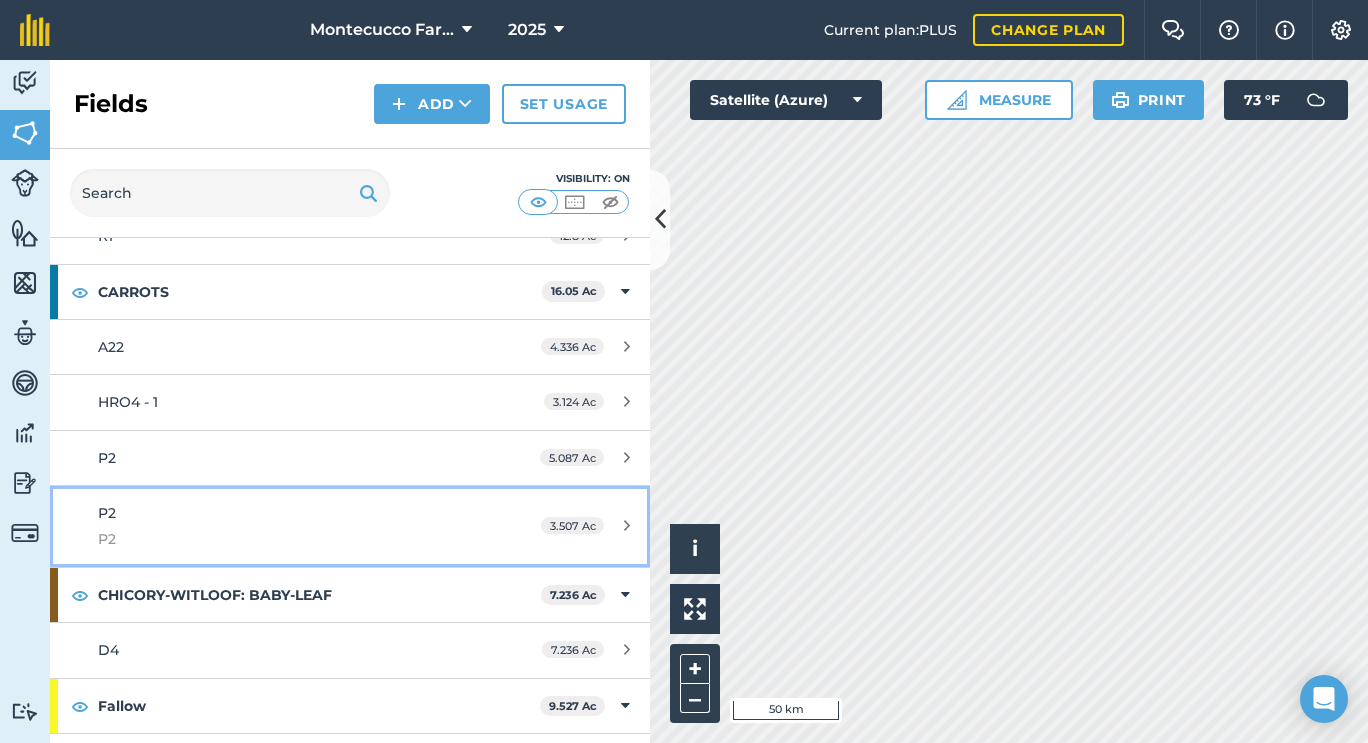 click on "P2" at bounding box center (286, 539) 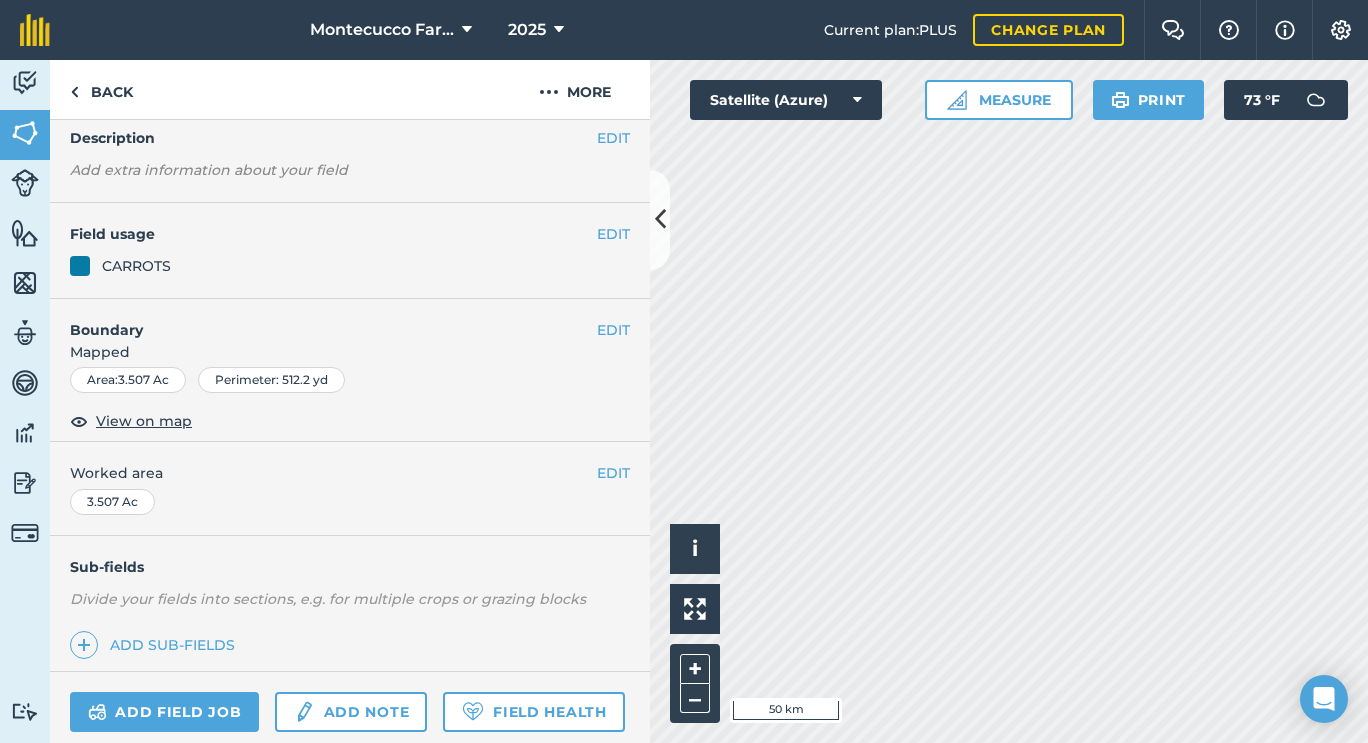 scroll, scrollTop: 278, scrollLeft: 0, axis: vertical 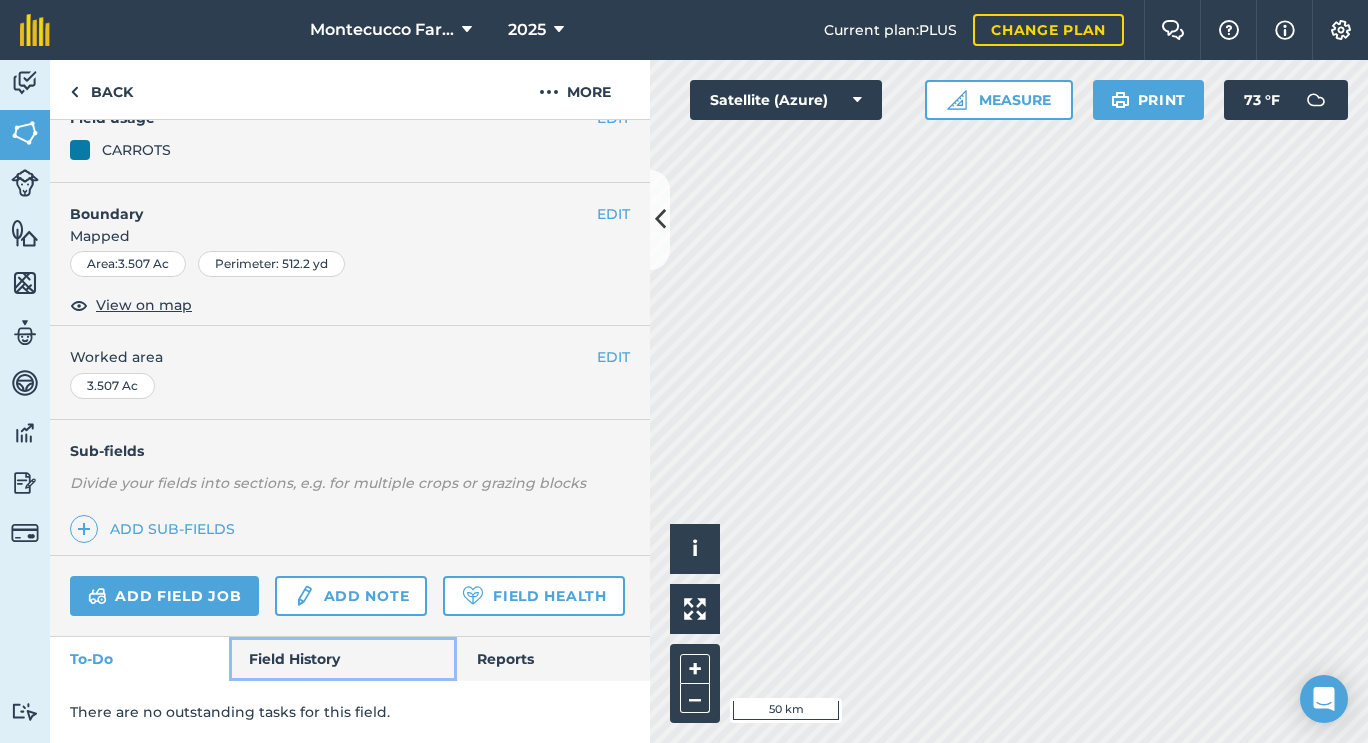 click on "Field History" at bounding box center (342, 659) 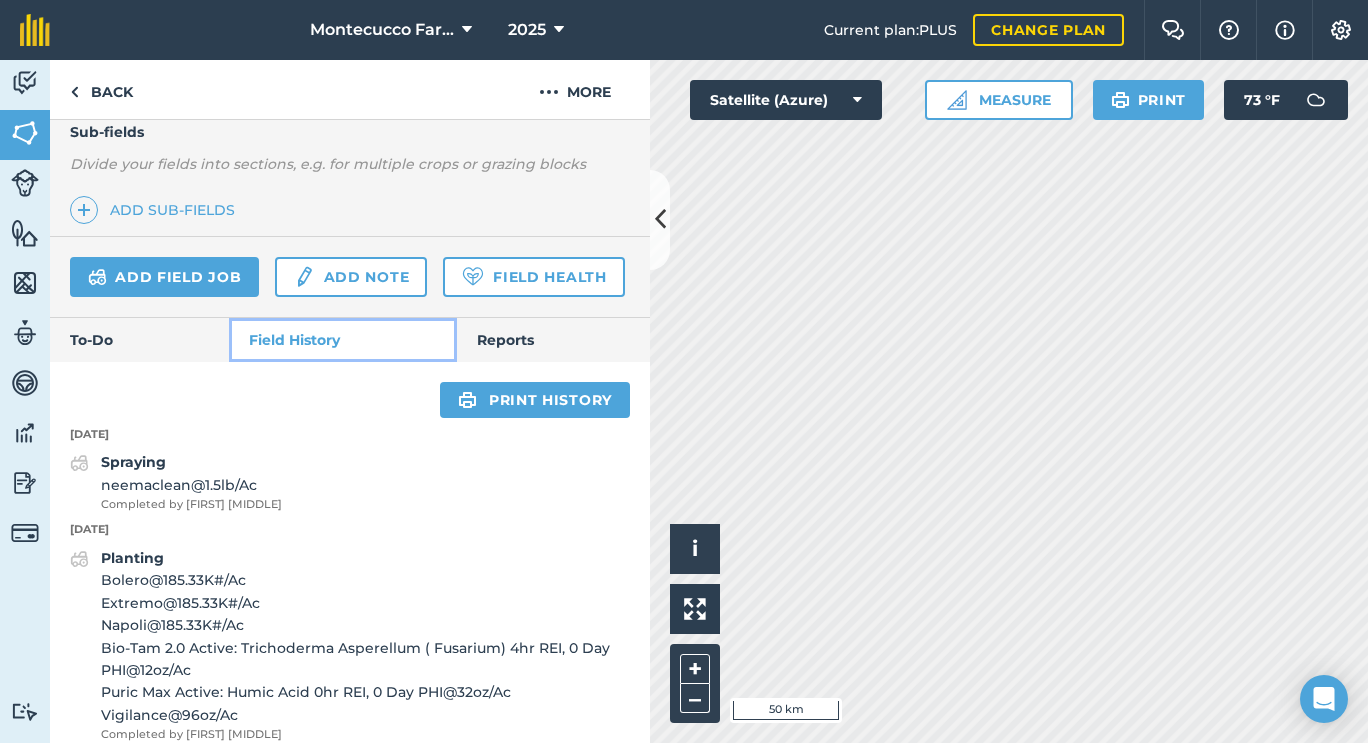 scroll, scrollTop: 547, scrollLeft: 0, axis: vertical 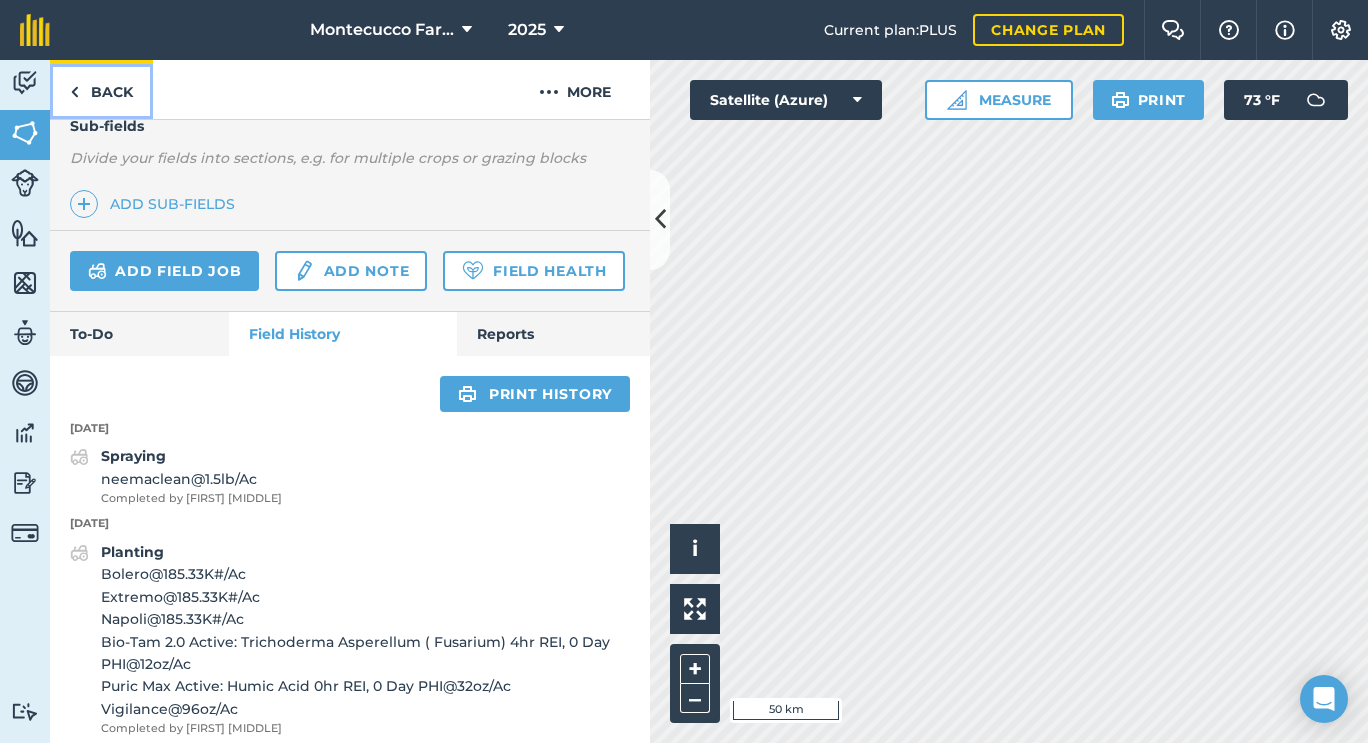 click on "Back" at bounding box center [101, 89] 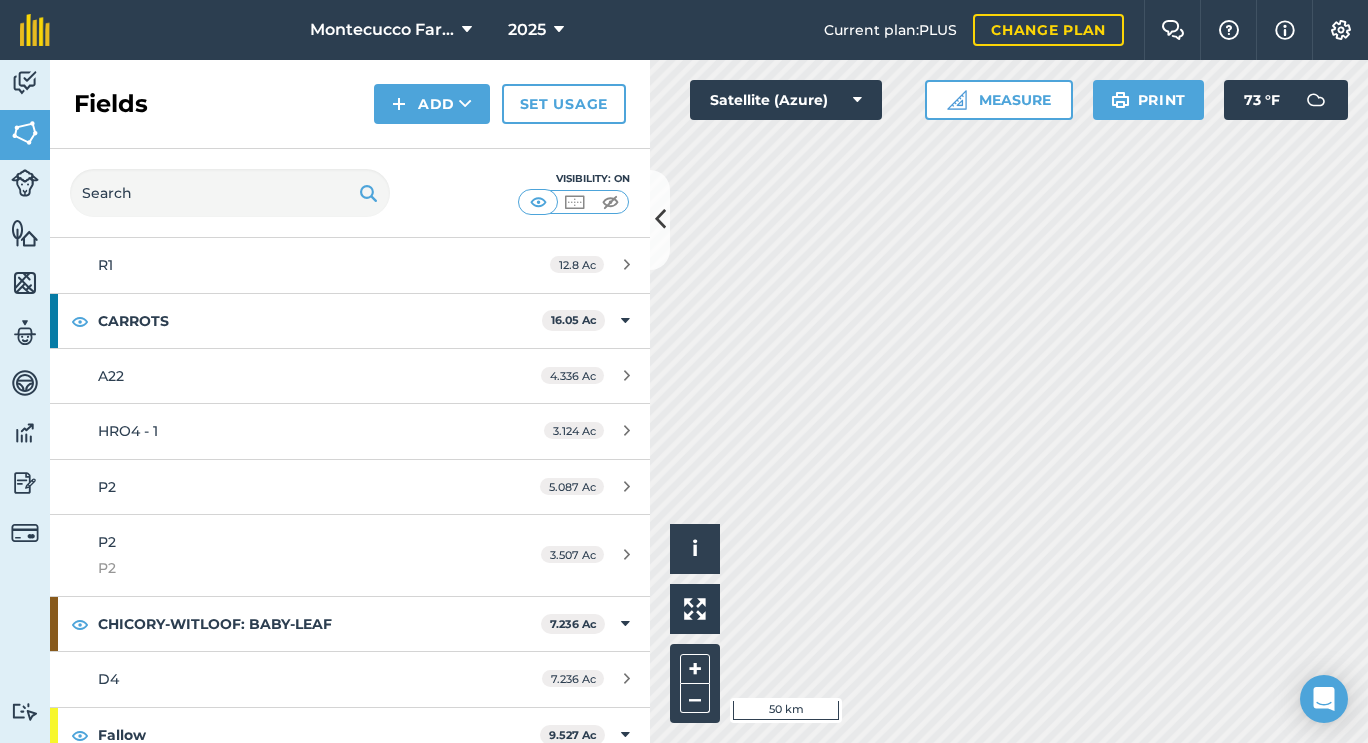 scroll, scrollTop: 1672, scrollLeft: 0, axis: vertical 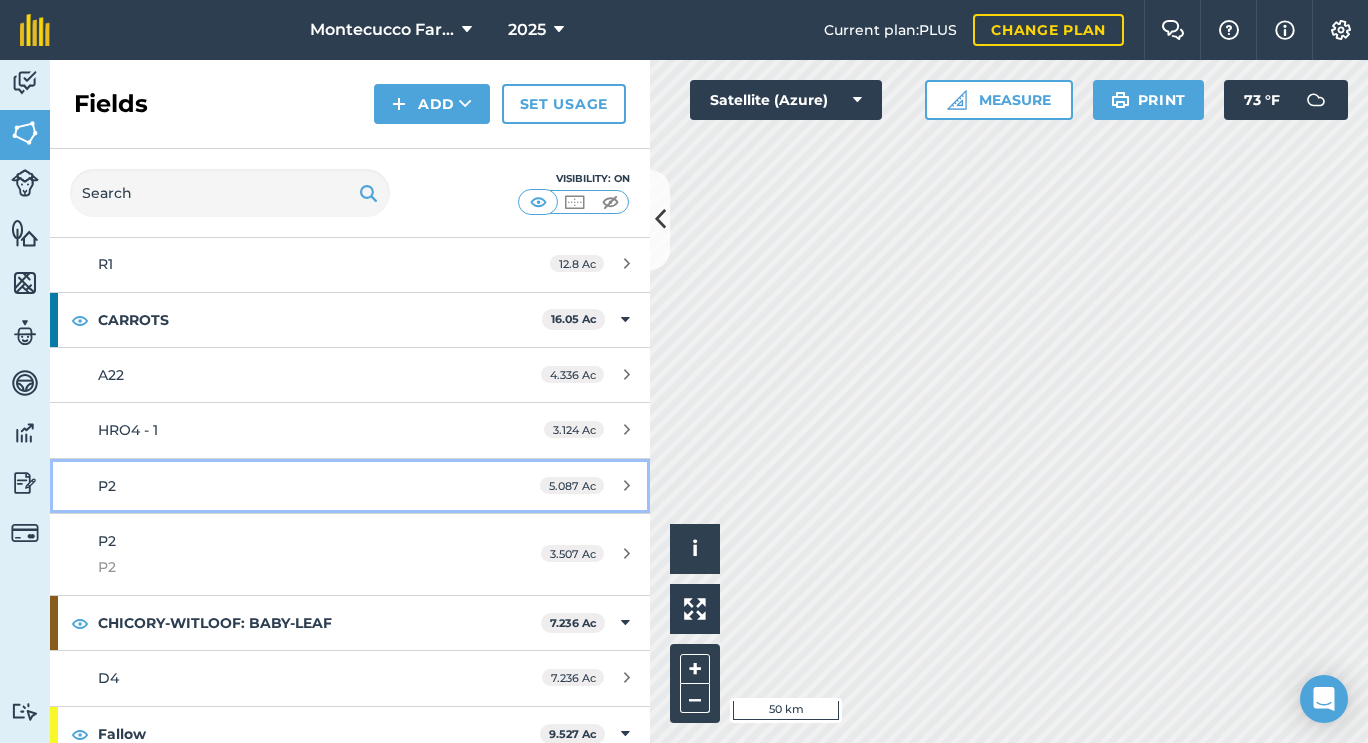 click on "P2" at bounding box center (286, 486) 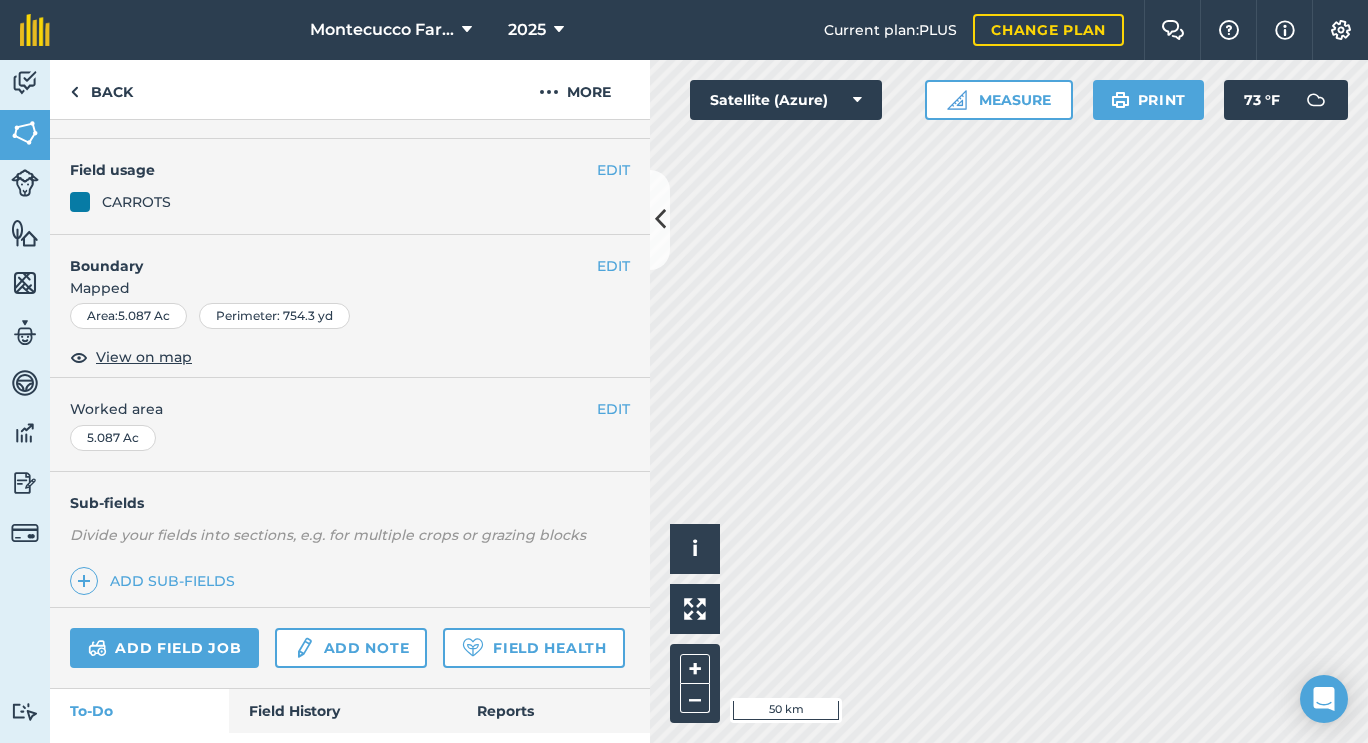 scroll, scrollTop: 254, scrollLeft: 0, axis: vertical 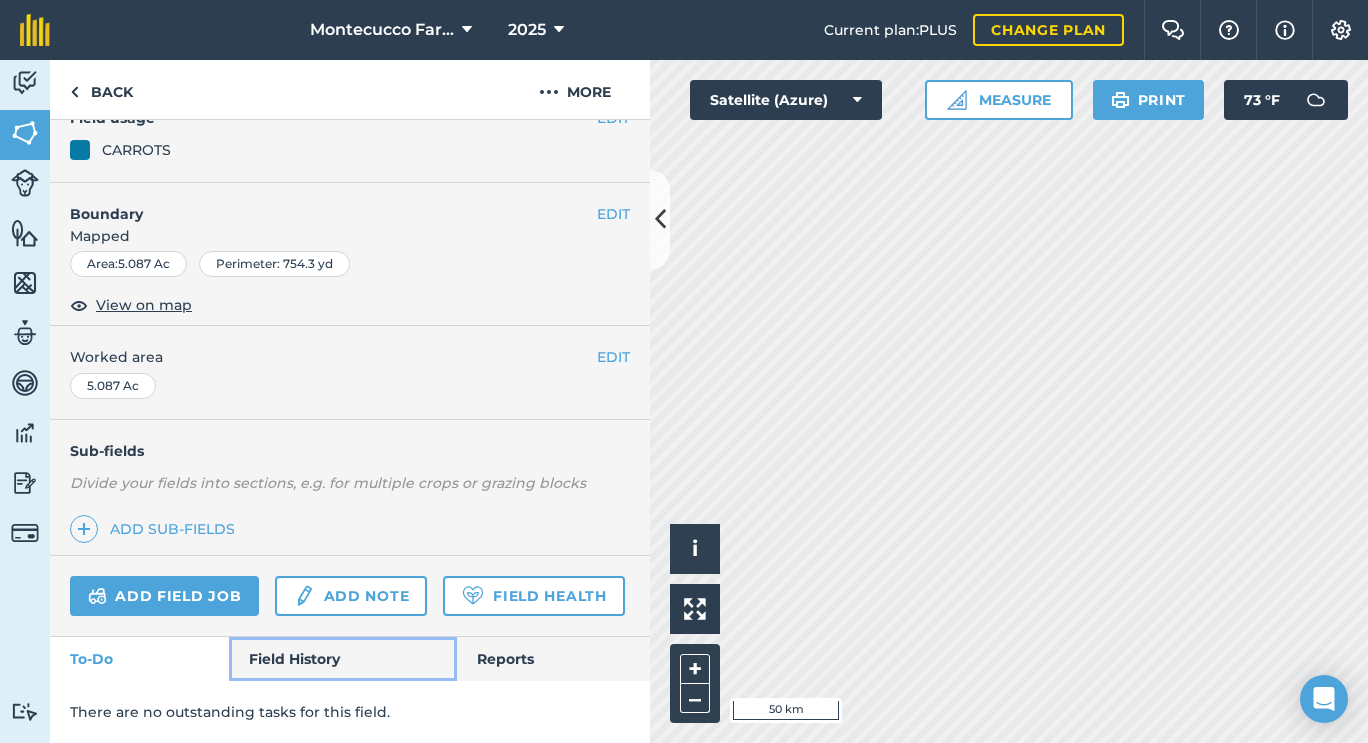 click on "Field History" at bounding box center [342, 659] 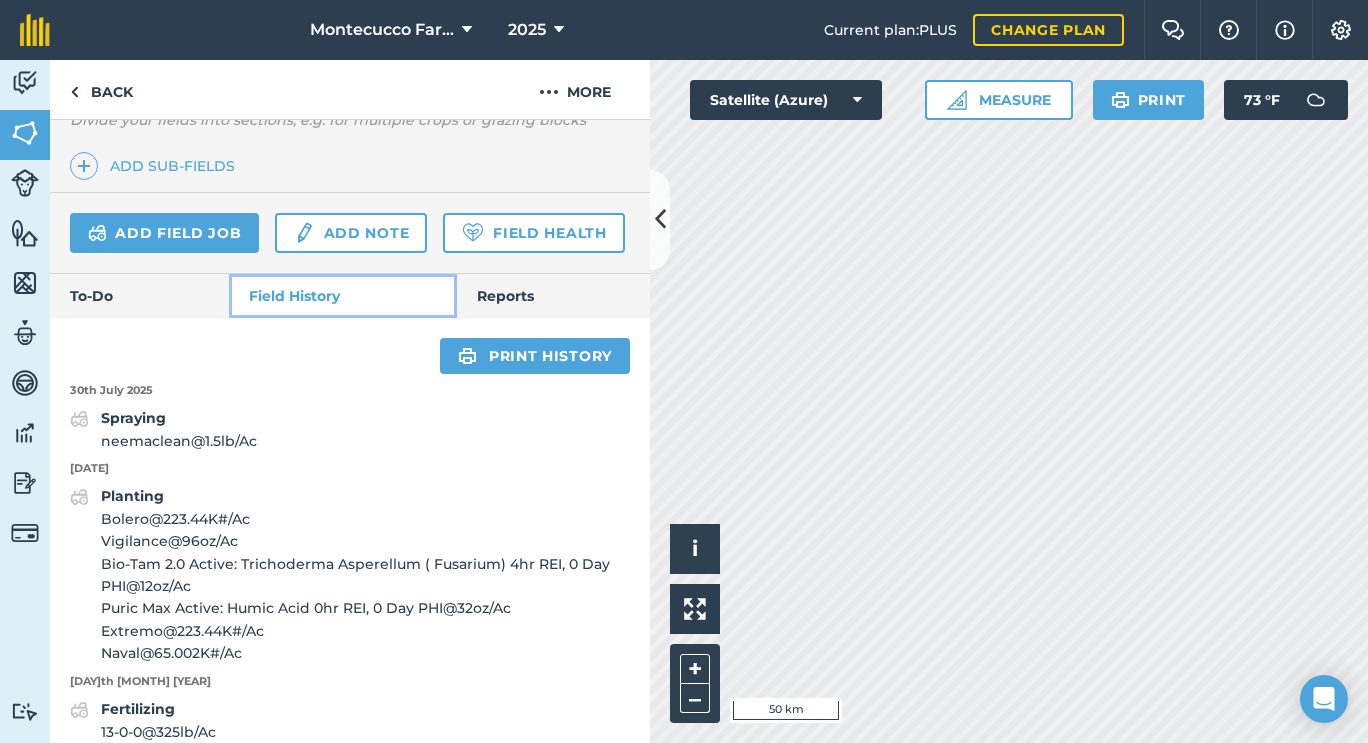 scroll, scrollTop: 563, scrollLeft: 0, axis: vertical 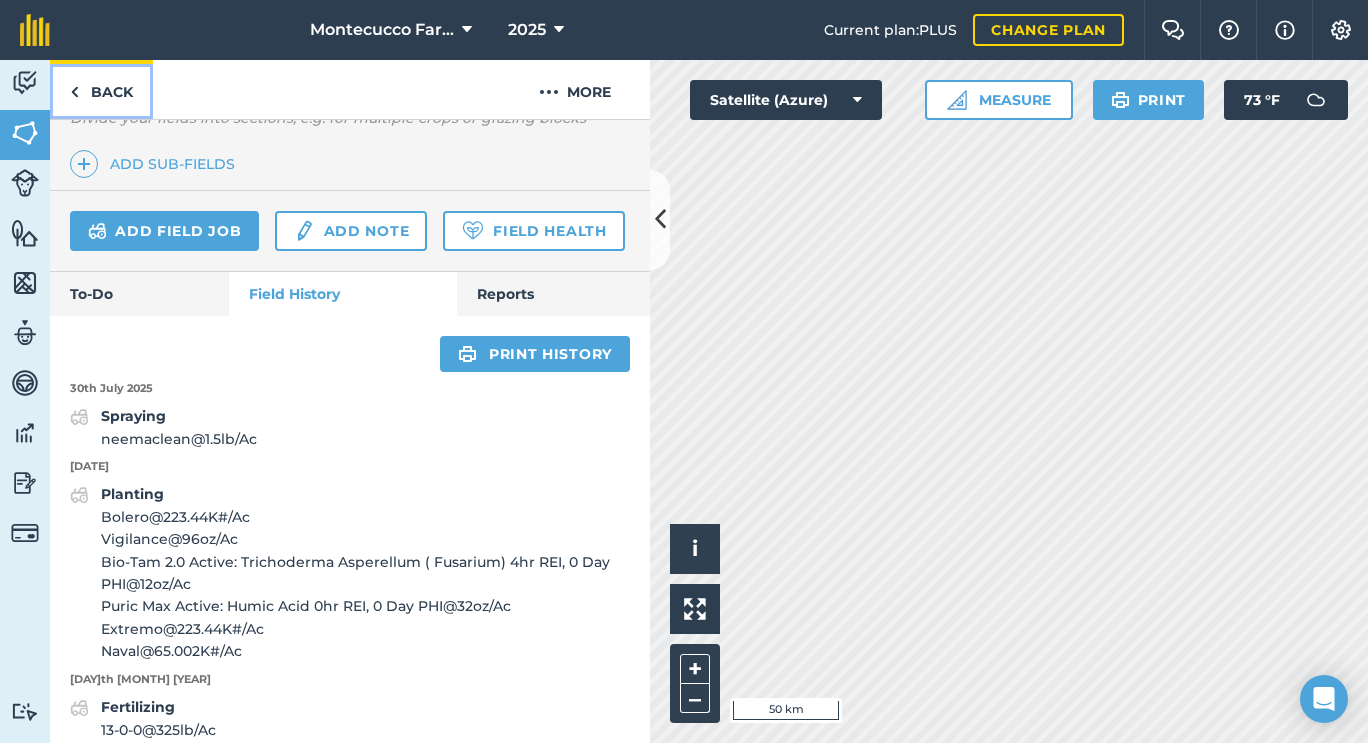 click on "Back" at bounding box center (101, 89) 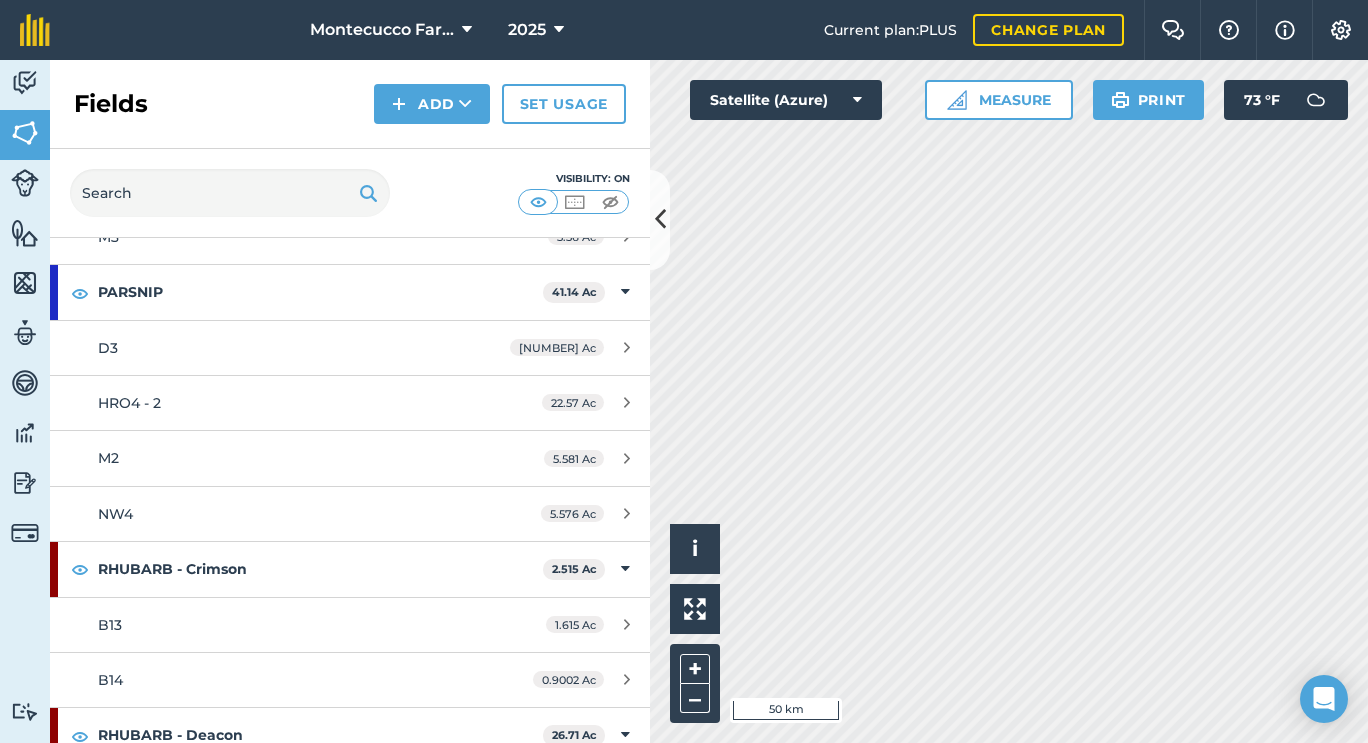 scroll, scrollTop: 2337, scrollLeft: 0, axis: vertical 